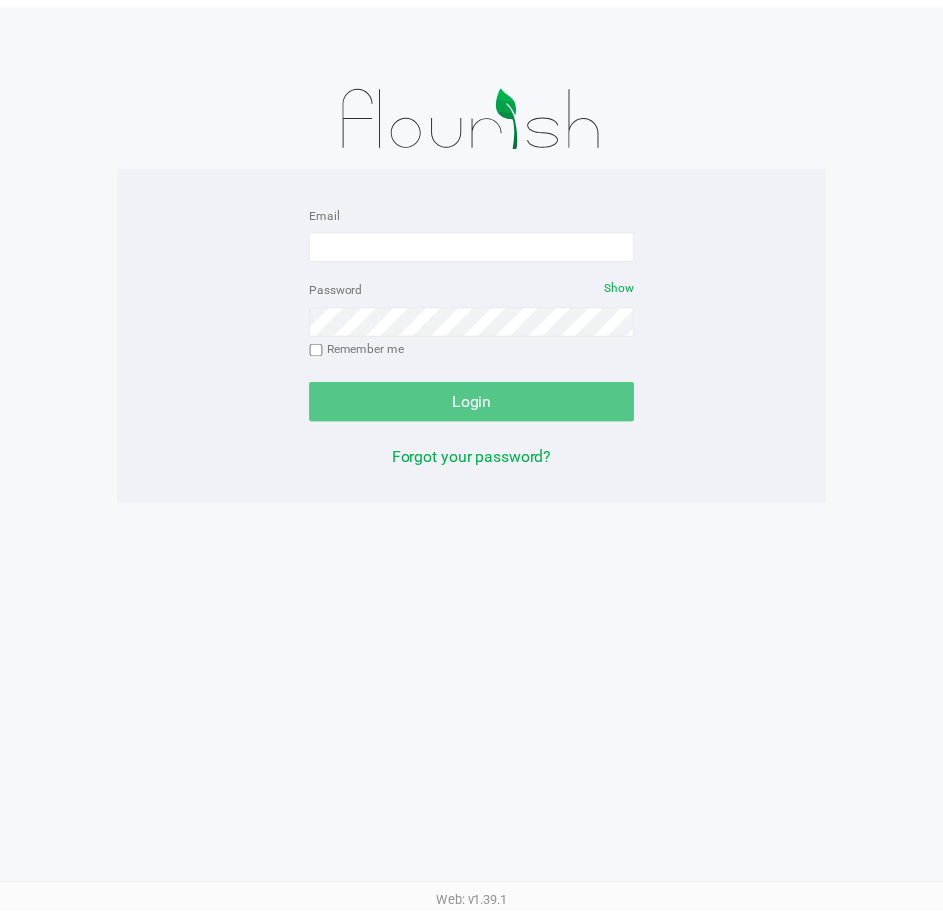 scroll, scrollTop: 0, scrollLeft: 0, axis: both 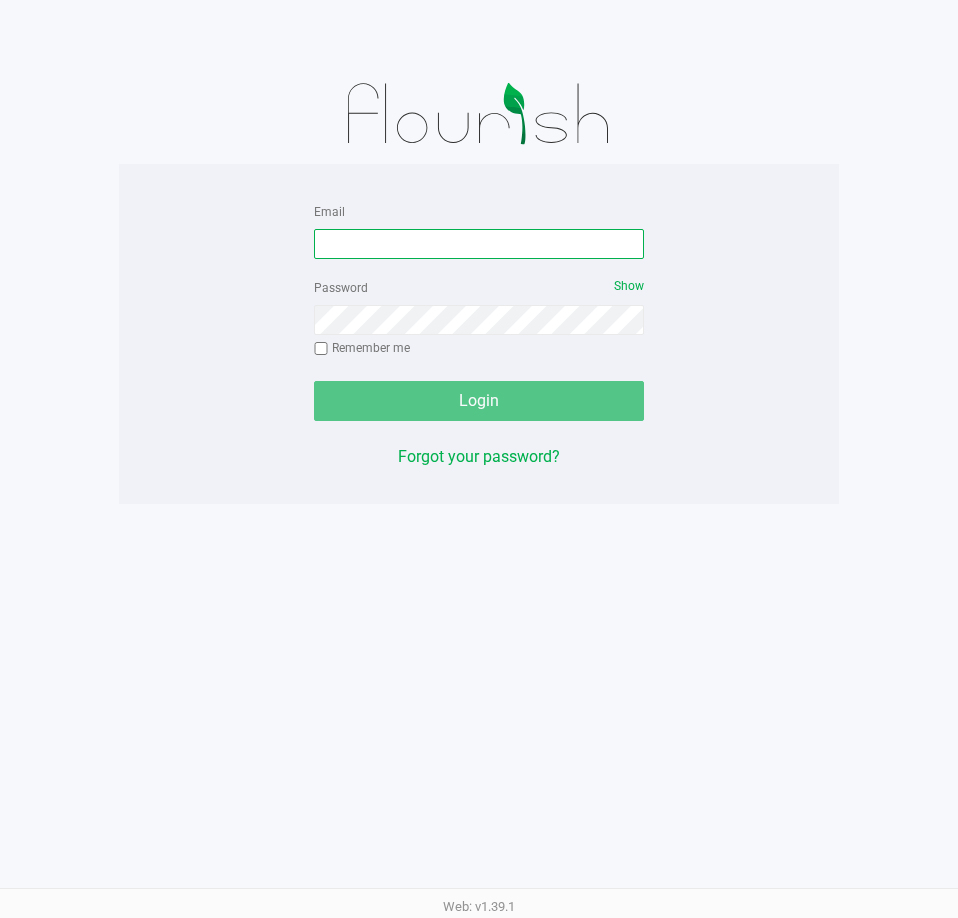 drag, startPoint x: 0, startPoint y: 0, endPoint x: 381, endPoint y: 215, distance: 437.47687 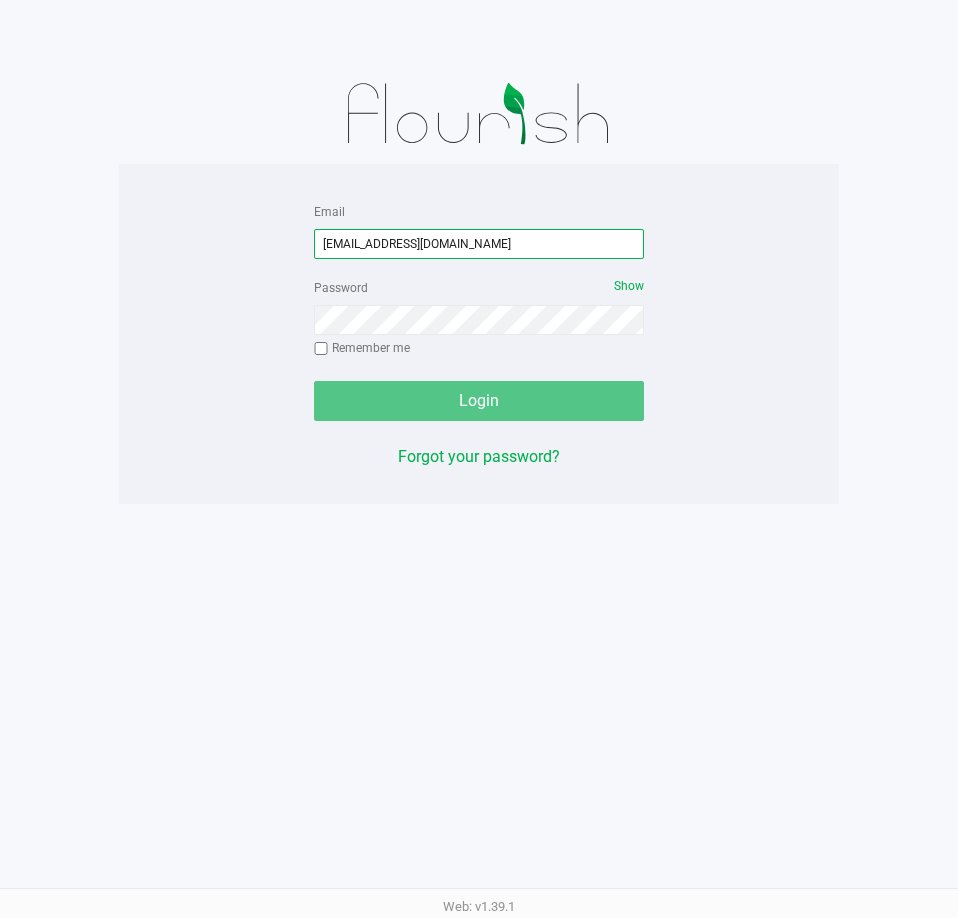 type on "[EMAIL_ADDRESS][DOMAIN_NAME]" 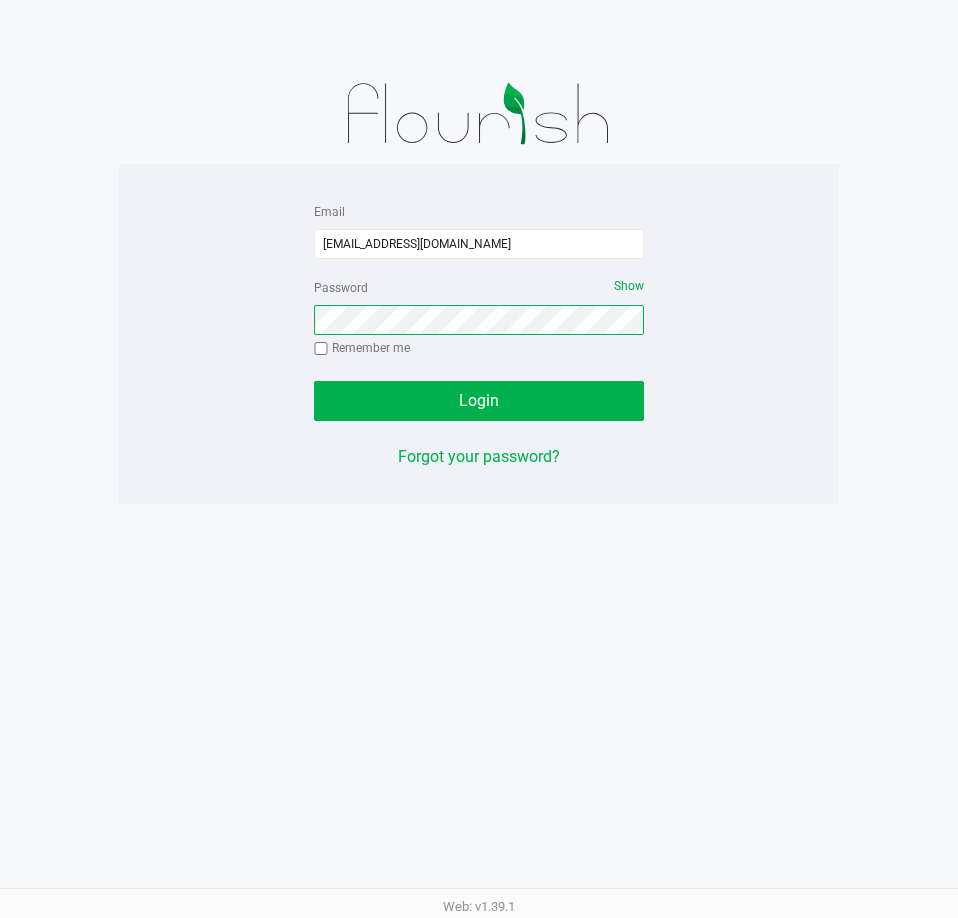 click on "Login" 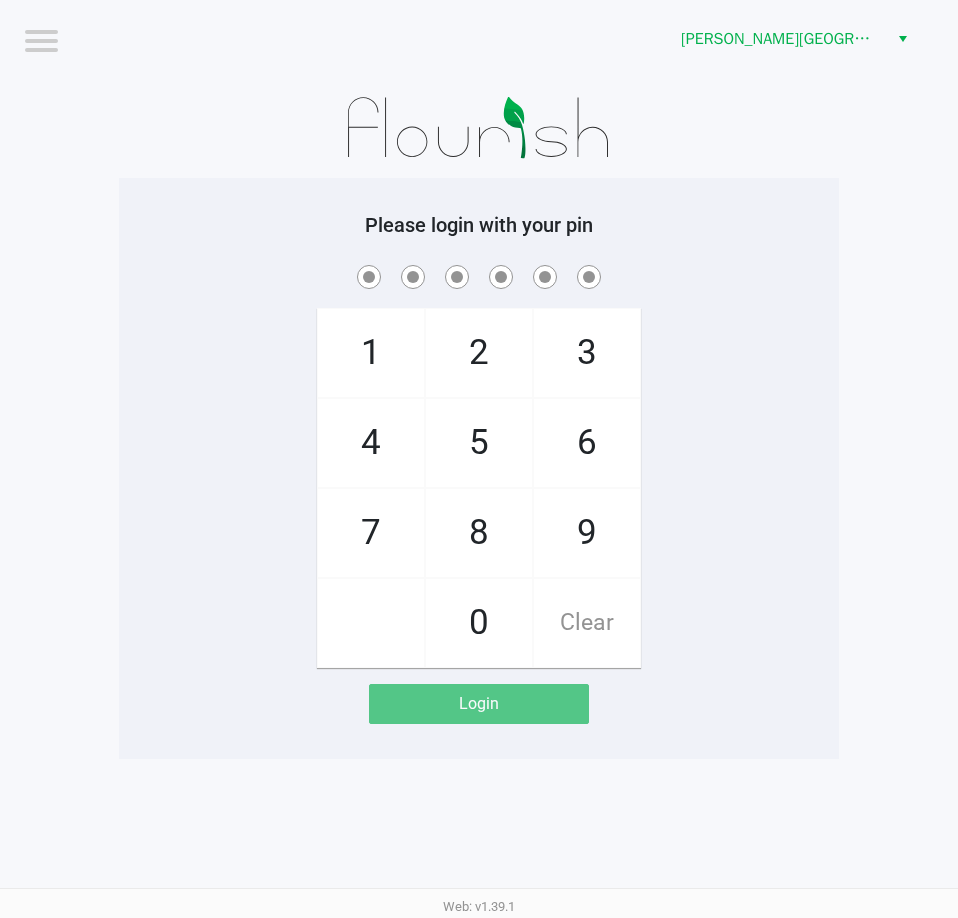 drag, startPoint x: 224, startPoint y: 431, endPoint x: 240, endPoint y: 425, distance: 17.088007 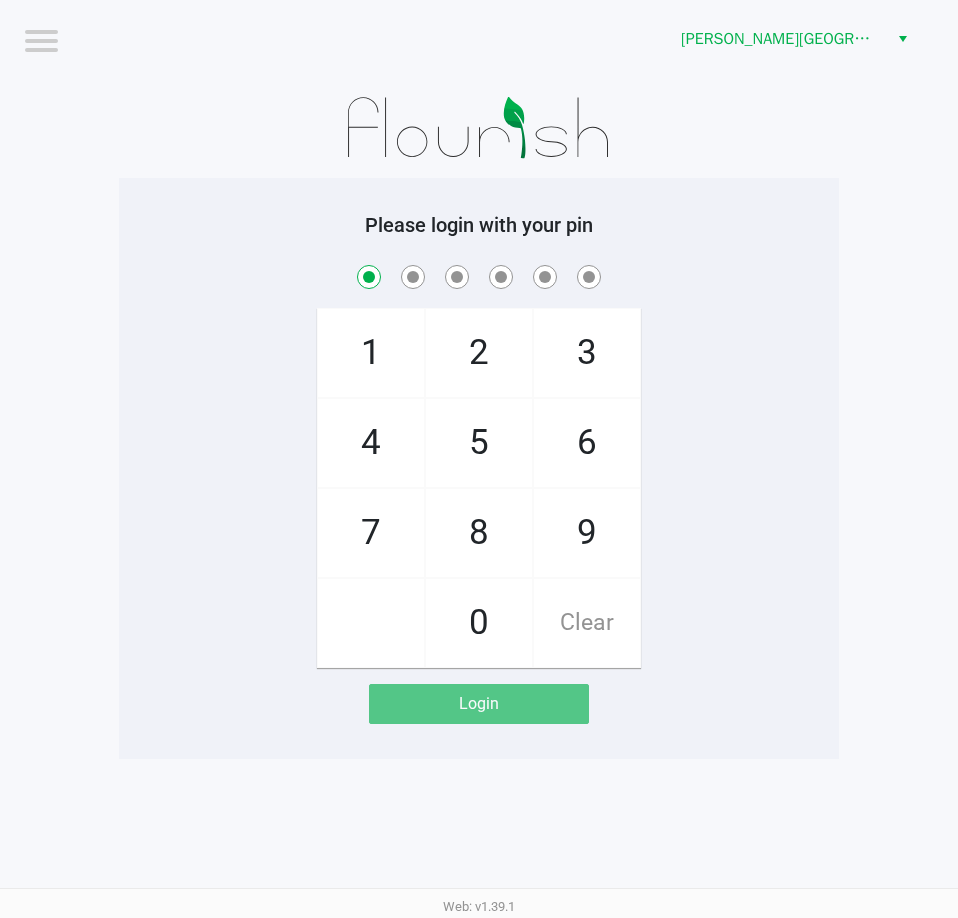 checkbox on "true" 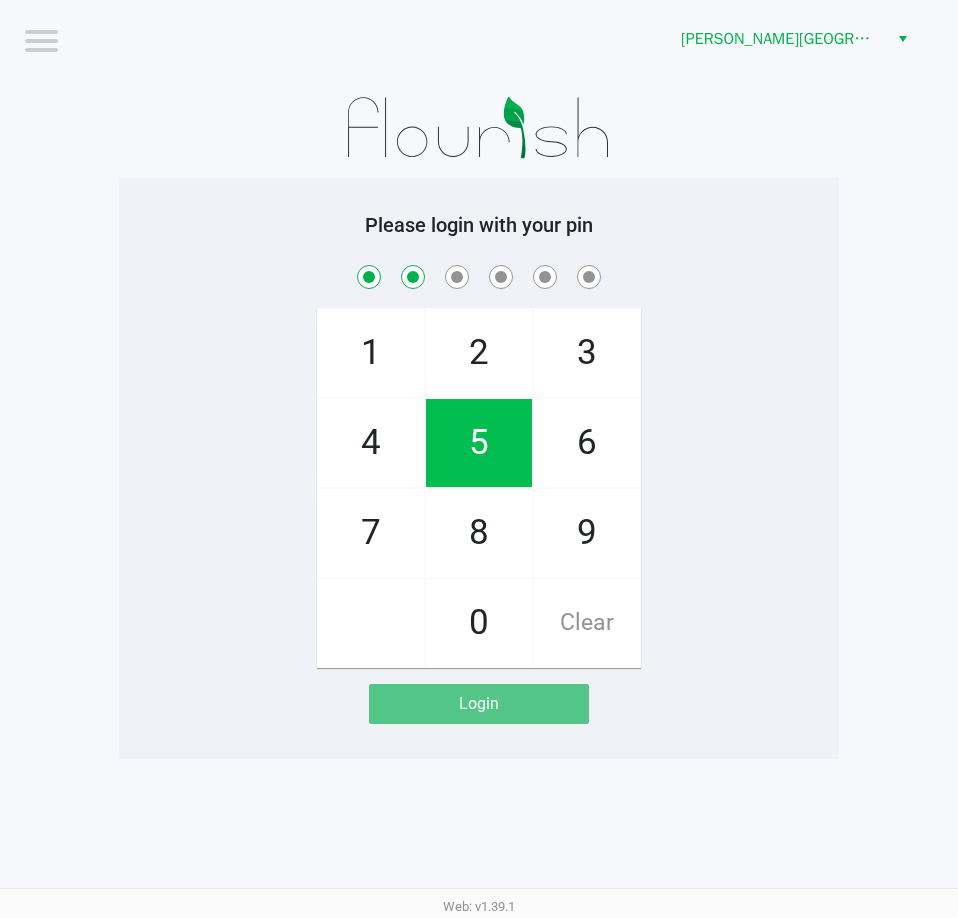 checkbox on "true" 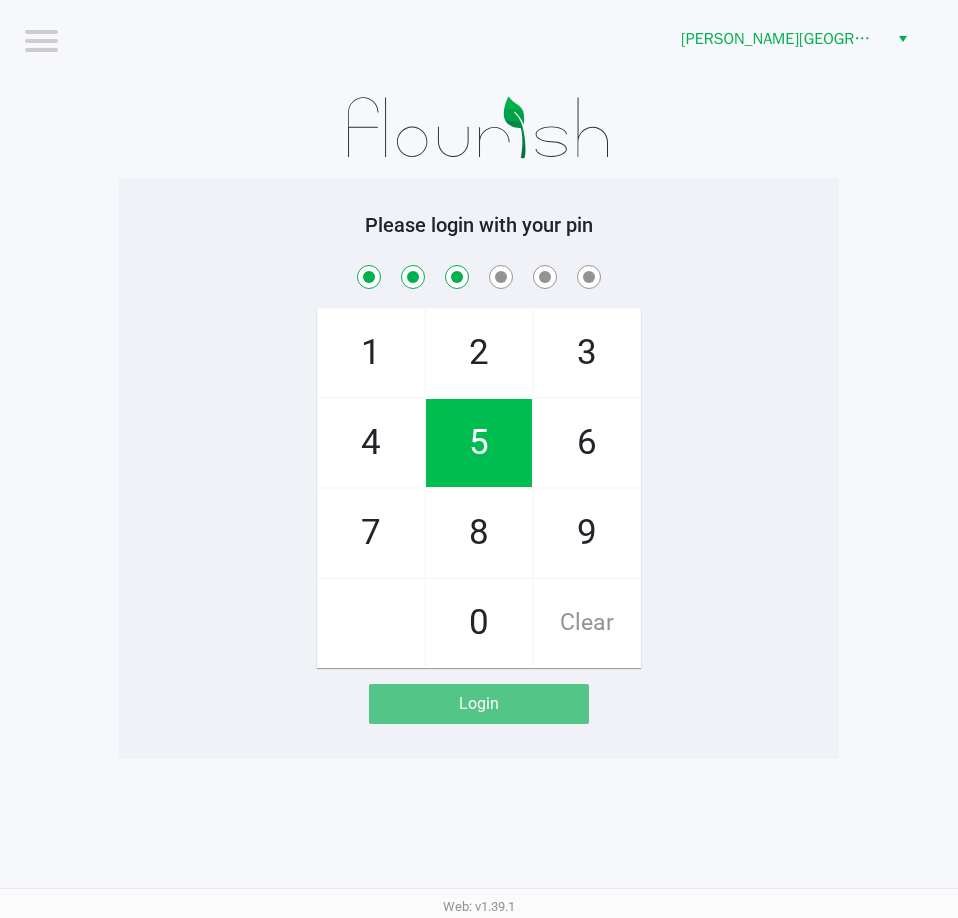 checkbox on "true" 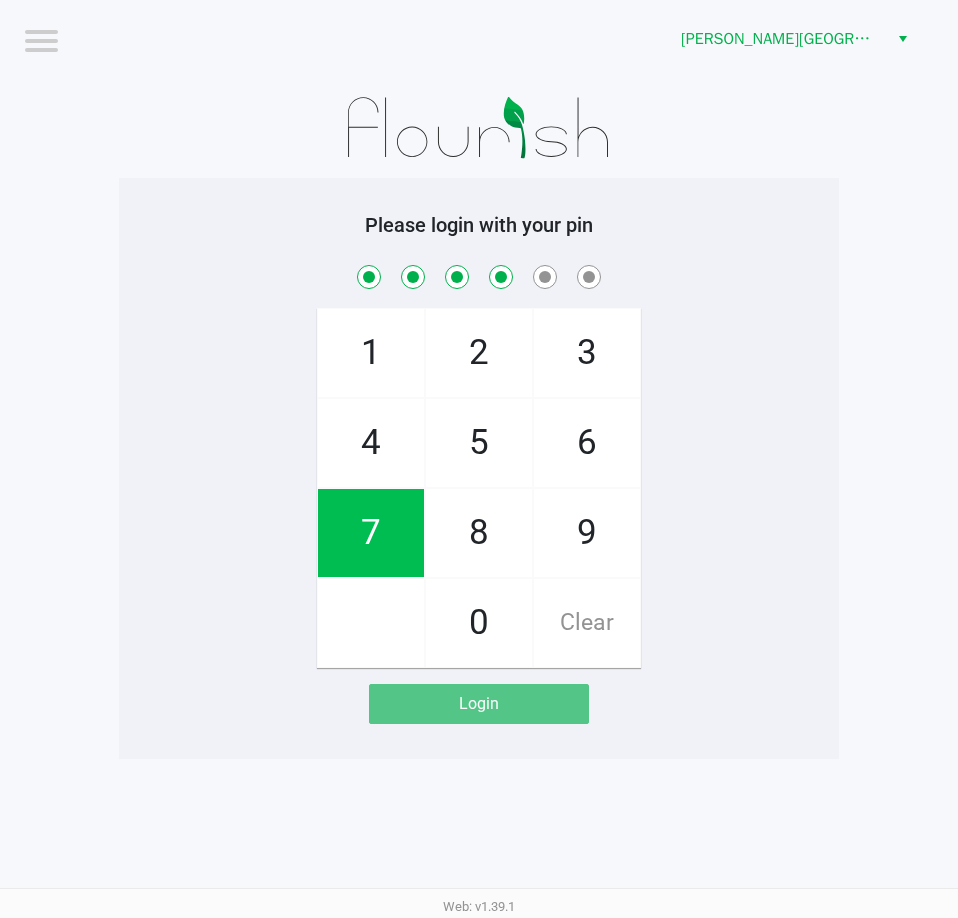 checkbox on "true" 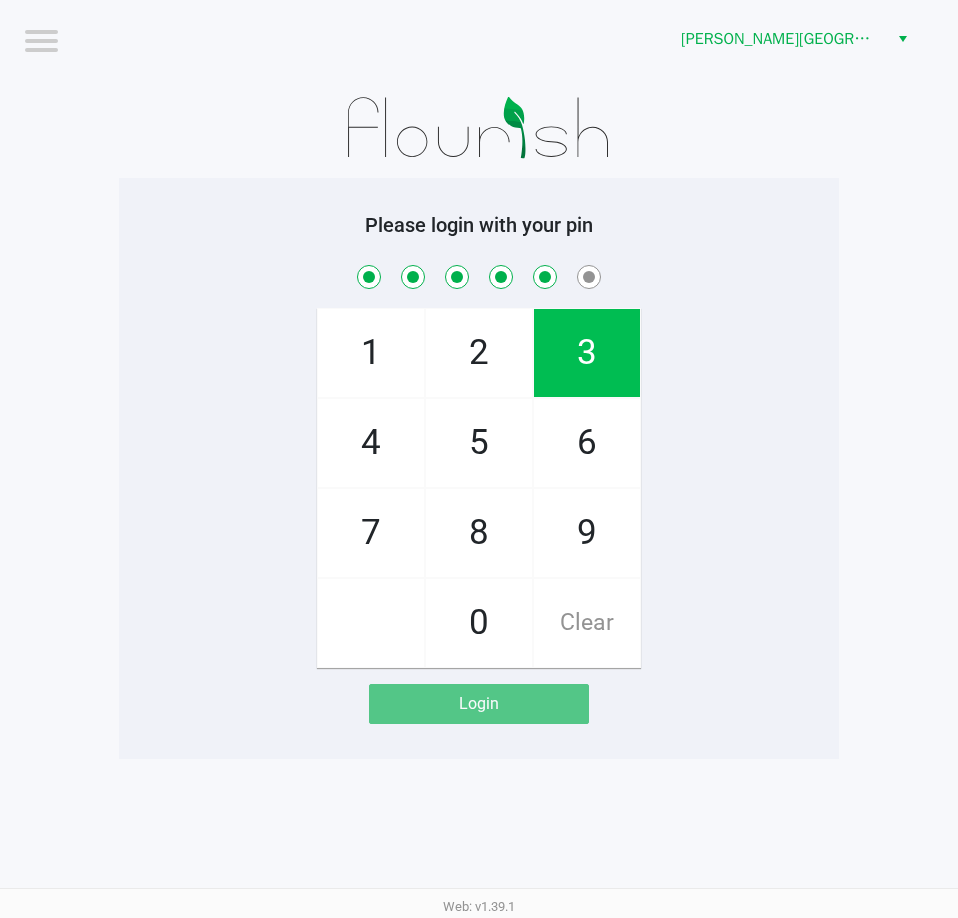 checkbox on "true" 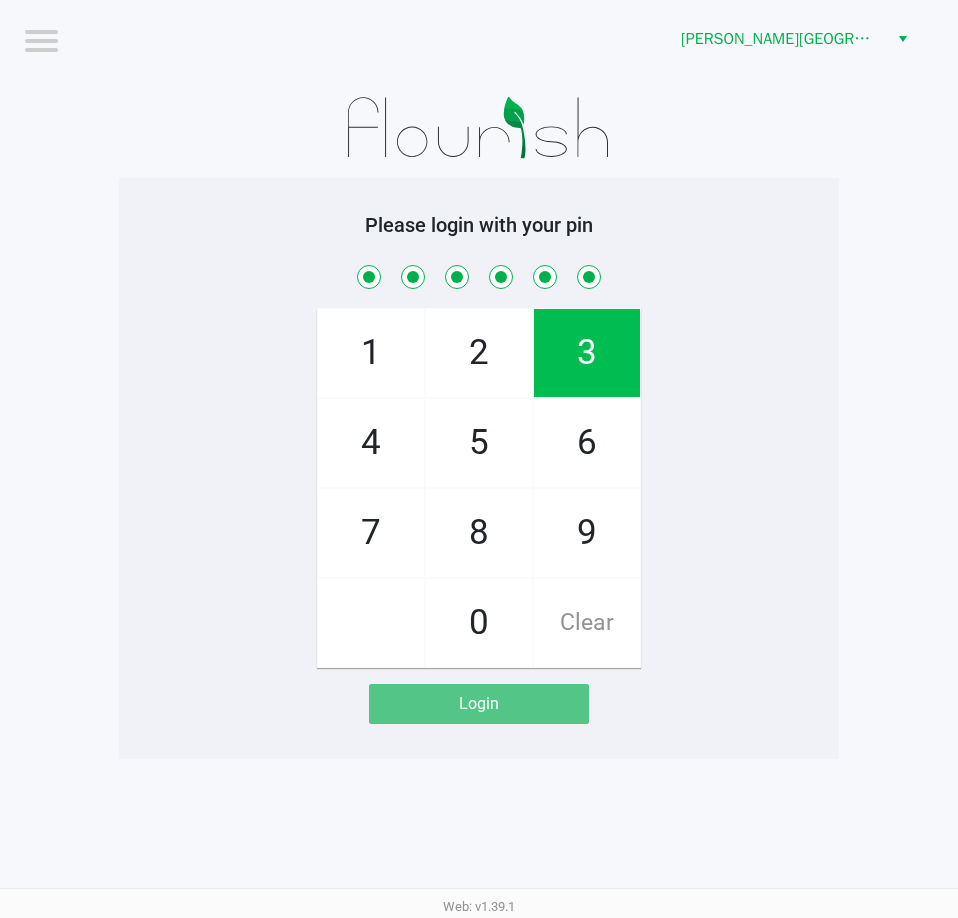 checkbox on "true" 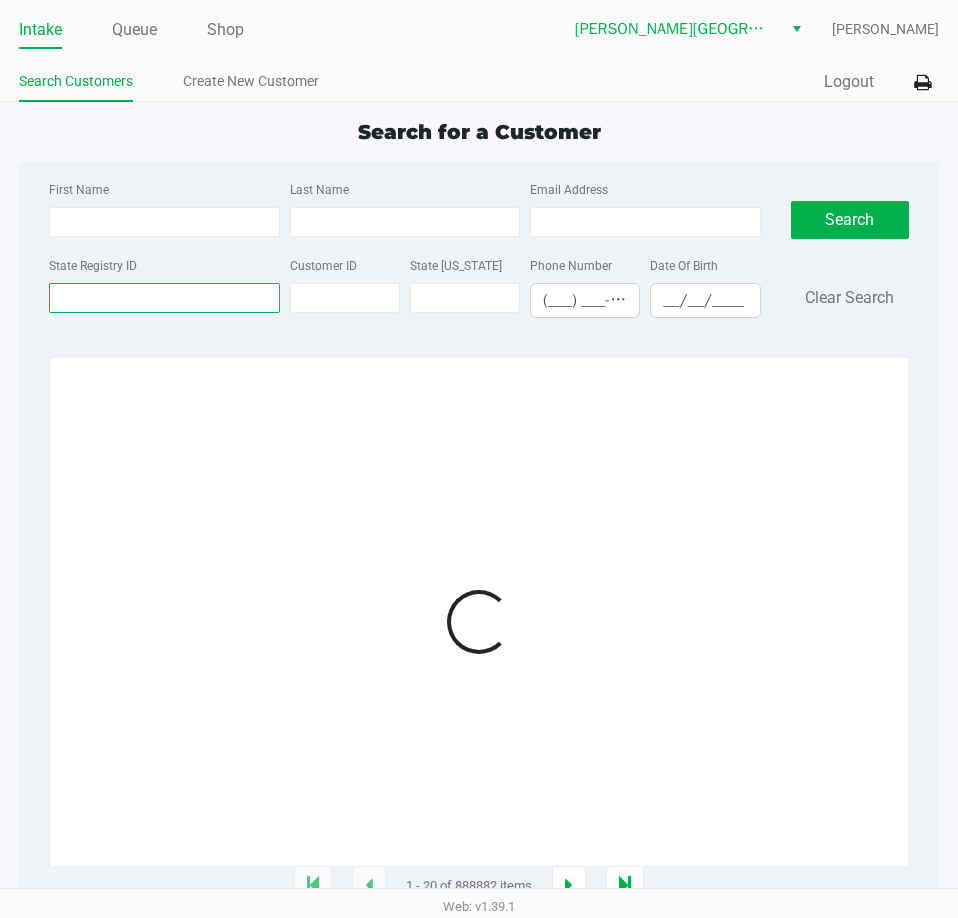 drag, startPoint x: 130, startPoint y: 301, endPoint x: 162, endPoint y: 167, distance: 137.76791 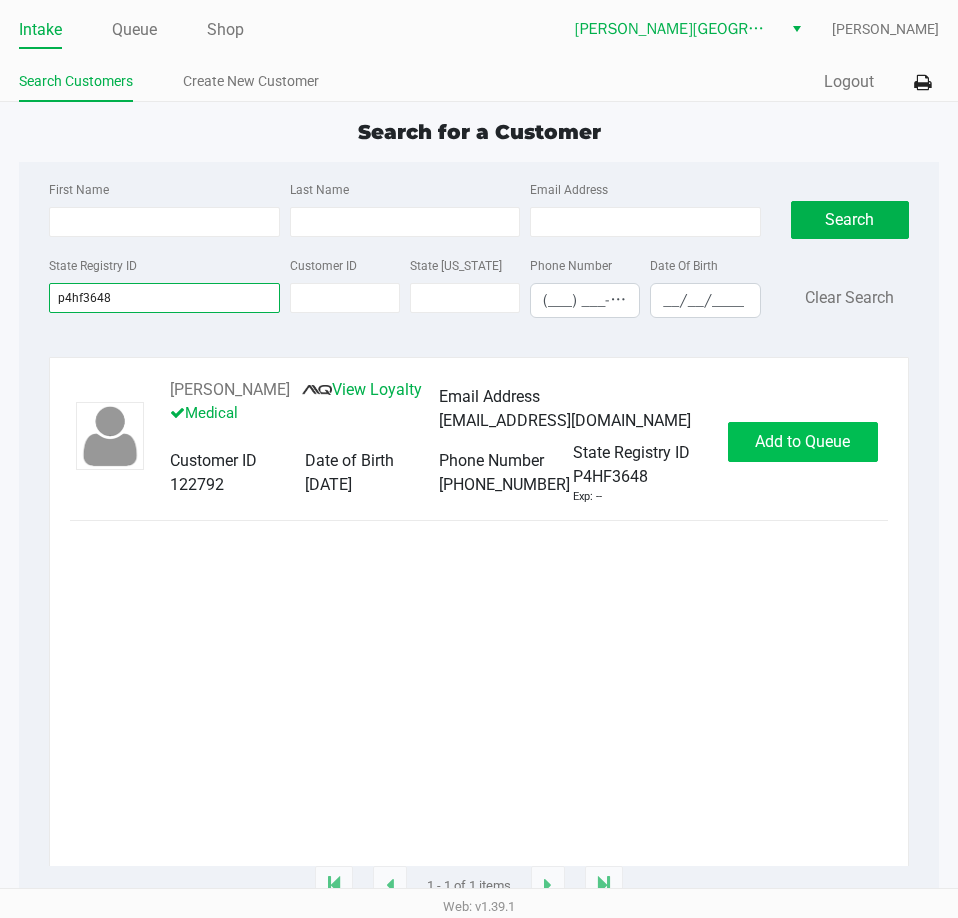 type on "p4hf3648" 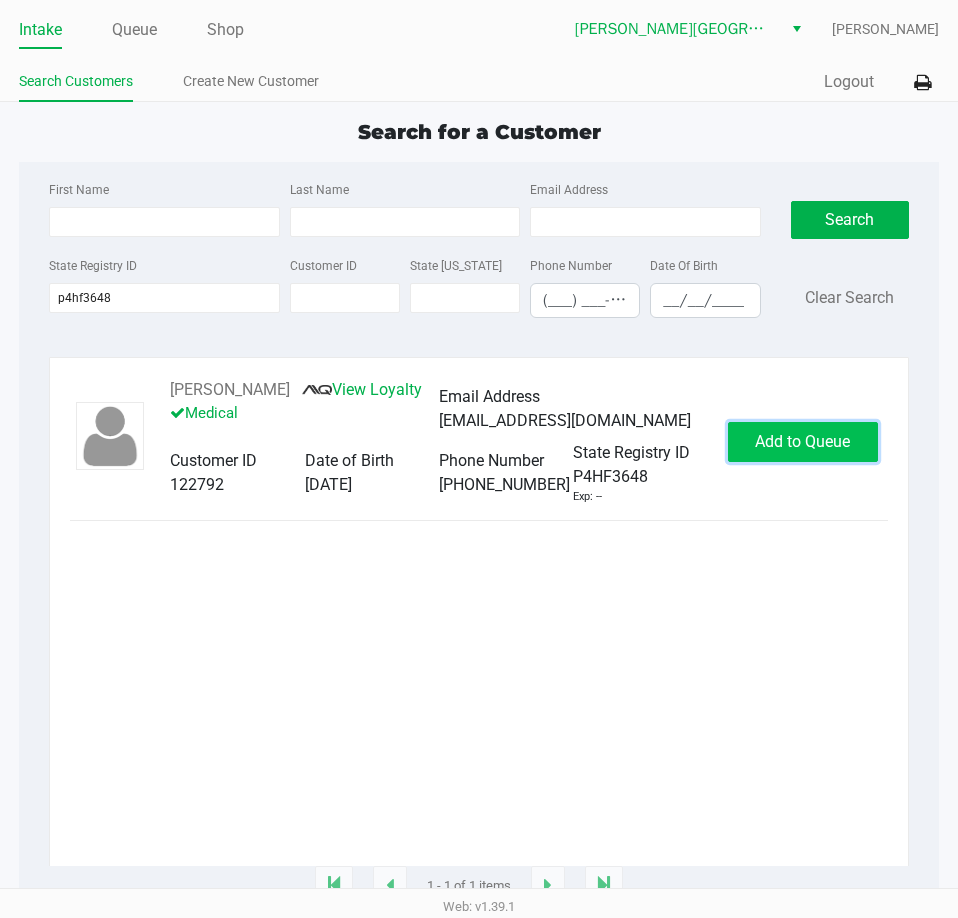 click on "Add to Queue" 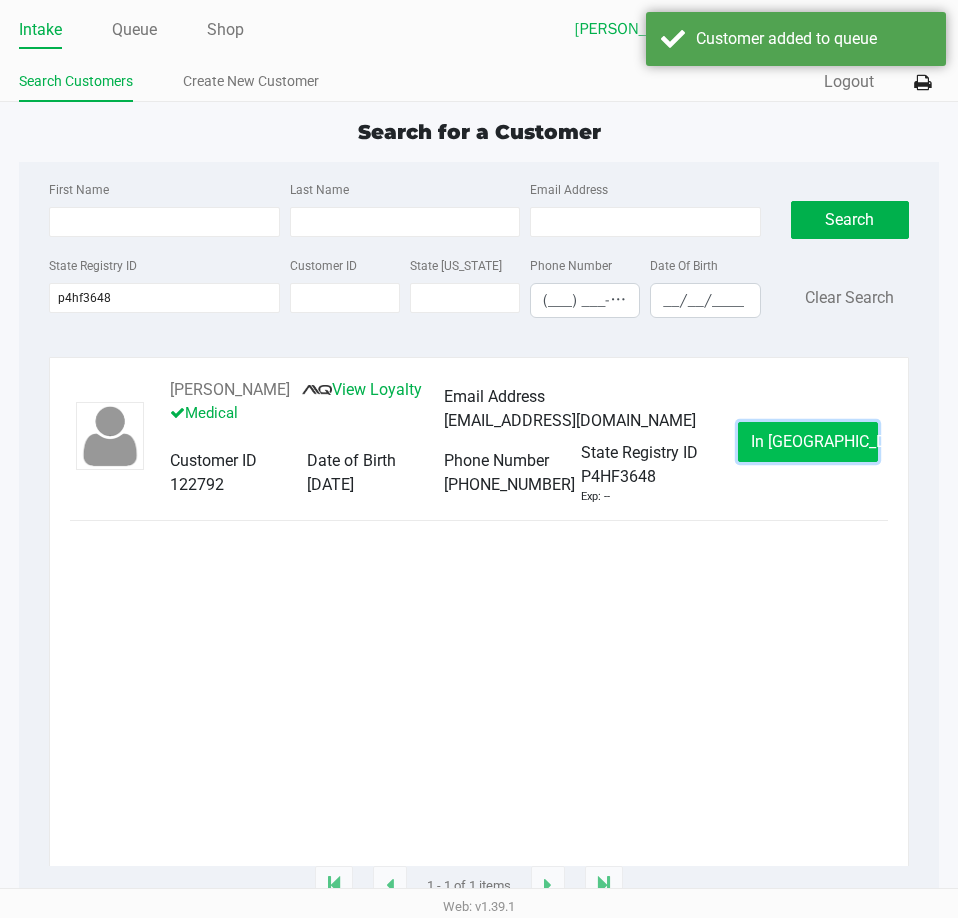 click on "In Queue" 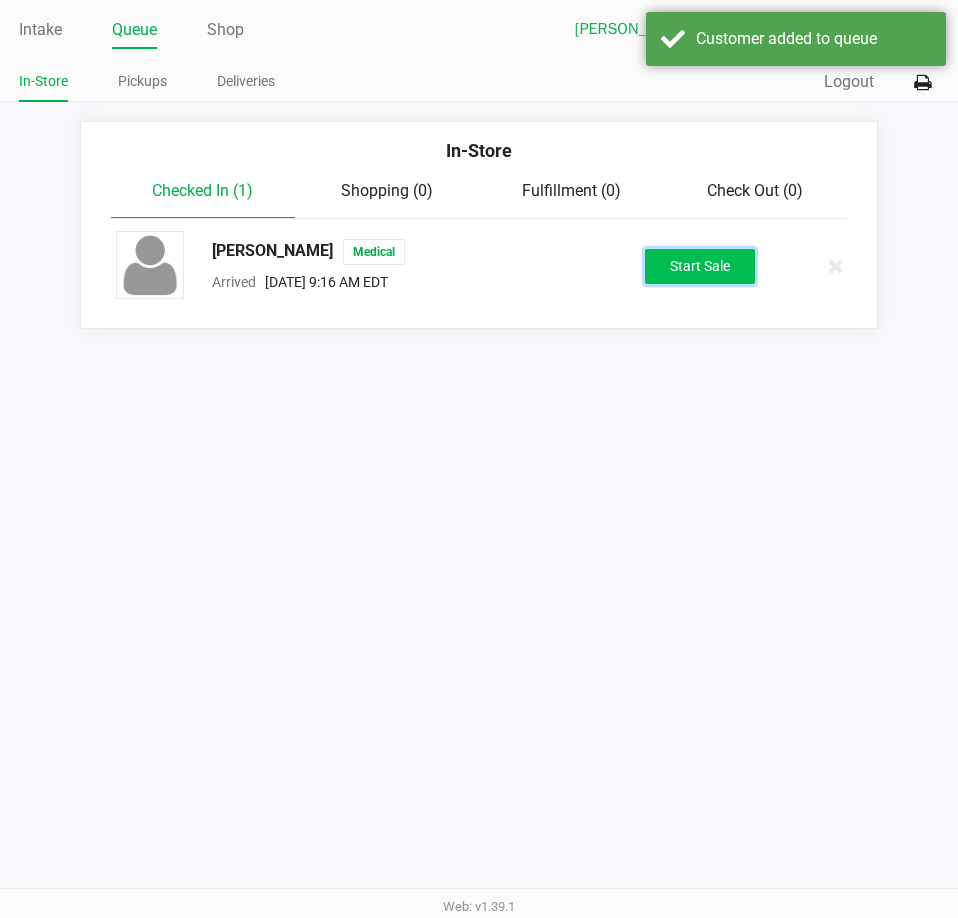 click on "Start Sale" 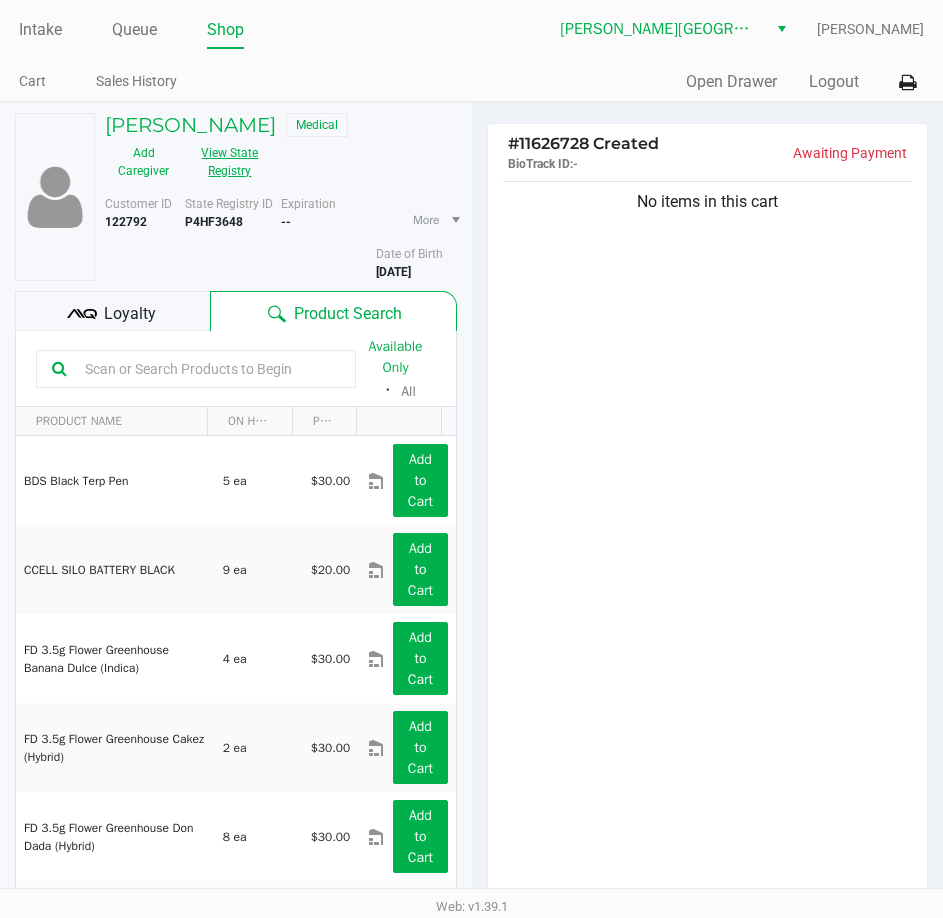 click on "View State Registry" 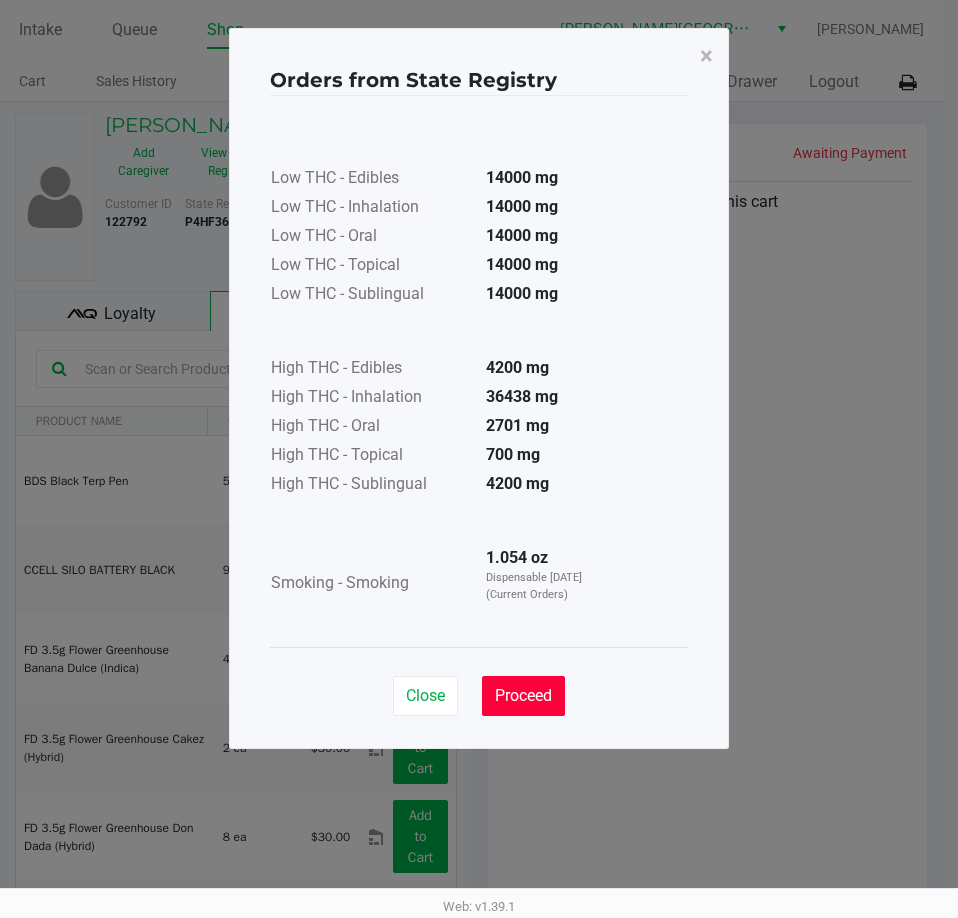 click on "Proceed" 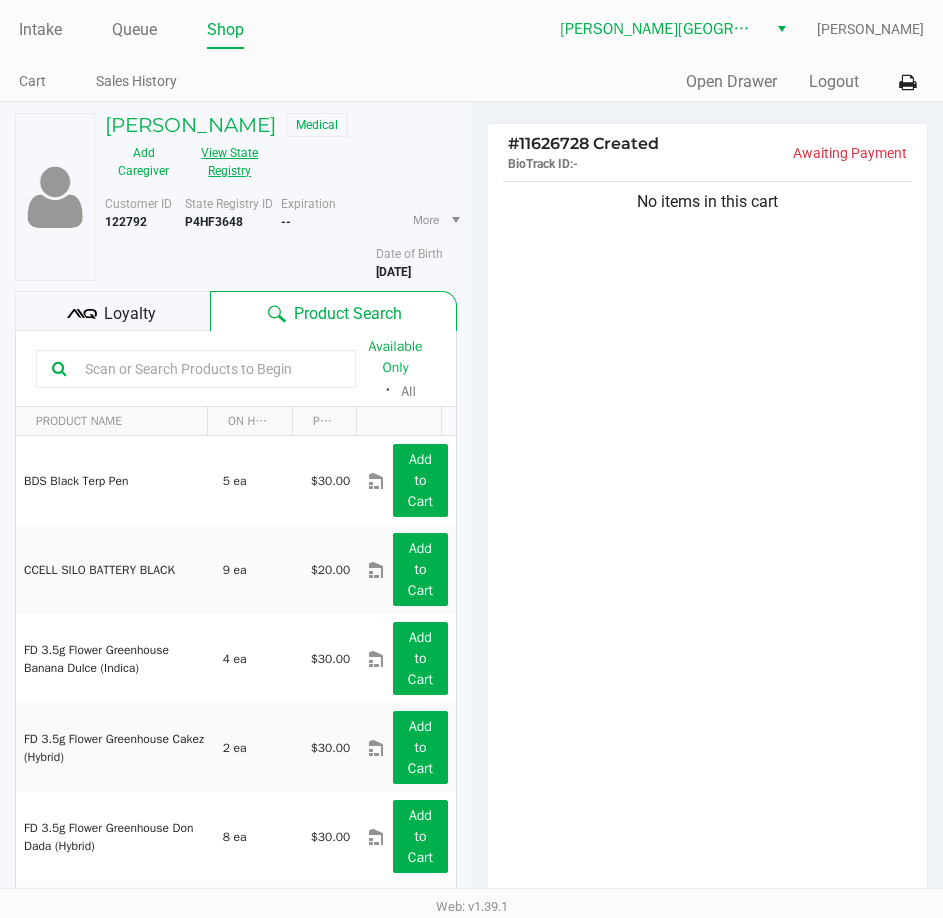 click on "View State Registry" 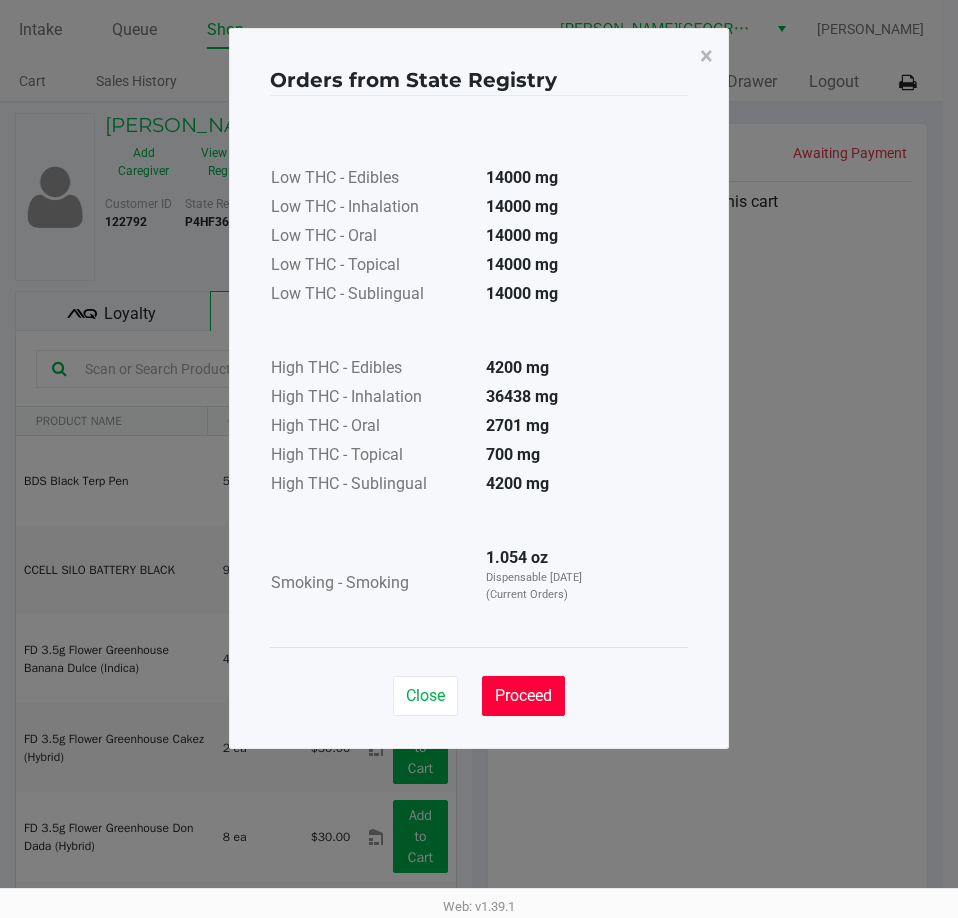 drag, startPoint x: 540, startPoint y: 703, endPoint x: 564, endPoint y: 679, distance: 33.941124 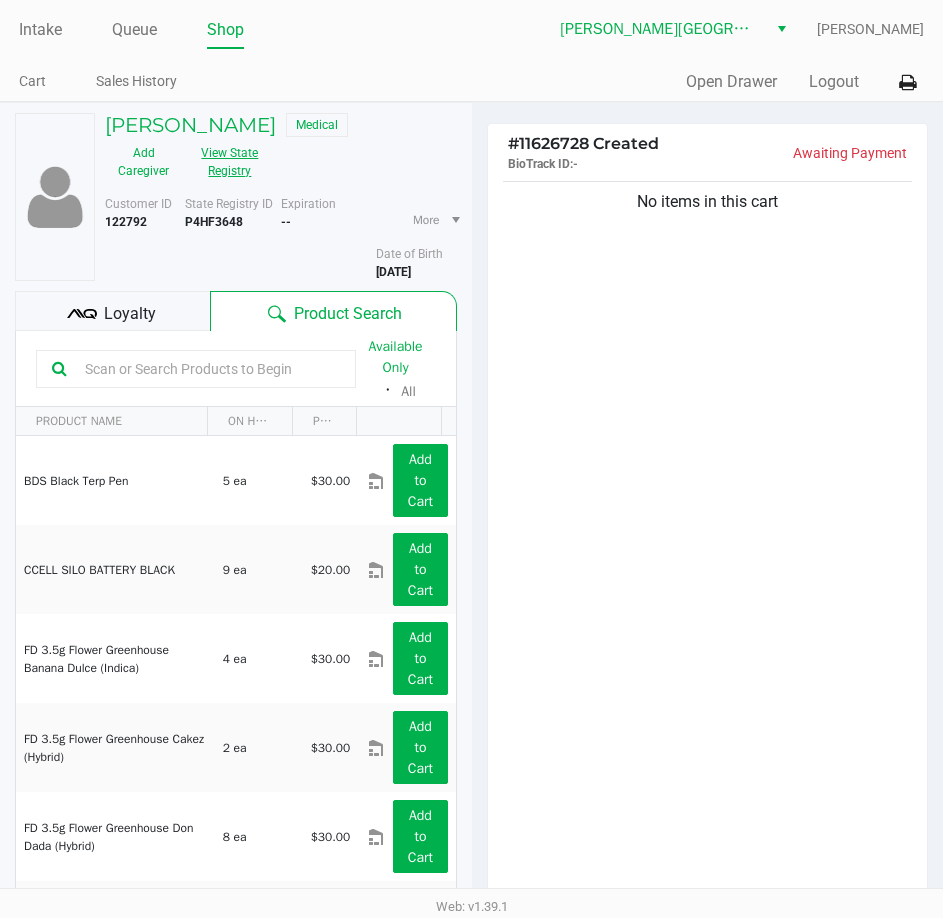 type 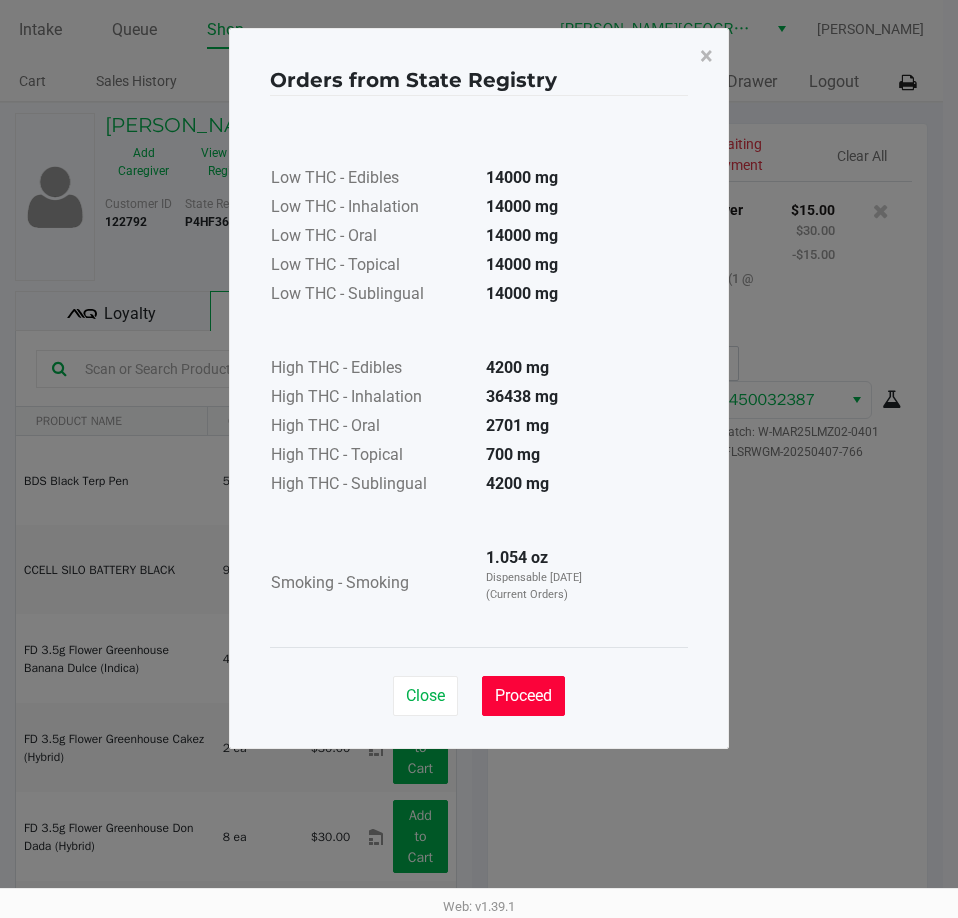 click on "Proceed" 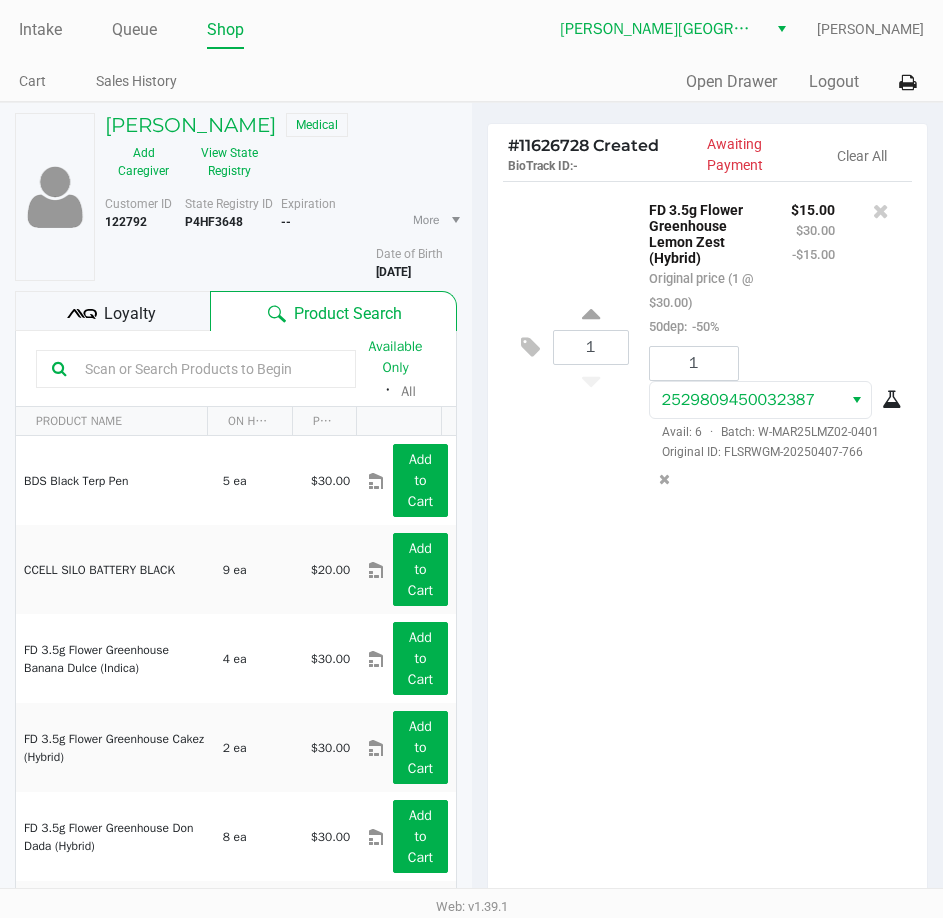 click on "1  FD 3.5g Flower Greenhouse Lemon Zest (Hybrid)   Original price (1 @ $30.00)  50dep:  -50% $15.00 $30.00 -$15.00 1 2529809450032387  Avail: 6  ·  Batch: W-MAR25LMZ02-0401   Original ID: FLSRWGM-20250407-766" 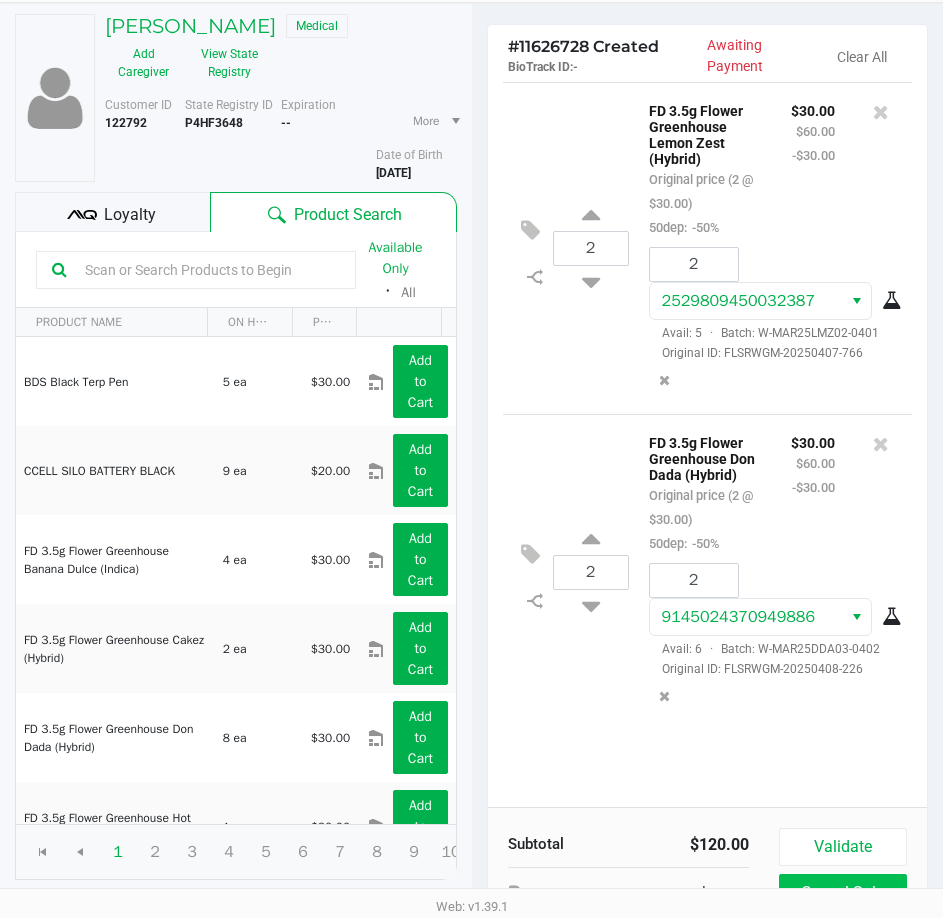 scroll, scrollTop: 209, scrollLeft: 0, axis: vertical 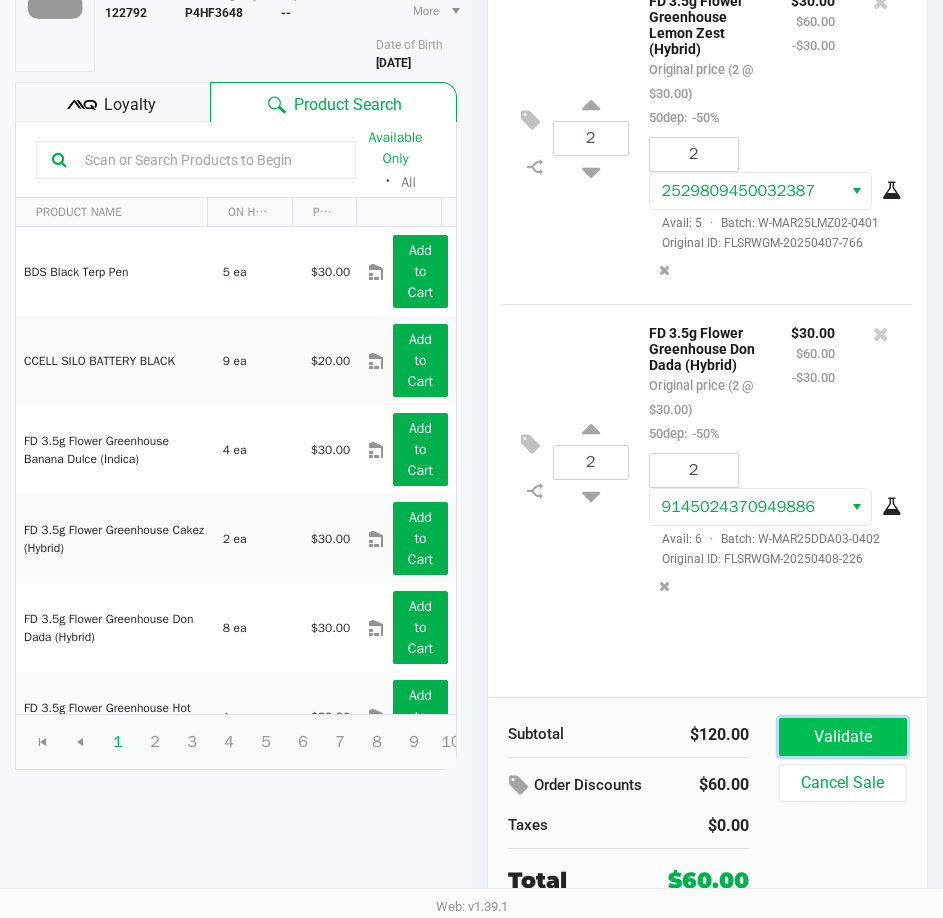 click on "Validate" 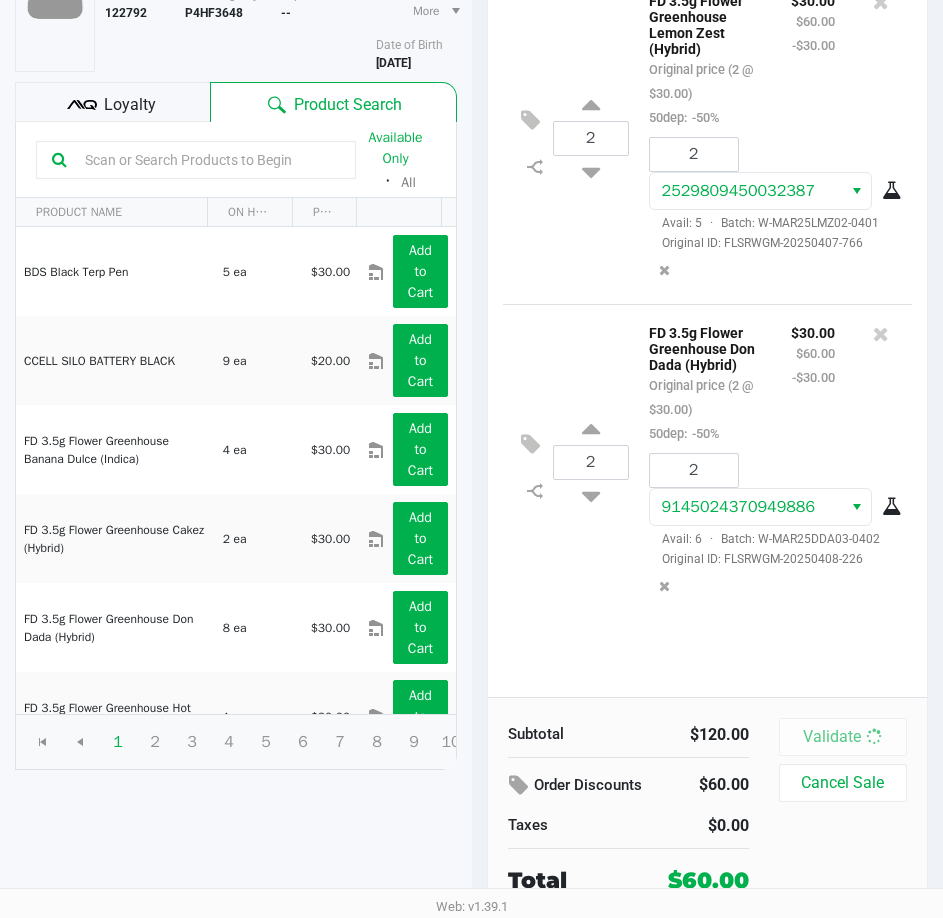 scroll, scrollTop: 0, scrollLeft: 0, axis: both 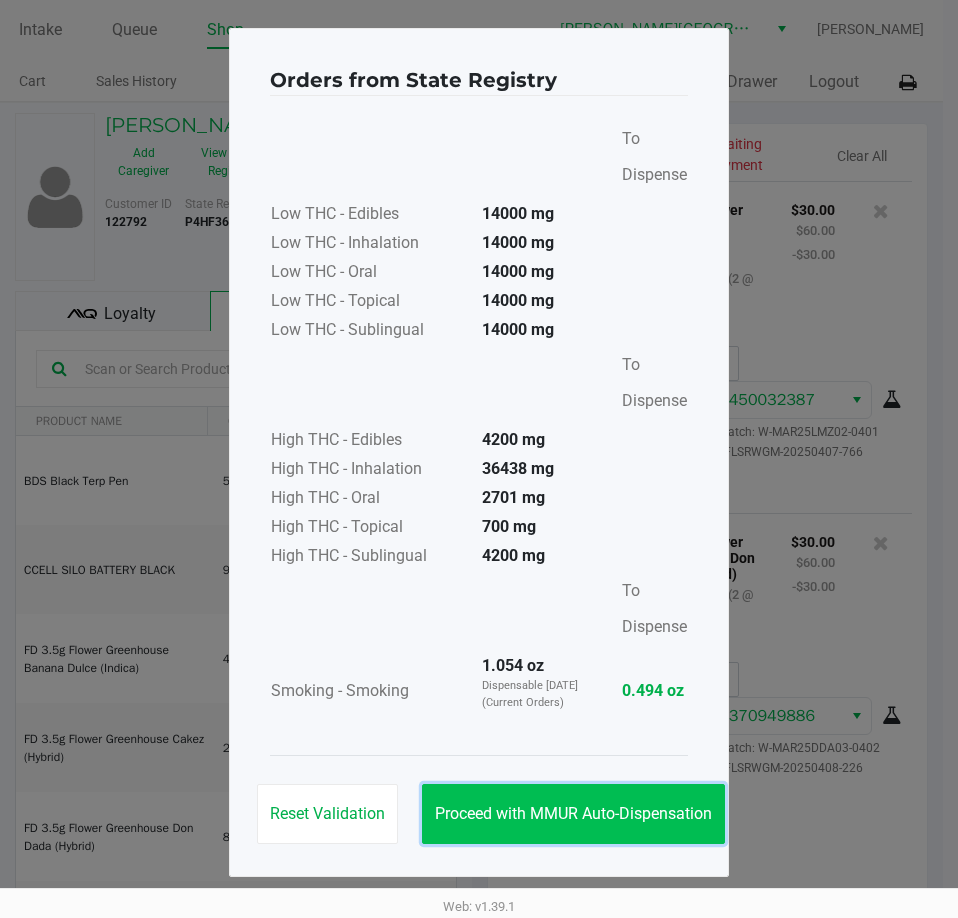 click on "Proceed with MMUR Auto-Dispensation" 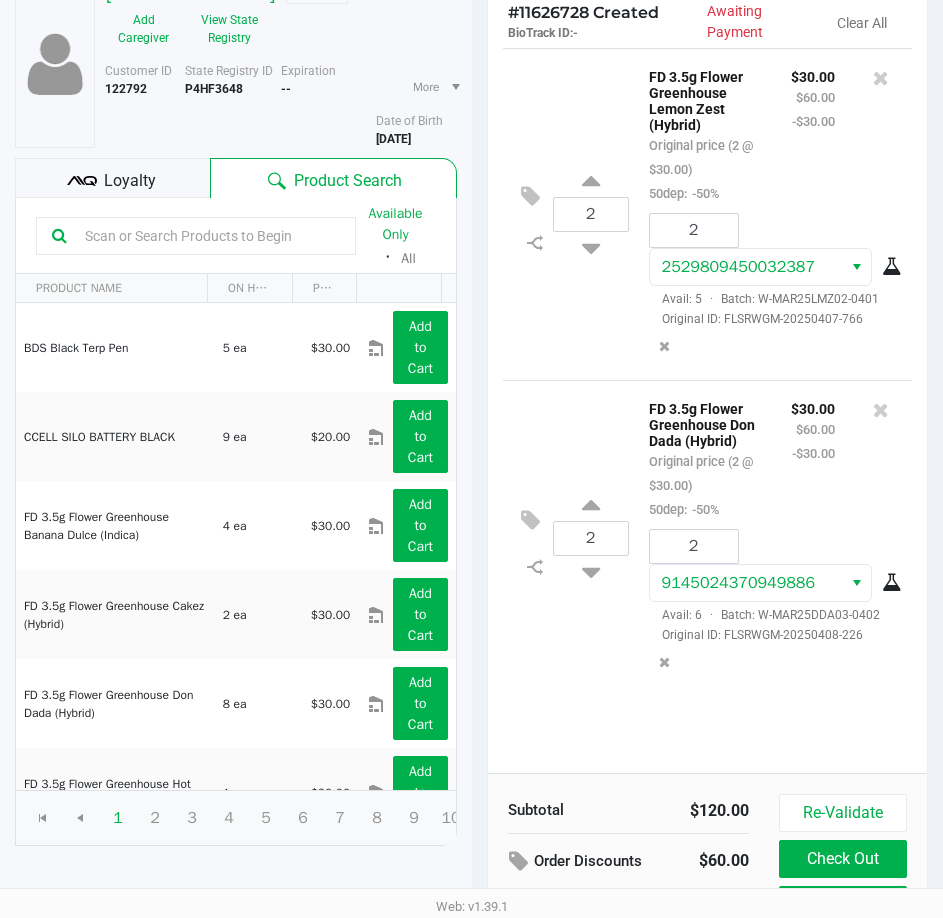 scroll, scrollTop: 254, scrollLeft: 0, axis: vertical 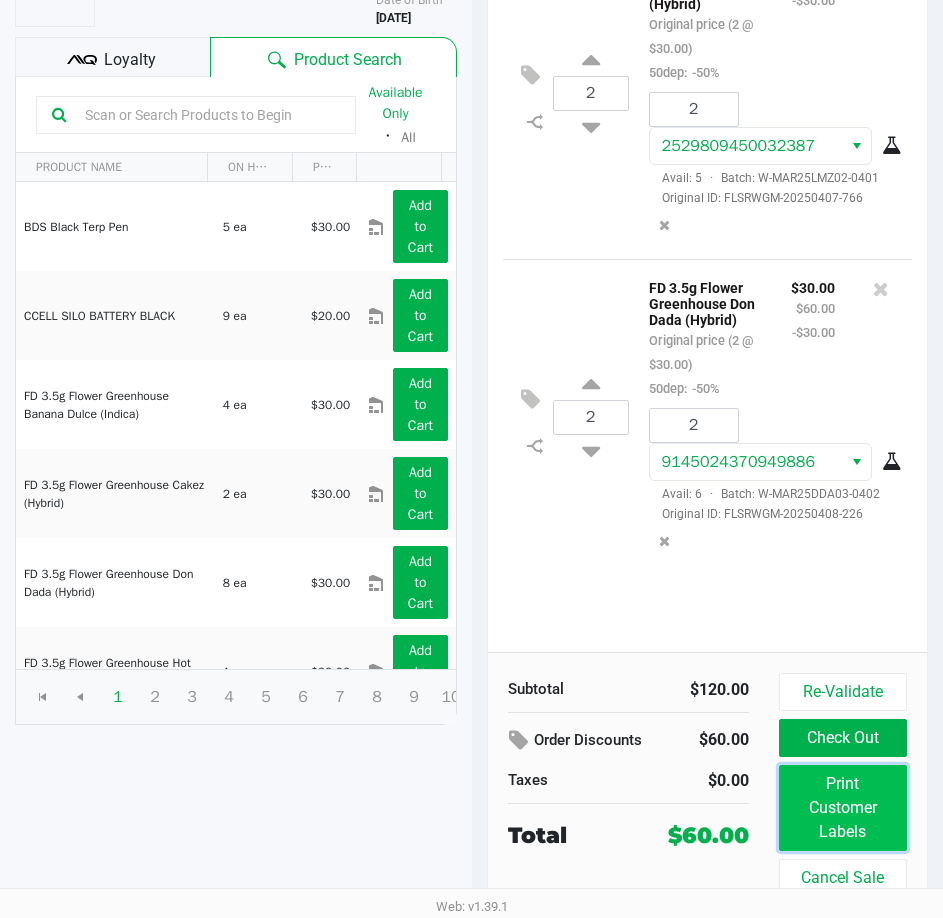 click on "Print Customer Labels" 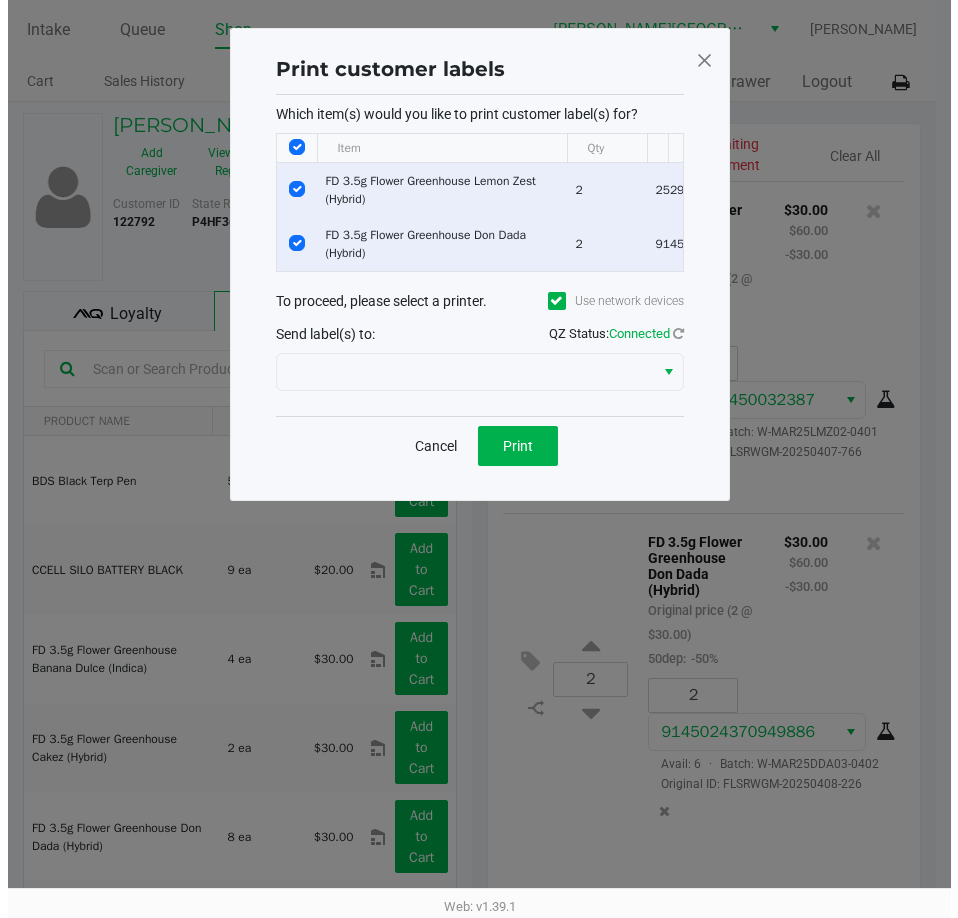 scroll, scrollTop: 0, scrollLeft: 0, axis: both 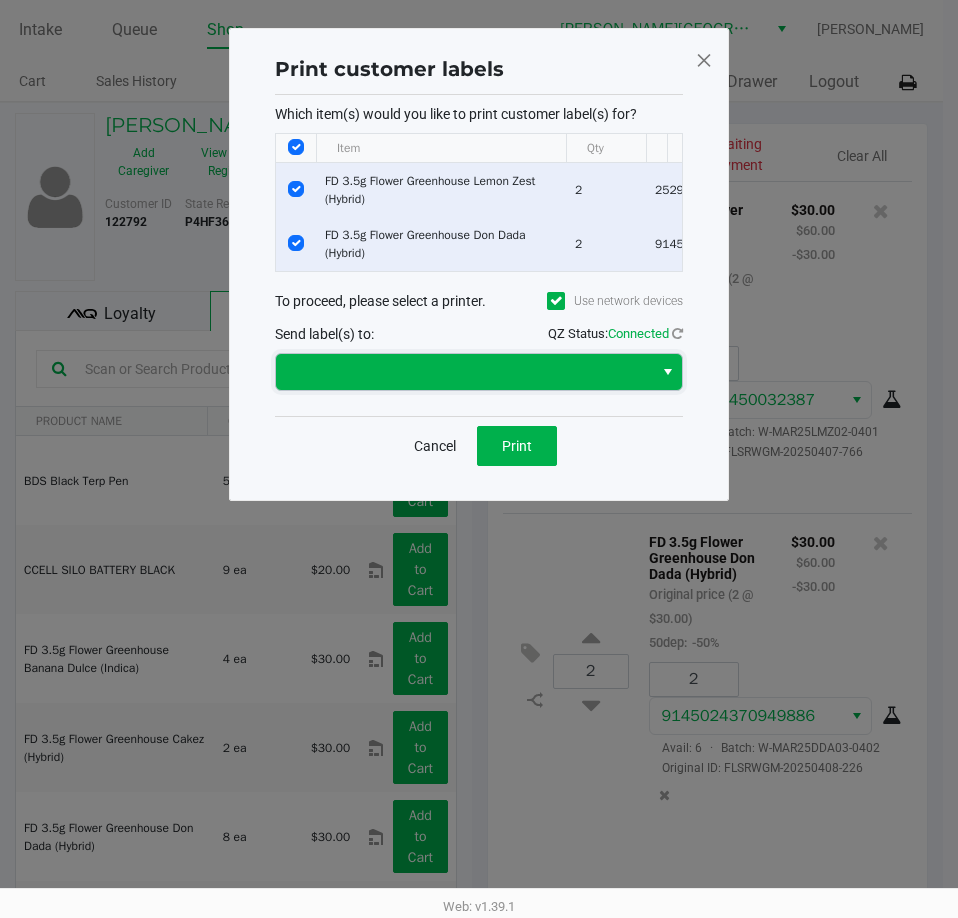 click at bounding box center (464, 372) 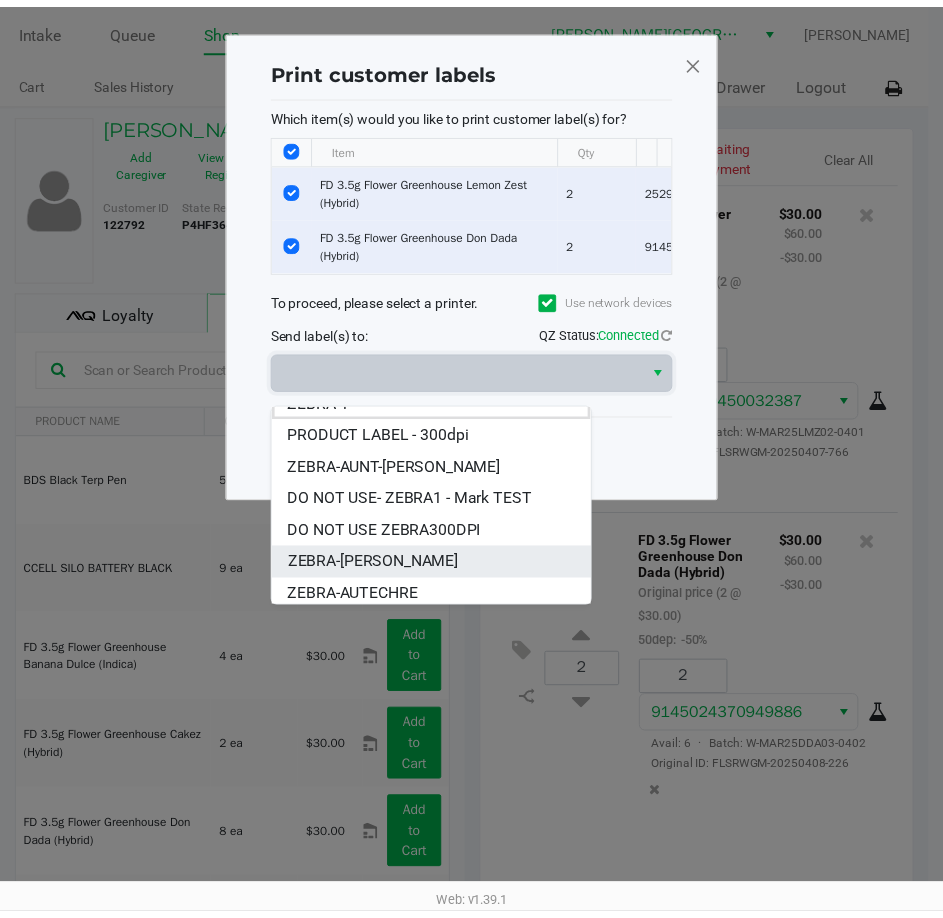 scroll, scrollTop: 24, scrollLeft: 0, axis: vertical 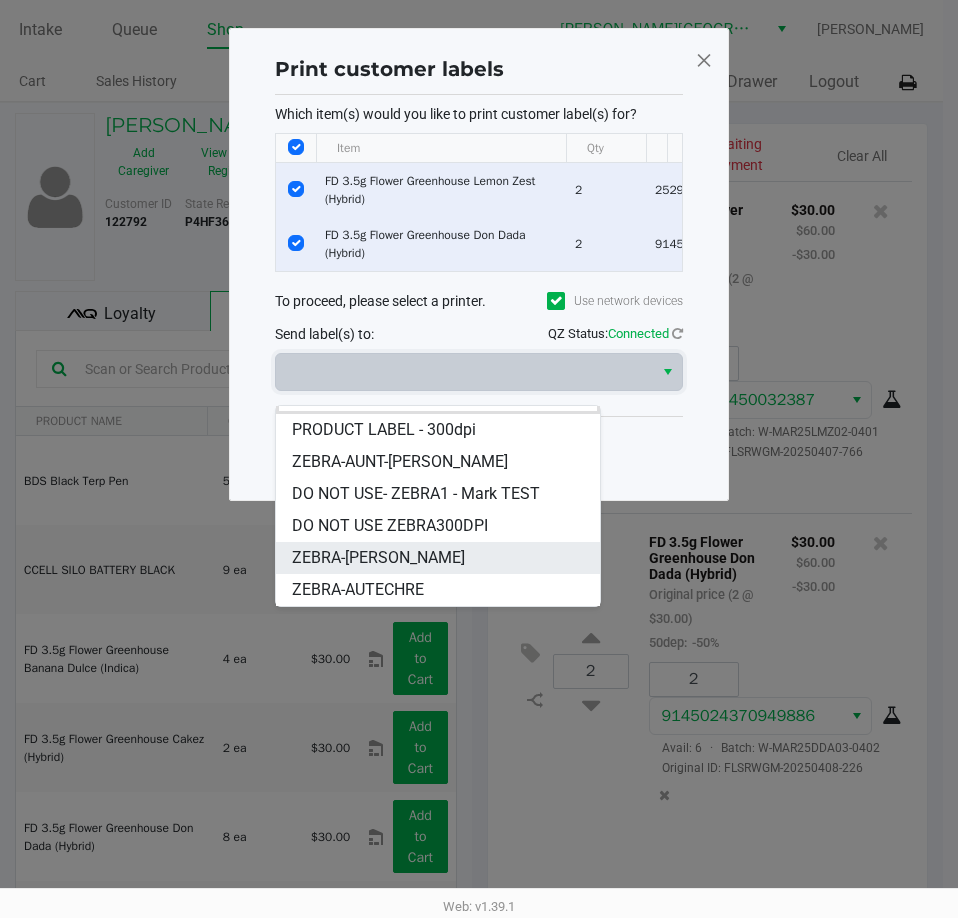 click on "ZEBRA-[PERSON_NAME]" at bounding box center (378, 558) 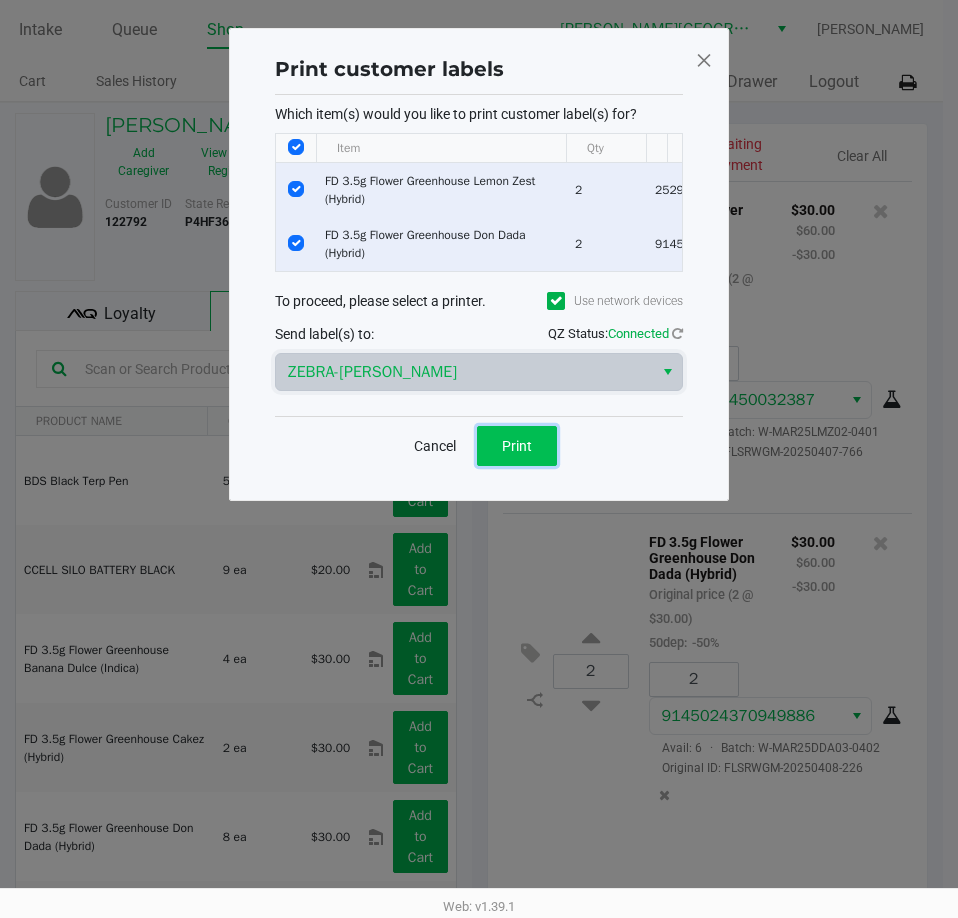 click on "Print" 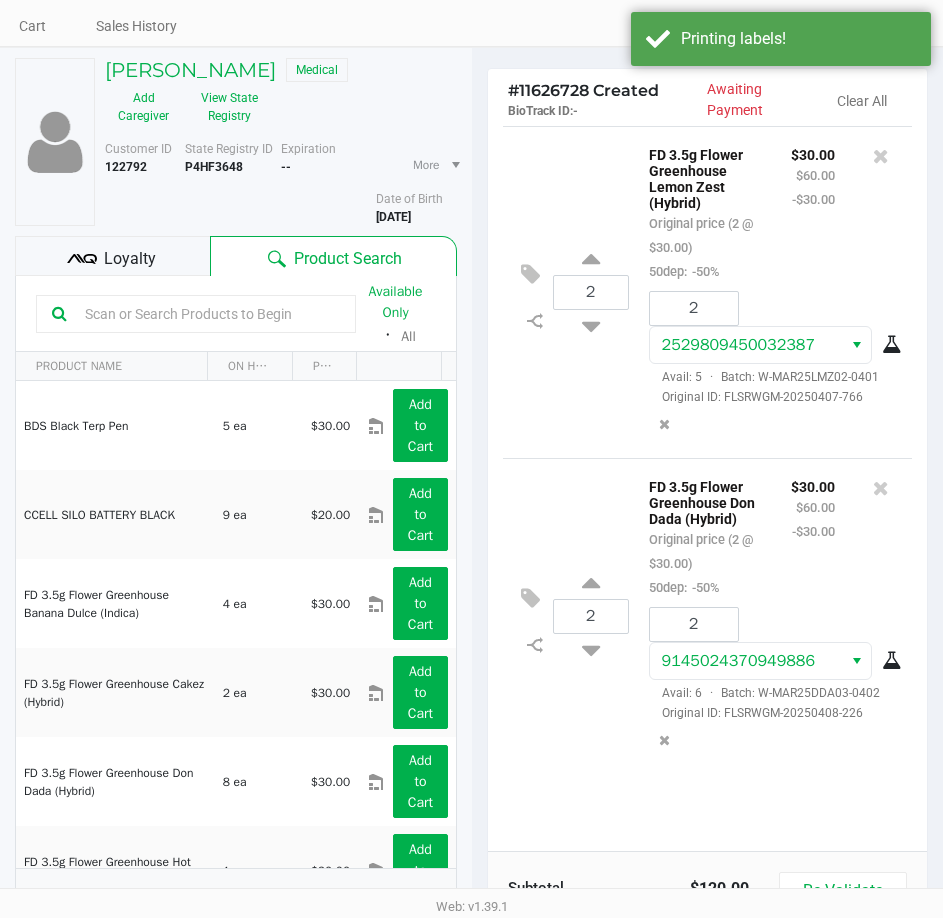scroll, scrollTop: 254, scrollLeft: 0, axis: vertical 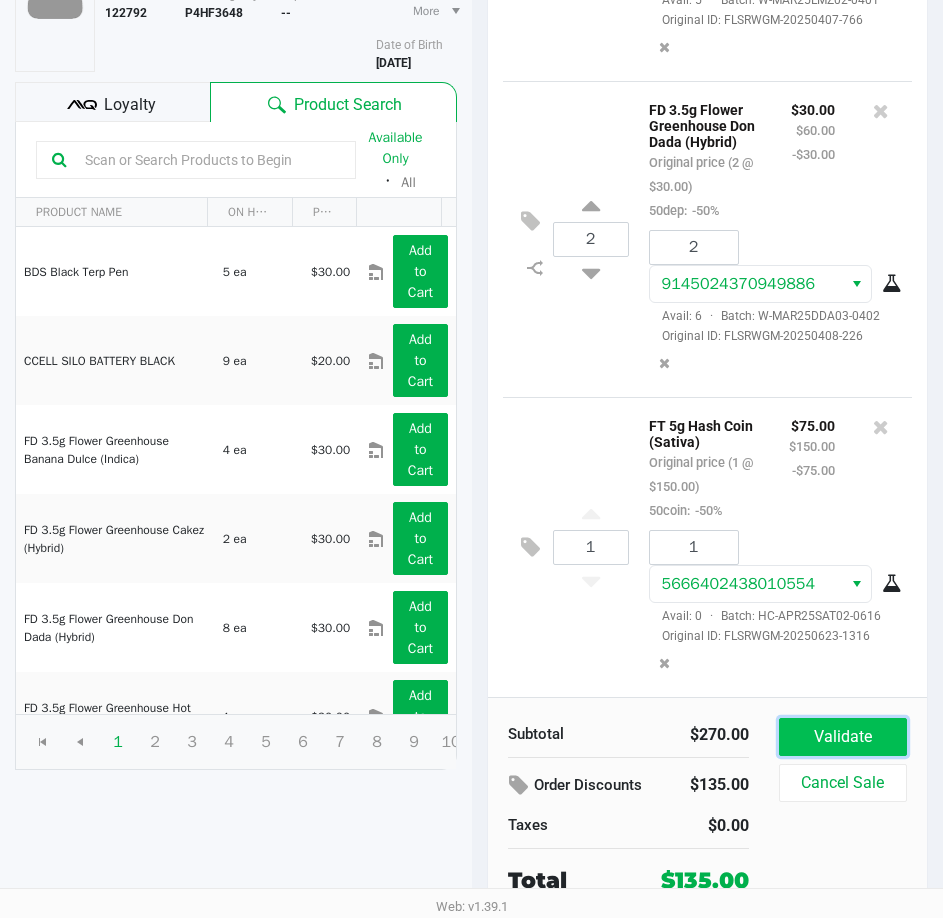 click on "Validate" 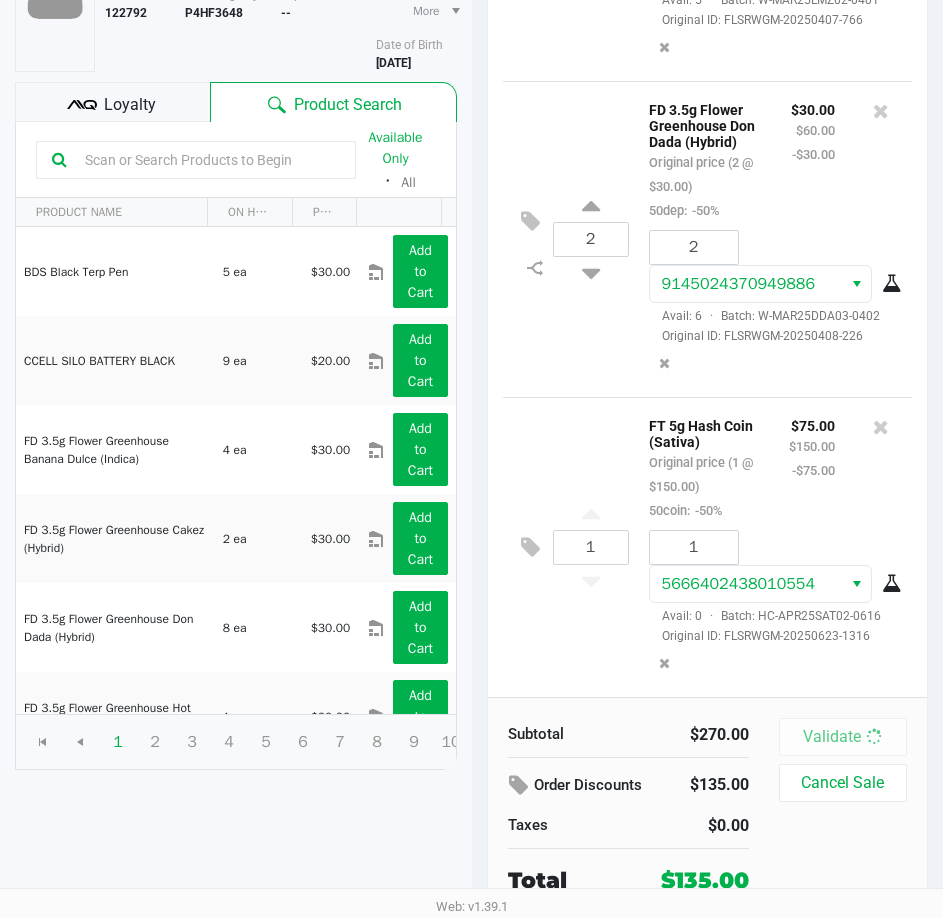 scroll, scrollTop: 0, scrollLeft: 0, axis: both 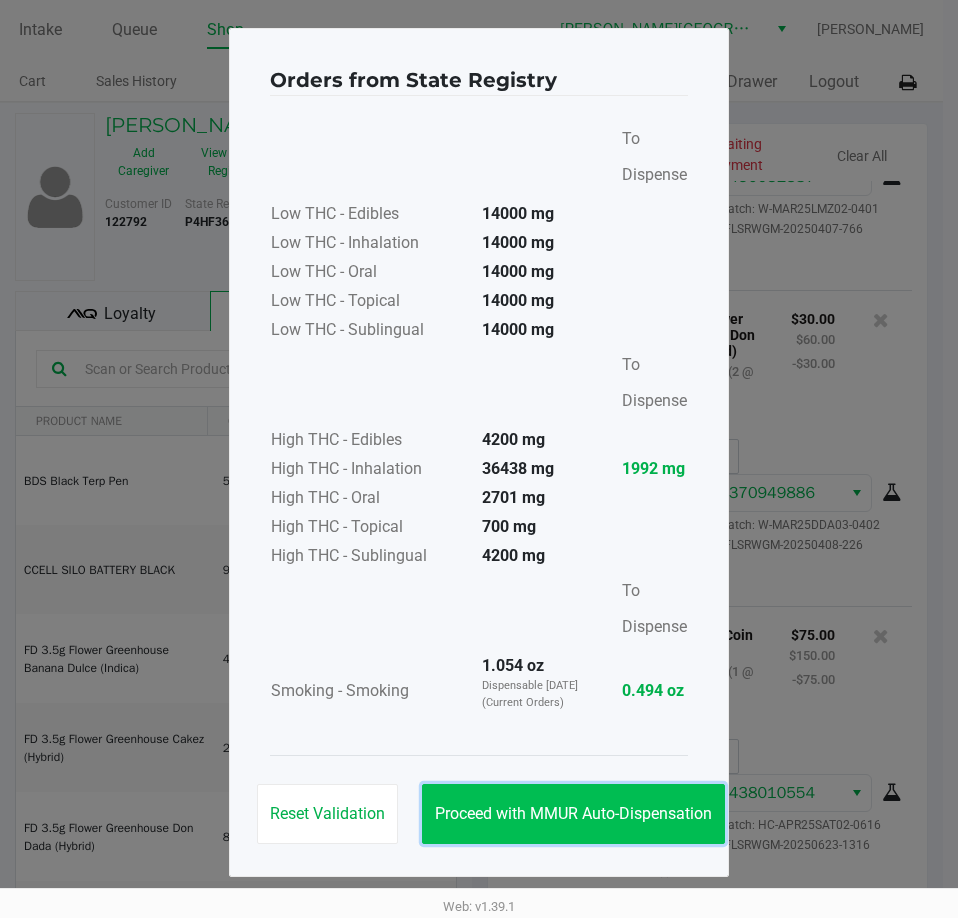 click on "Proceed with MMUR Auto-Dispensation" 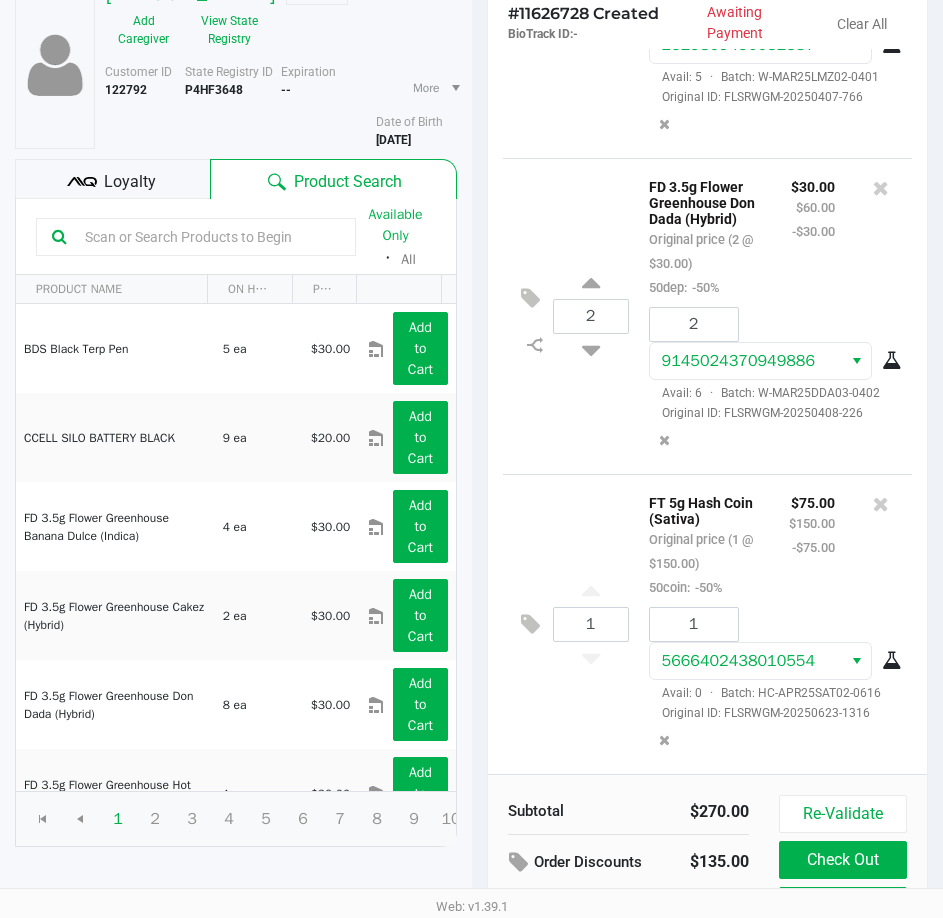 scroll, scrollTop: 254, scrollLeft: 0, axis: vertical 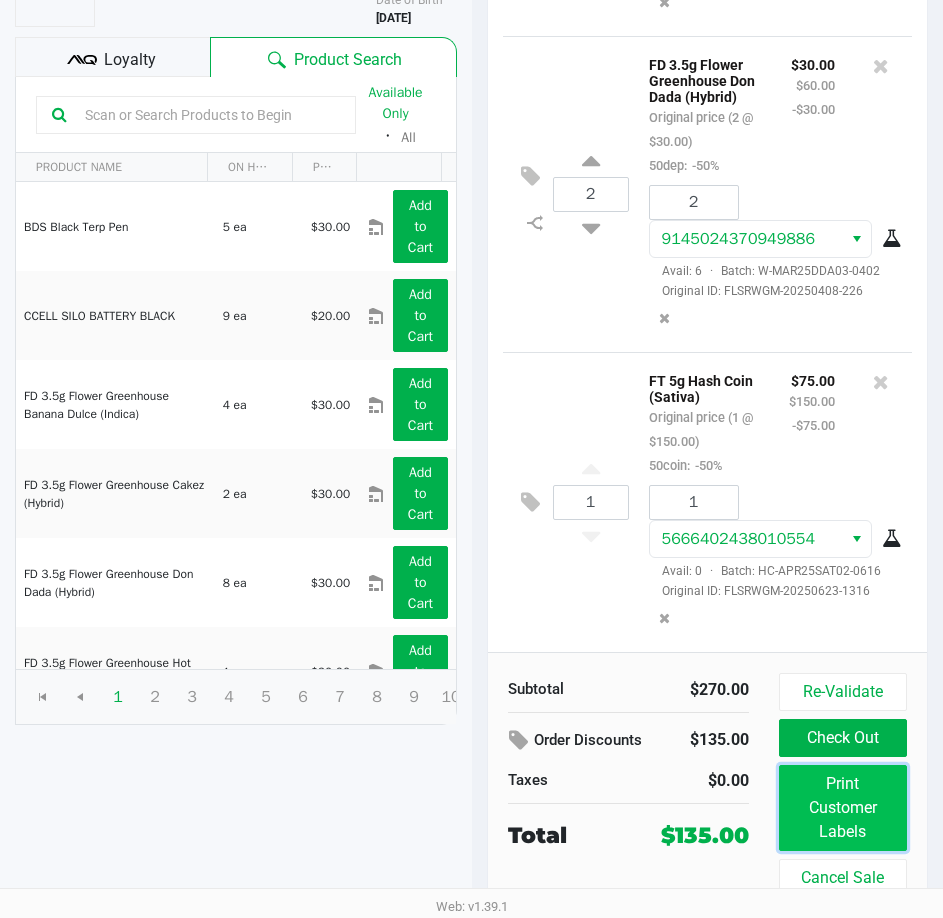 click on "Print Customer Labels" 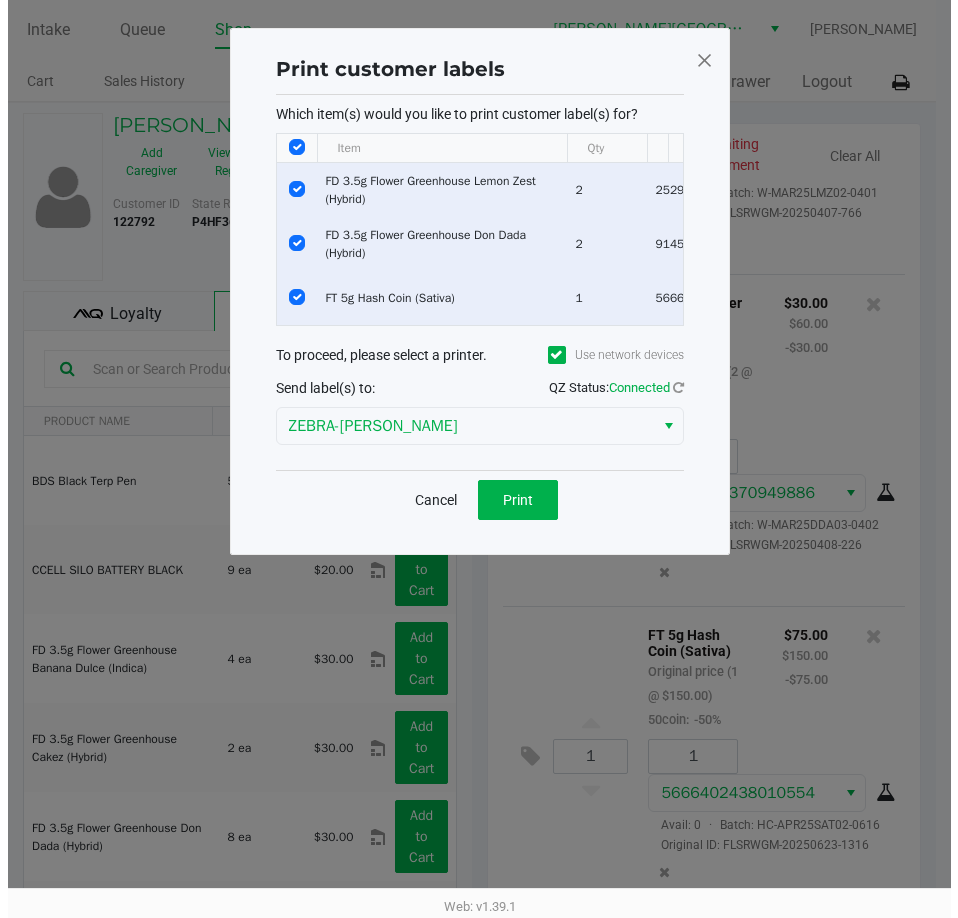 scroll, scrollTop: 0, scrollLeft: 0, axis: both 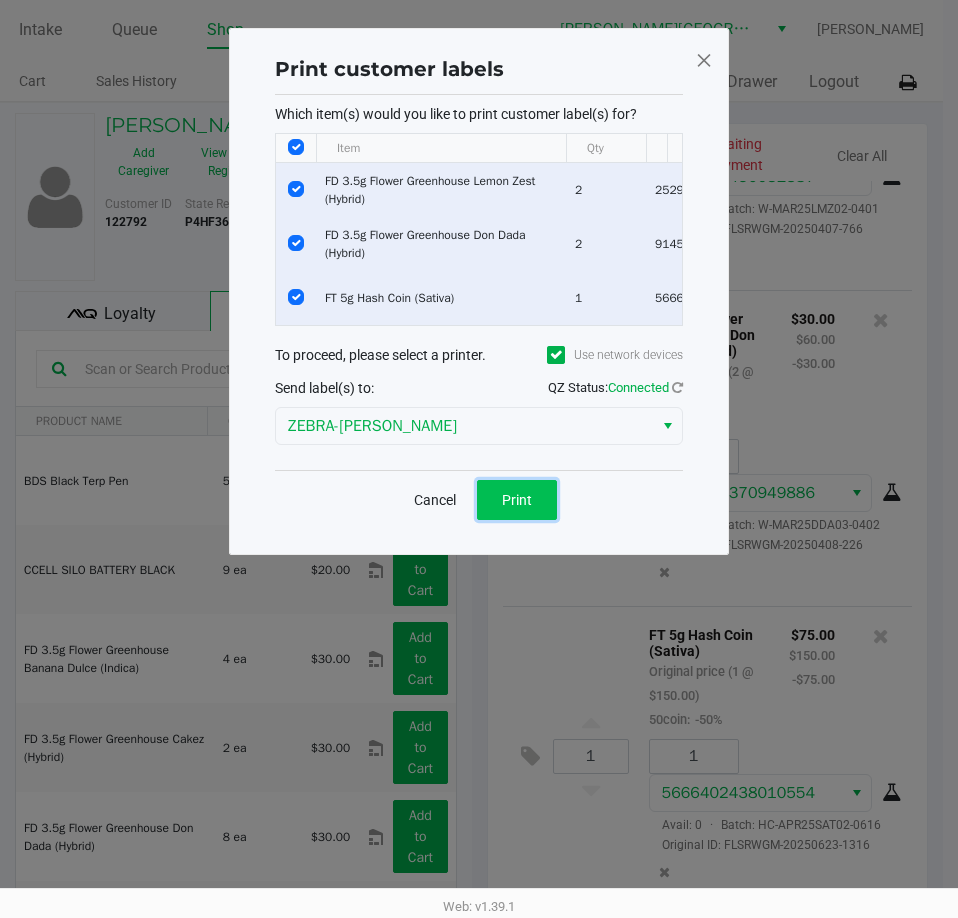 click on "Print" 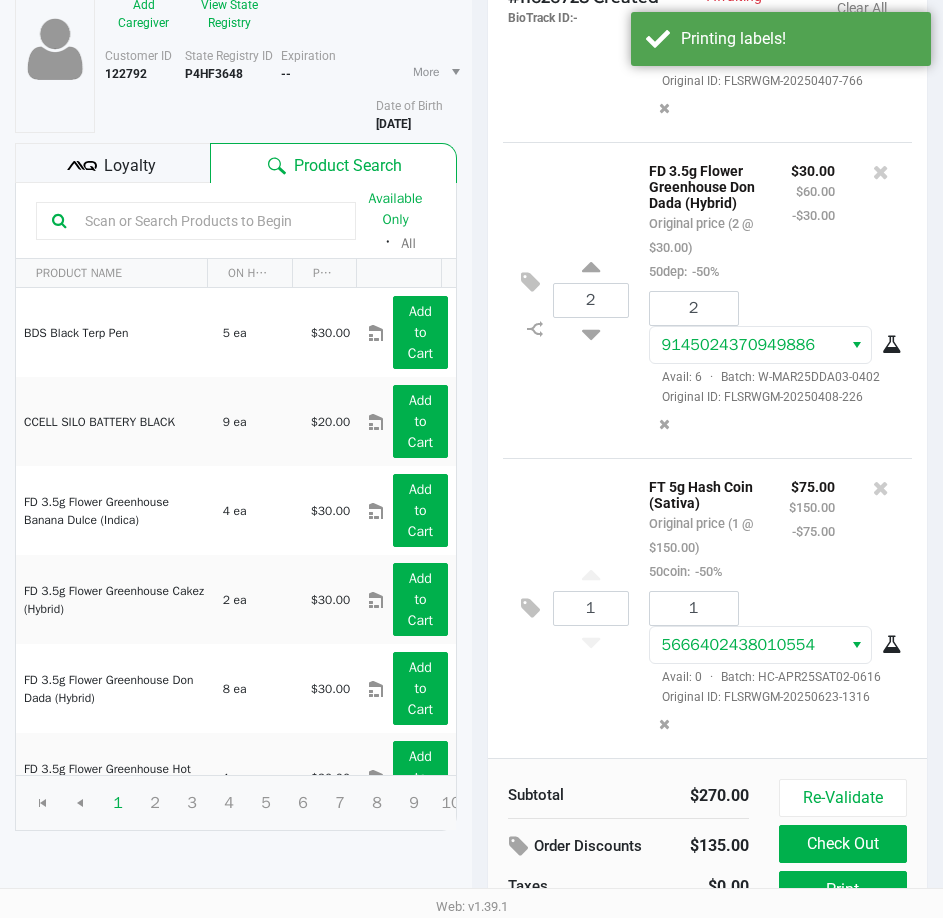 scroll, scrollTop: 254, scrollLeft: 0, axis: vertical 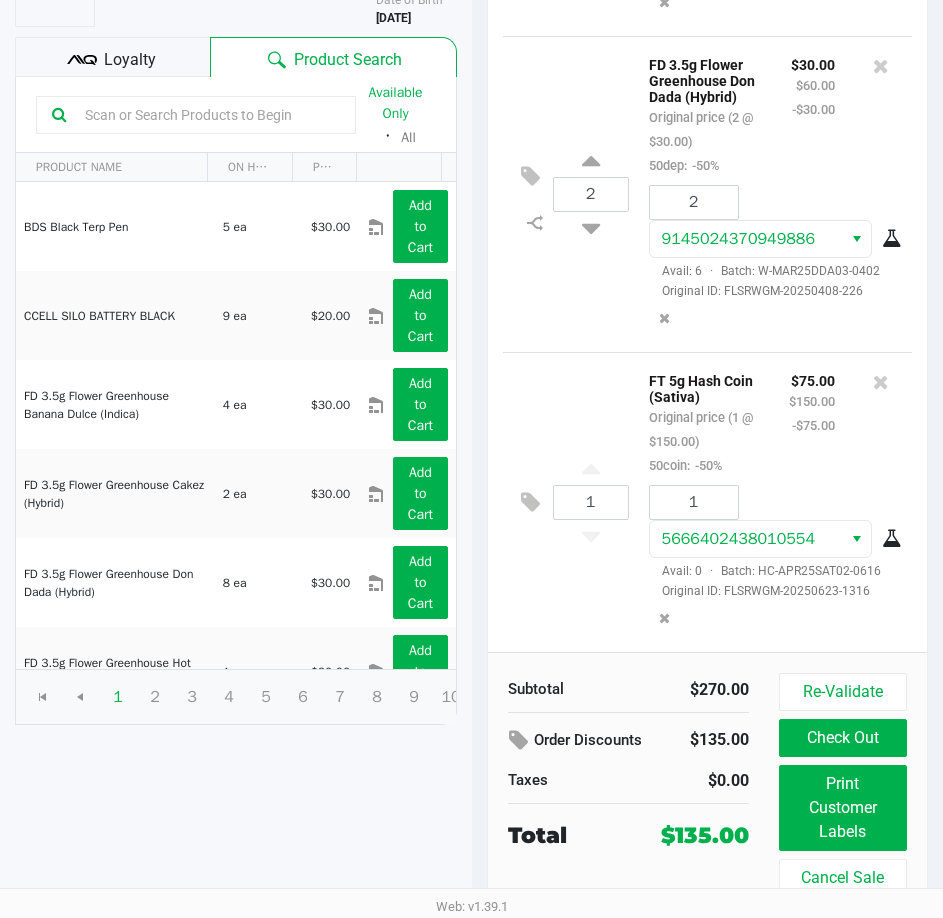 click on "Loyalty" 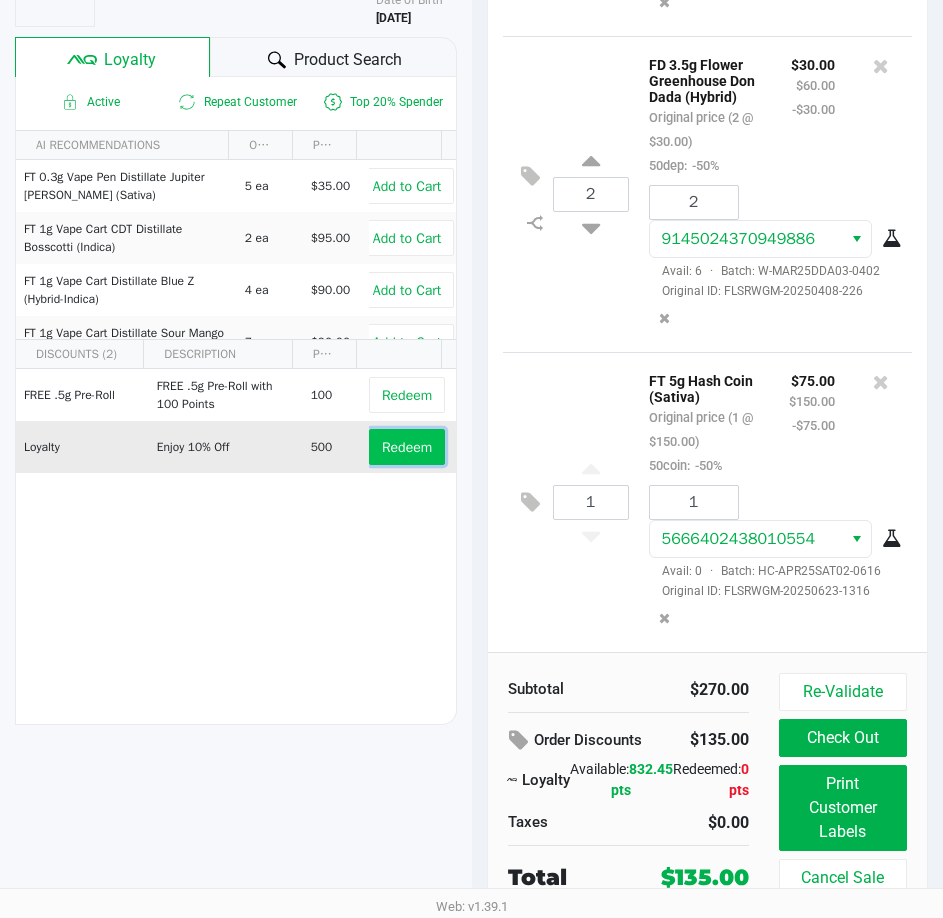 click on "Redeem" 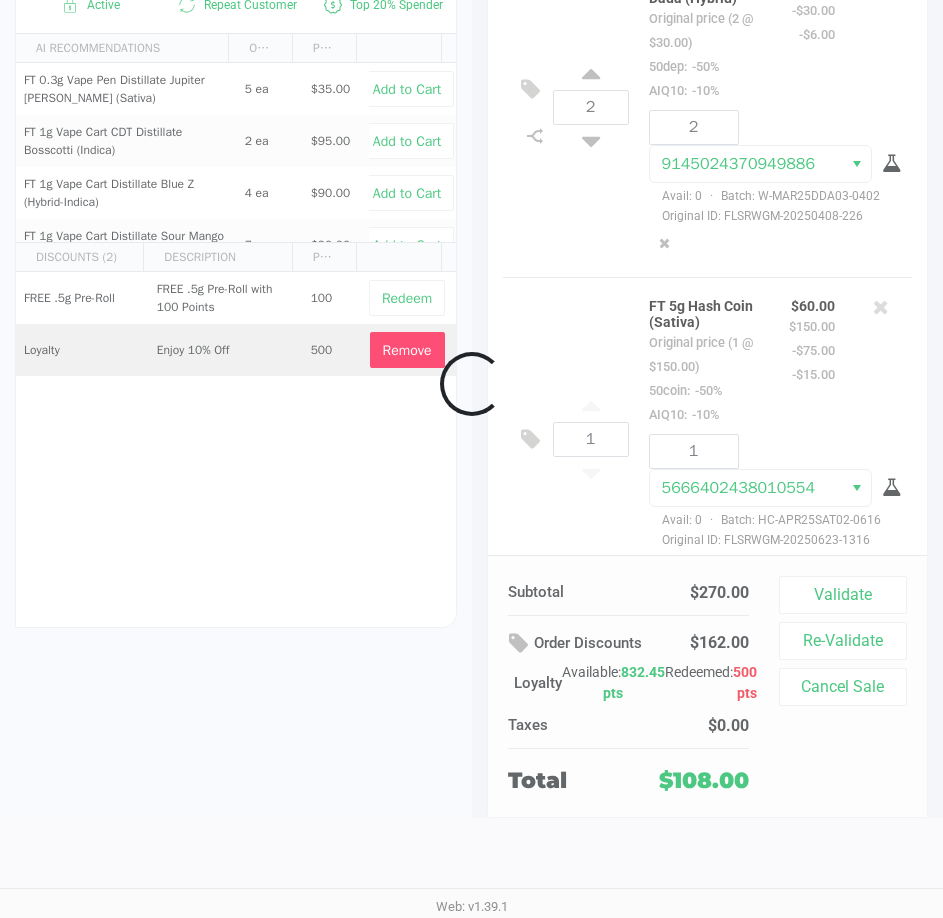 scroll, scrollTop: 254, scrollLeft: 0, axis: vertical 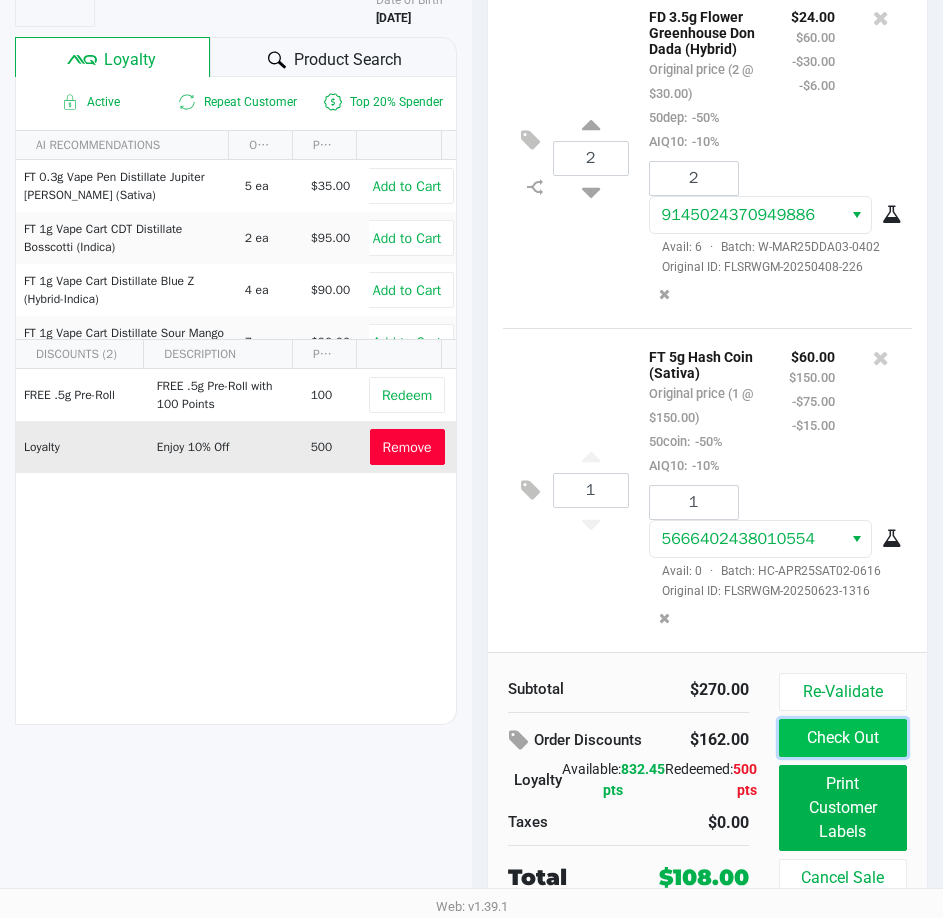 click on "Check Out" 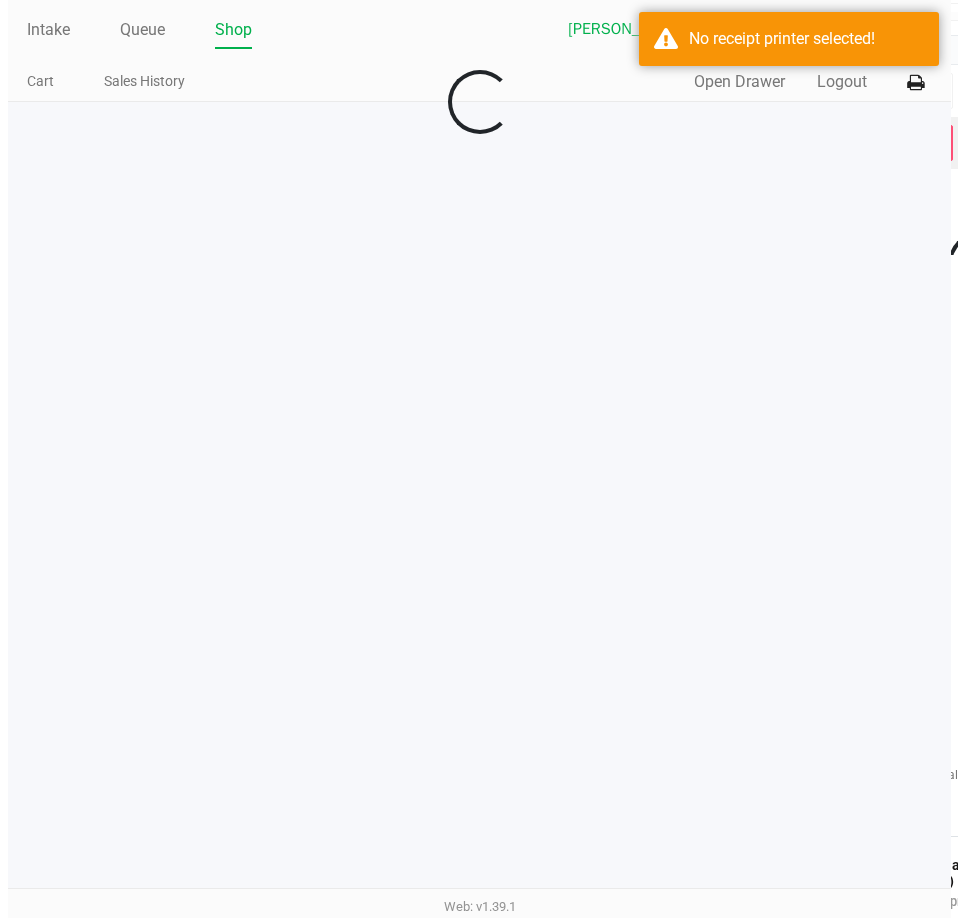 scroll, scrollTop: 0, scrollLeft: 0, axis: both 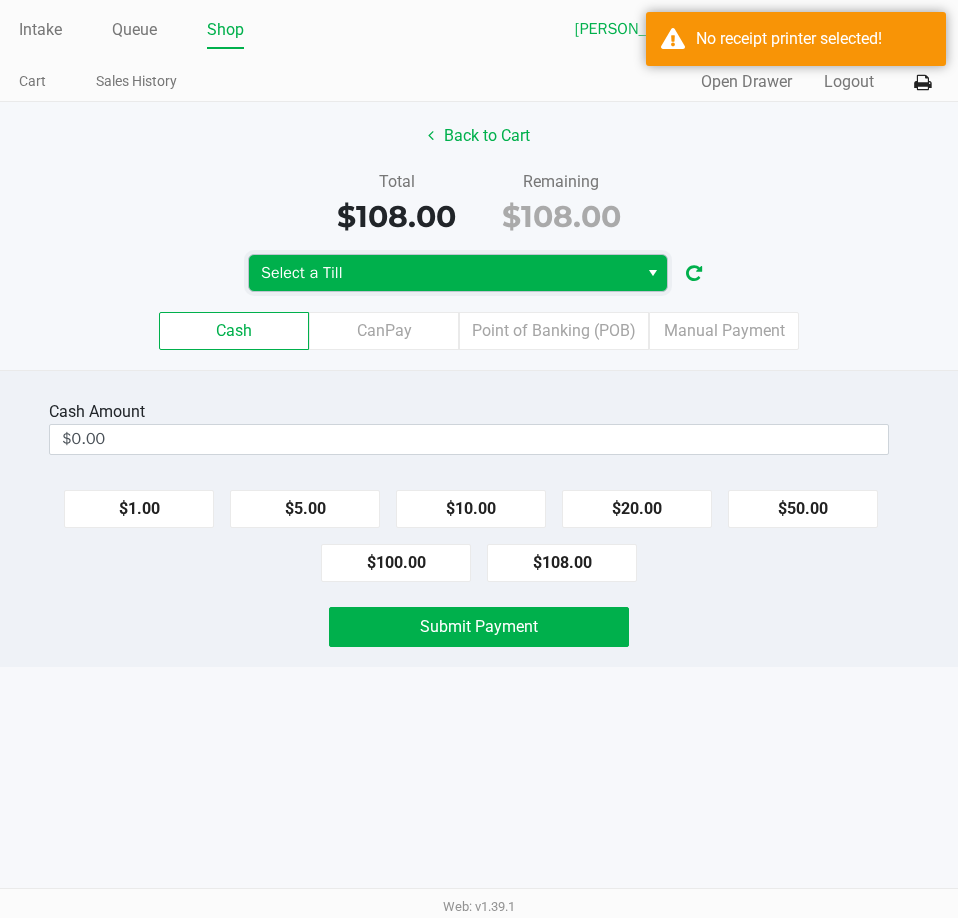 click on "Select a Till" at bounding box center (443, 273) 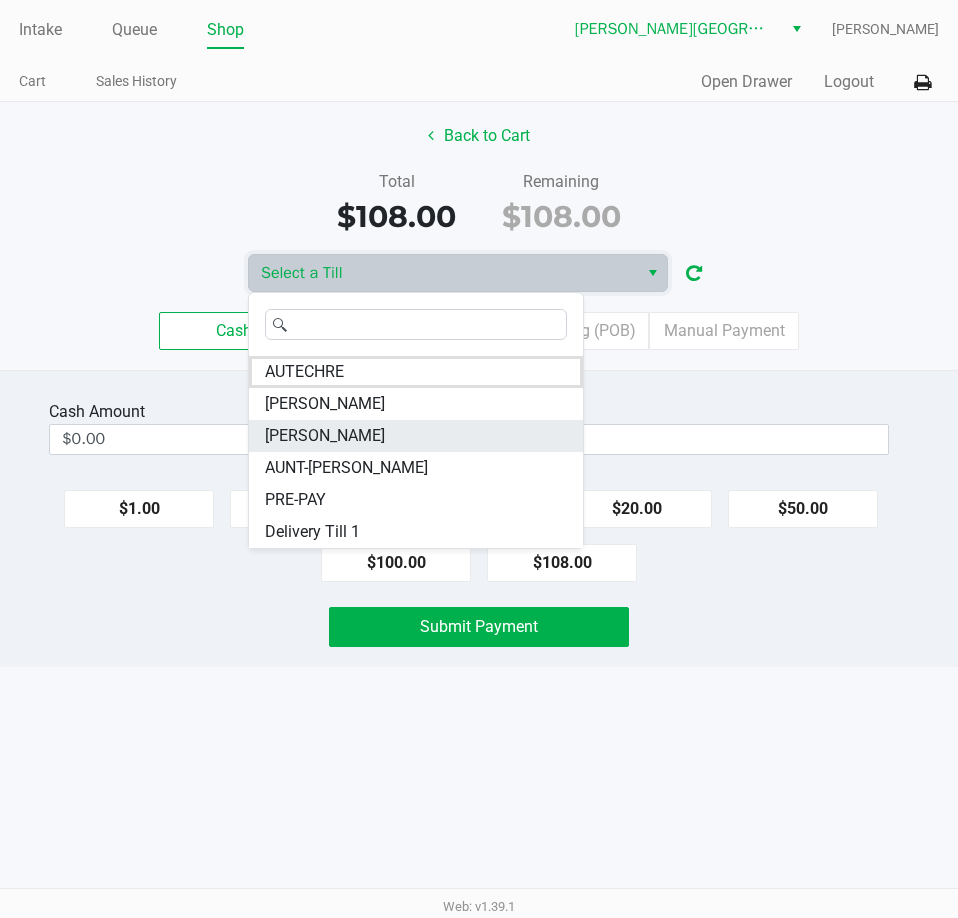 click on "CHARLES-EVANS" at bounding box center [325, 436] 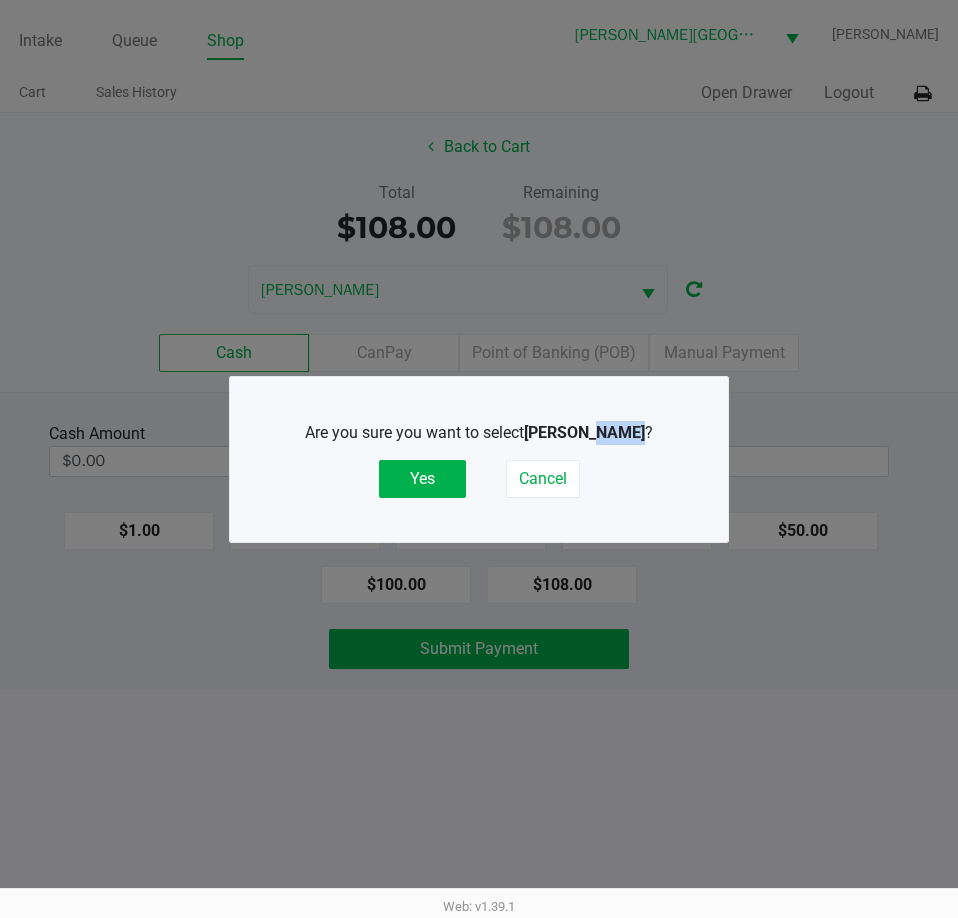click on "Are you sure you want to select  CHARLES-EVANS ?   Yes   Cancel" 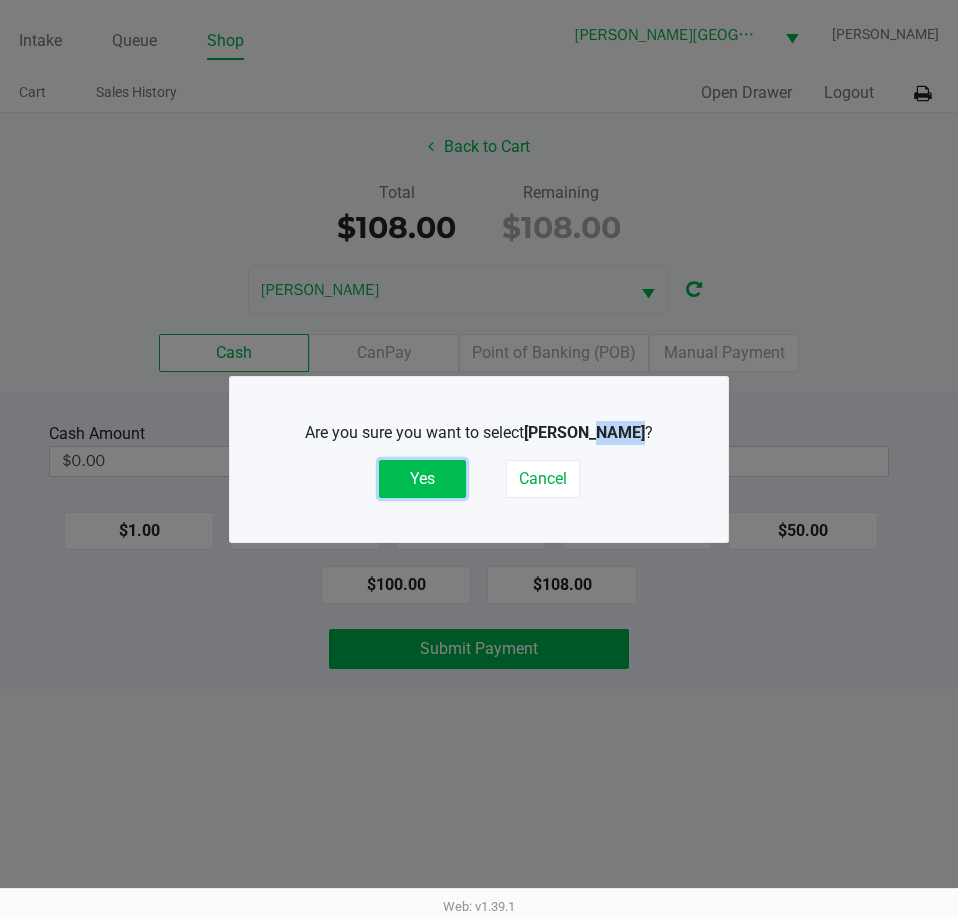 click on "Yes" 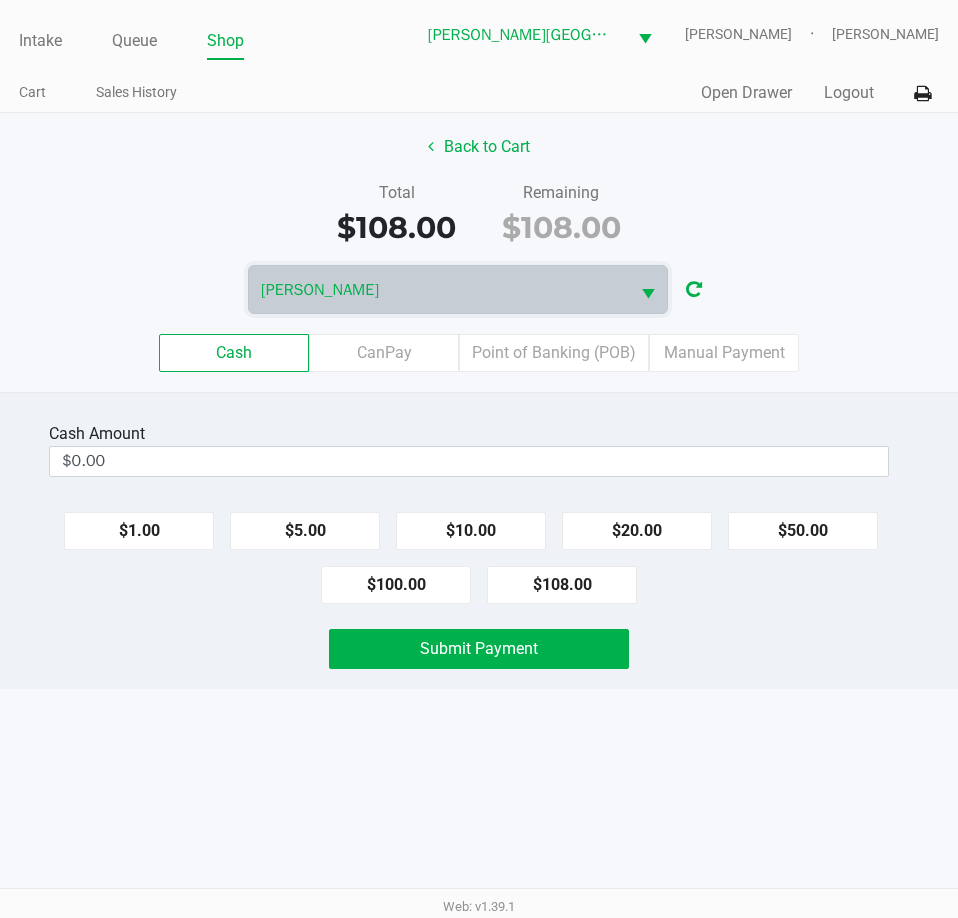 click on "Cash  Amount" 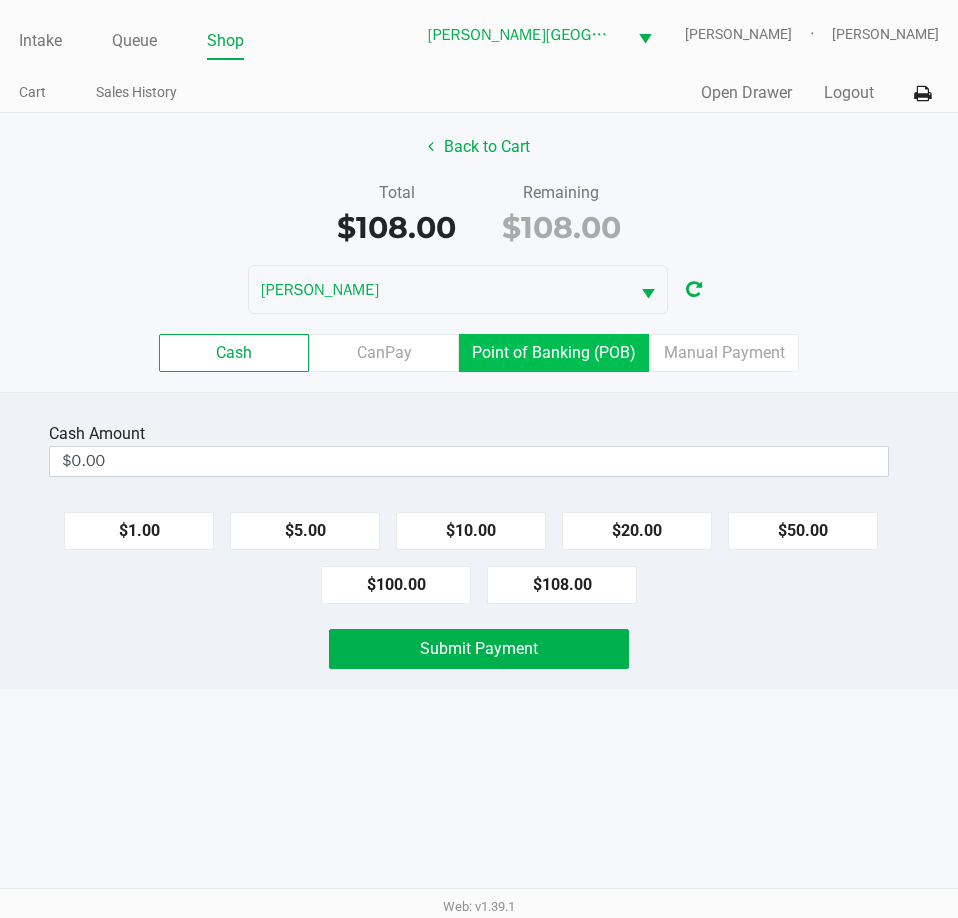 click on "Point of Banking (POB)" 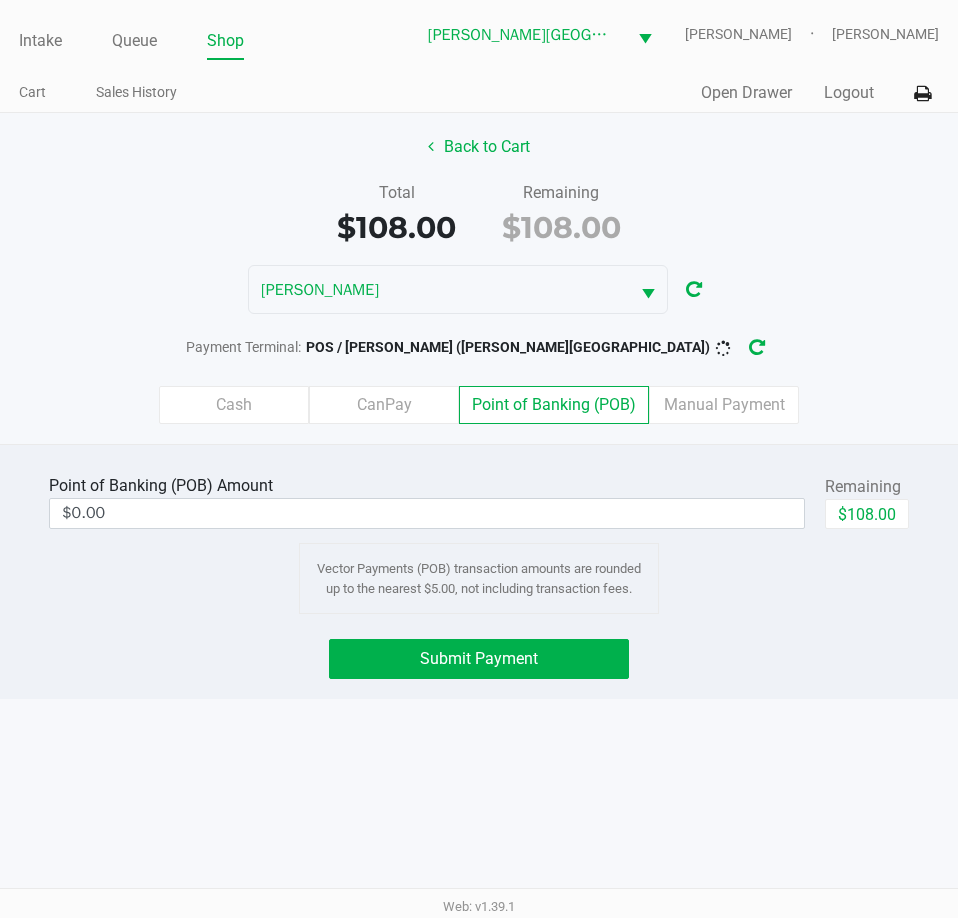 click on "Payment Terminal:   POS / CHARLES-EVANS (Bonita Springs)" 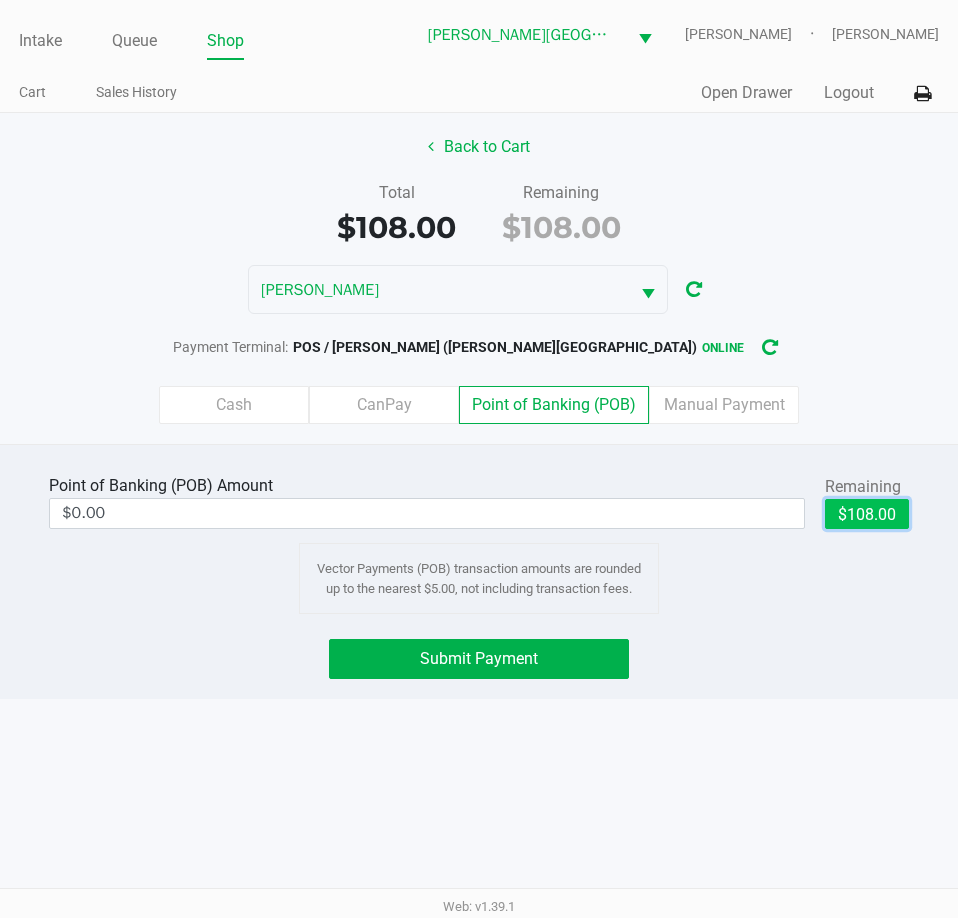 click on "$108.00" 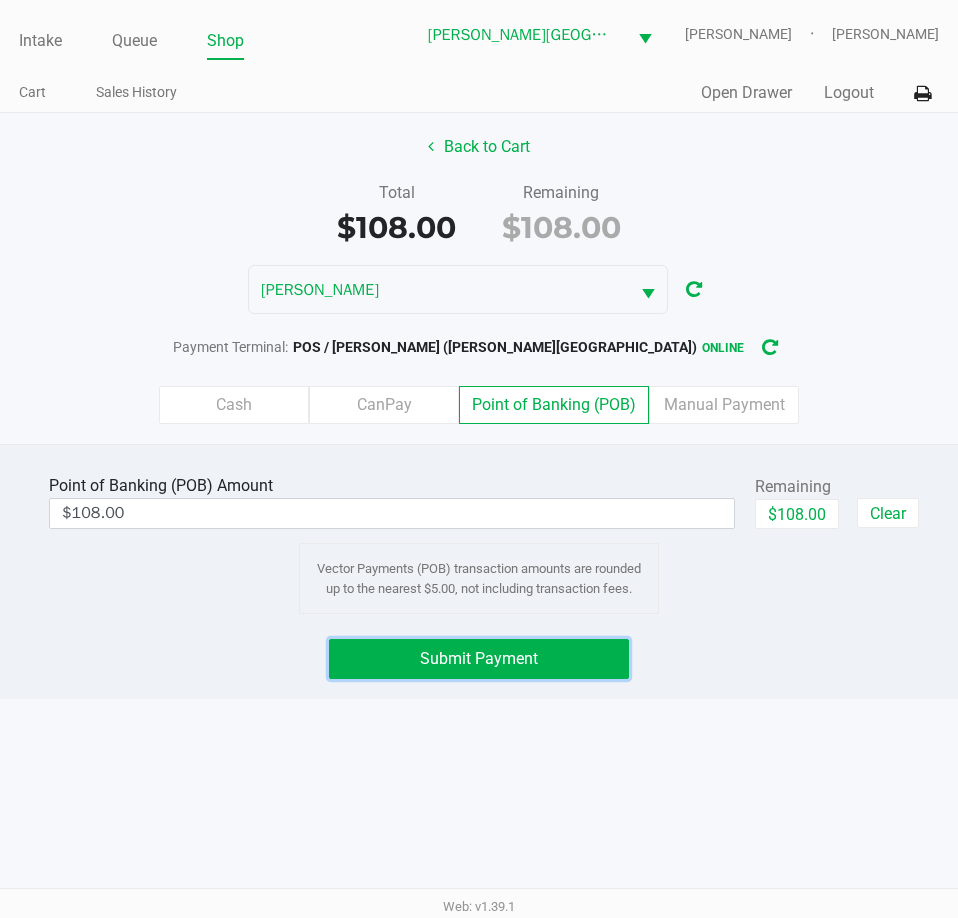 drag, startPoint x: 428, startPoint y: 663, endPoint x: 464, endPoint y: 628, distance: 50.20956 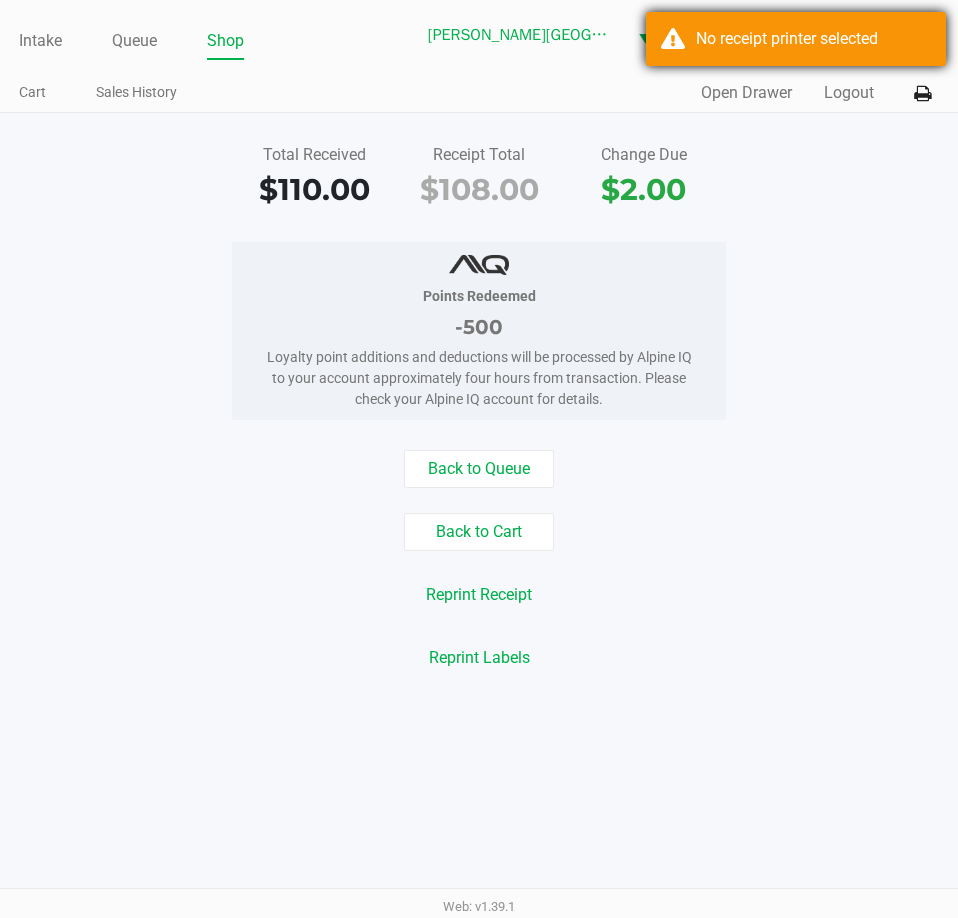click on "No receipt printer selected" at bounding box center [796, 39] 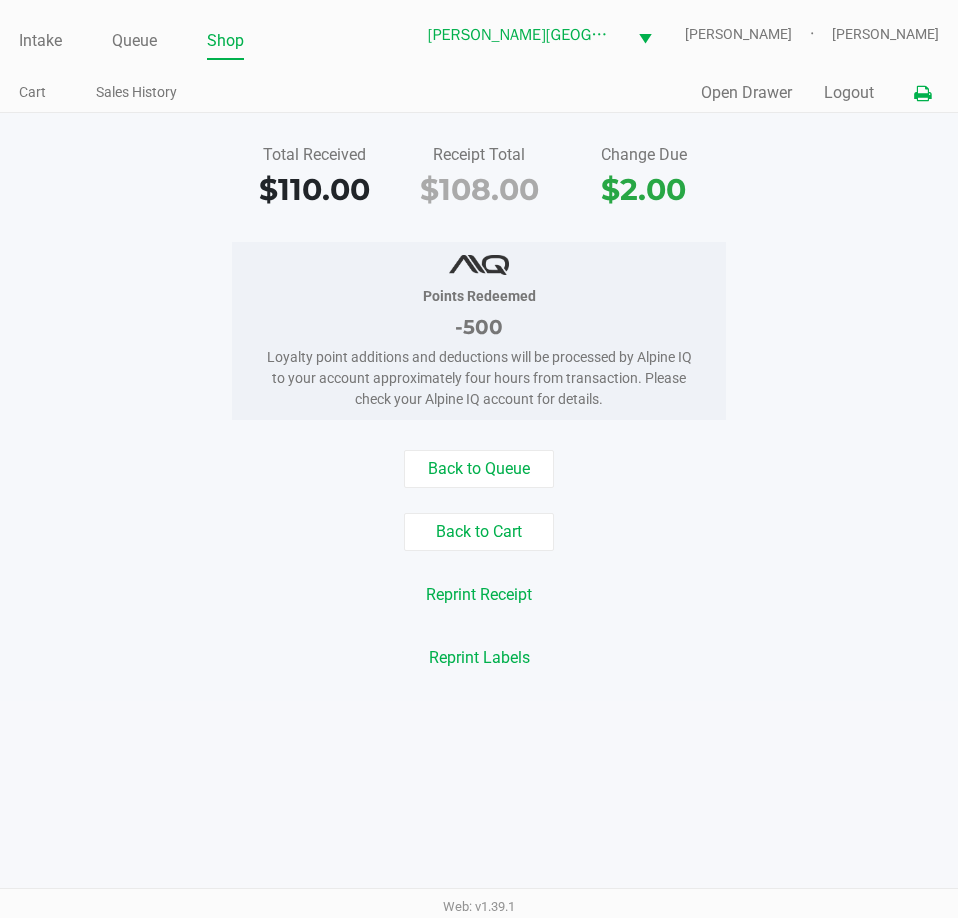 click 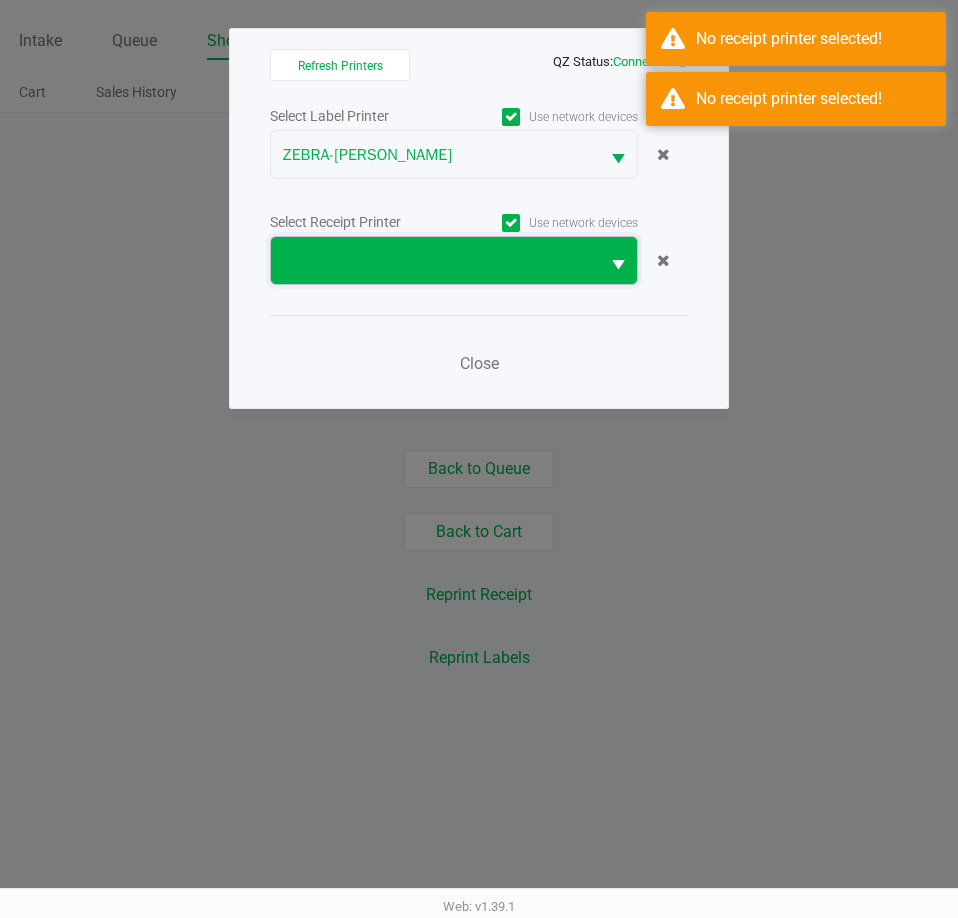 click at bounding box center (435, 260) 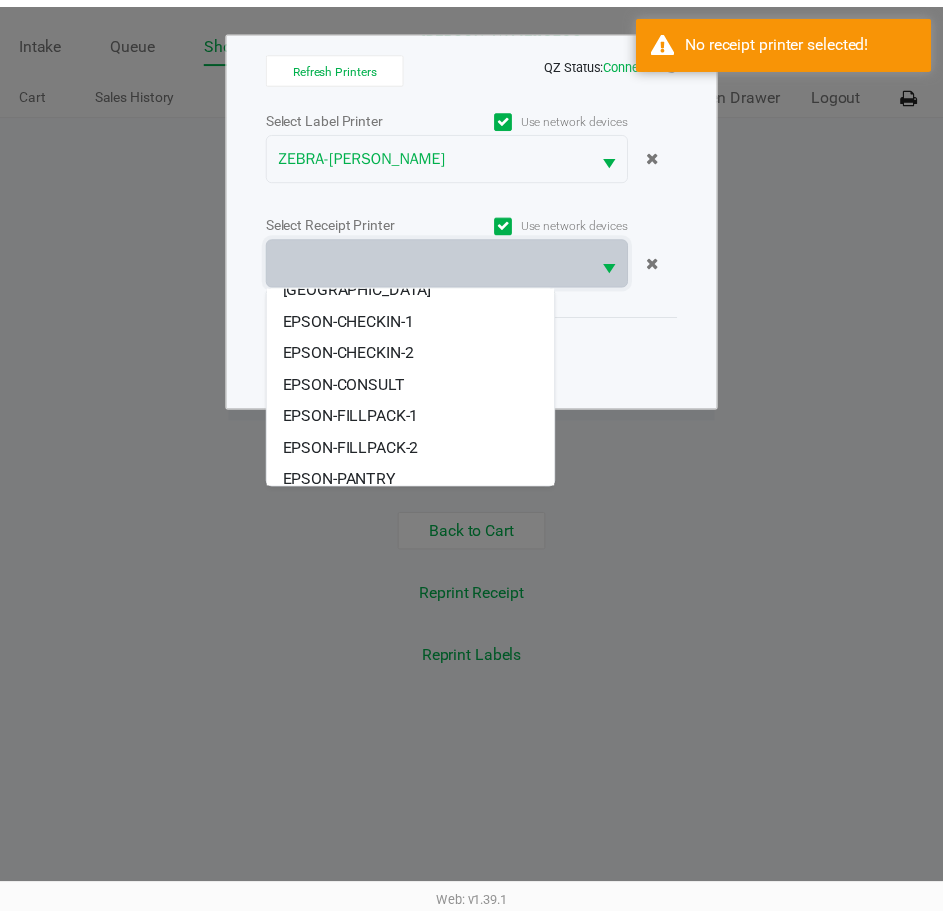 scroll, scrollTop: 184, scrollLeft: 0, axis: vertical 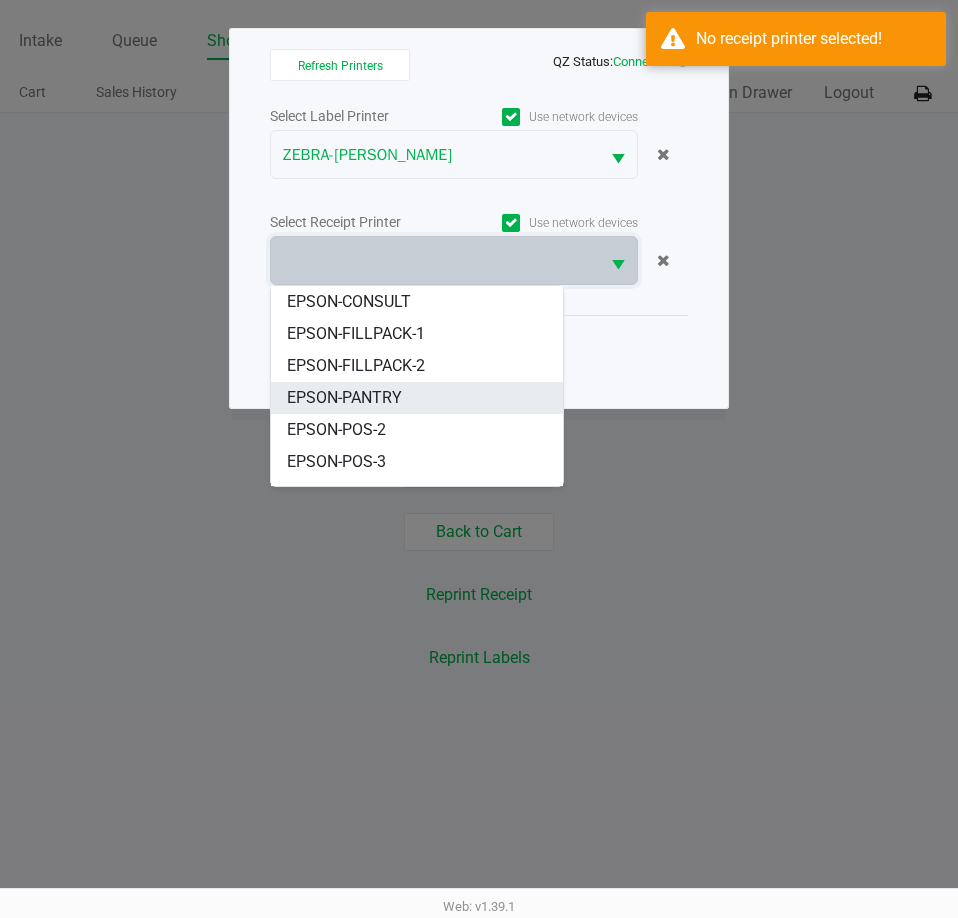 click on "EPSON-PANTRY" at bounding box center (344, 398) 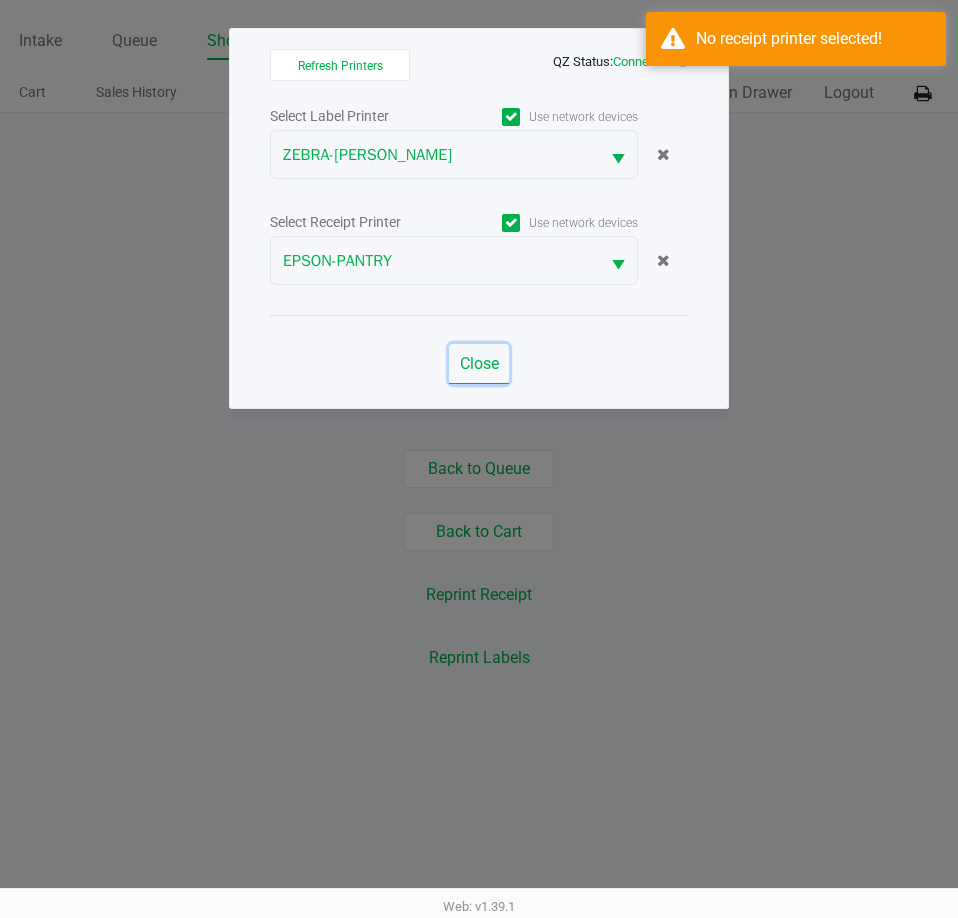 click on "Close" 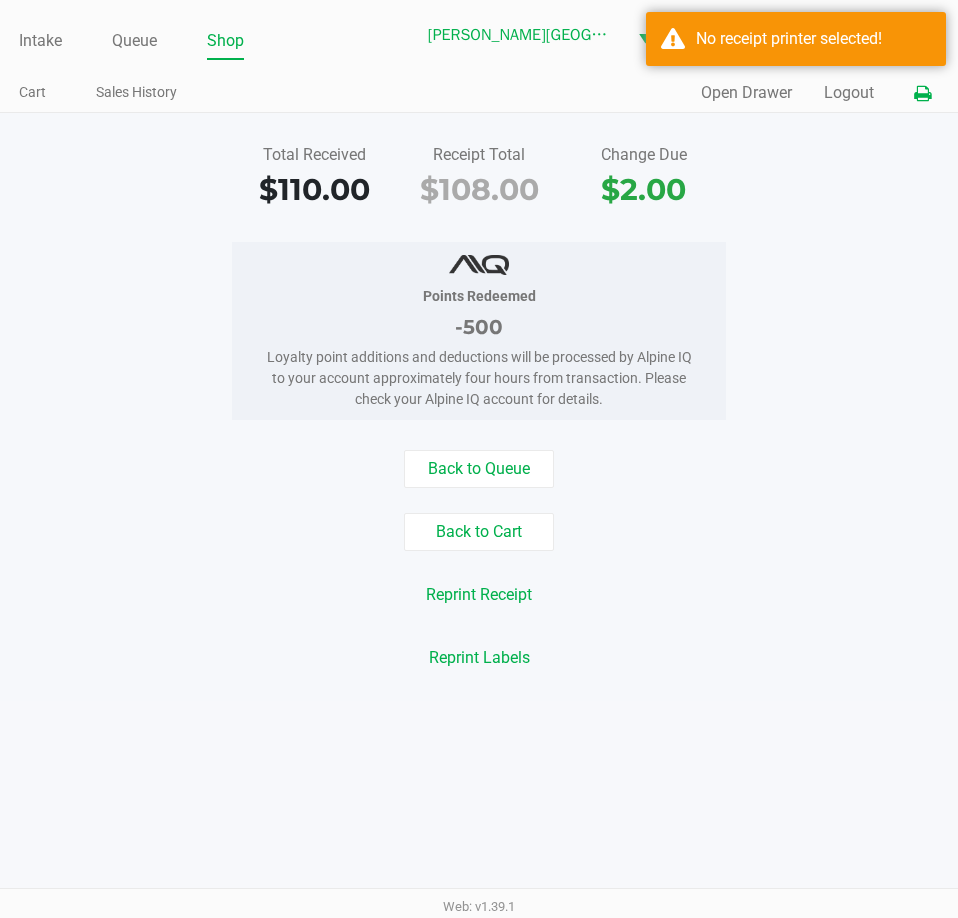 click 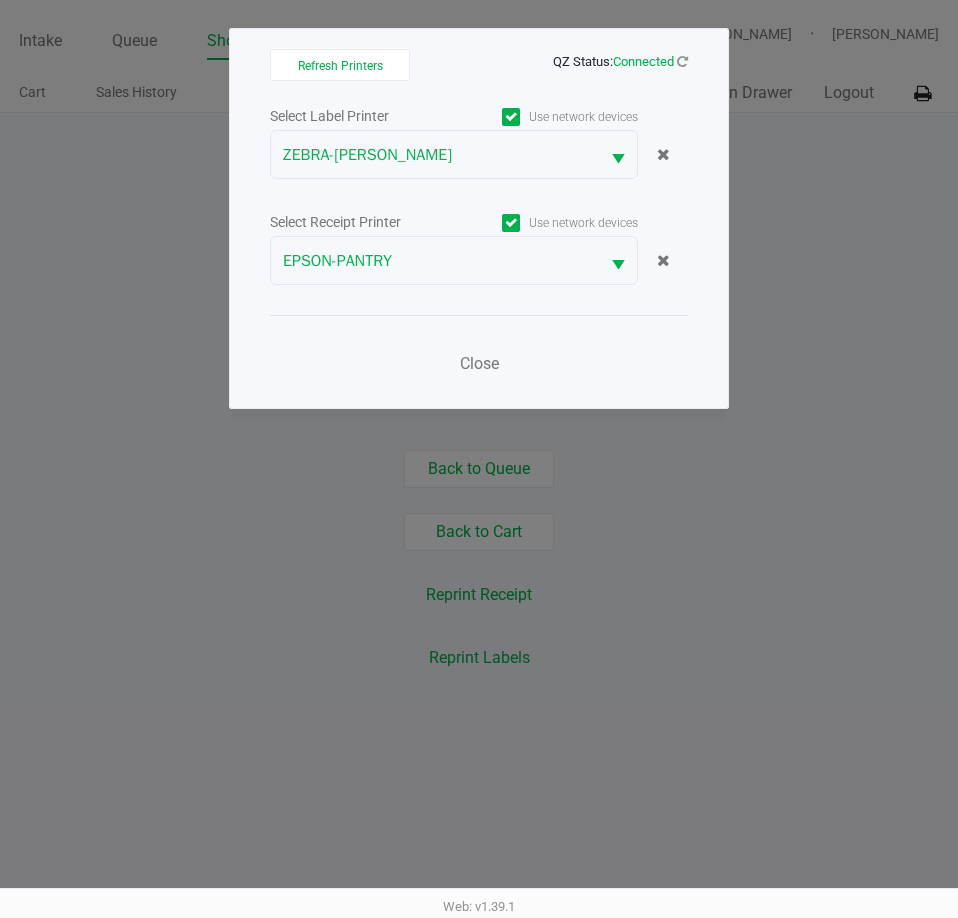 drag, startPoint x: 648, startPoint y: 520, endPoint x: 630, endPoint y: 476, distance: 47.539455 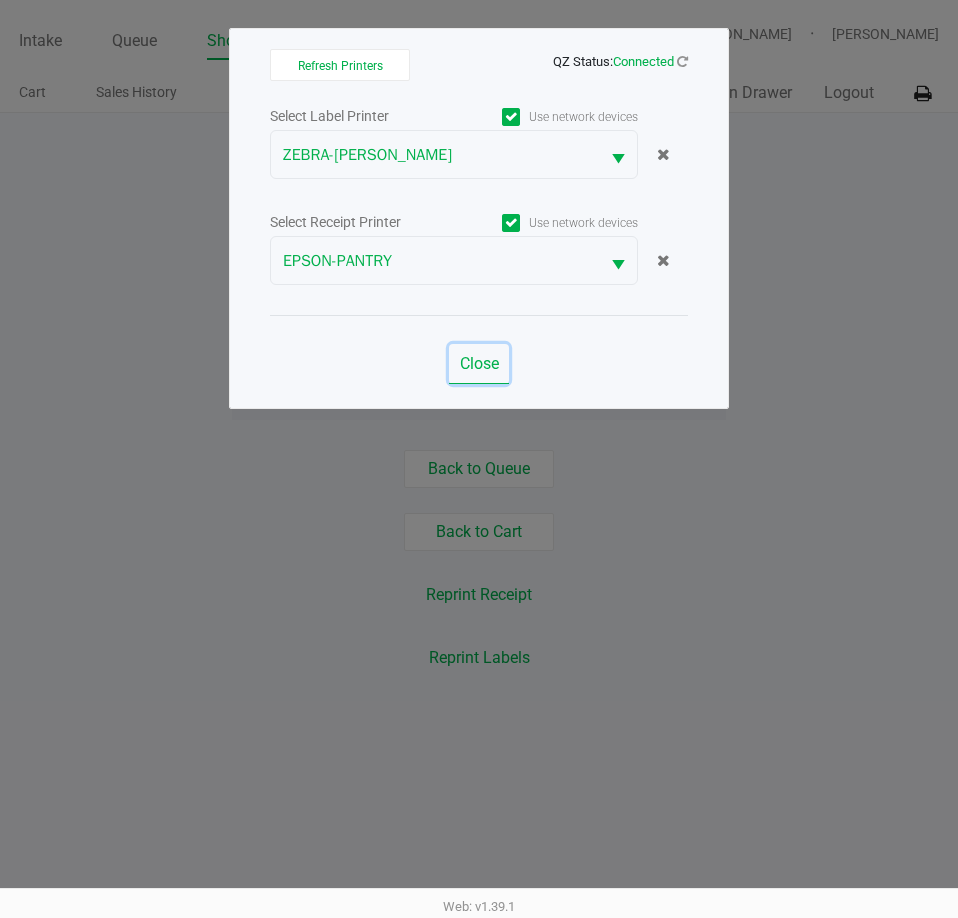 click on "Close" 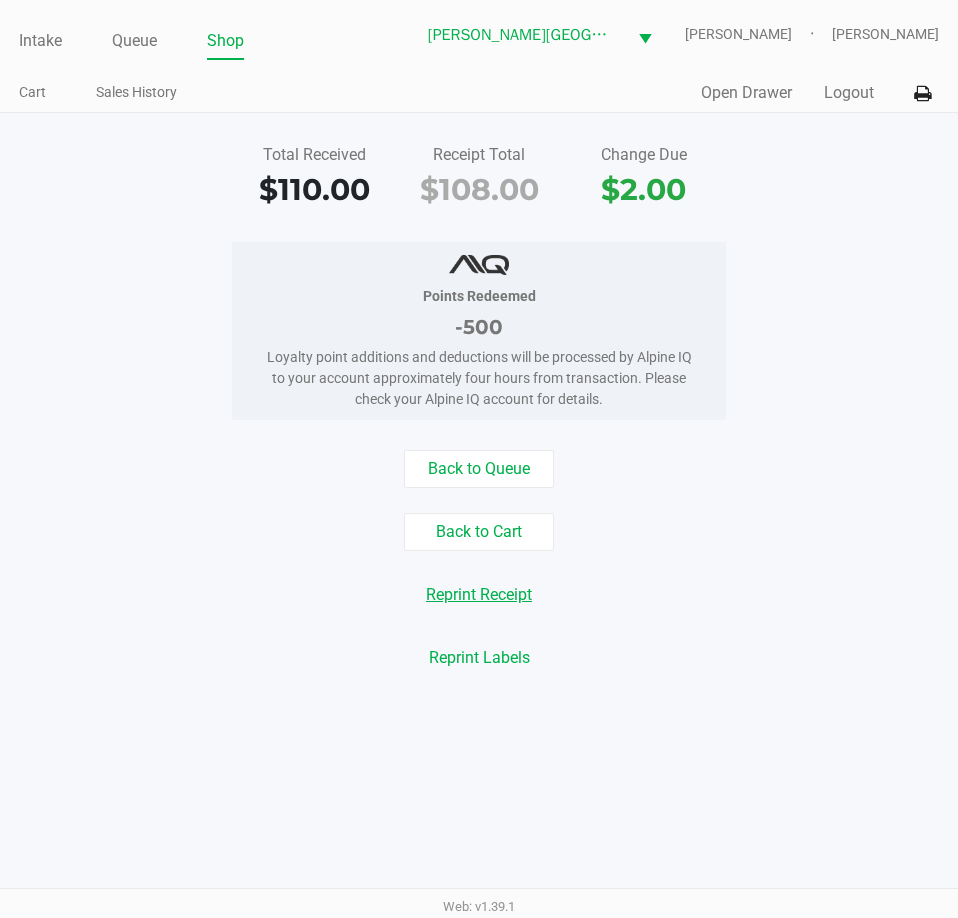 click on "Reprint Receipt" 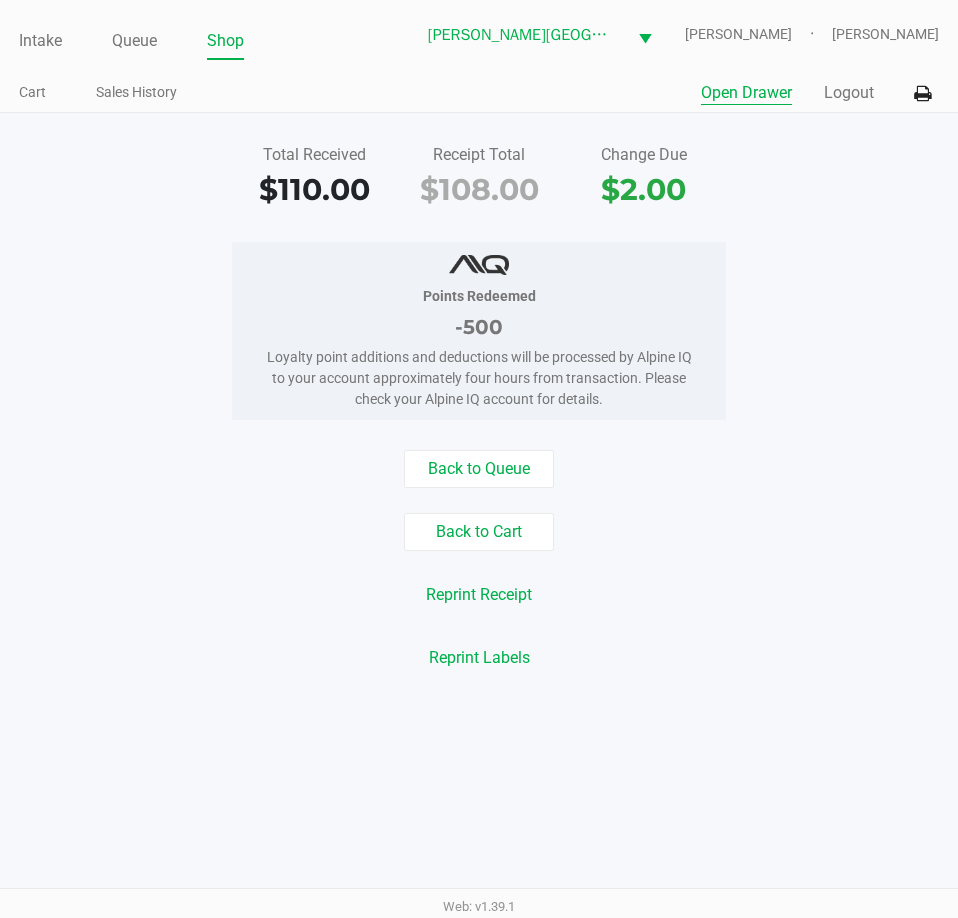 click on "Open Drawer" 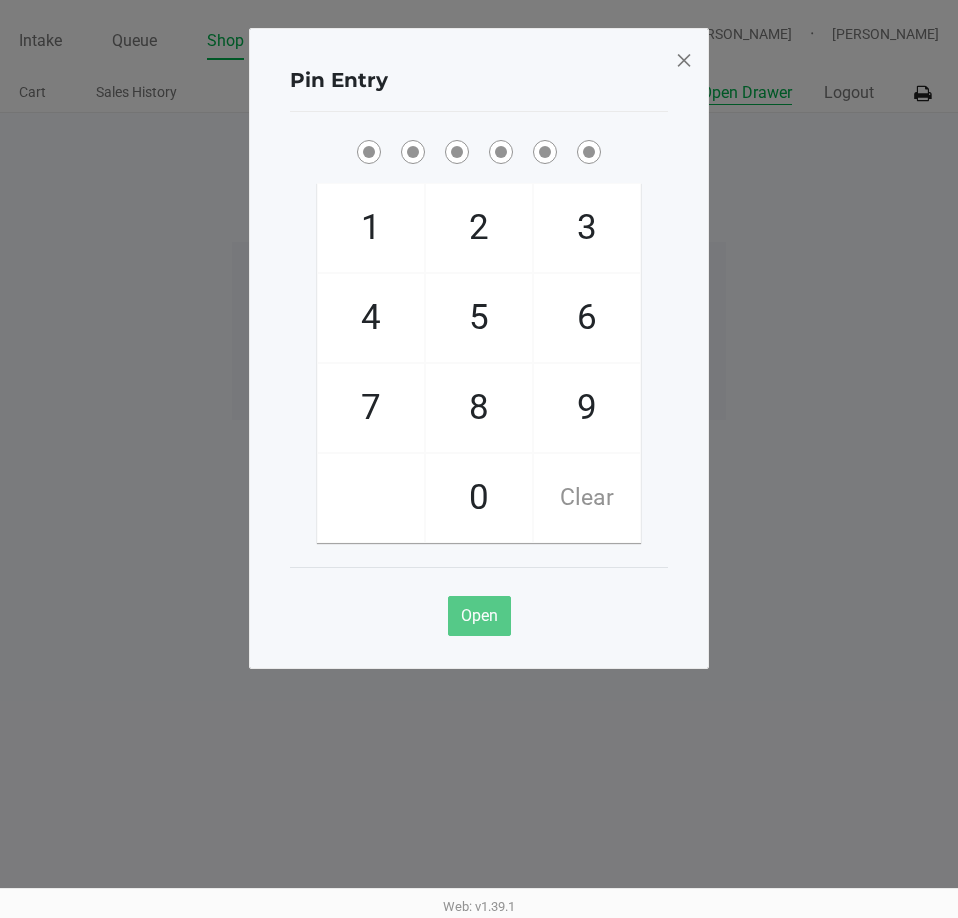 type 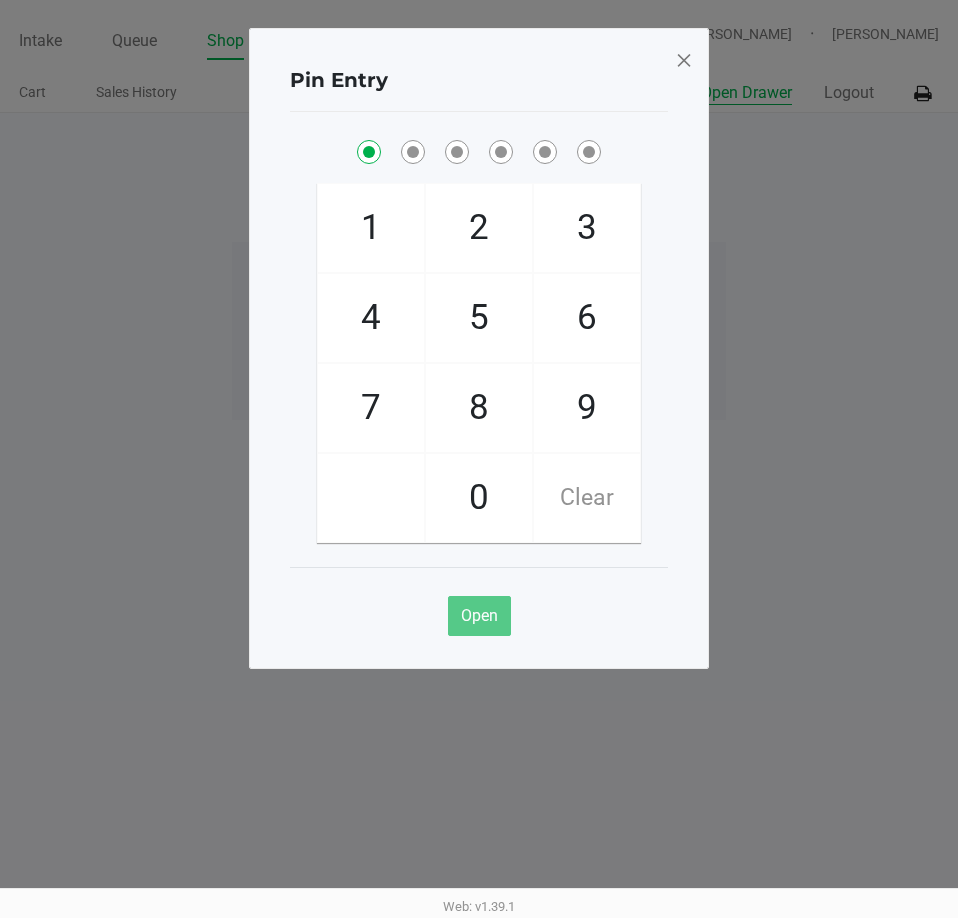 checkbox on "true" 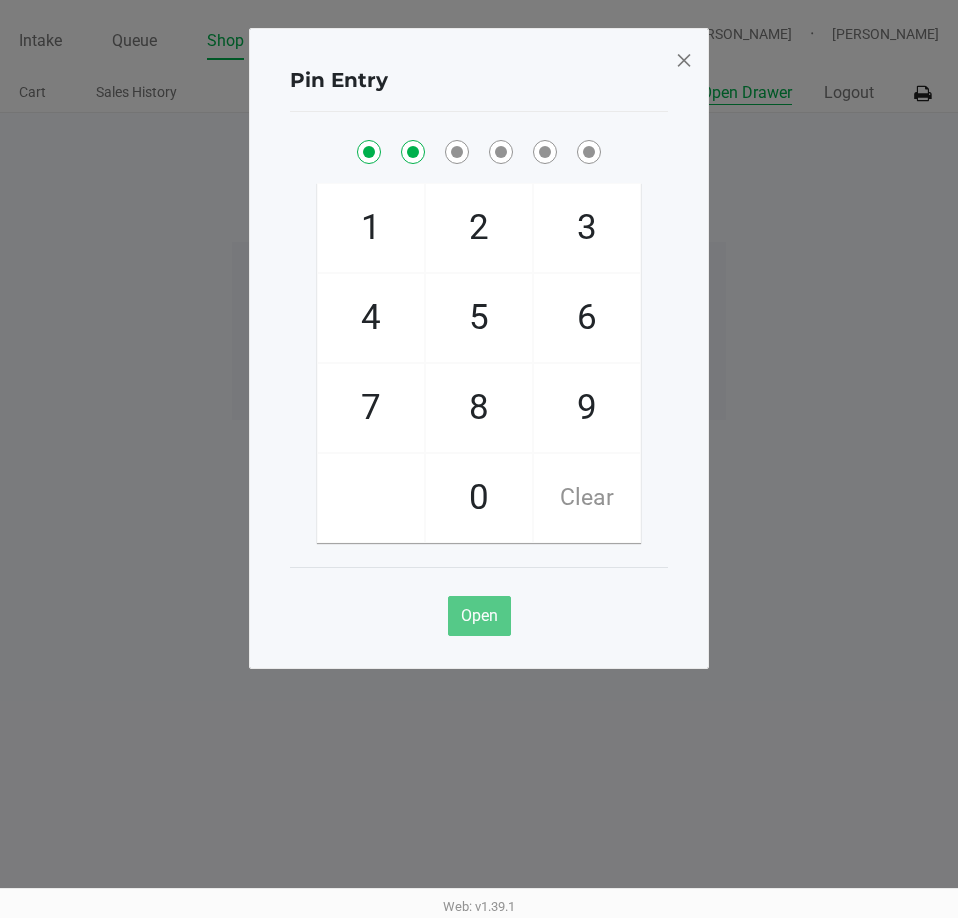 checkbox on "true" 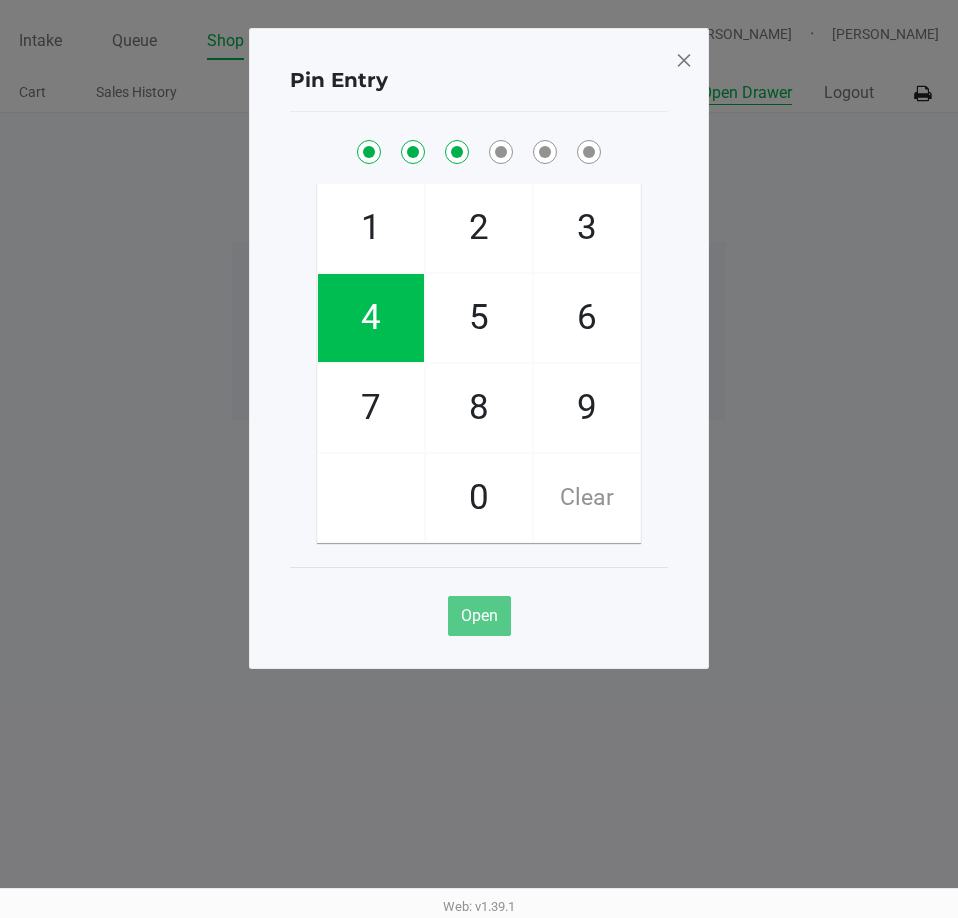 checkbox on "true" 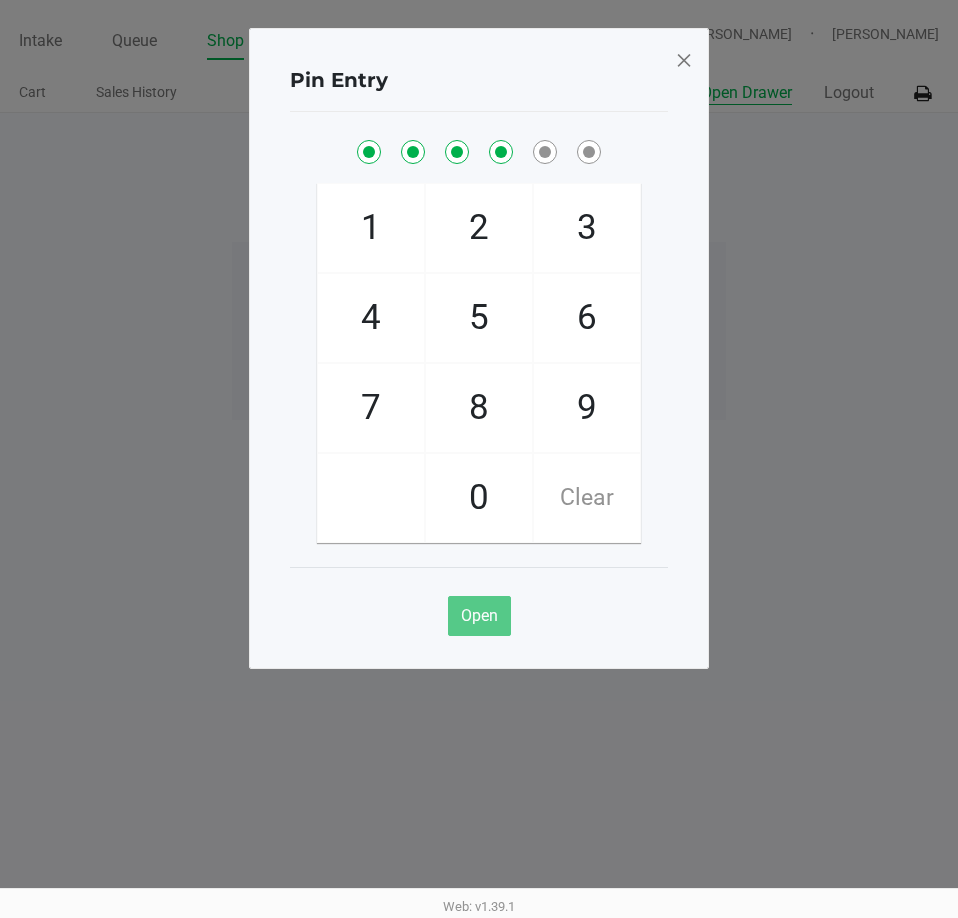 checkbox on "true" 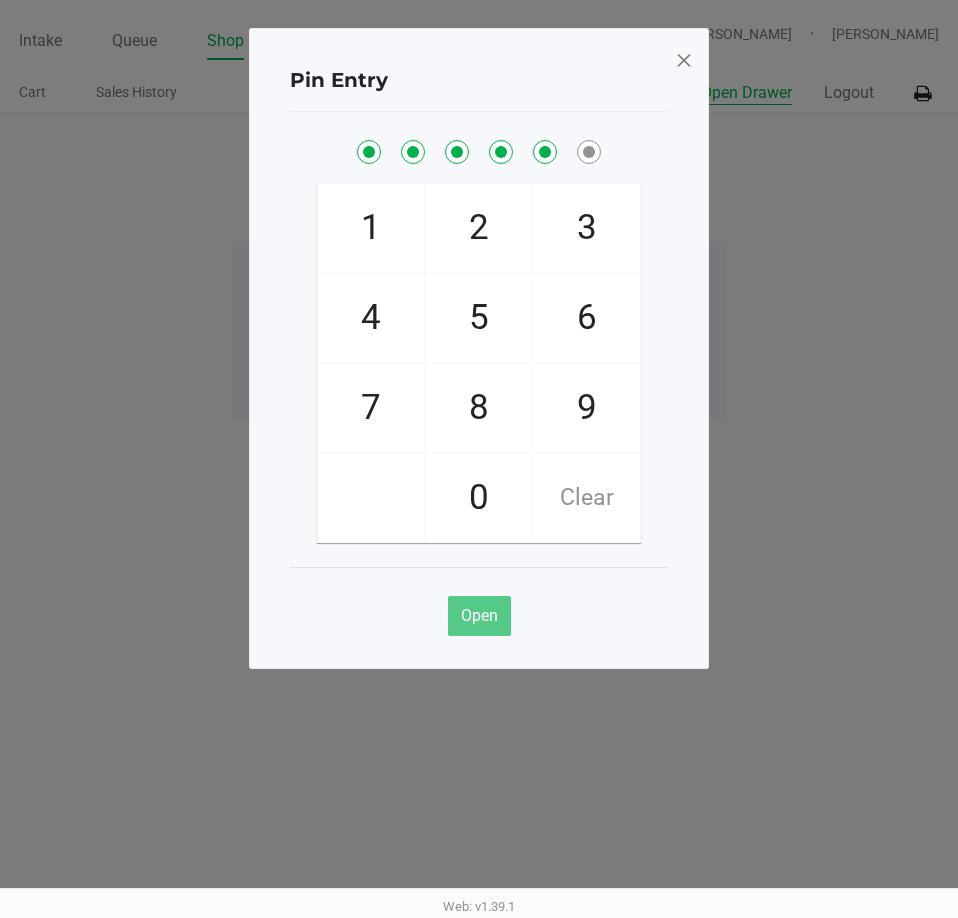 checkbox on "true" 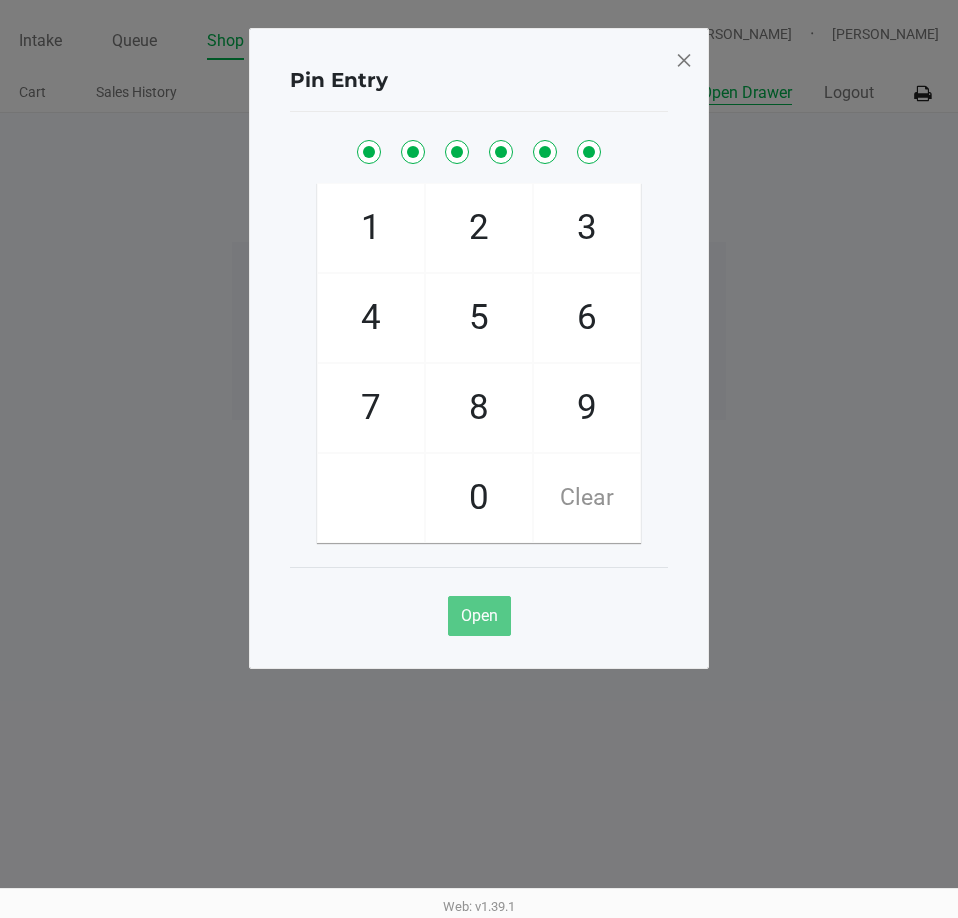 checkbox on "true" 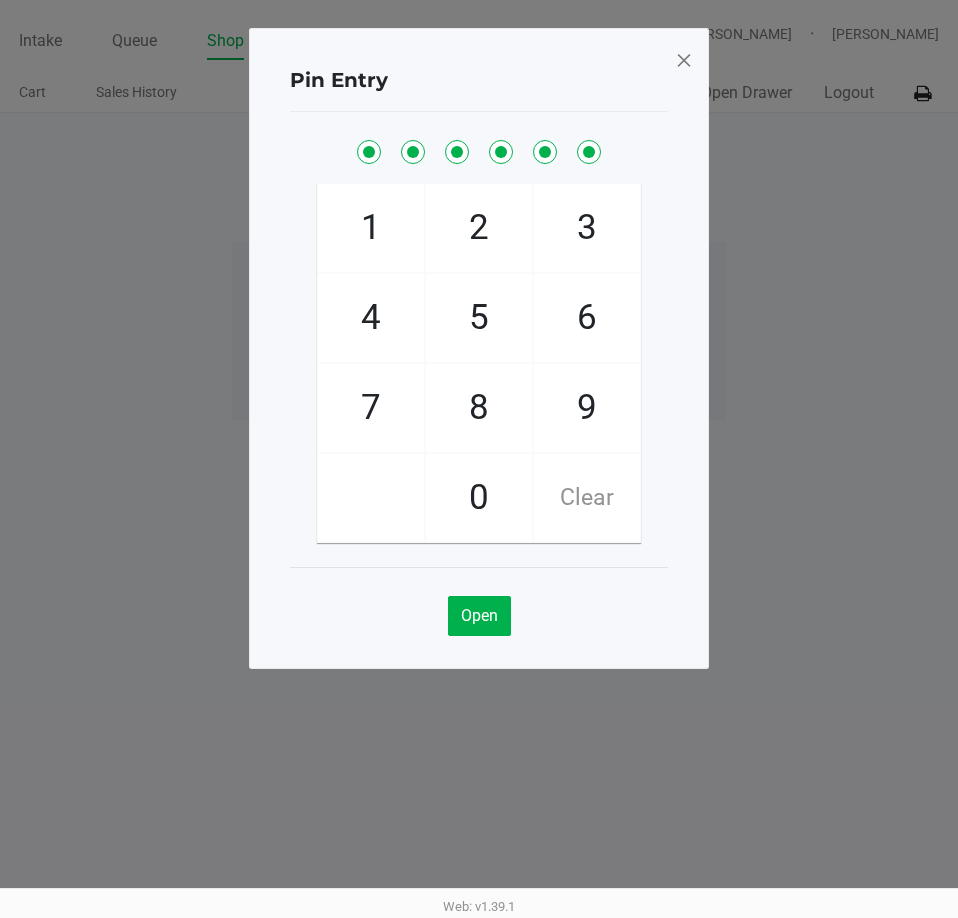 click 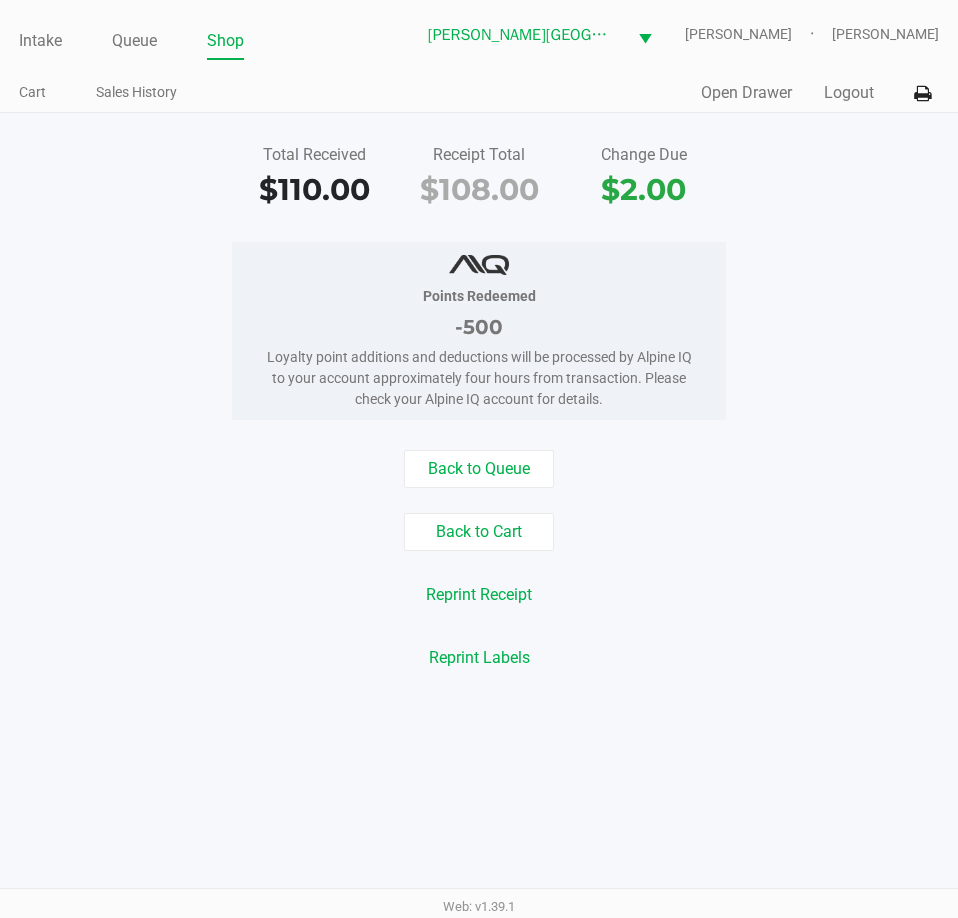 click on "Total Received   $110.00   Receipt Total   $108.00   Change Due   $2.00   Points Redeemed   -500   Loyalty point additions and deductions will be processed by Alpine IQ to your account approximately four hours from transaction. Please check your Alpine IQ account for details.   Back to Queue   Back to Cart   Reprint Receipt   Reprint Labels" 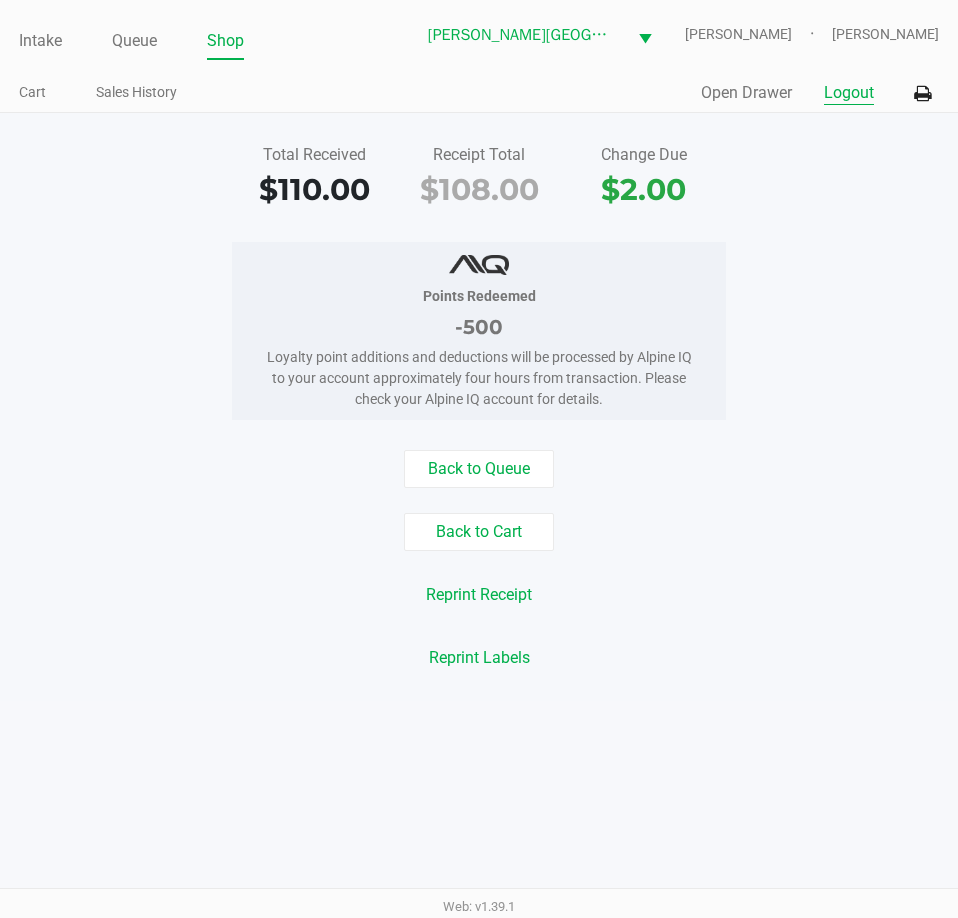 click on "Logout" 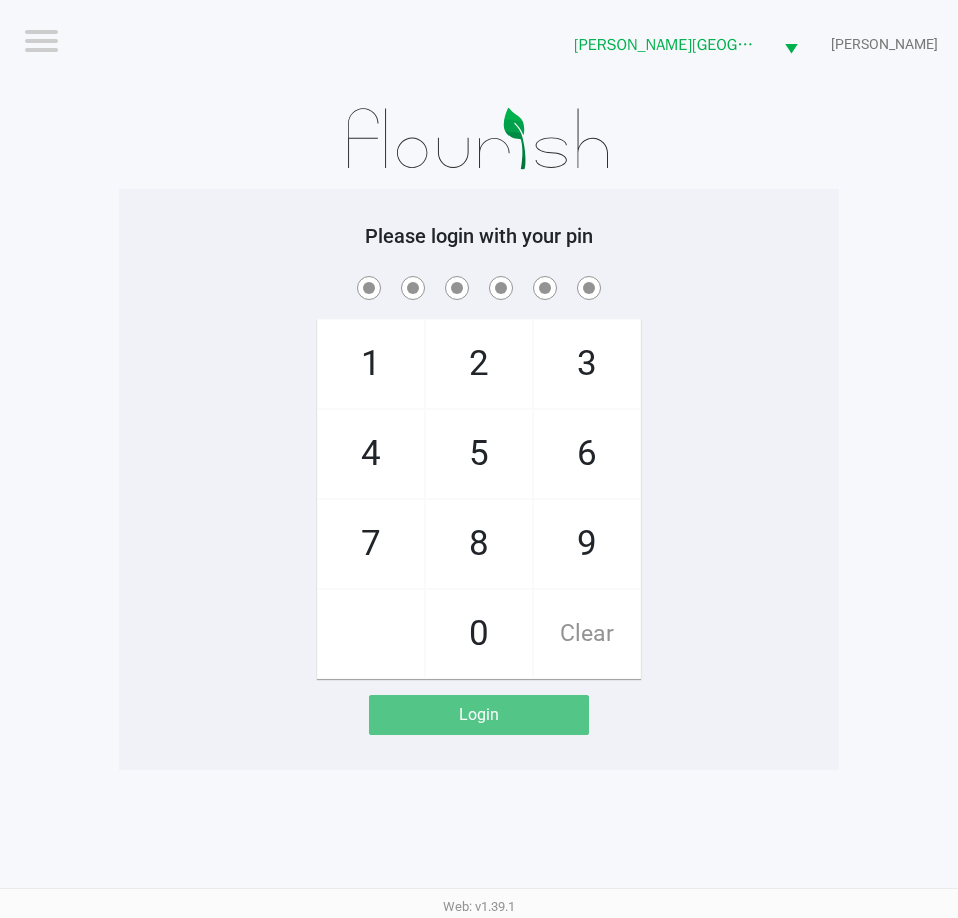 click on "Logout  Bonita Springs WC  CHARLES-EVANS  Please login with your pin  1   4   7       2   5   8   0   3   6   9   Clear   Login" 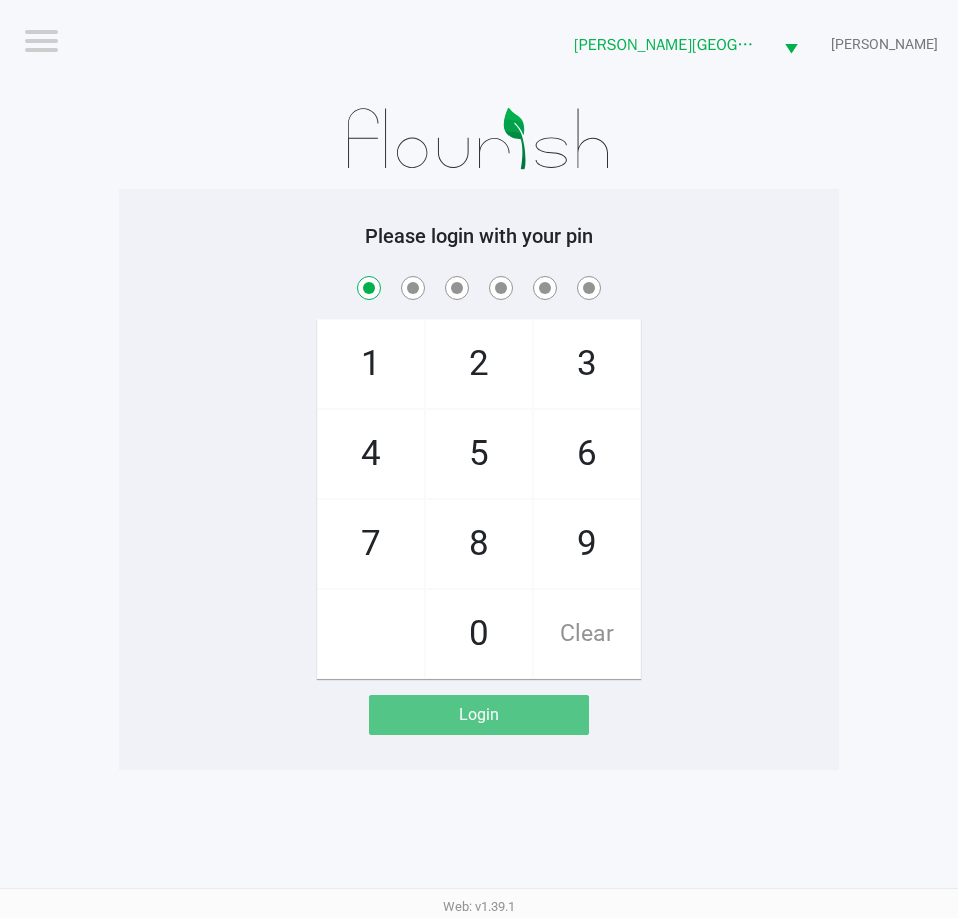 checkbox on "true" 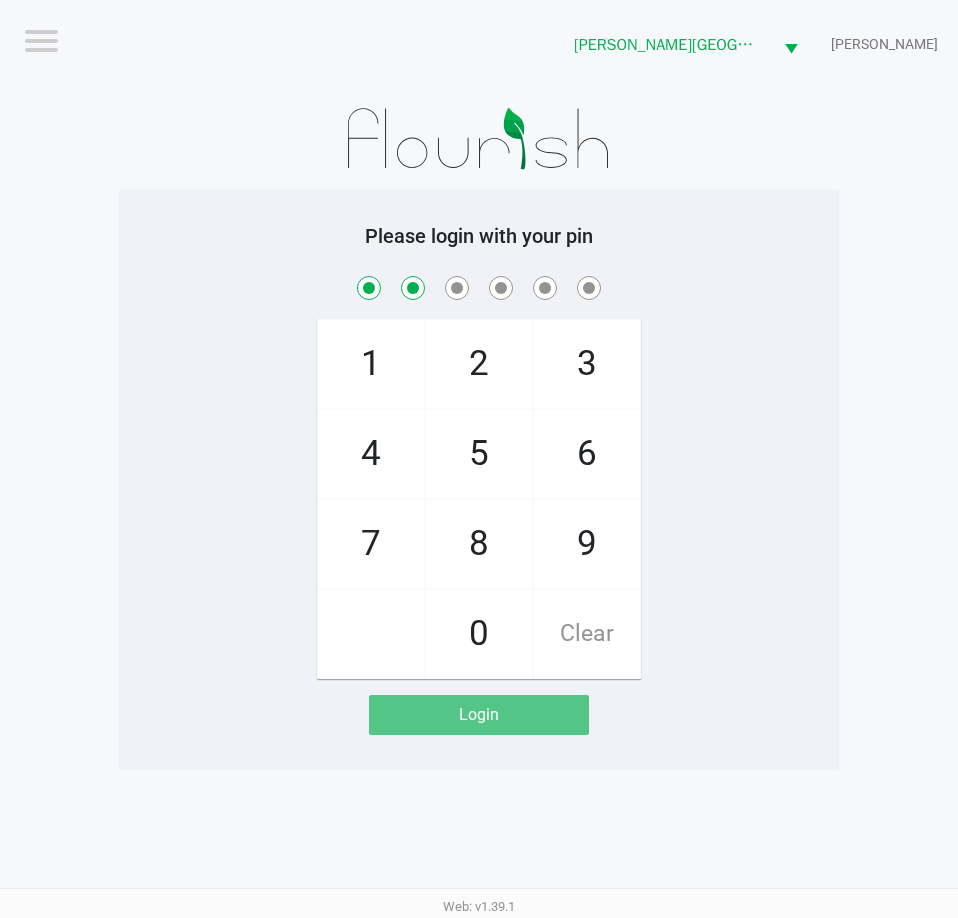 checkbox on "true" 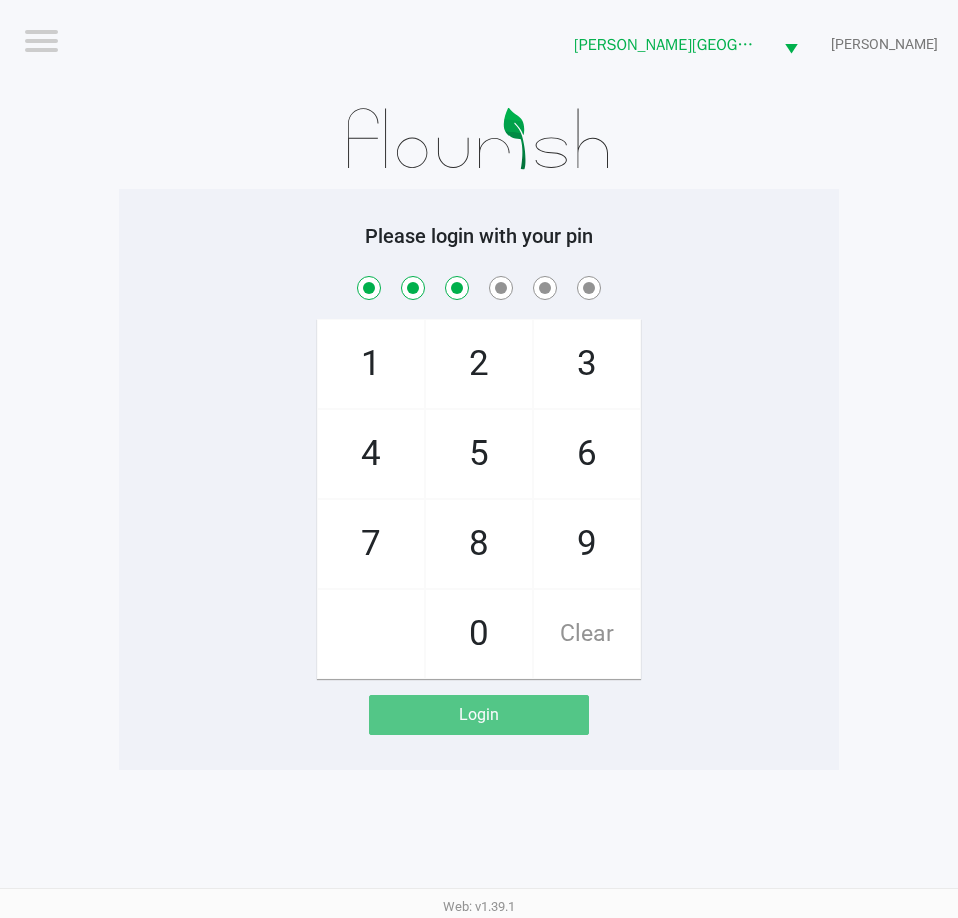 checkbox on "true" 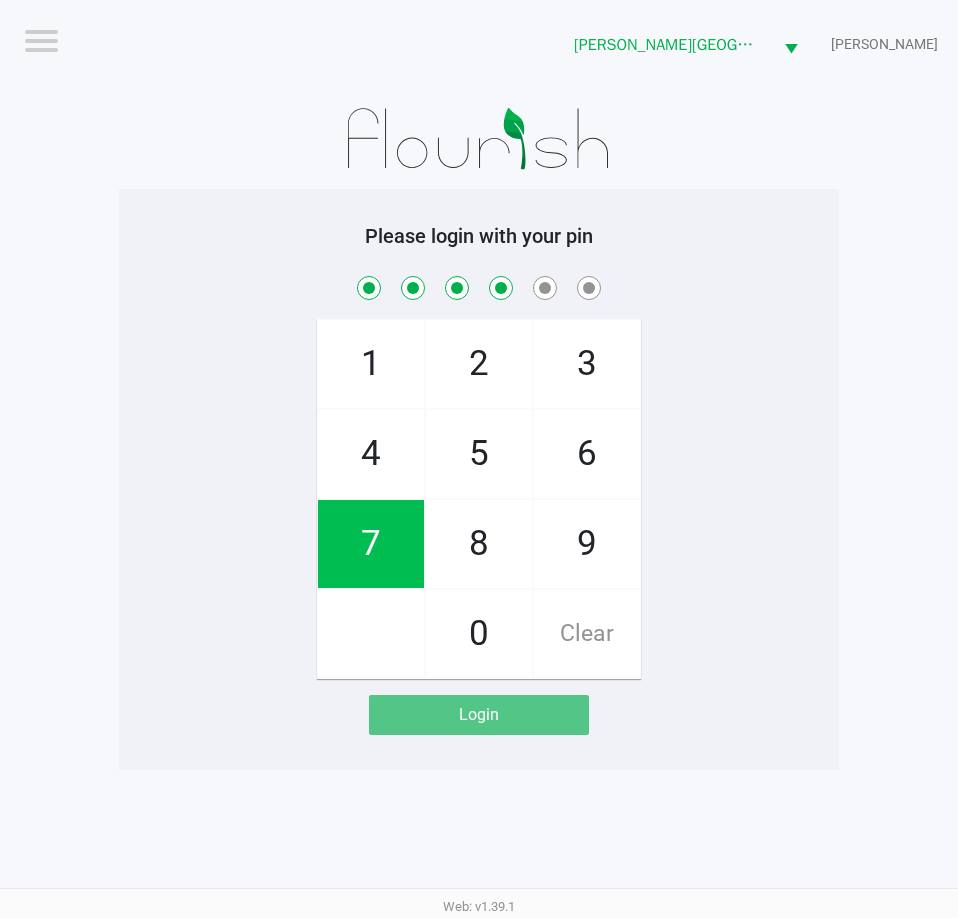 checkbox on "true" 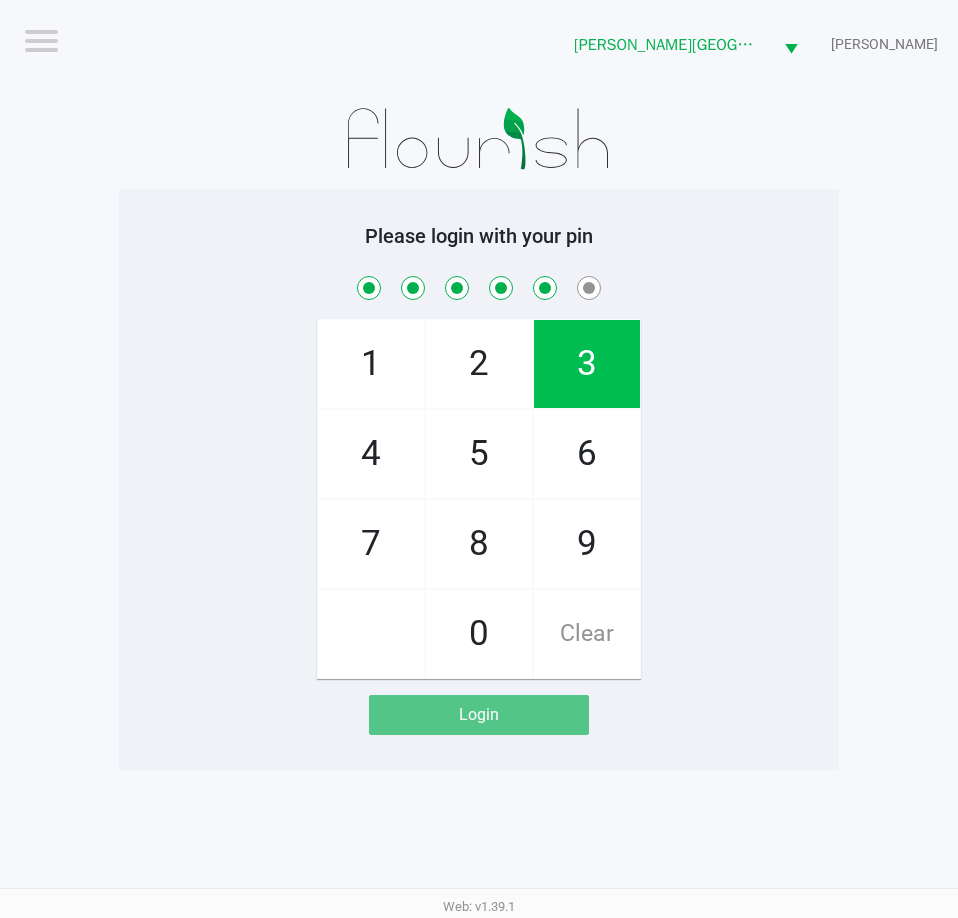 checkbox on "true" 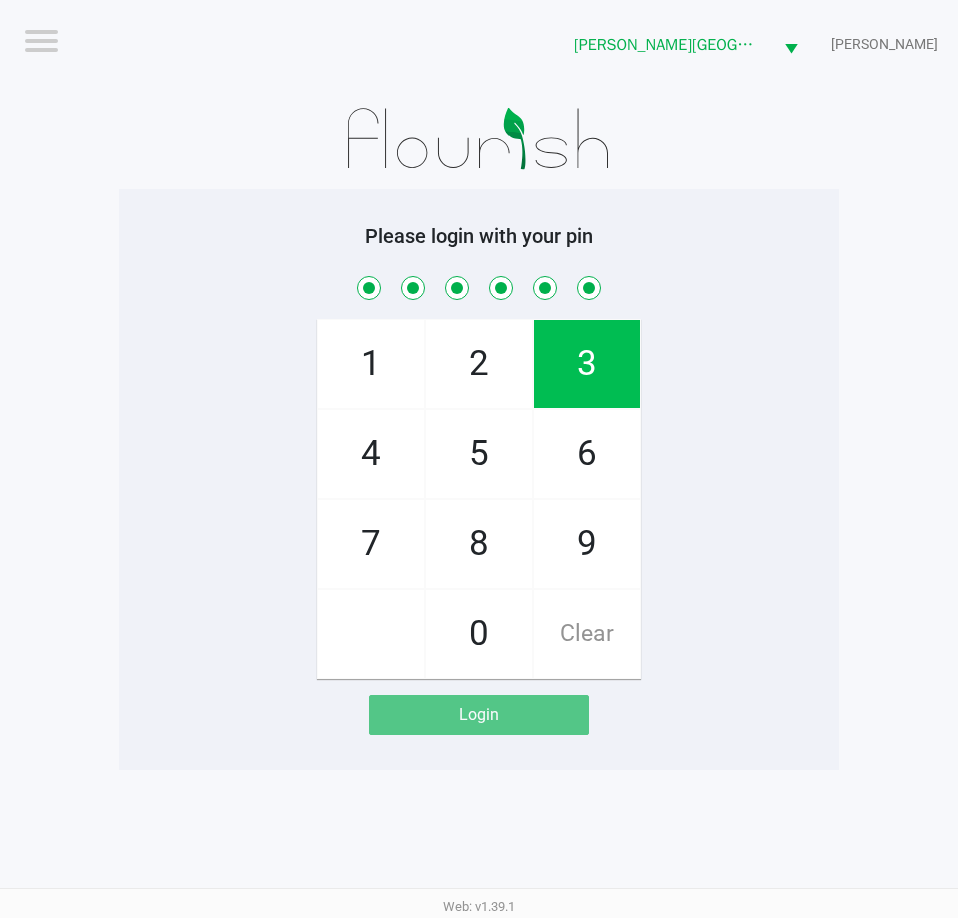 checkbox on "true" 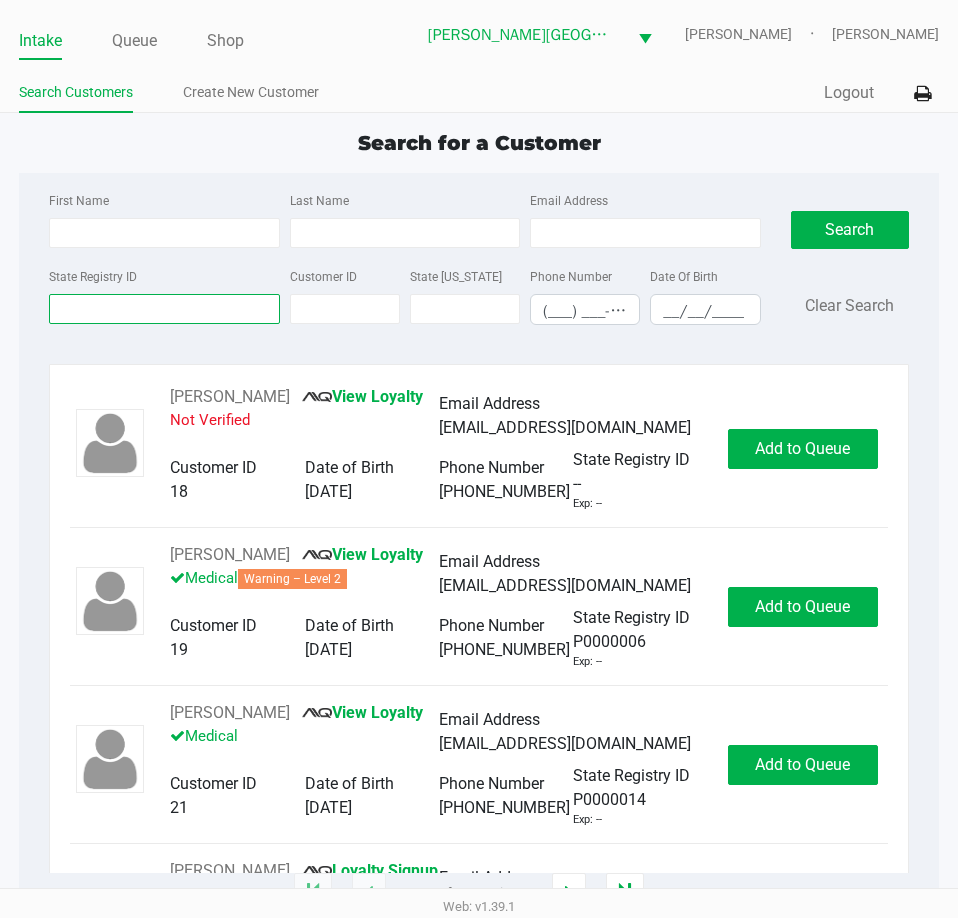 click on "State Registry ID" at bounding box center (164, 309) 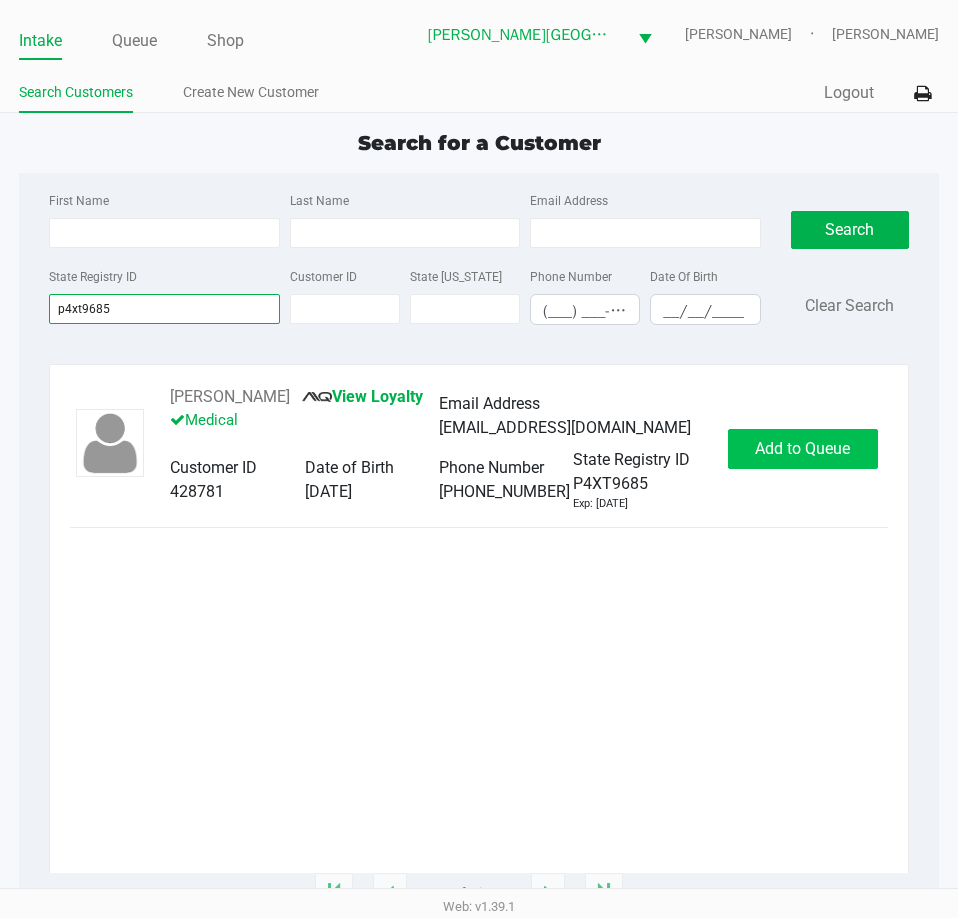 type on "p4xt9685" 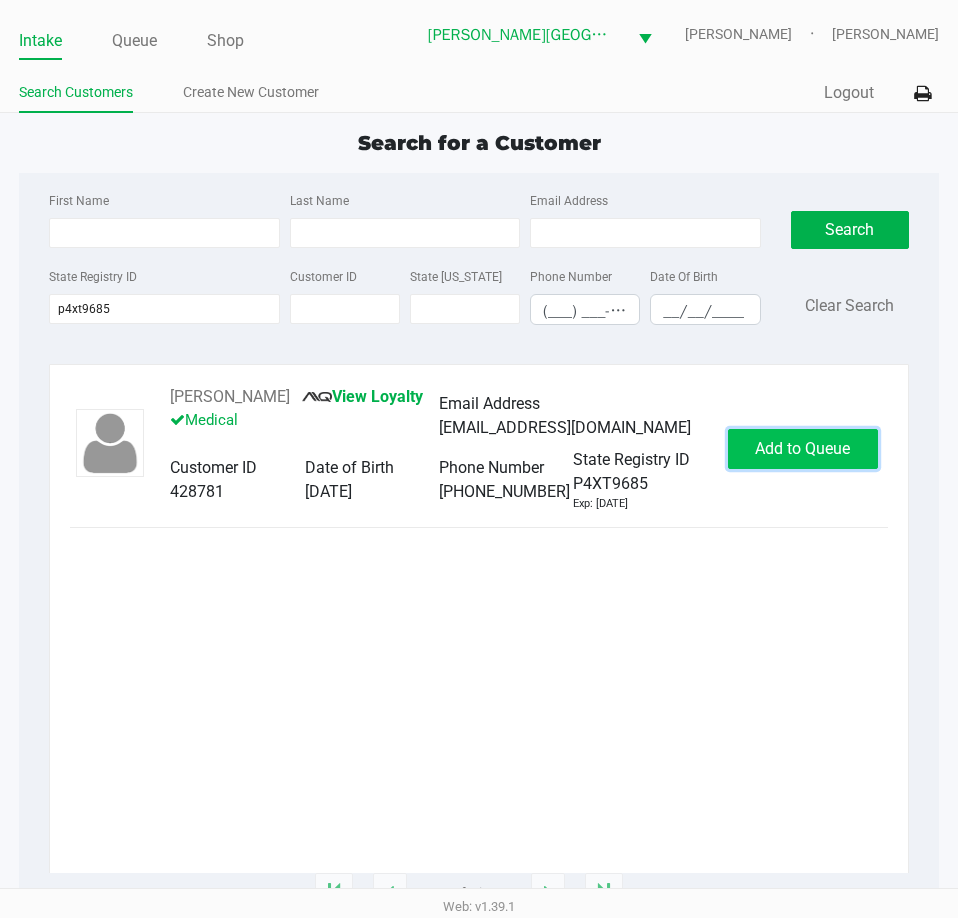 click on "Add to Queue" 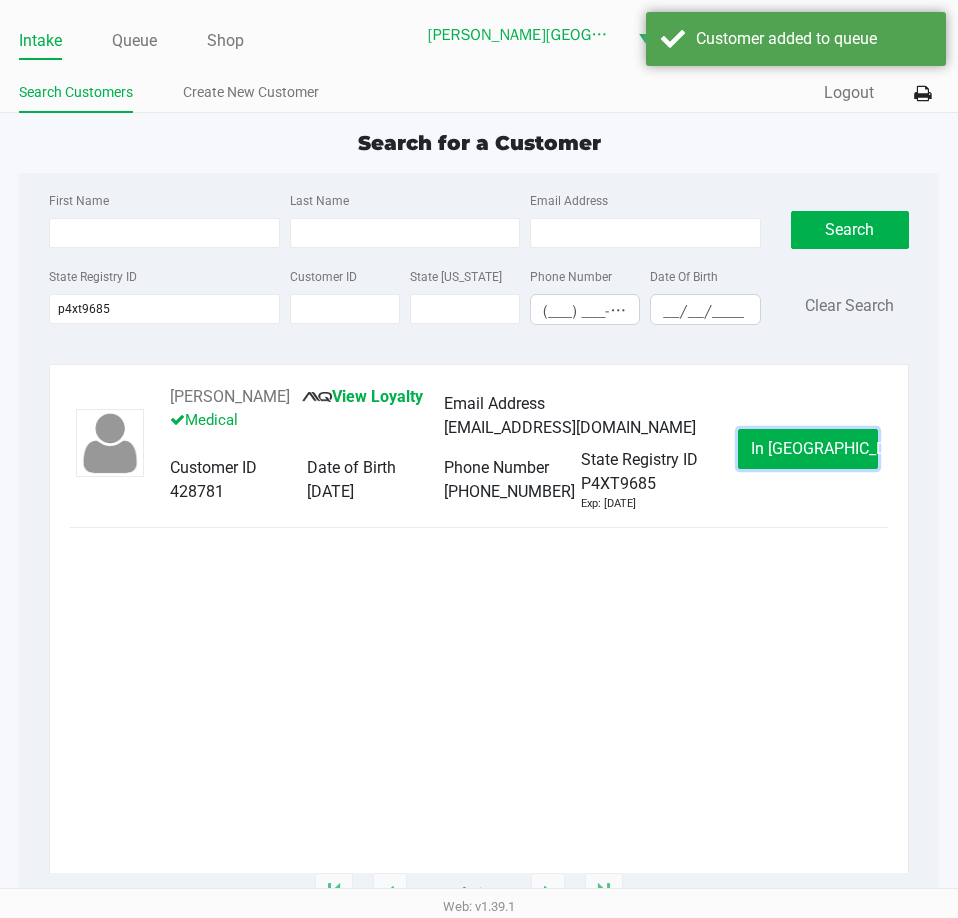 click on "In Queue" 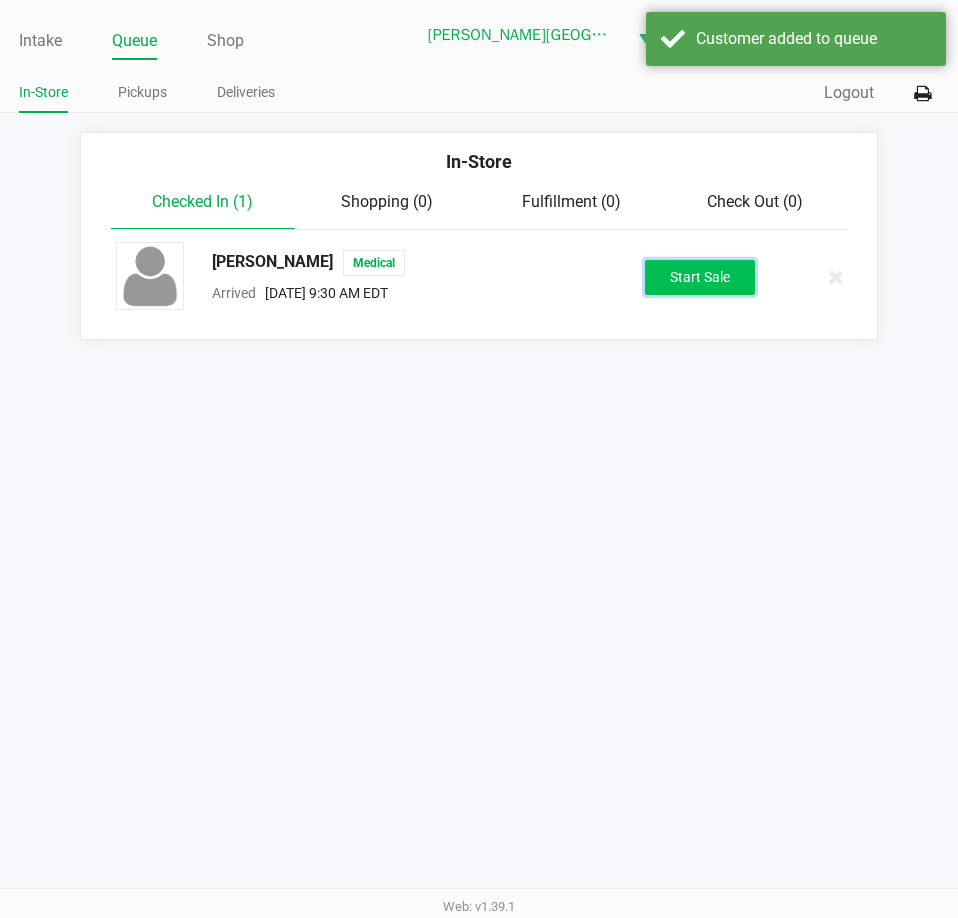 click on "Start Sale" 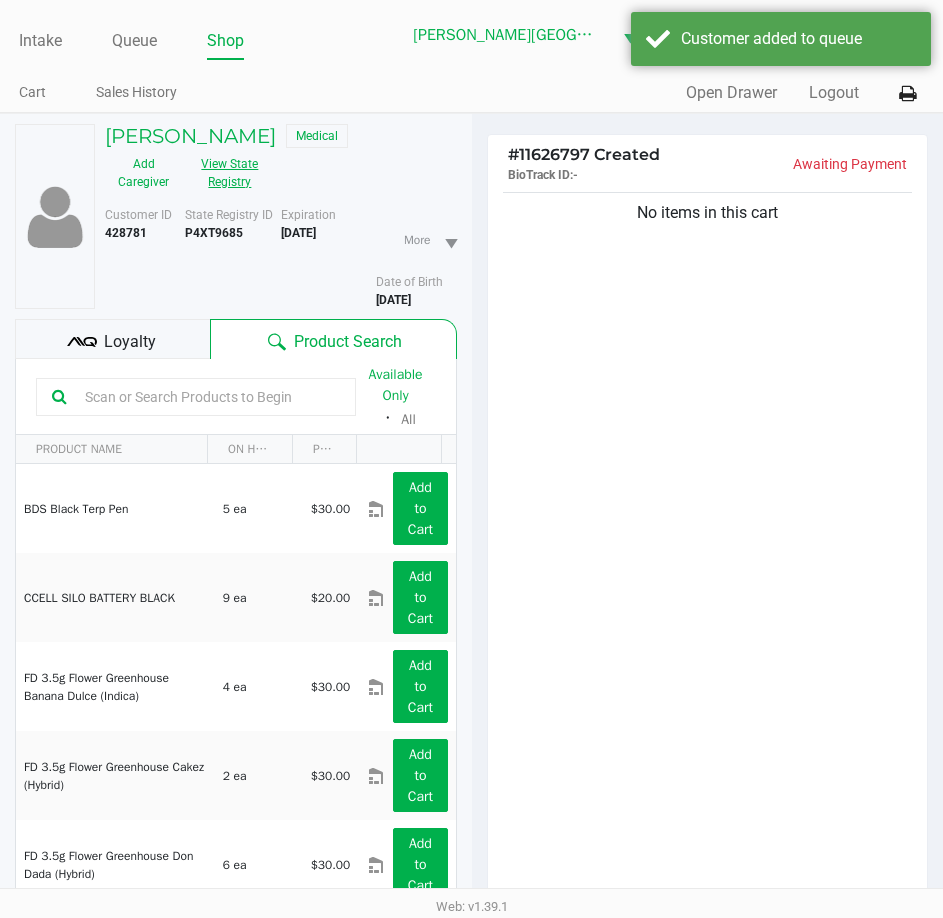 click on "View State Registry" 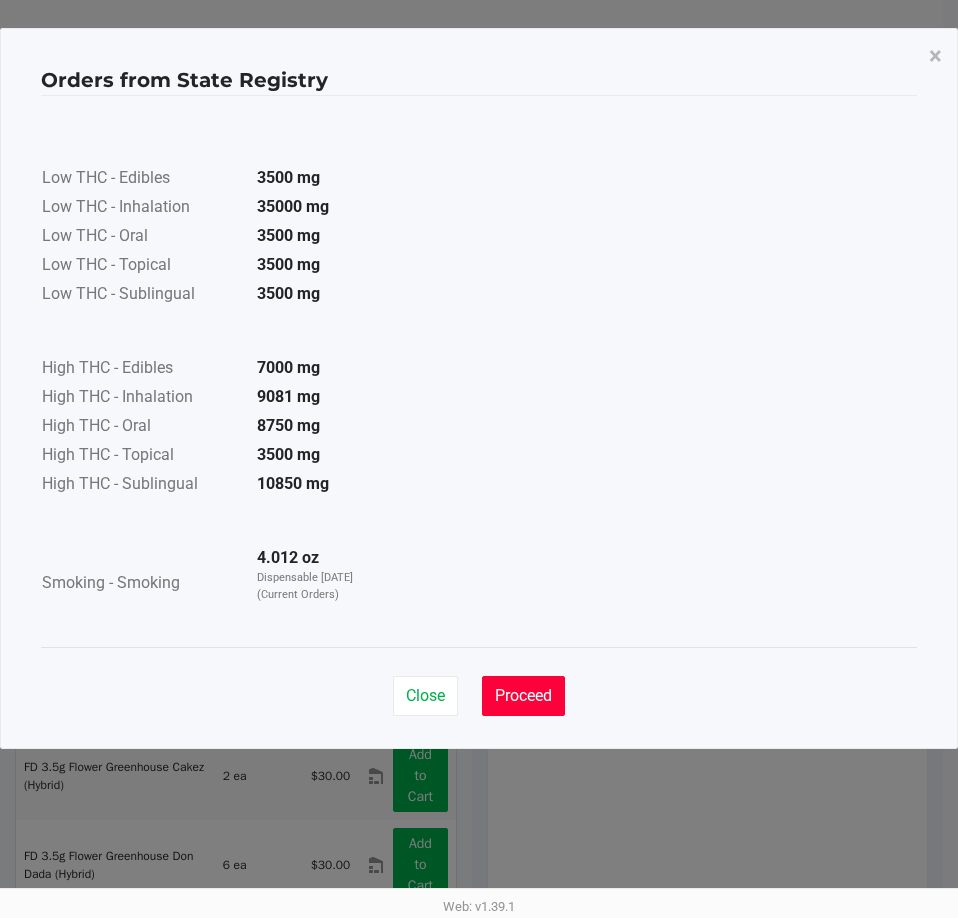 click on "Proceed" 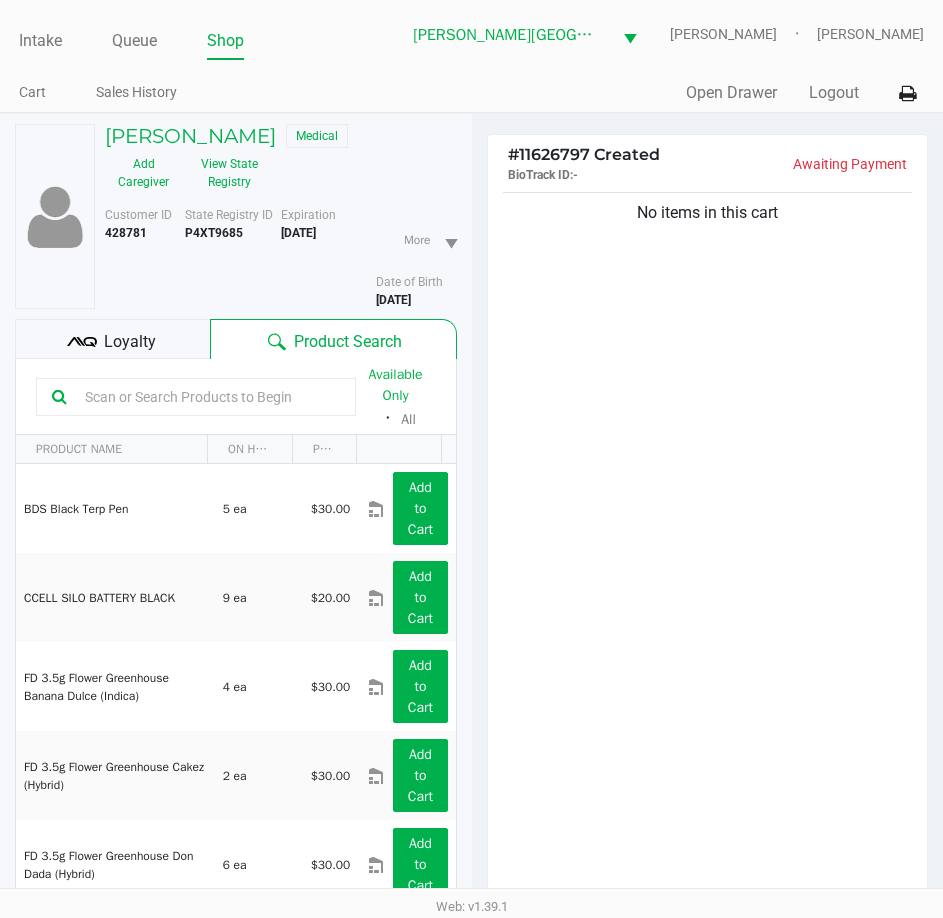 drag, startPoint x: 596, startPoint y: 556, endPoint x: 598, endPoint y: 539, distance: 17.117243 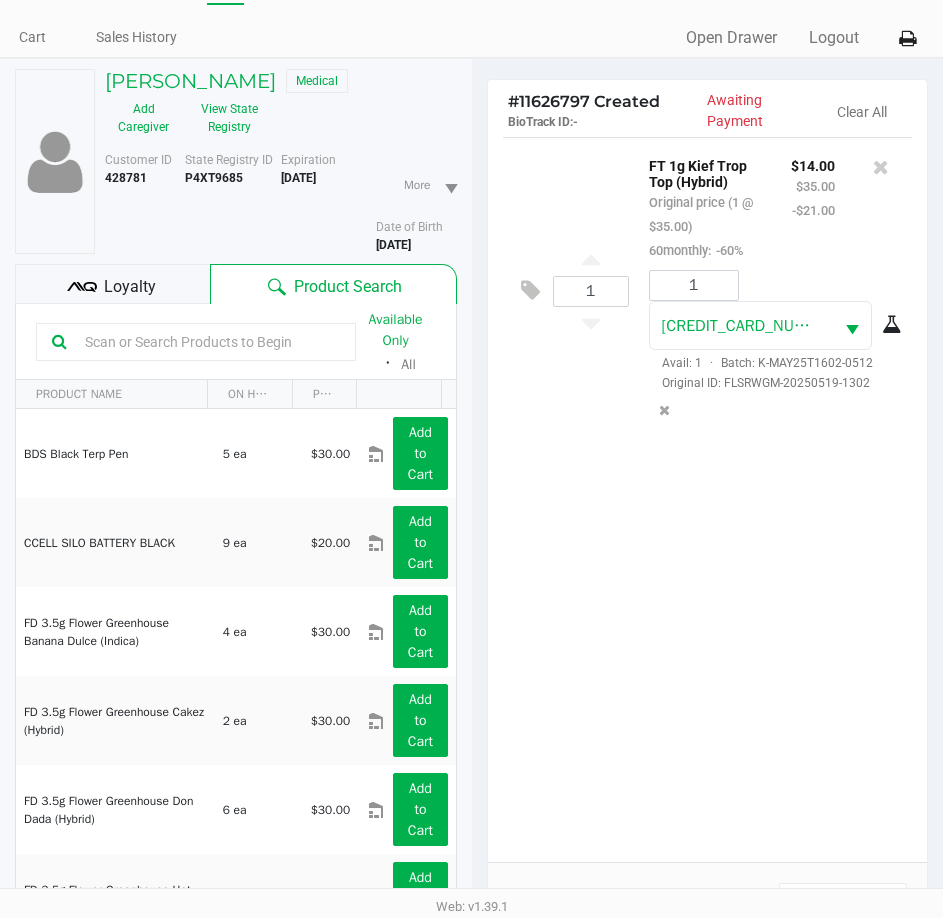 scroll, scrollTop: 220, scrollLeft: 0, axis: vertical 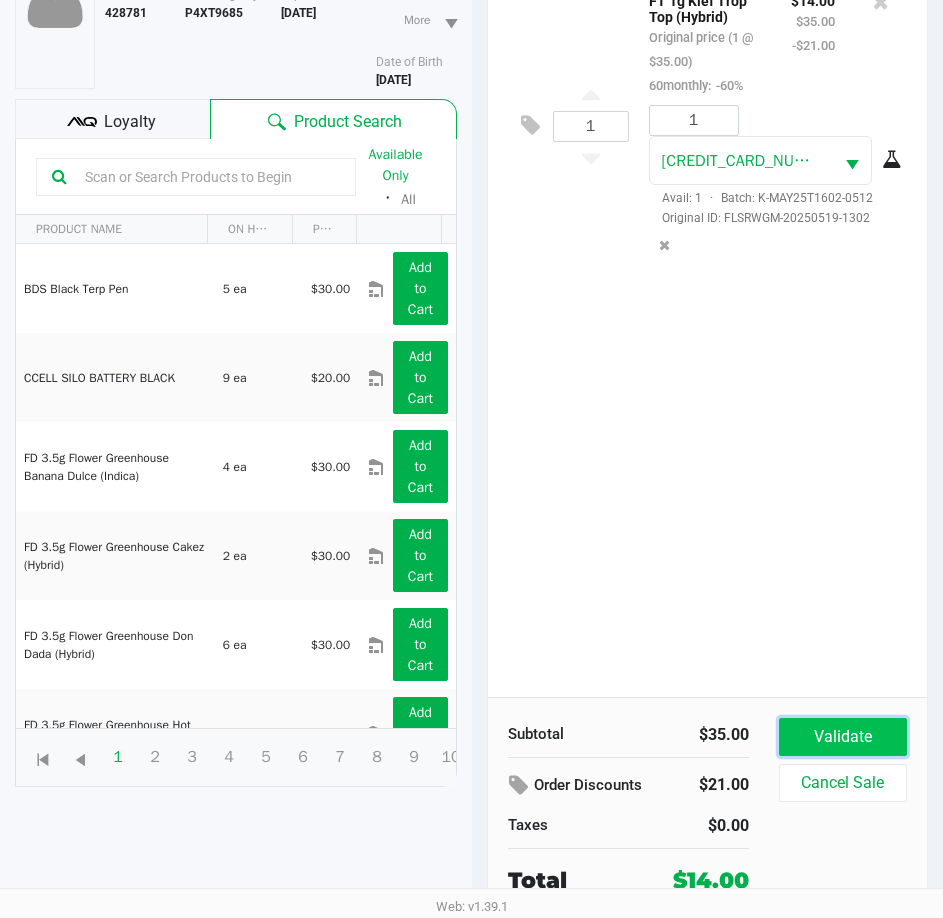 click on "Validate" 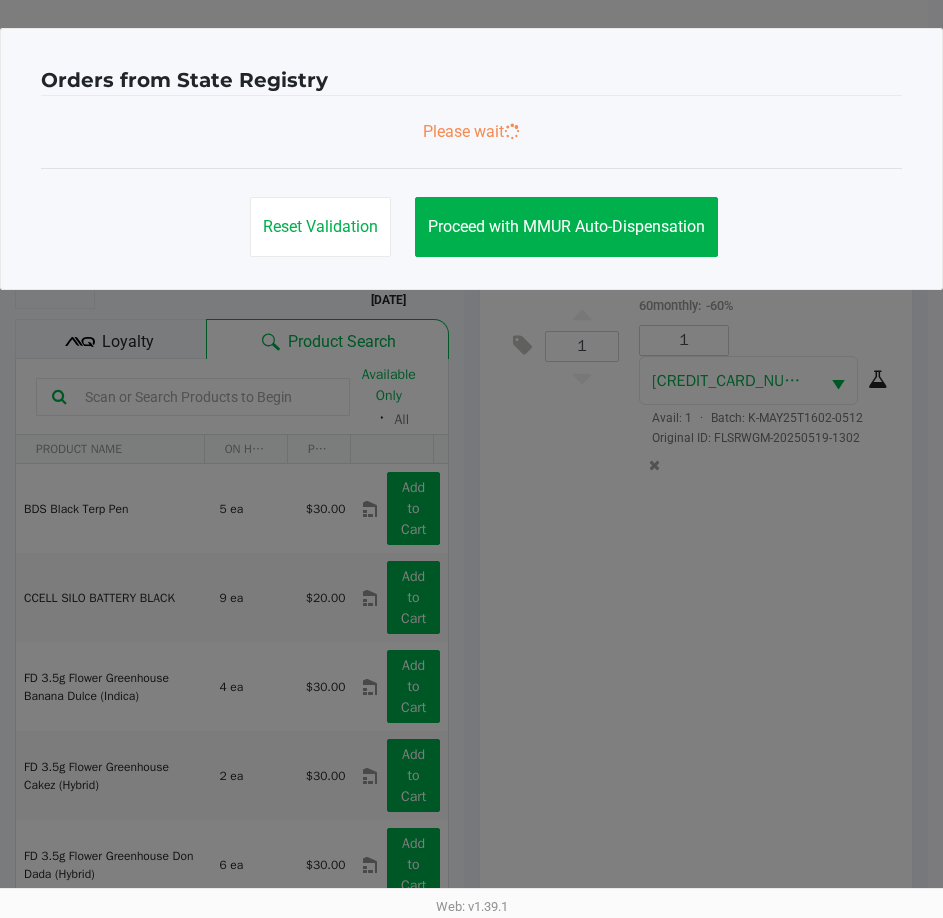scroll, scrollTop: 0, scrollLeft: 0, axis: both 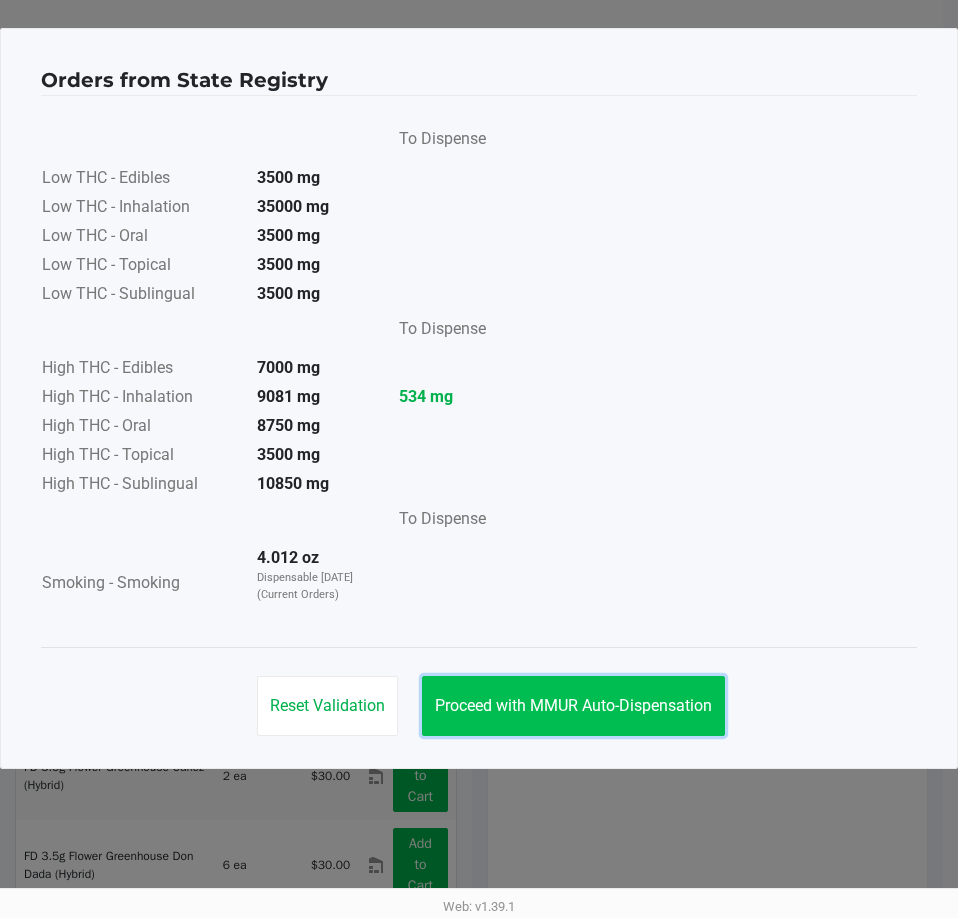click on "Proceed with MMUR Auto-Dispensation" 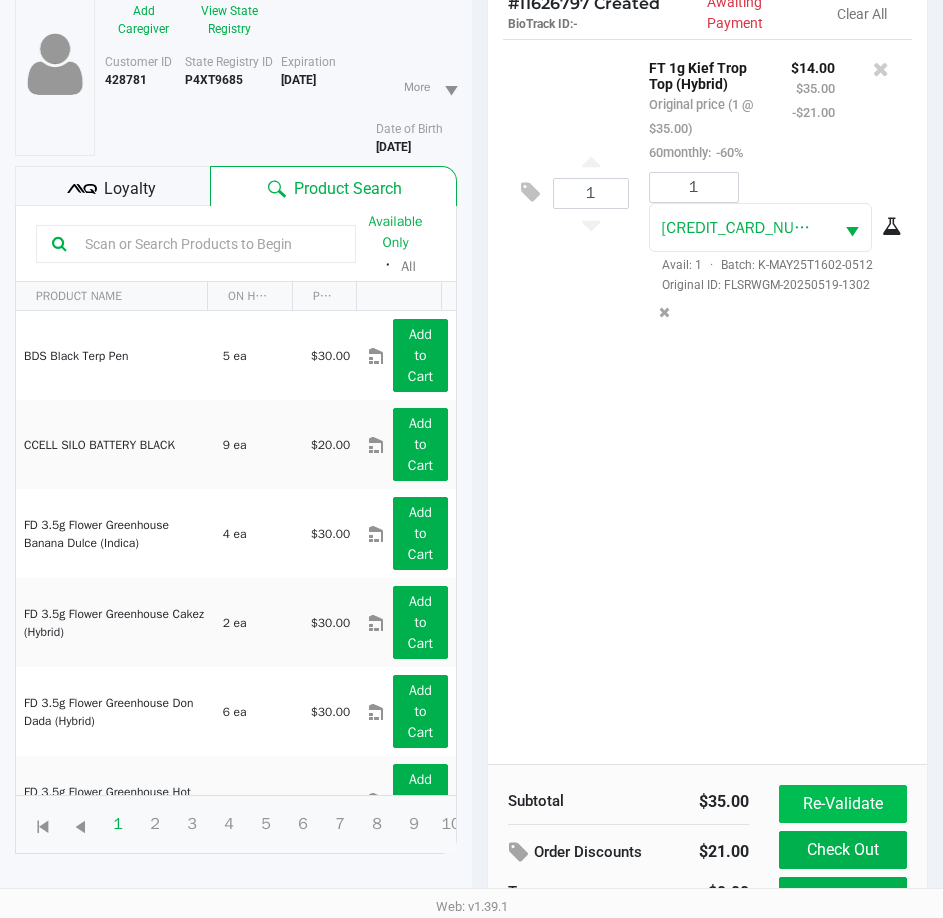 scroll, scrollTop: 265, scrollLeft: 0, axis: vertical 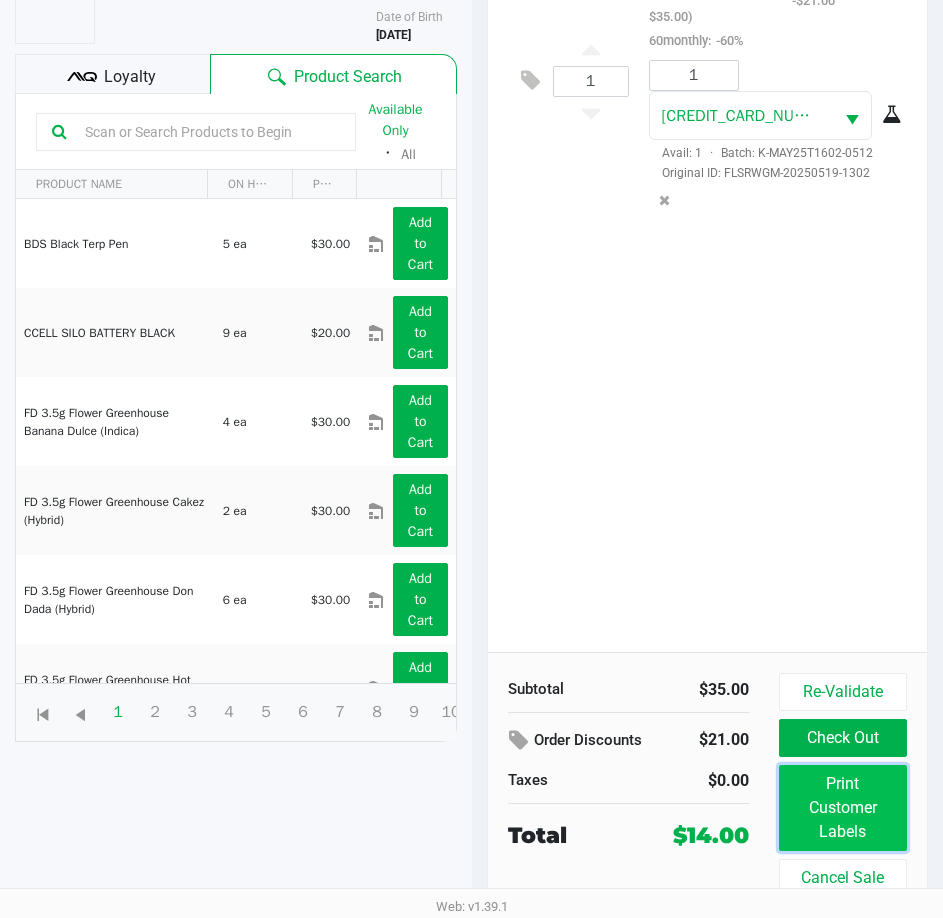 click on "Print Customer Labels" 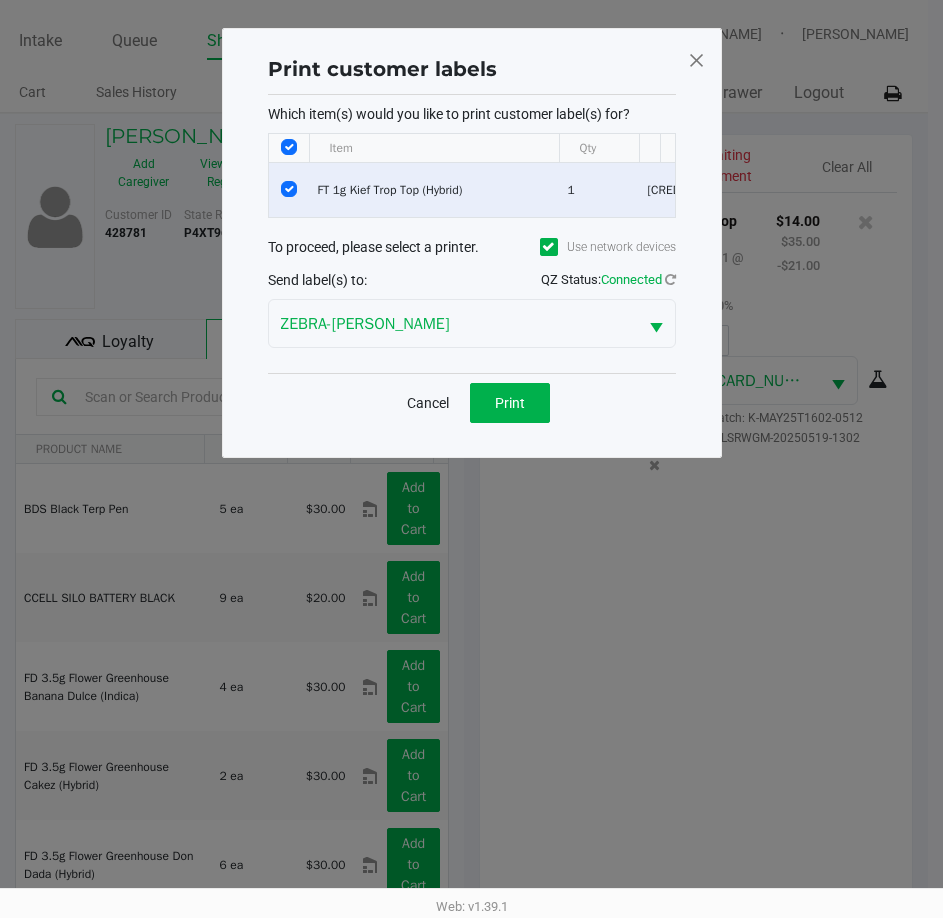 scroll, scrollTop: 0, scrollLeft: 0, axis: both 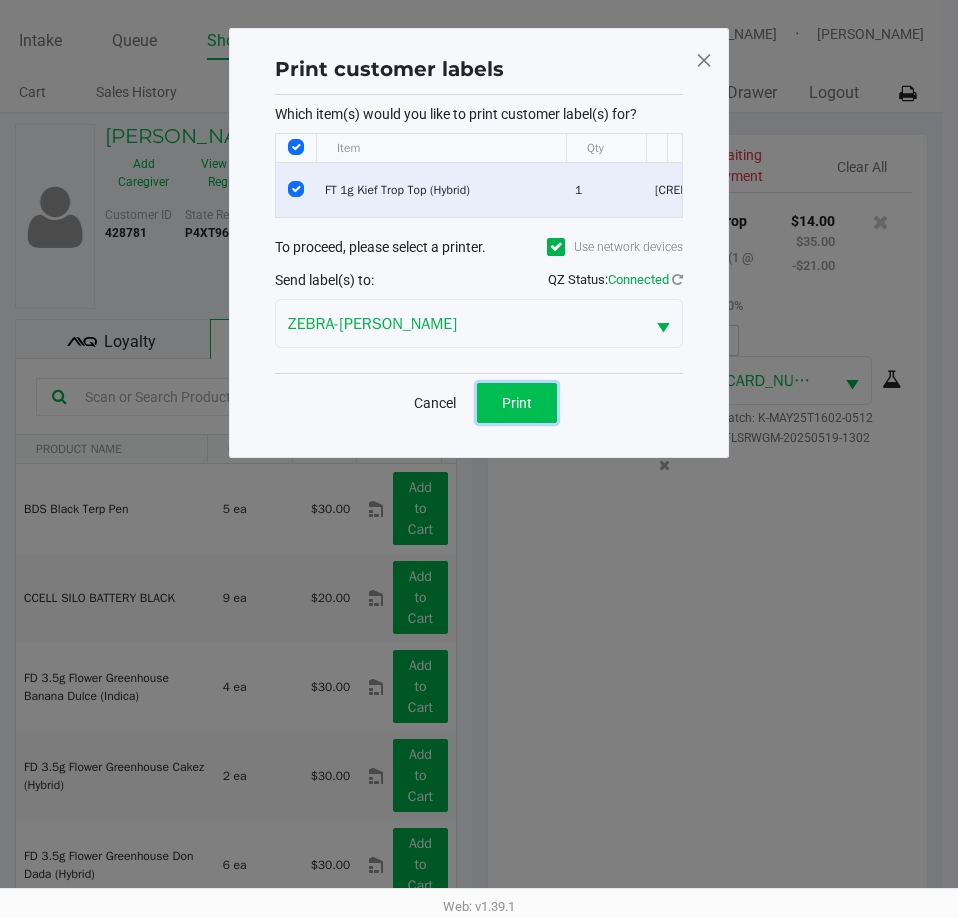 click on "Print" 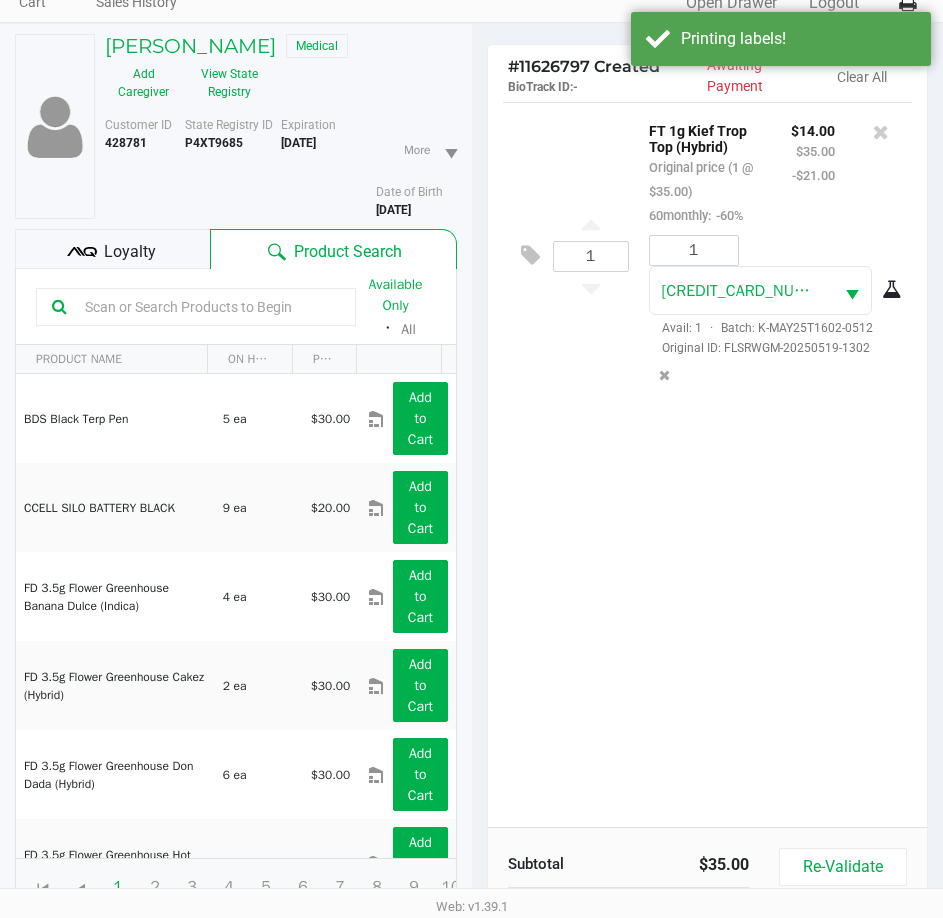 scroll, scrollTop: 265, scrollLeft: 0, axis: vertical 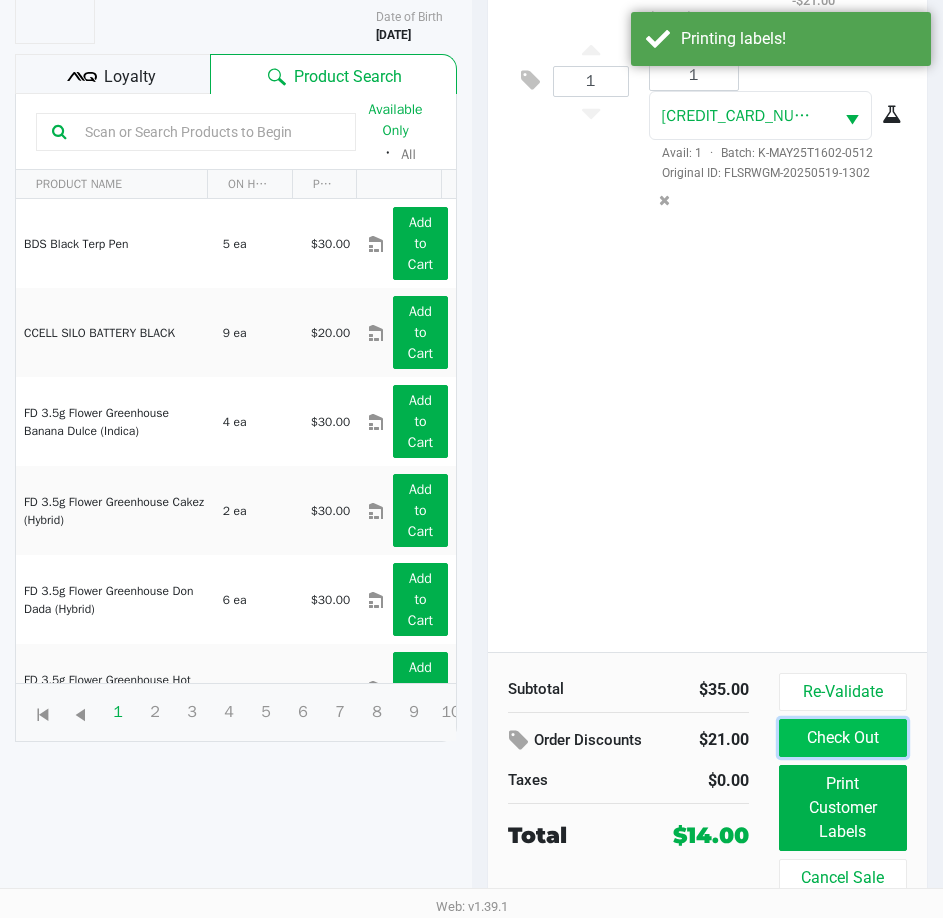 click on "Check Out" 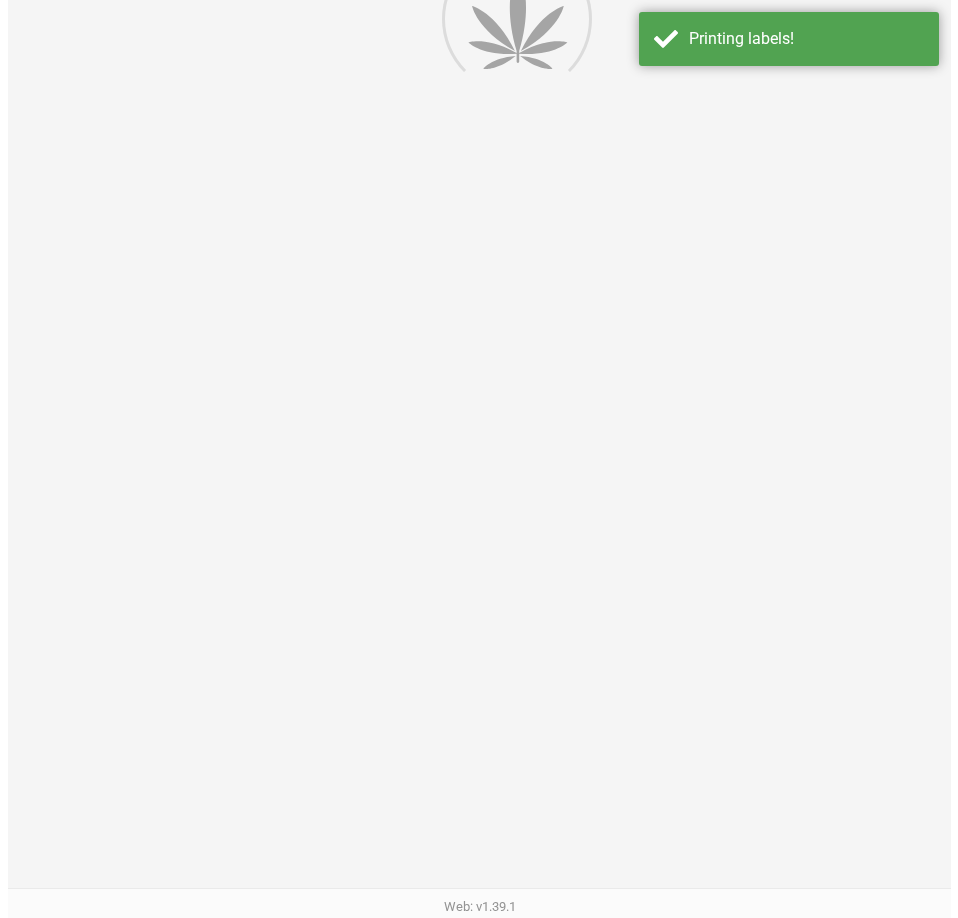 scroll, scrollTop: 0, scrollLeft: 0, axis: both 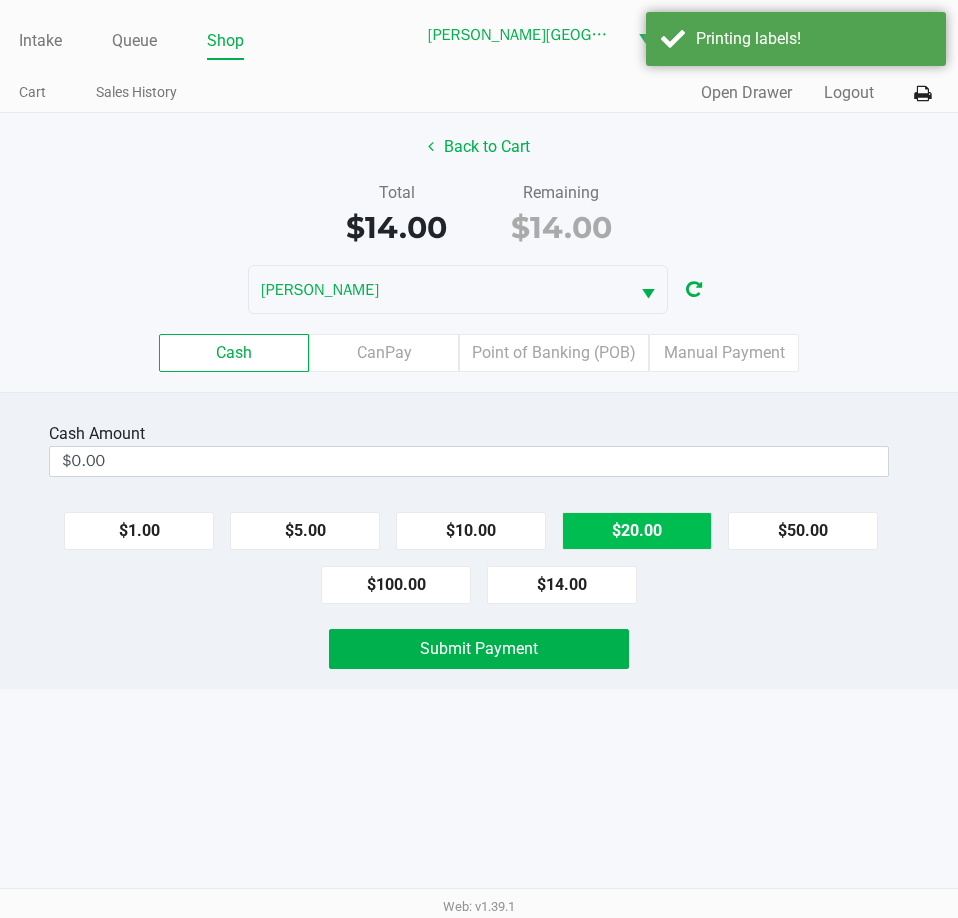 click on "$20.00" 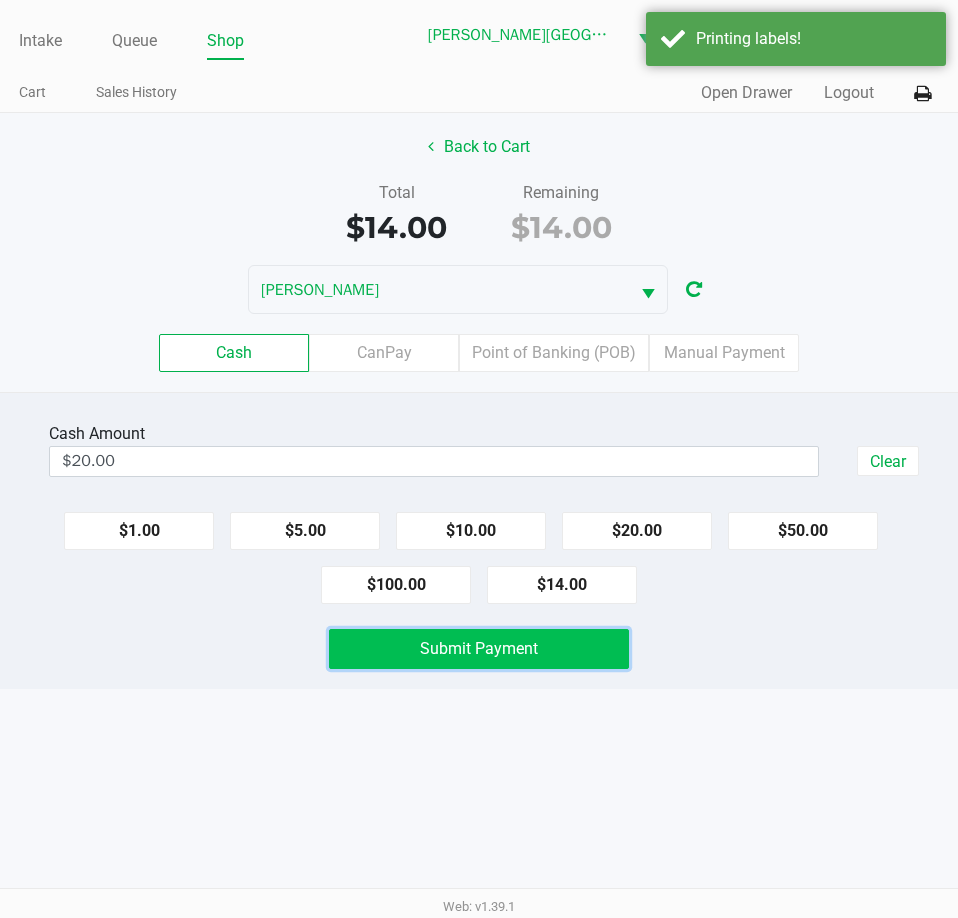 click on "Submit Payment" 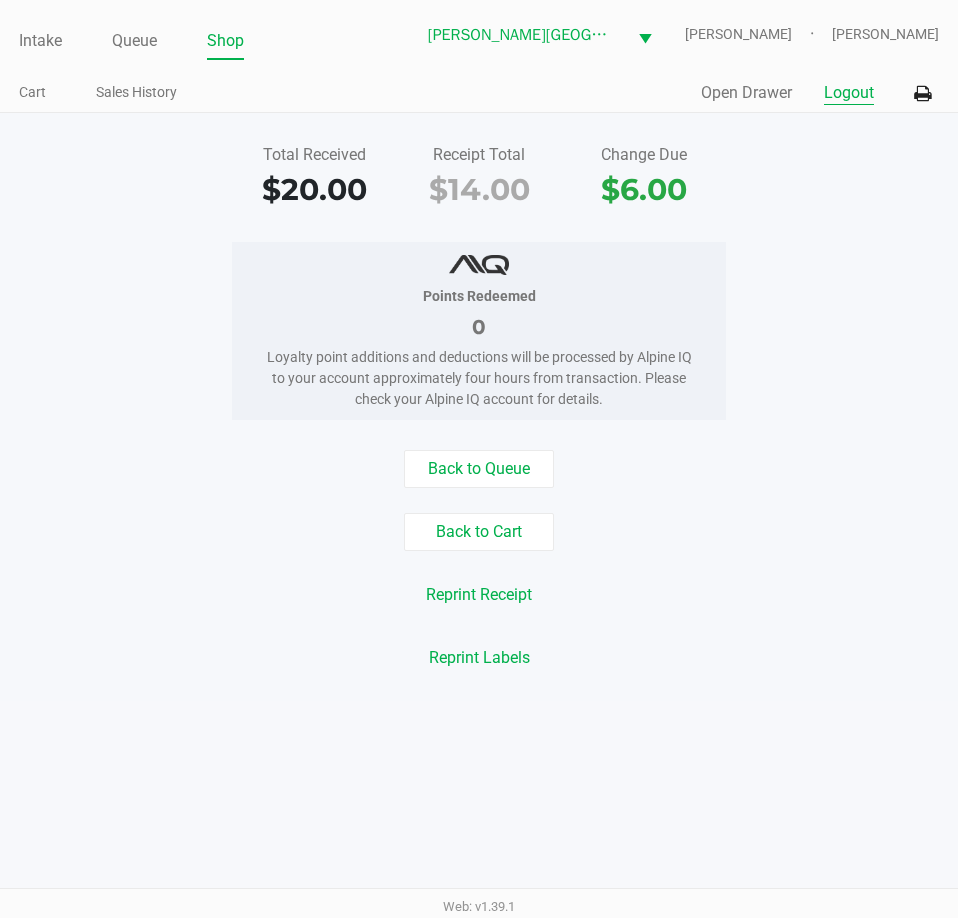 click on "Logout" 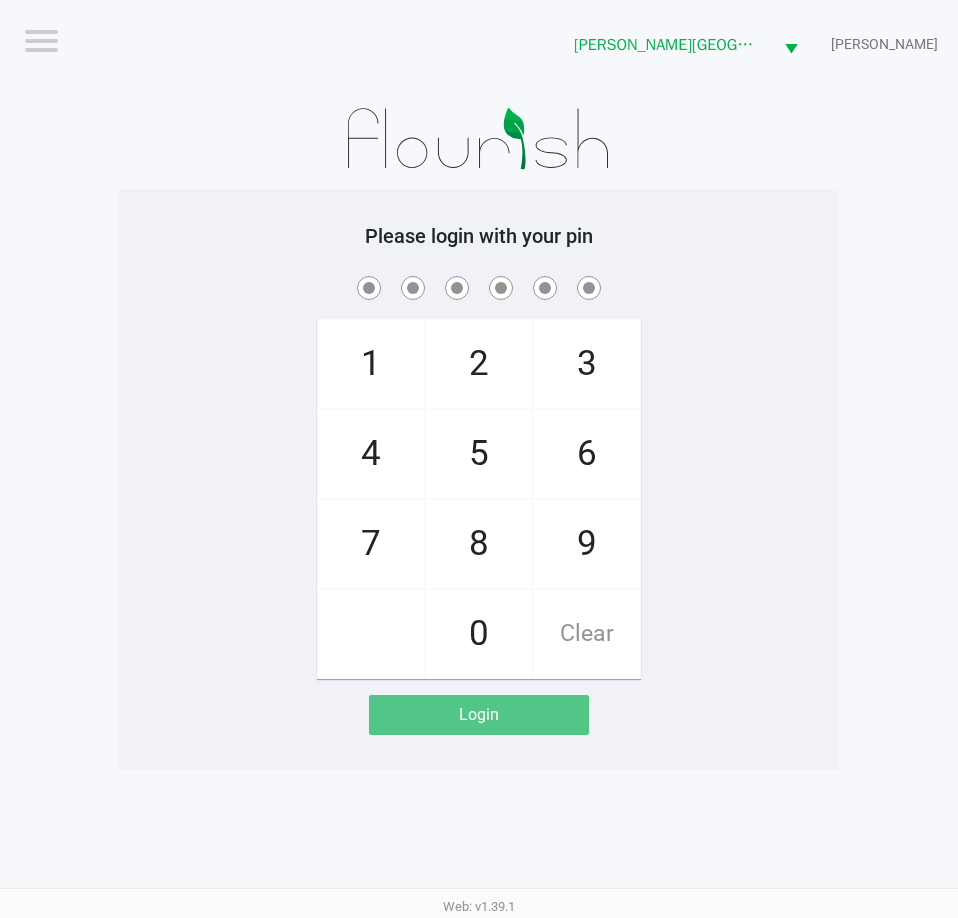 click on "1   4   7       2   5   8   0   3   6   9   Clear" 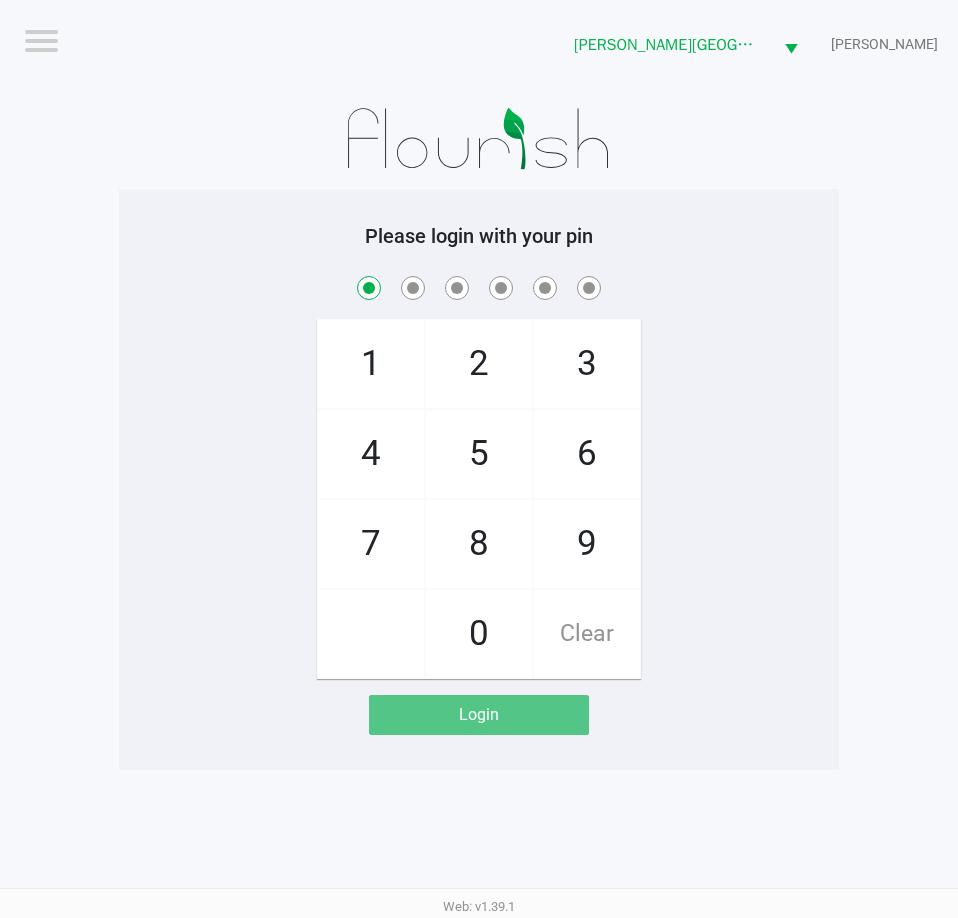 checkbox on "true" 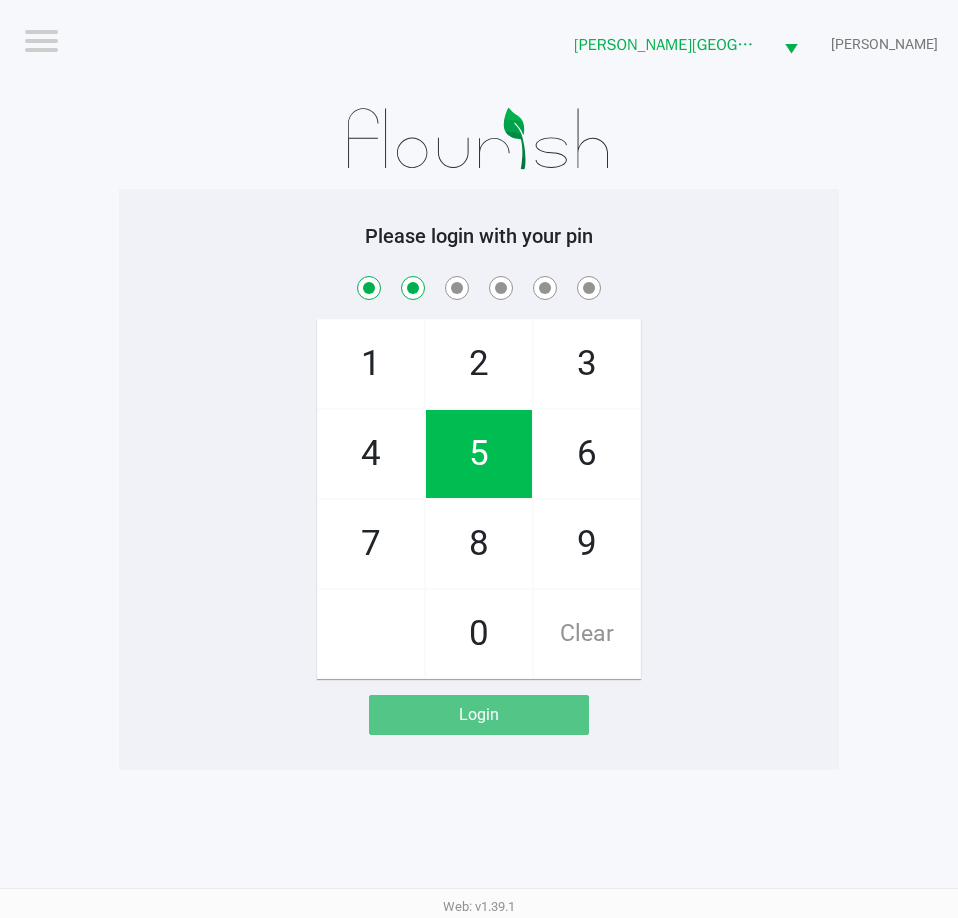 checkbox on "true" 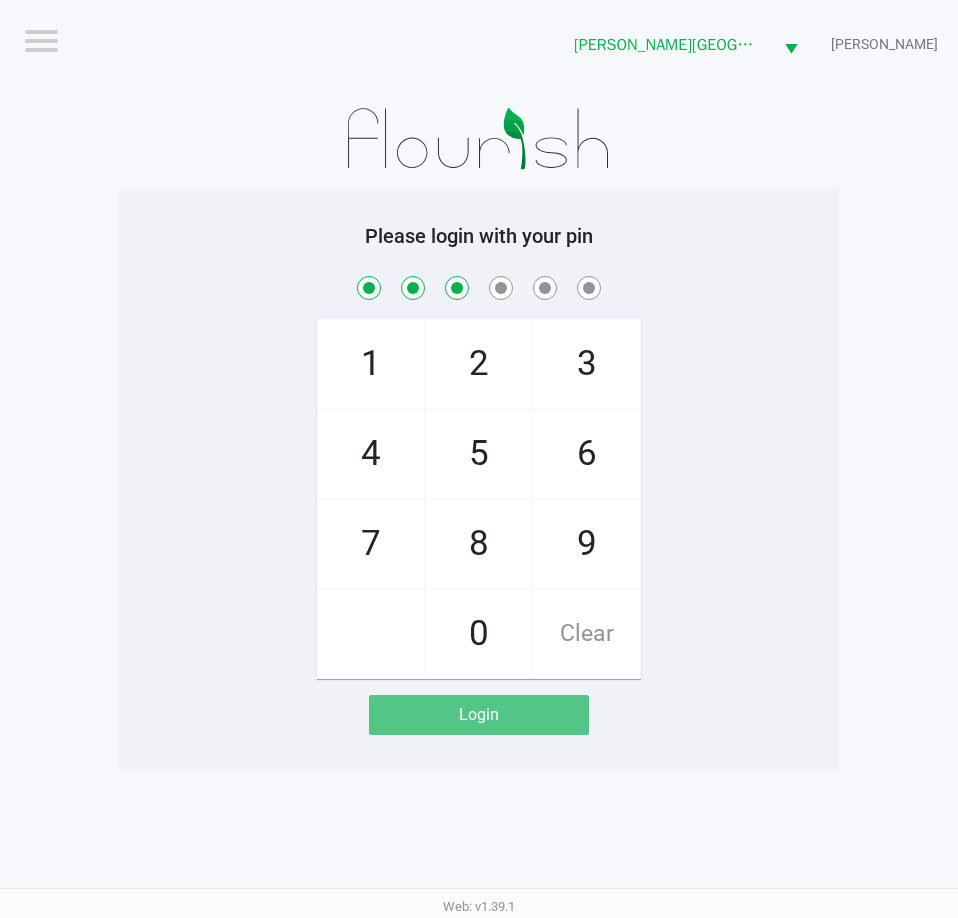 checkbox on "true" 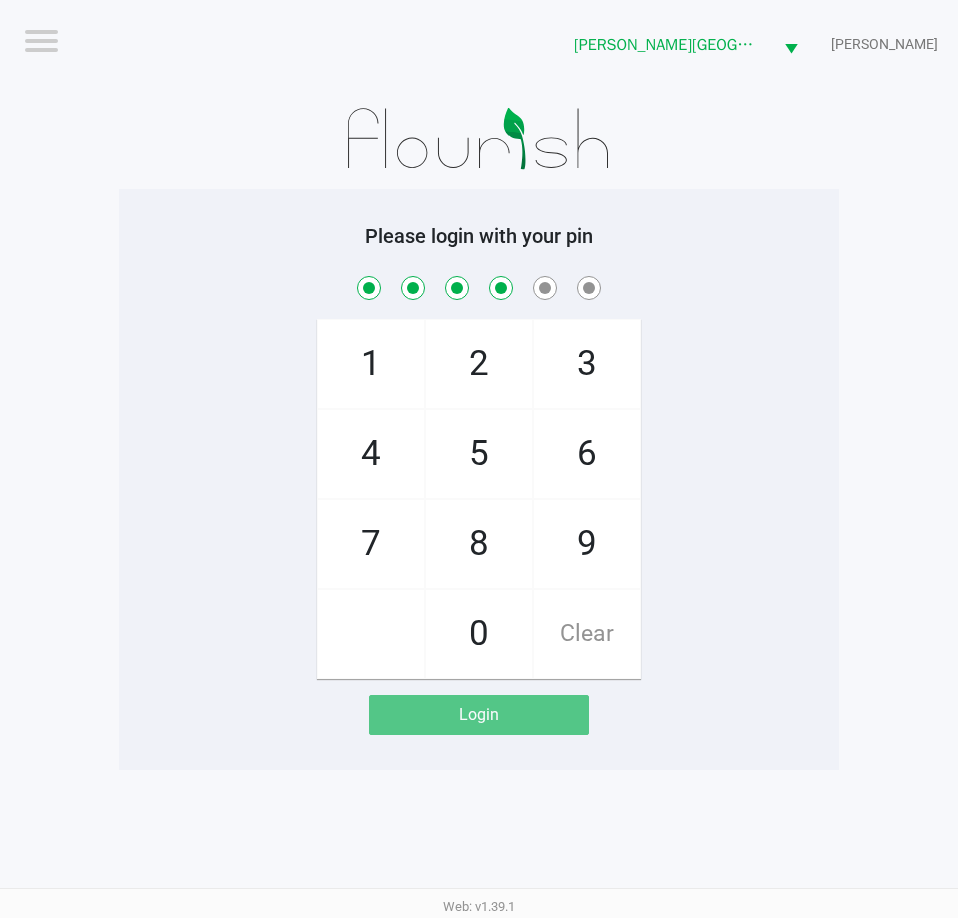 checkbox on "true" 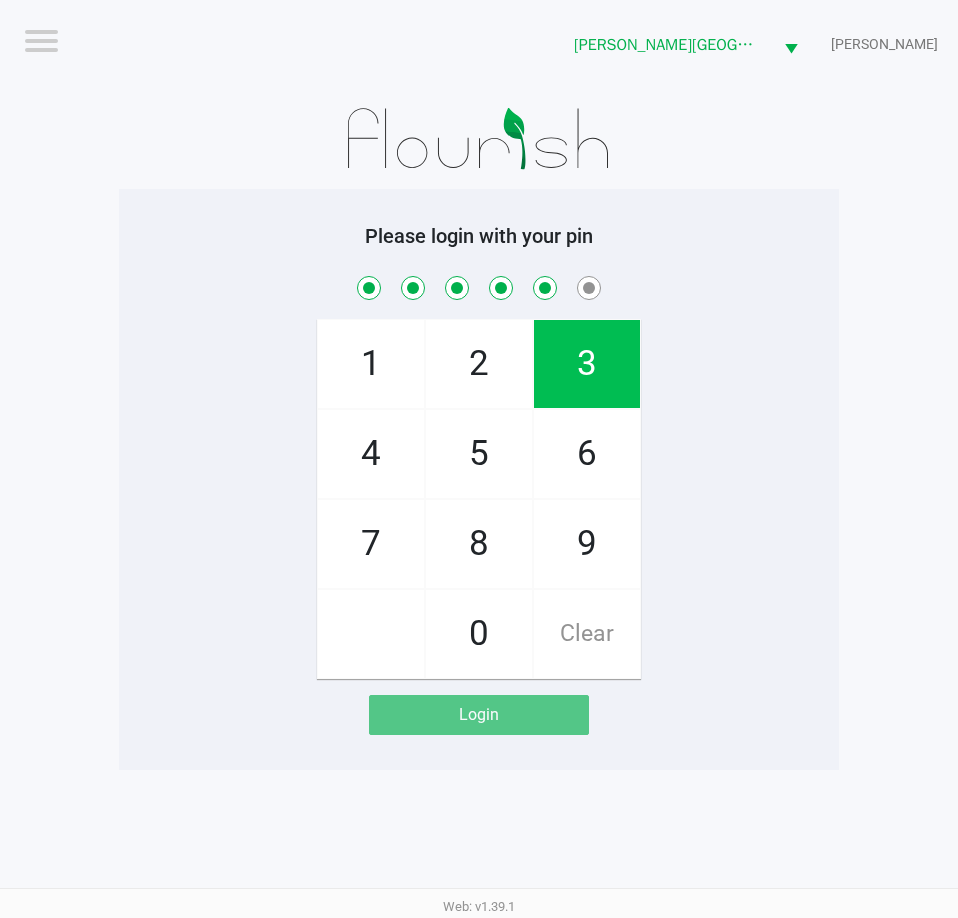 checkbox on "true" 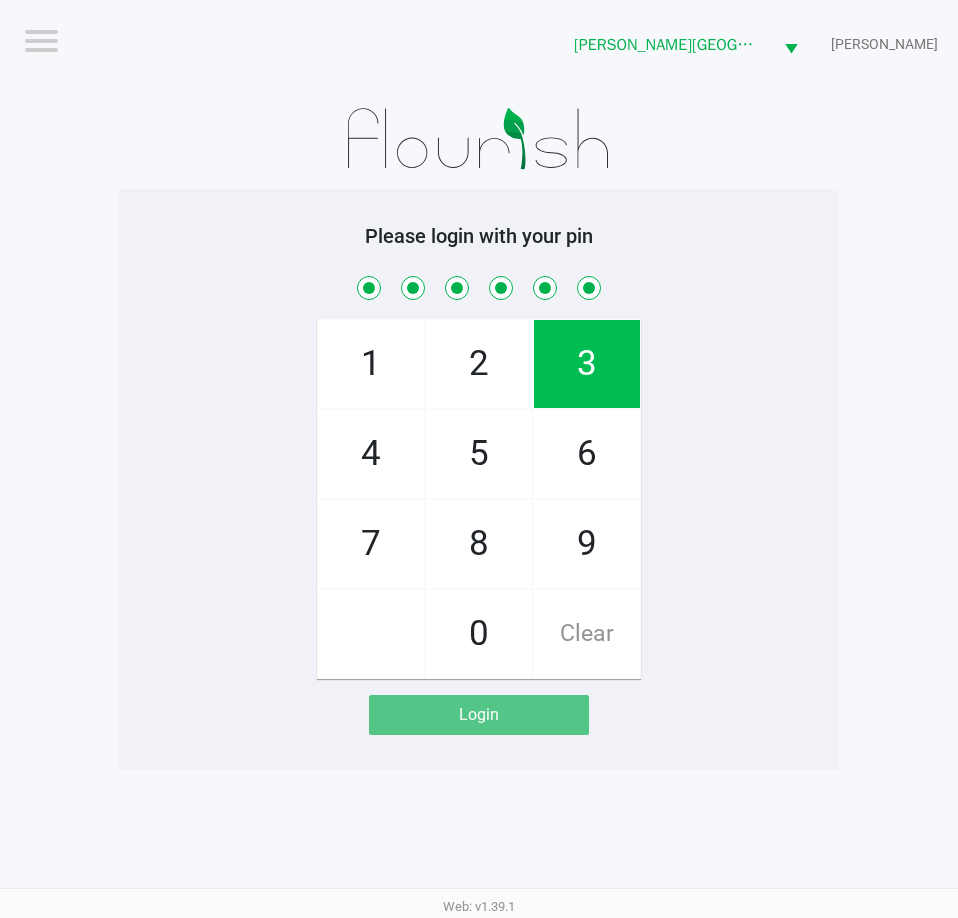 checkbox on "true" 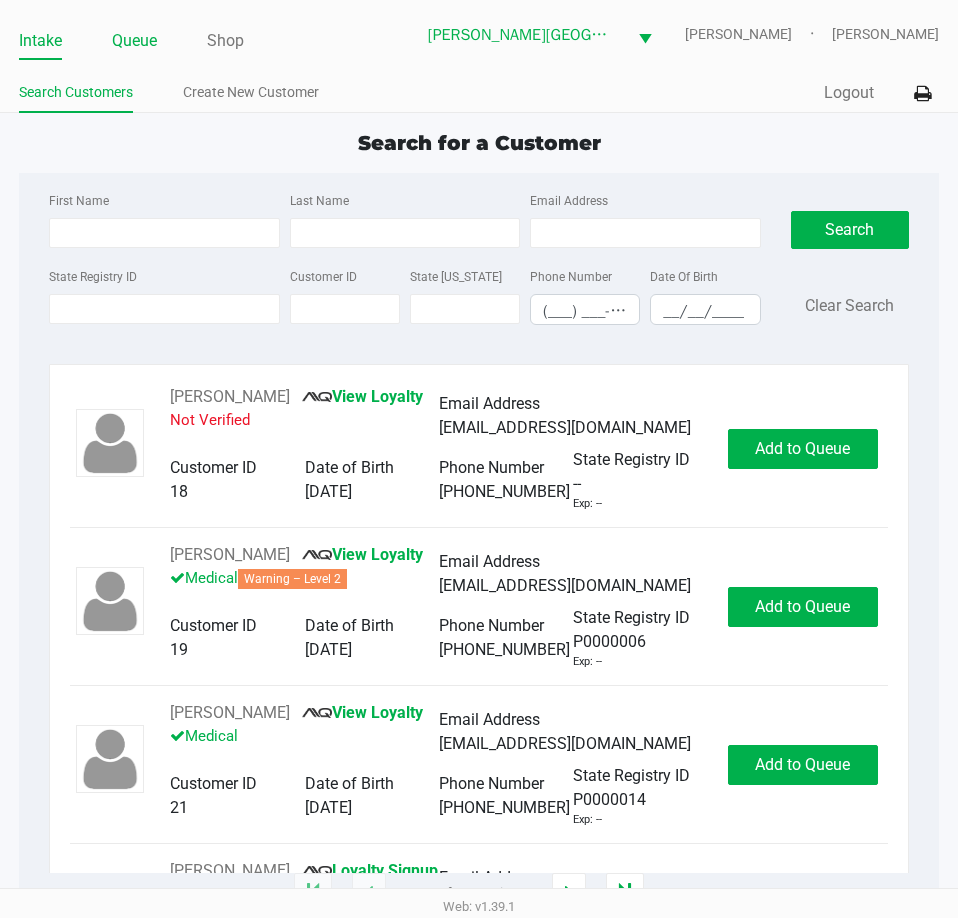 click on "Queue" 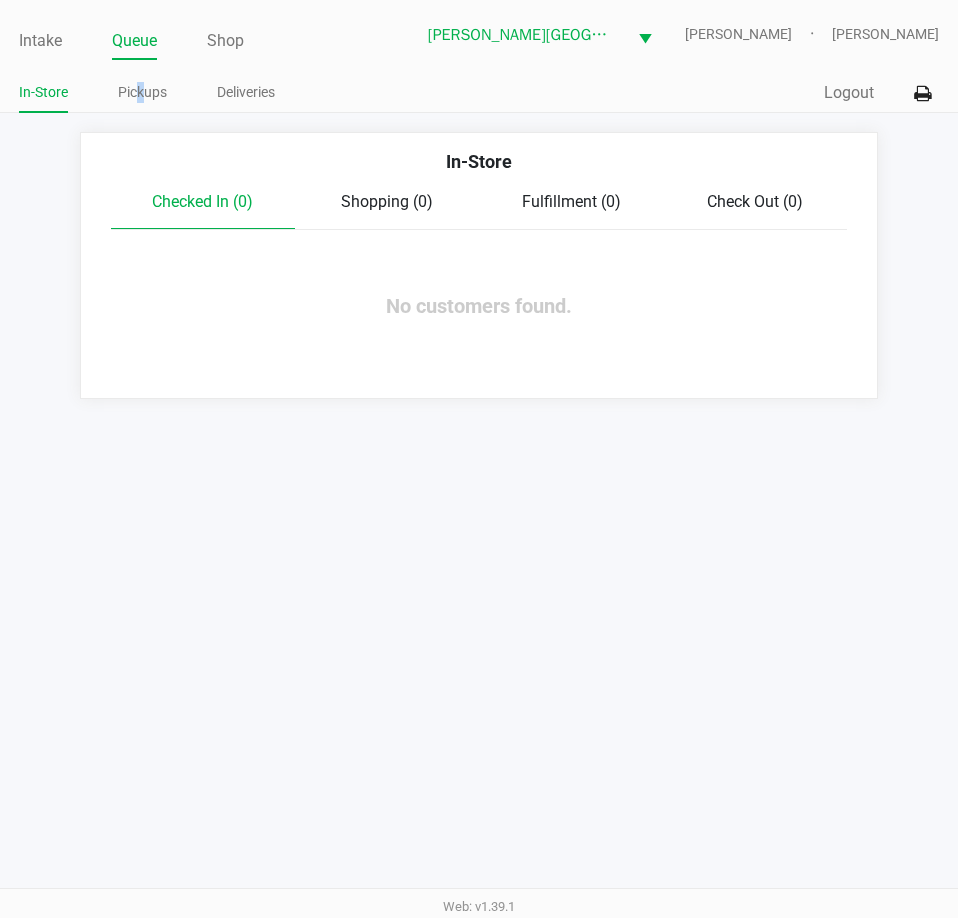 drag, startPoint x: 140, startPoint y: 90, endPoint x: 118, endPoint y: 53, distance: 43.046486 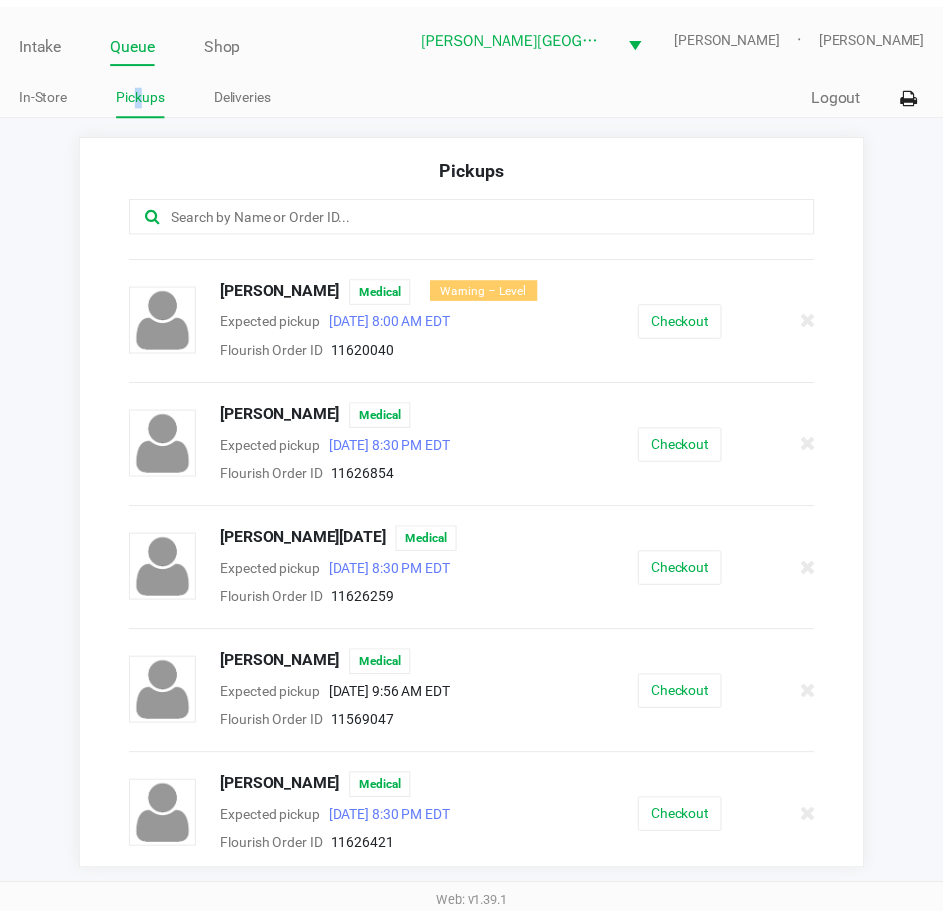 scroll, scrollTop: 612, scrollLeft: 0, axis: vertical 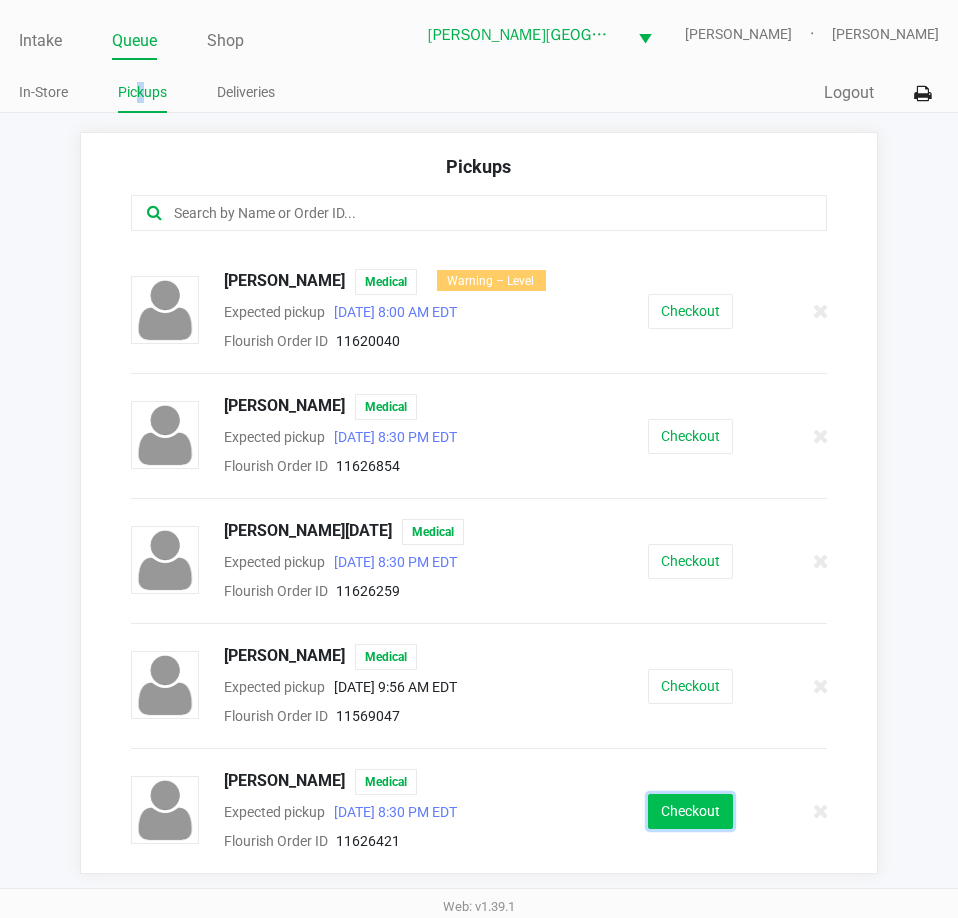 click on "Checkout" 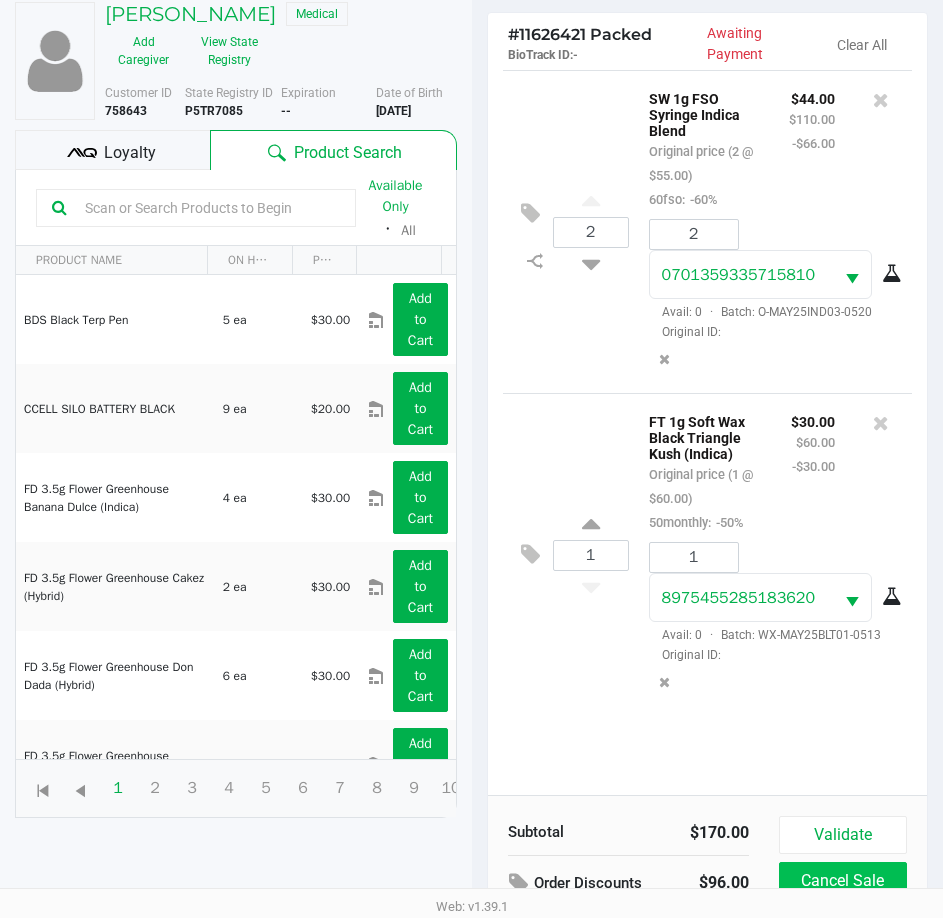 scroll, scrollTop: 220, scrollLeft: 0, axis: vertical 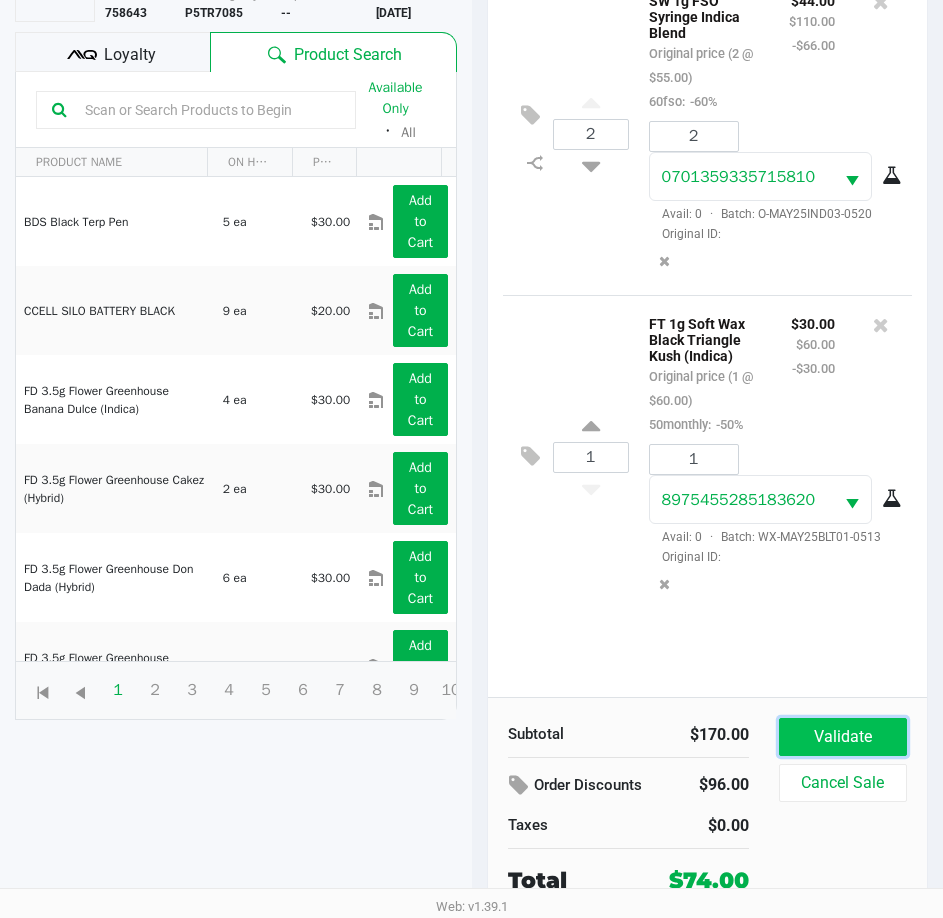 click on "Validate" 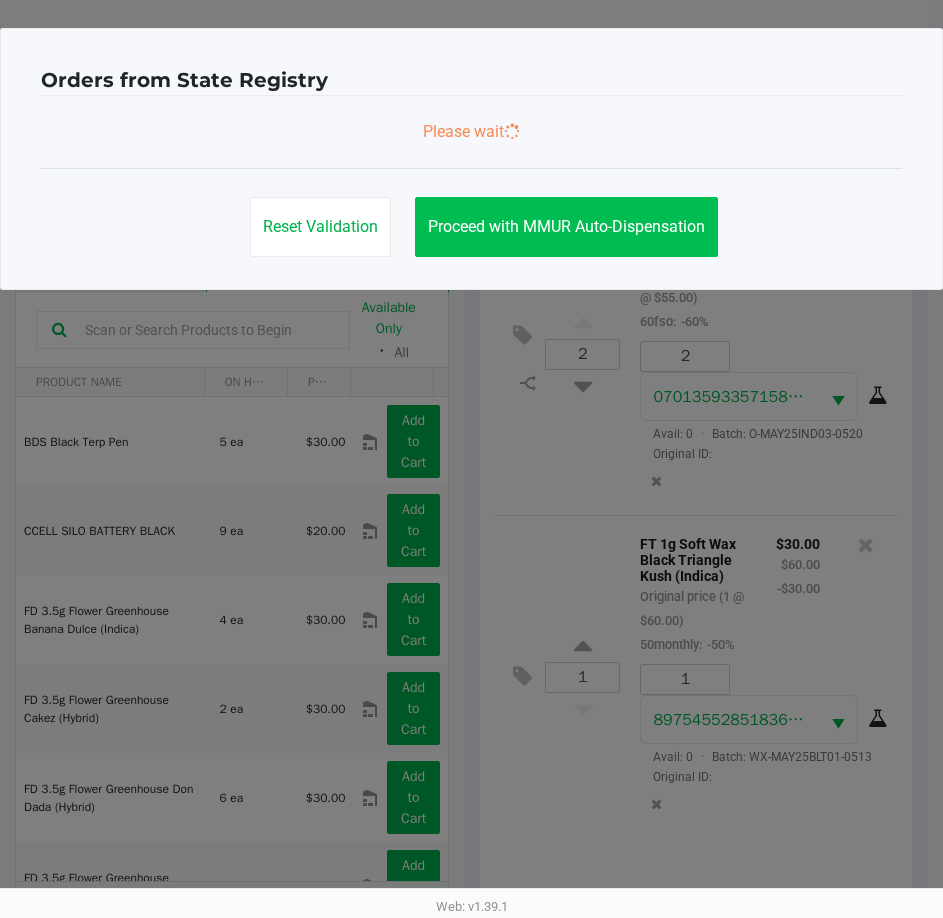 scroll, scrollTop: 0, scrollLeft: 0, axis: both 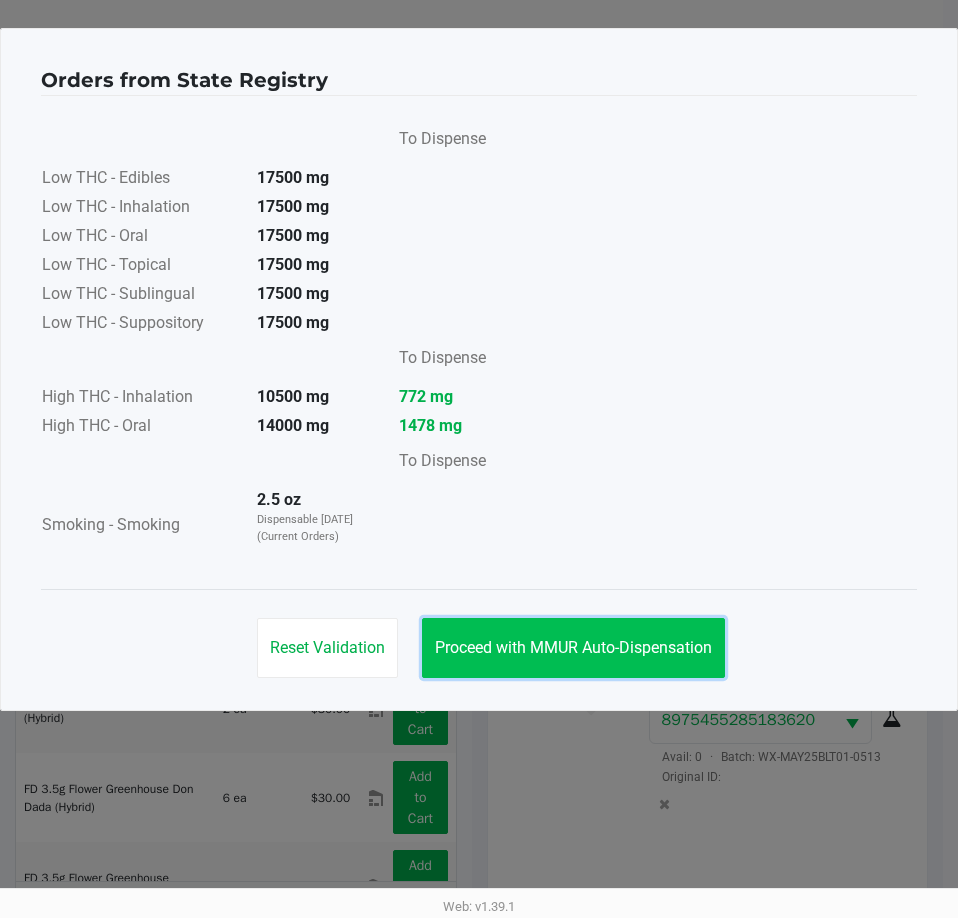 click on "Proceed with MMUR Auto-Dispensation" 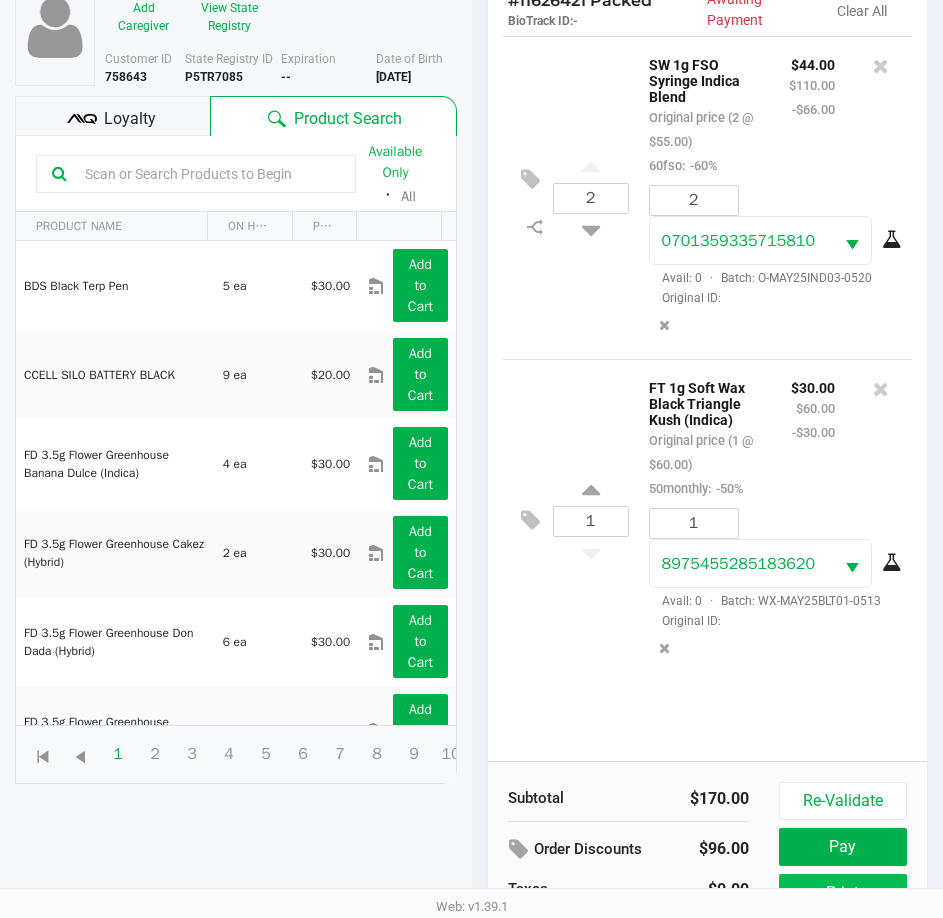 scroll, scrollTop: 265, scrollLeft: 0, axis: vertical 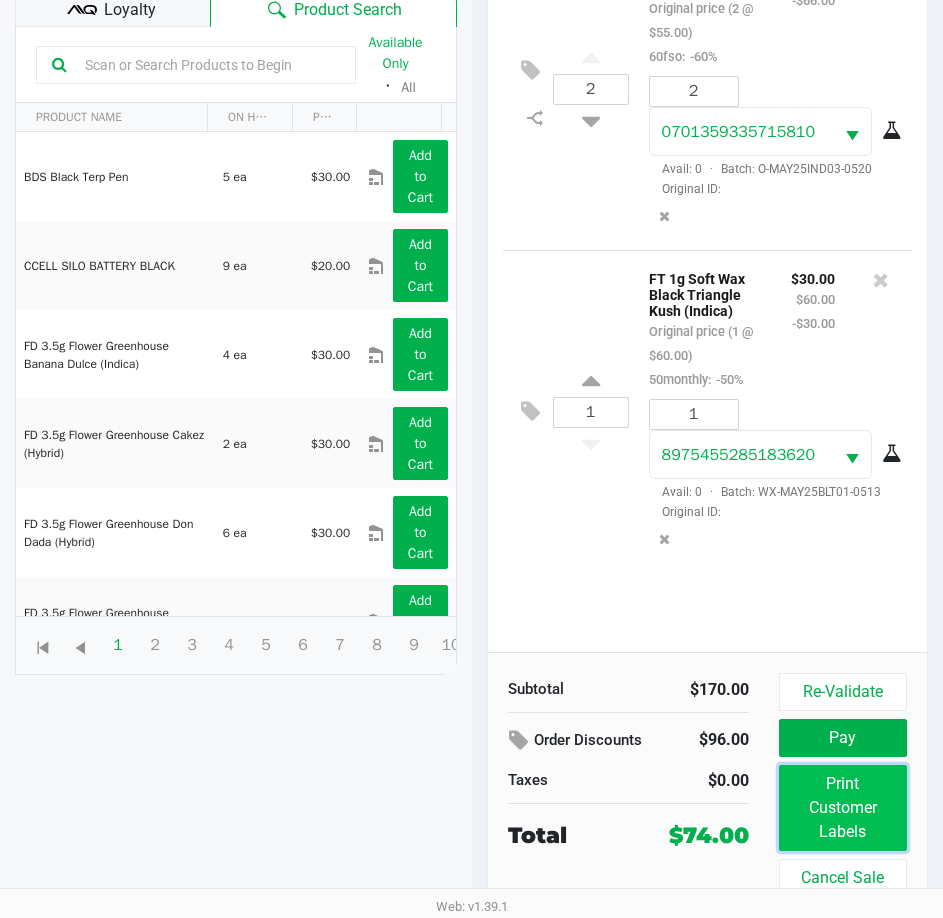 click on "Print Customer Labels" 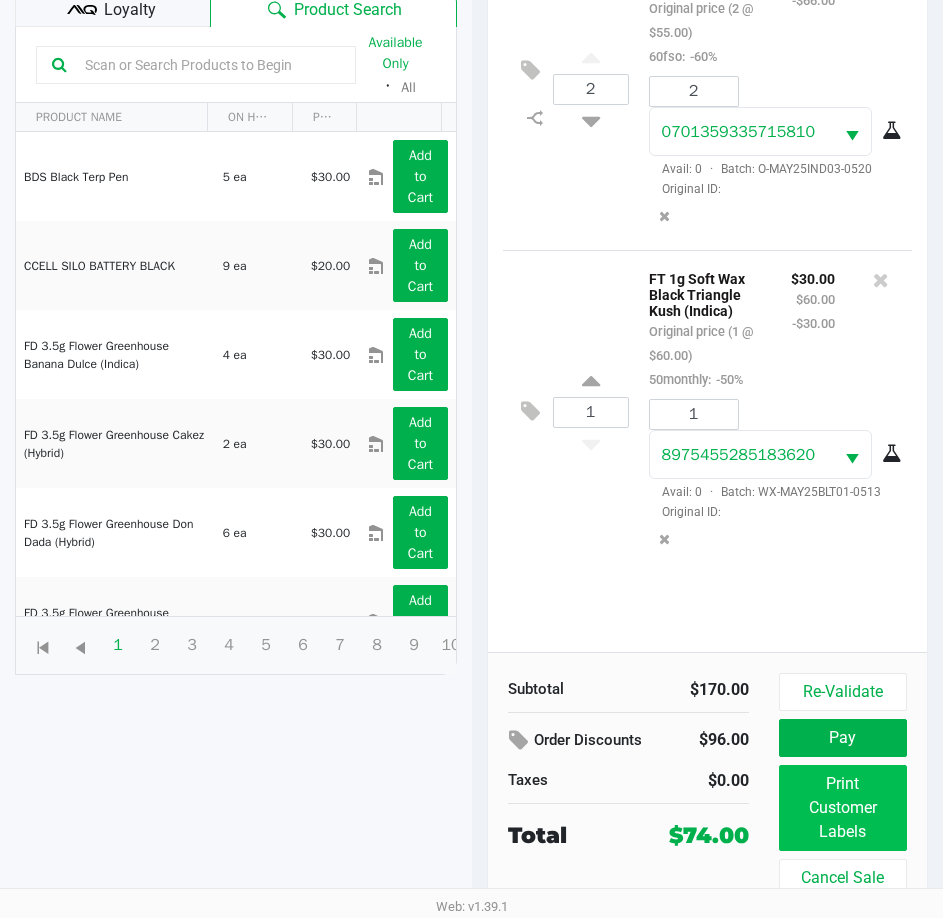 scroll, scrollTop: 0, scrollLeft: 0, axis: both 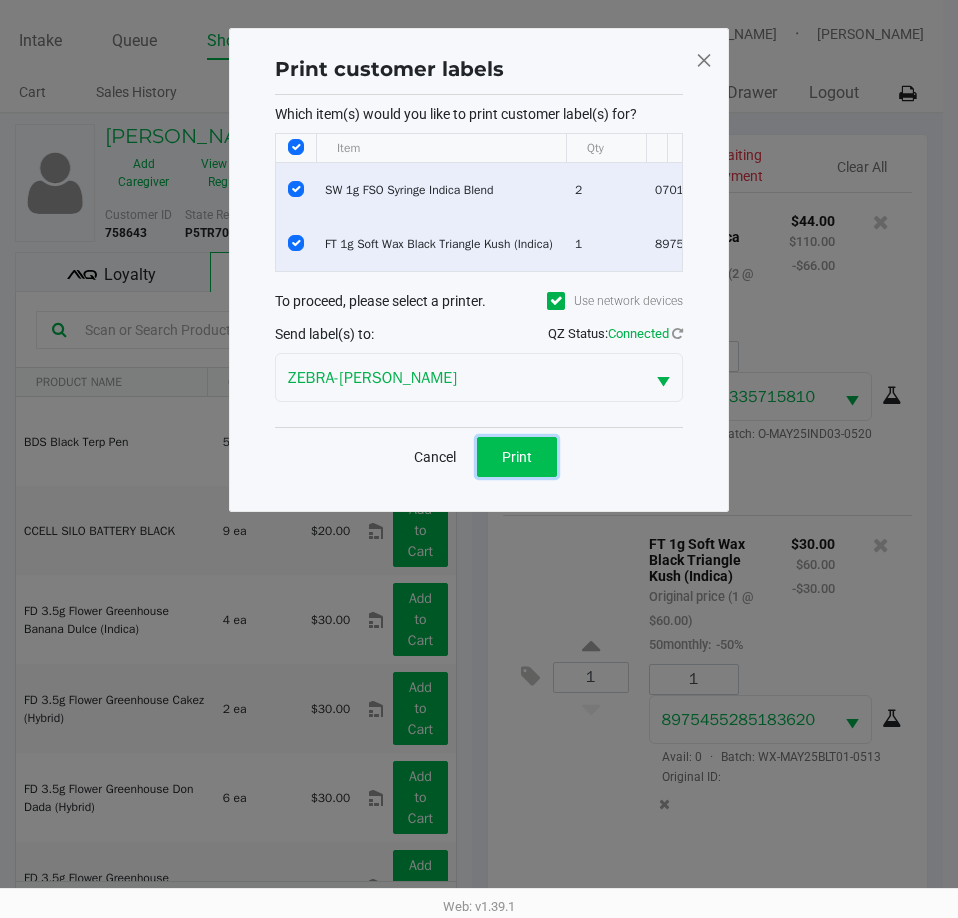 click on "Print" 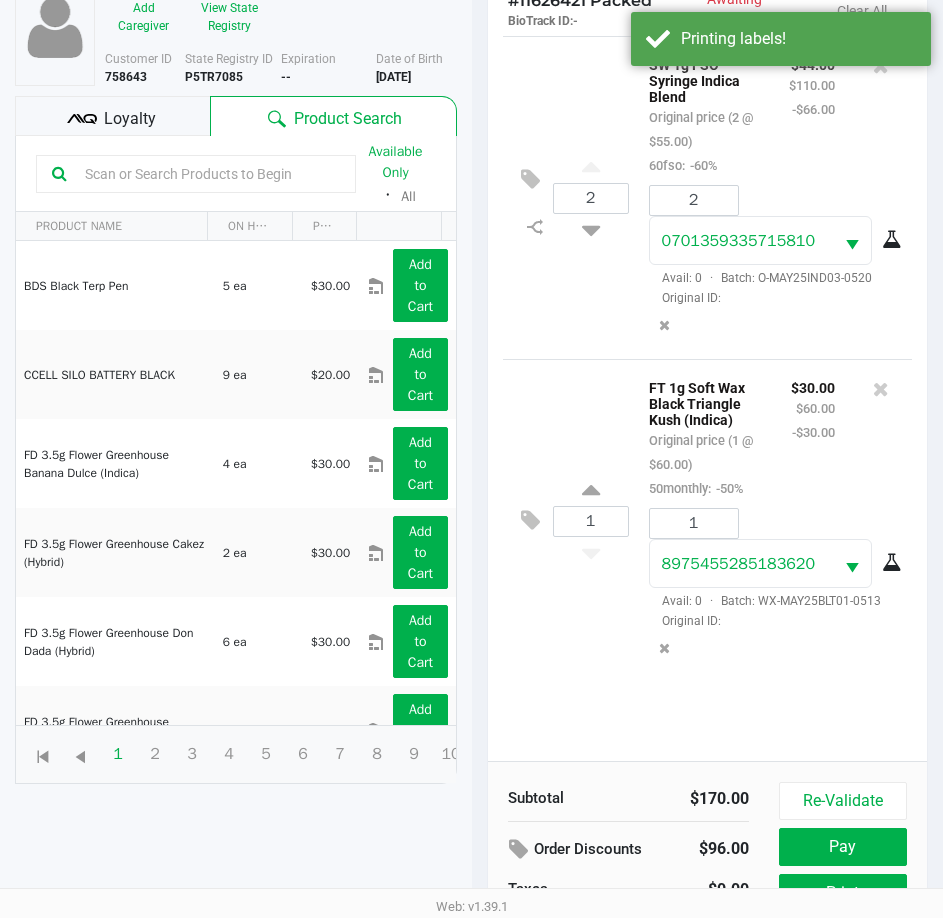 scroll, scrollTop: 265, scrollLeft: 0, axis: vertical 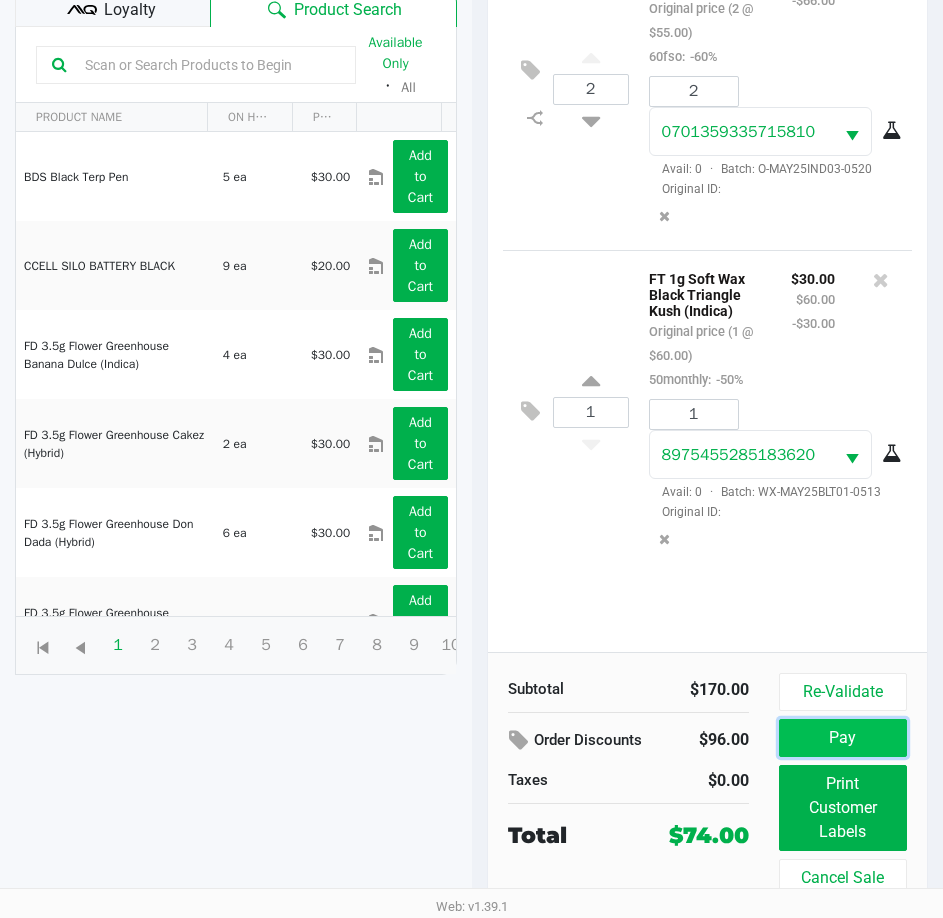 click on "Pay" 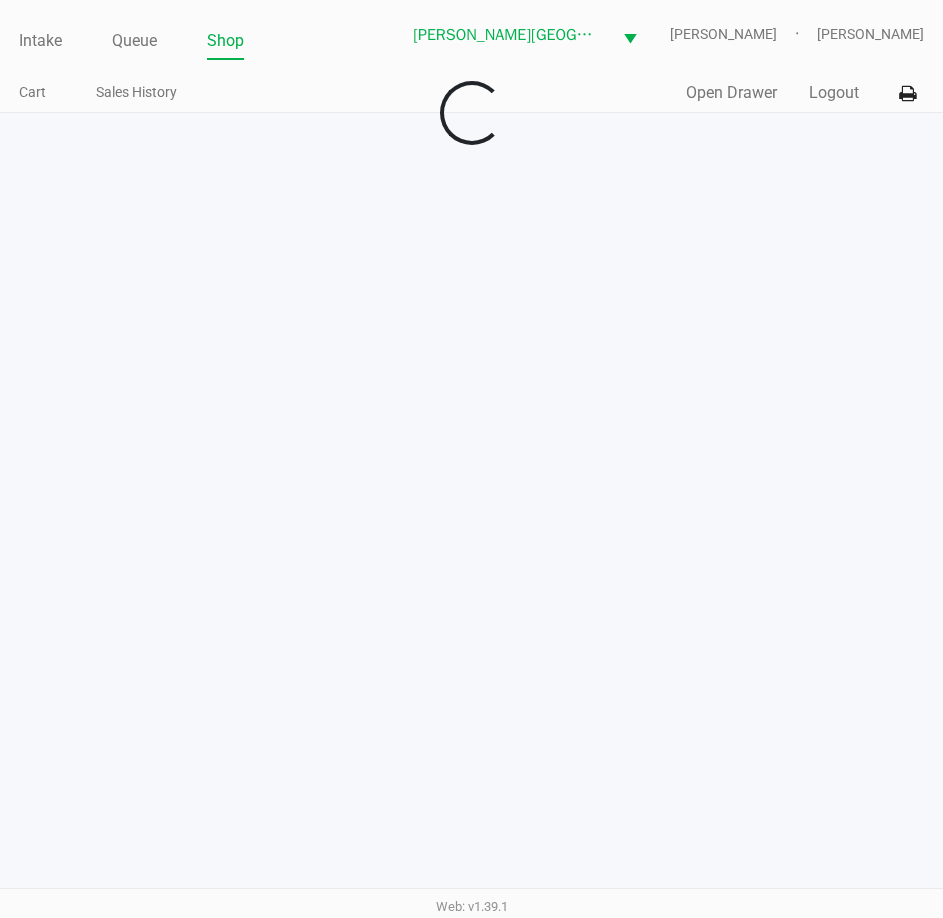 scroll, scrollTop: 0, scrollLeft: 0, axis: both 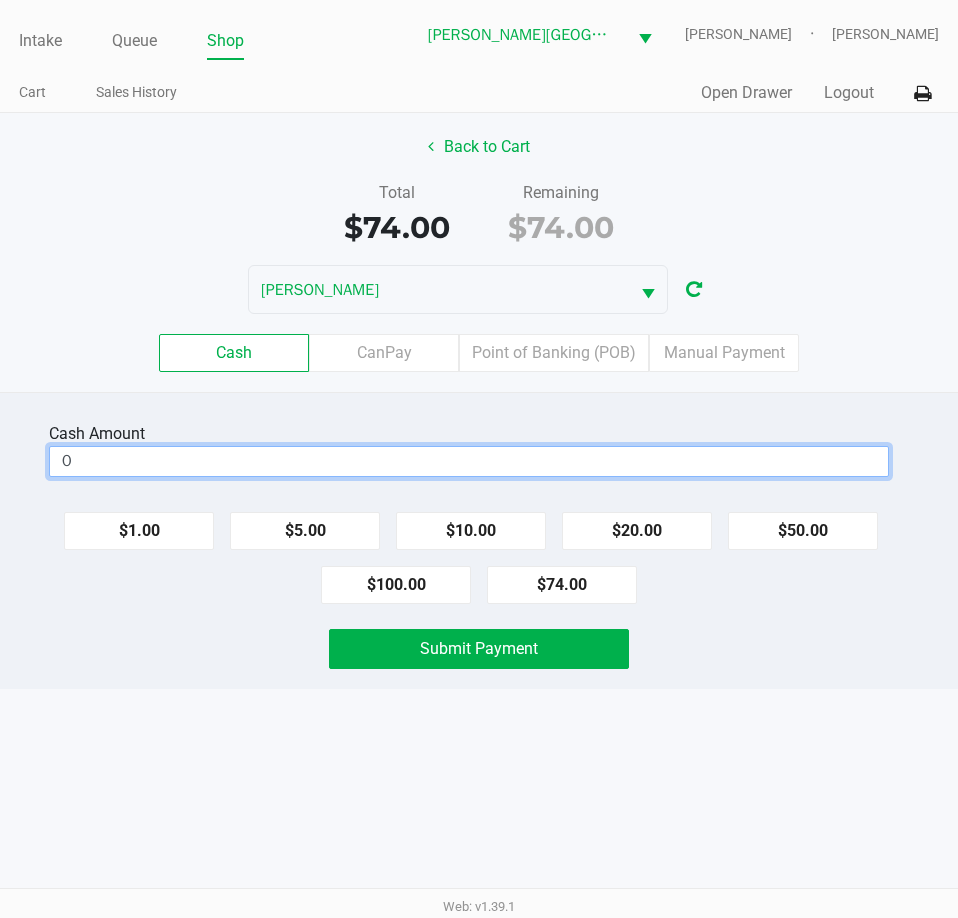 click on "0" at bounding box center (469, 461) 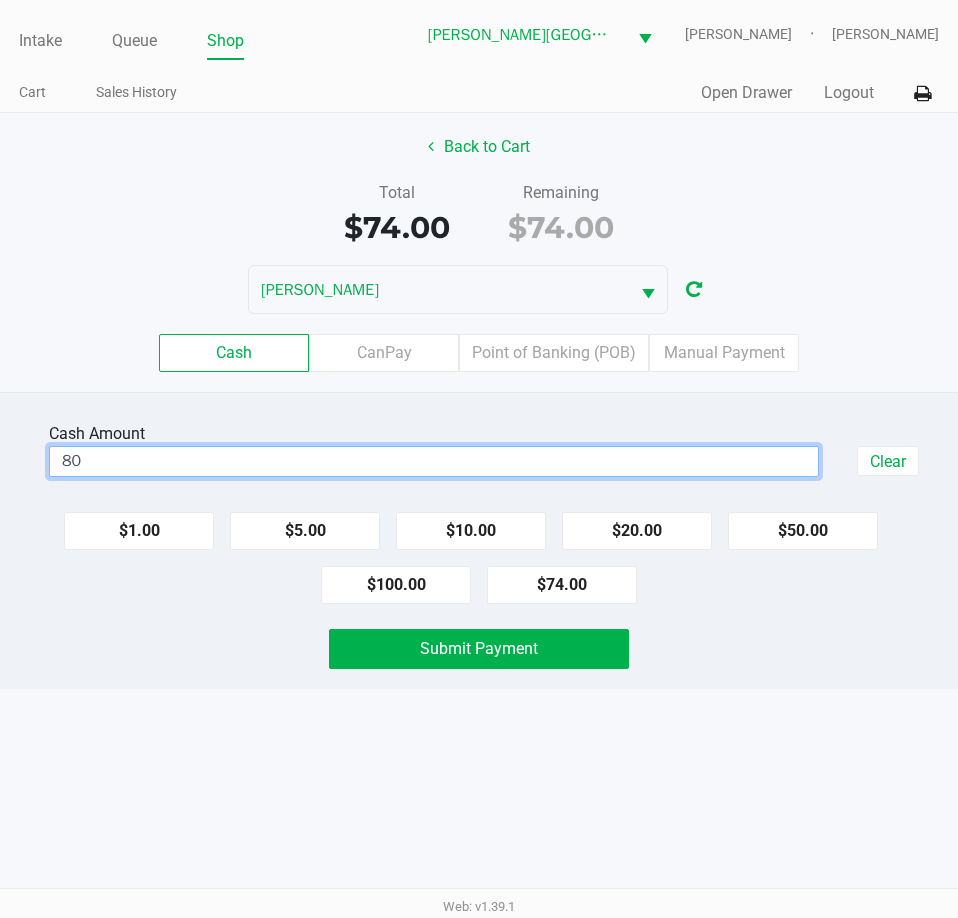 type on "$80.00" 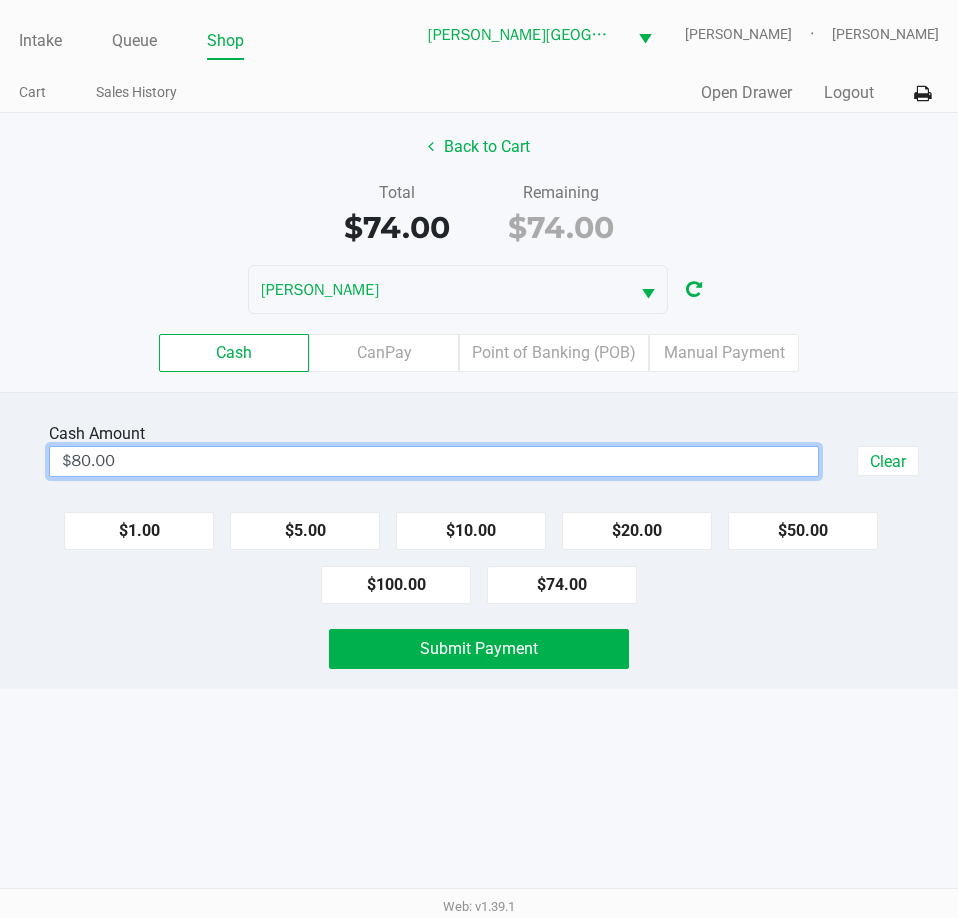drag, startPoint x: 261, startPoint y: 737, endPoint x: 318, endPoint y: 696, distance: 70.21396 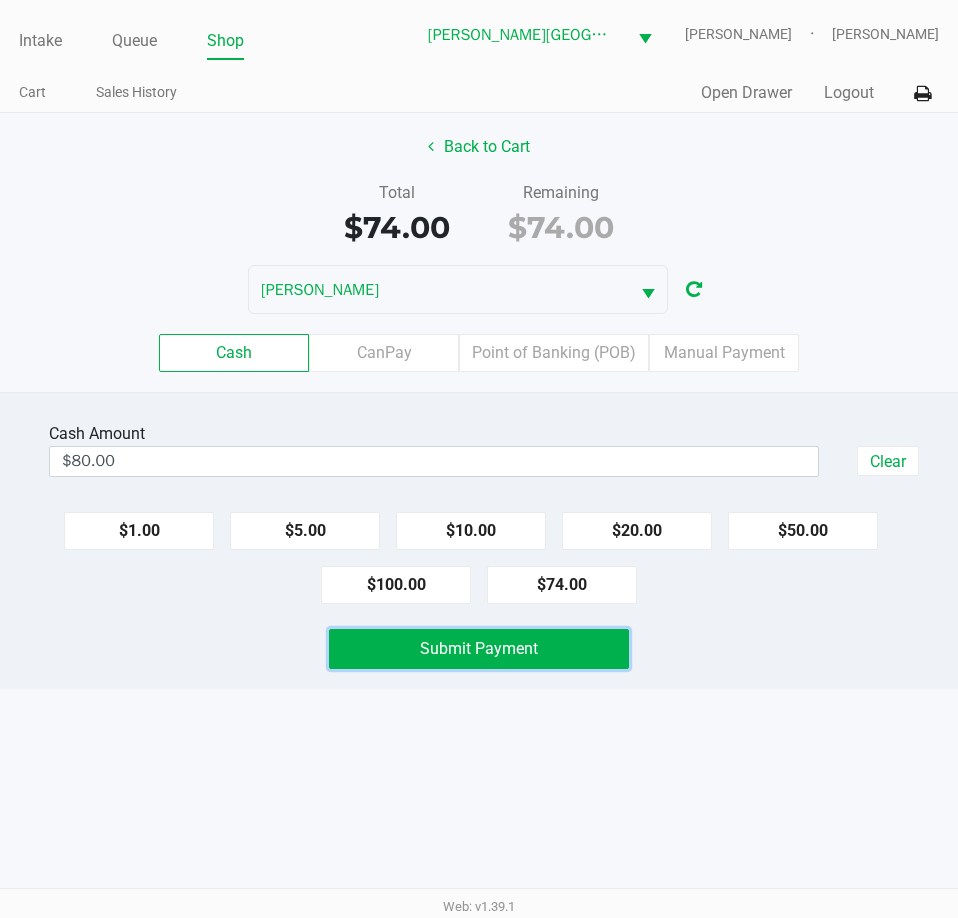click on "Submit Payment" 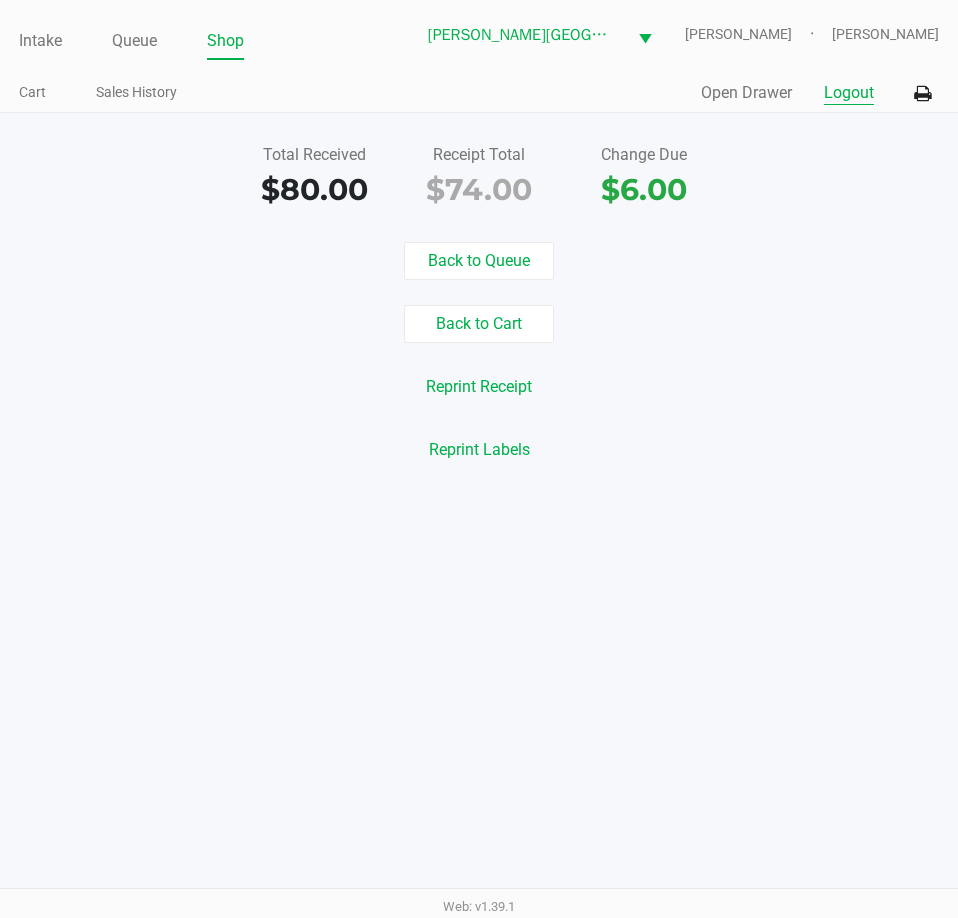 click on "Logout" 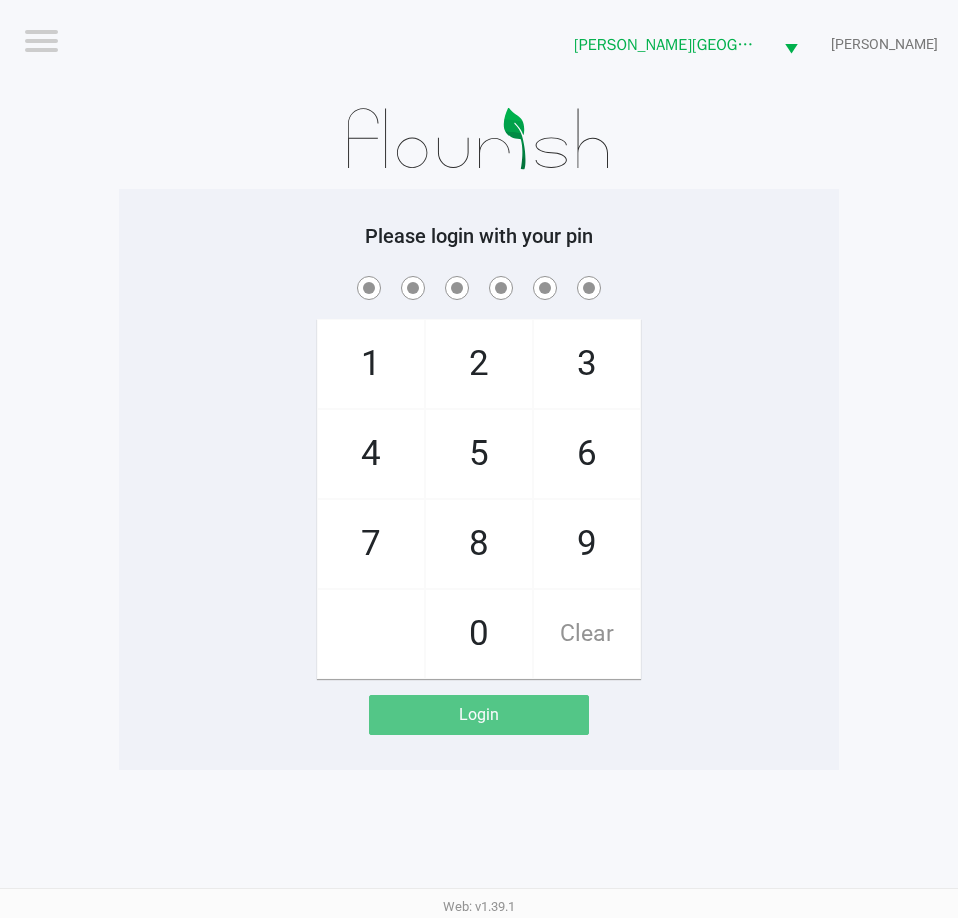 click on "1   4   7       2   5   8   0   3   6   9   Clear" 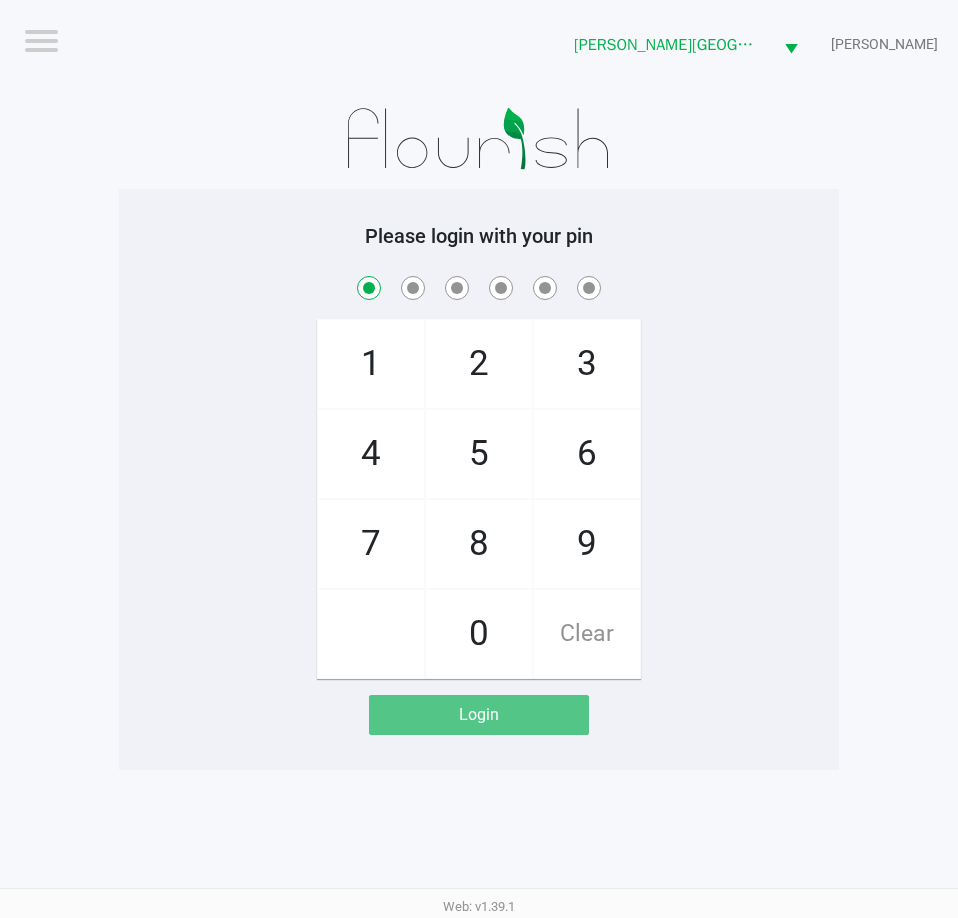 checkbox on "true" 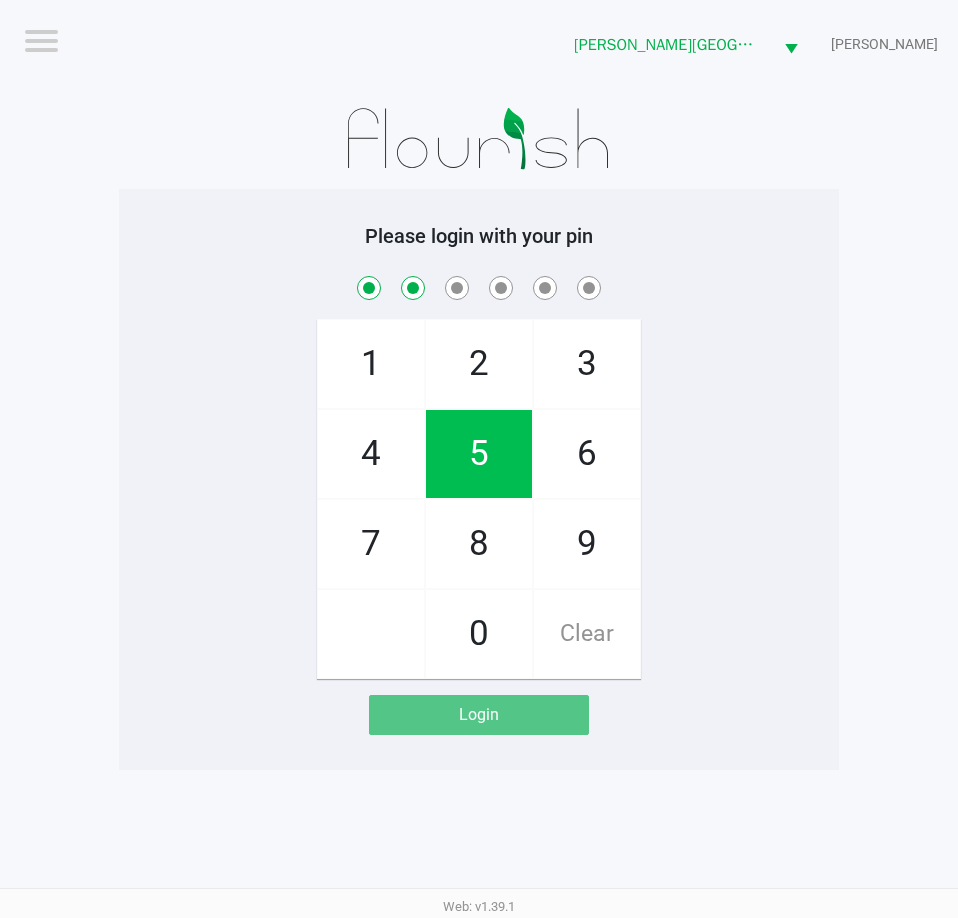 checkbox on "true" 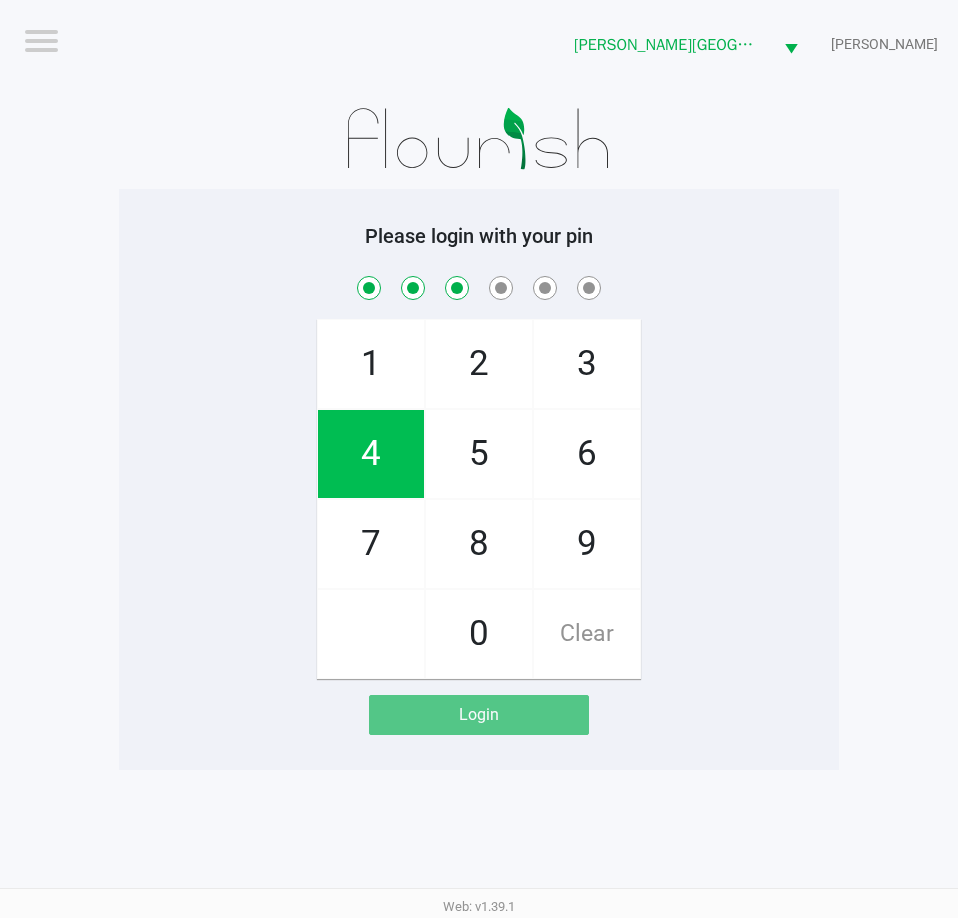 checkbox on "true" 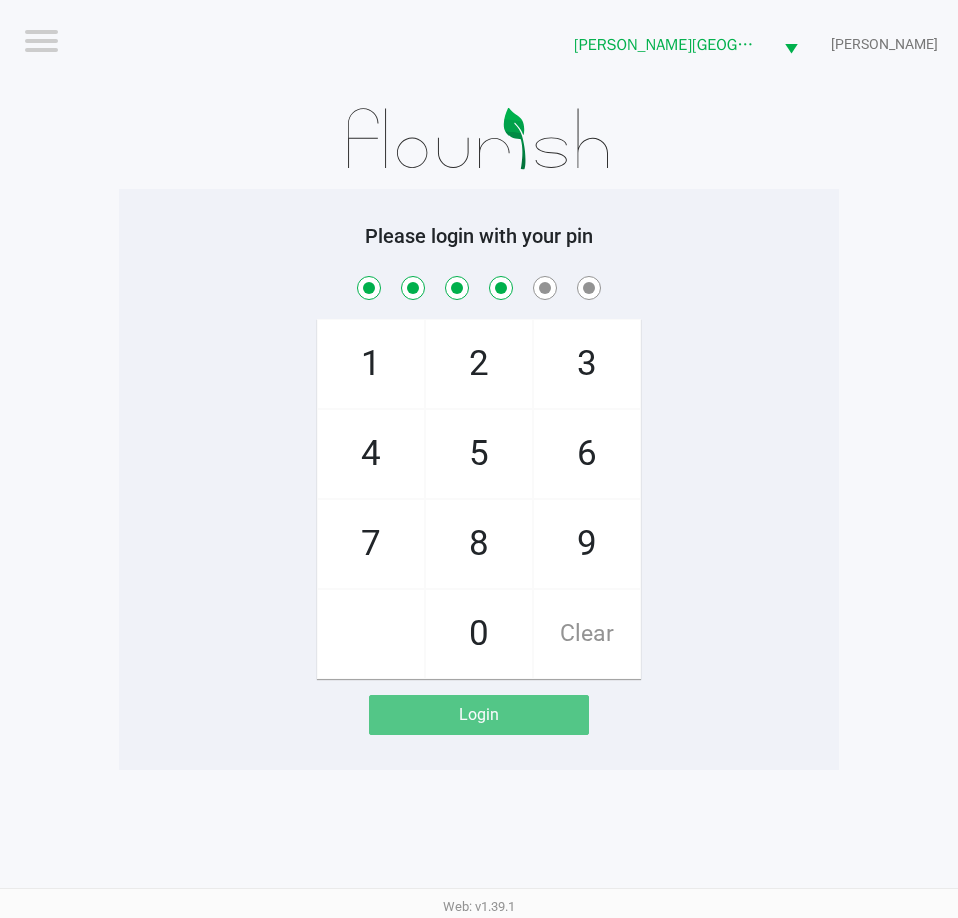 checkbox on "true" 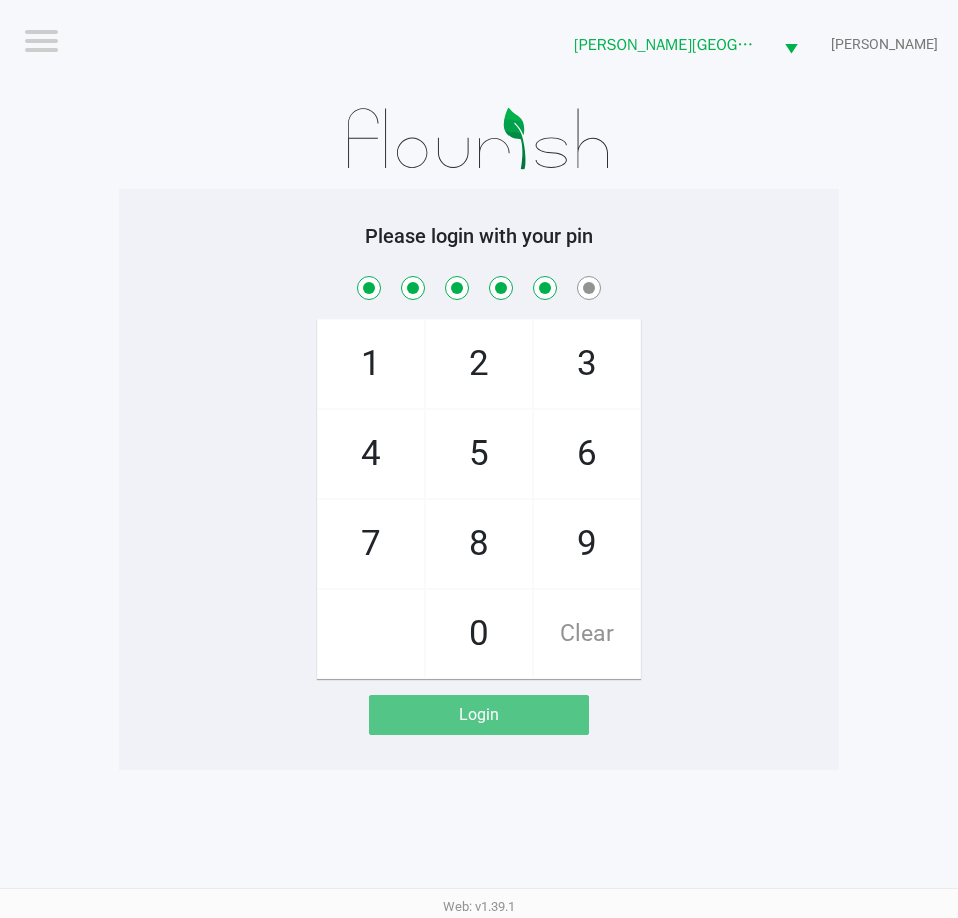 checkbox on "true" 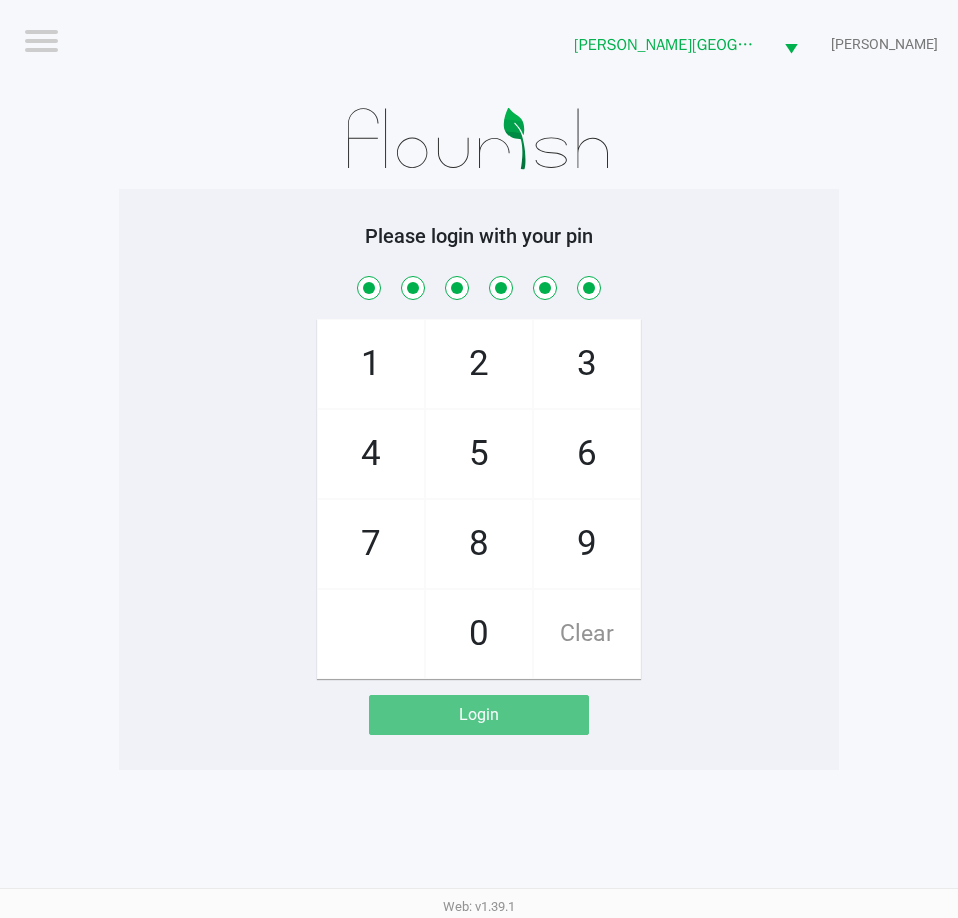 checkbox on "true" 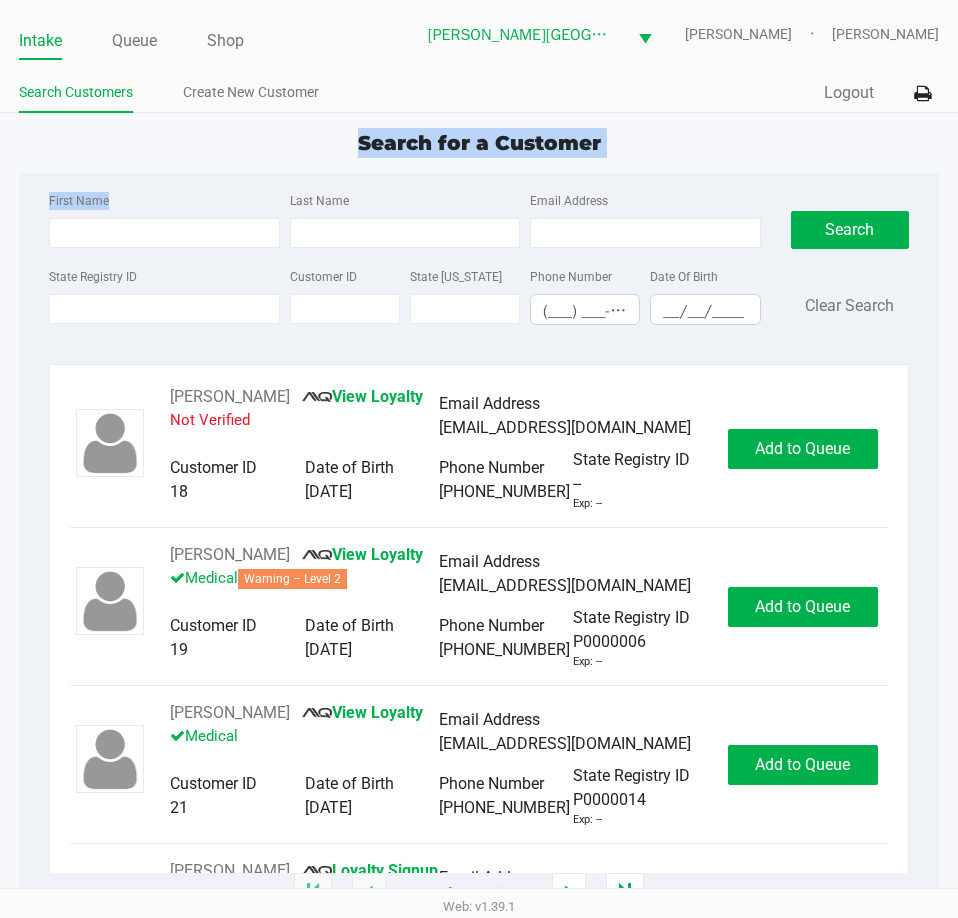 drag, startPoint x: 237, startPoint y: 159, endPoint x: 241, endPoint y: 148, distance: 11.7046995 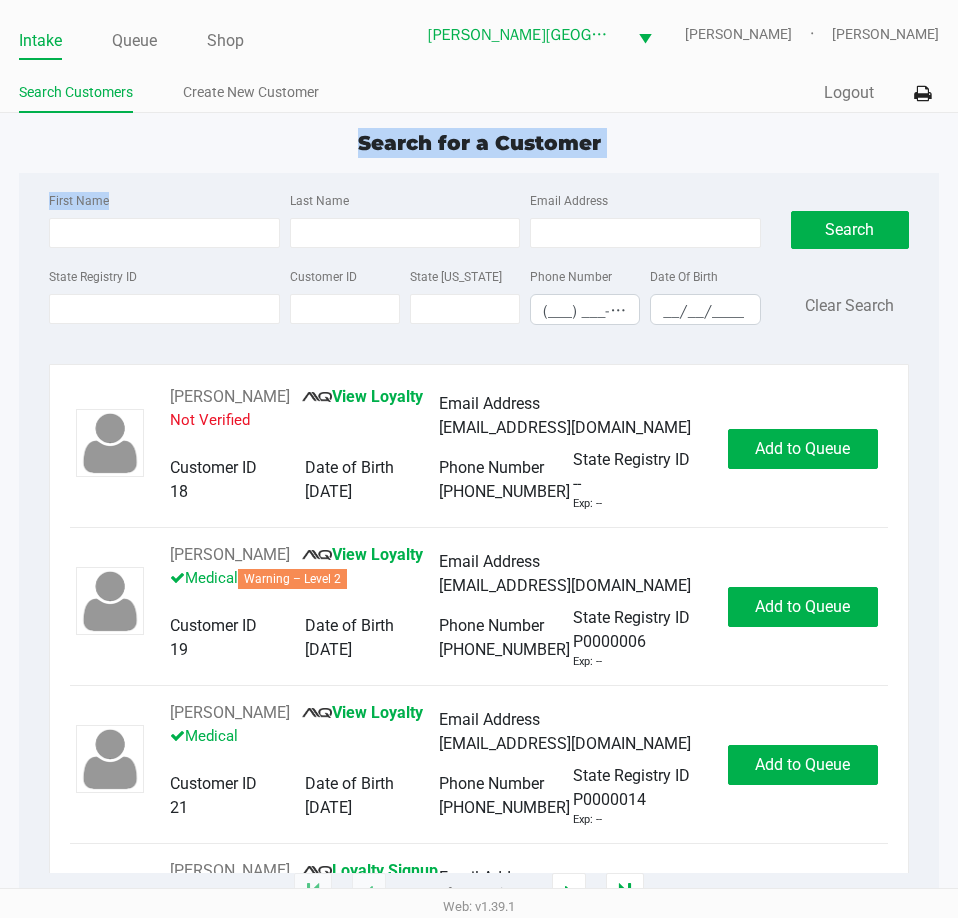 click on "Search for a Customer First Name Last Name Email Address State Registry ID Customer ID State ID Phone Number (___) ___-____ Date Of Birth __/__/____  Search   Clear Search   RICHARD MURPHY       View Loyalty   Not Verified   Email Address   ms1111111111@hotmail.com   Customer ID   18   Date of Birth   04/02/1955   Phone Number   (727) 515-7256   State Registry ID   --   Exp: --   Add to Queue   ADELE OSORIO       View Loyalty   Medical   Warning – Level 2   Email Address   floatingonmycloud@gmail.com   Customer ID   19   Date of Birth   02/15/1955   Phone Number   (516) 205-8315   State Registry ID   P0000006   Exp: --   Add to Queue   CHARLOTTE LEE       View Loyalty   Medical   Email Address   cblee0915@gmail.com   Customer ID   21   Date of Birth   09/15/1961   Phone Number   (609) 792-5321   State Registry ID   P0000014   Exp: --   Add to Queue   CRAWFORD KER       Loyalty Signup   Medical   Email Address   --   Customer ID   23   Date of Birth   07/27/2006   Phone Number   (727) 409-2778" 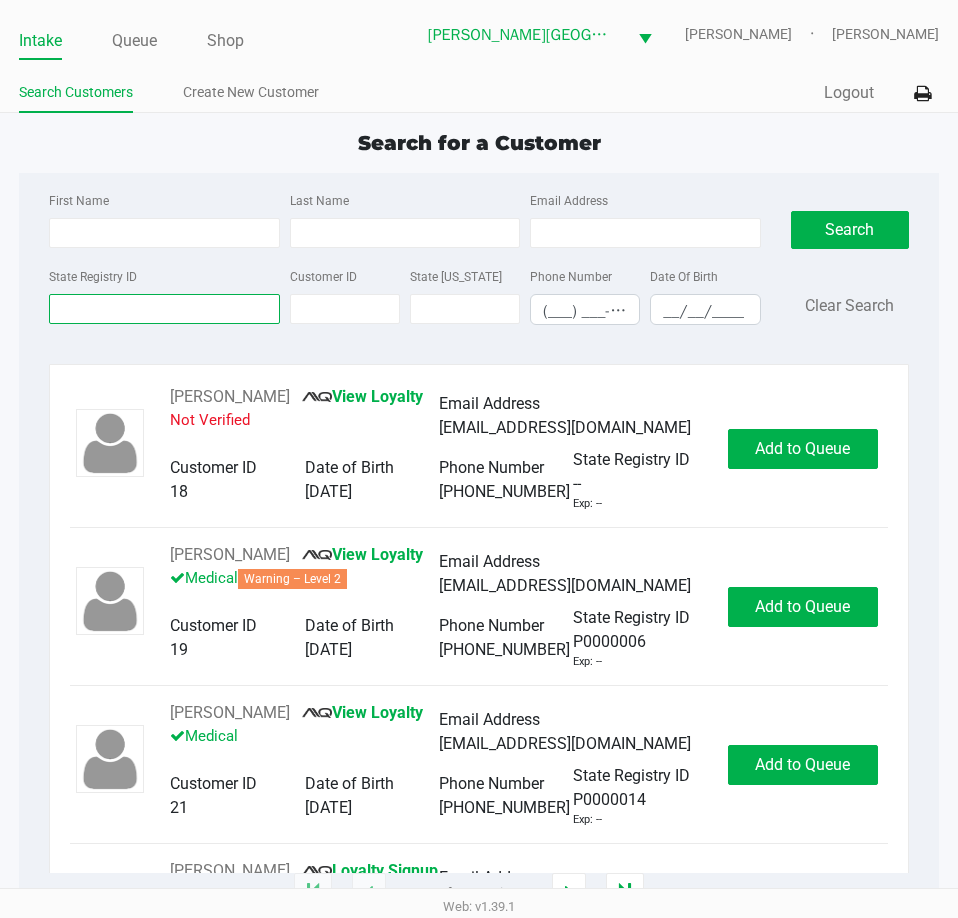 click on "State Registry ID" at bounding box center (164, 309) 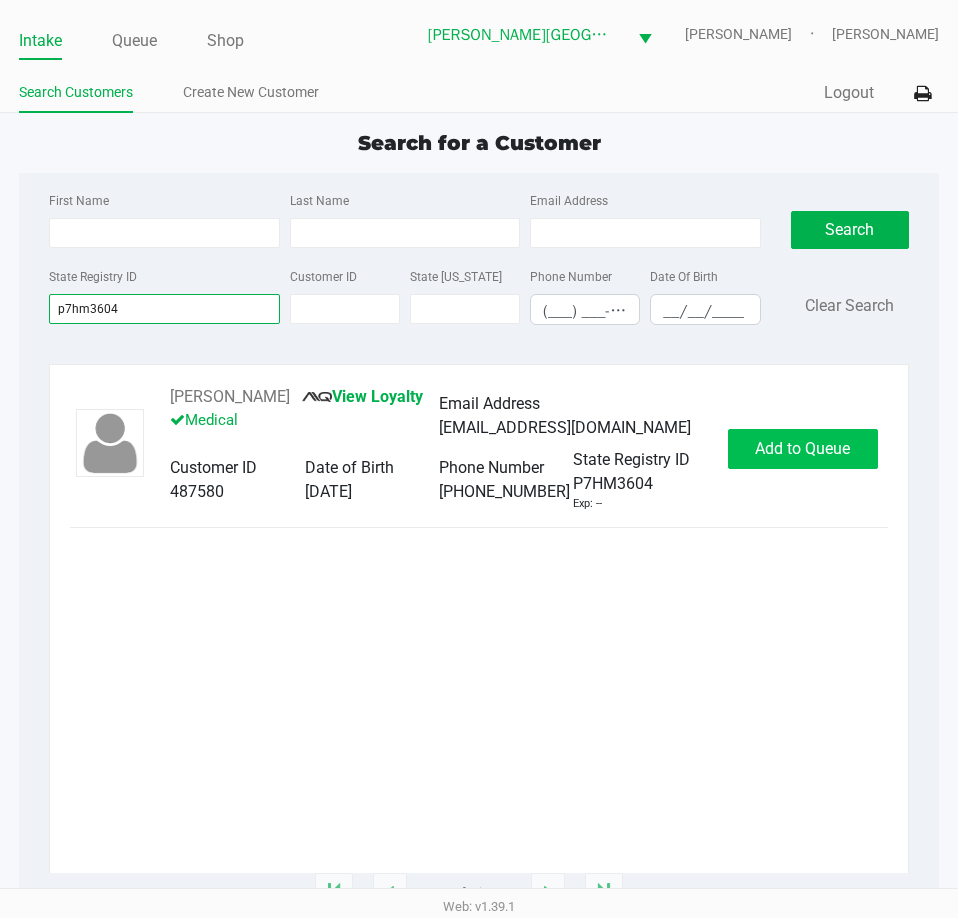 type on "p7hm3604" 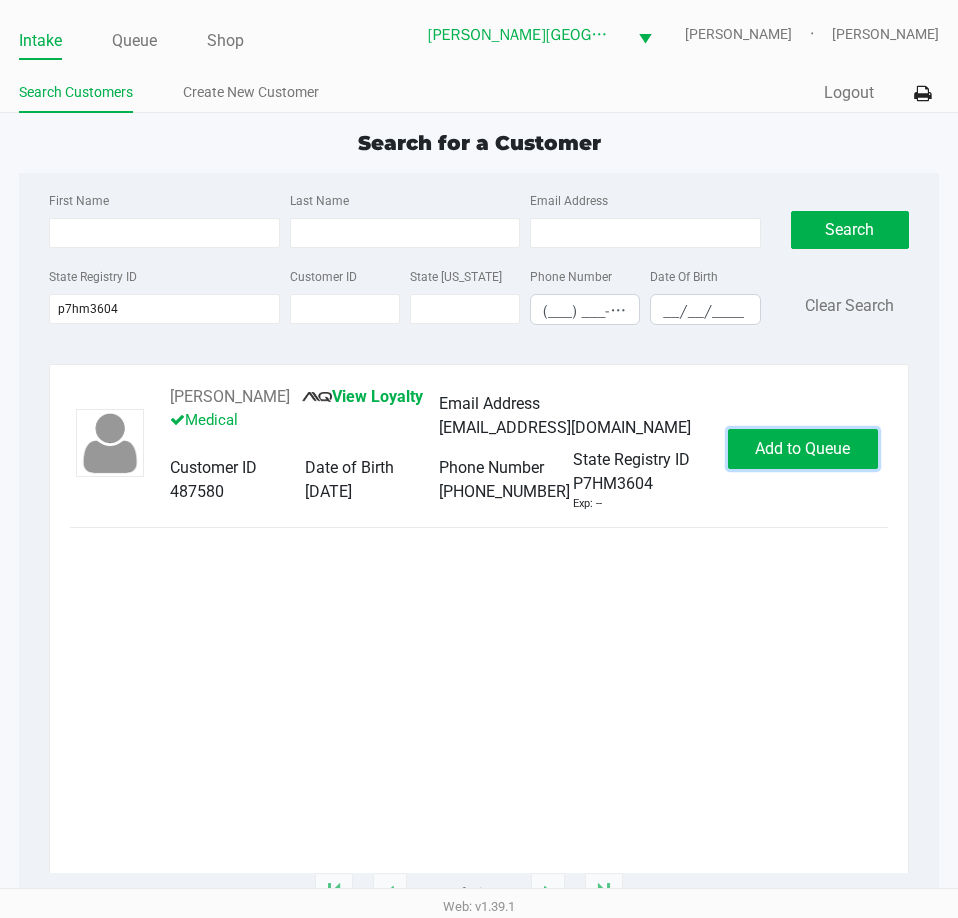click on "Add to Queue" 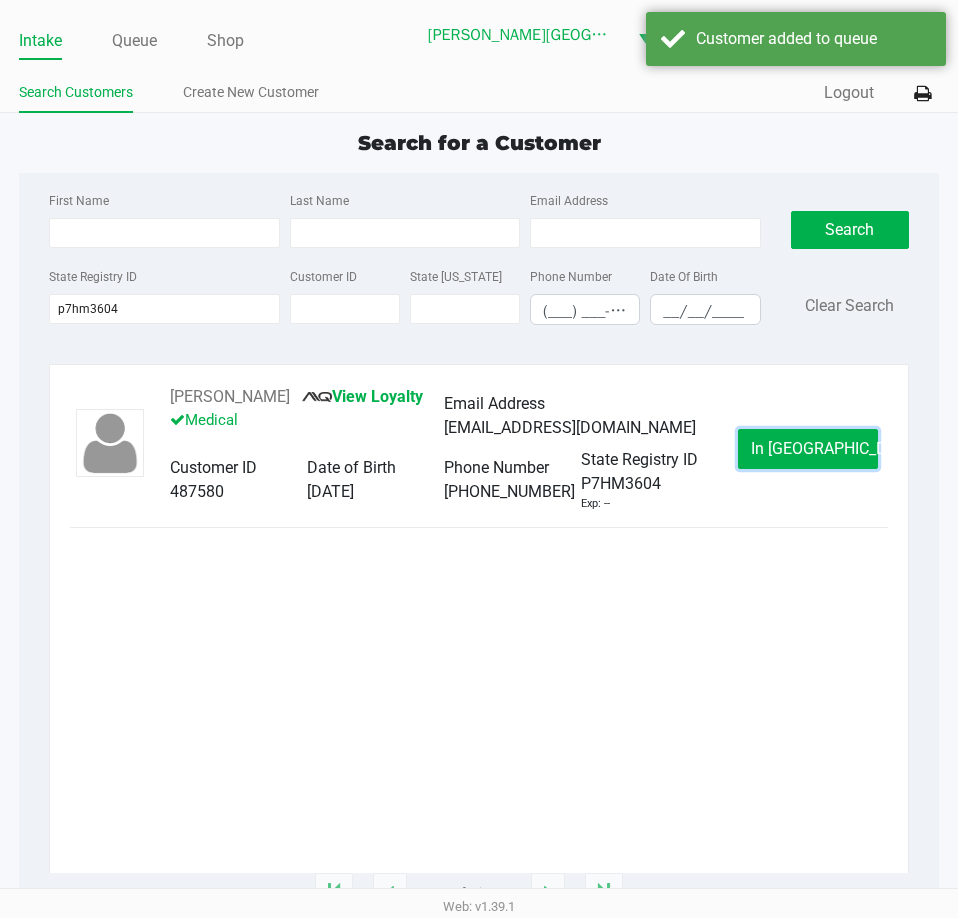click on "In Queue" 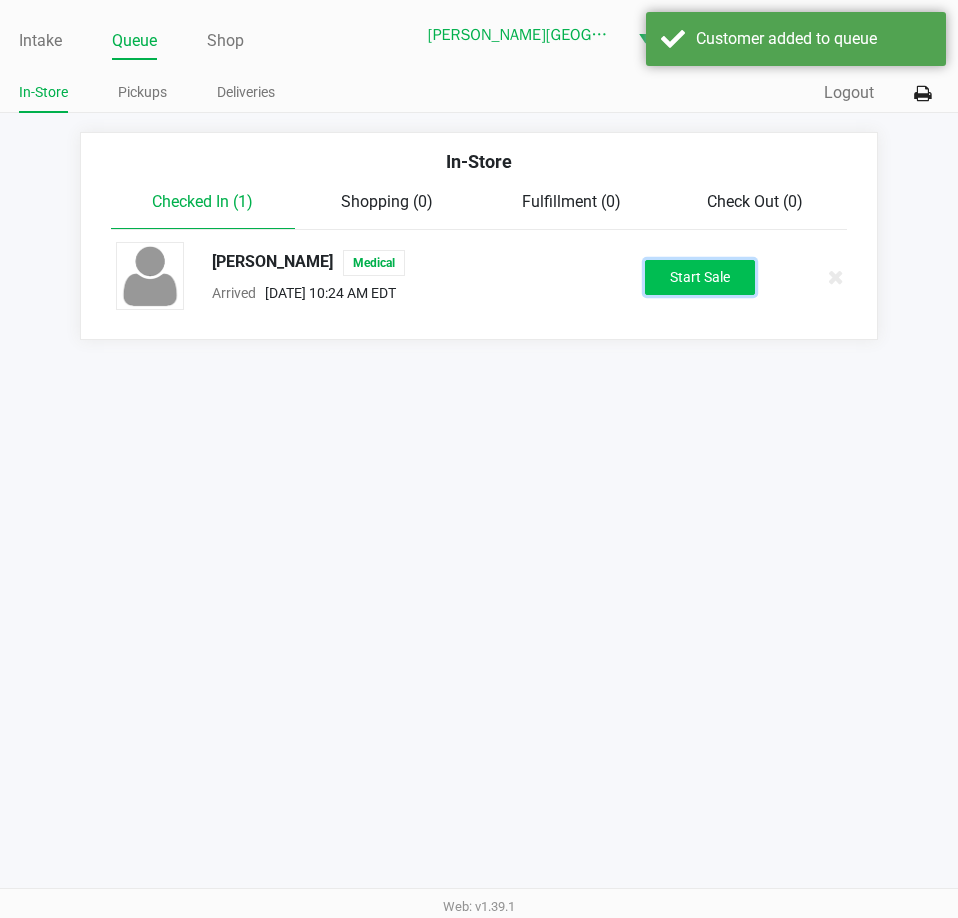 click on "Start Sale" 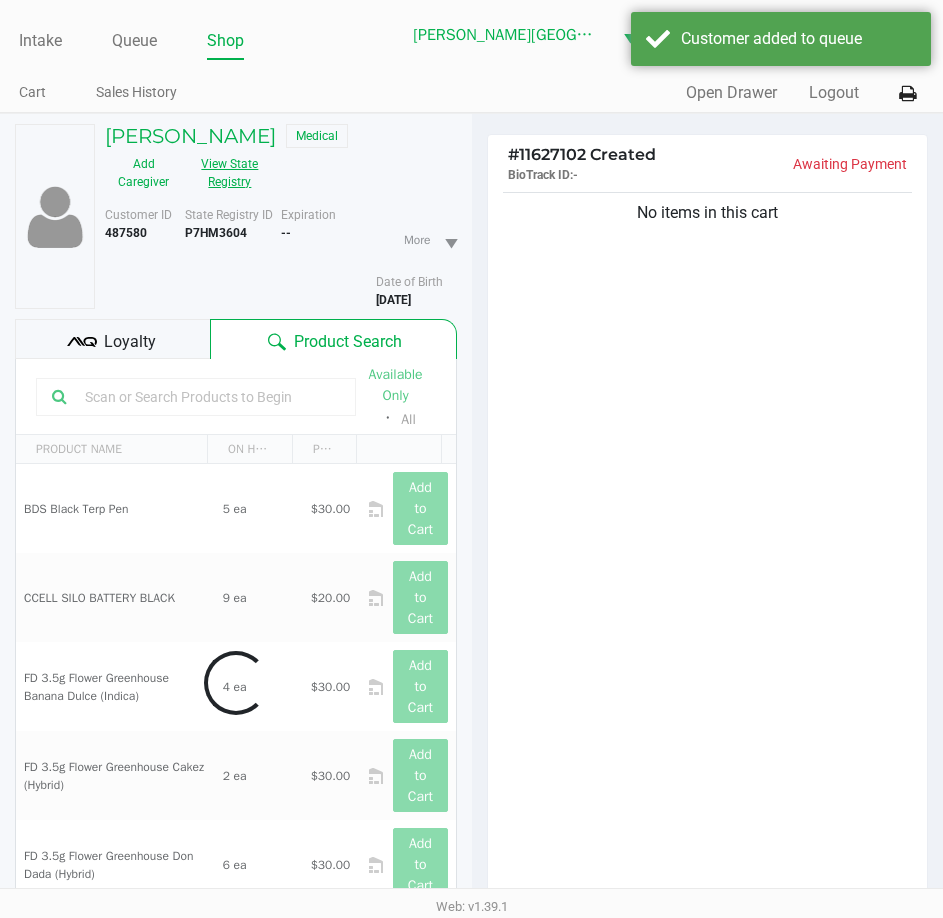 click on "View State Registry" 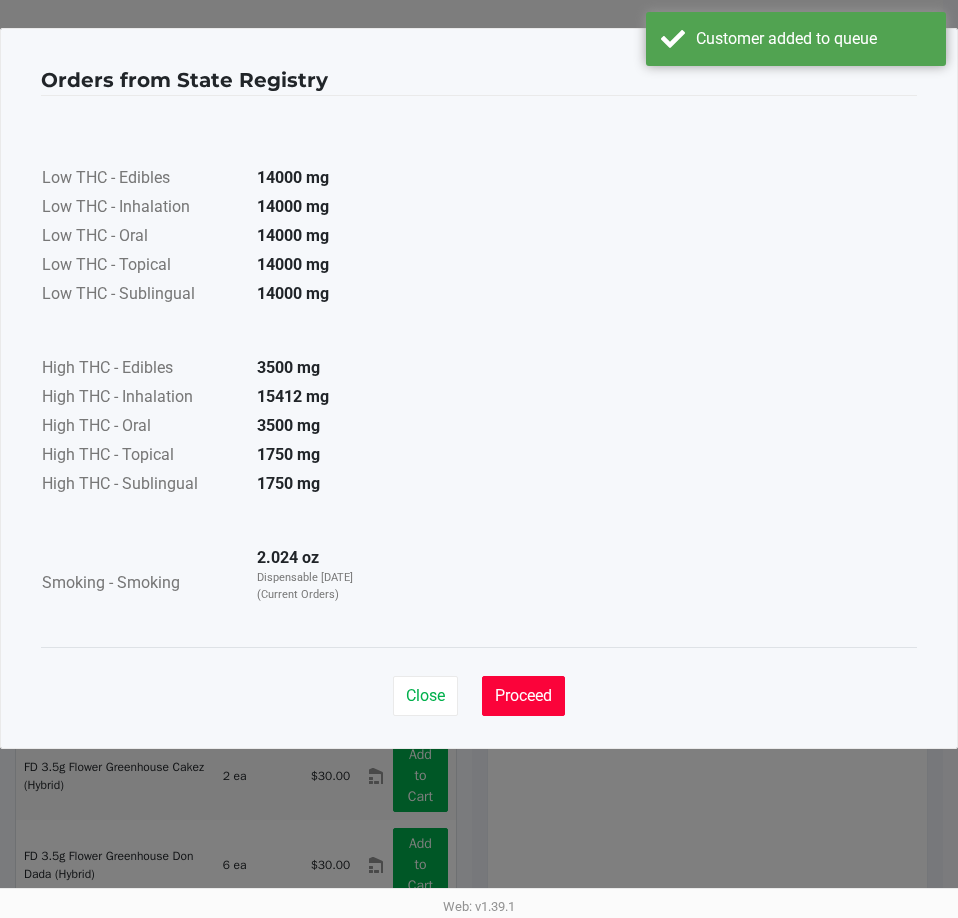 drag, startPoint x: 542, startPoint y: 677, endPoint x: 619, endPoint y: 587, distance: 118.44408 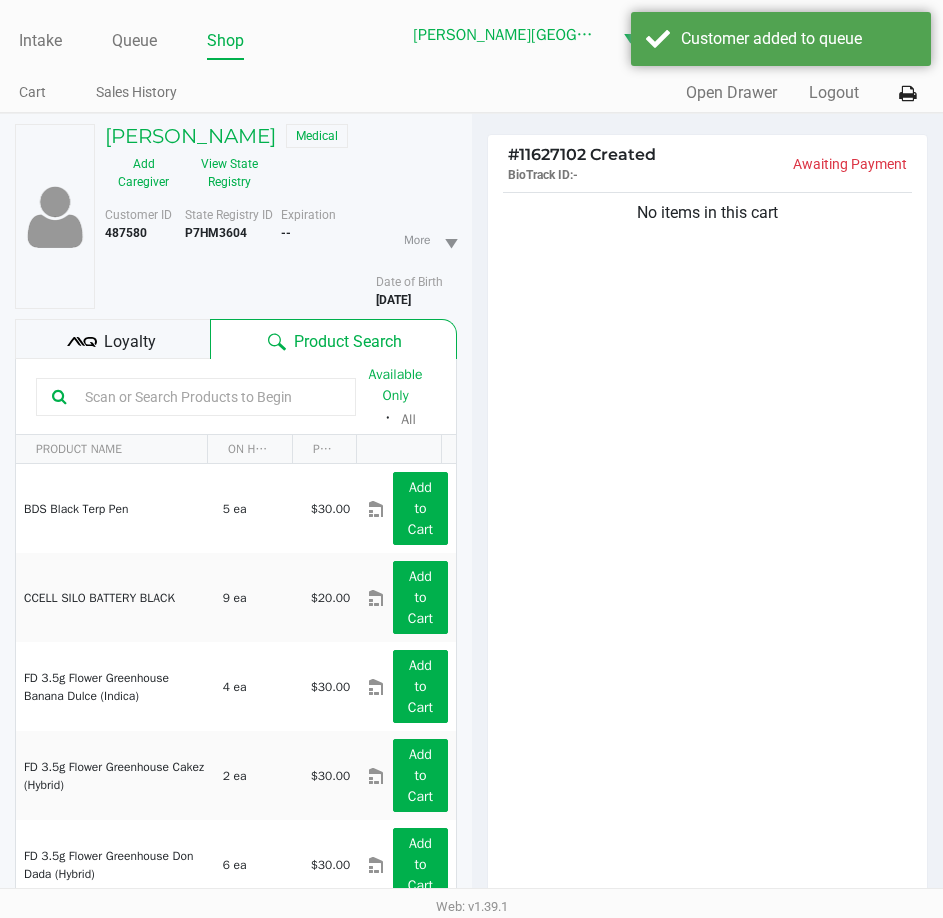 drag, startPoint x: 619, startPoint y: 587, endPoint x: 777, endPoint y: 524, distance: 170.09703 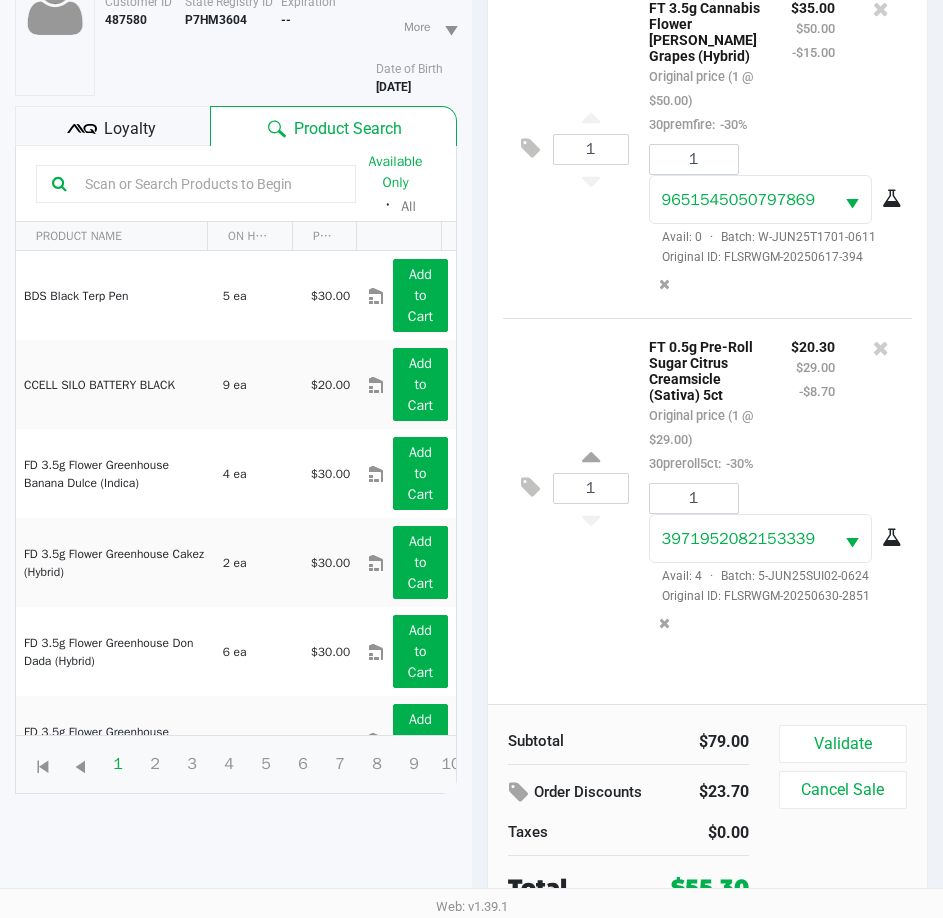 scroll, scrollTop: 220, scrollLeft: 0, axis: vertical 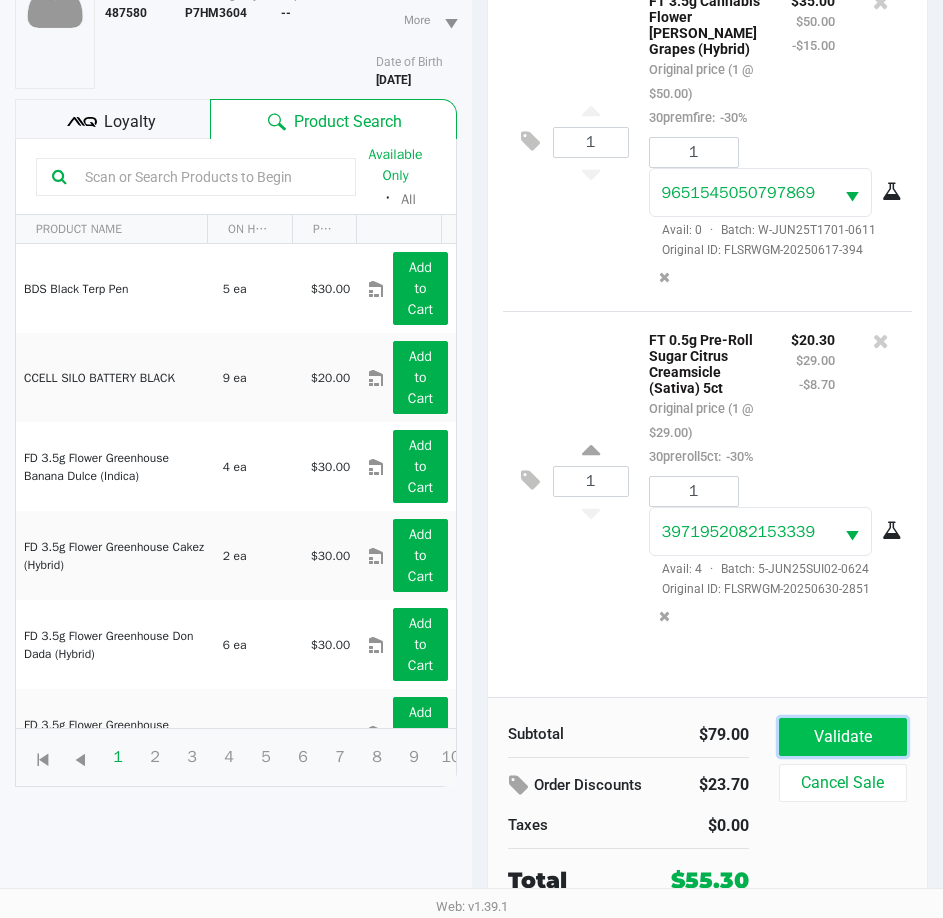 click on "Validate" 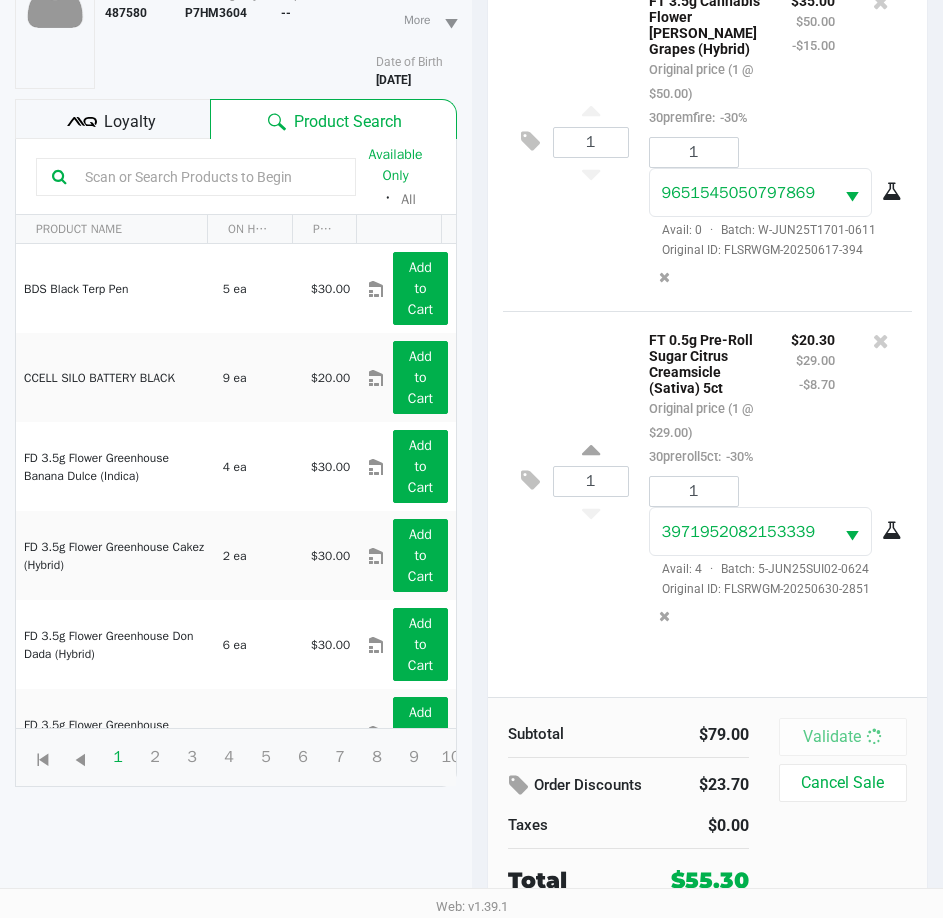 scroll, scrollTop: 0, scrollLeft: 0, axis: both 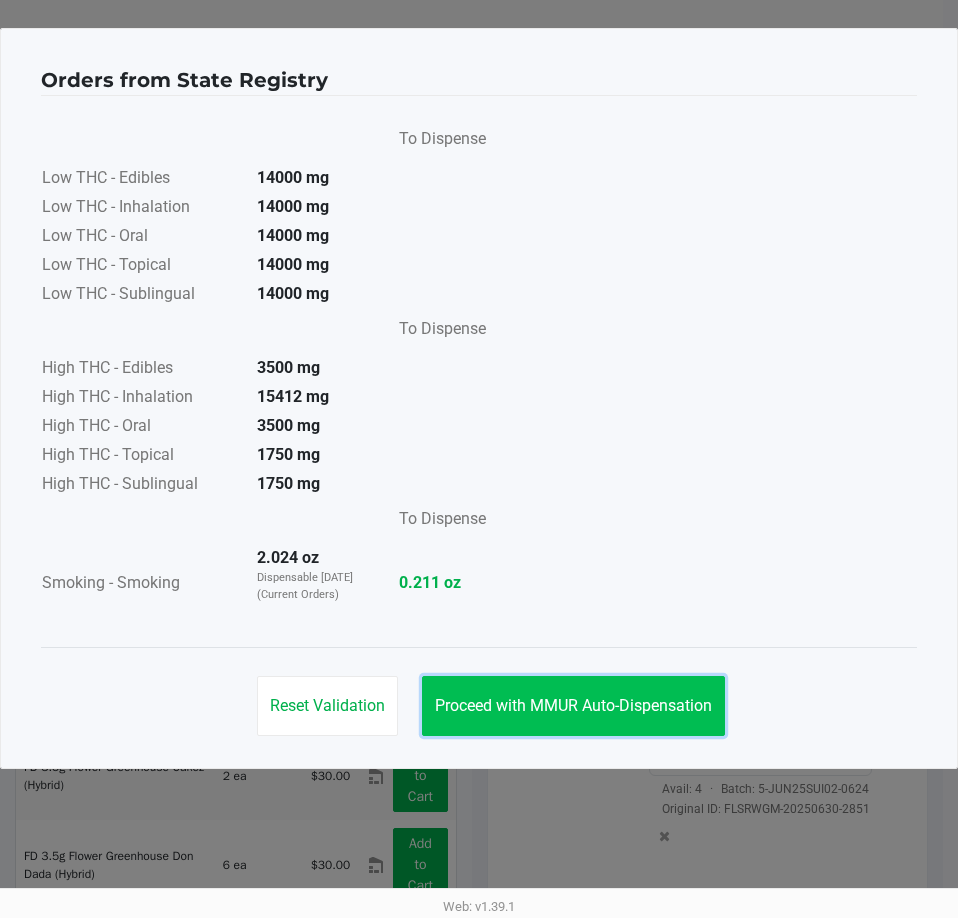 click on "Proceed with MMUR Auto-Dispensation" 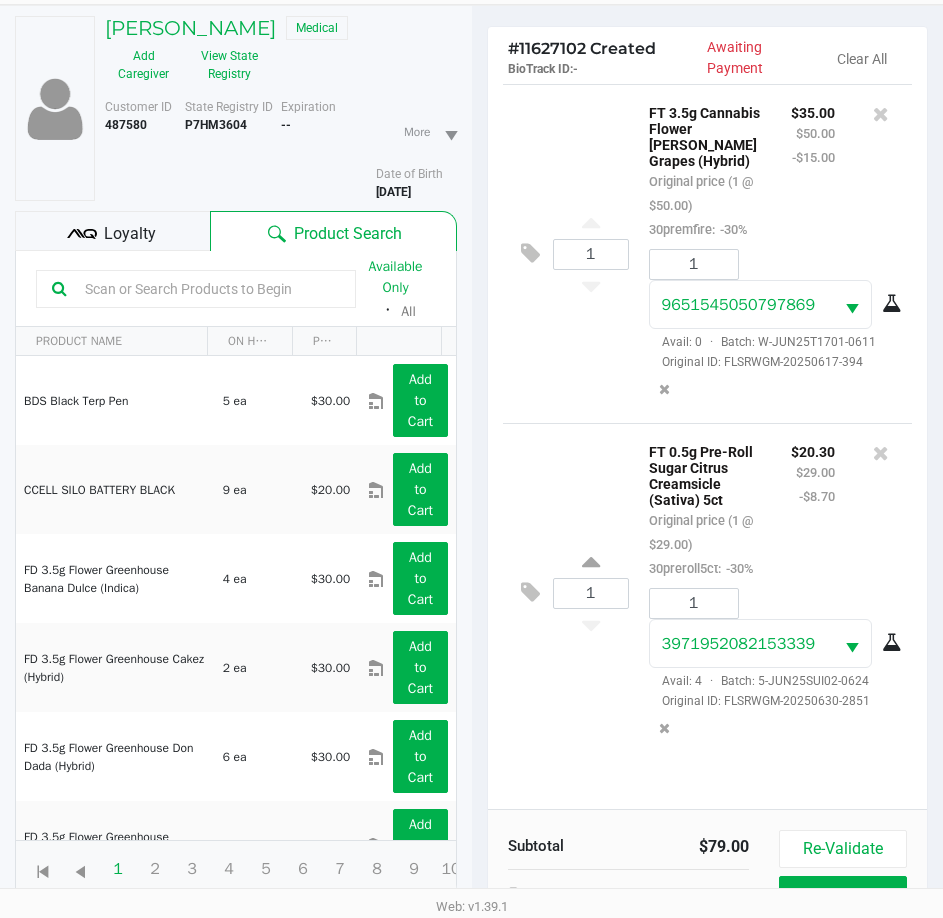 scroll, scrollTop: 265, scrollLeft: 0, axis: vertical 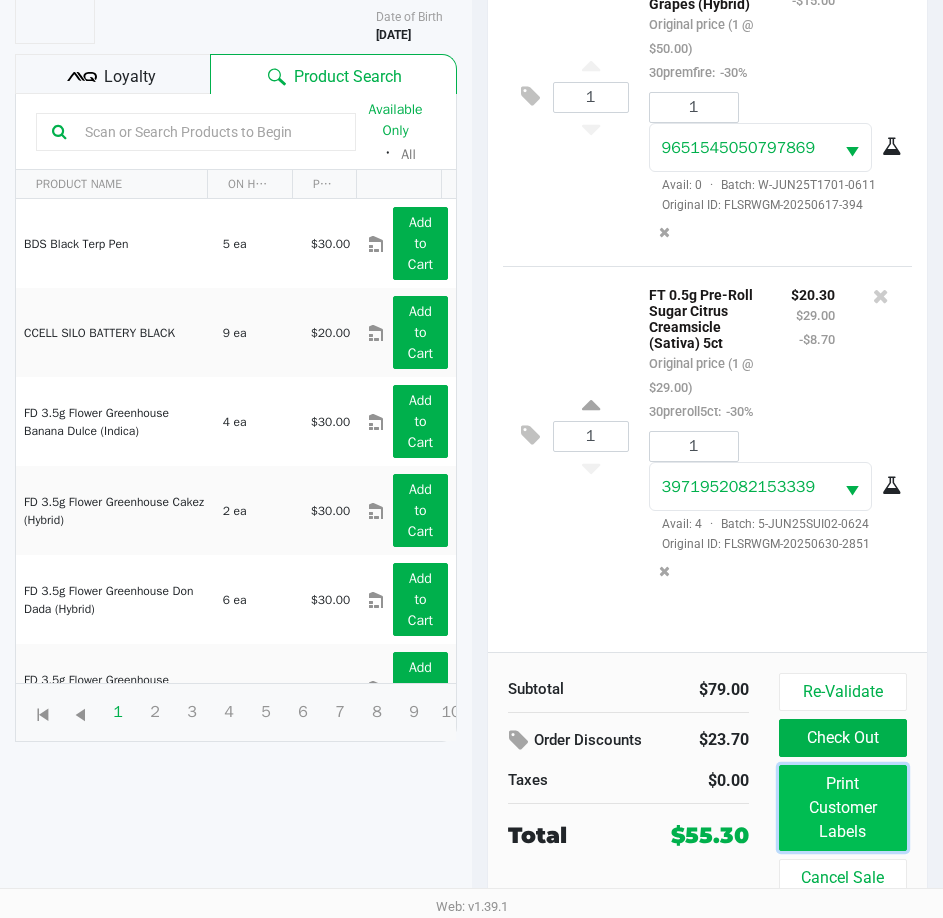 click on "Print Customer Labels" 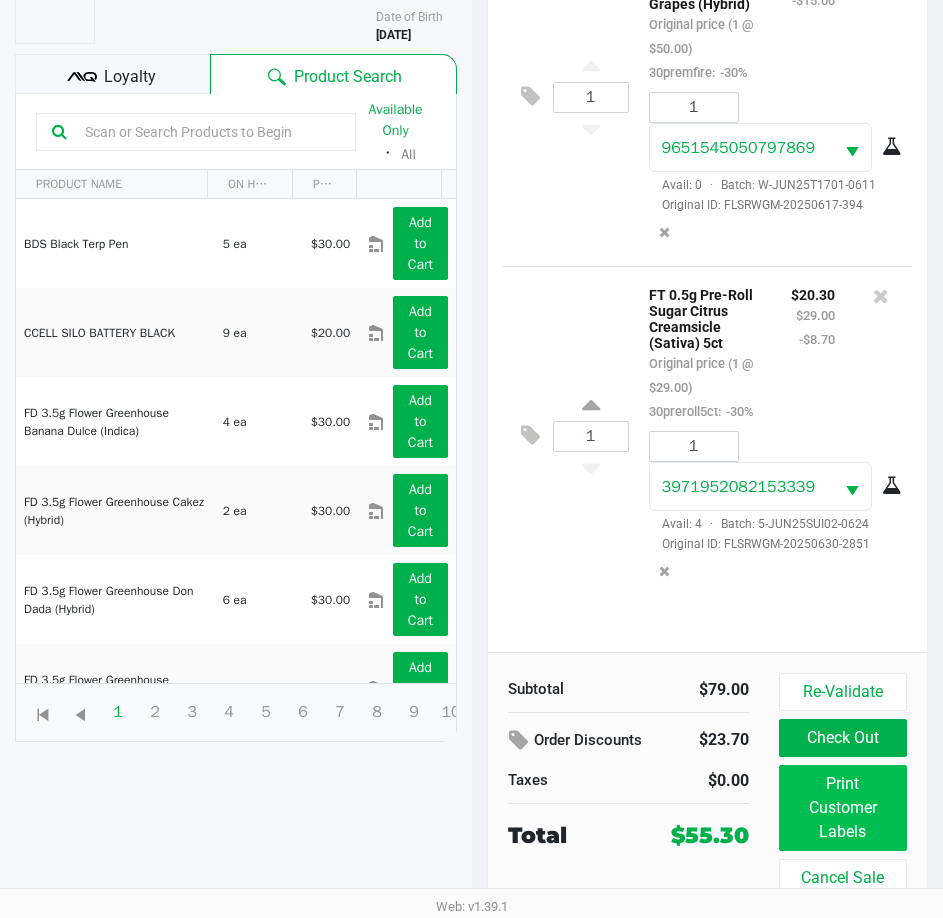 scroll, scrollTop: 0, scrollLeft: 0, axis: both 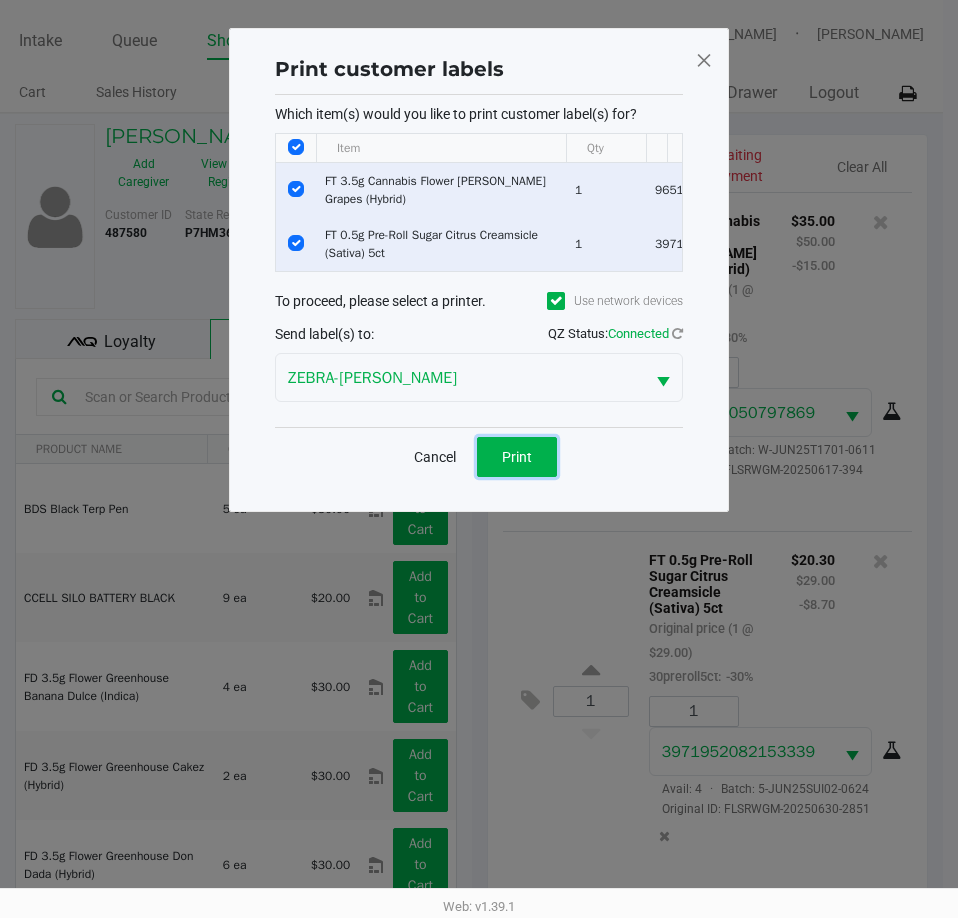 click on "Print" 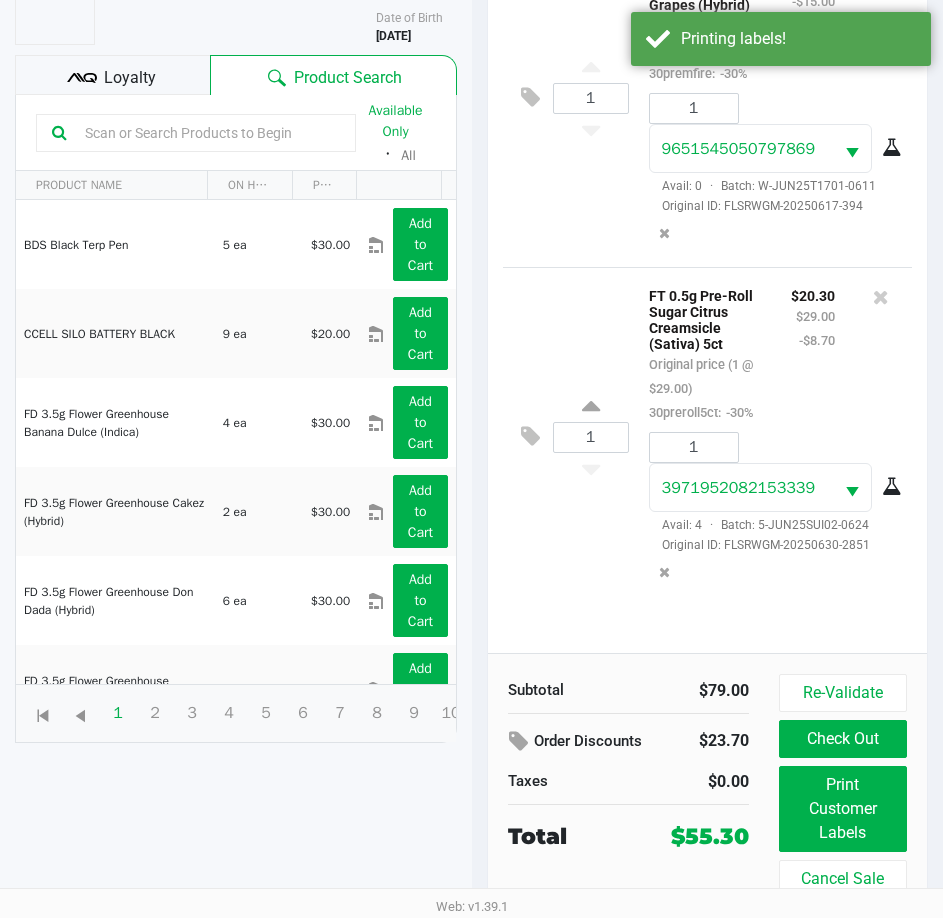 scroll, scrollTop: 265, scrollLeft: 0, axis: vertical 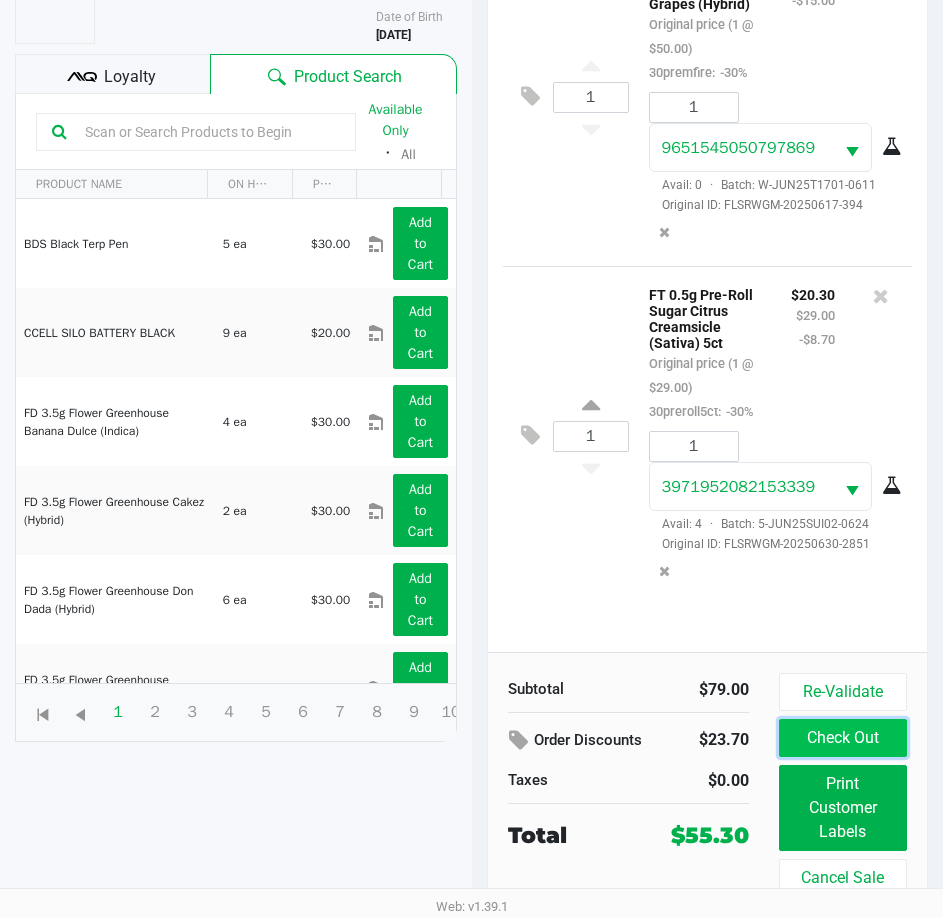 click on "Check Out" 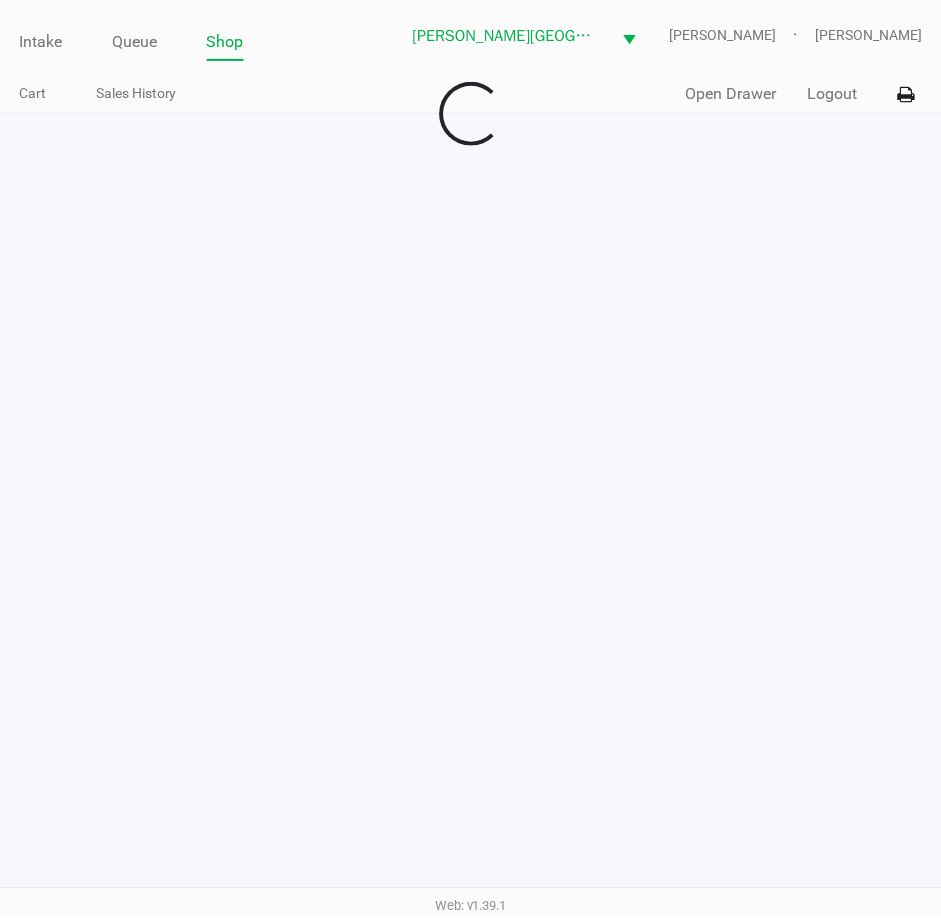 scroll, scrollTop: 0, scrollLeft: 0, axis: both 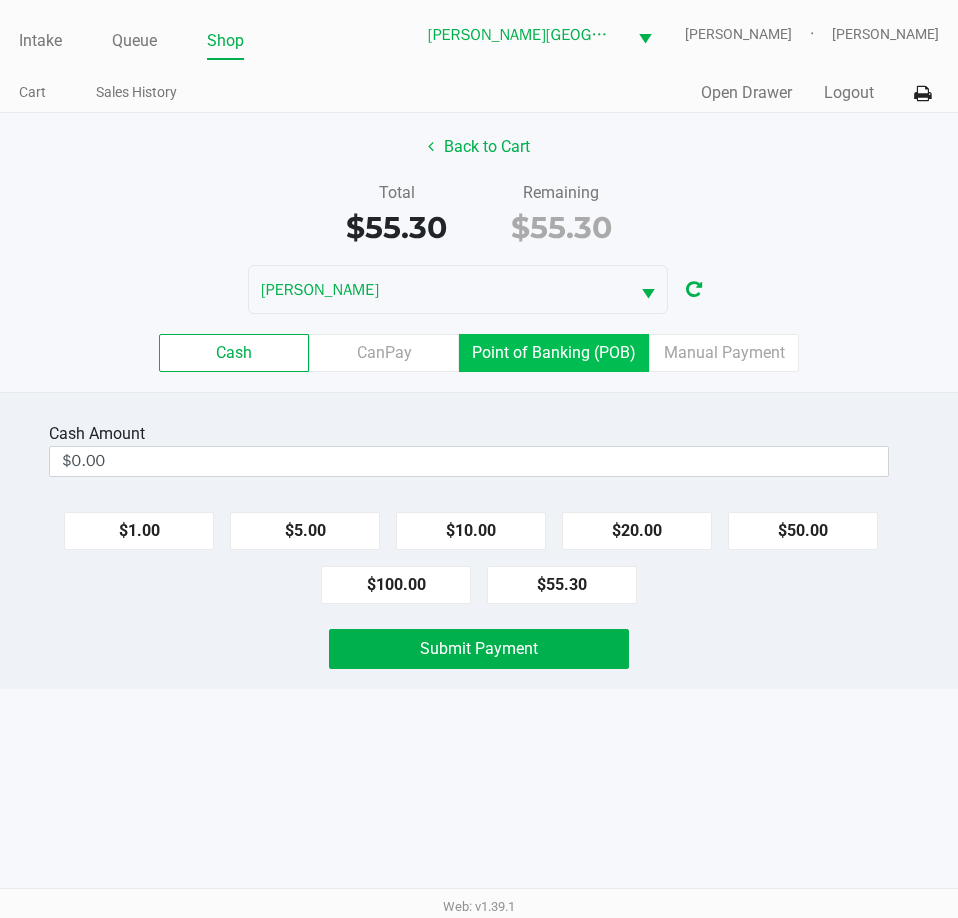 click on "Point of Banking (POB)" 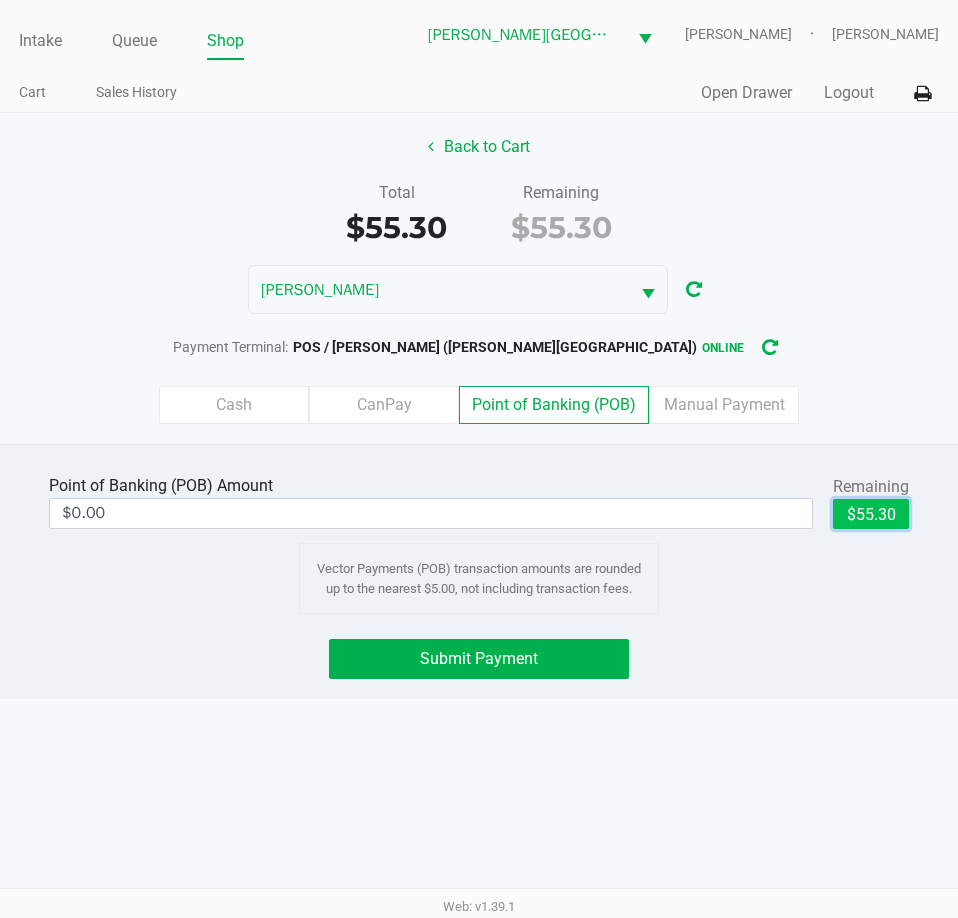 click on "$55.30" 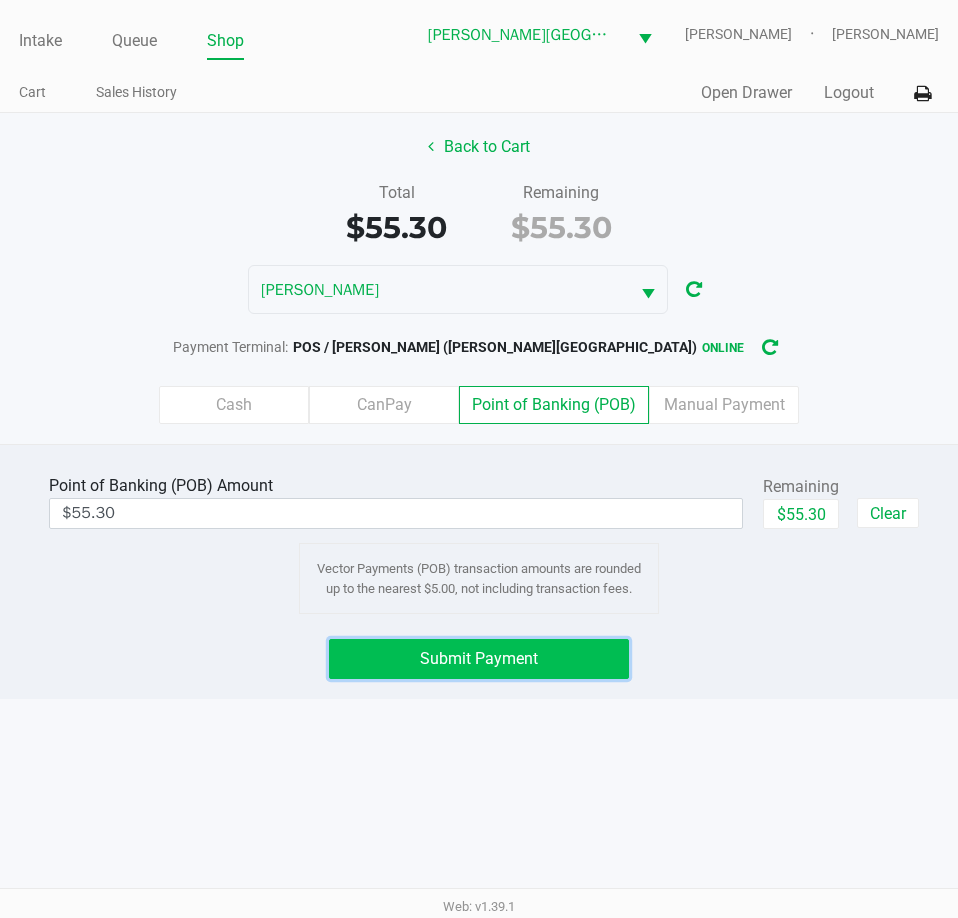 click on "Submit Payment" 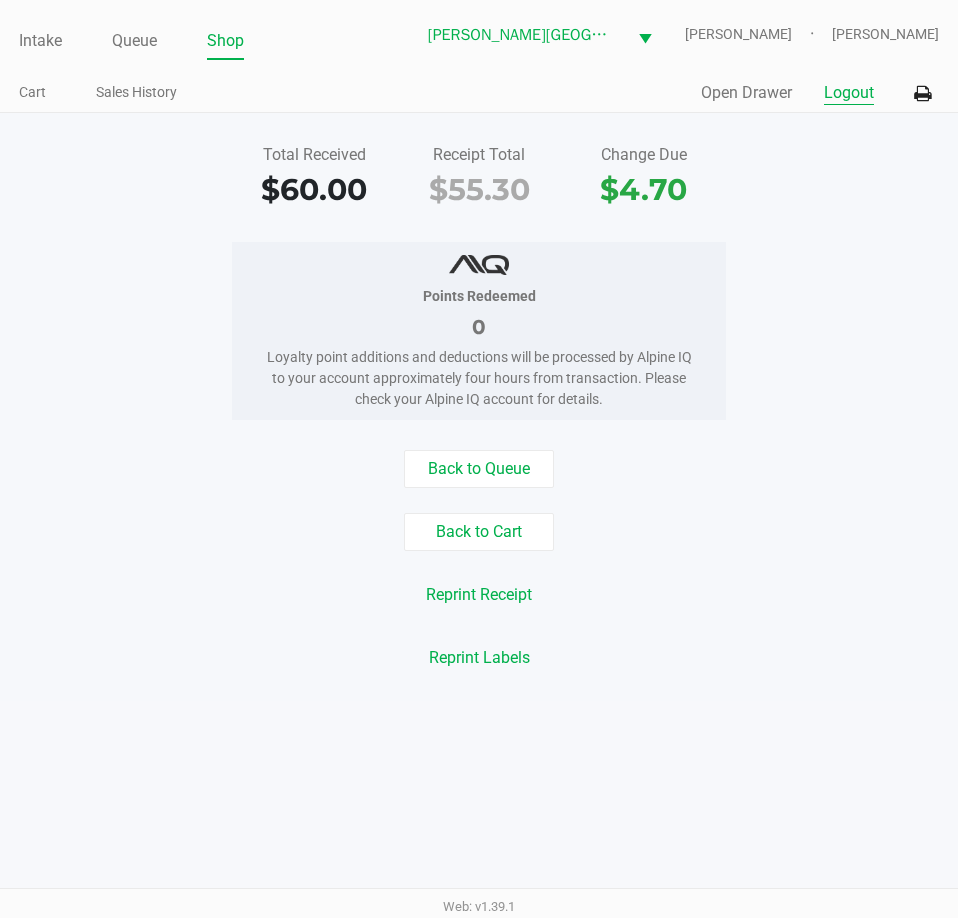 click on "Logout" 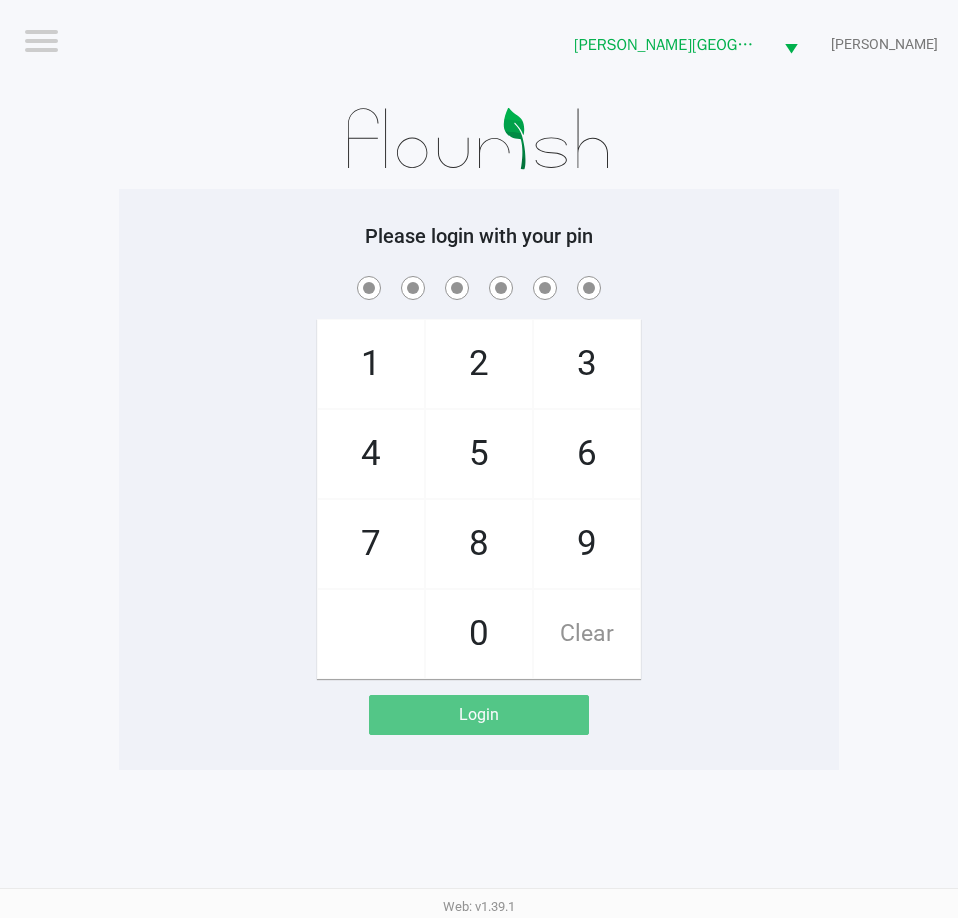 drag, startPoint x: 137, startPoint y: 293, endPoint x: 143, endPoint y: 327, distance: 34.525352 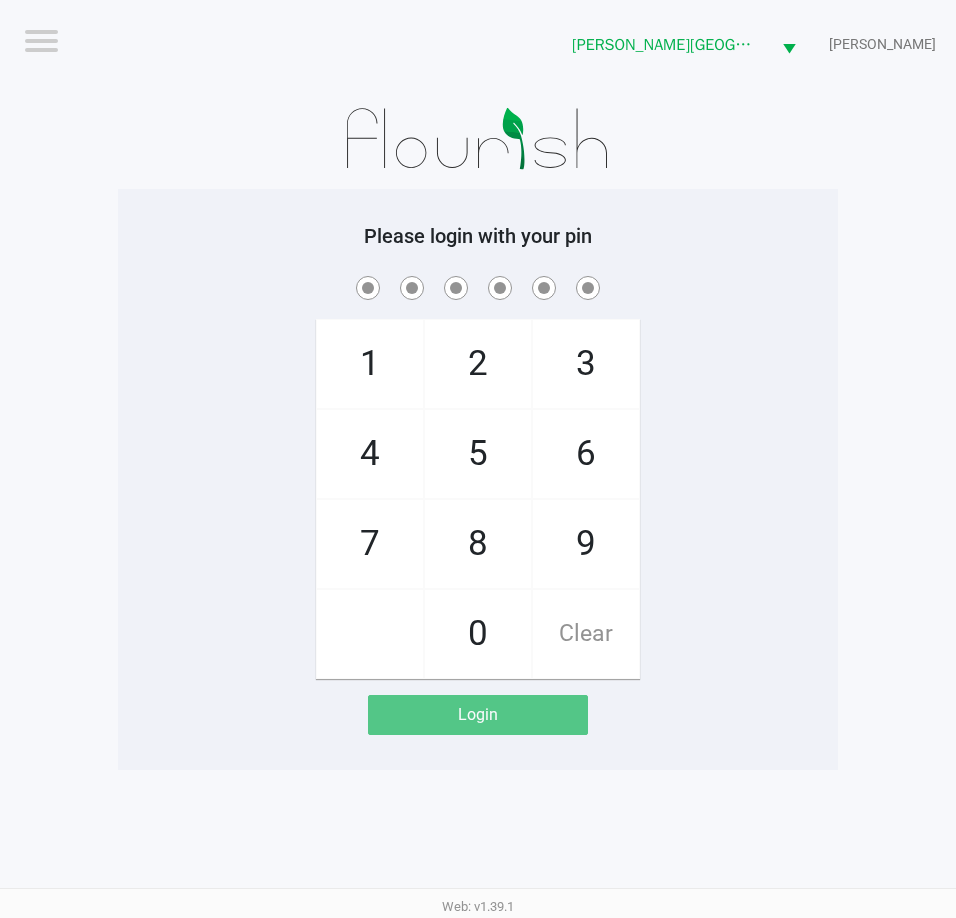 click on "Logout  Bonita Springs WC  CHARLES-EVANS  Please login with your pin  1   4   7       2   5   8   0   3   6   9   Clear   Login" 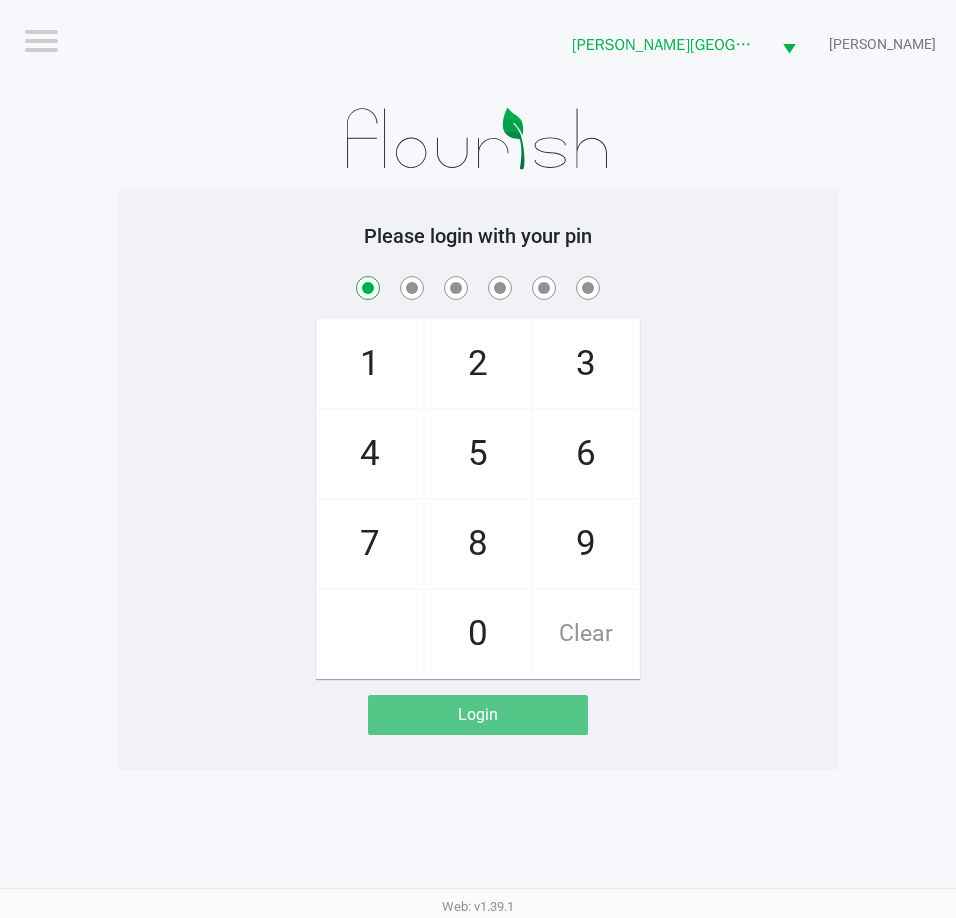 checkbox on "true" 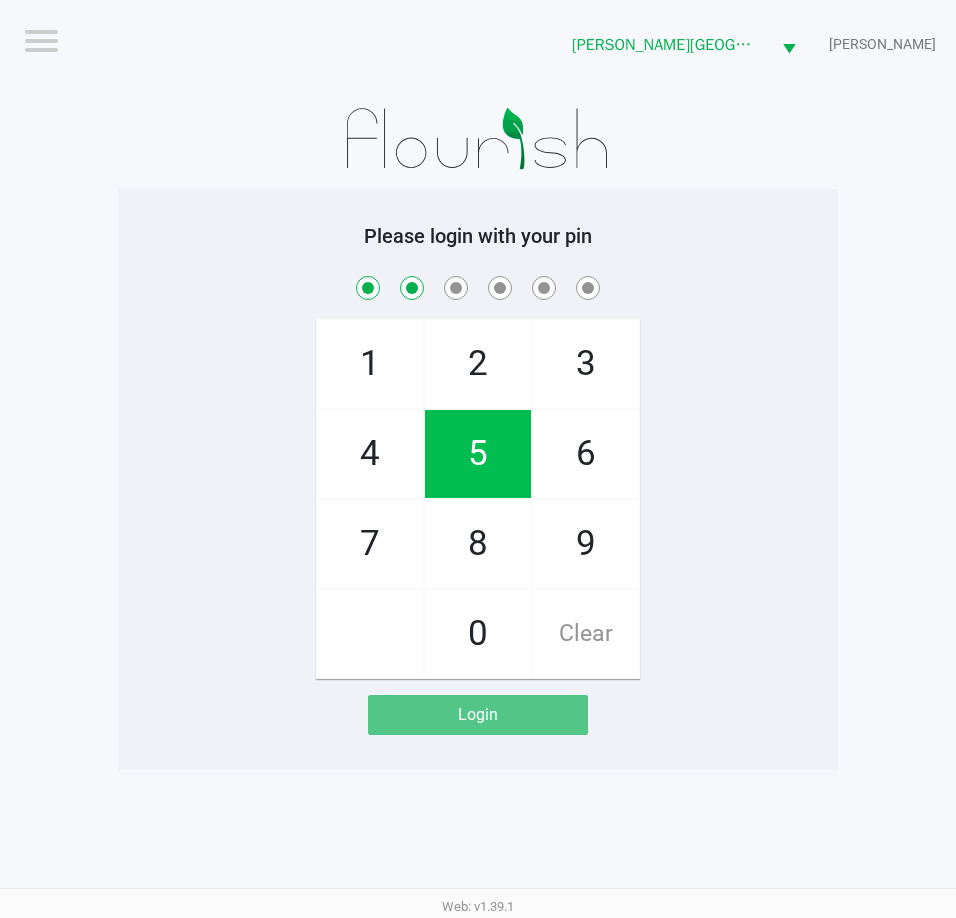 checkbox on "true" 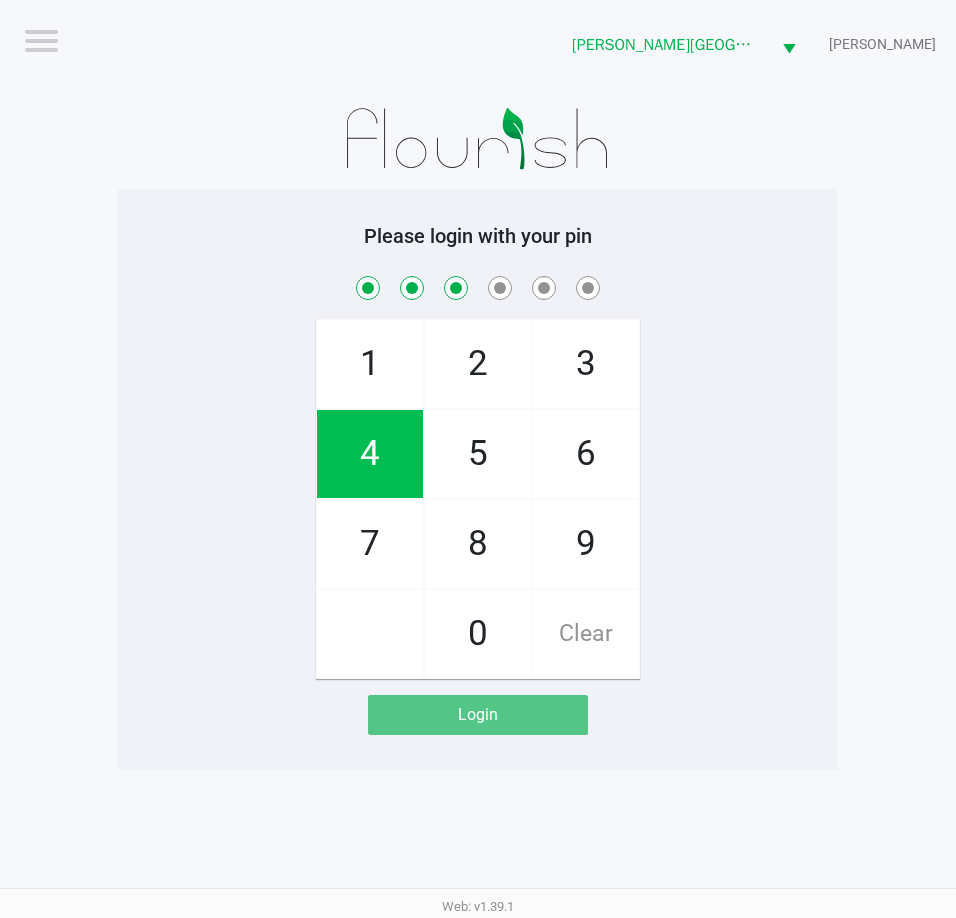 checkbox on "true" 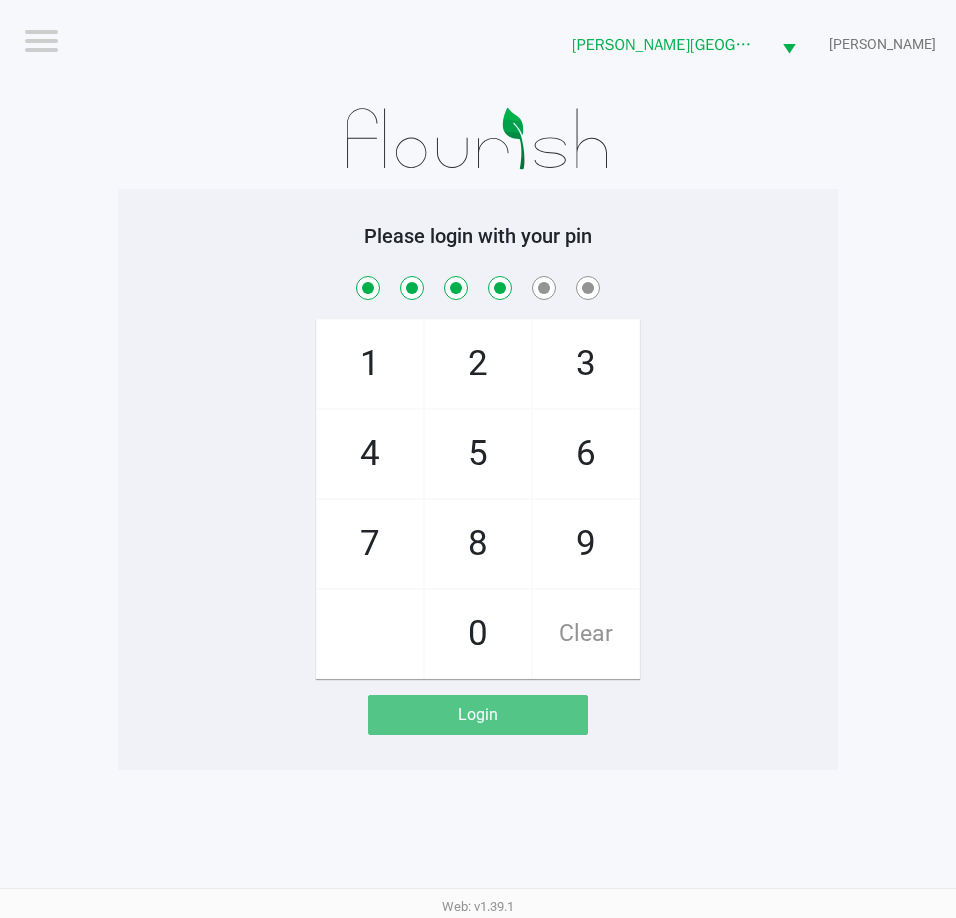 checkbox on "true" 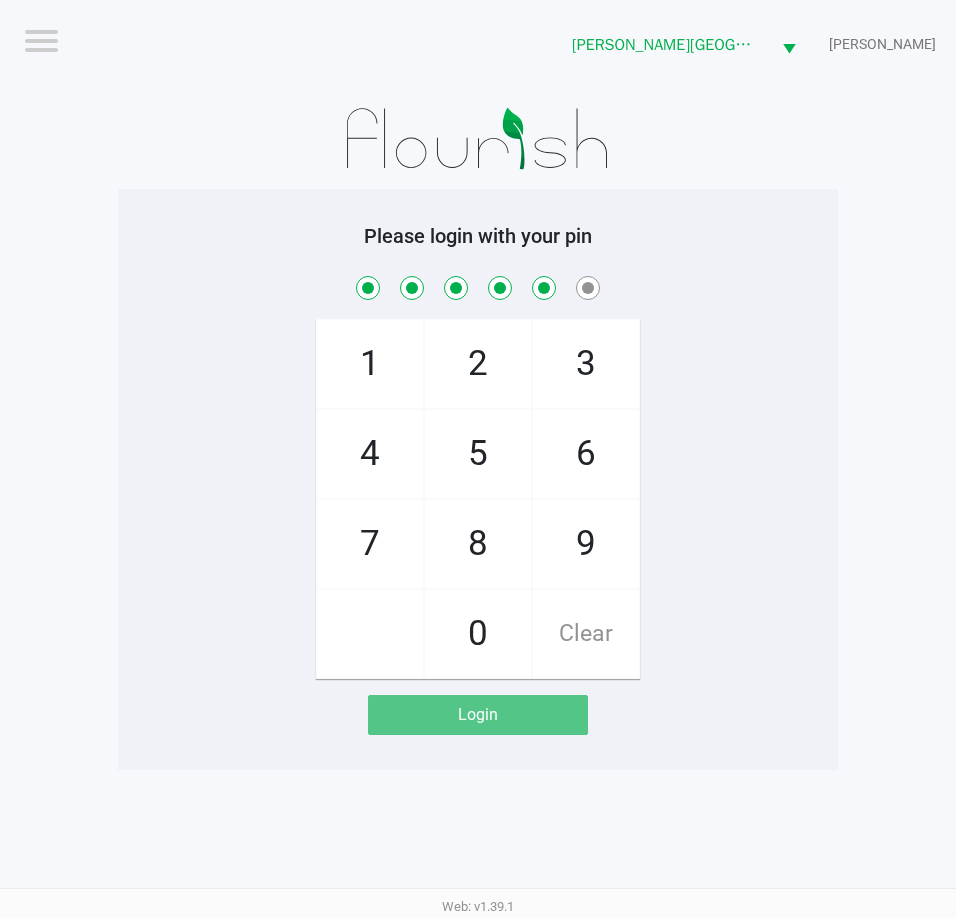 checkbox on "true" 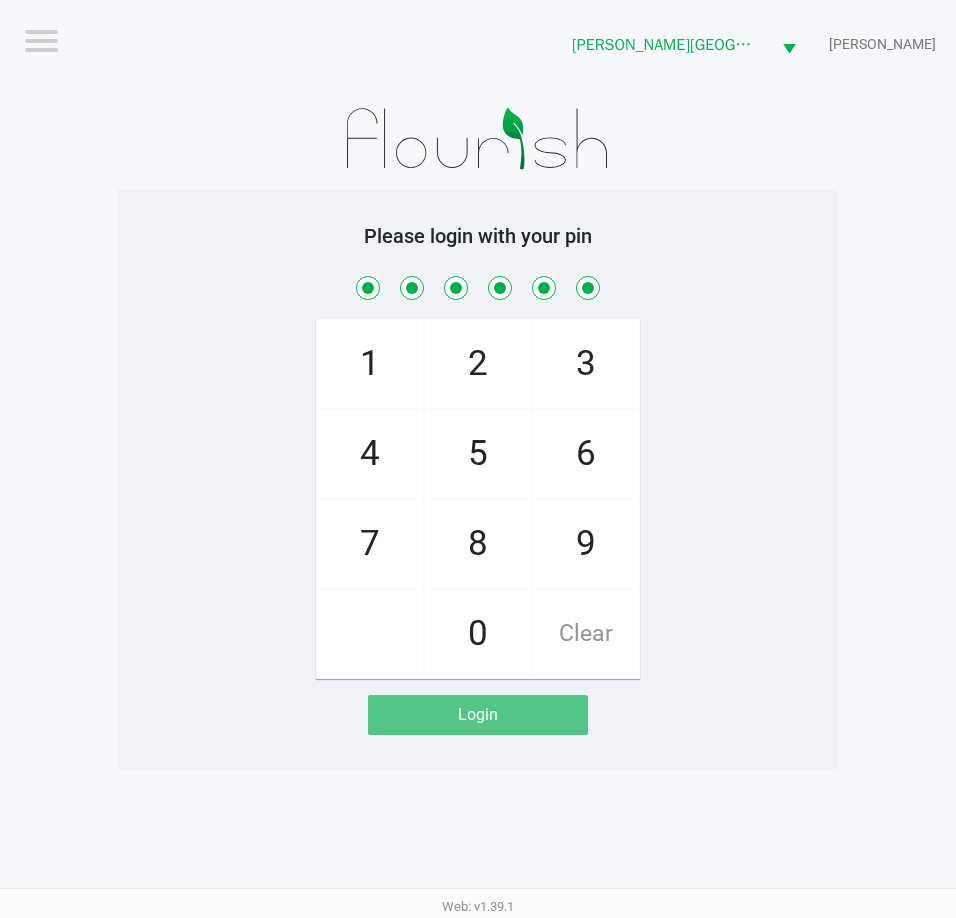 checkbox on "true" 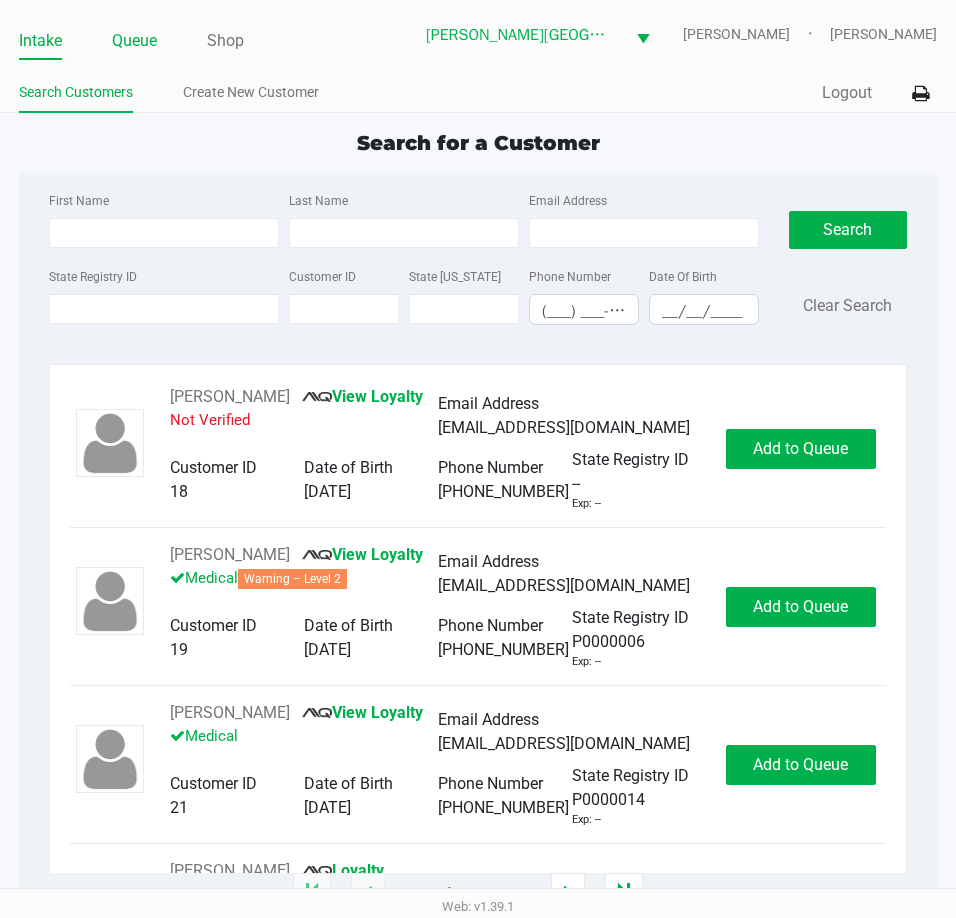 click on "Queue" 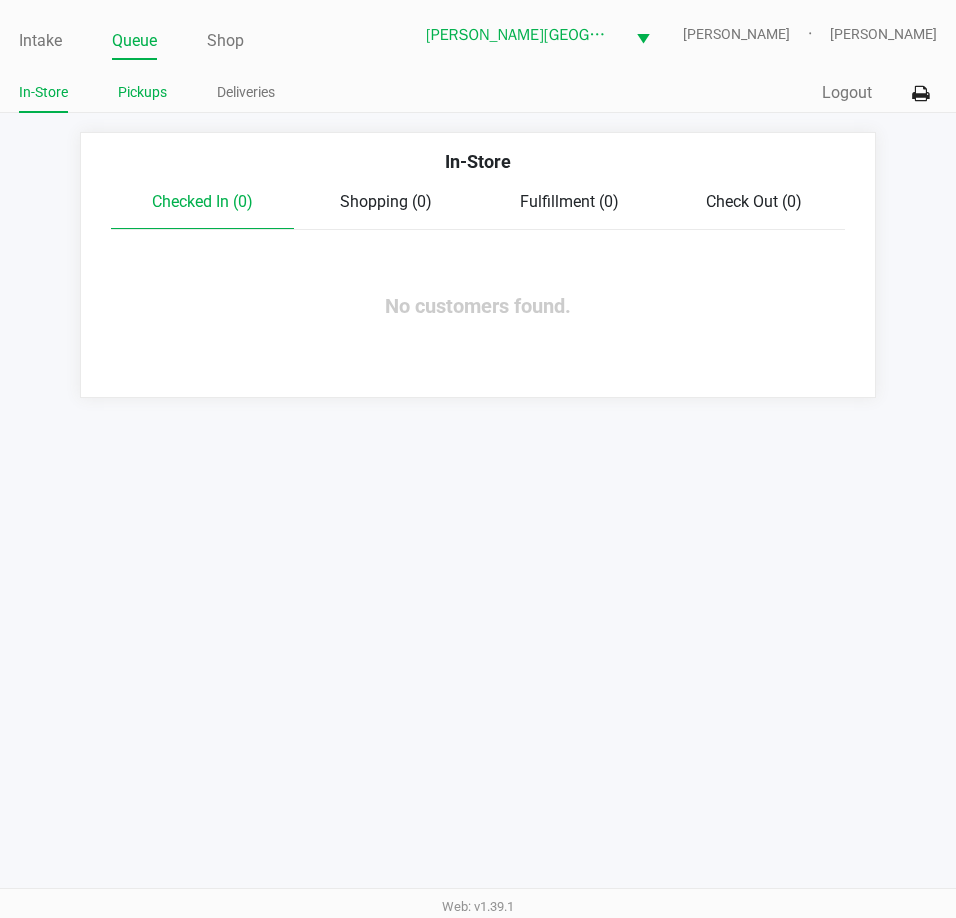 click on "Pickups" 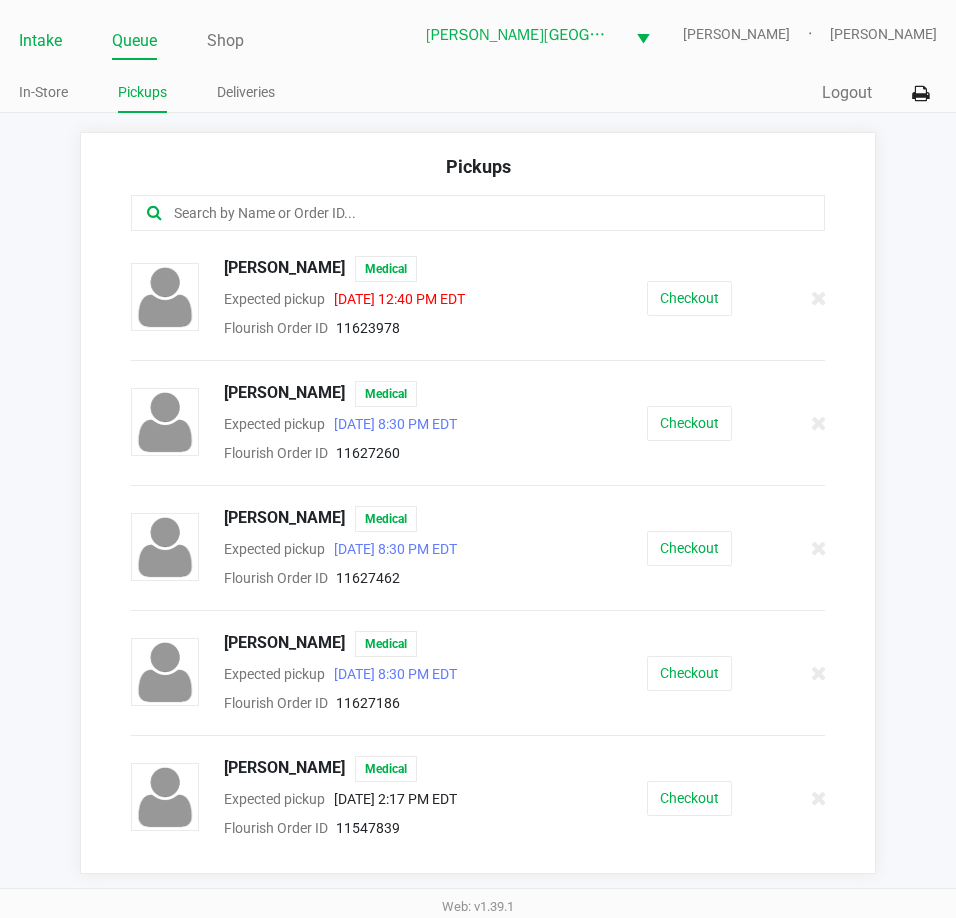 click on "Intake" 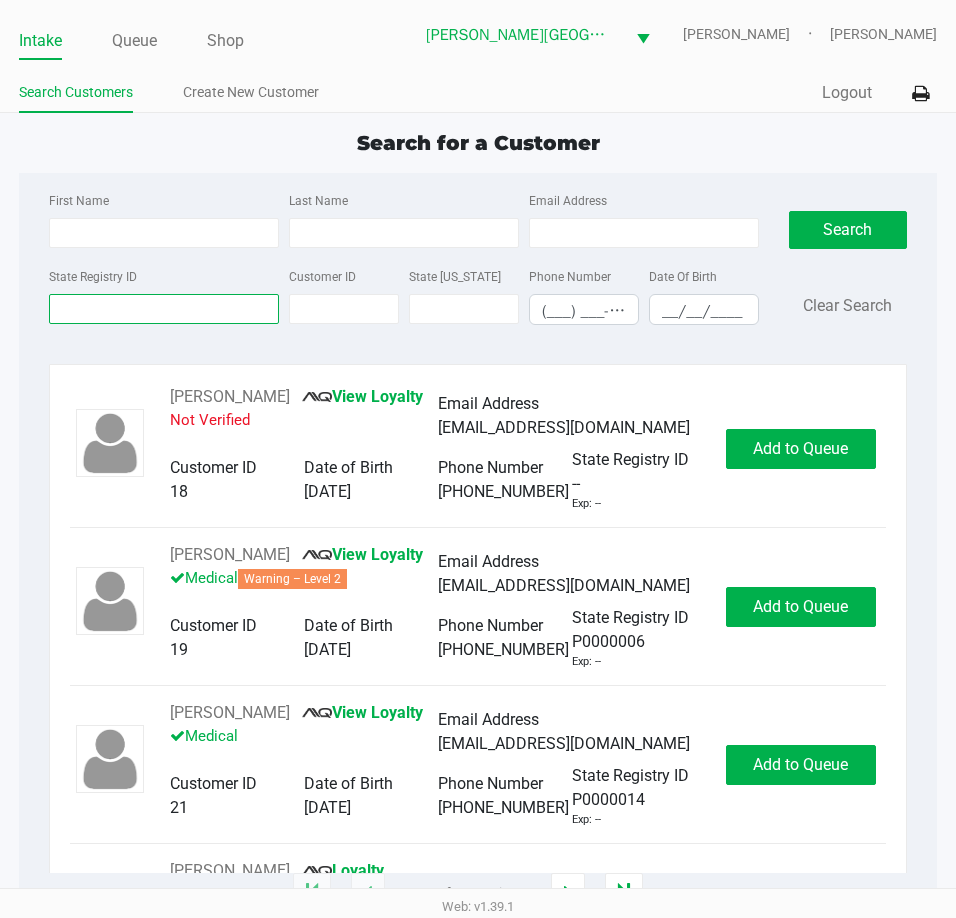 drag, startPoint x: 153, startPoint y: 309, endPoint x: 163, endPoint y: 161, distance: 148.33745 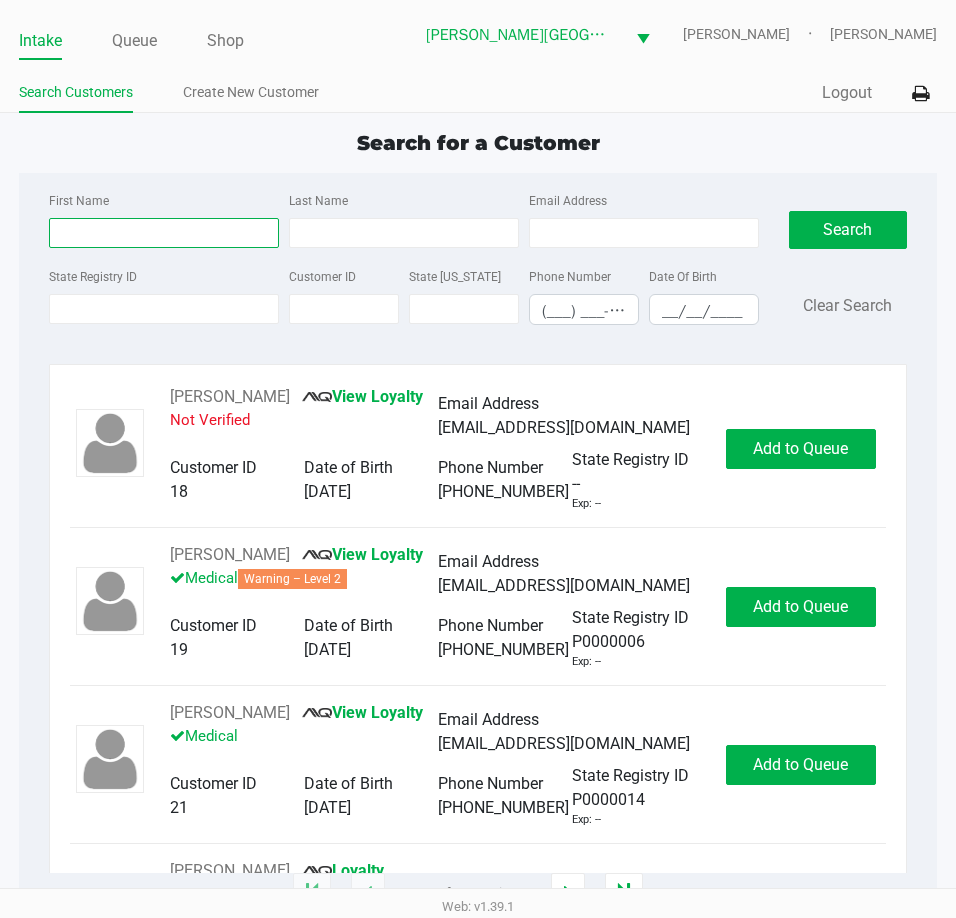 click on "First Name" at bounding box center (164, 233) 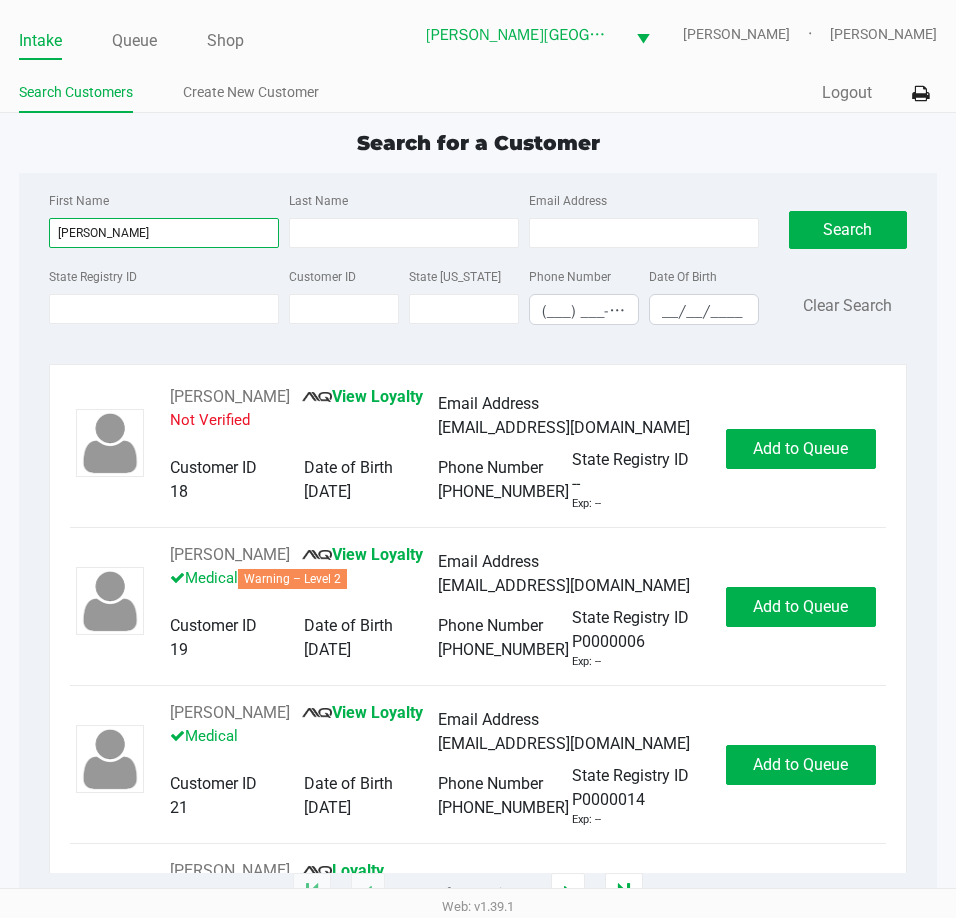 type on "diane" 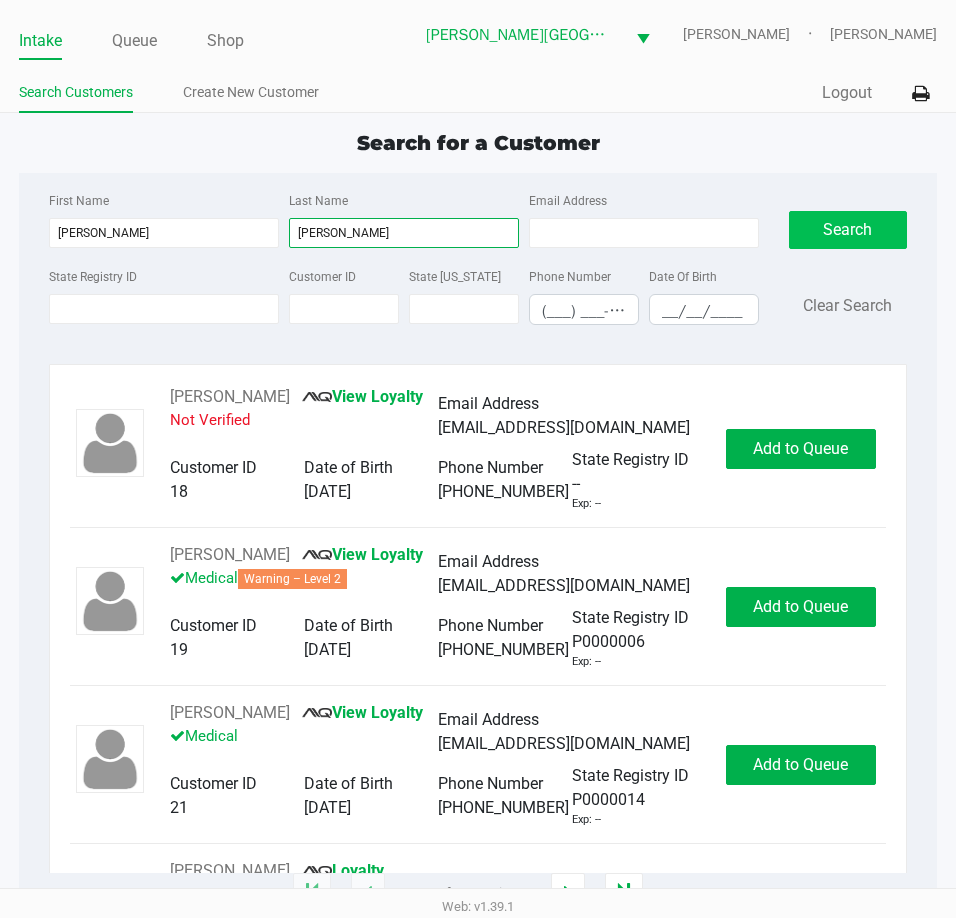 type on "fisher" 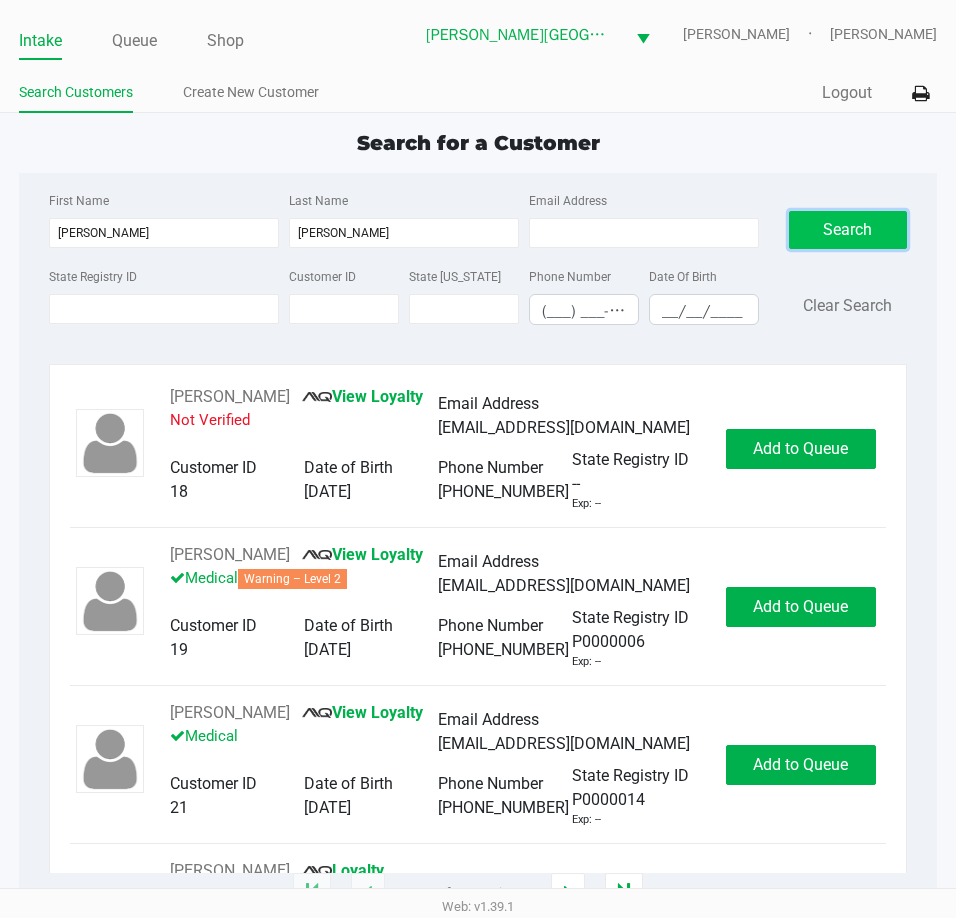 click on "Search" 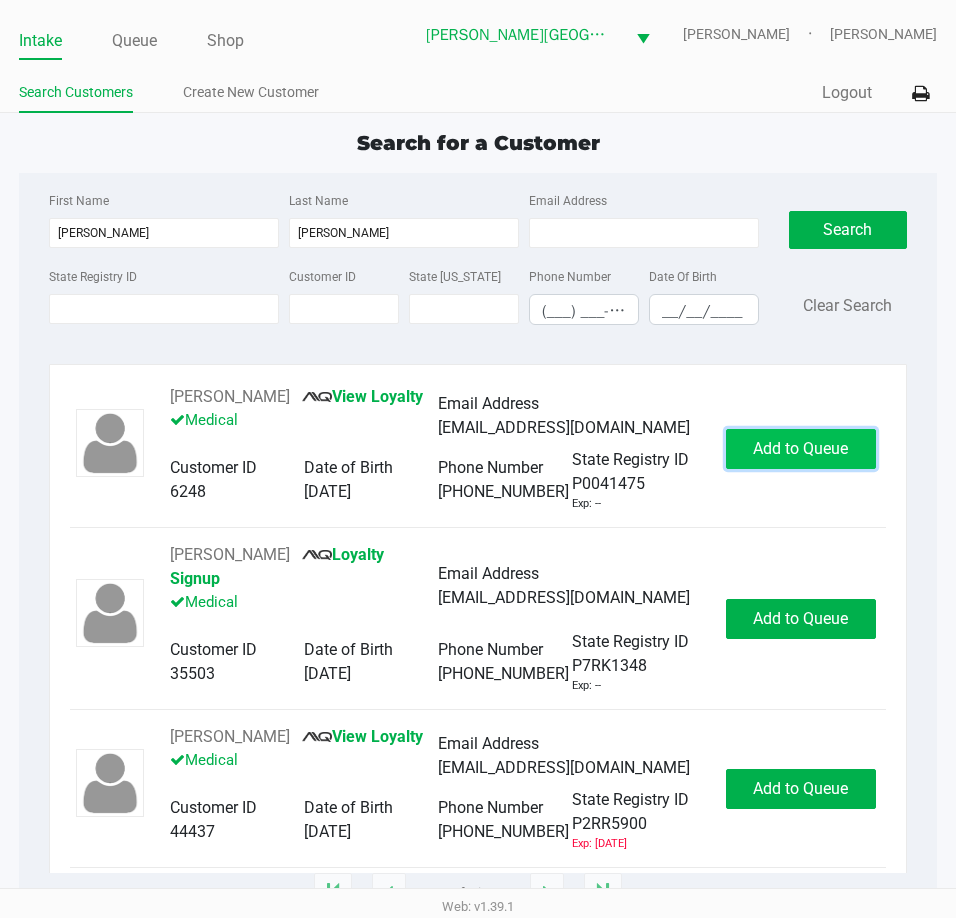 click on "Add to Queue" 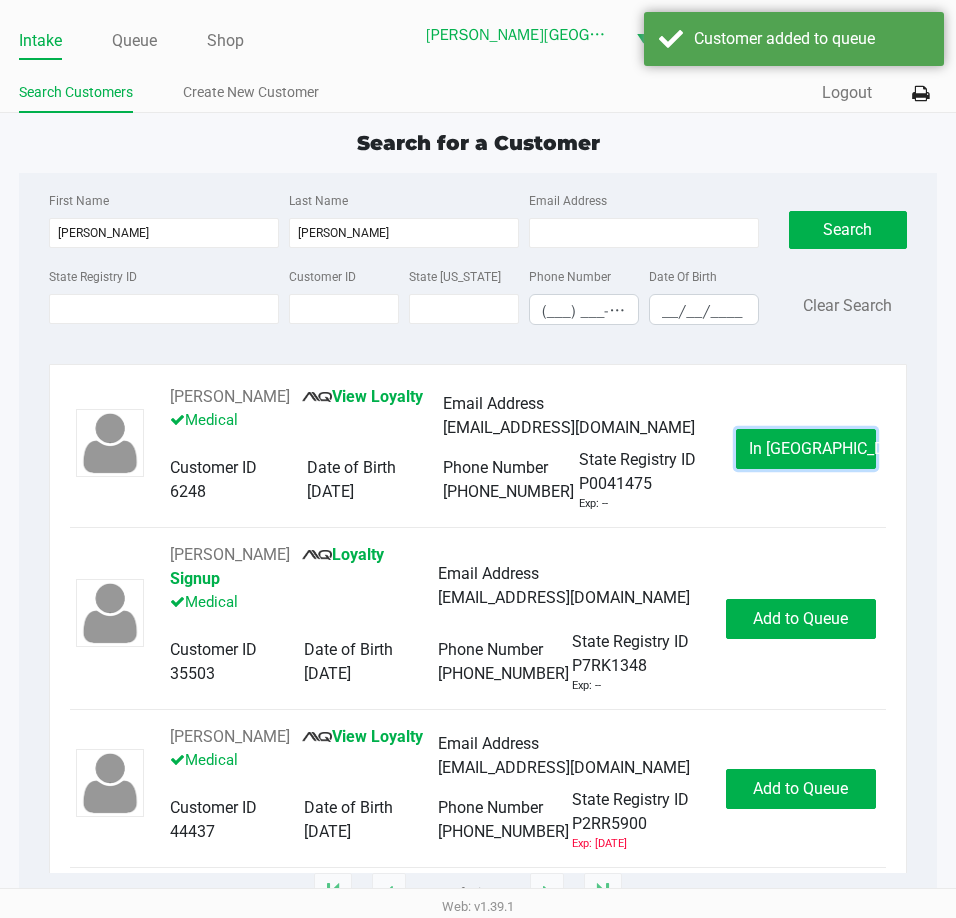 click on "In Queue" 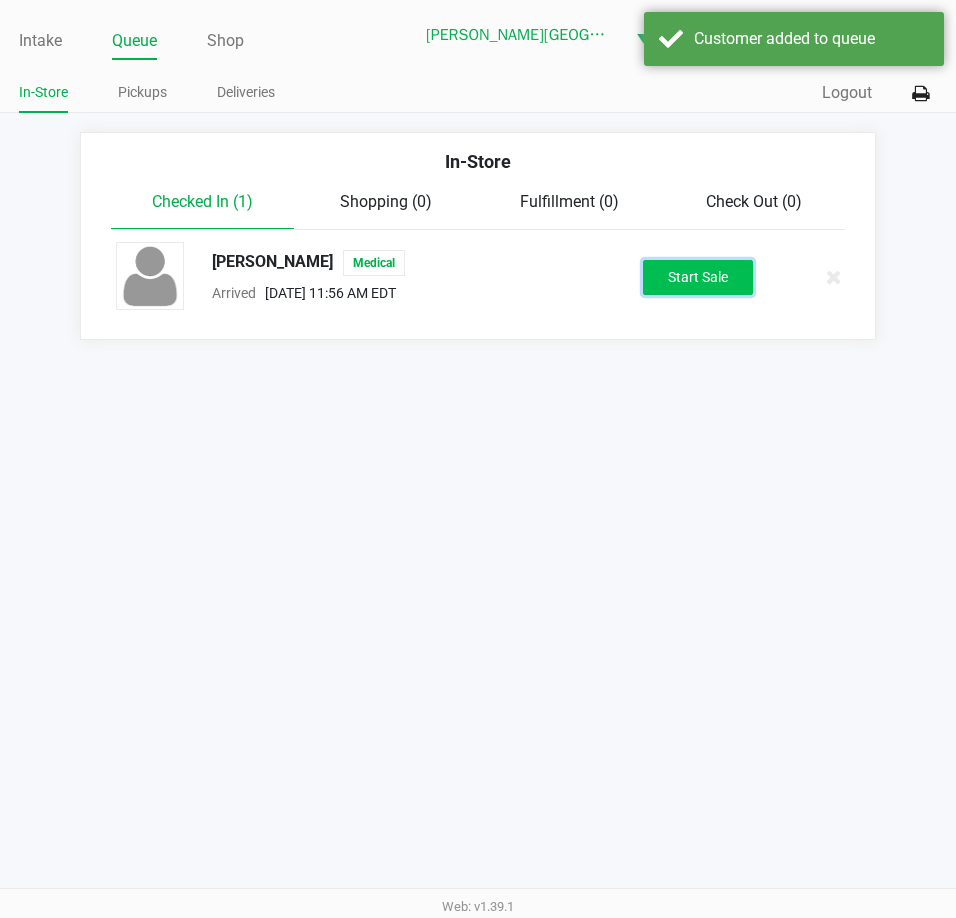 click on "Start Sale" 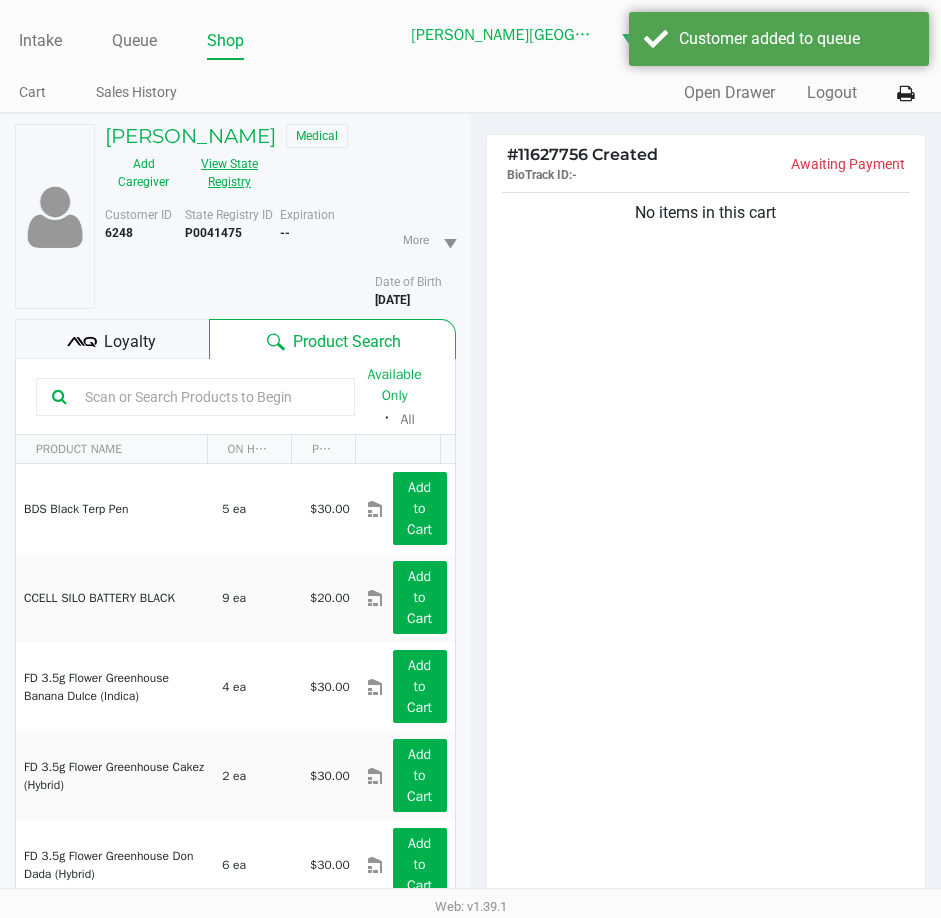 click on "View State Registry" 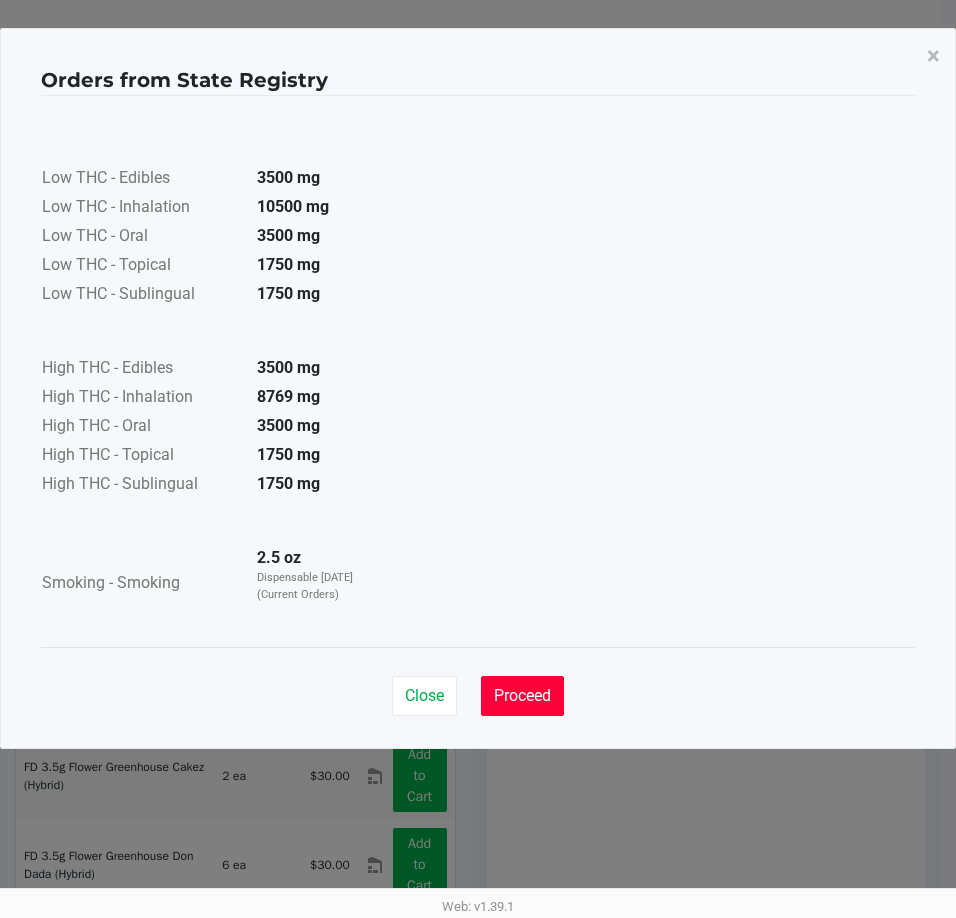 click on "Proceed" 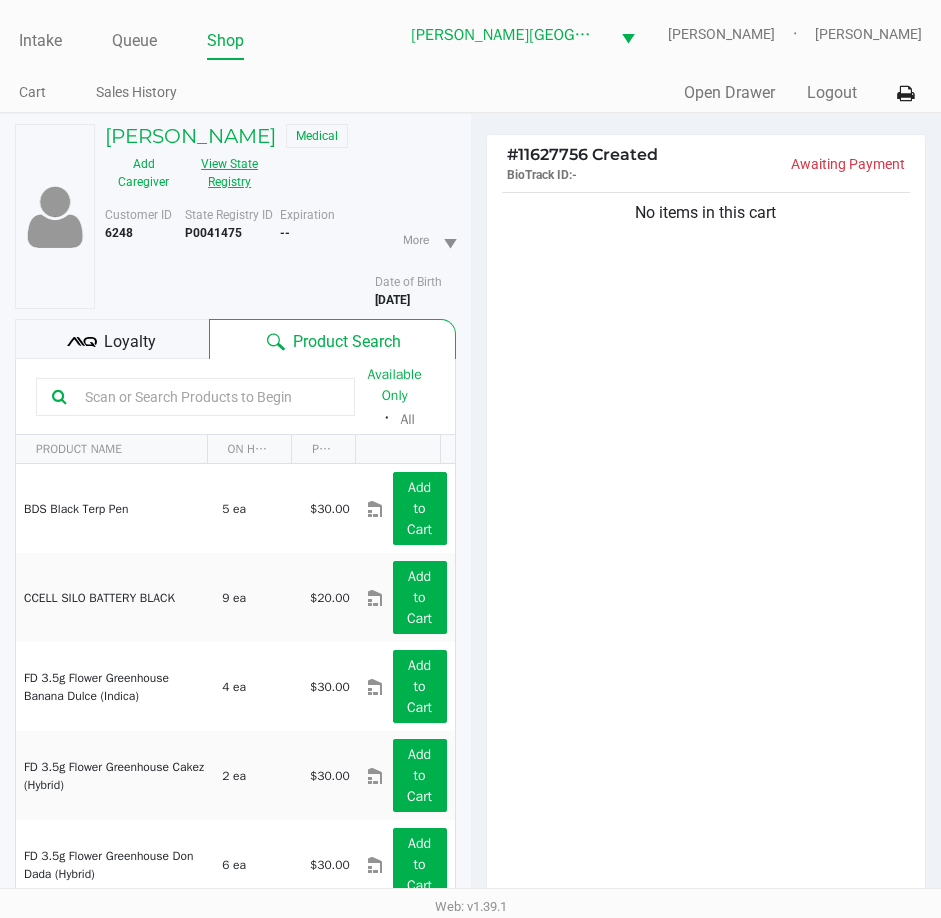 type 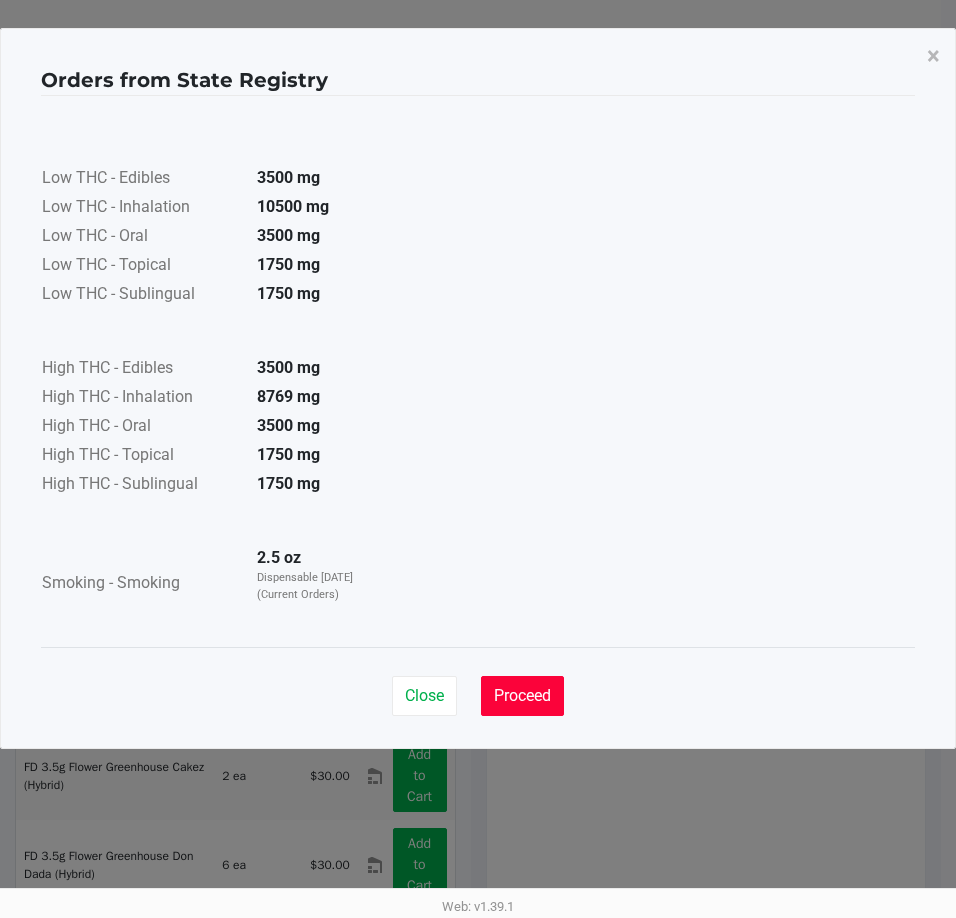 click on "Proceed" 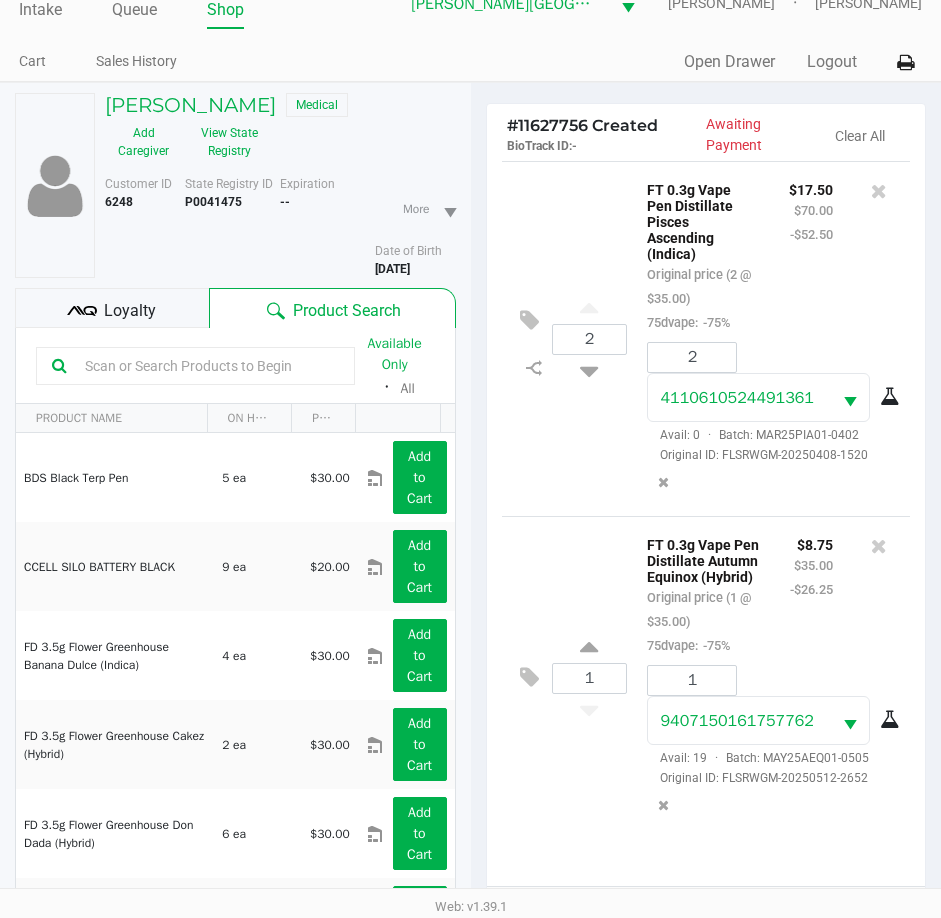 scroll, scrollTop: 220, scrollLeft: 0, axis: vertical 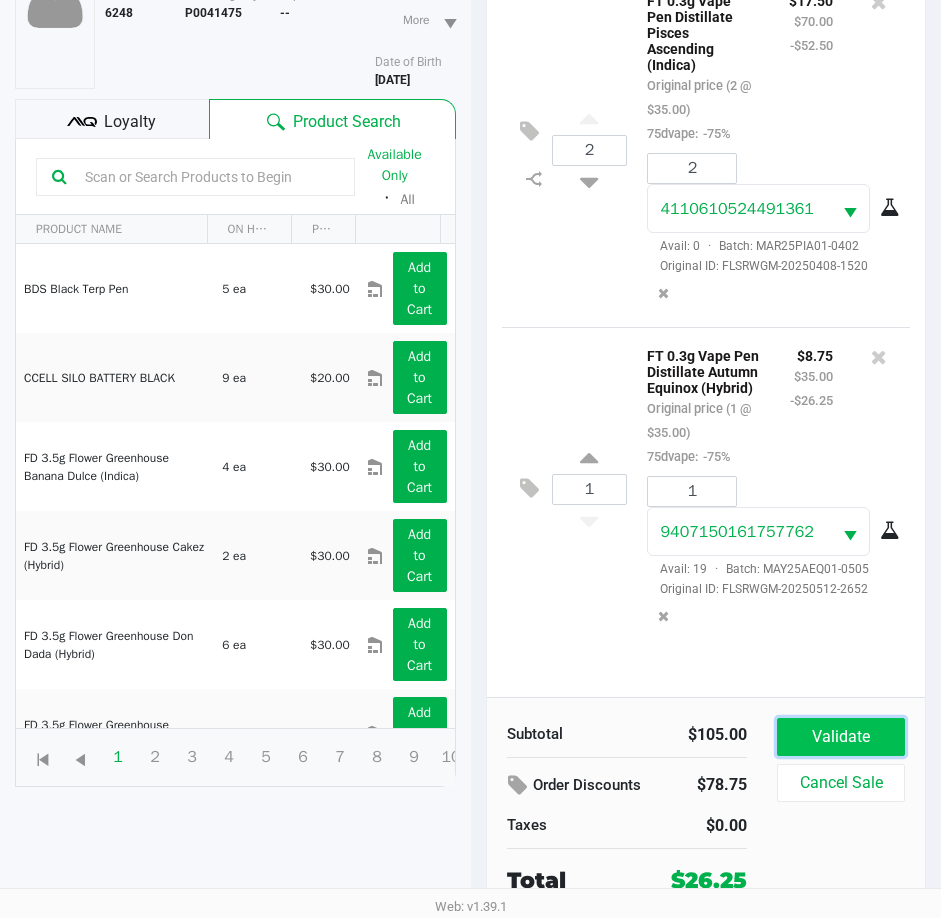 click on "Validate" 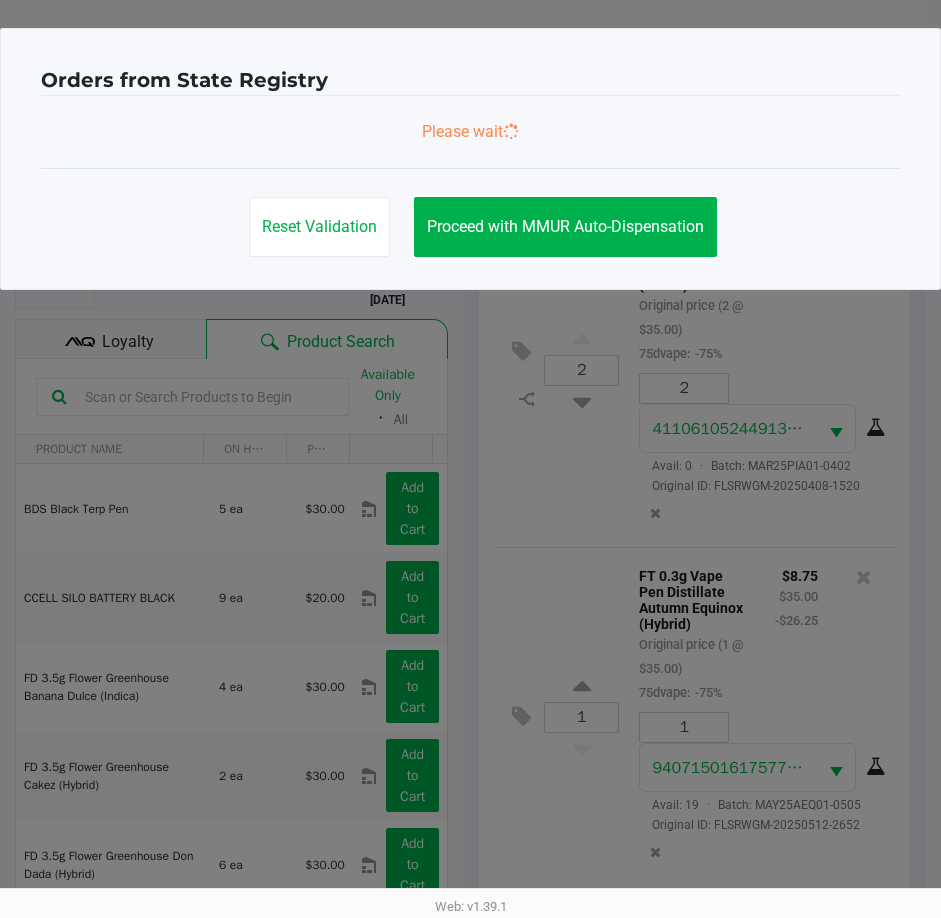 scroll, scrollTop: 0, scrollLeft: 0, axis: both 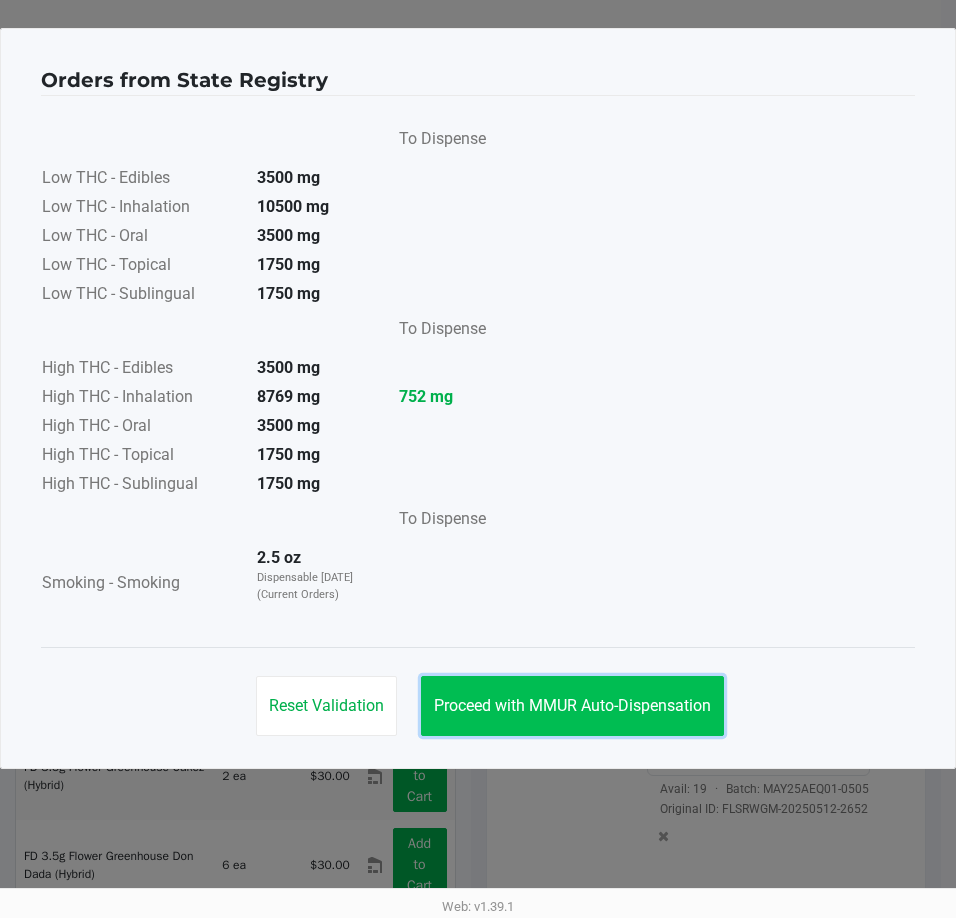 click on "Proceed with MMUR Auto-Dispensation" 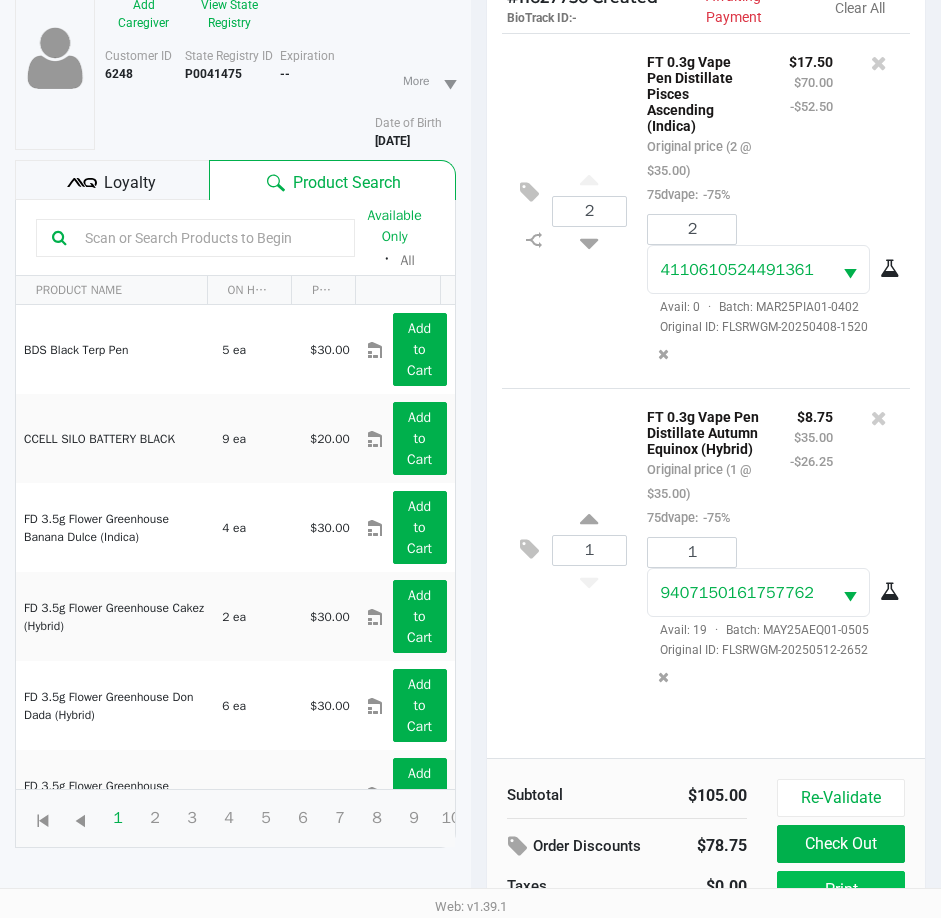 scroll, scrollTop: 265, scrollLeft: 0, axis: vertical 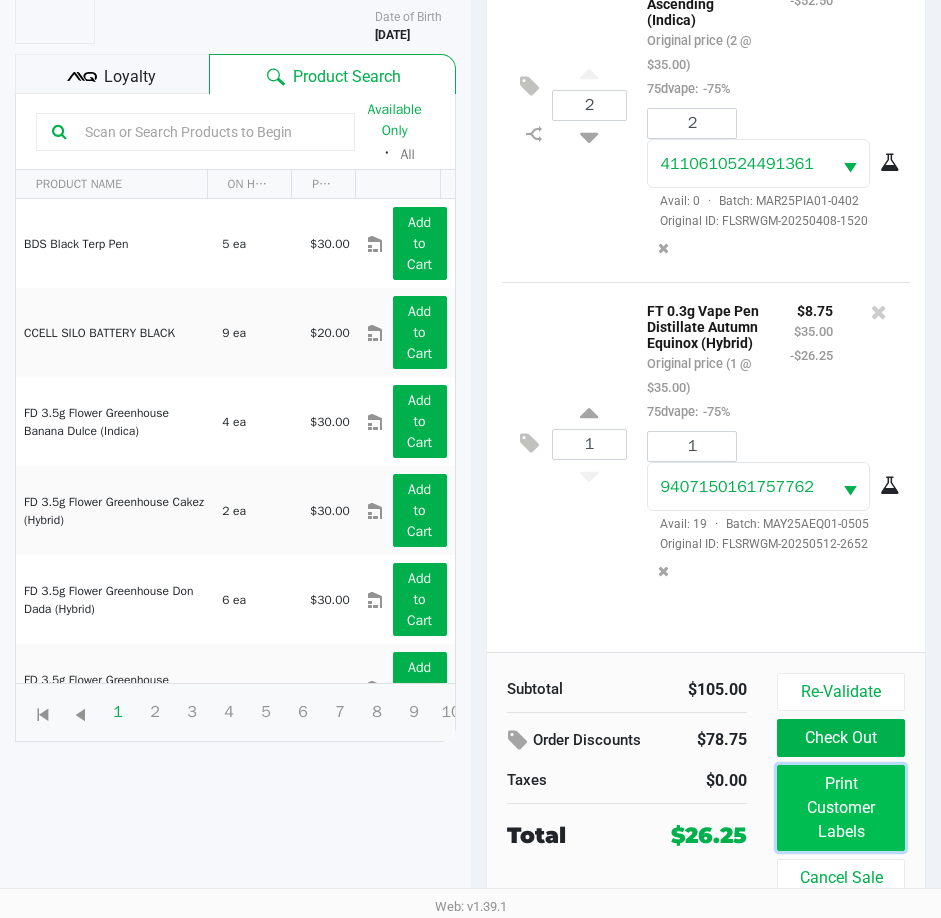 click on "Print Customer Labels" 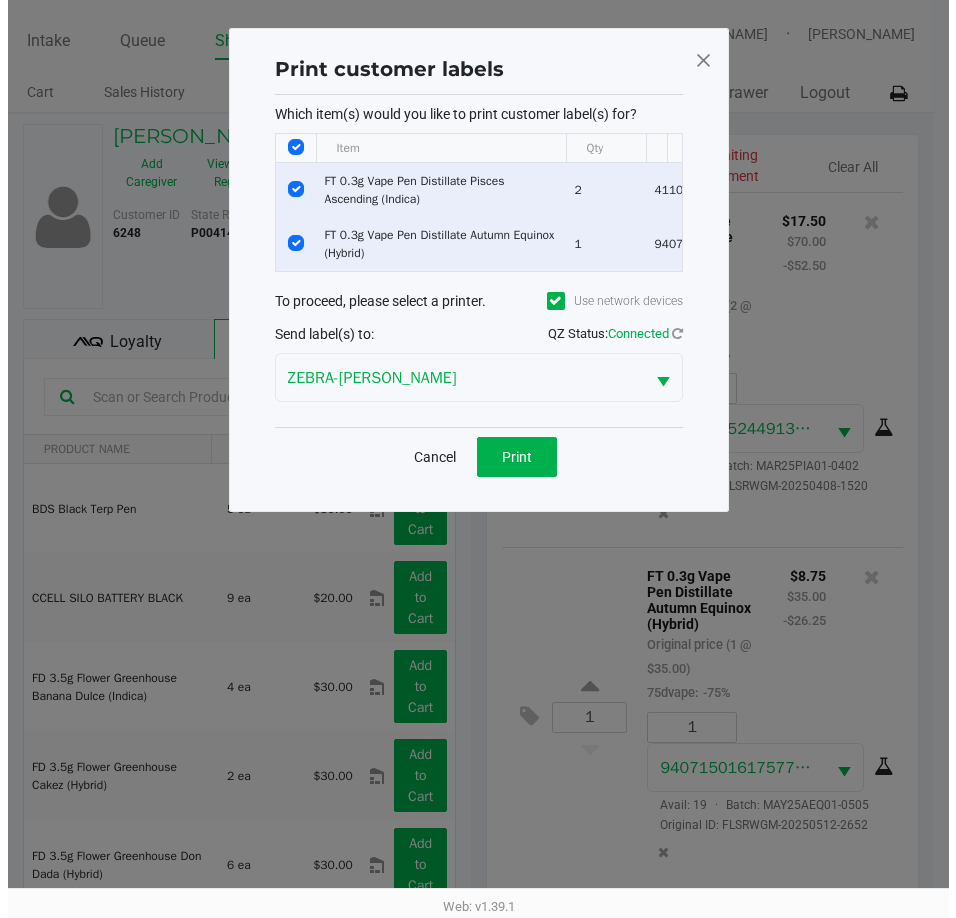 scroll, scrollTop: 0, scrollLeft: 0, axis: both 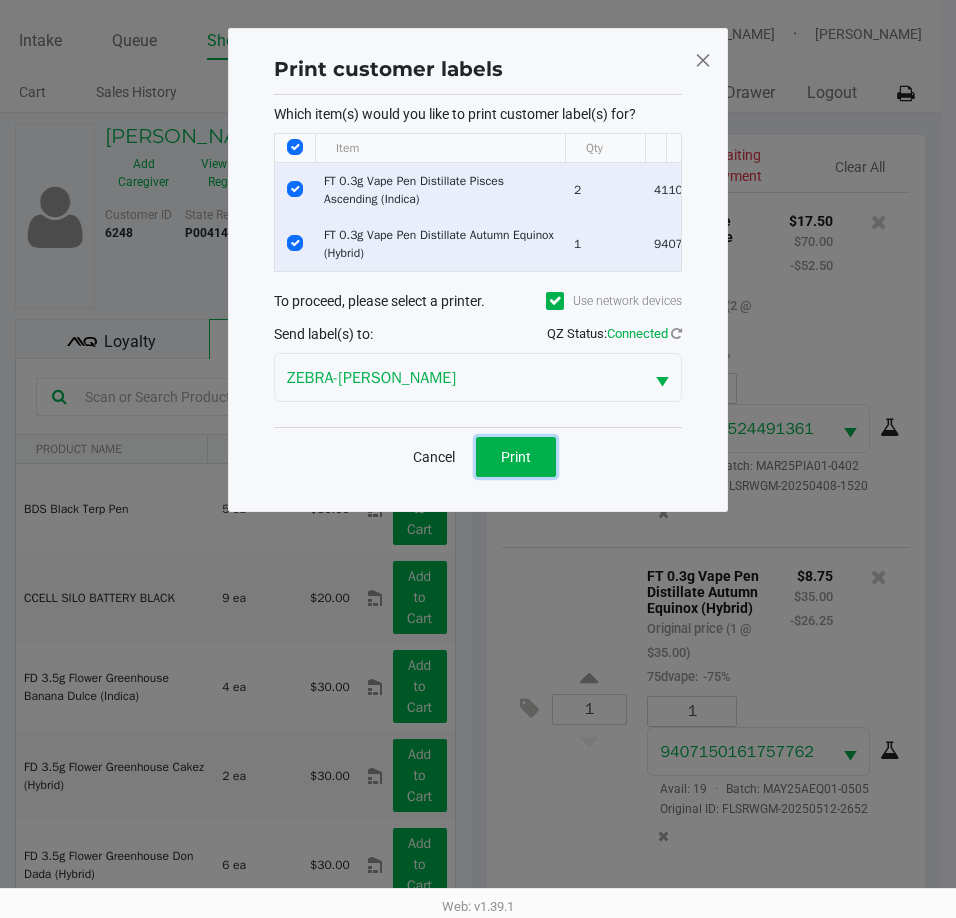 drag, startPoint x: 515, startPoint y: 461, endPoint x: 525, endPoint y: 468, distance: 12.206555 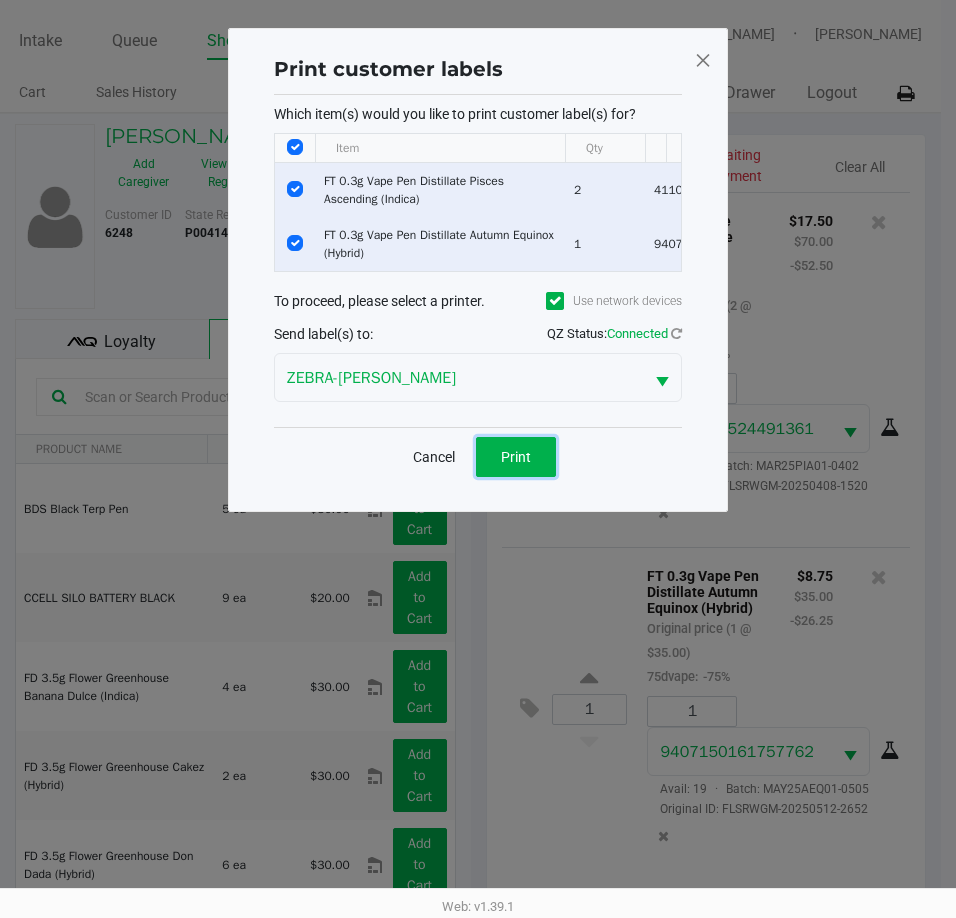 click on "Print" 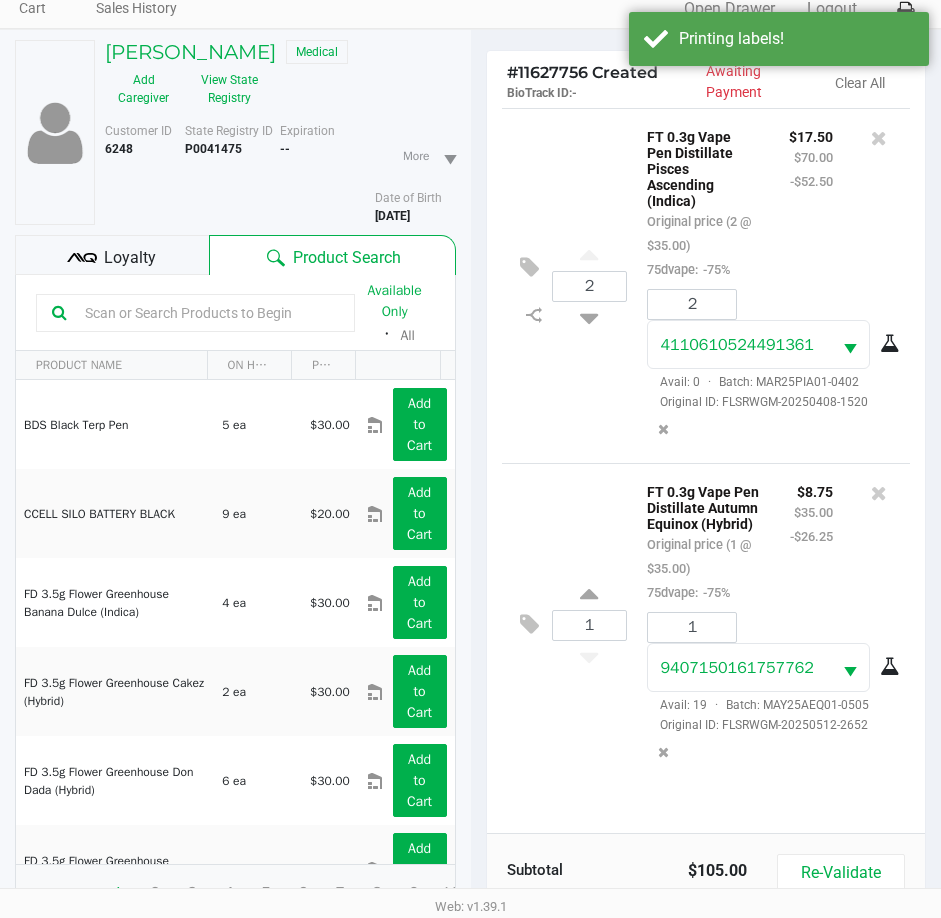 scroll, scrollTop: 265, scrollLeft: 0, axis: vertical 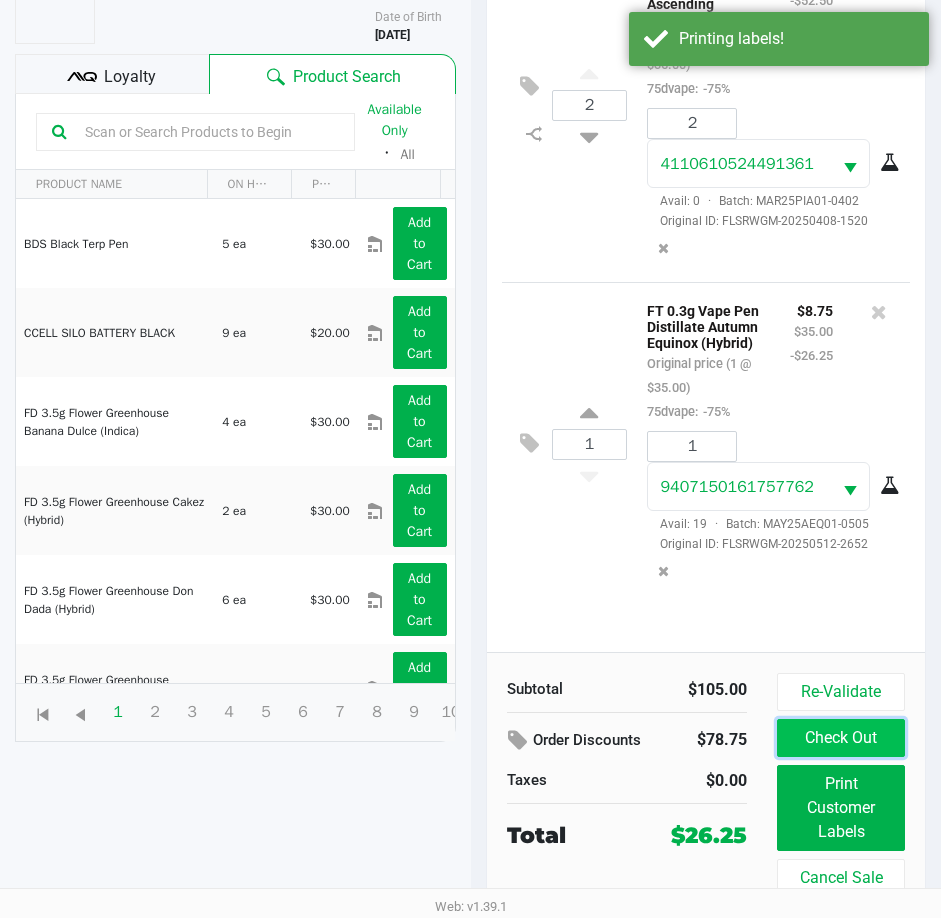 click on "Check Out" 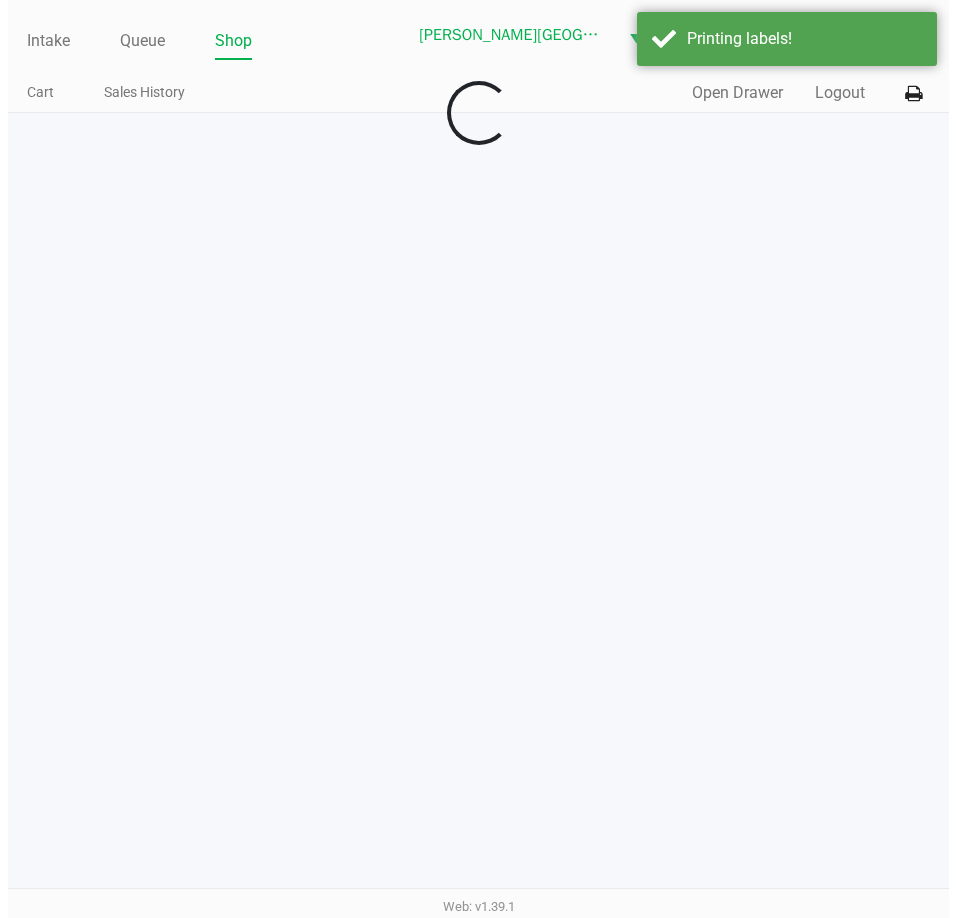 scroll, scrollTop: 0, scrollLeft: 0, axis: both 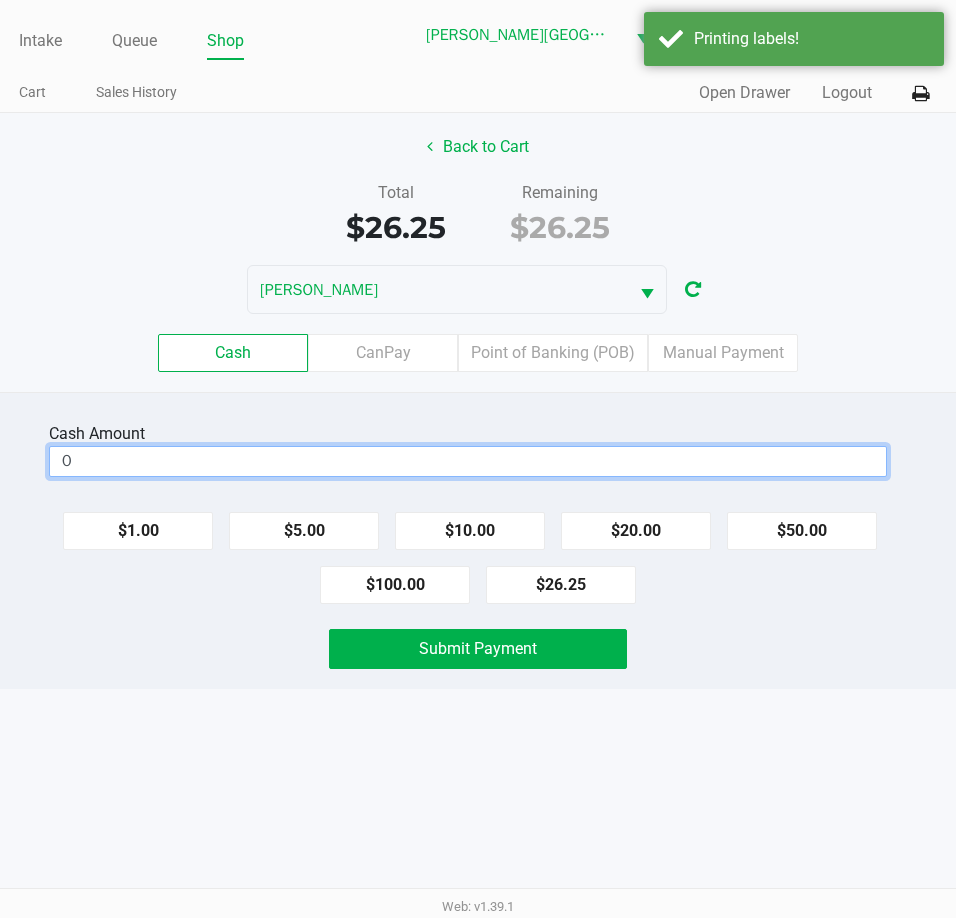 click on "0" at bounding box center (468, 461) 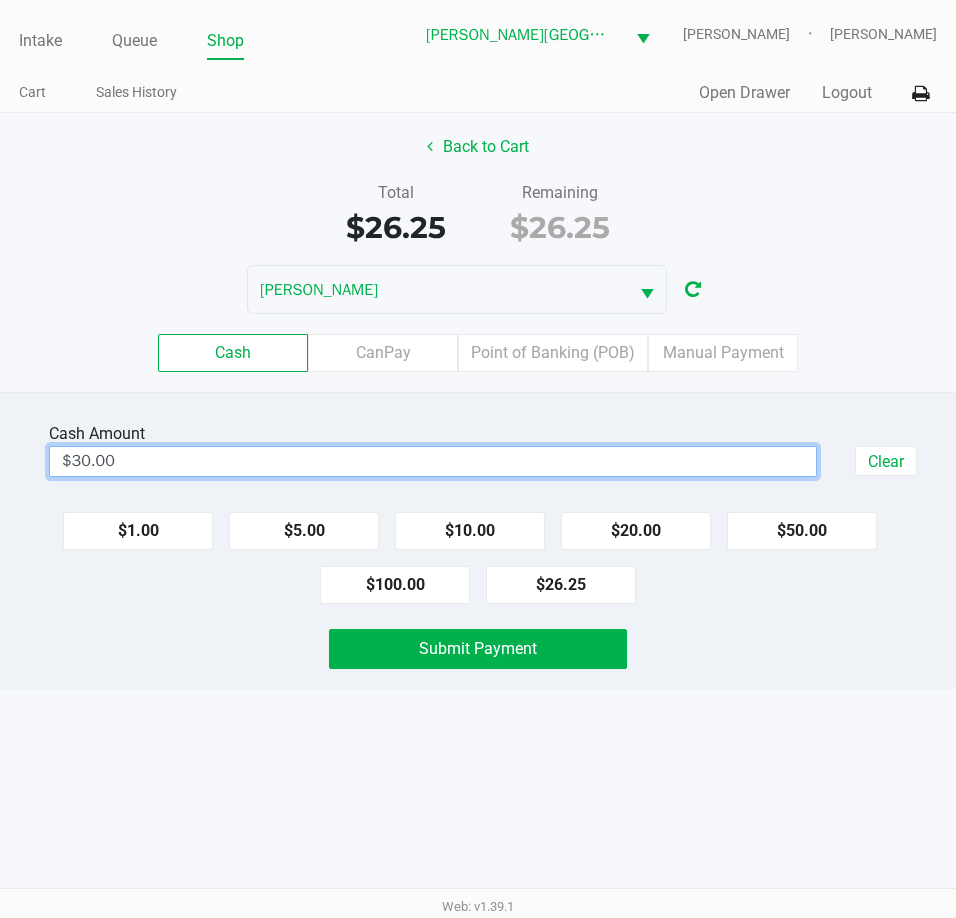 drag, startPoint x: 171, startPoint y: 735, endPoint x: 187, endPoint y: 724, distance: 19.416489 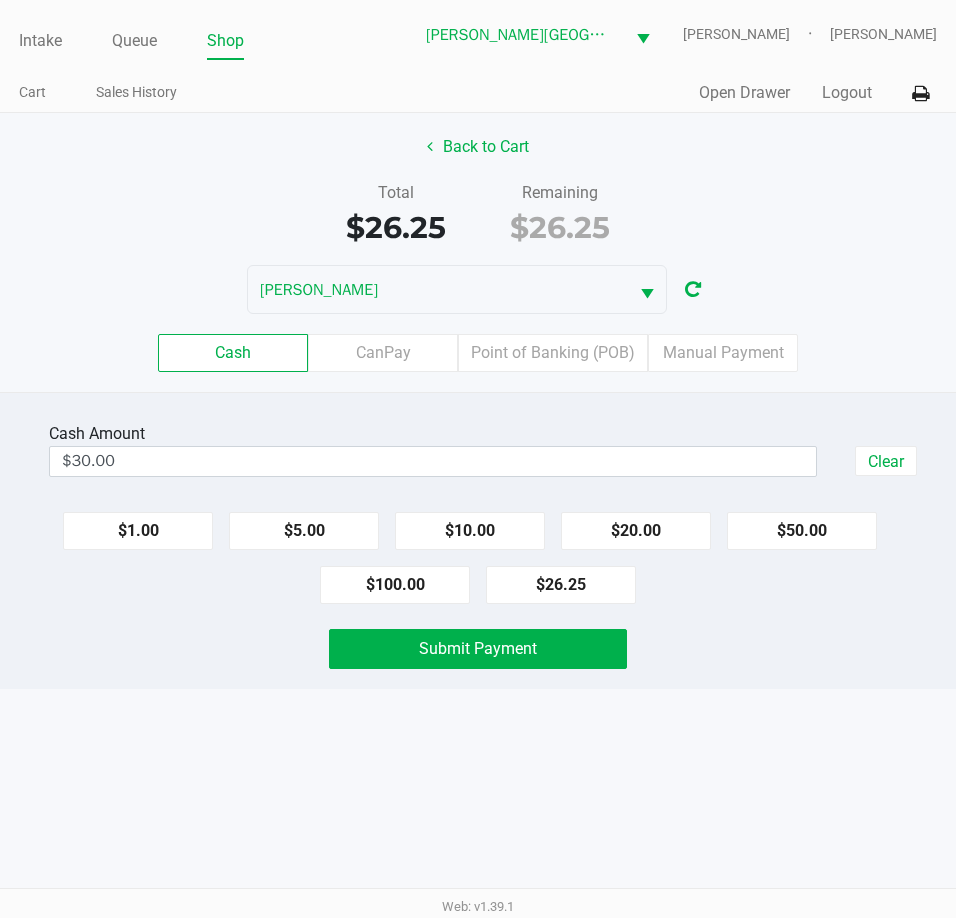 click on "Cash  Amount" 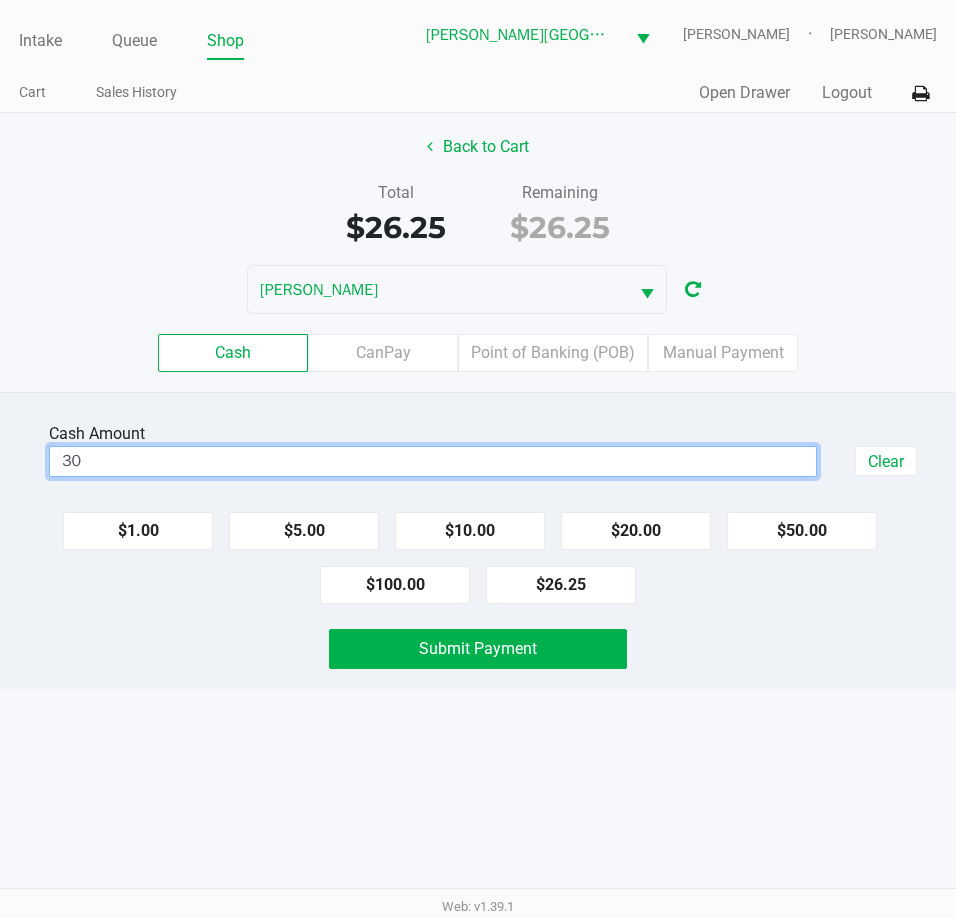click on "30" at bounding box center (433, 461) 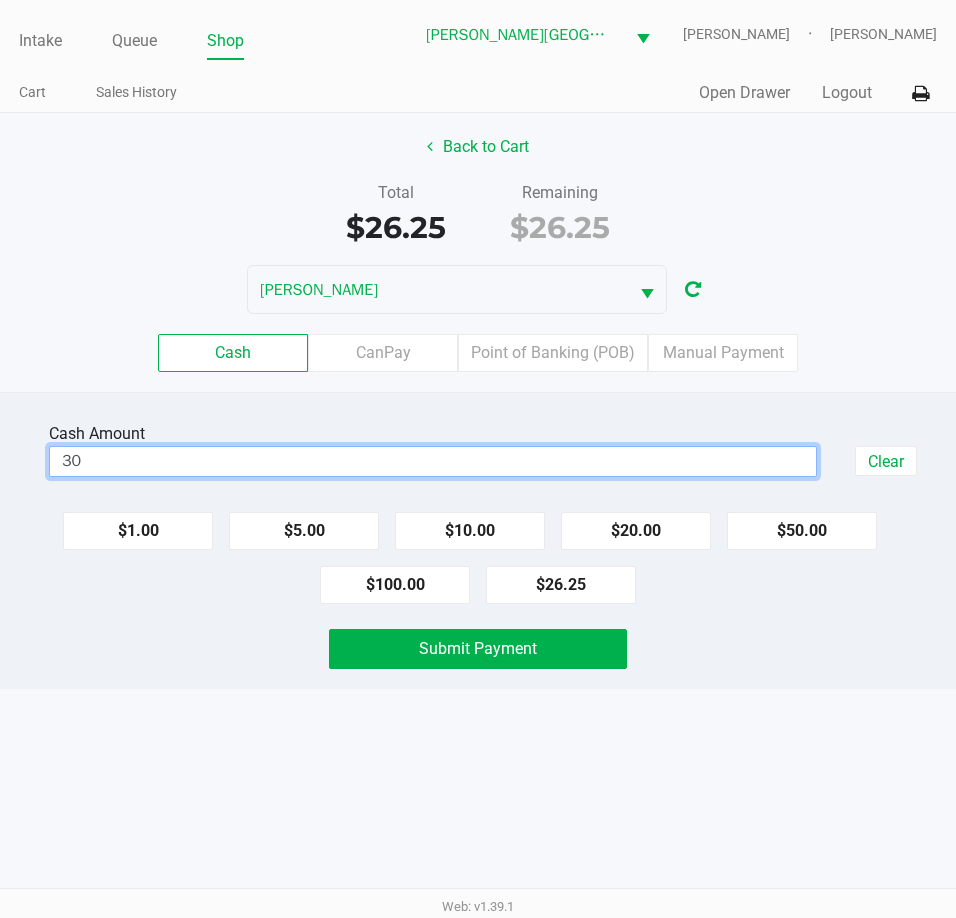 type on "." 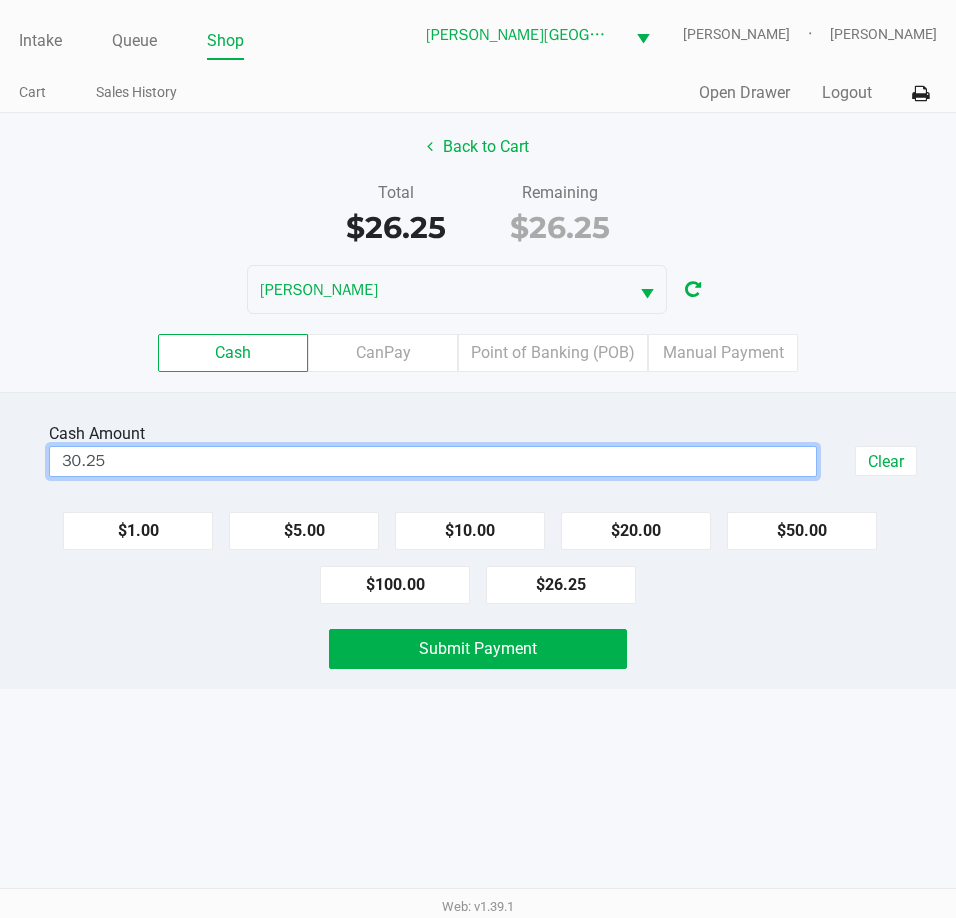 type on "$30.25" 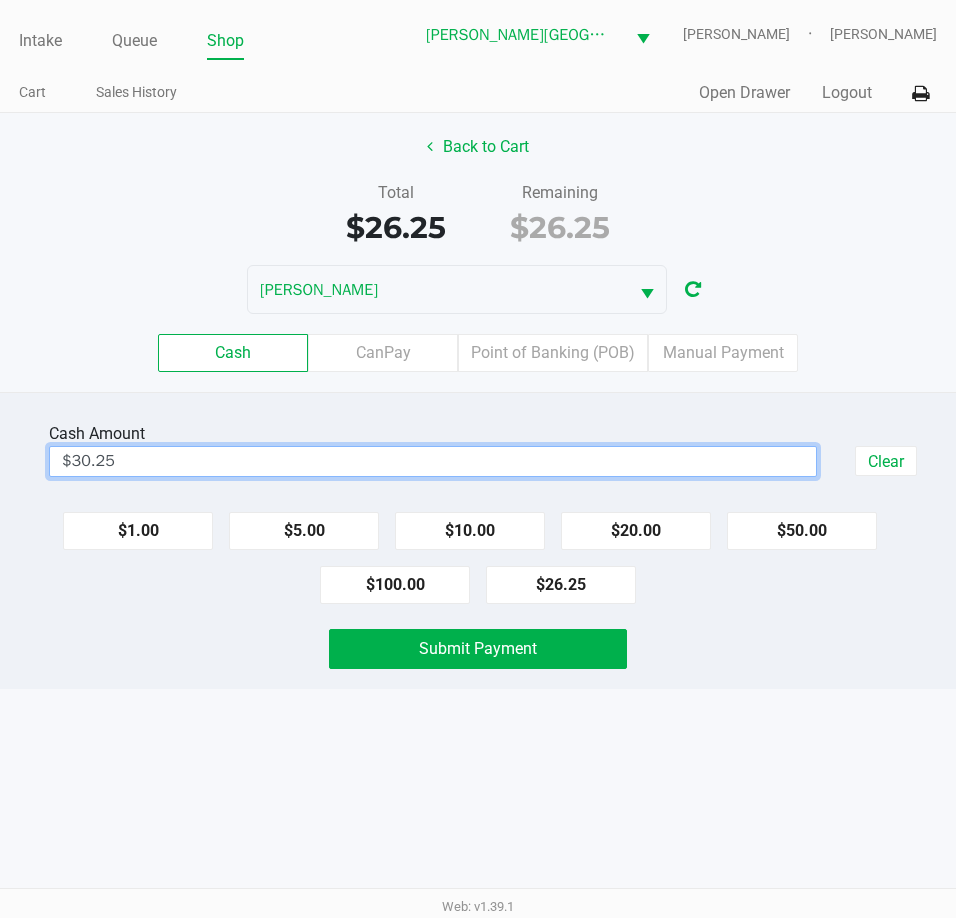 drag, startPoint x: 193, startPoint y: 793, endPoint x: 331, endPoint y: 676, distance: 180.92264 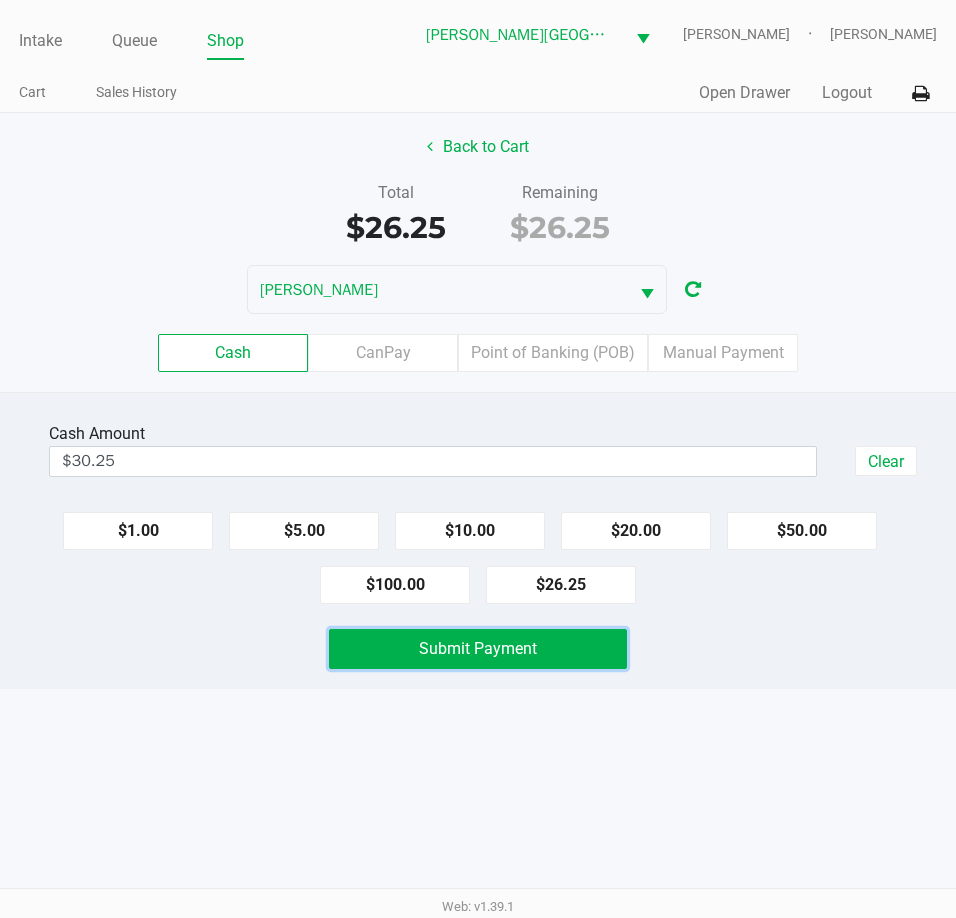 drag, startPoint x: 386, startPoint y: 651, endPoint x: 277, endPoint y: 807, distance: 190.30765 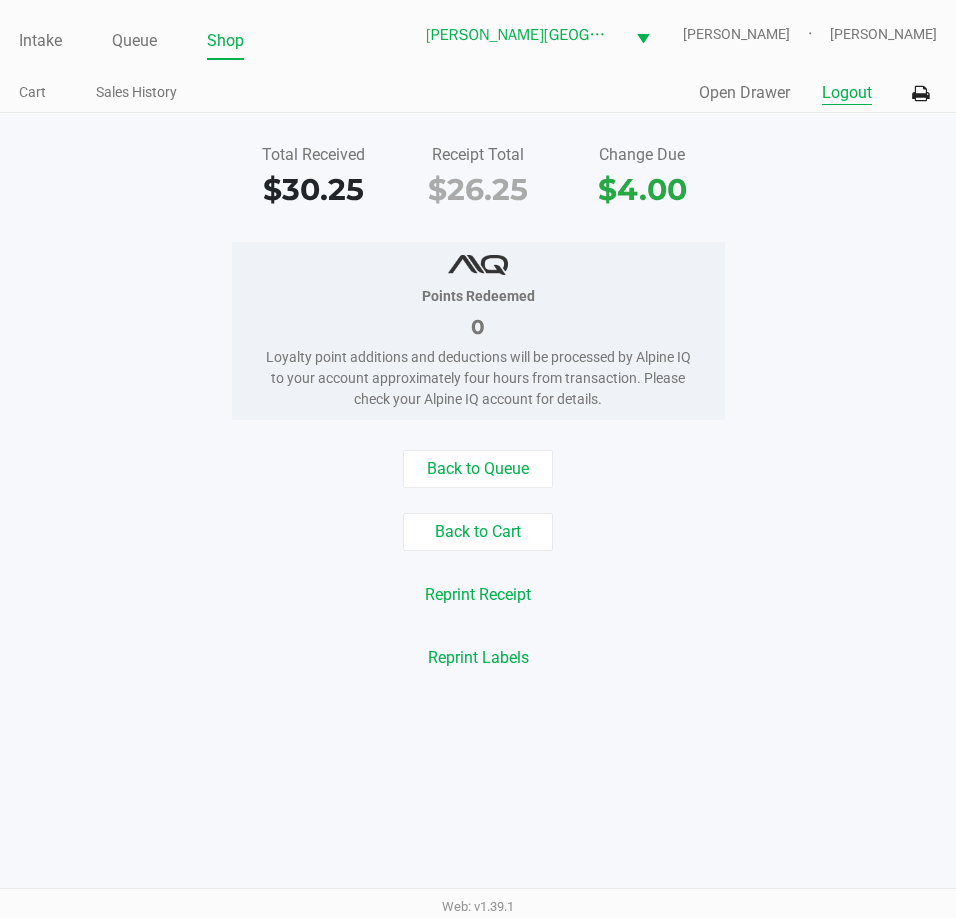 click on "Logout" 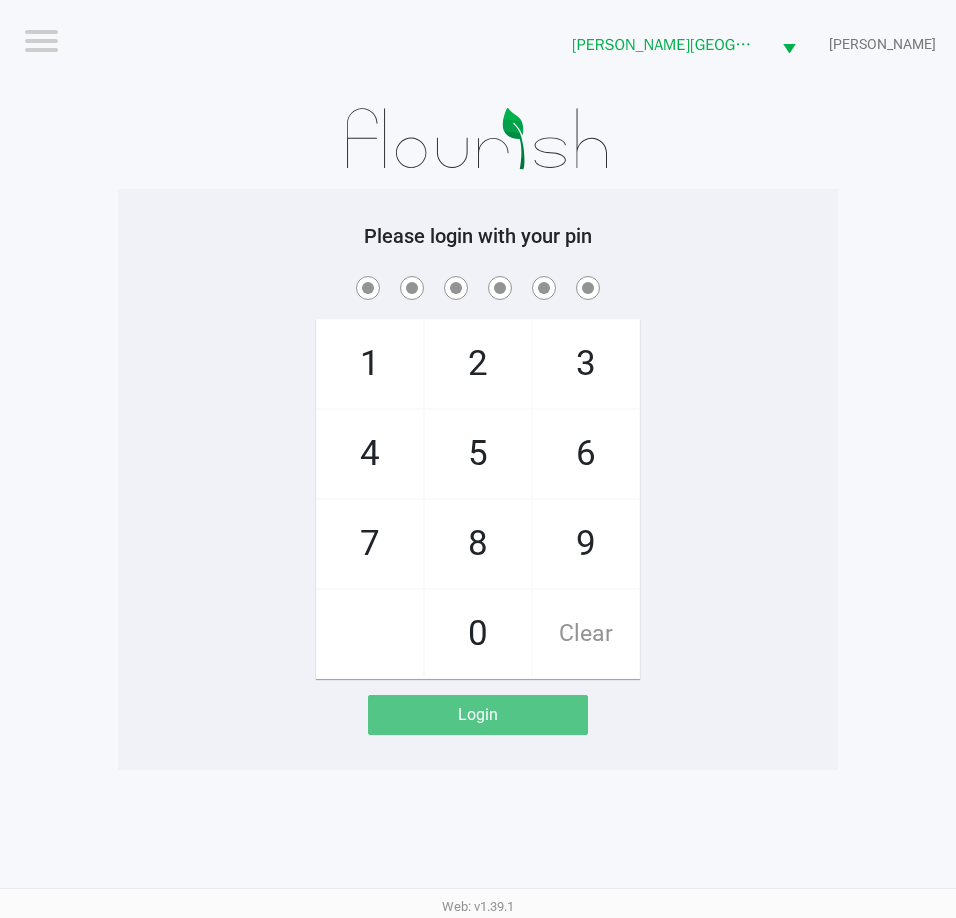 click on "Logout  Bonita Springs WC  CHARLES-EVANS  Please login with your pin  1   4   7       2   5   8   0   3   6   9   Clear   Login" 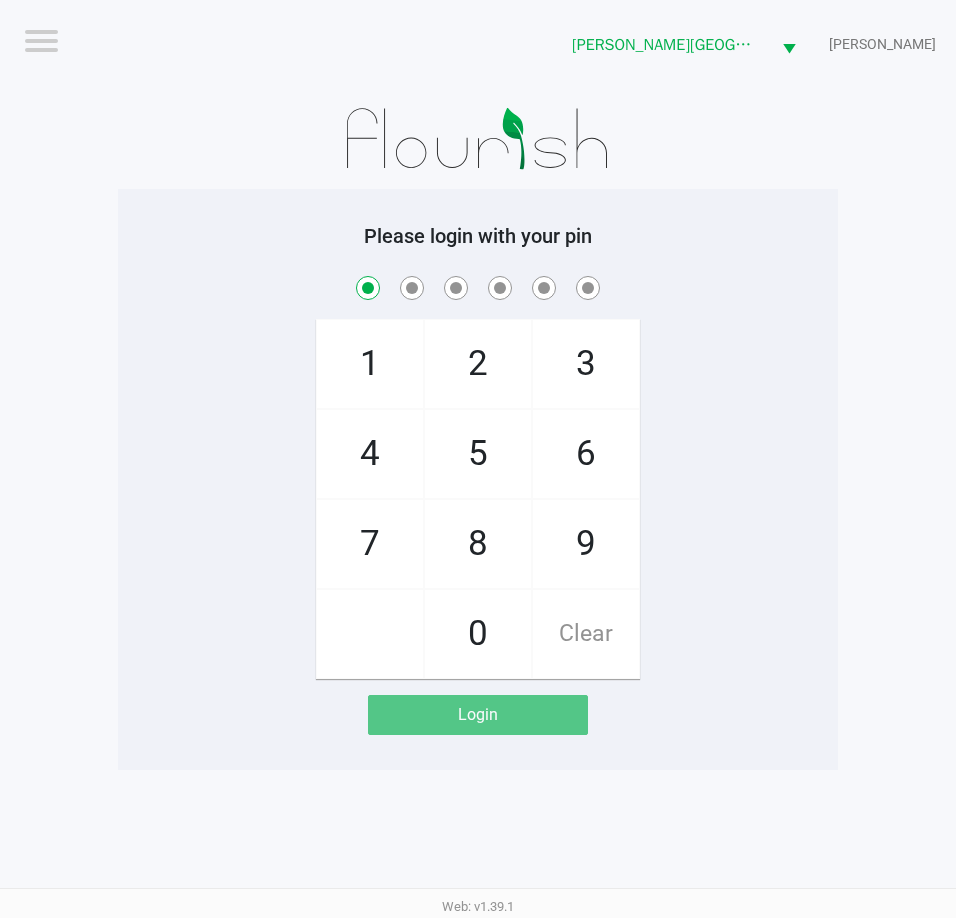 checkbox on "true" 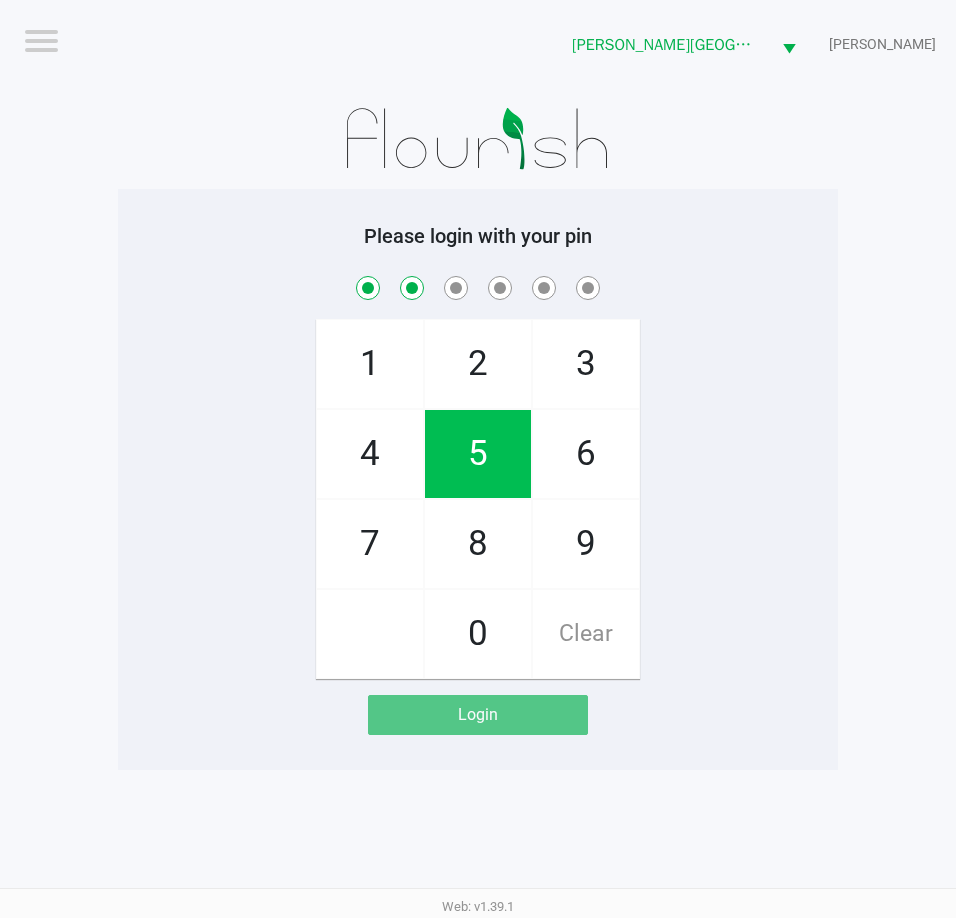 checkbox on "true" 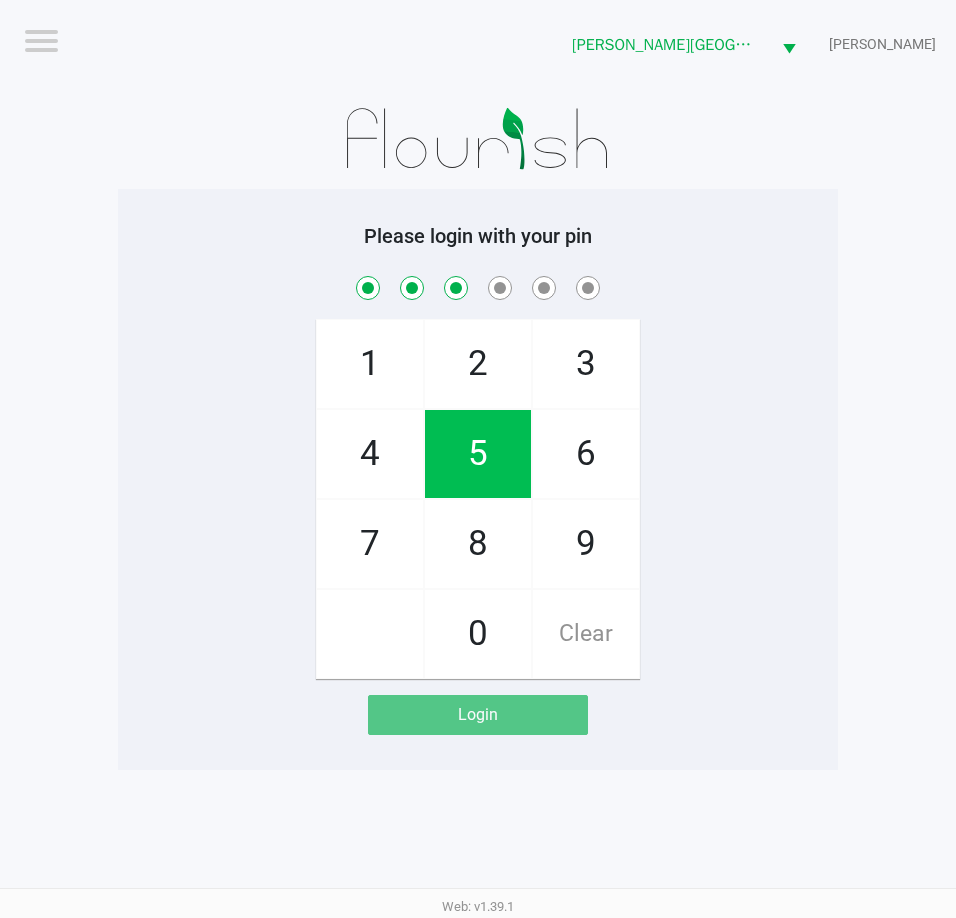checkbox on "true" 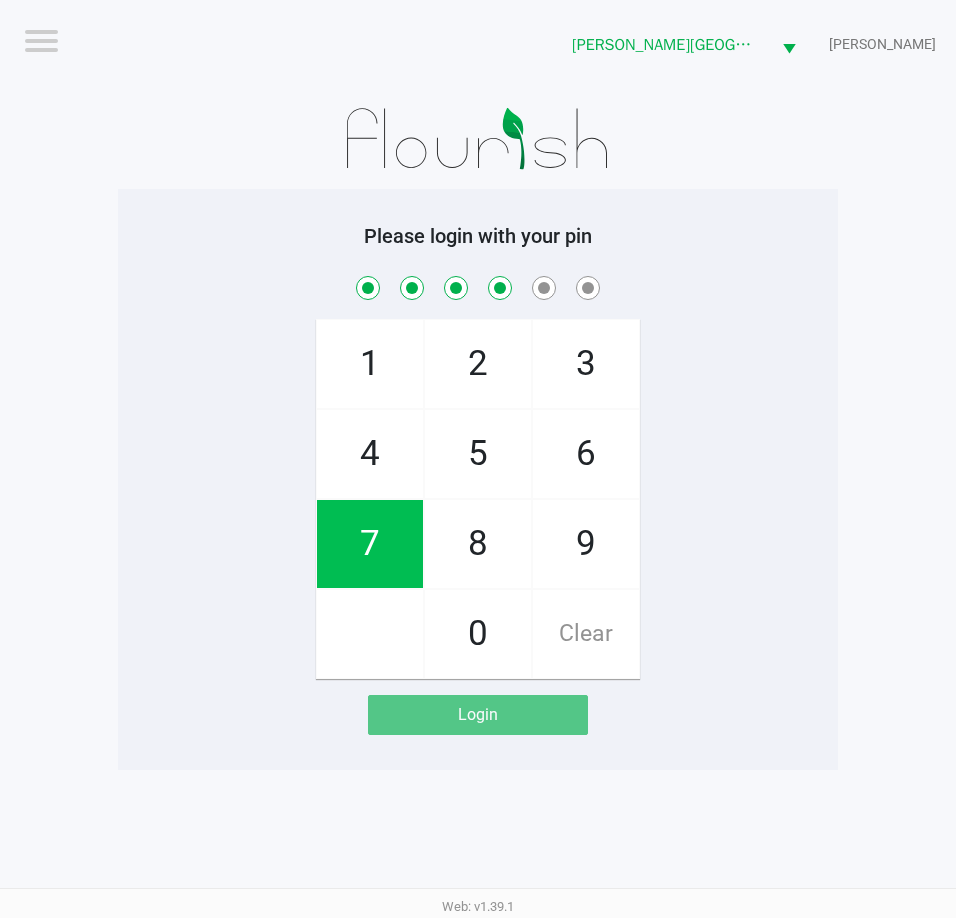 checkbox on "true" 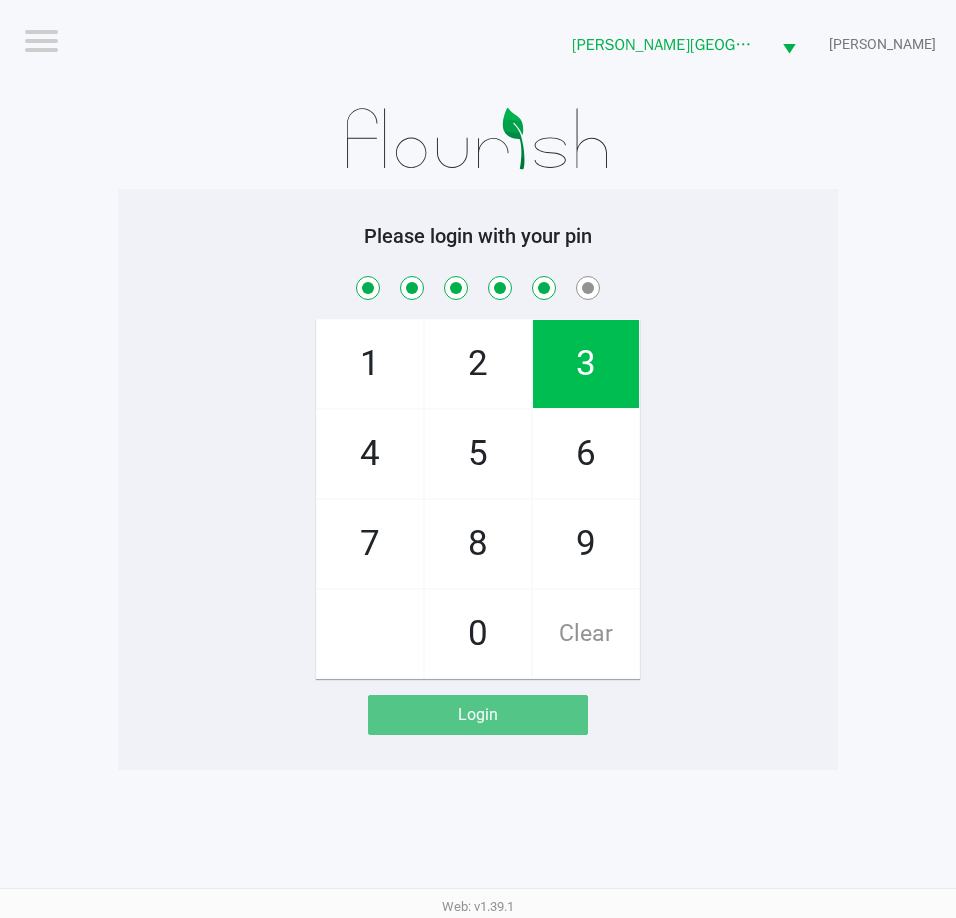 checkbox on "true" 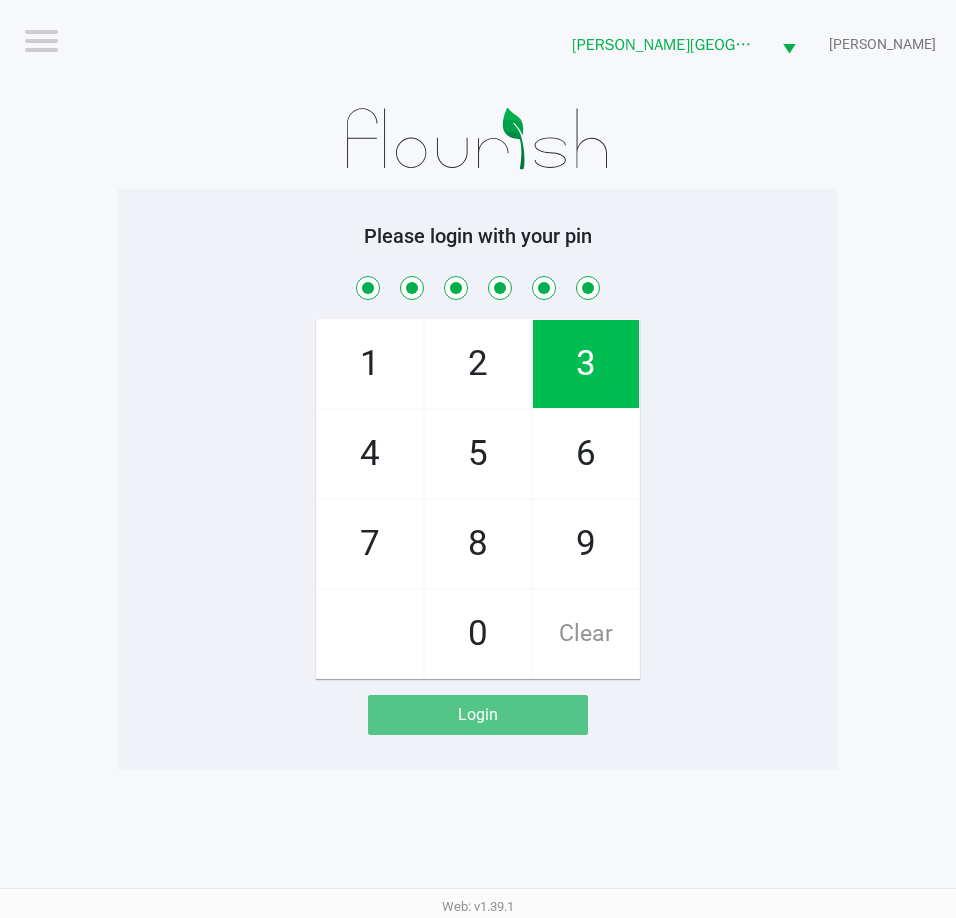 checkbox on "true" 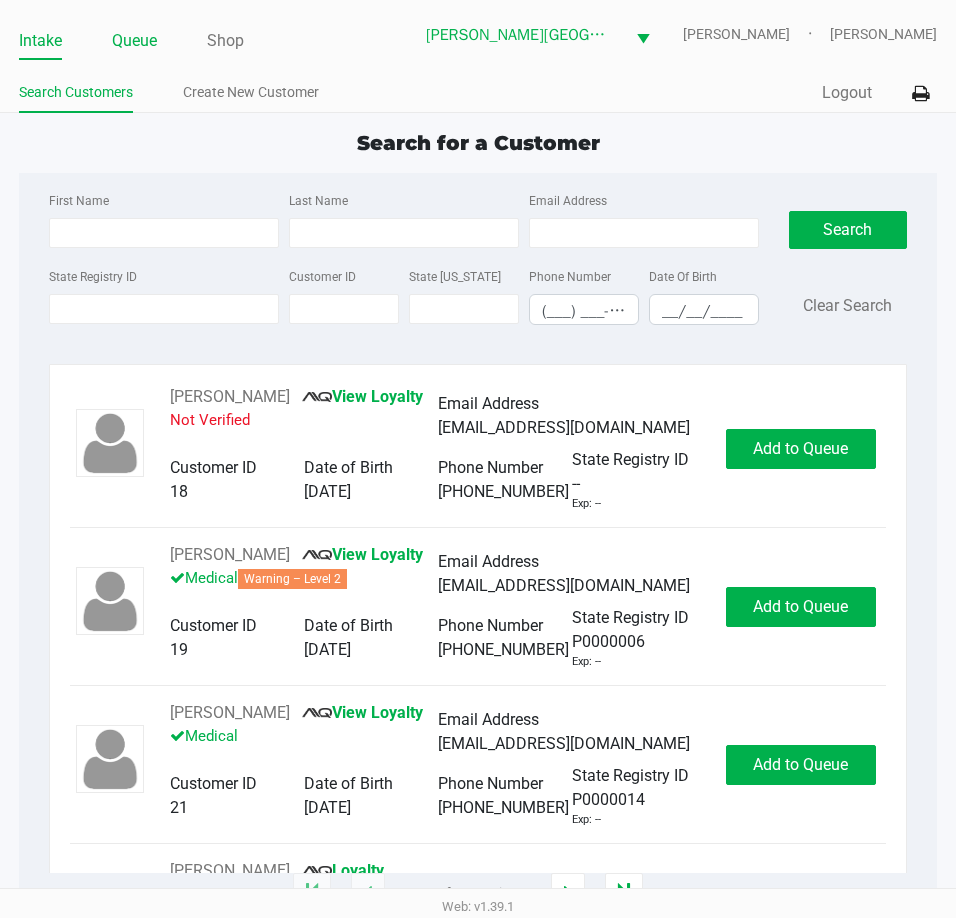click on "Queue" 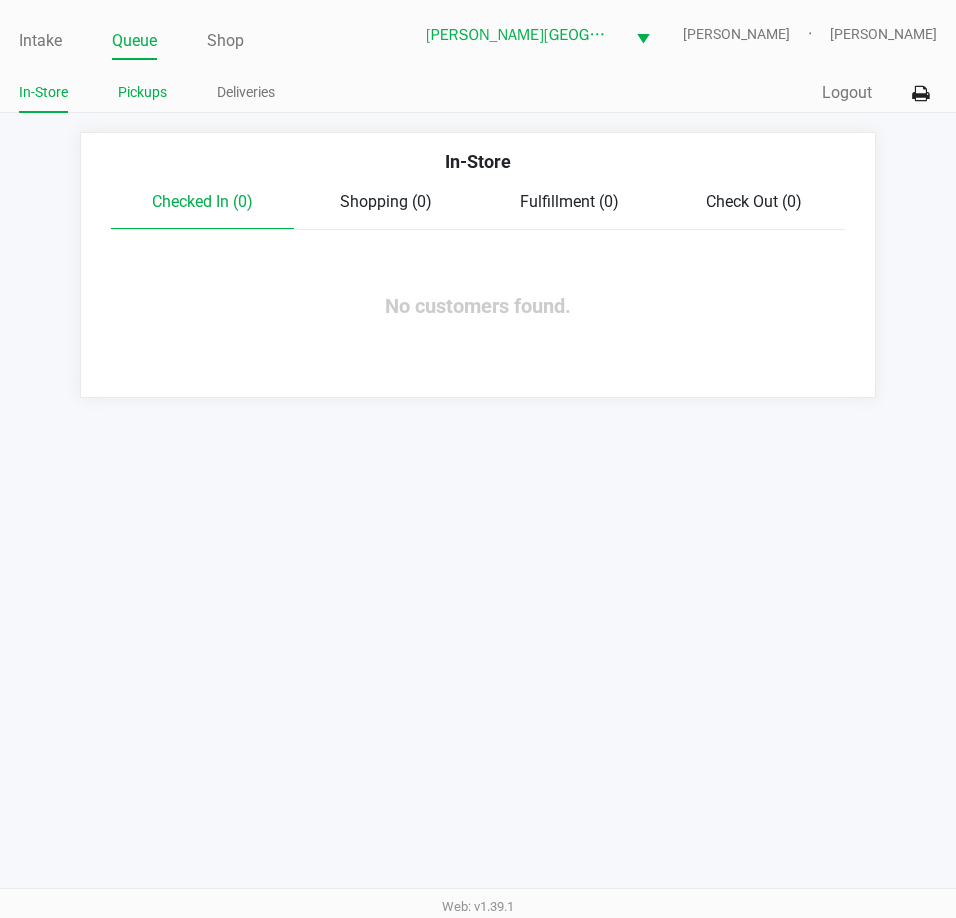 click on "Pickups" 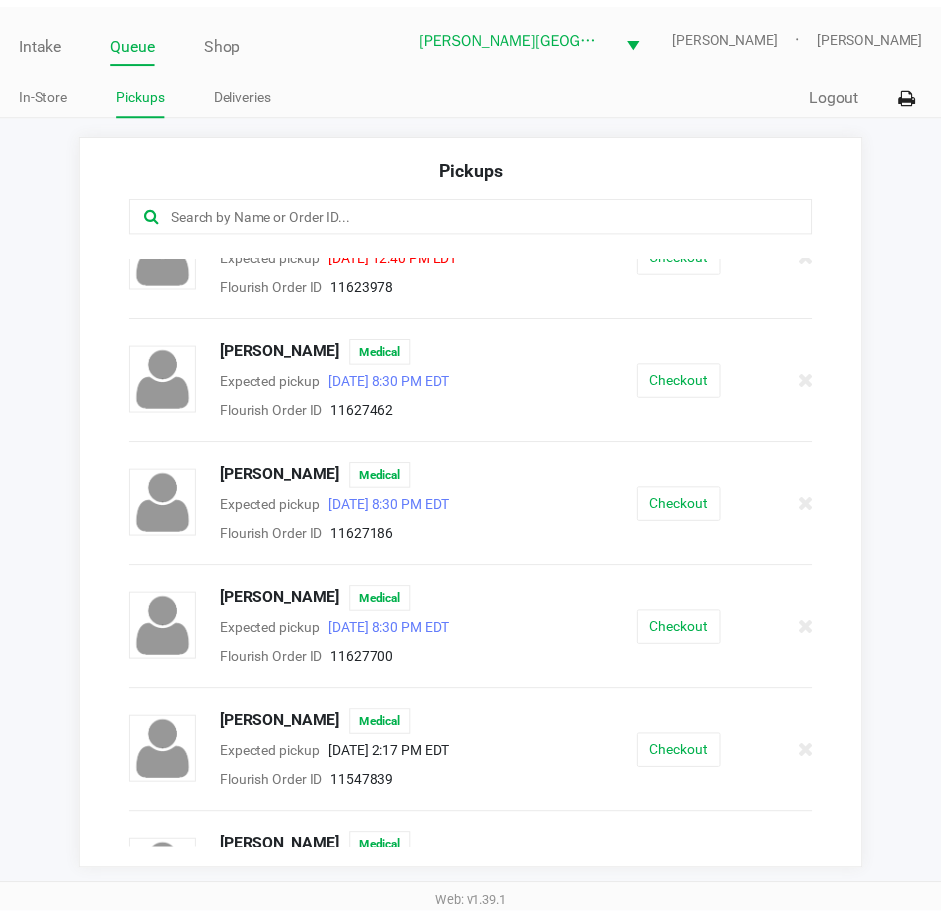 scroll, scrollTop: 0, scrollLeft: 0, axis: both 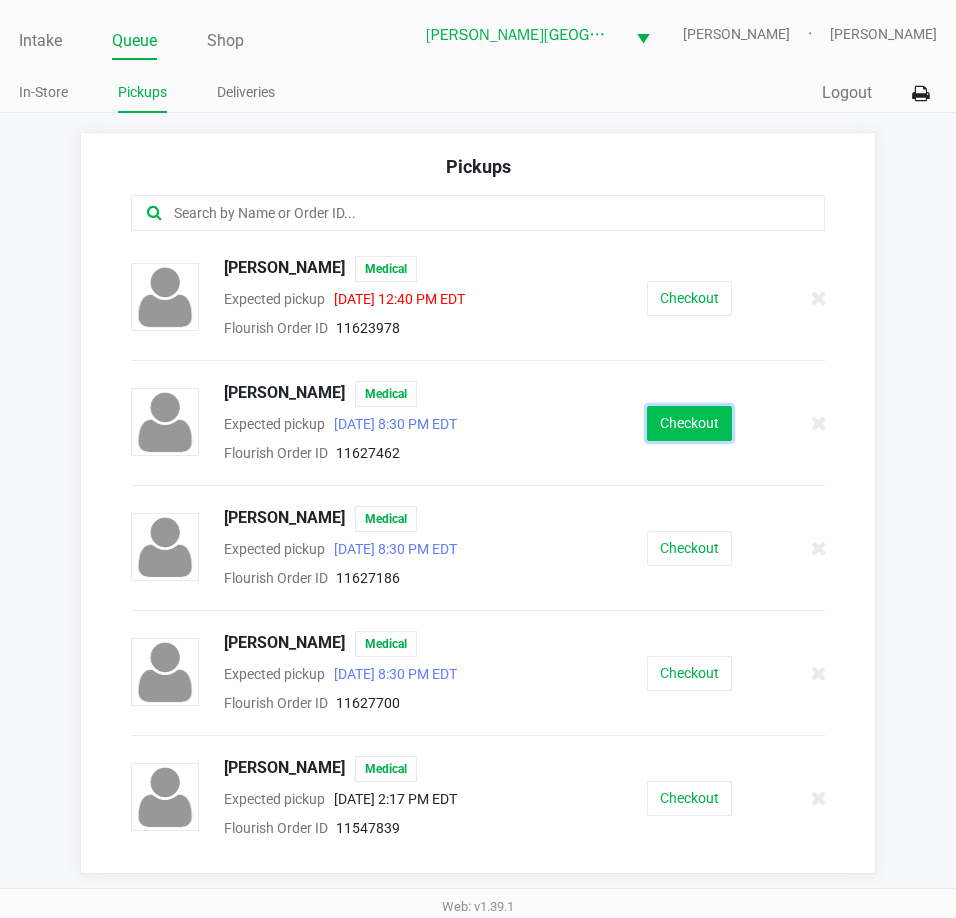 click on "Checkout" 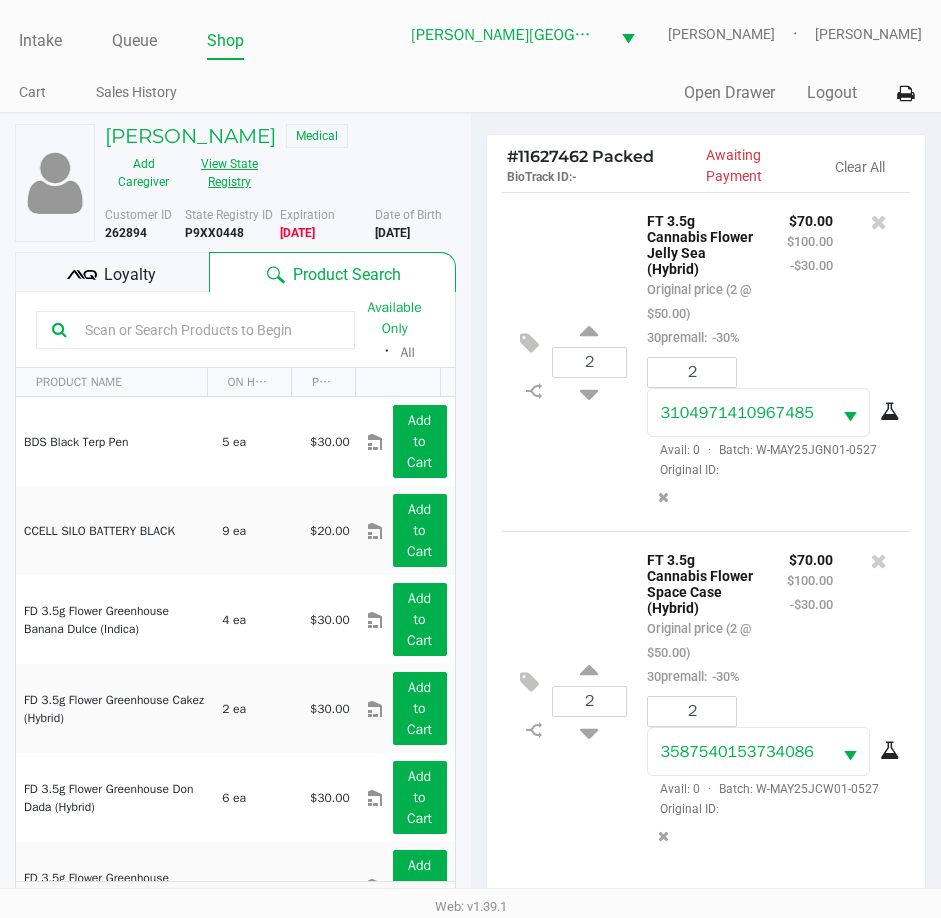 click on "View State Registry" 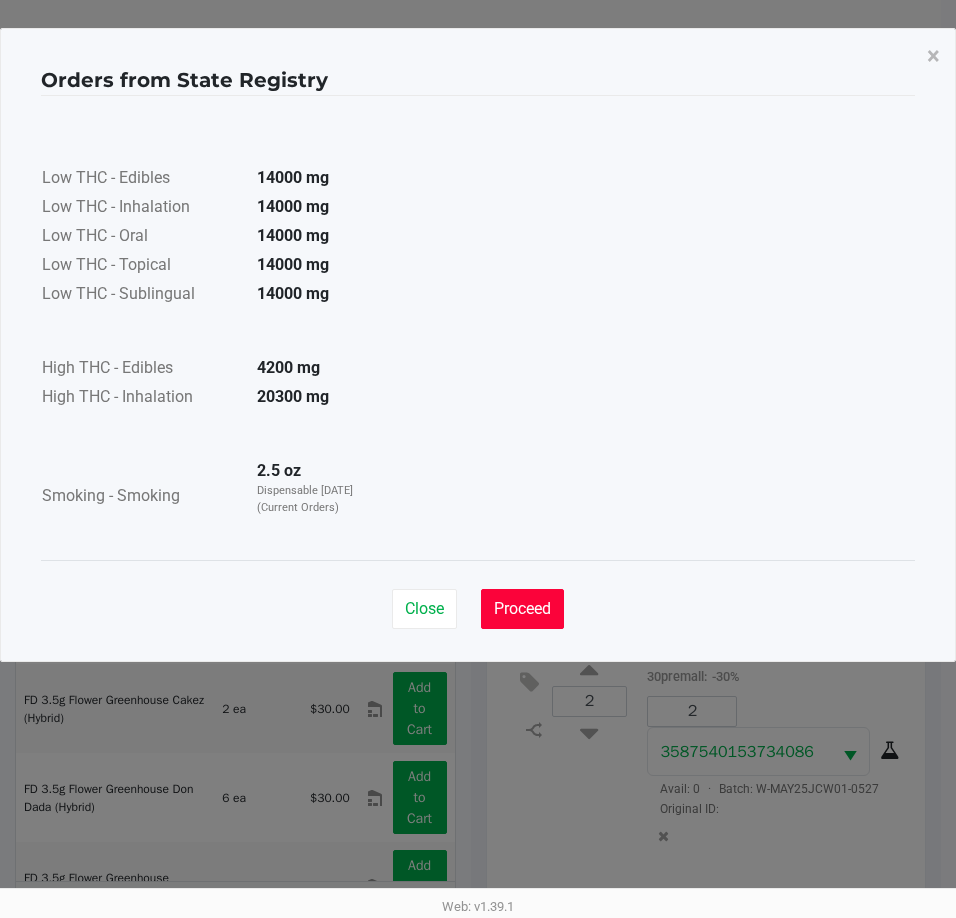click on "Proceed" 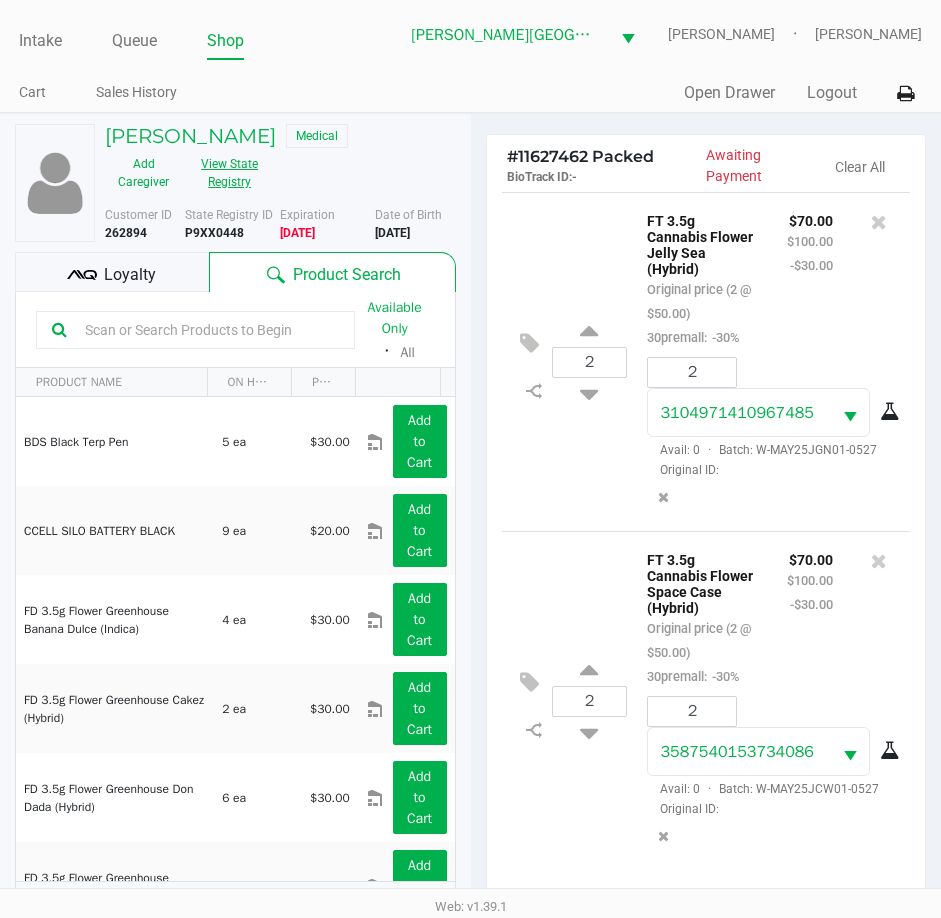 click on "View State Registry" 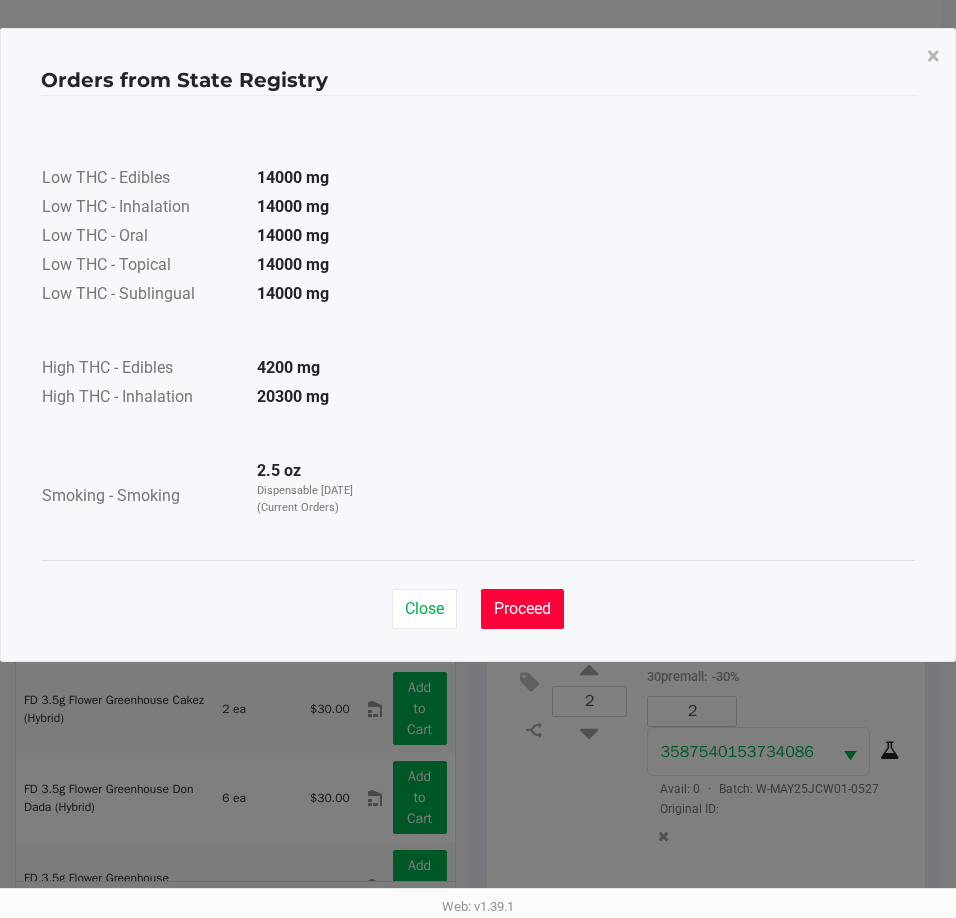 click on "Proceed" 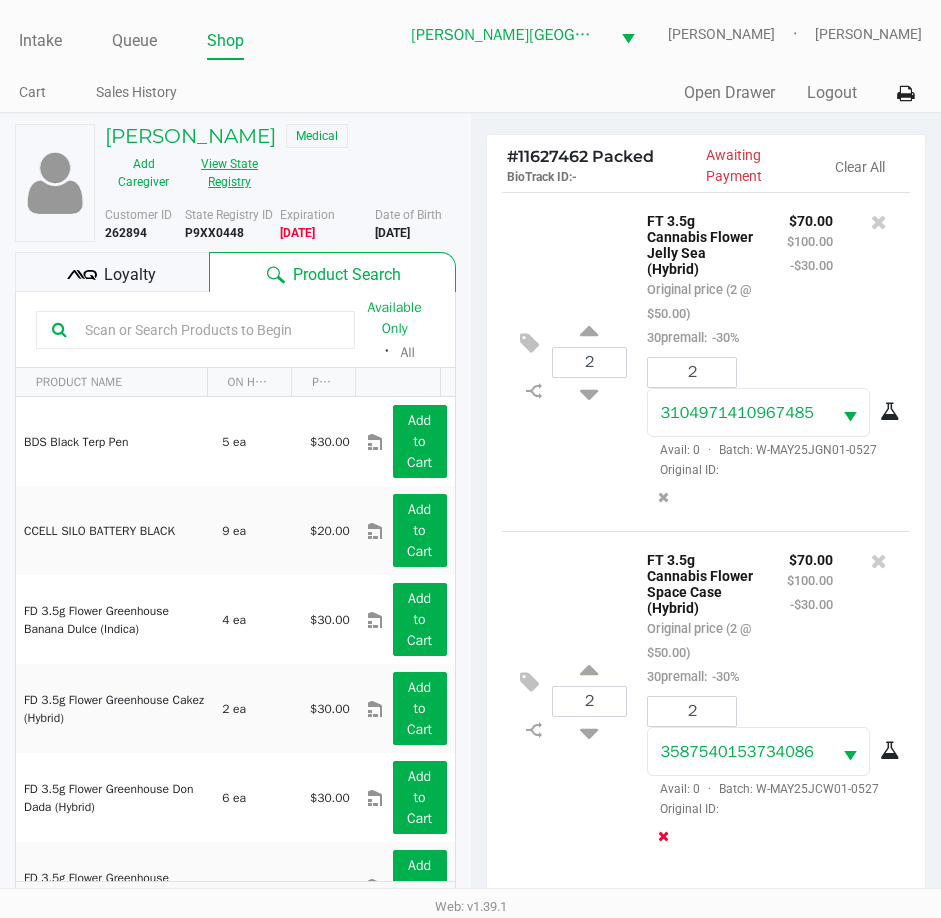 type 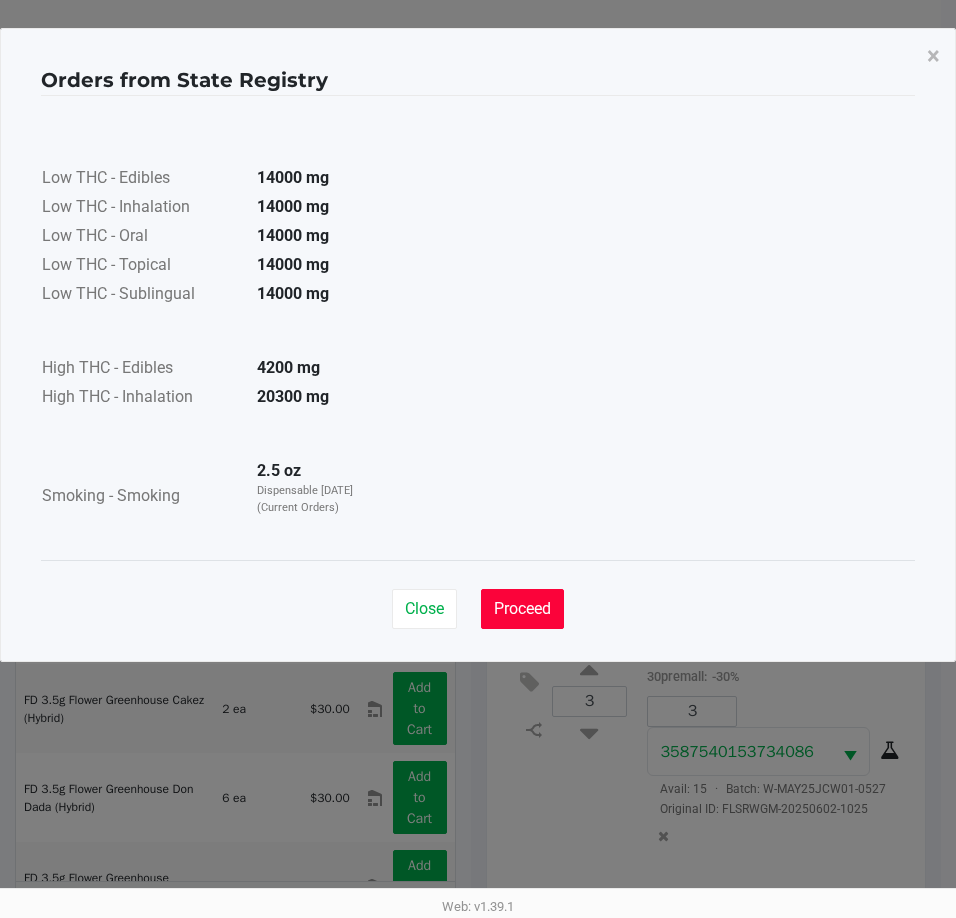 click on "Proceed" 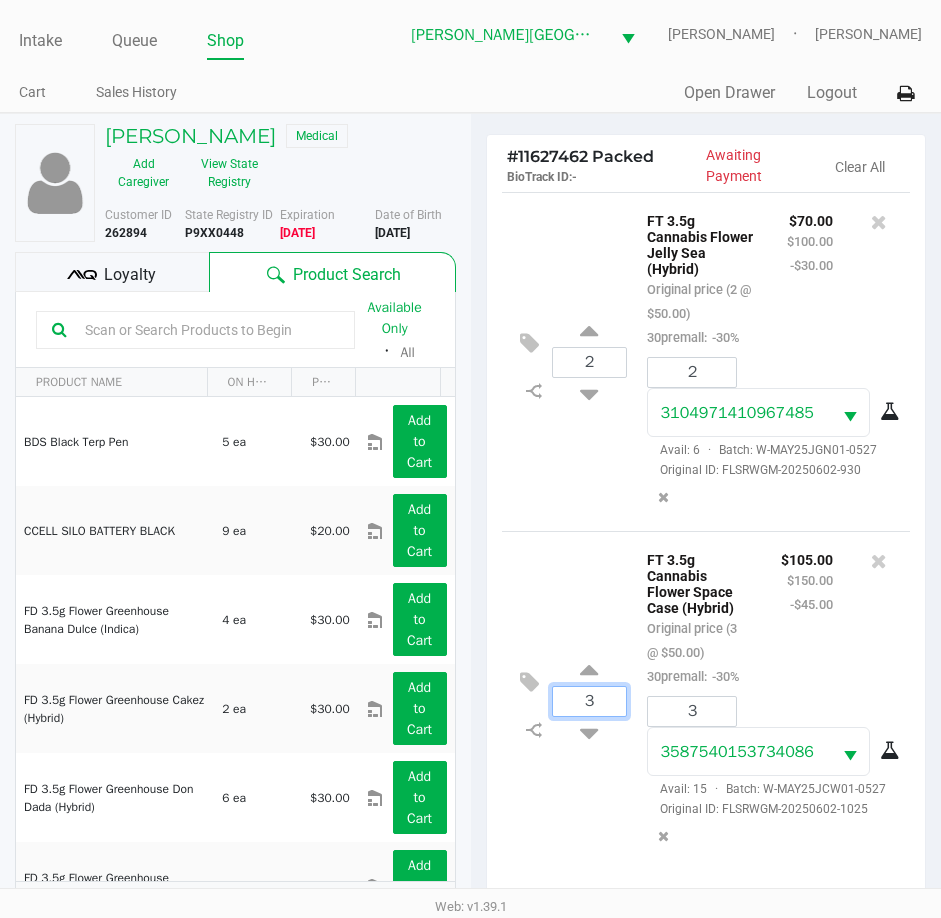 click on "3" at bounding box center (590, 701) 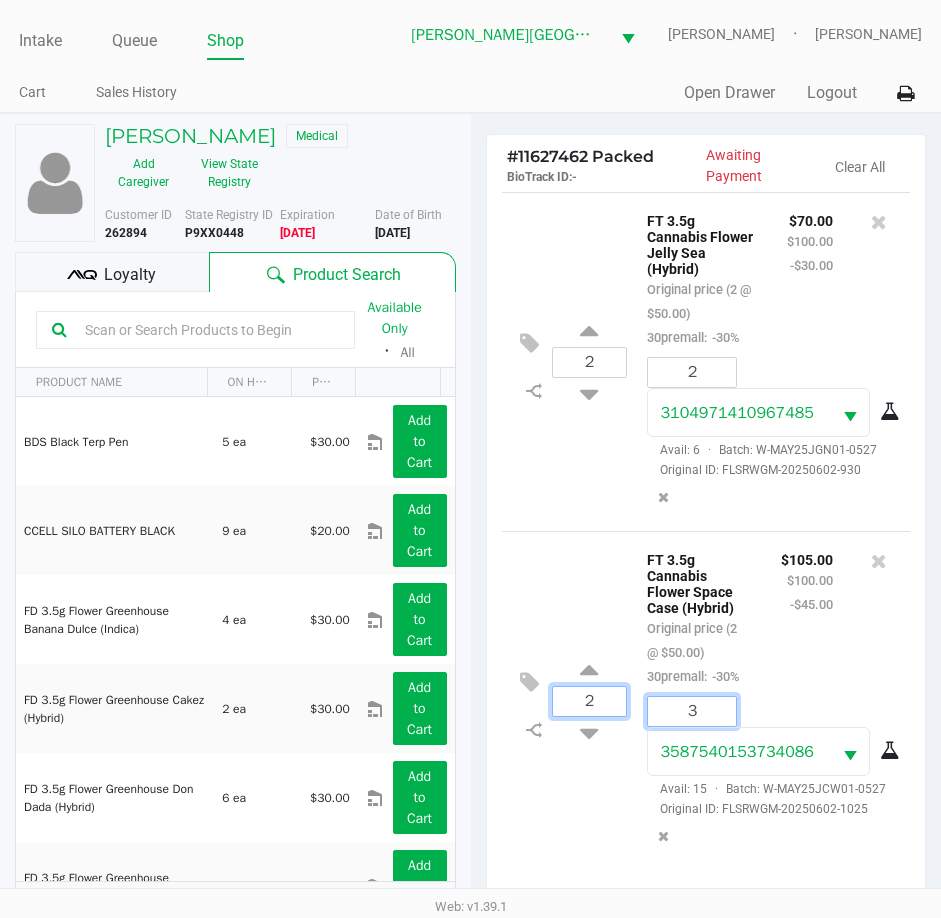 type on "3" 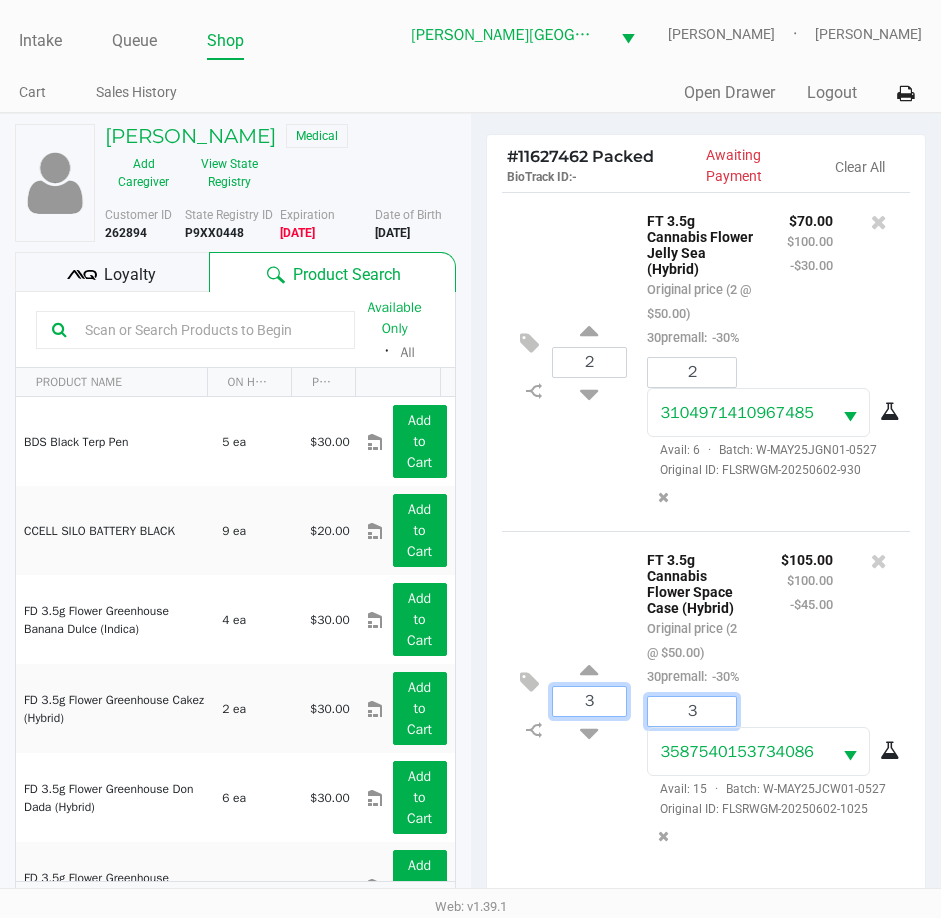 click on "3" at bounding box center [692, 711] 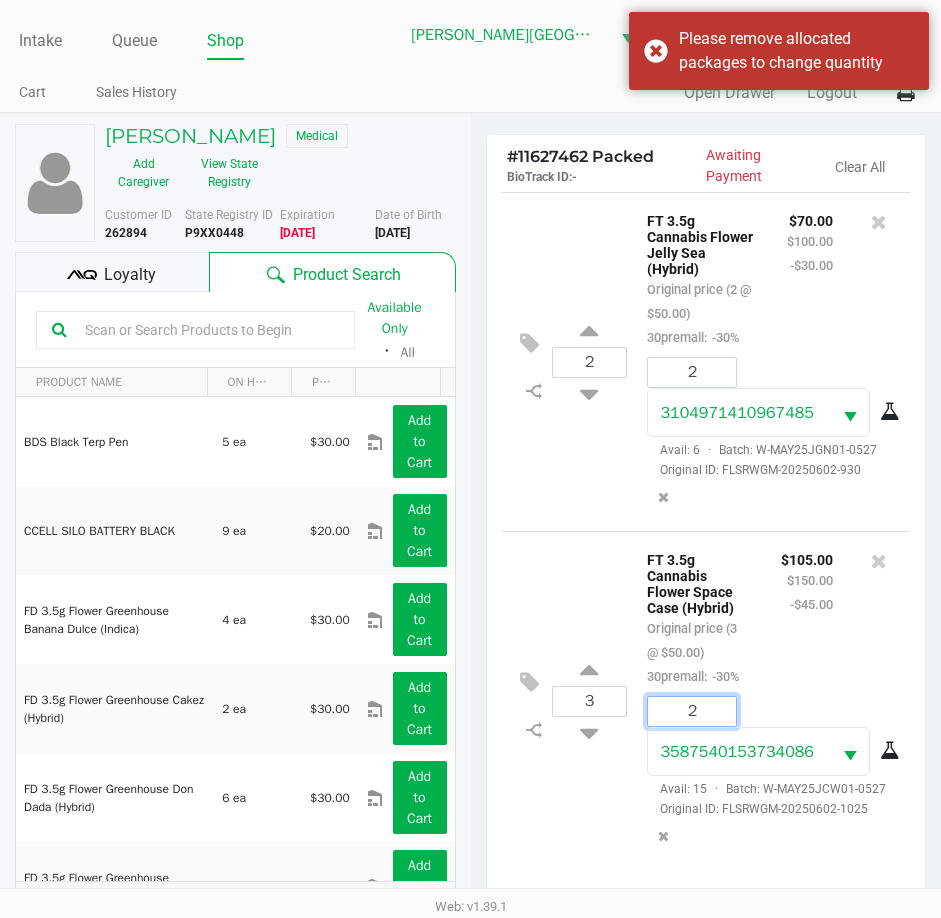 type on "2" 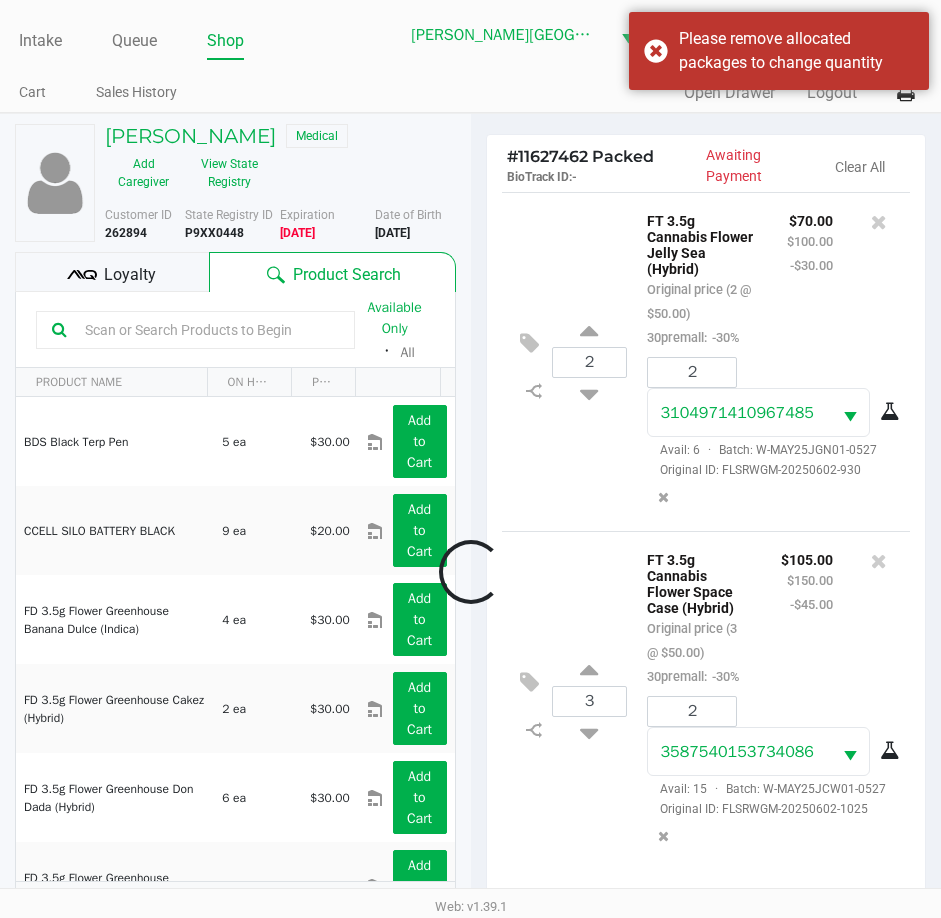 click on "Loading  BRADLEY SMITH   Medical   Add Caregiver   View State Registry   Customer ID   262894  State Registry ID  P9XX0448   Expiration   08/02/2021   Date of Birth   7/15/1962
Loyalty
Product Search   Available Only  ᛫  All   PRODUCT NAME  ON HAND PRICE  BDS Black Terp Pen   5 ea   $30.00  Add to Cart  CCELL SILO BATTERY BLACK   9 ea   $20.00  Add to Cart  FD 3.5g Flower Greenhouse Banana Dulce (Indica)   4 ea   $30.00  Add to Cart  FD 3.5g Flower Greenhouse Cakez (Hybrid)   2 ea   $30.00  Add to Cart  FD 3.5g Flower Greenhouse Don Dada (Hybrid)   6 ea   $30.00  Add to Cart  FD 3.5g Flower Greenhouse Lemon Zest (Hybrid)   4 ea   $30.00  Add to Cart  FD 3.5g Flower Greenhouse Melon Collie (Hybrid-Sativa)   1 ea   $30.00  Add to Cart  FD 3.5g Flower Greenhouse PK Trophy (Hybrid-Indica)   14 ea   $30.00  Add to Cart  FT 0.35g Pre-Roll (Hybrid) 10ct   6 ea   $42.00  Add to Cart  5 ea   $42.00   1" 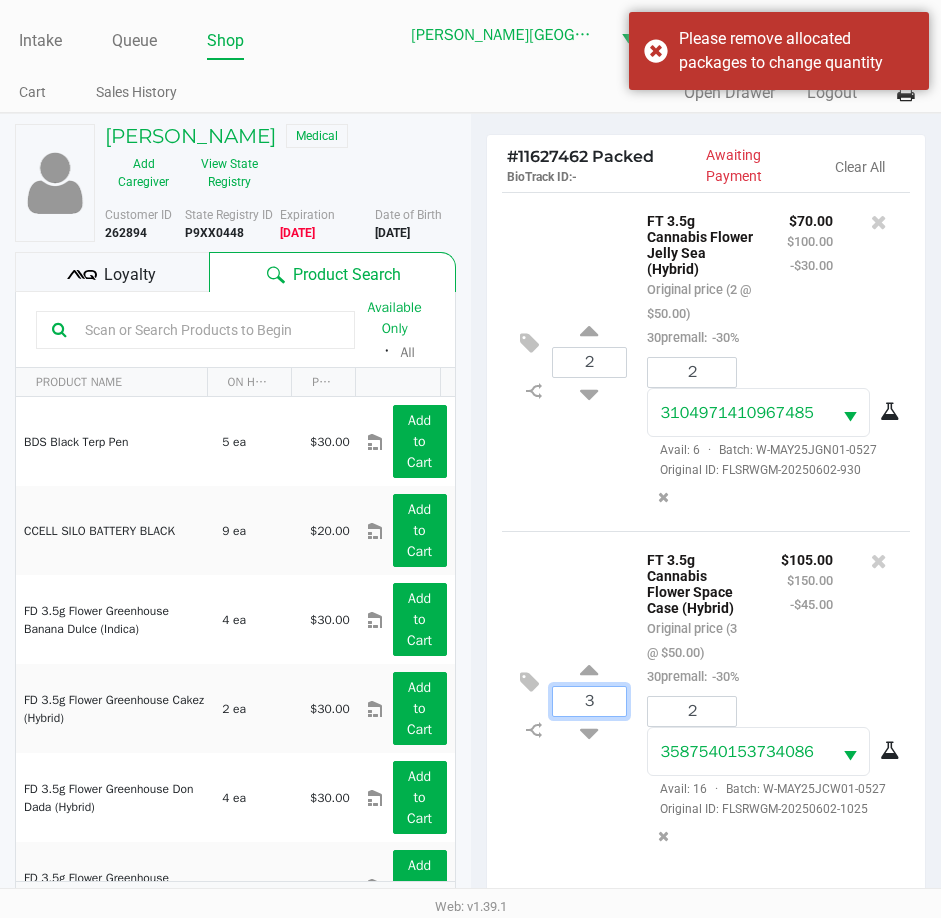 click on "3" at bounding box center [590, 701] 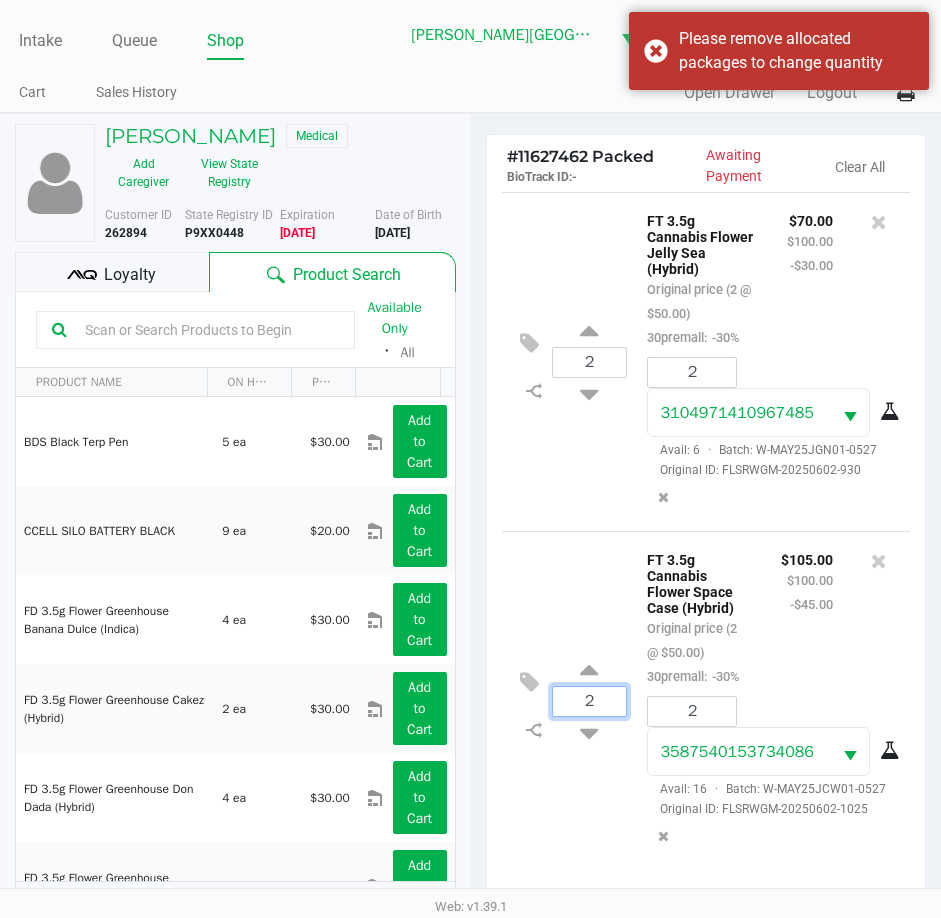 type on "2" 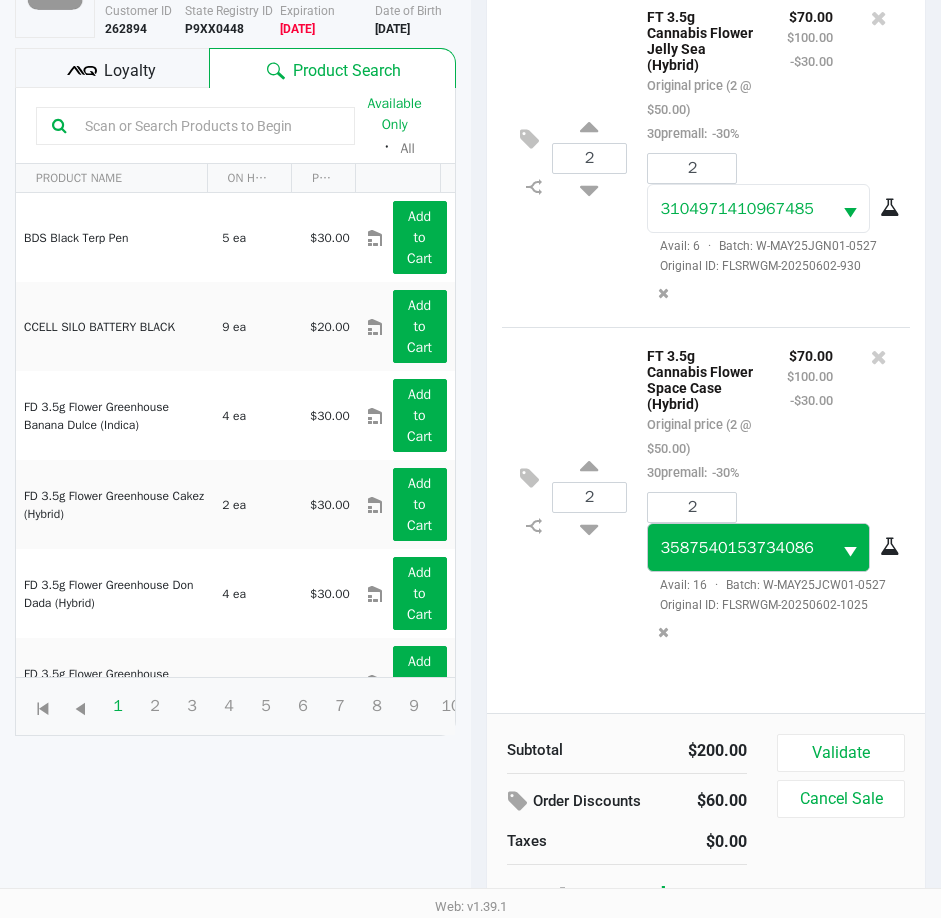 scroll, scrollTop: 220, scrollLeft: 0, axis: vertical 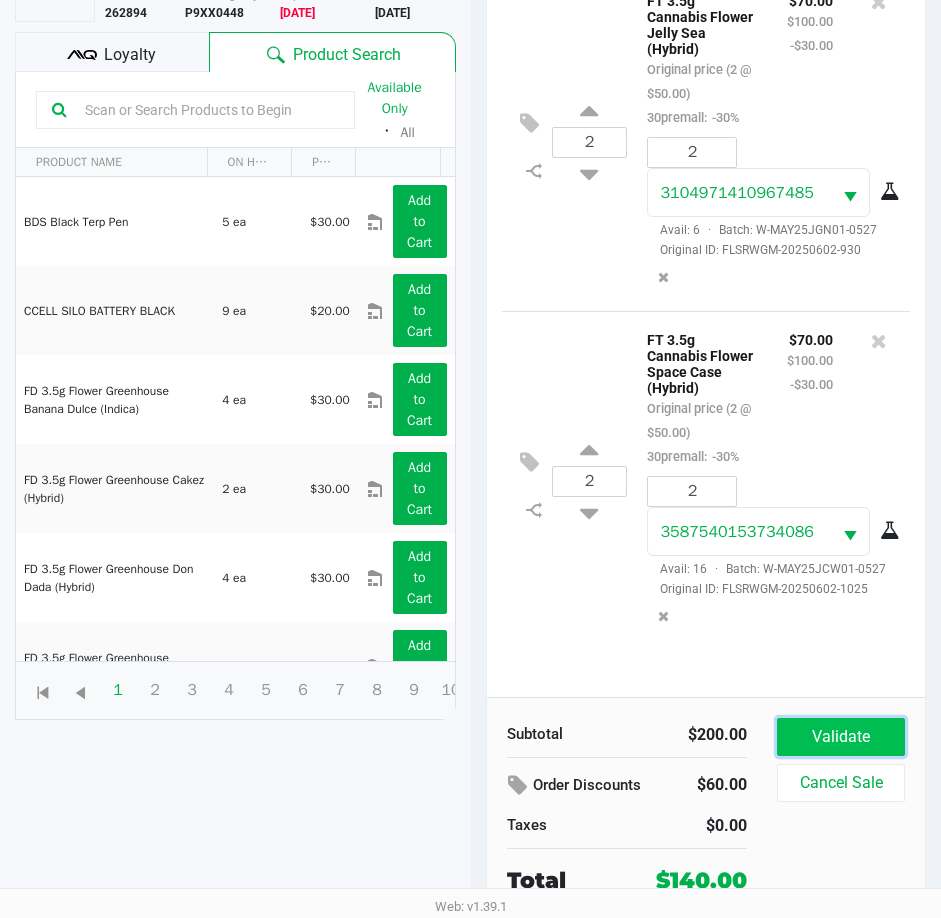 click on "Validate" 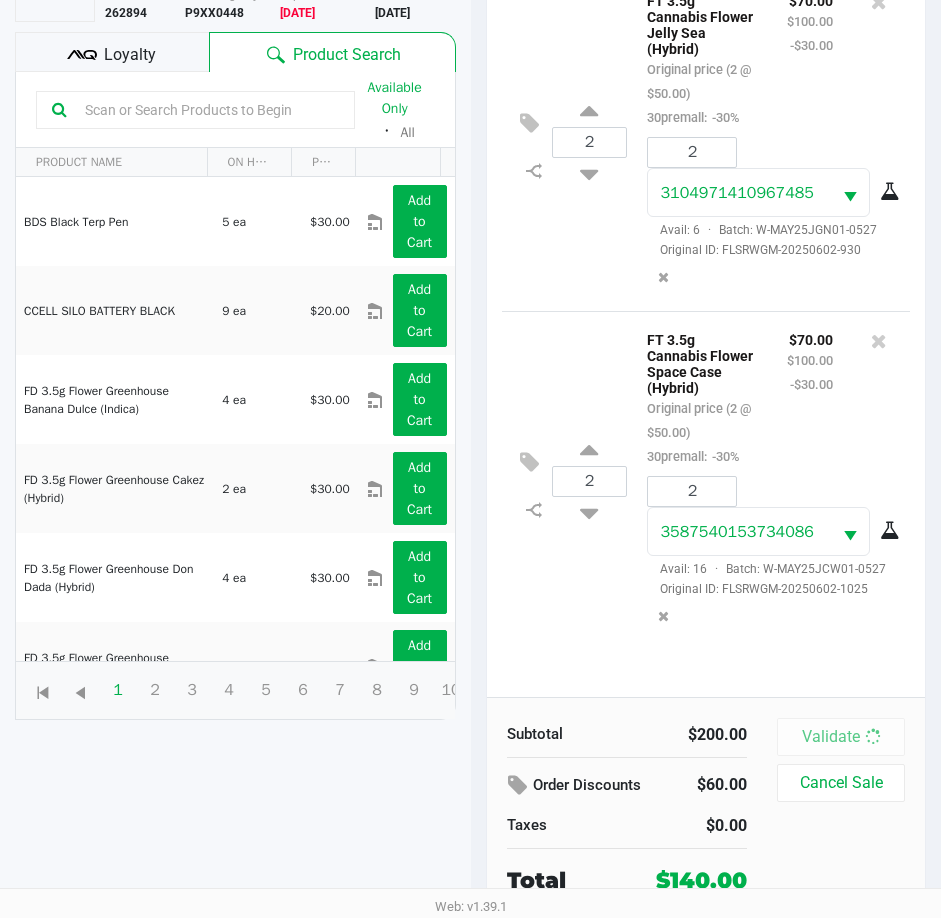 scroll, scrollTop: 0, scrollLeft: 0, axis: both 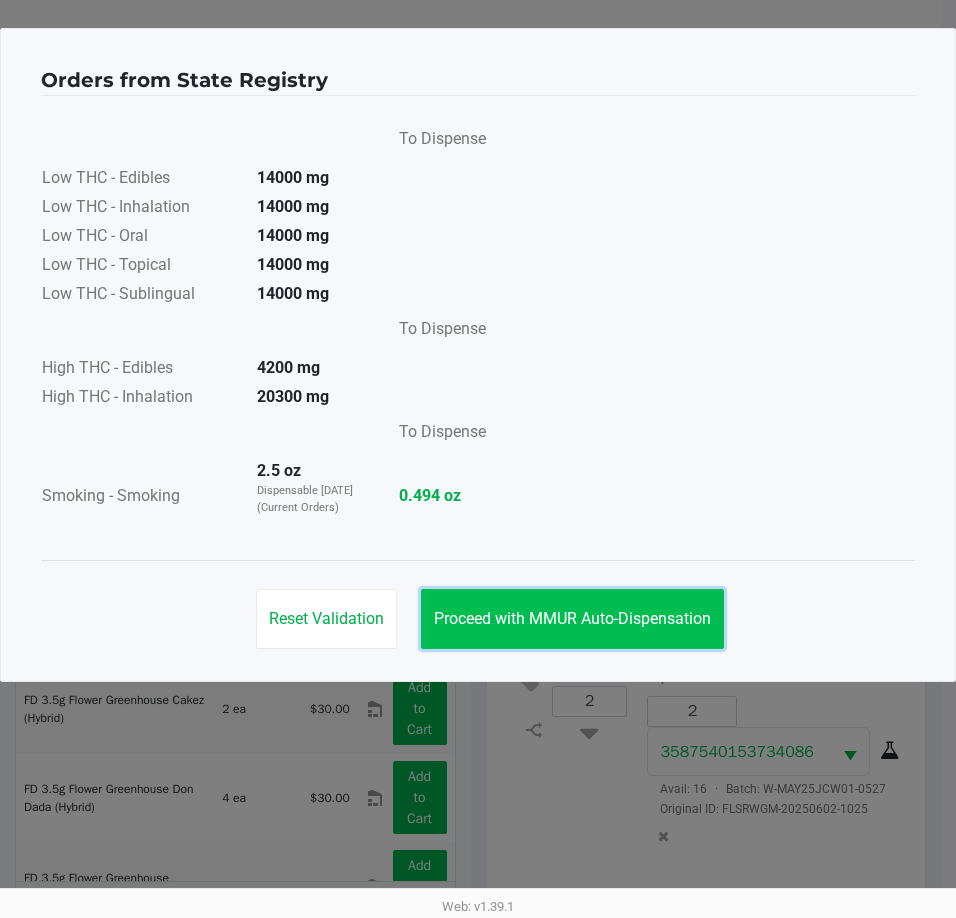 click on "Proceed with MMUR Auto-Dispensation" 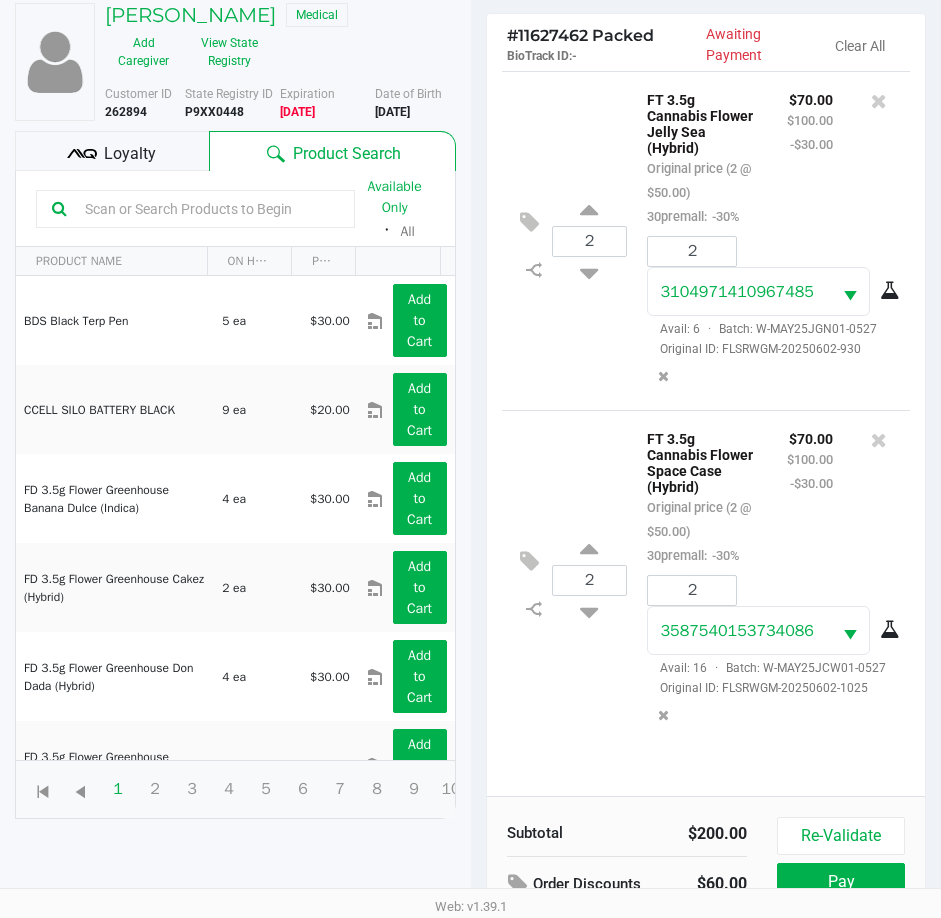 scroll, scrollTop: 265, scrollLeft: 0, axis: vertical 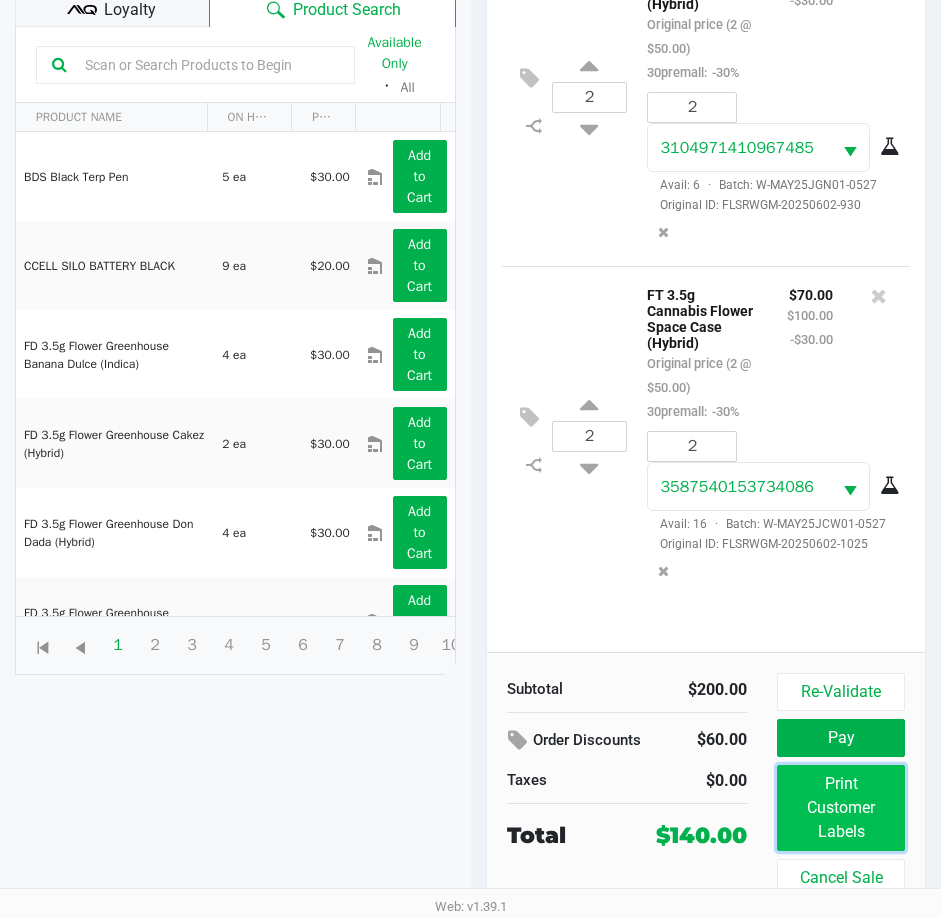 click on "Print Customer Labels" 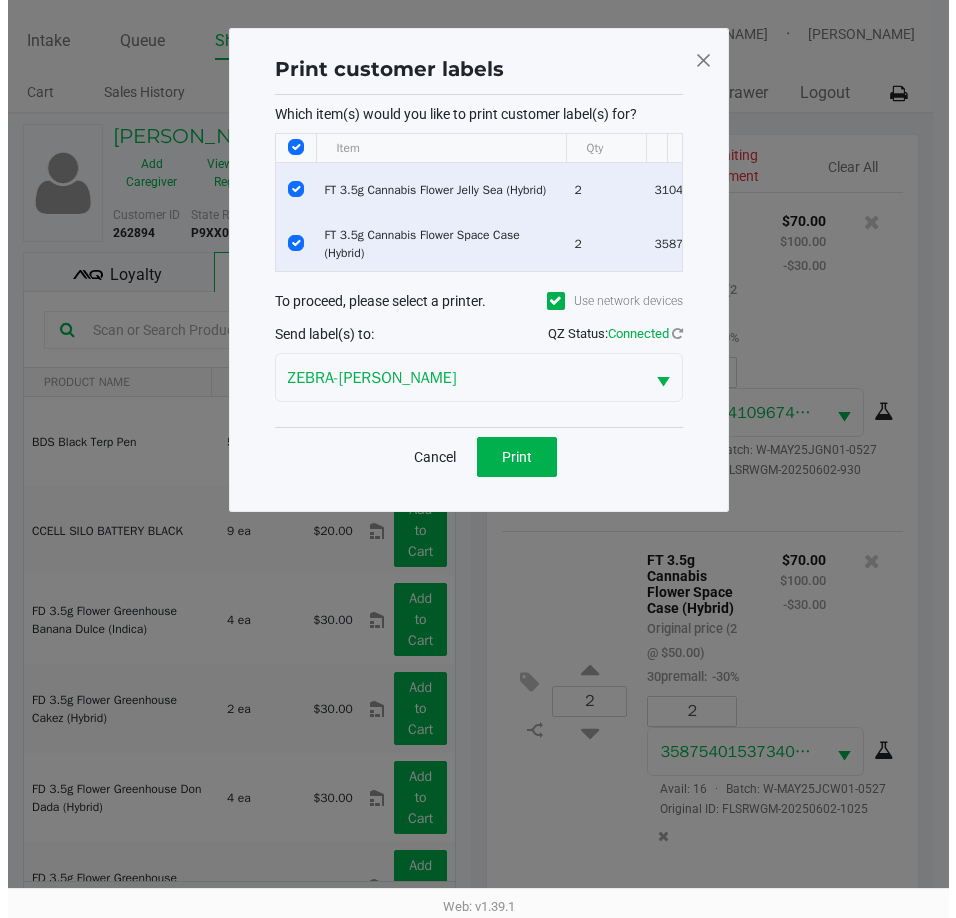 scroll, scrollTop: 0, scrollLeft: 0, axis: both 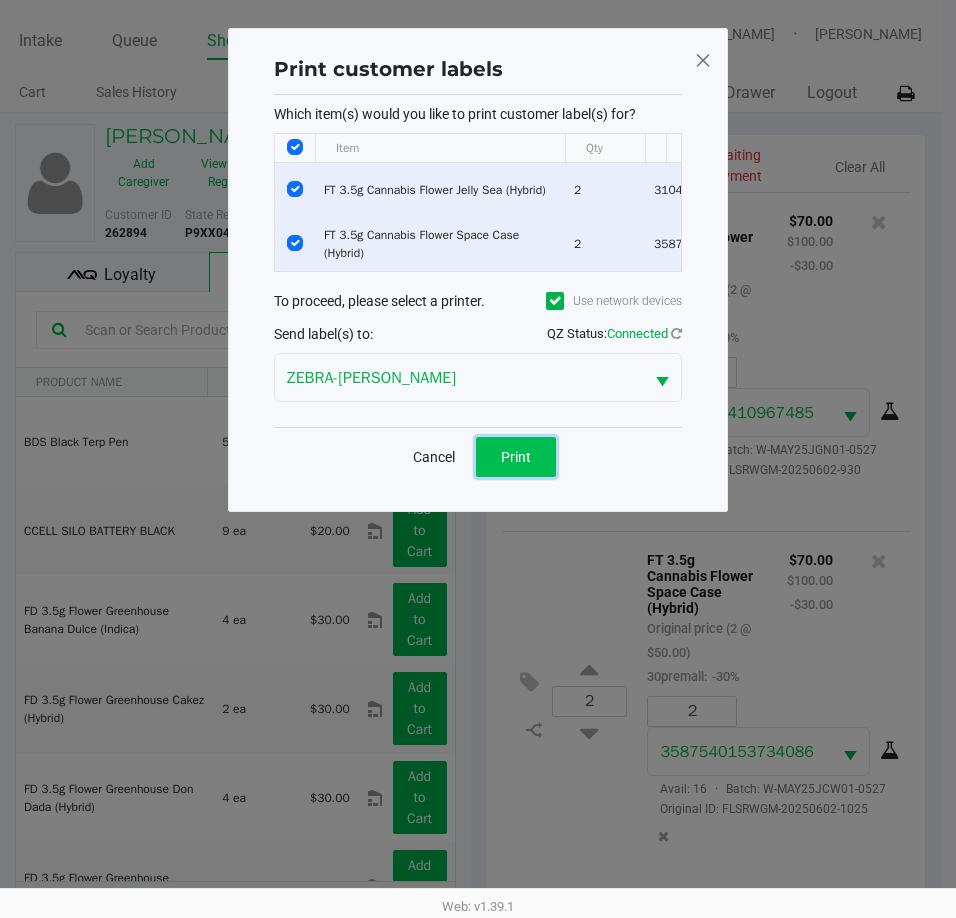 click on "Print" 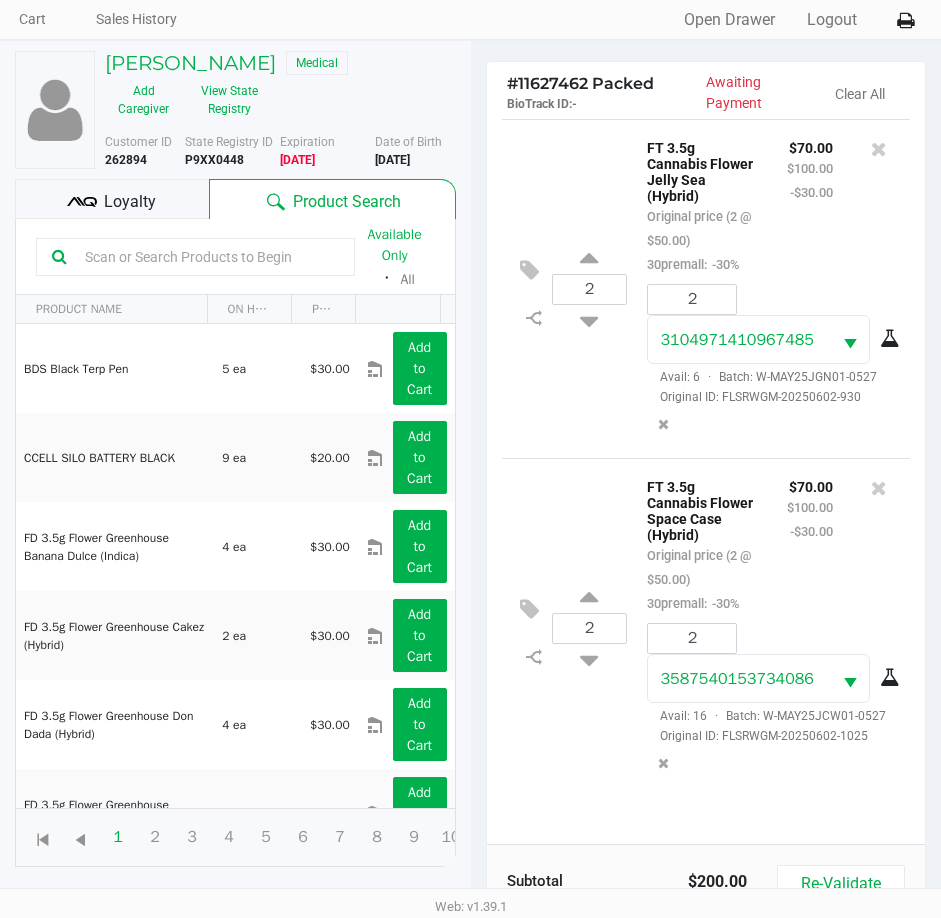 scroll, scrollTop: 0, scrollLeft: 0, axis: both 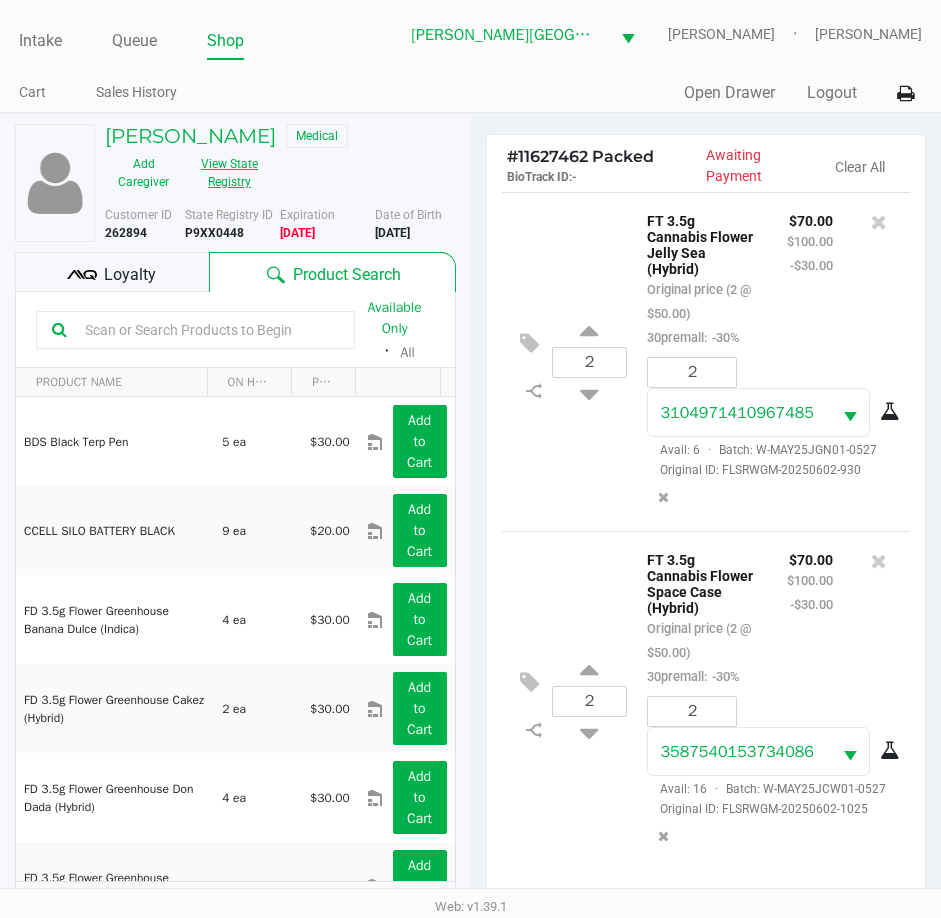 click on "View State Registry" 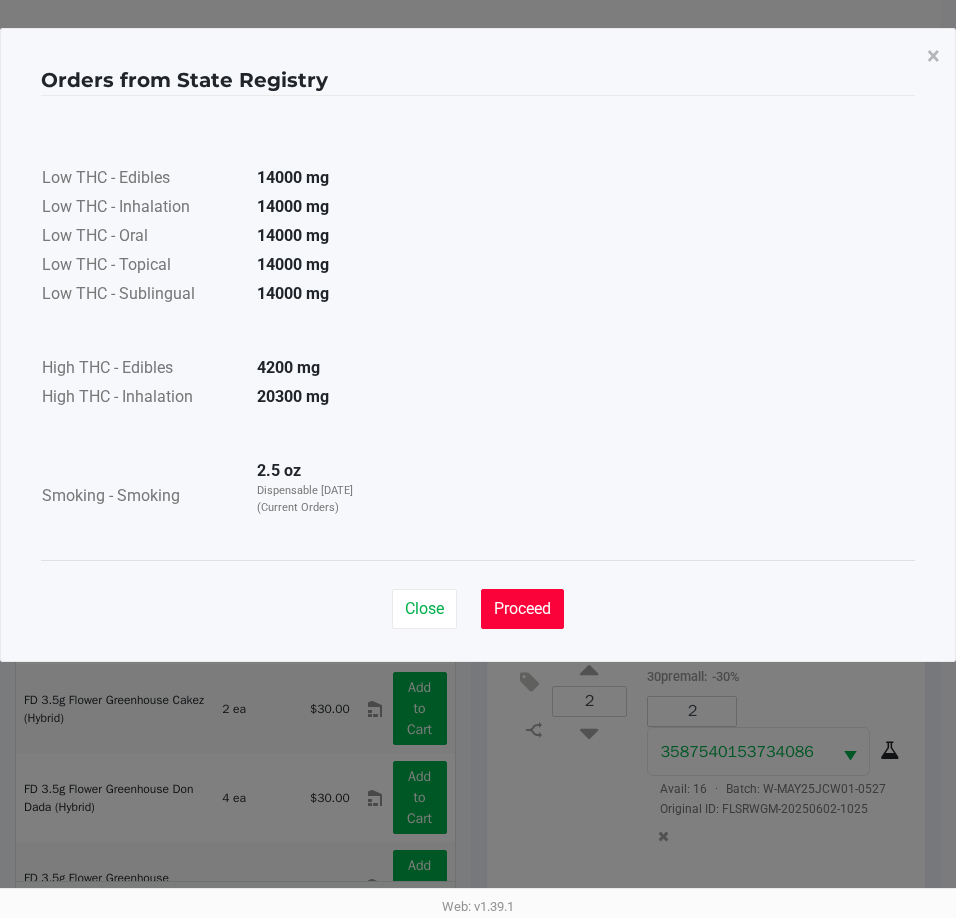click on "Proceed" 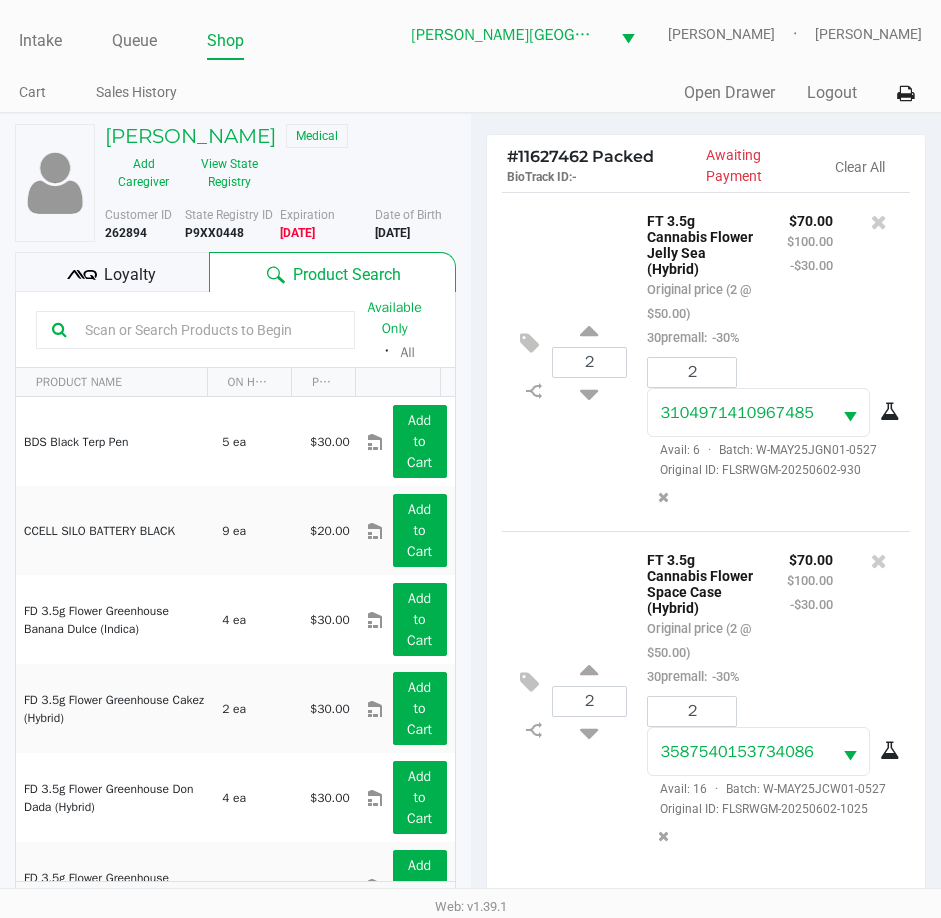click on "Loyalty" 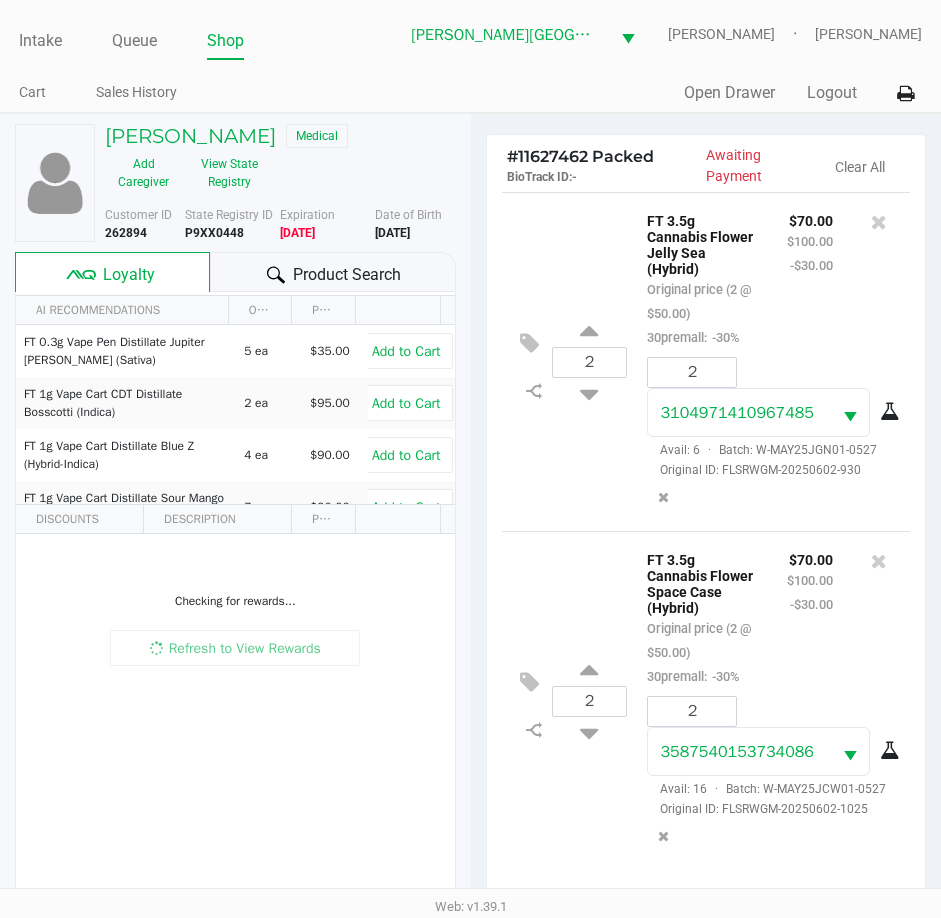 scroll, scrollTop: 265, scrollLeft: 0, axis: vertical 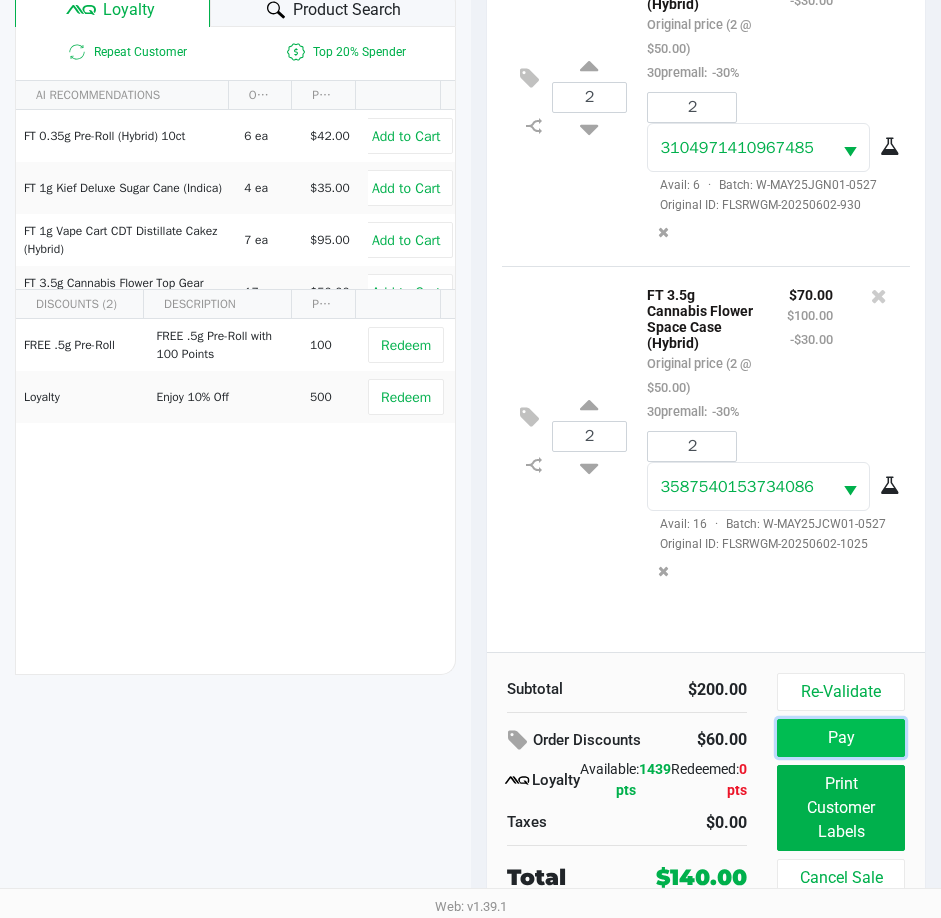 click on "Pay" 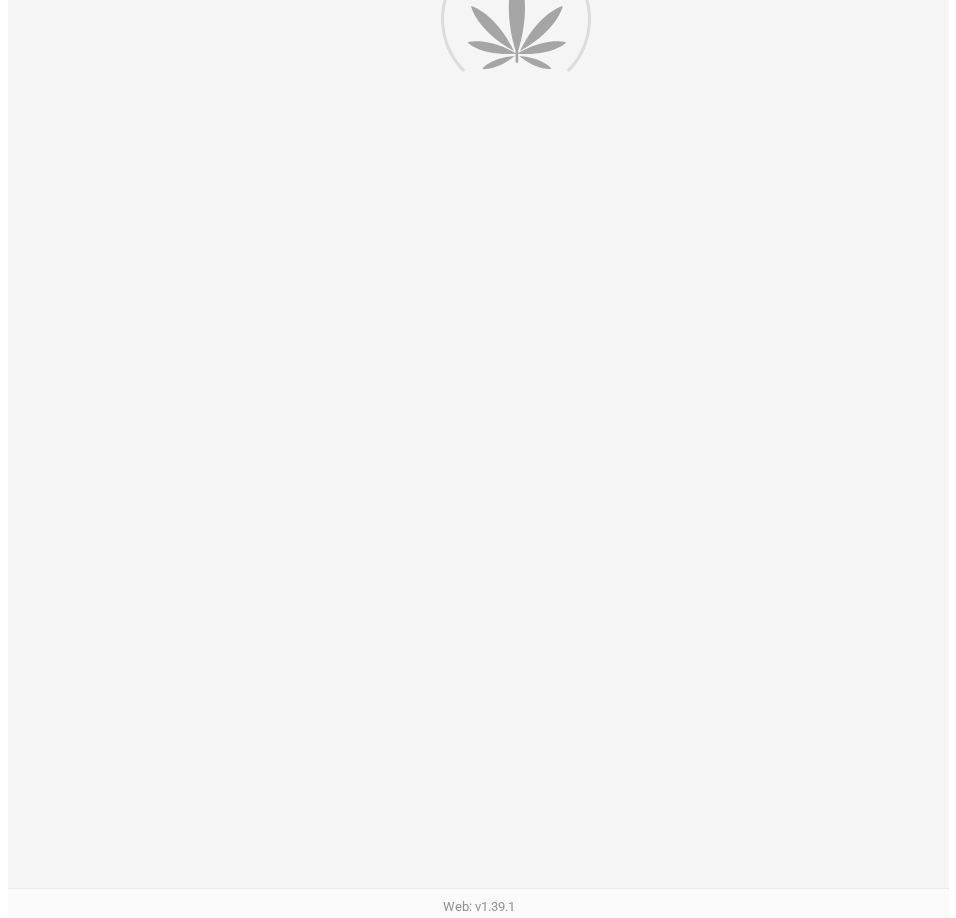 scroll, scrollTop: 0, scrollLeft: 0, axis: both 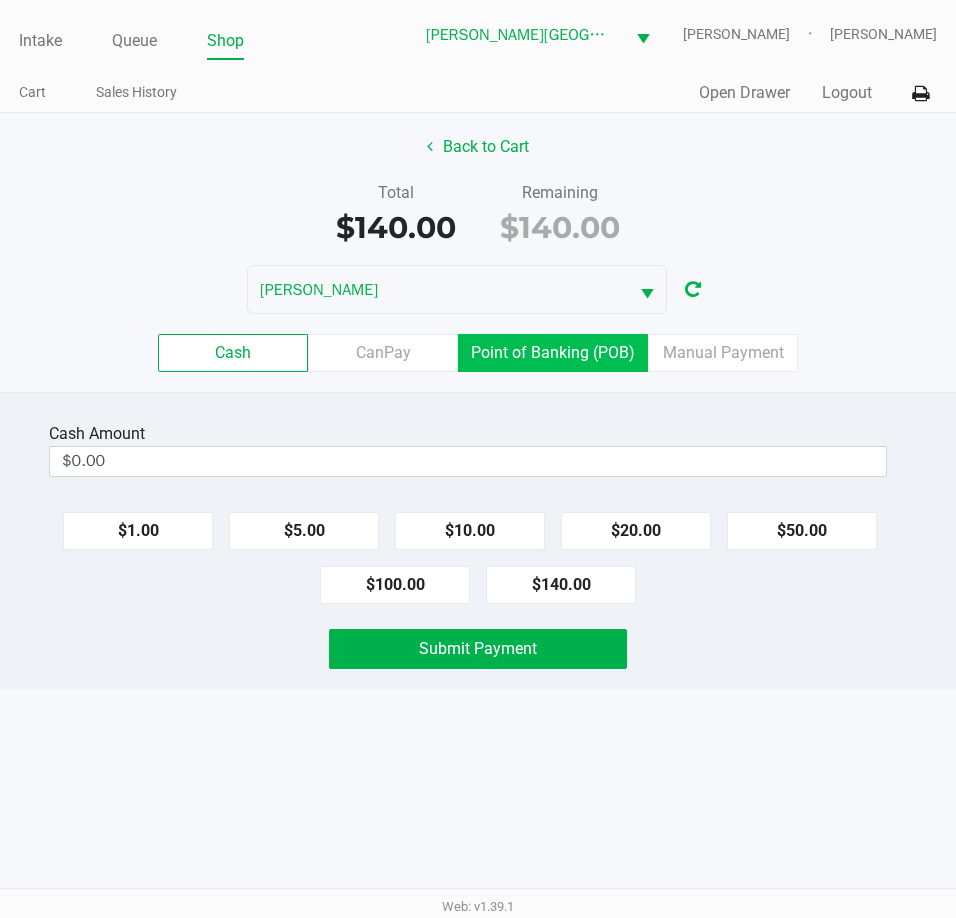 click on "Point of Banking (POB)" 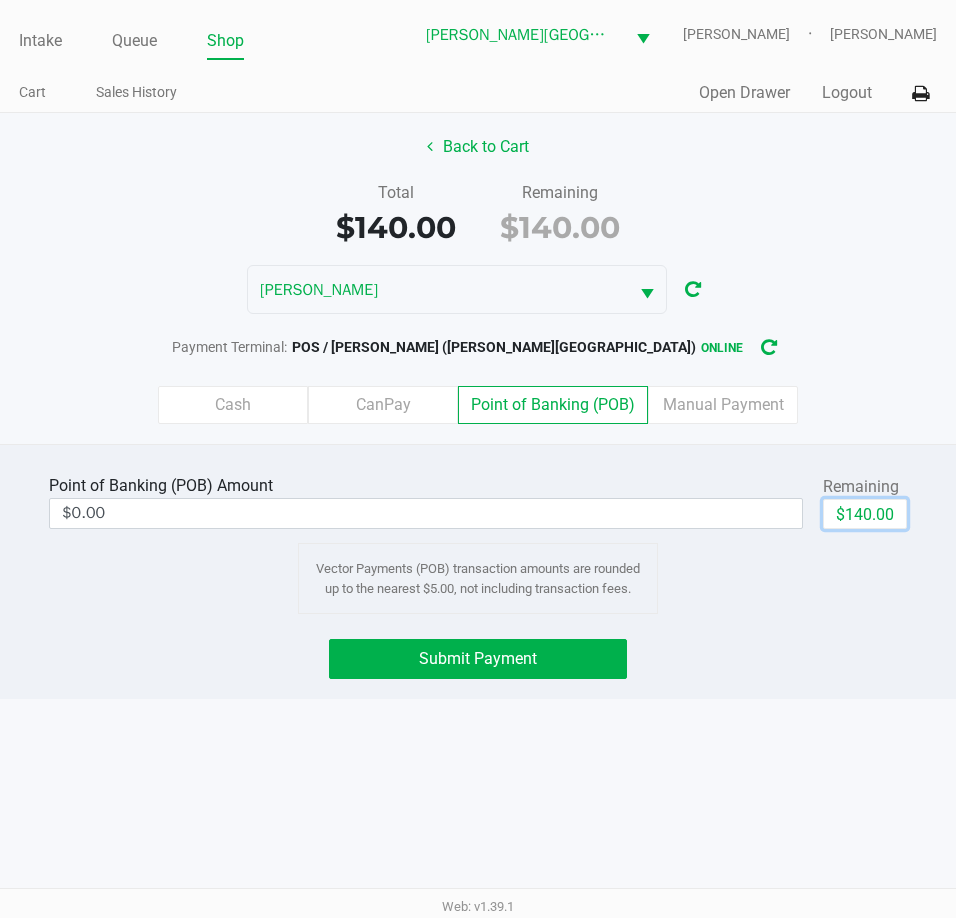 drag, startPoint x: 869, startPoint y: 521, endPoint x: 702, endPoint y: 609, distance: 188.76706 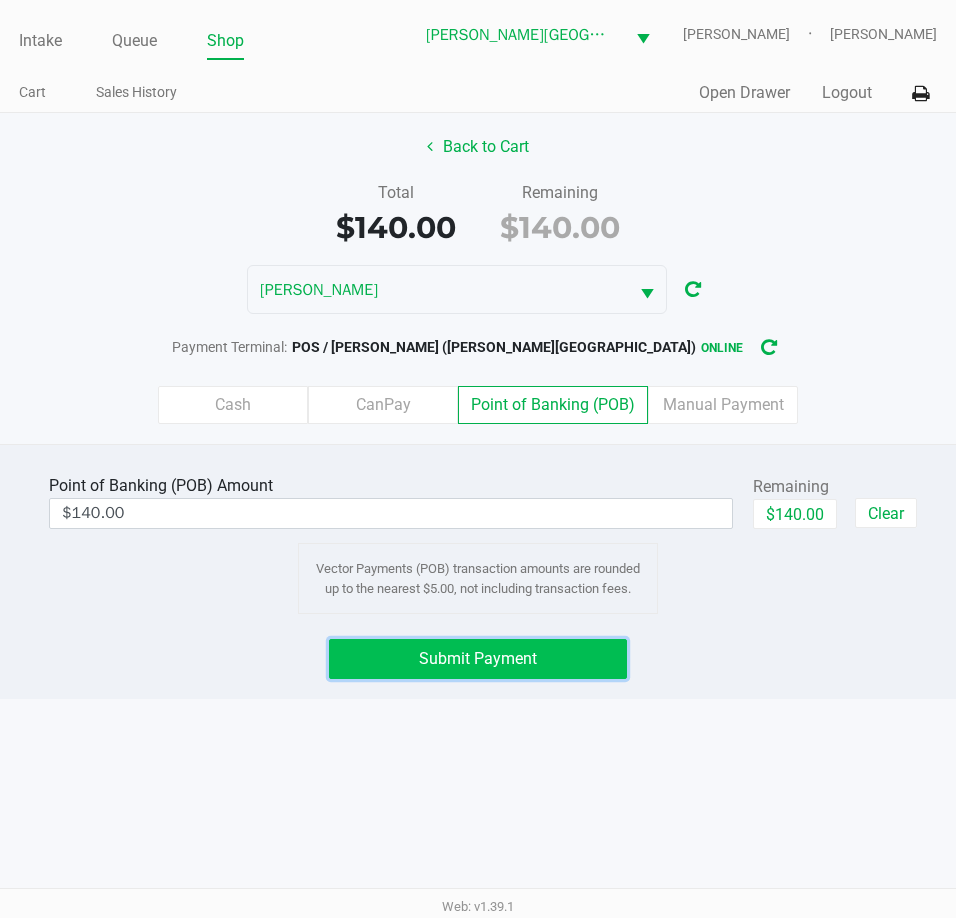 click on "Submit Payment" 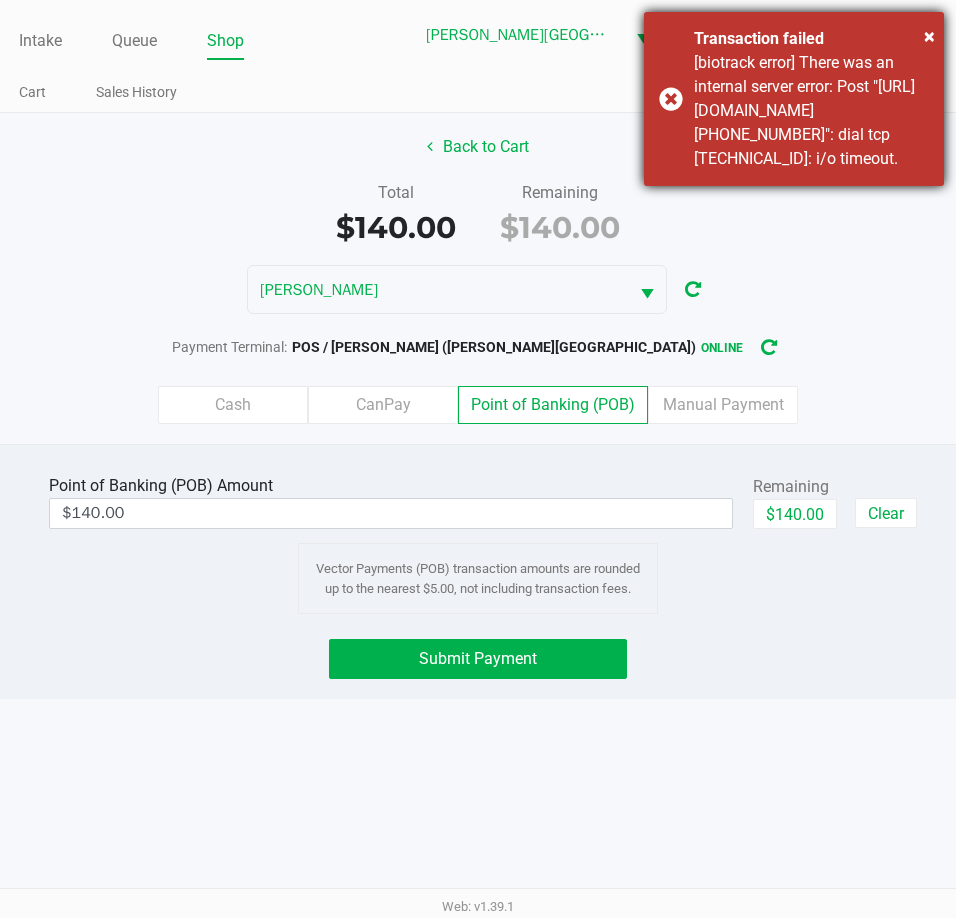 click on "×  Transaction failed  [biotrack error] There was an internal server error: Post "https://mmuregistry.flhealth.gov/wapi/api/sts/v1/dispense/P9XX0448/11627462": dial tcp 128.136.210.106:443: i/o timeout." at bounding box center [794, 99] 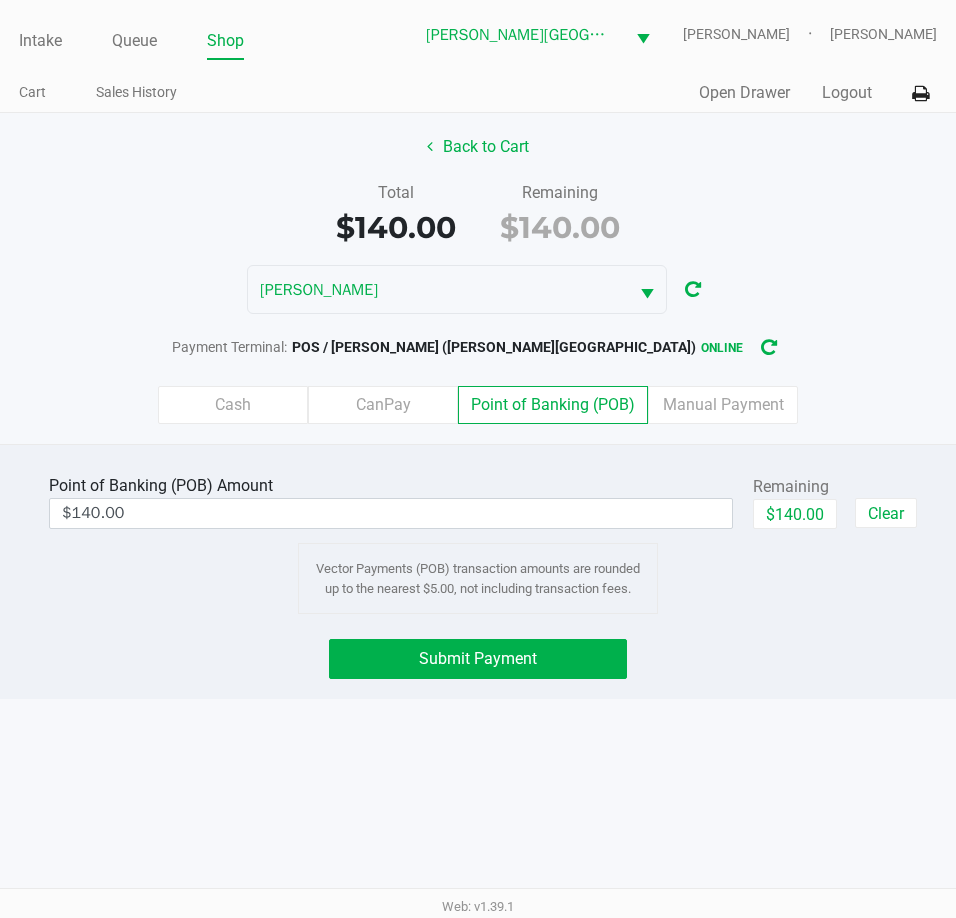 click on "CHARLES-EVANS" 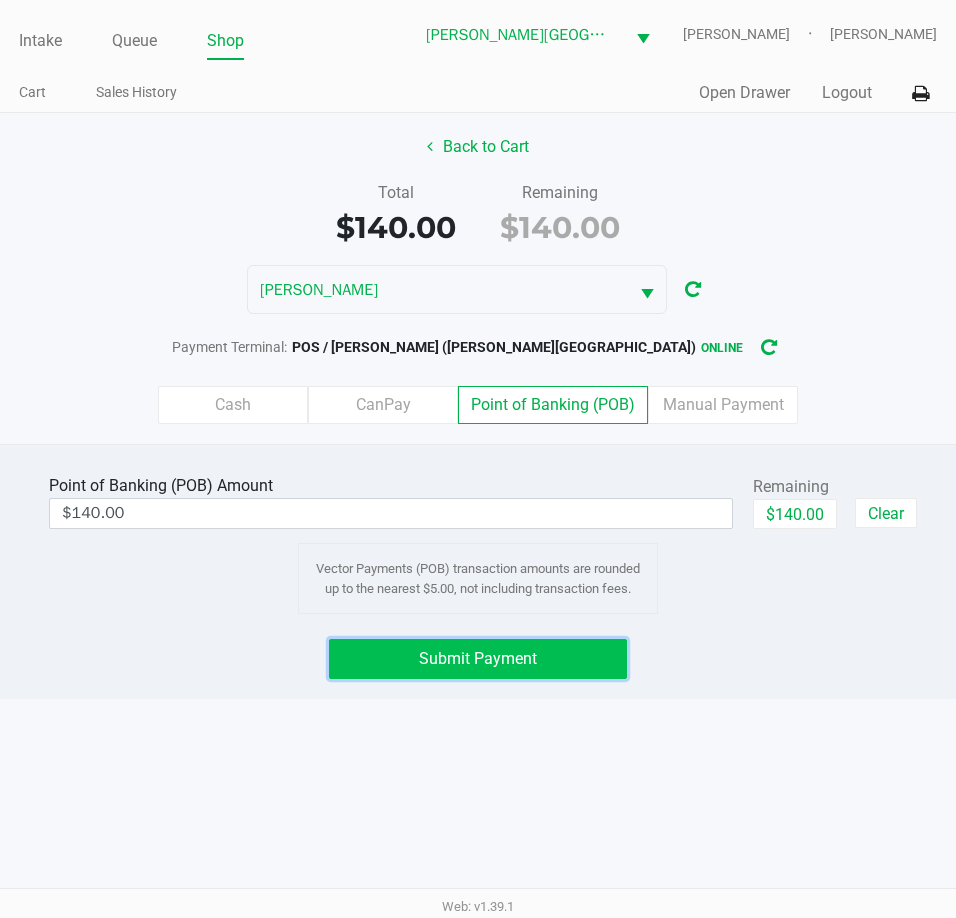 click on "Submit Payment" 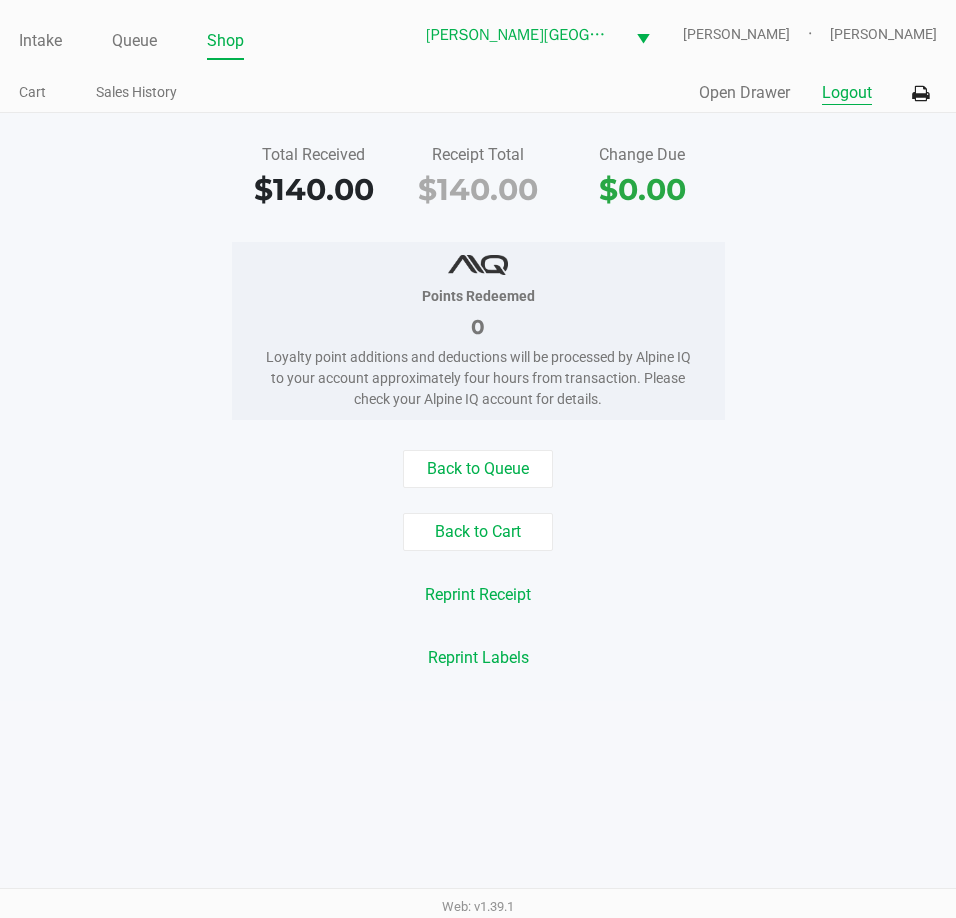 click on "Logout" 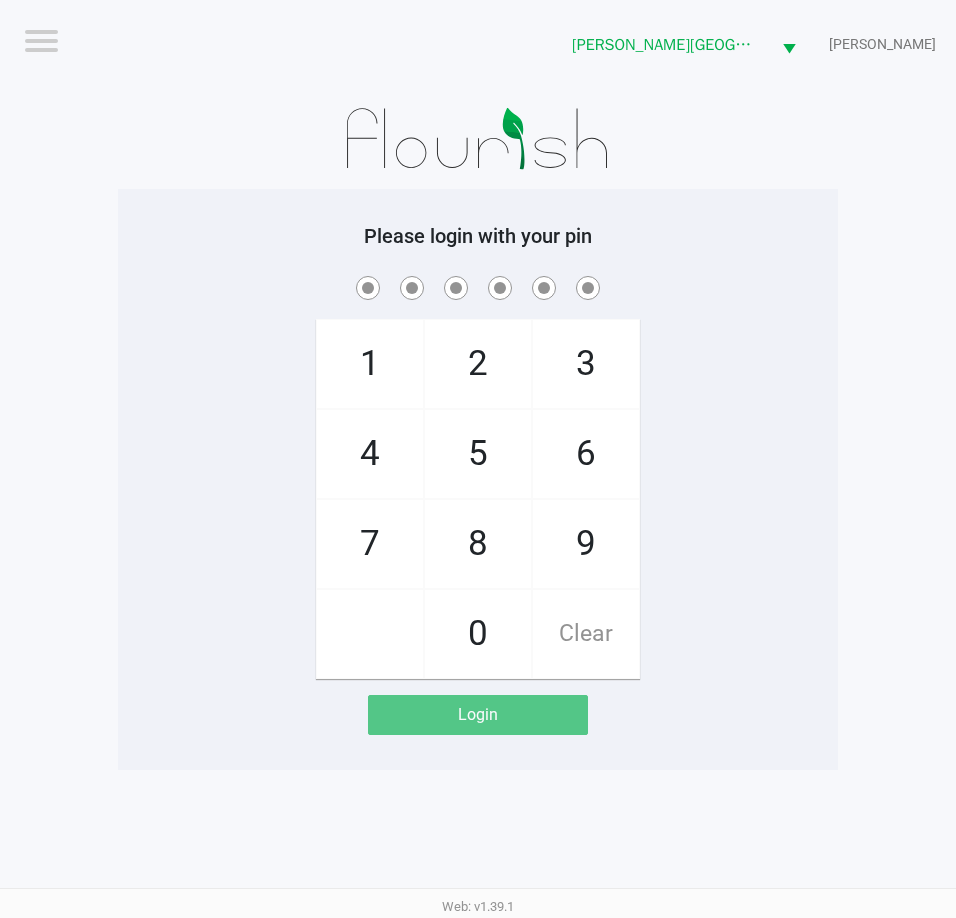 click on "Please login with your pin  1   4   7       2   5   8   0   3   6   9   Clear   Login" 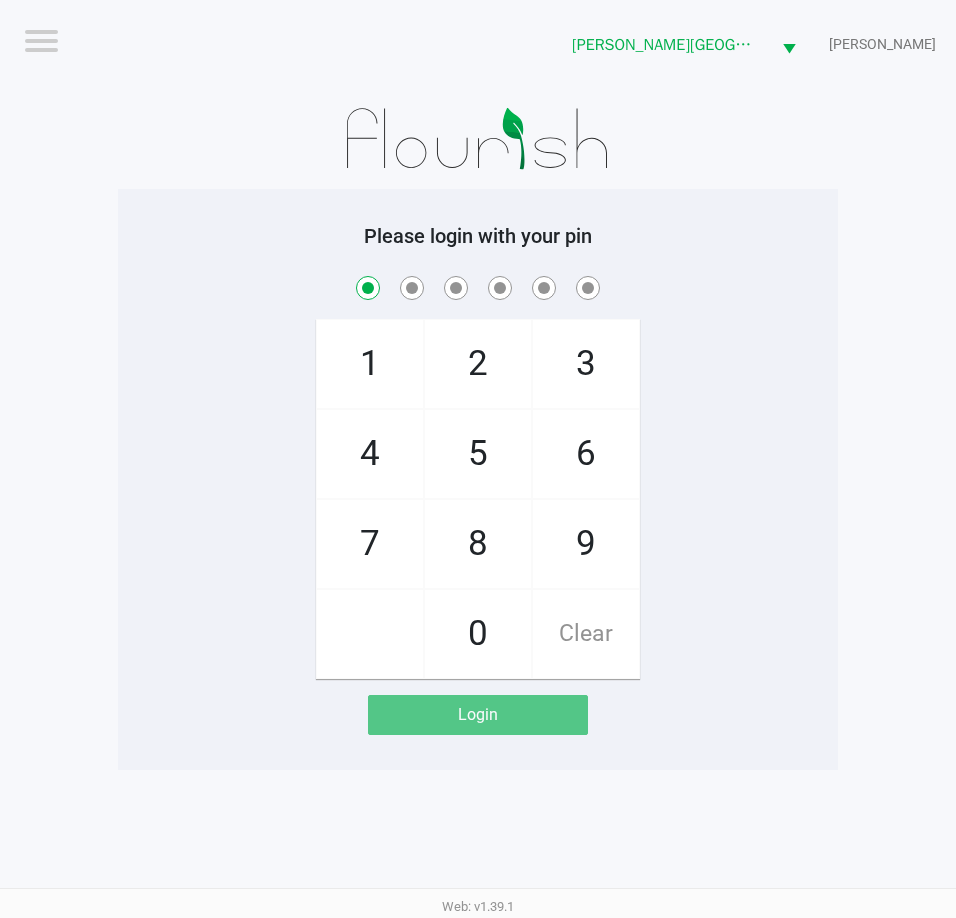 checkbox on "true" 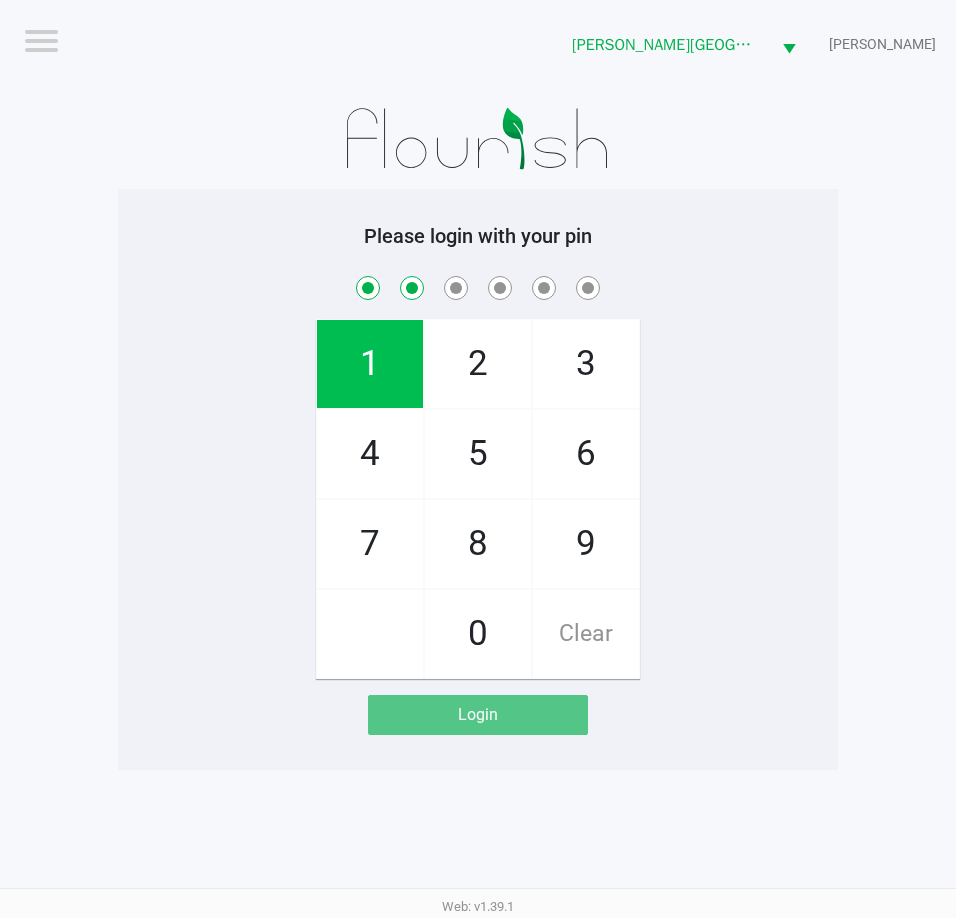 checkbox on "true" 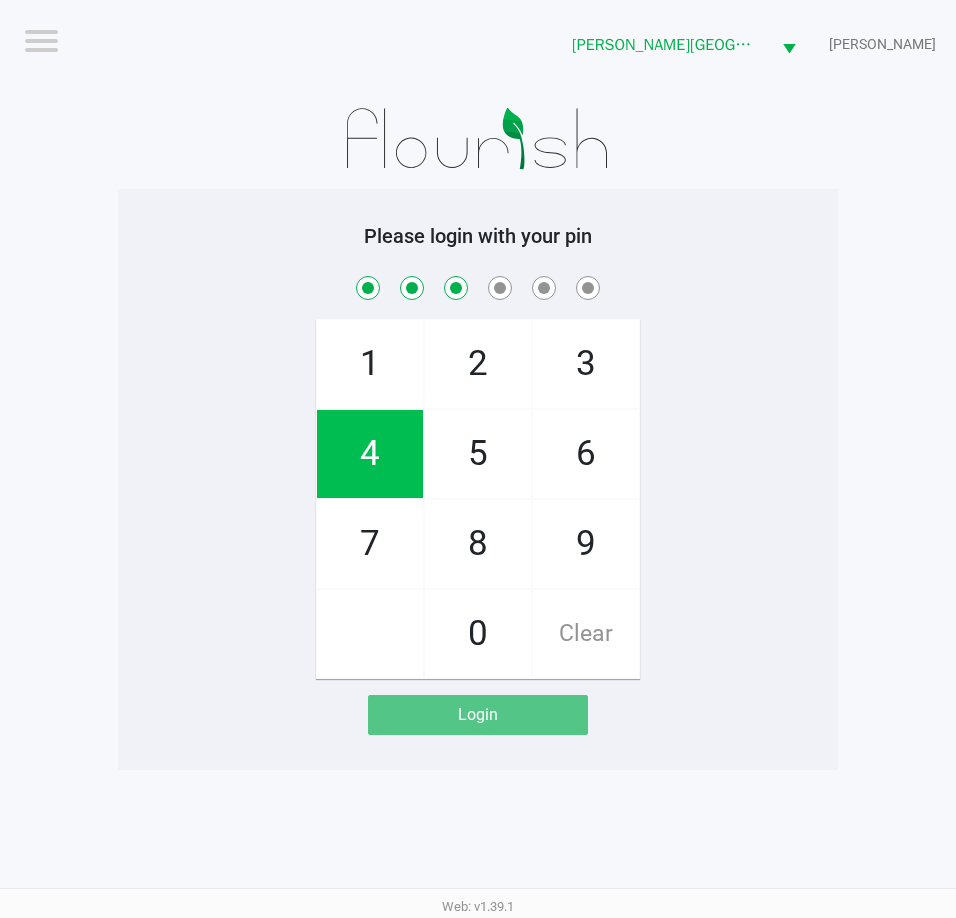 checkbox on "true" 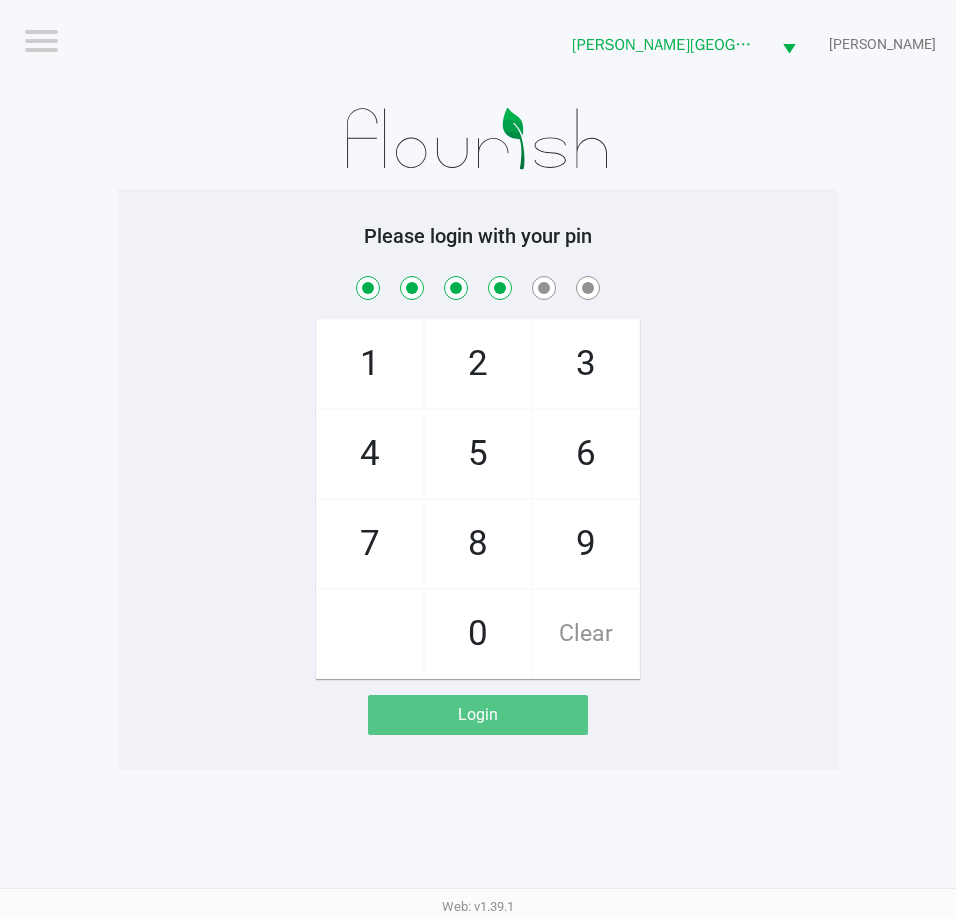 checkbox on "true" 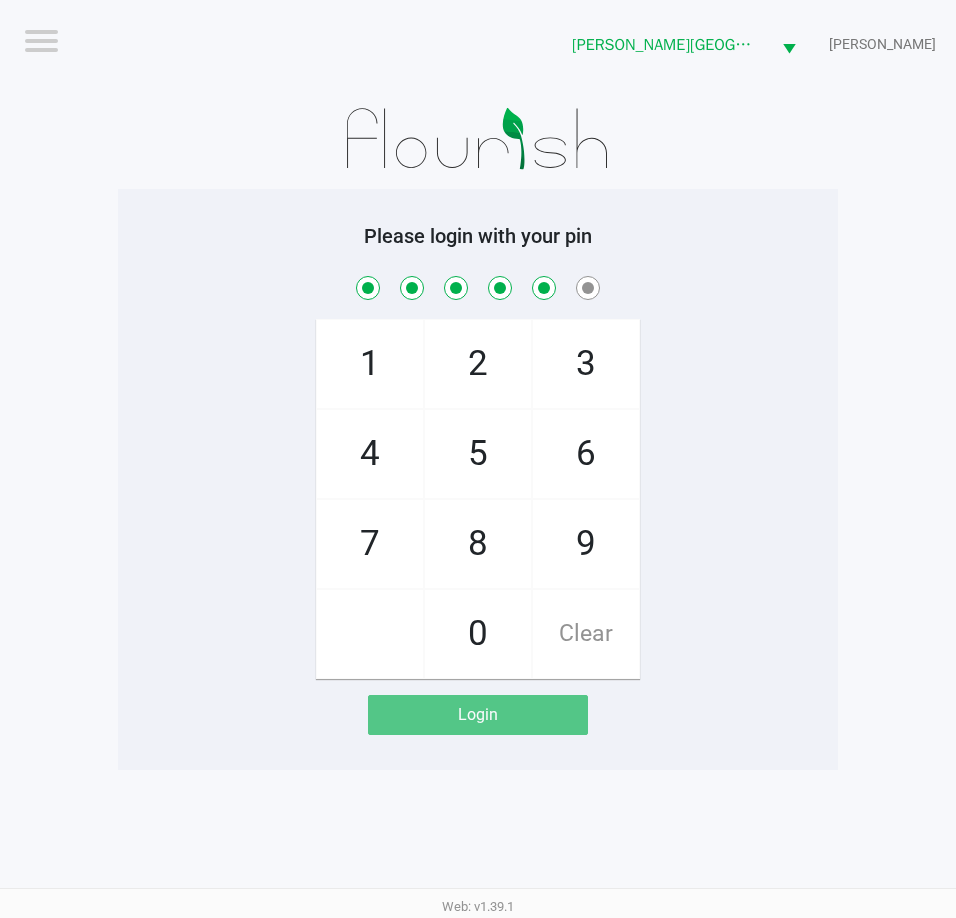 checkbox on "true" 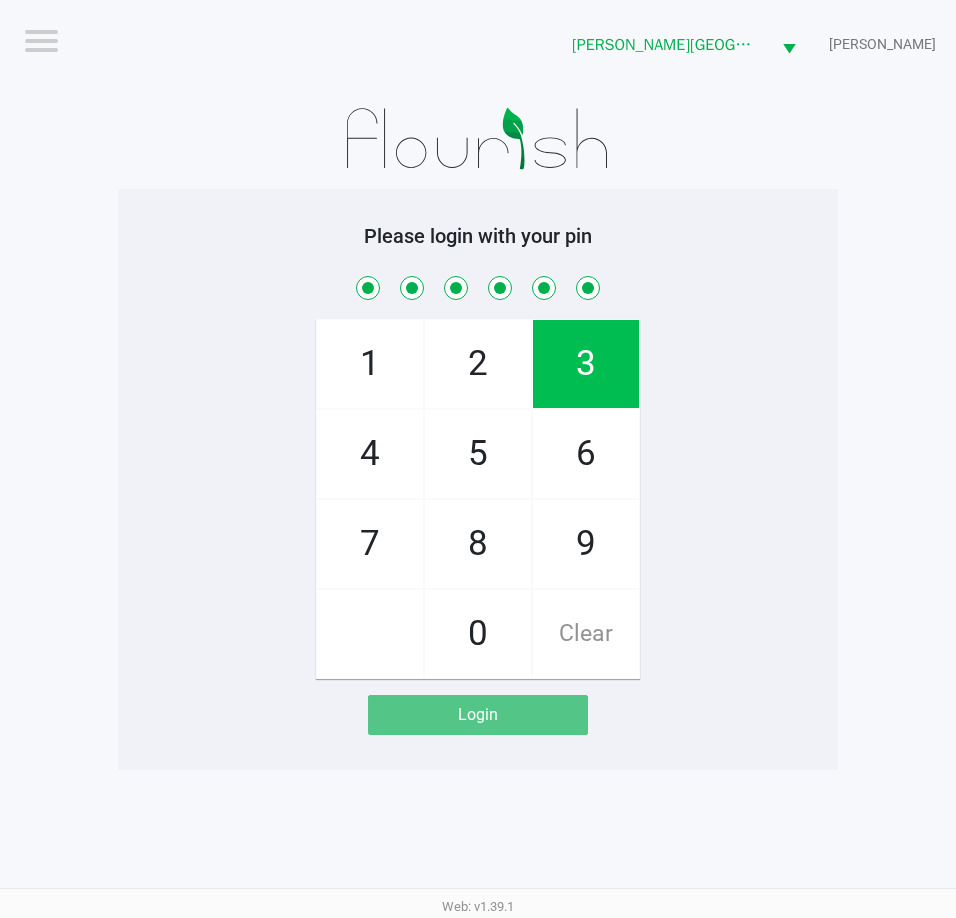 checkbox on "true" 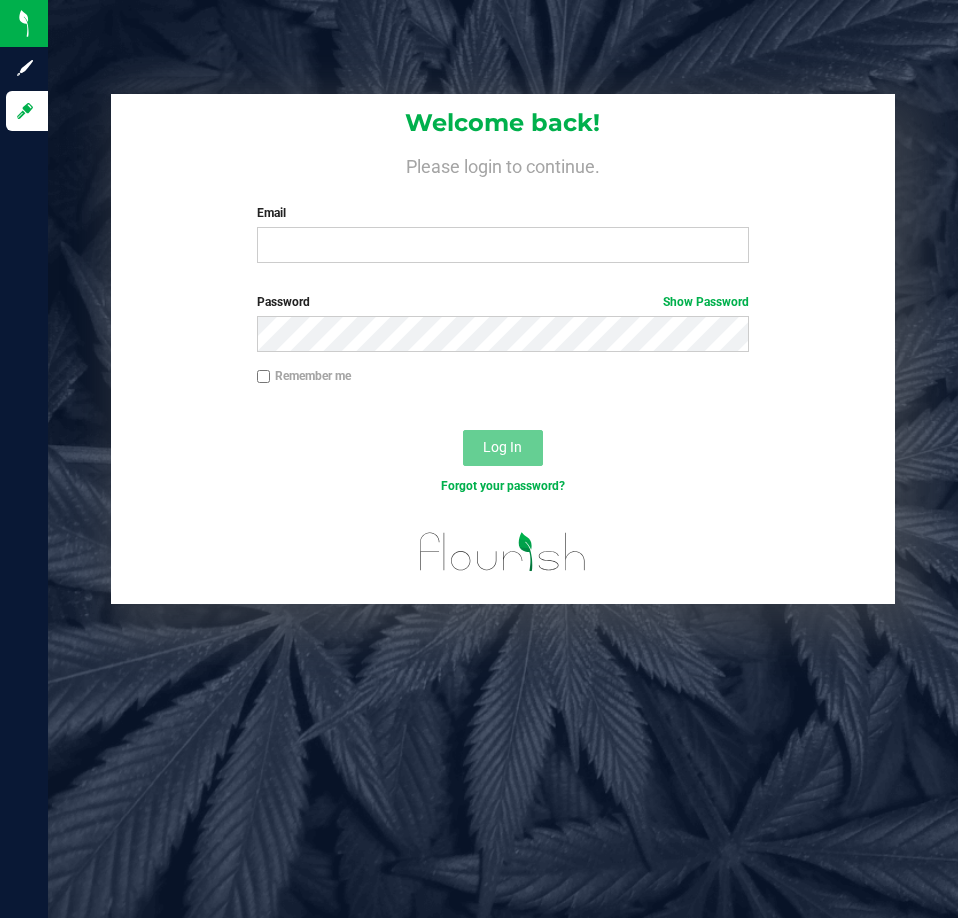 scroll, scrollTop: 0, scrollLeft: 0, axis: both 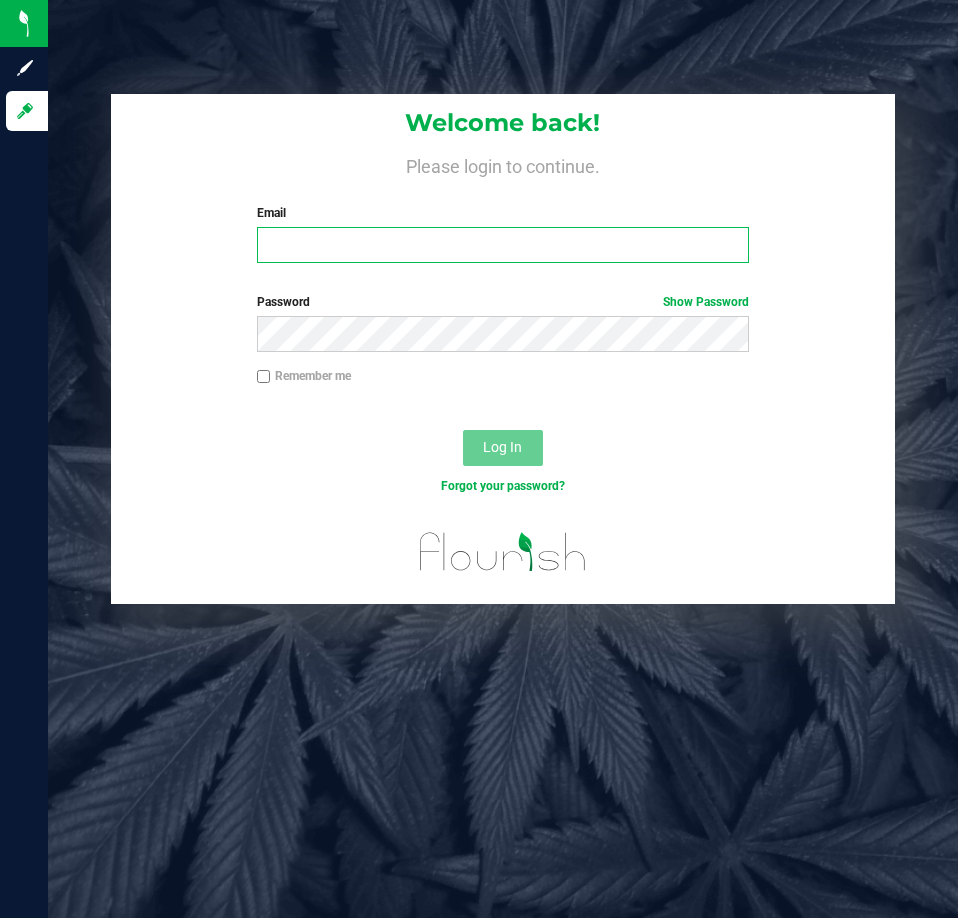 click on "Email" at bounding box center [503, 245] 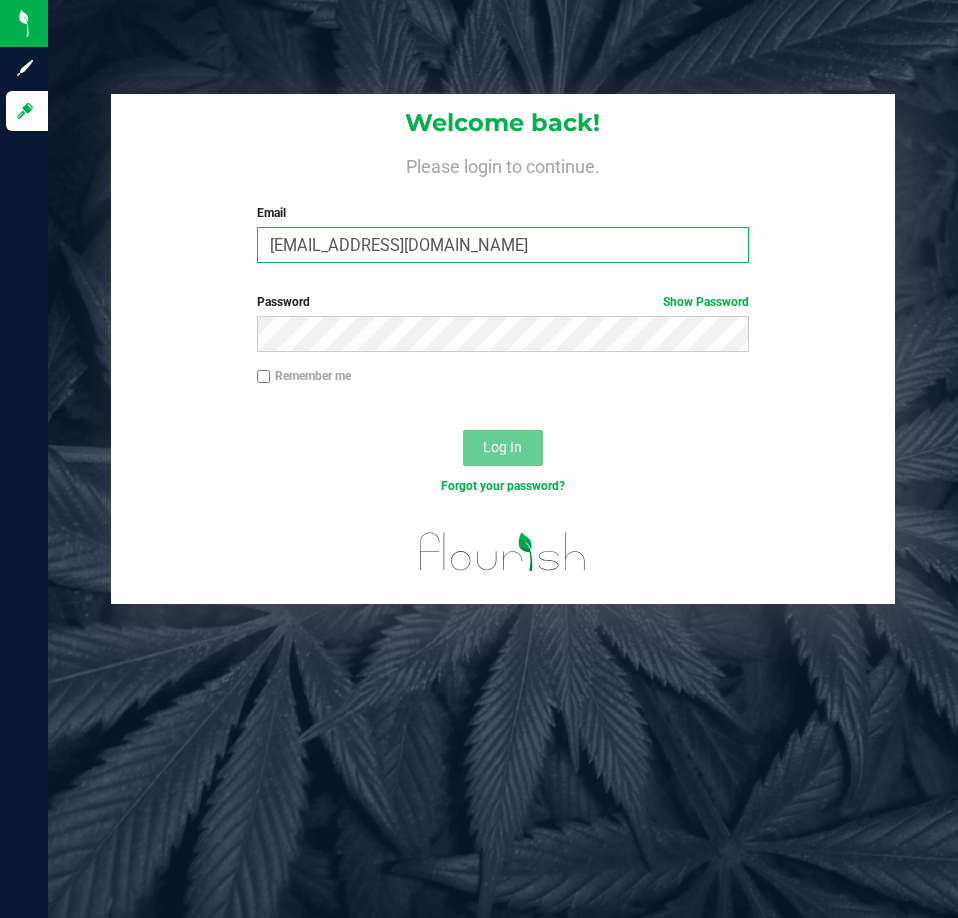 type on "[EMAIL_ADDRESS][DOMAIN_NAME]" 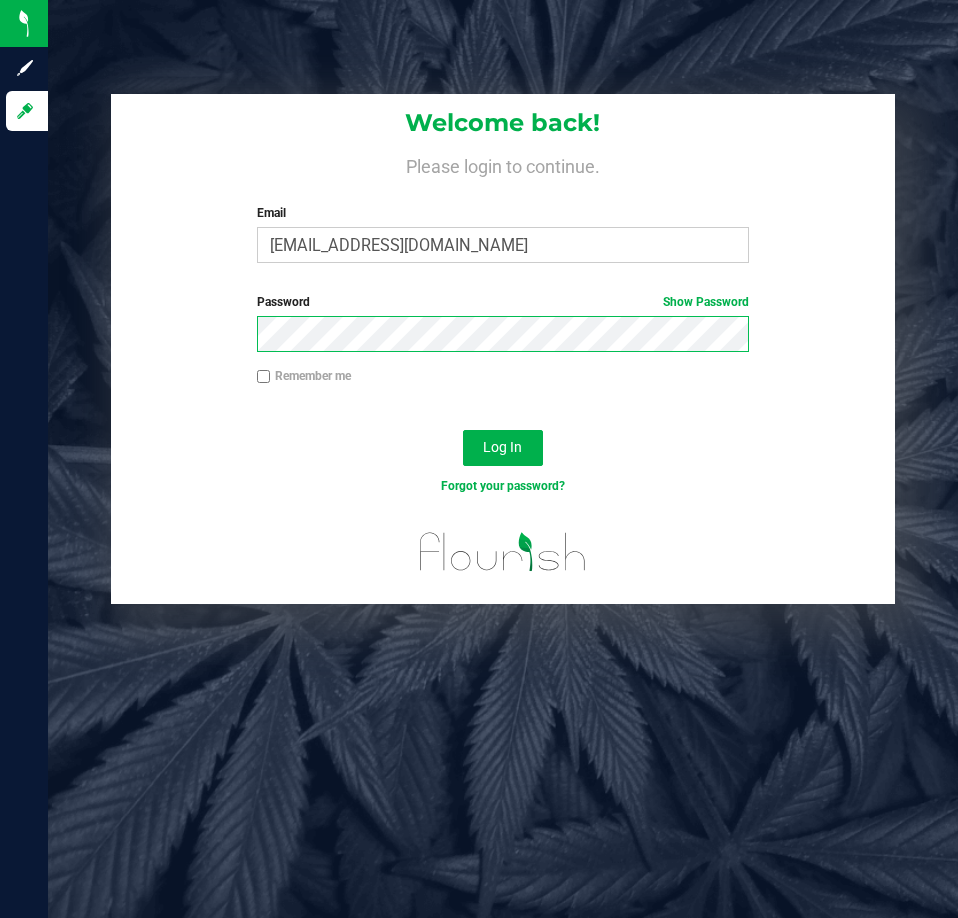 click on "Log In" at bounding box center [503, 448] 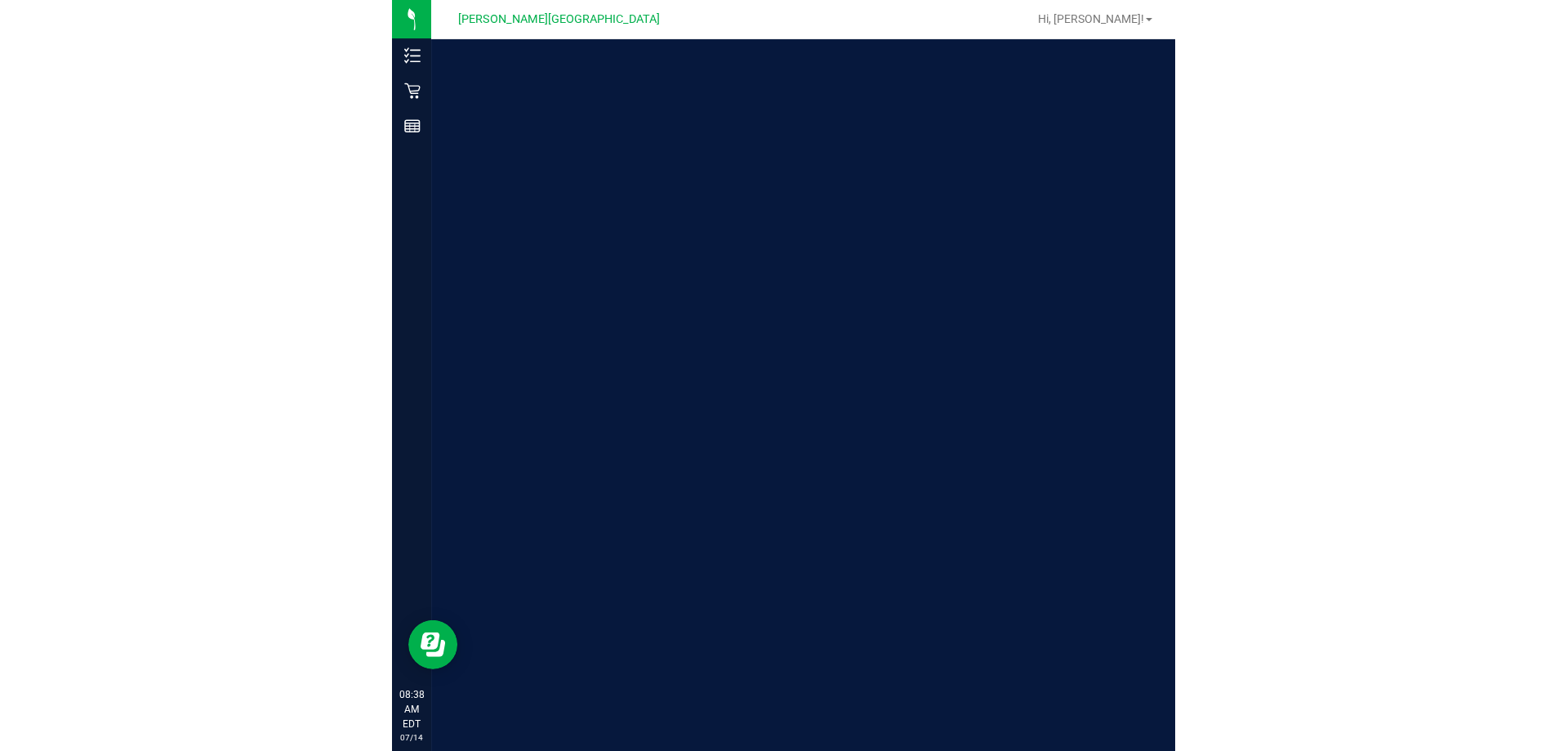 scroll, scrollTop: 0, scrollLeft: 0, axis: both 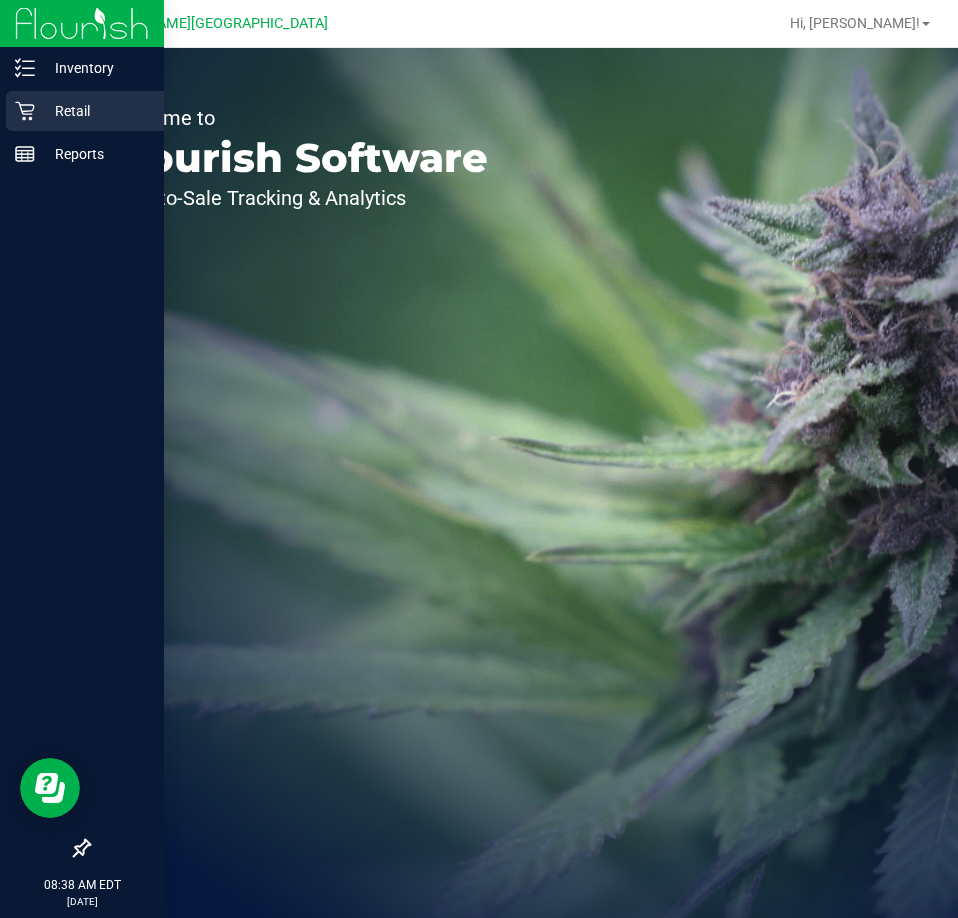 click on "Retail" at bounding box center (95, 111) 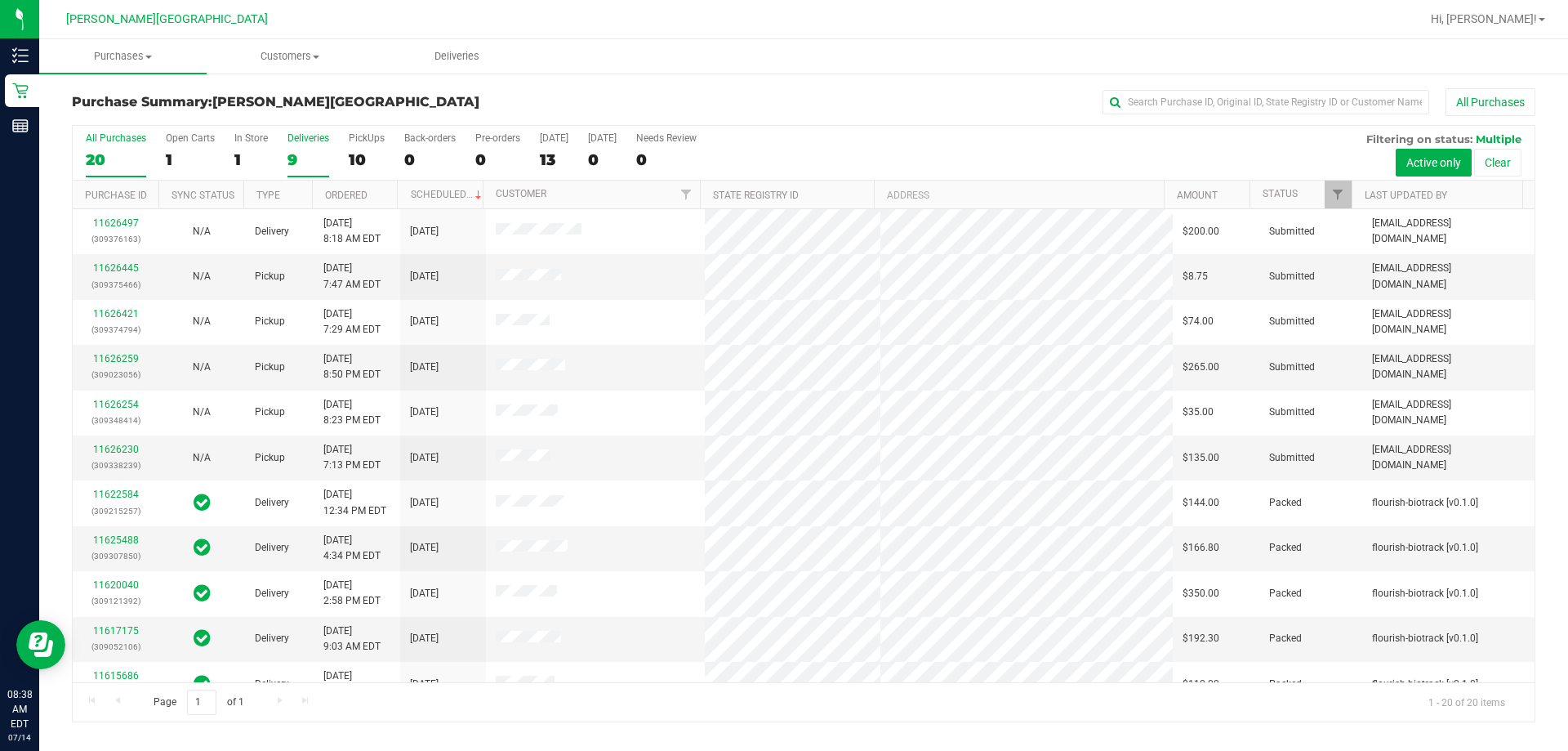 click on "Deliveries
9" at bounding box center [308, 154] 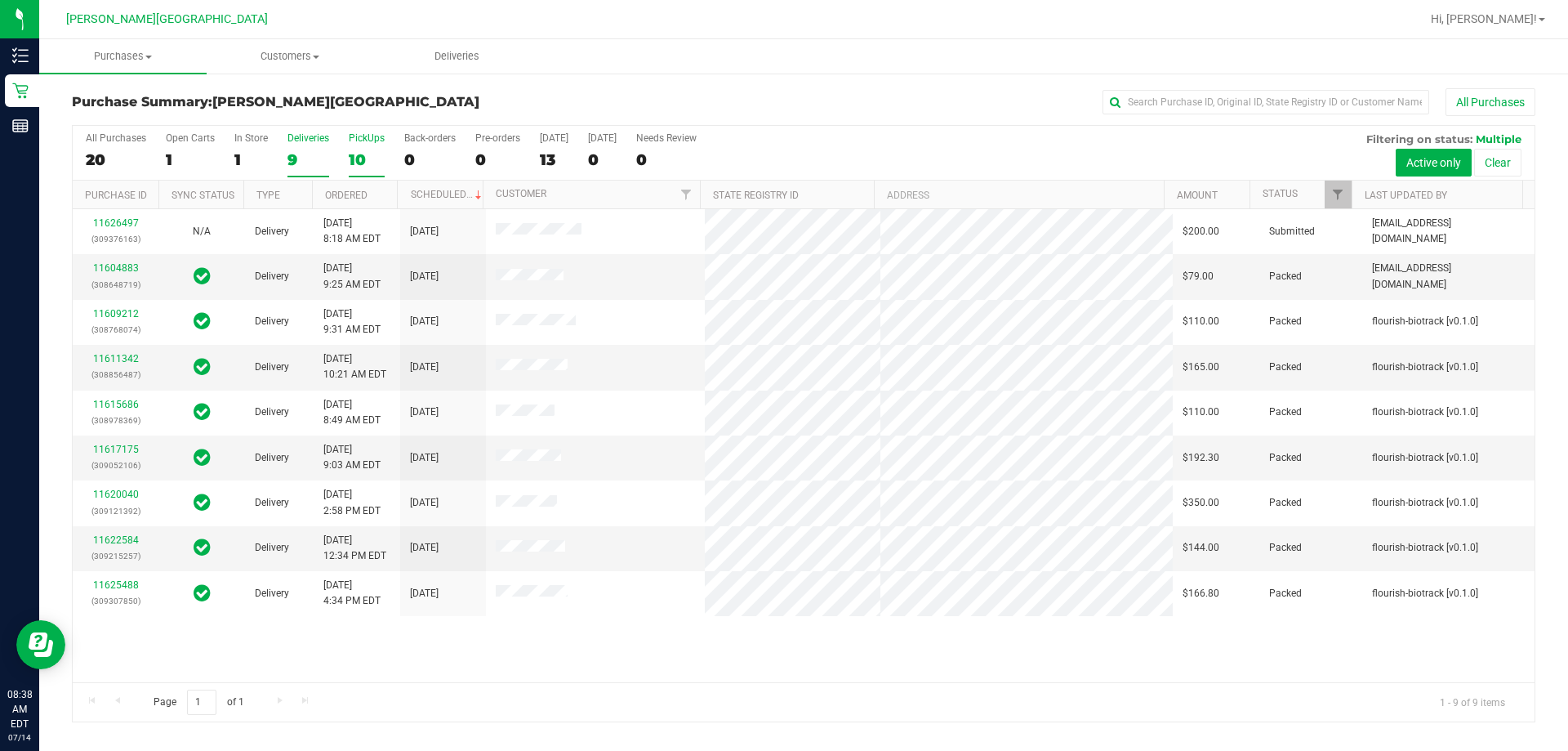 click on "PickUps
10" at bounding box center (367, 154) 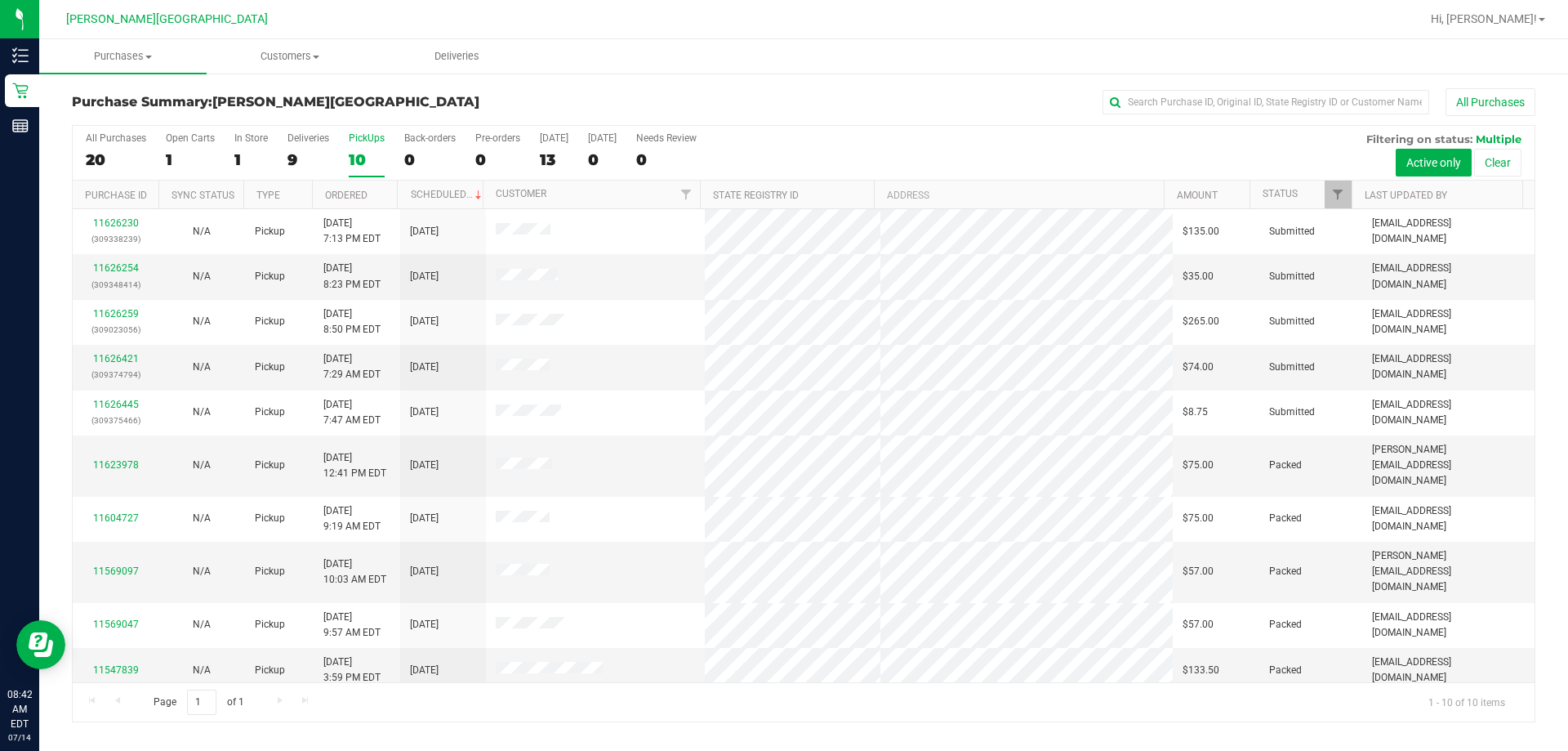 drag, startPoint x: 518, startPoint y: 35, endPoint x: 813, endPoint y: 105, distance: 303.19136 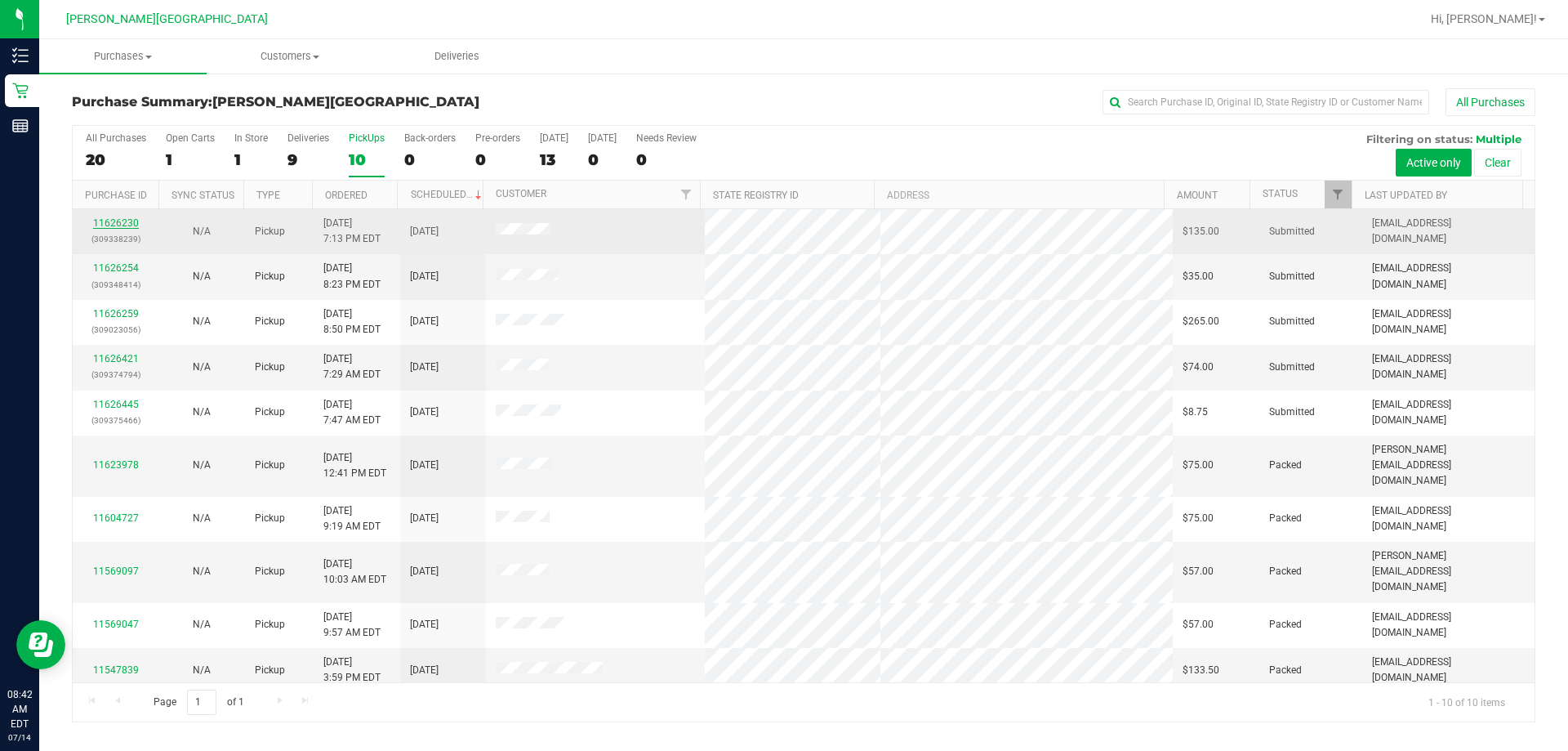 click on "11626230" at bounding box center (116, 223) 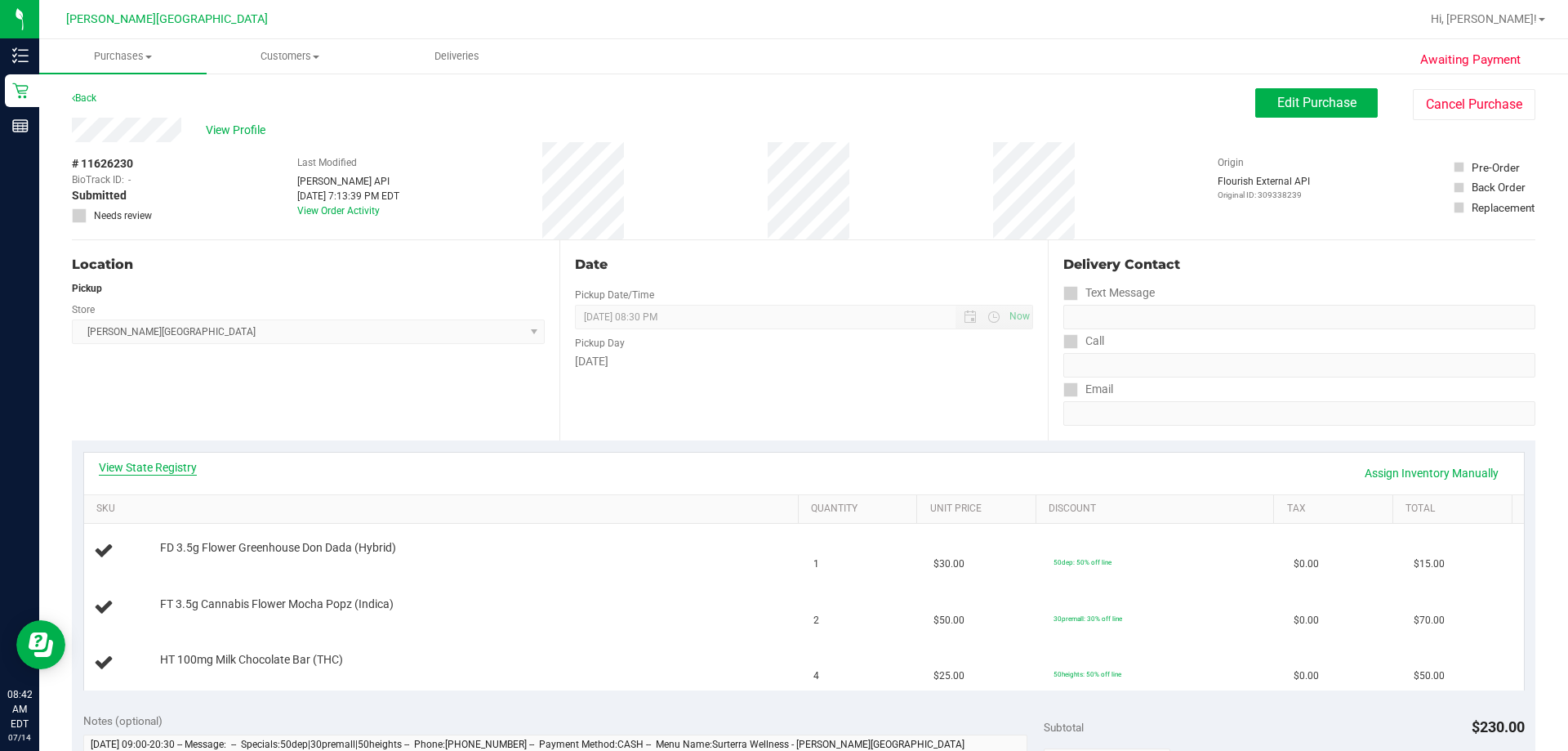 click on "View State Registry" at bounding box center (148, 467) 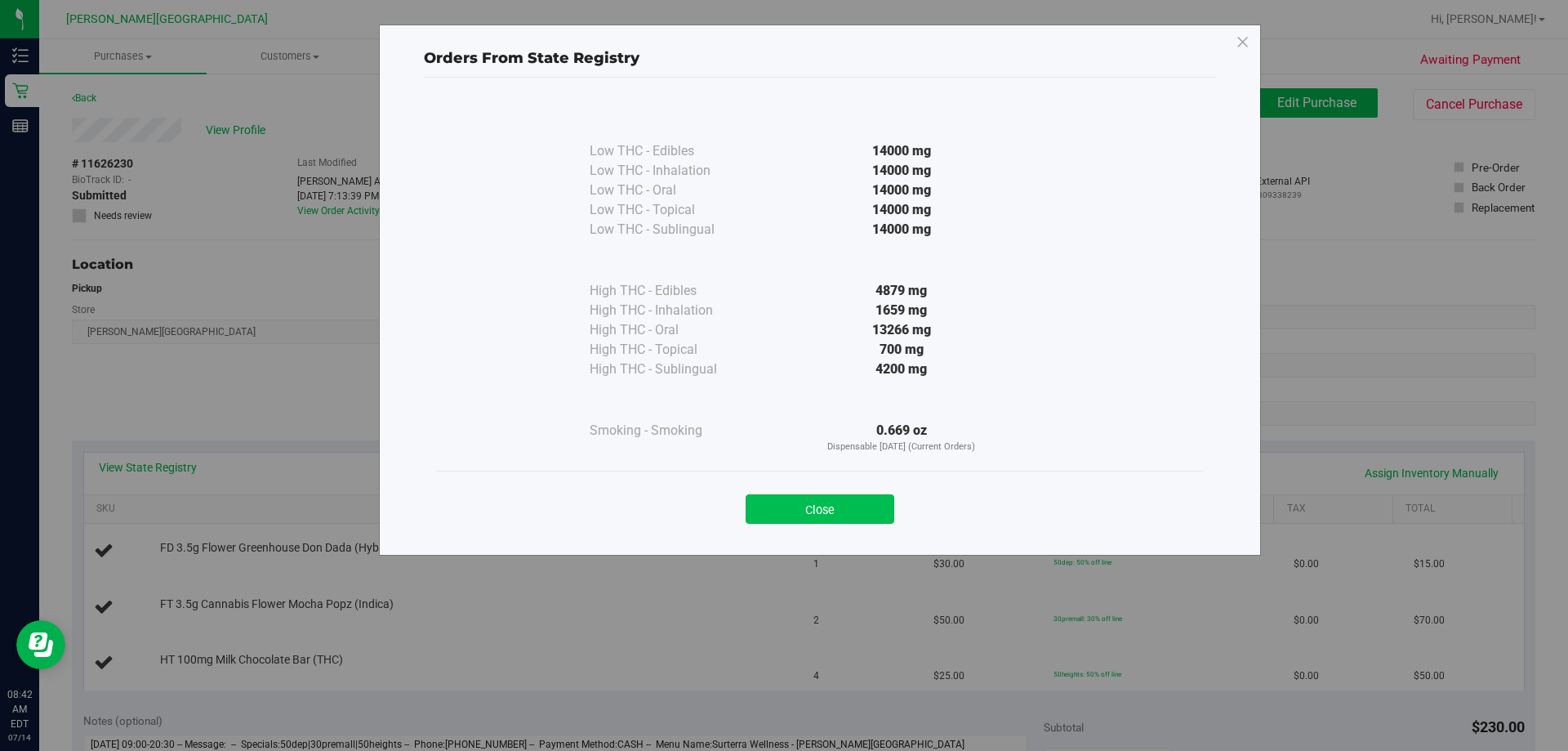 click on "Close" at bounding box center [820, 509] 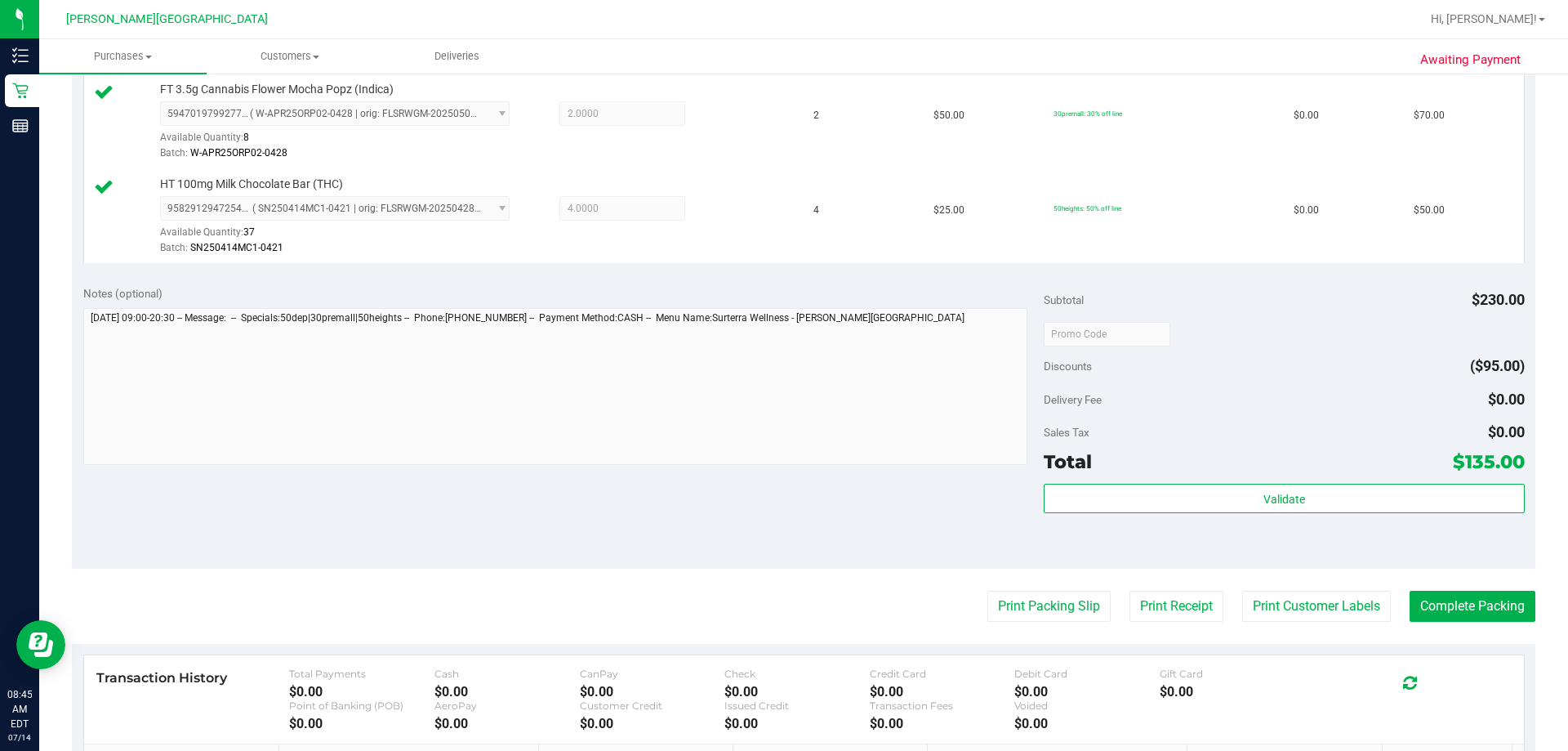 scroll, scrollTop: 572, scrollLeft: 0, axis: vertical 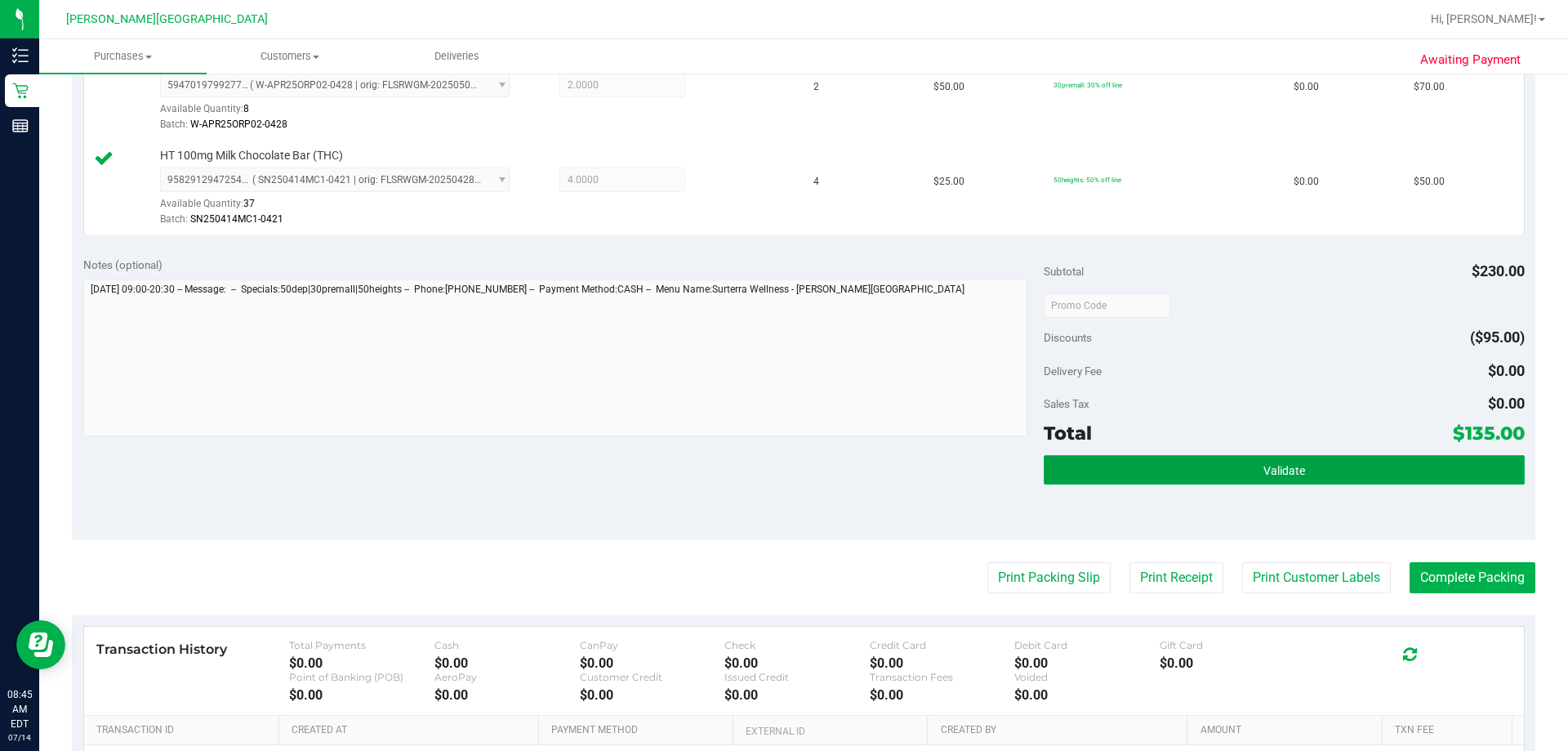 click on "Validate" at bounding box center [1284, 470] 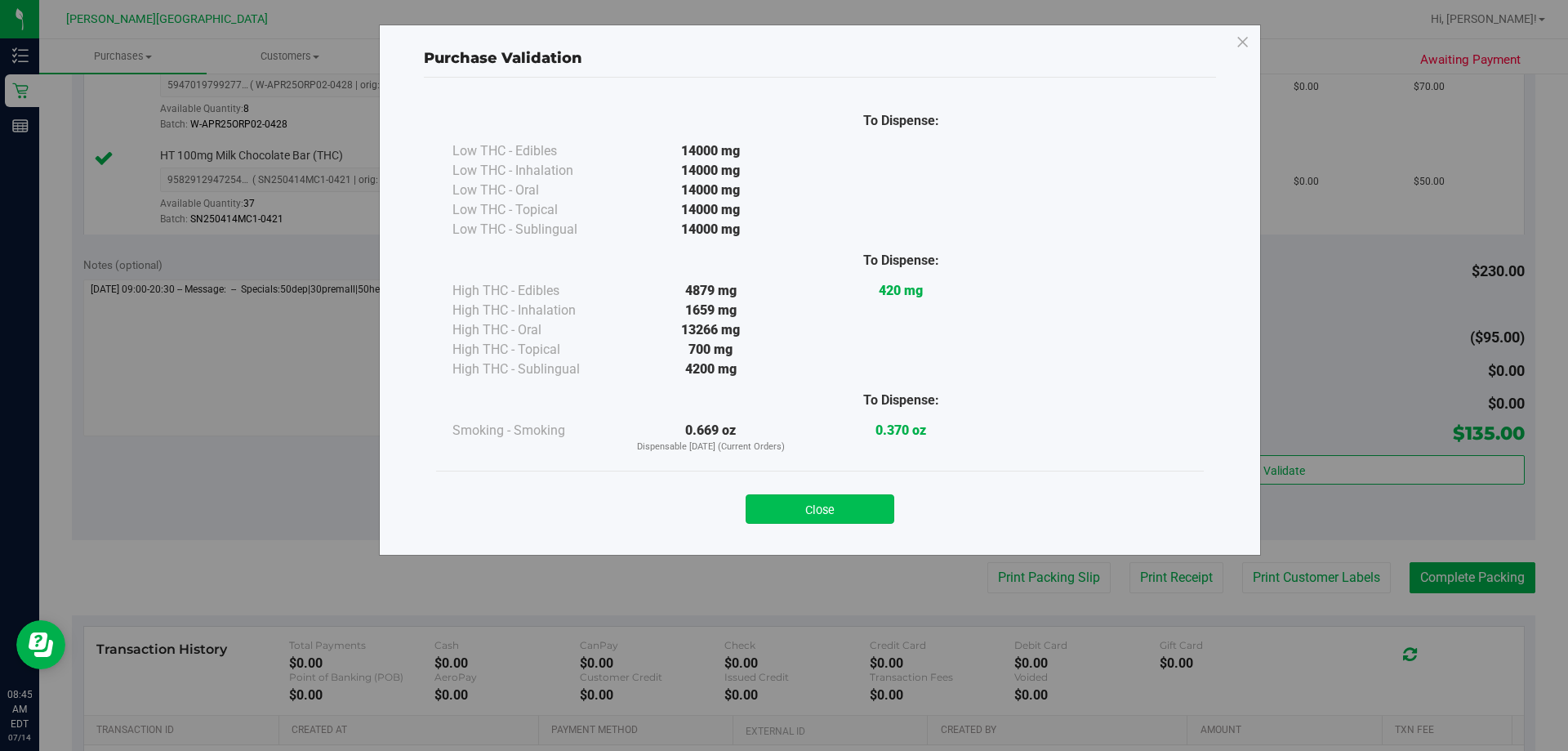 click on "Close" at bounding box center (820, 509) 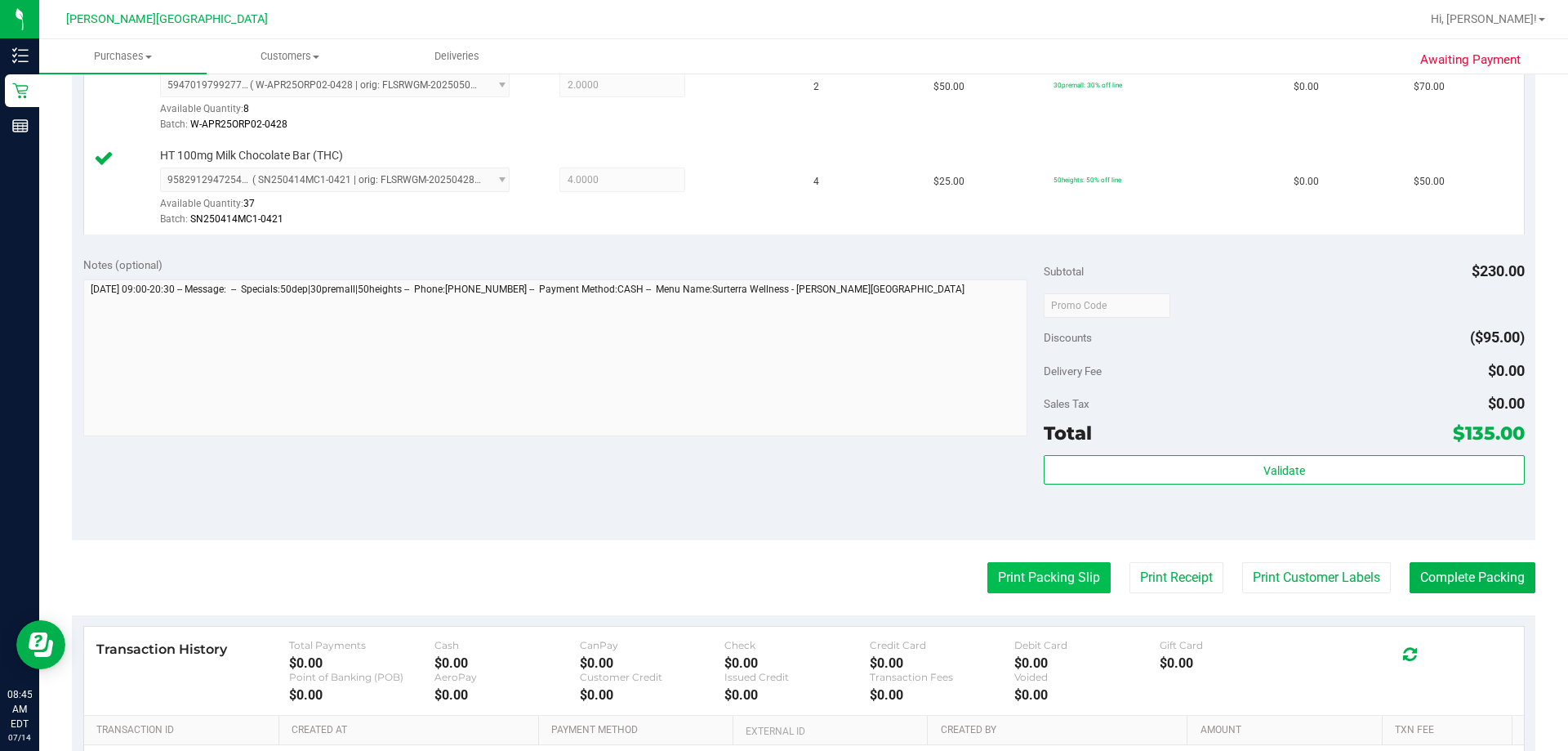 click on "Print Packing Slip" at bounding box center [1049, 578] 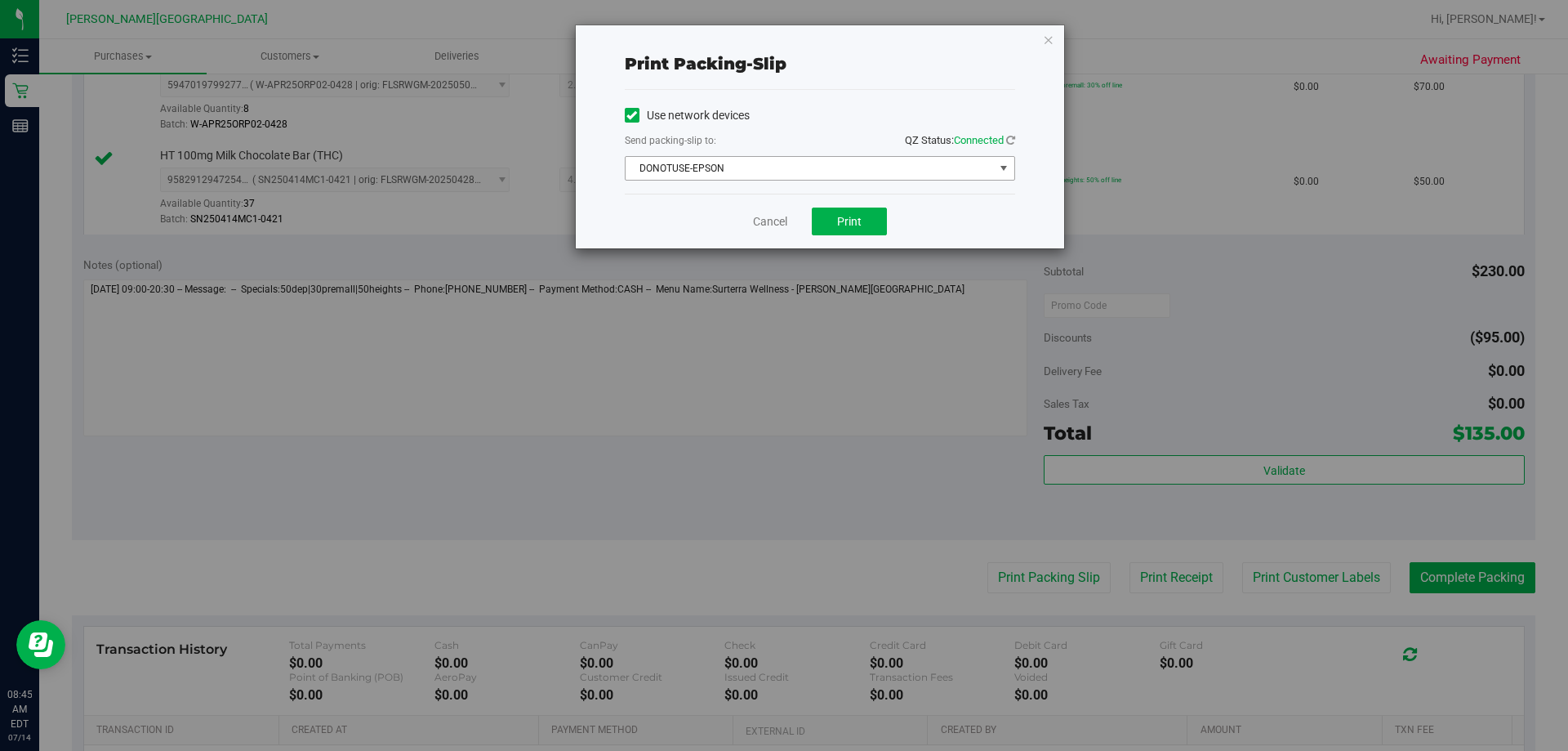 click on "DONOTUSE-EPSON" at bounding box center [809, 168] 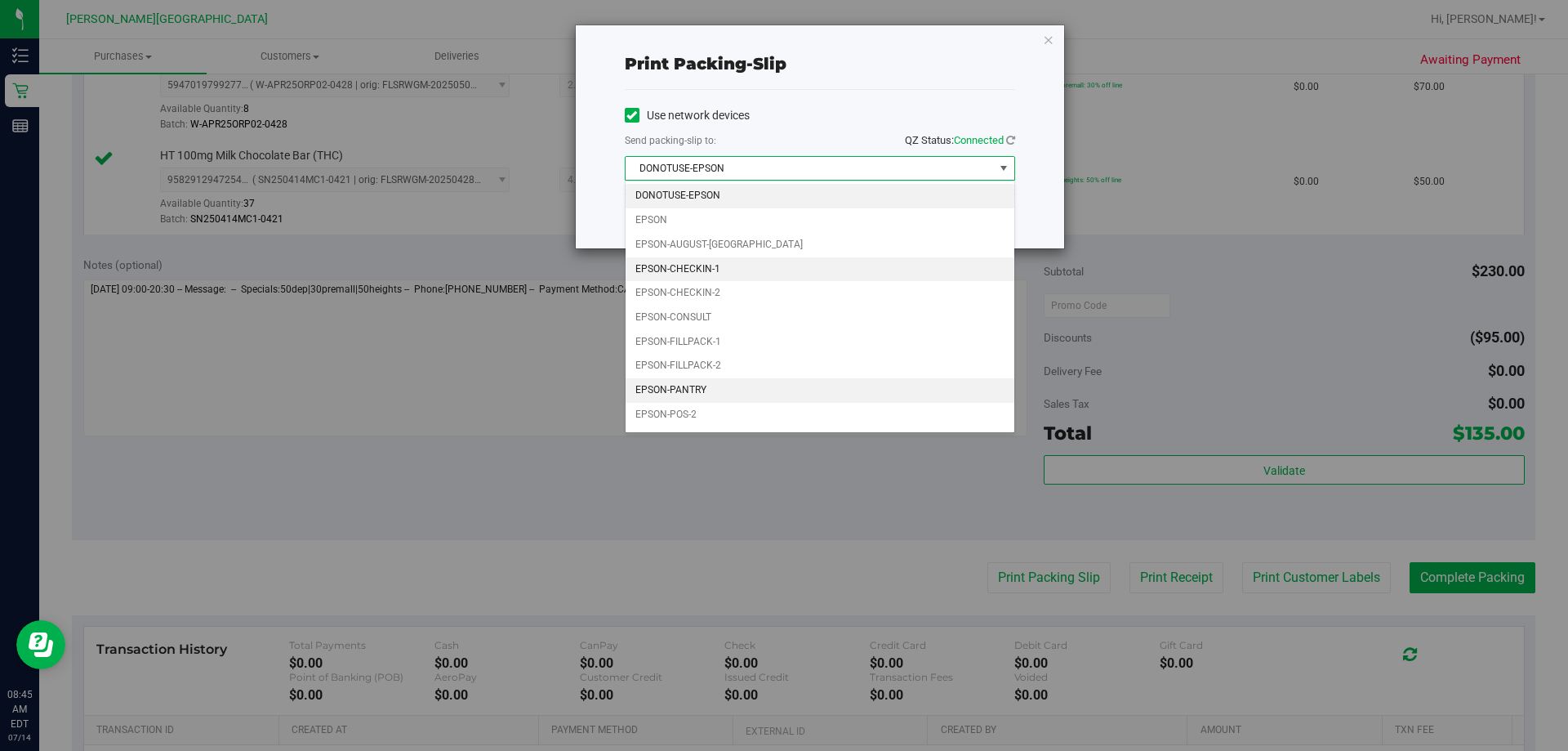 scroll, scrollTop: 47, scrollLeft: 0, axis: vertical 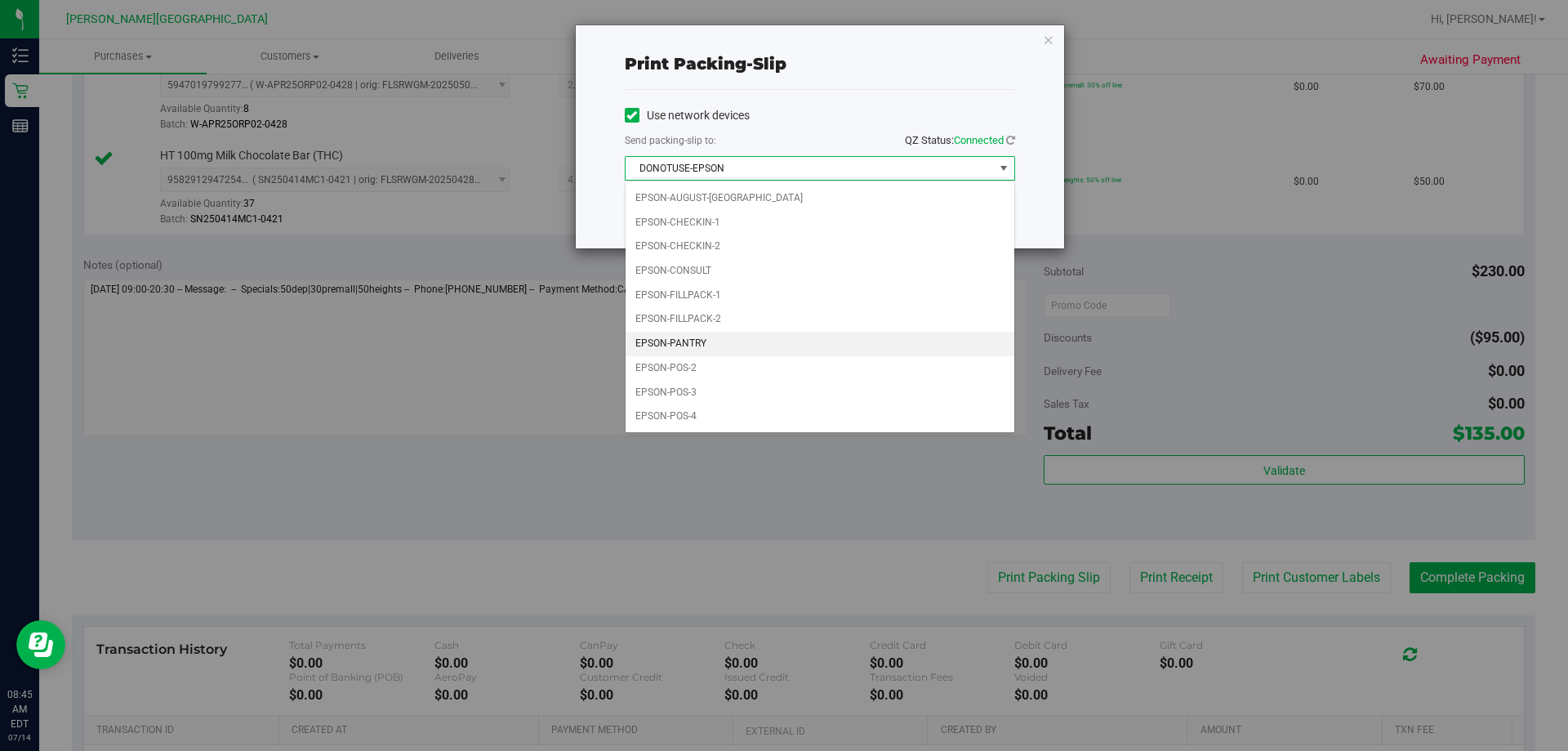 click on "EPSON-PANTRY" at bounding box center [820, 344] 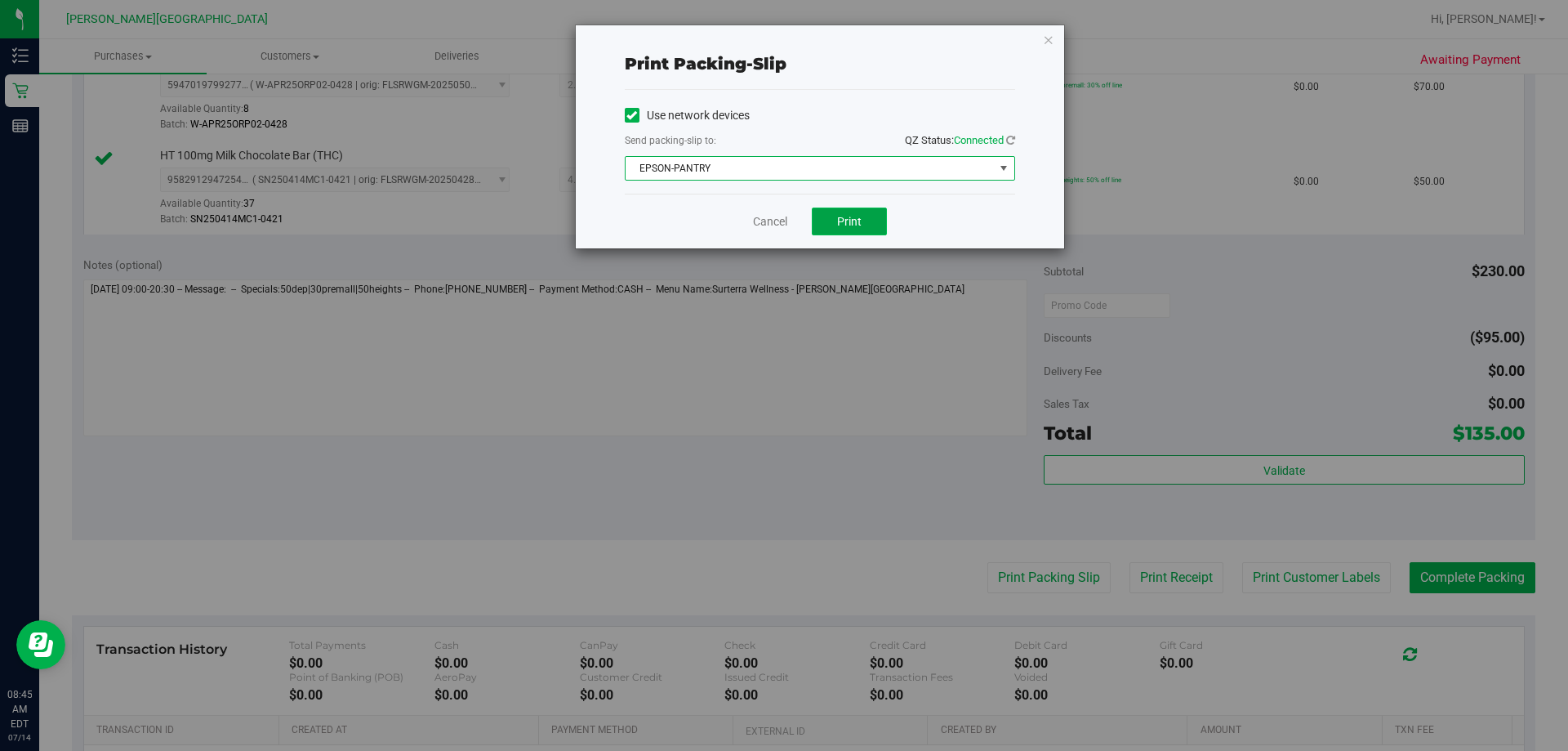 click on "Print" at bounding box center [849, 221] 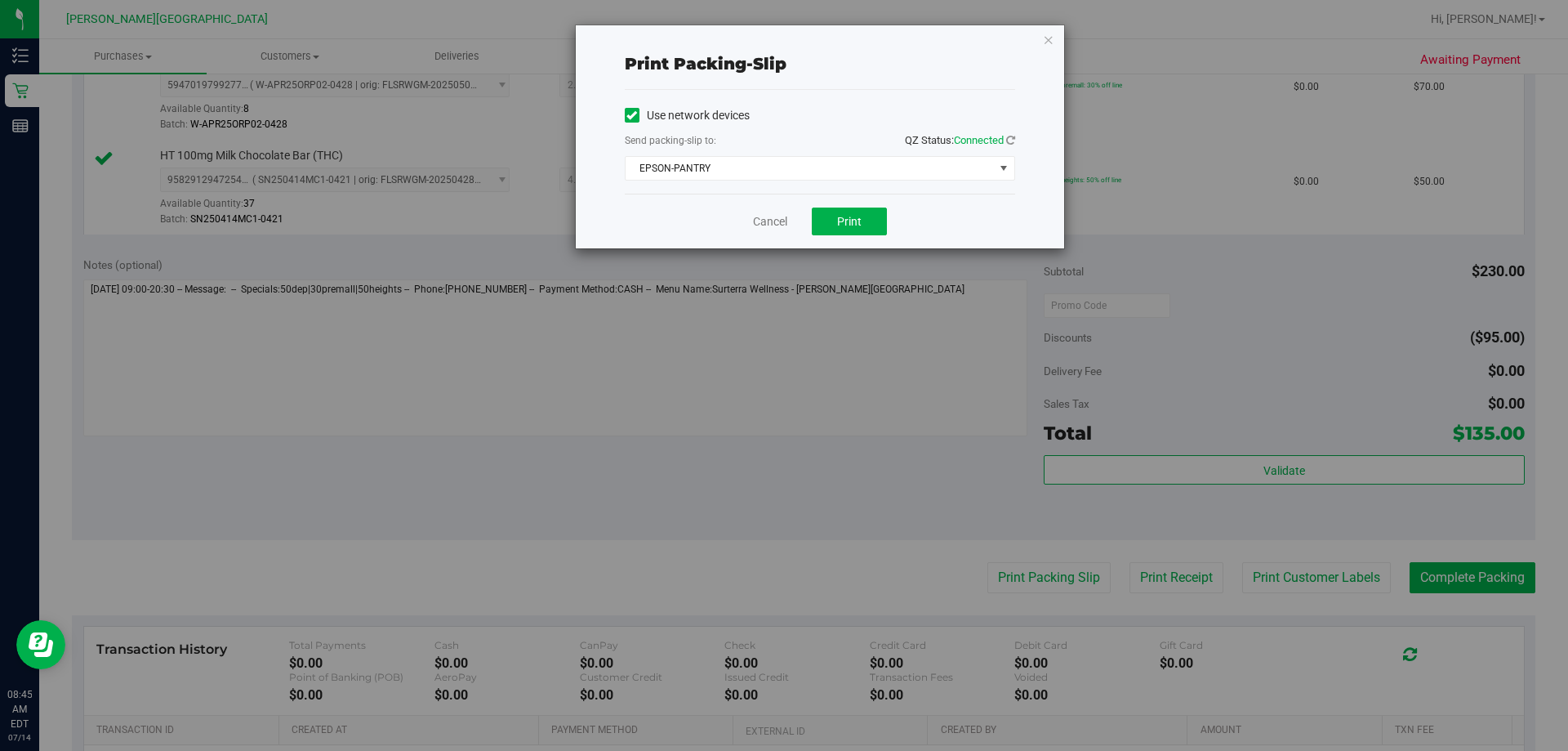 click at bounding box center [1049, 39] 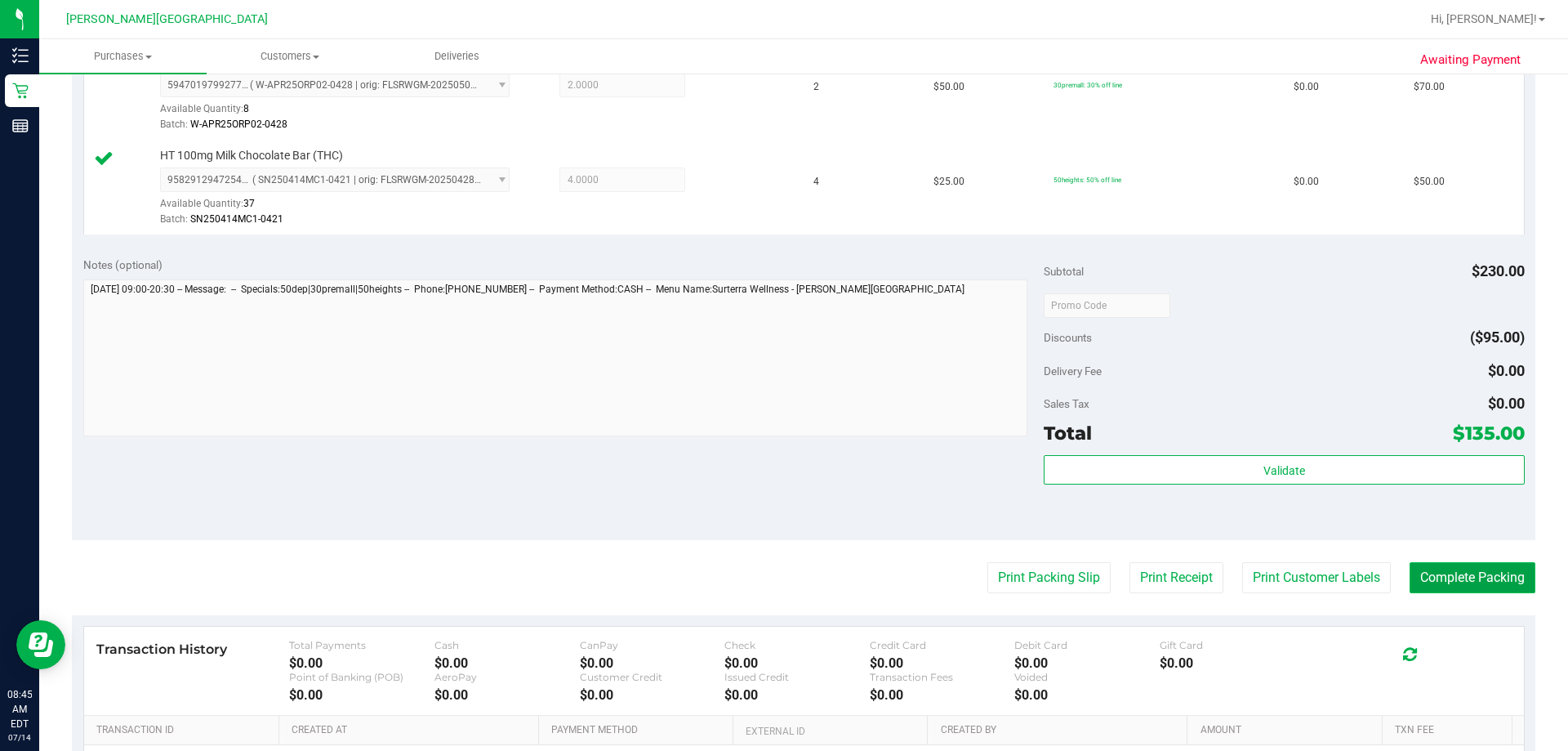 click on "Complete Packing" at bounding box center (1472, 578) 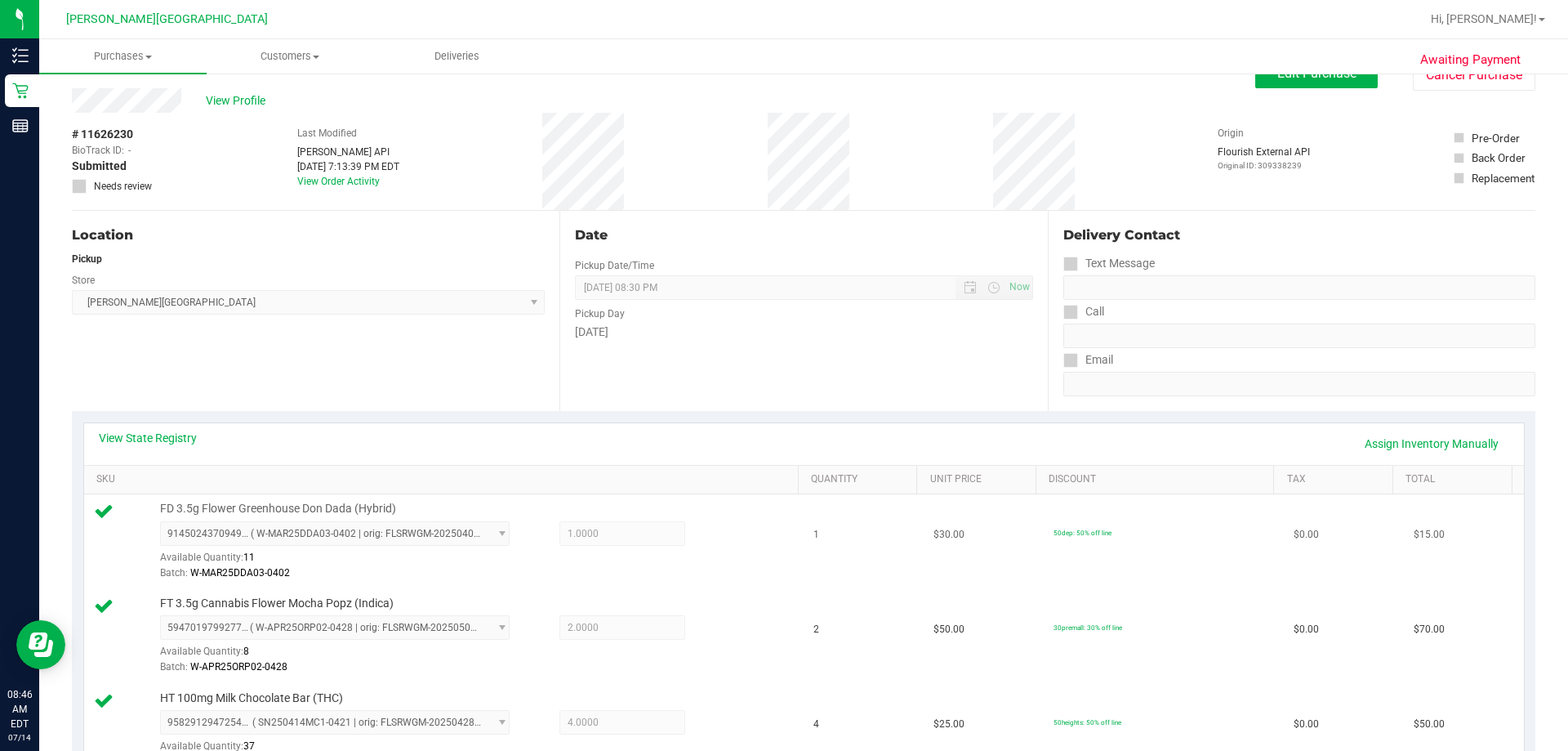 scroll, scrollTop: 0, scrollLeft: 0, axis: both 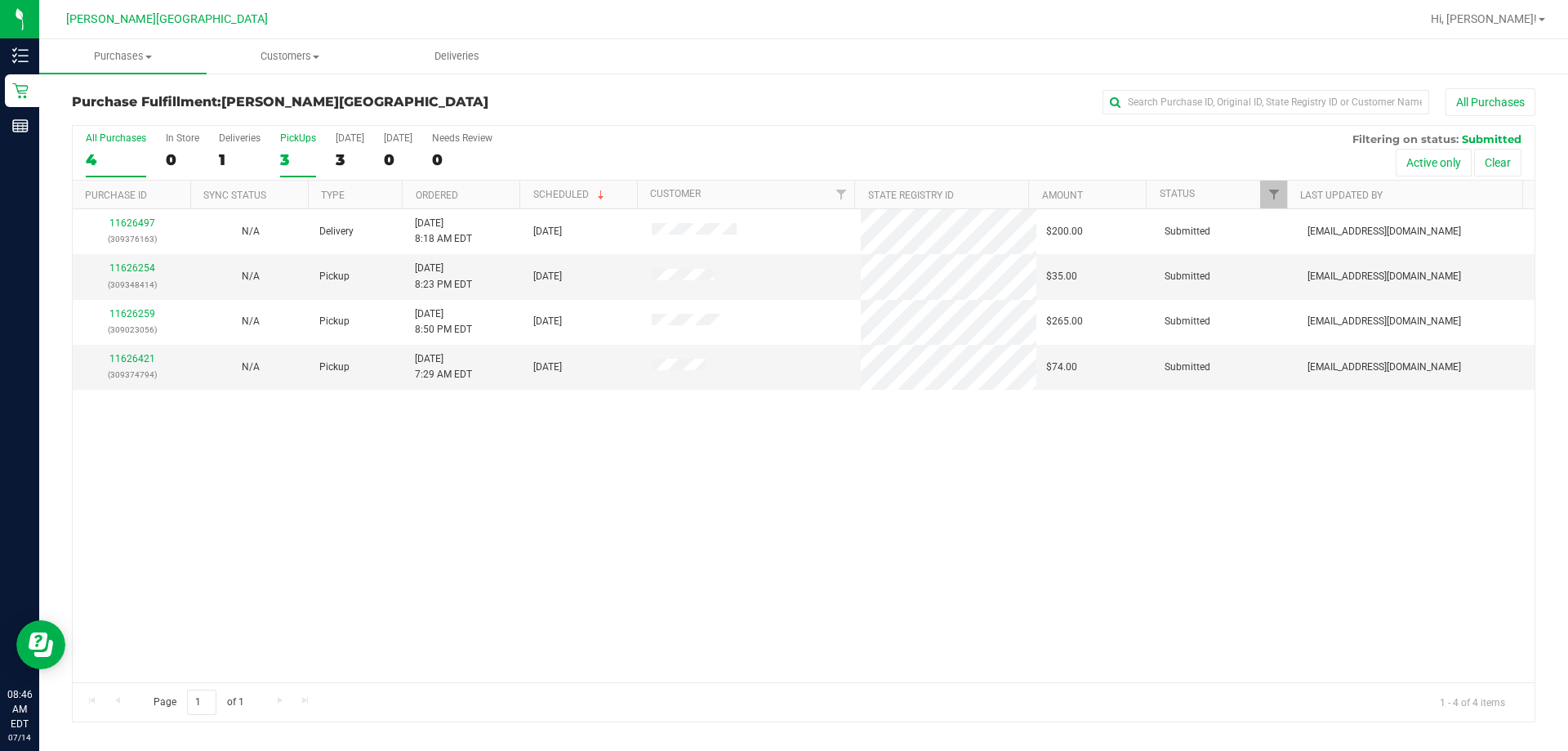 click on "3" at bounding box center [298, 159] 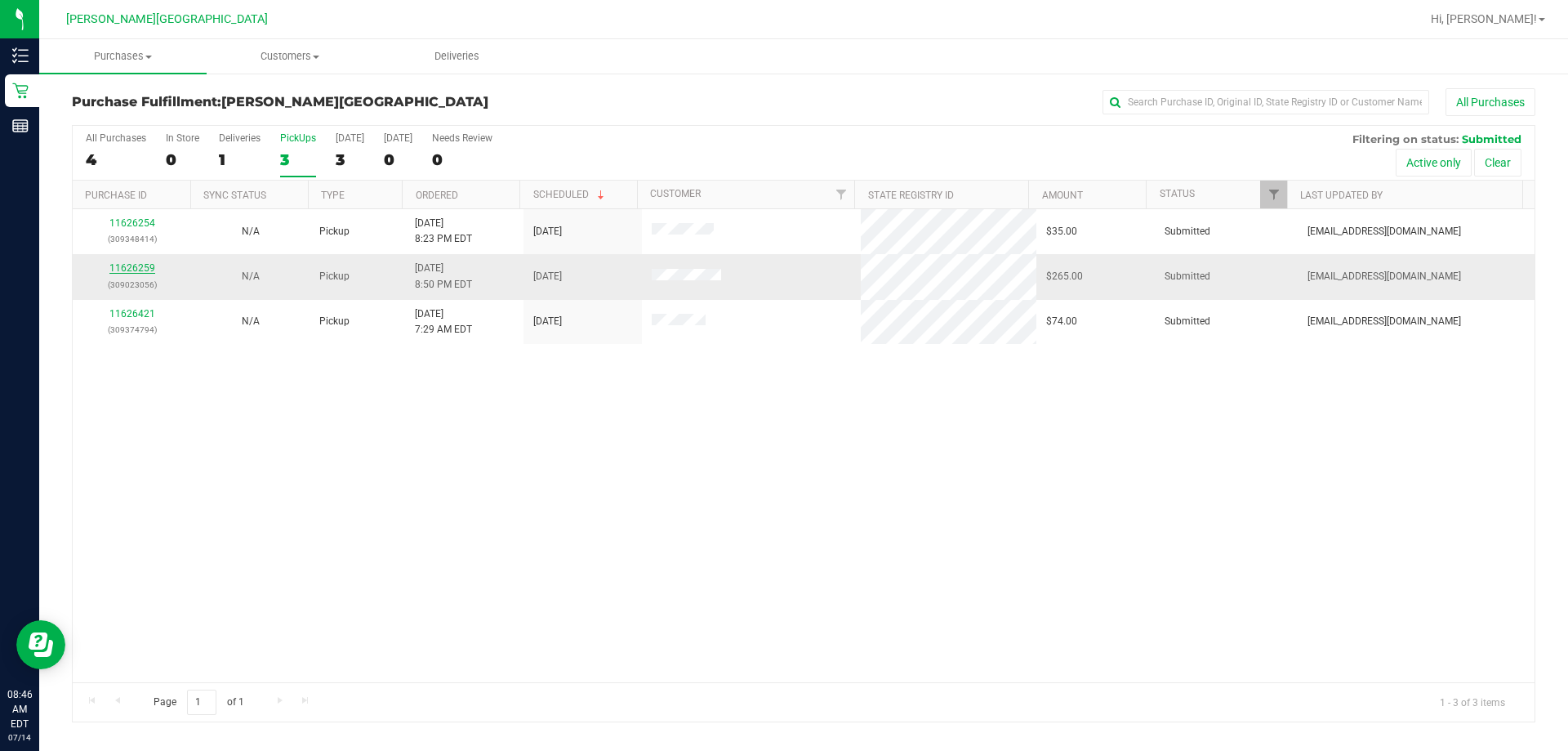 click on "11626259" at bounding box center (132, 268) 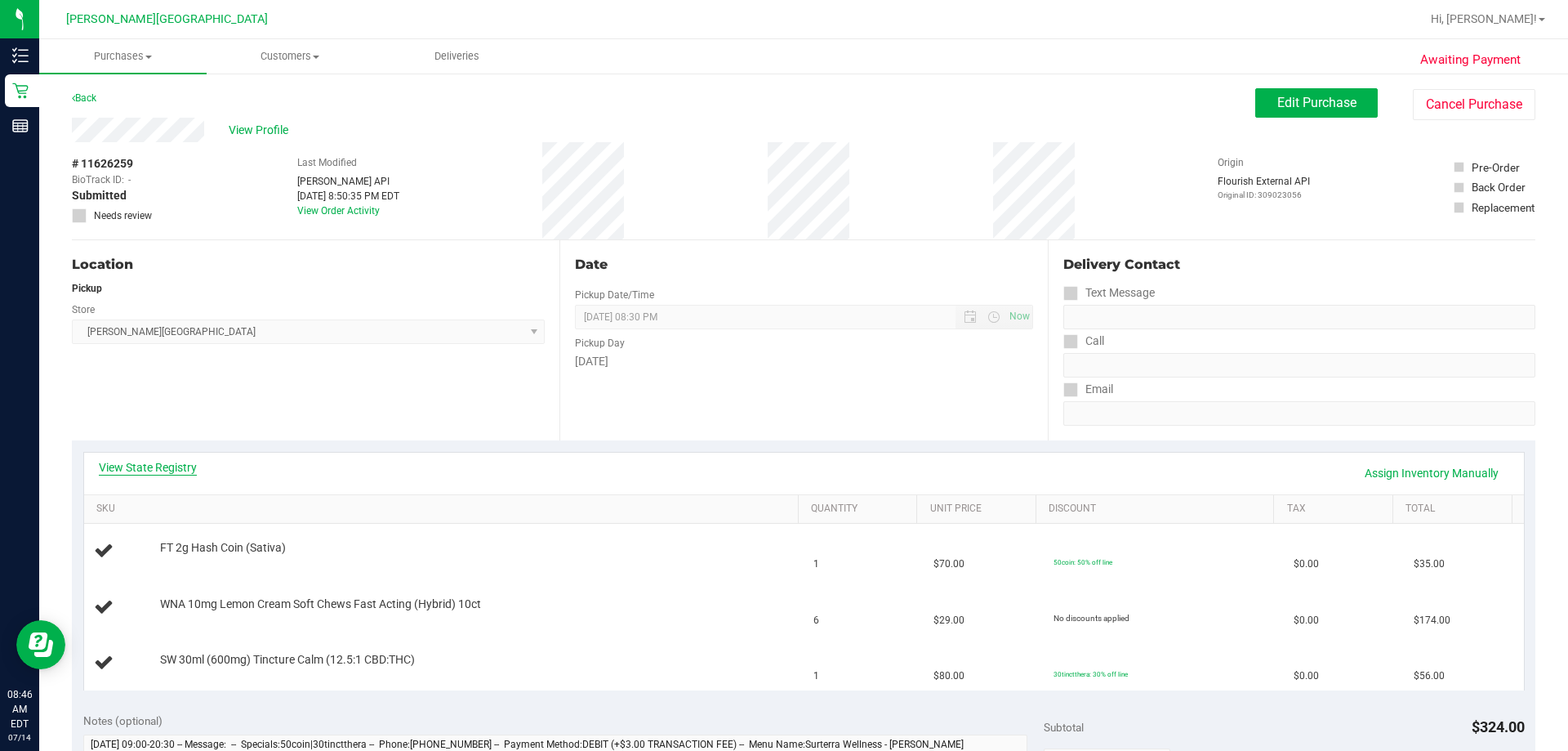 click on "View State Registry" at bounding box center (148, 467) 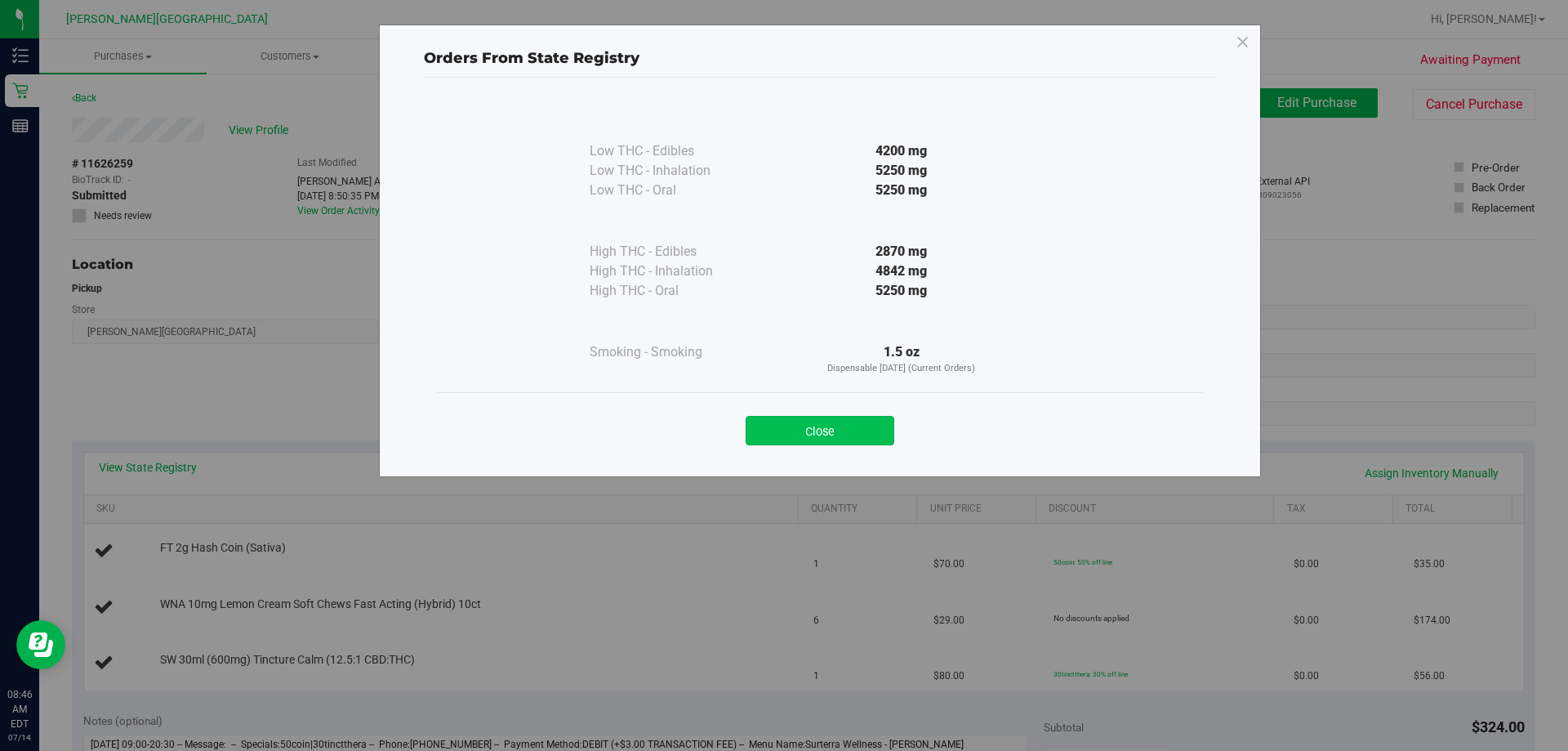 click on "Close" at bounding box center [820, 431] 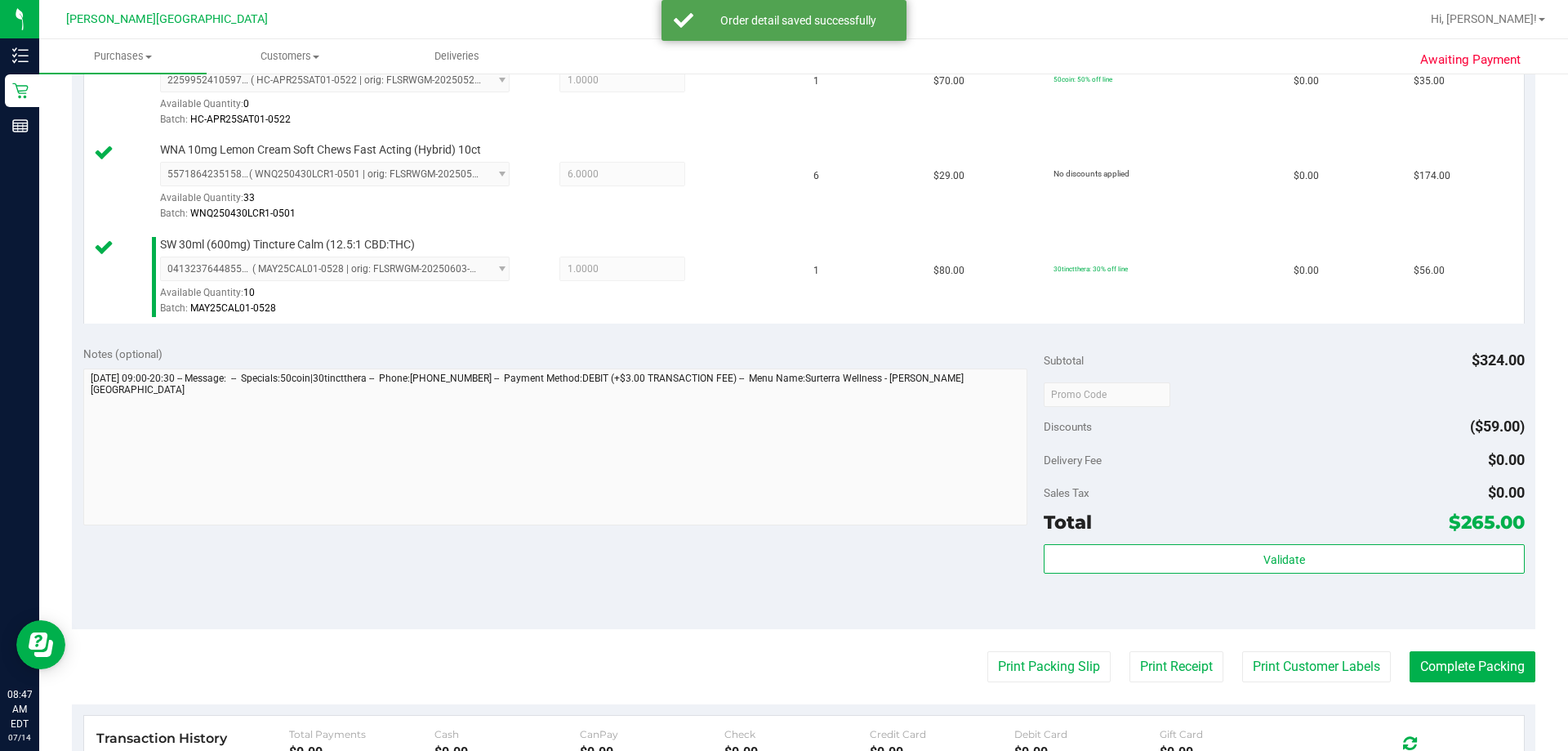 scroll, scrollTop: 490, scrollLeft: 0, axis: vertical 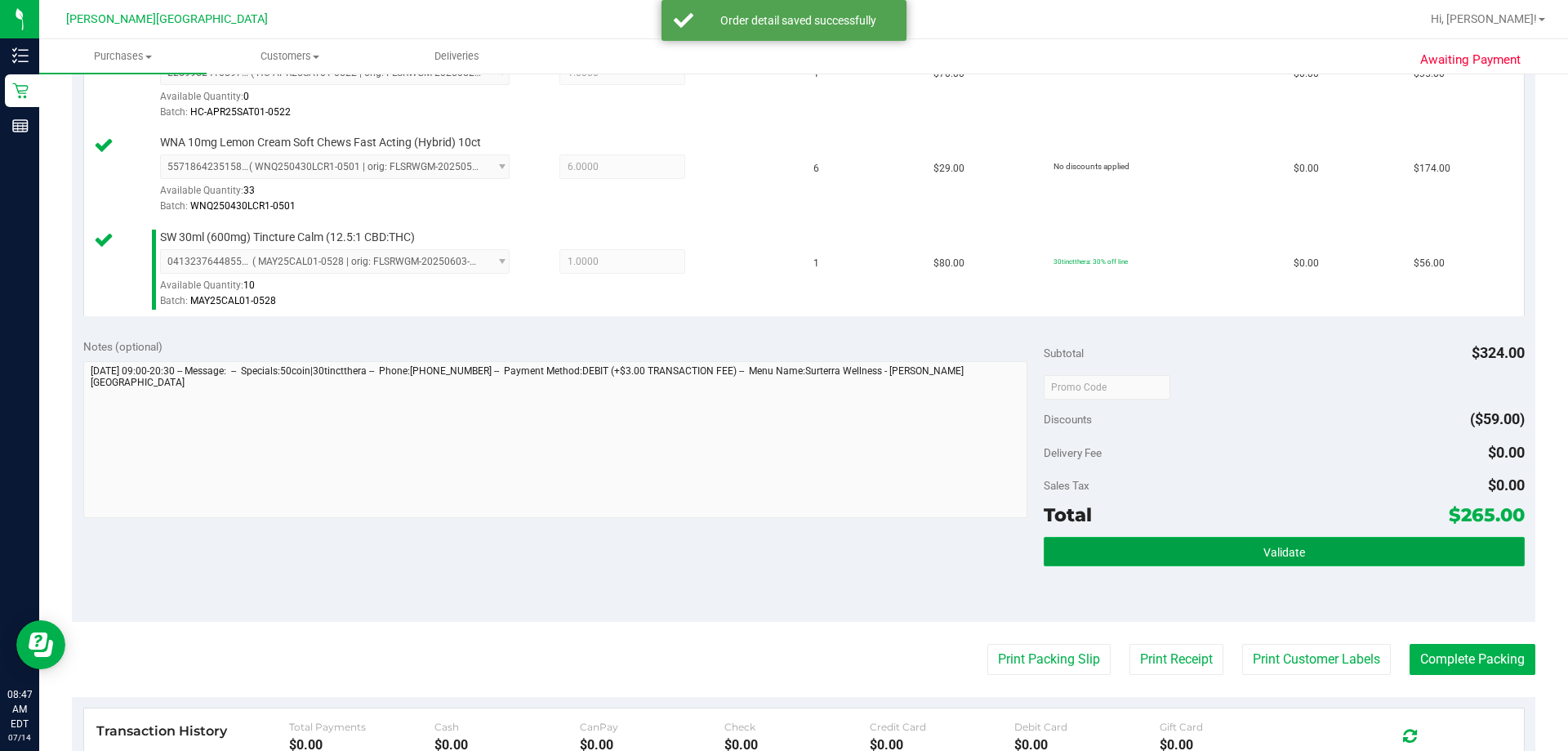 click on "Validate" at bounding box center (1284, 552) 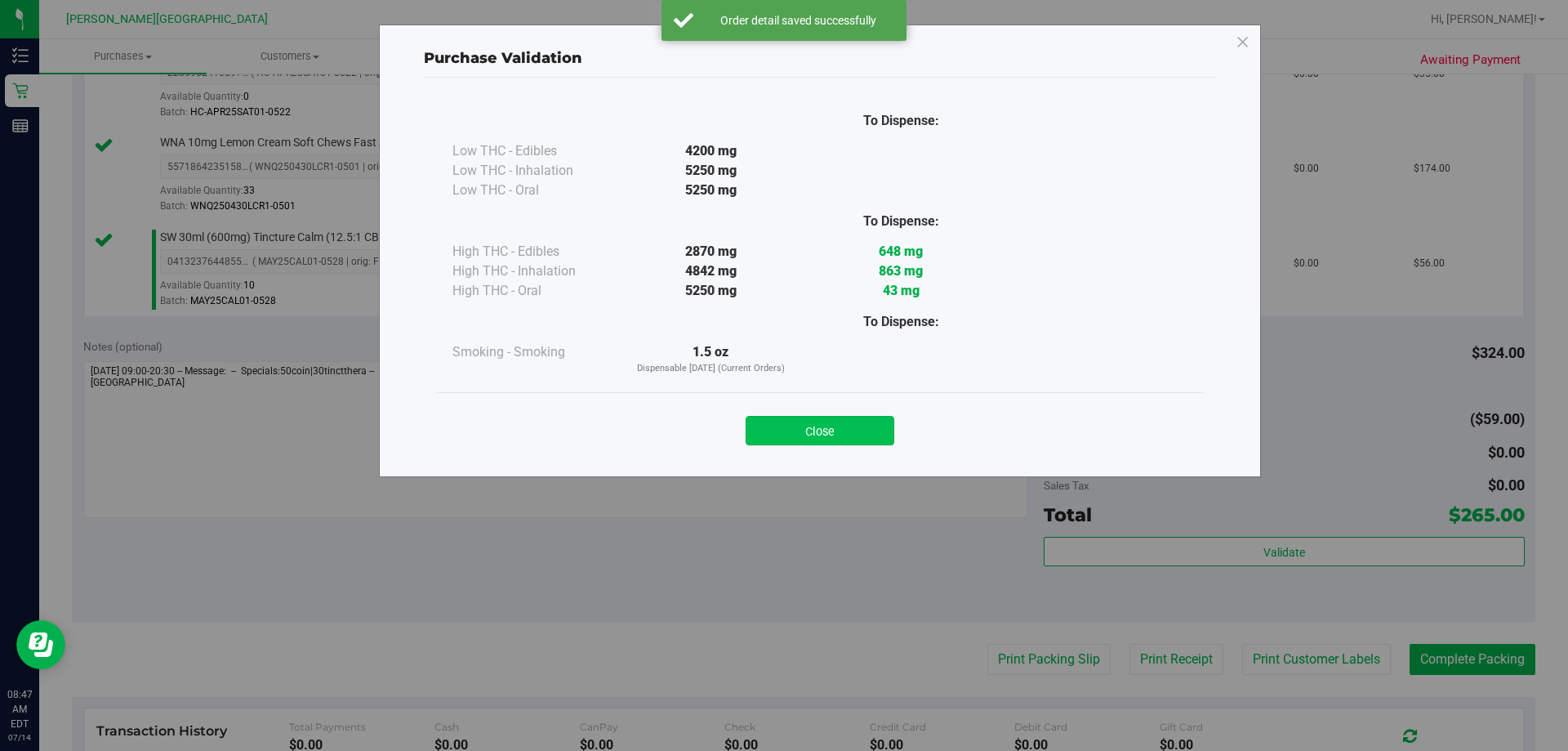 click on "Close" at bounding box center (820, 431) 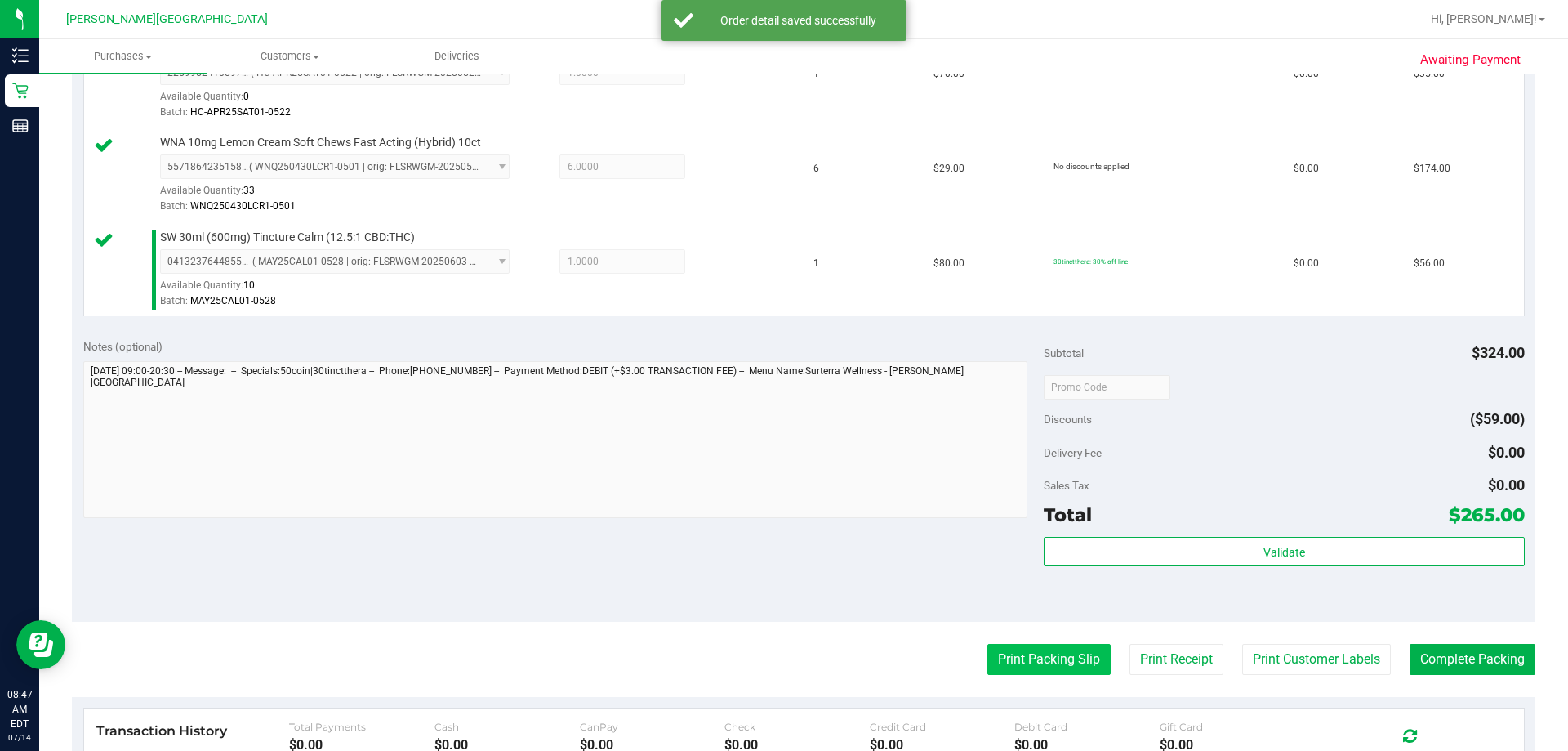 click on "Print Packing Slip" at bounding box center [1049, 659] 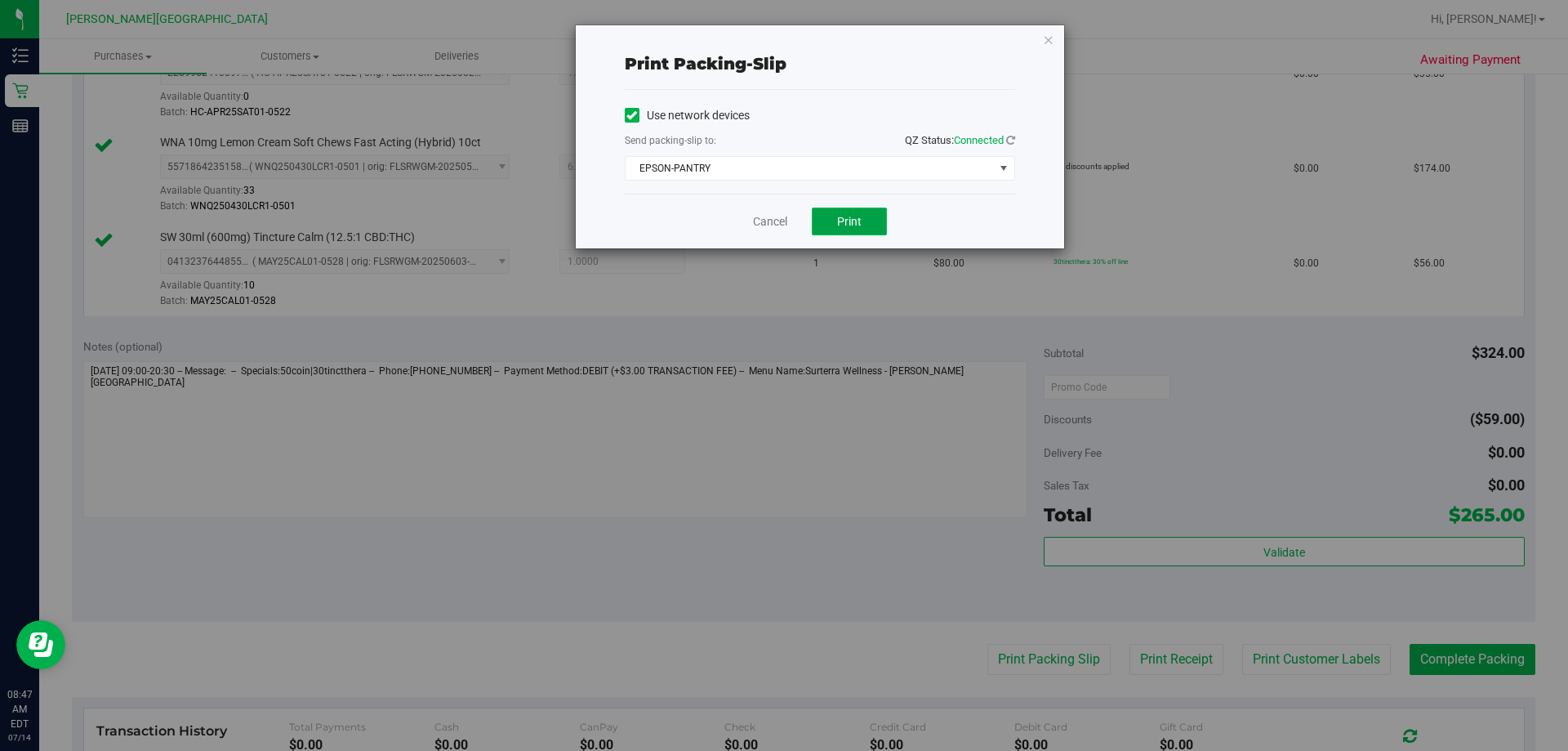 click on "Print" at bounding box center [849, 221] 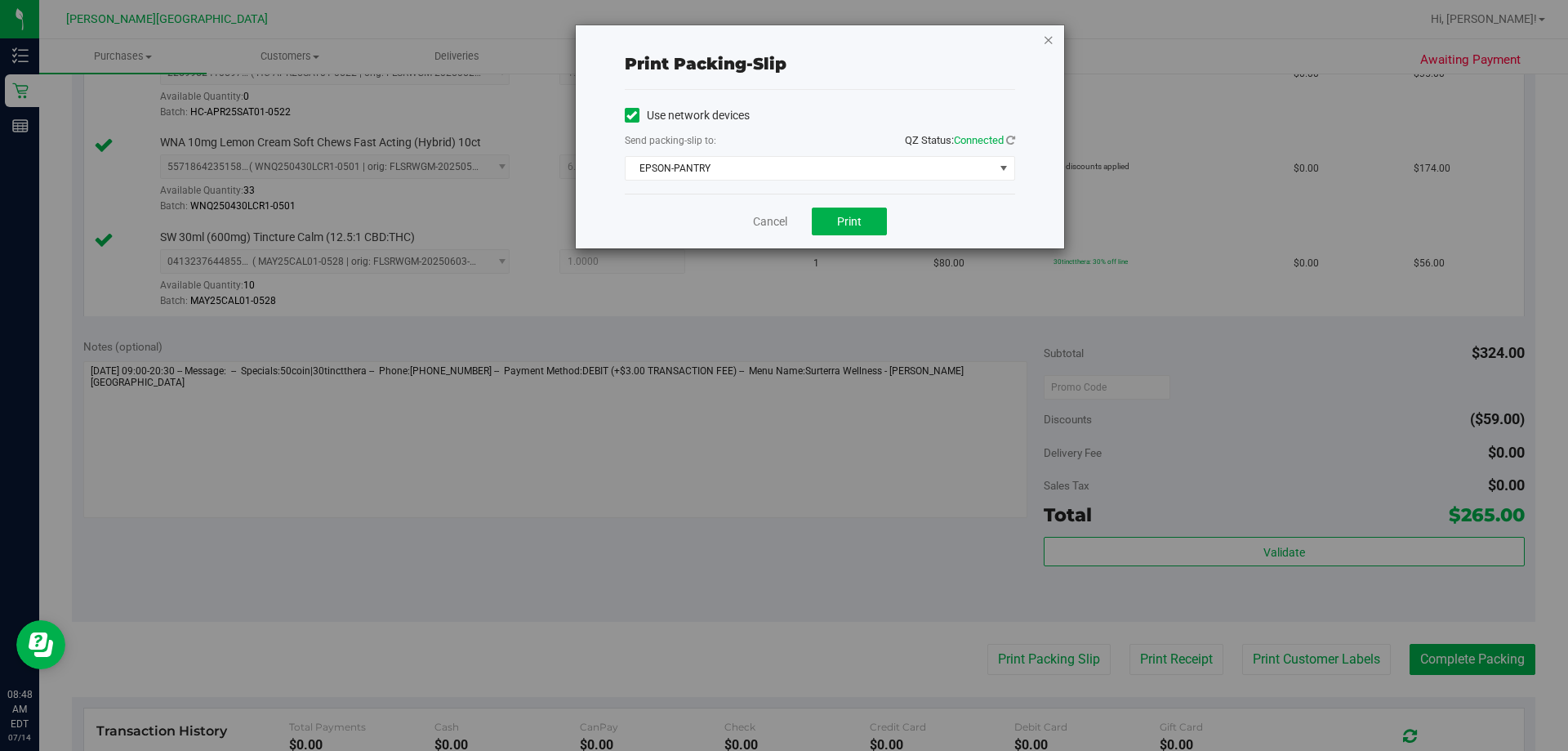 click at bounding box center (1049, 39) 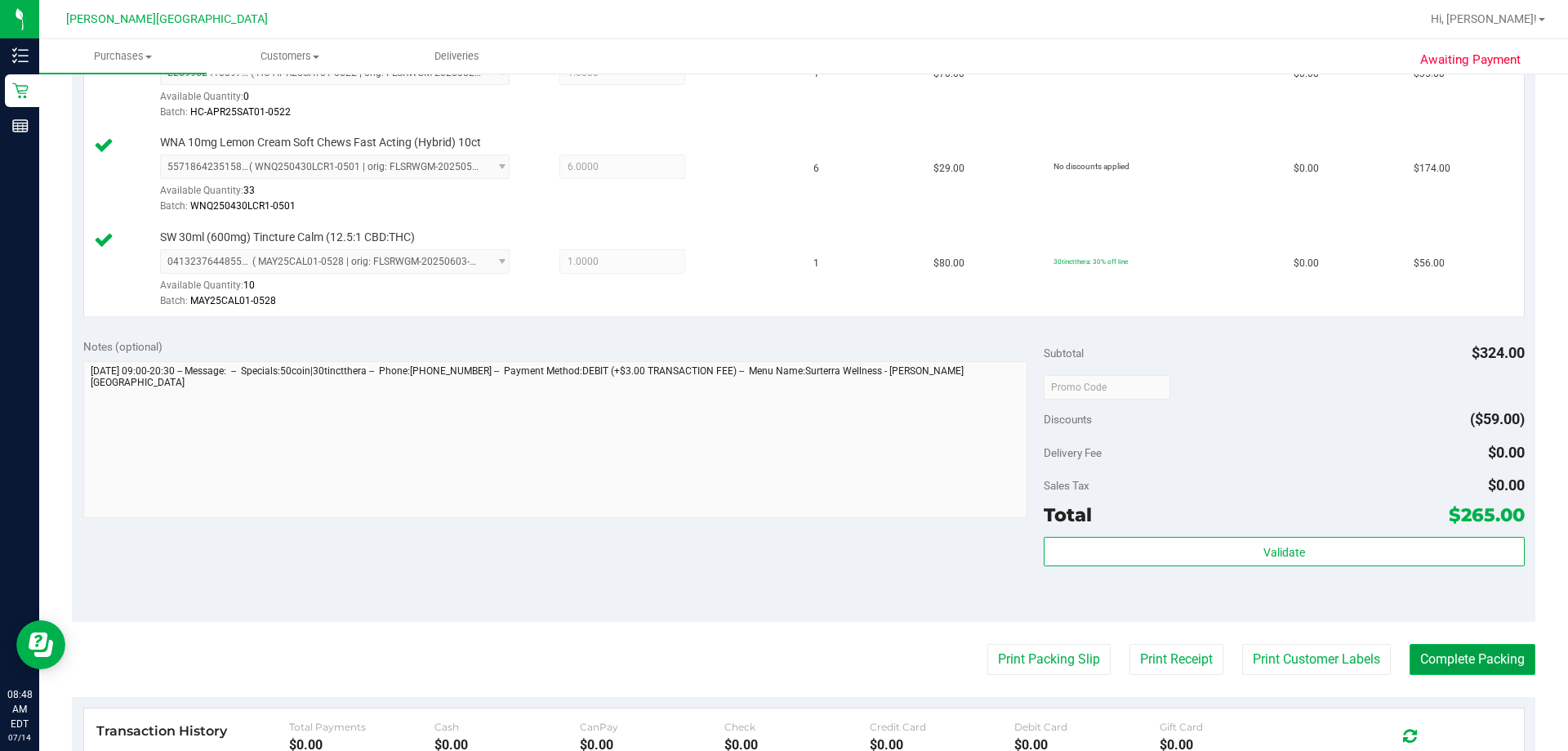 click on "Complete Packing" at bounding box center [1472, 659] 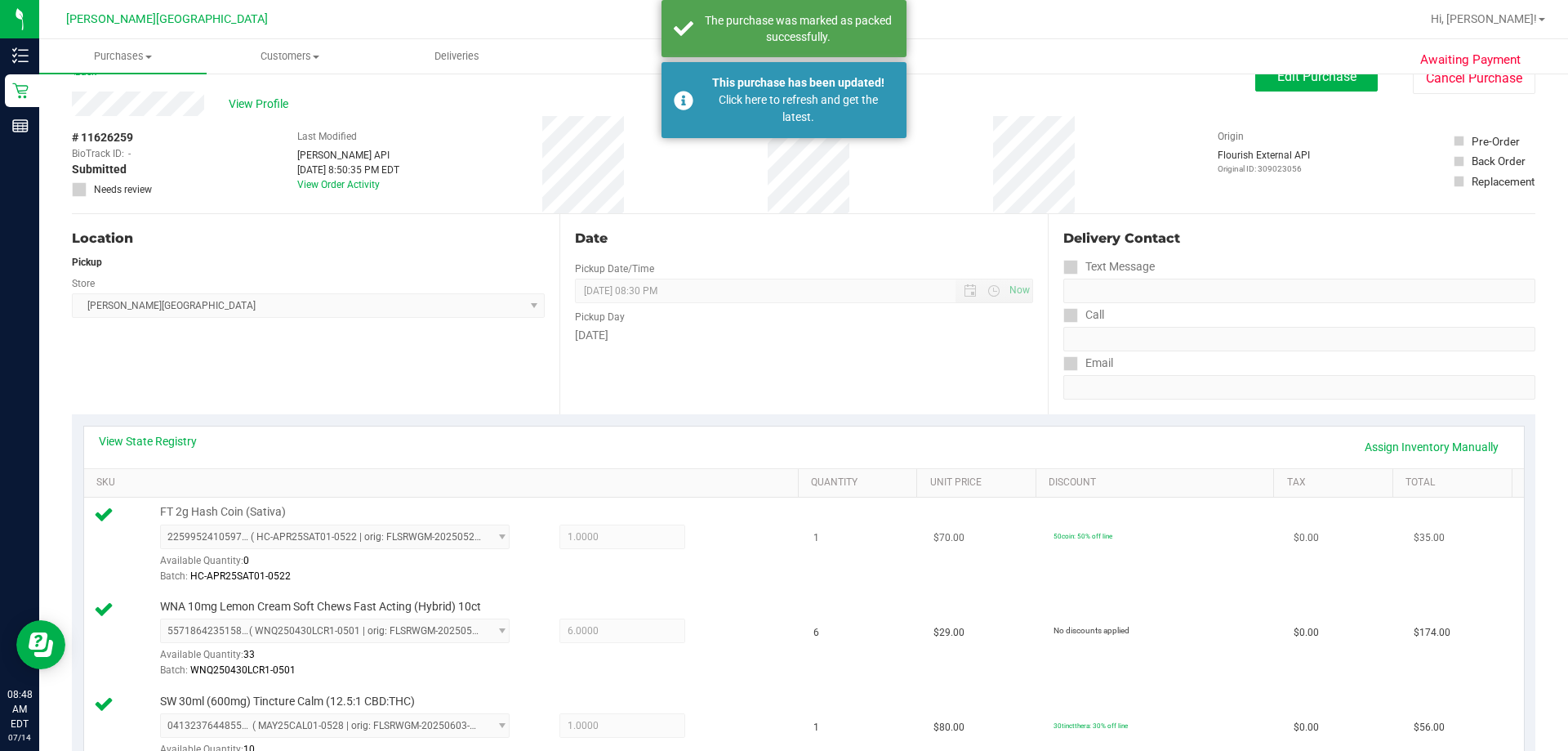 scroll, scrollTop: 0, scrollLeft: 0, axis: both 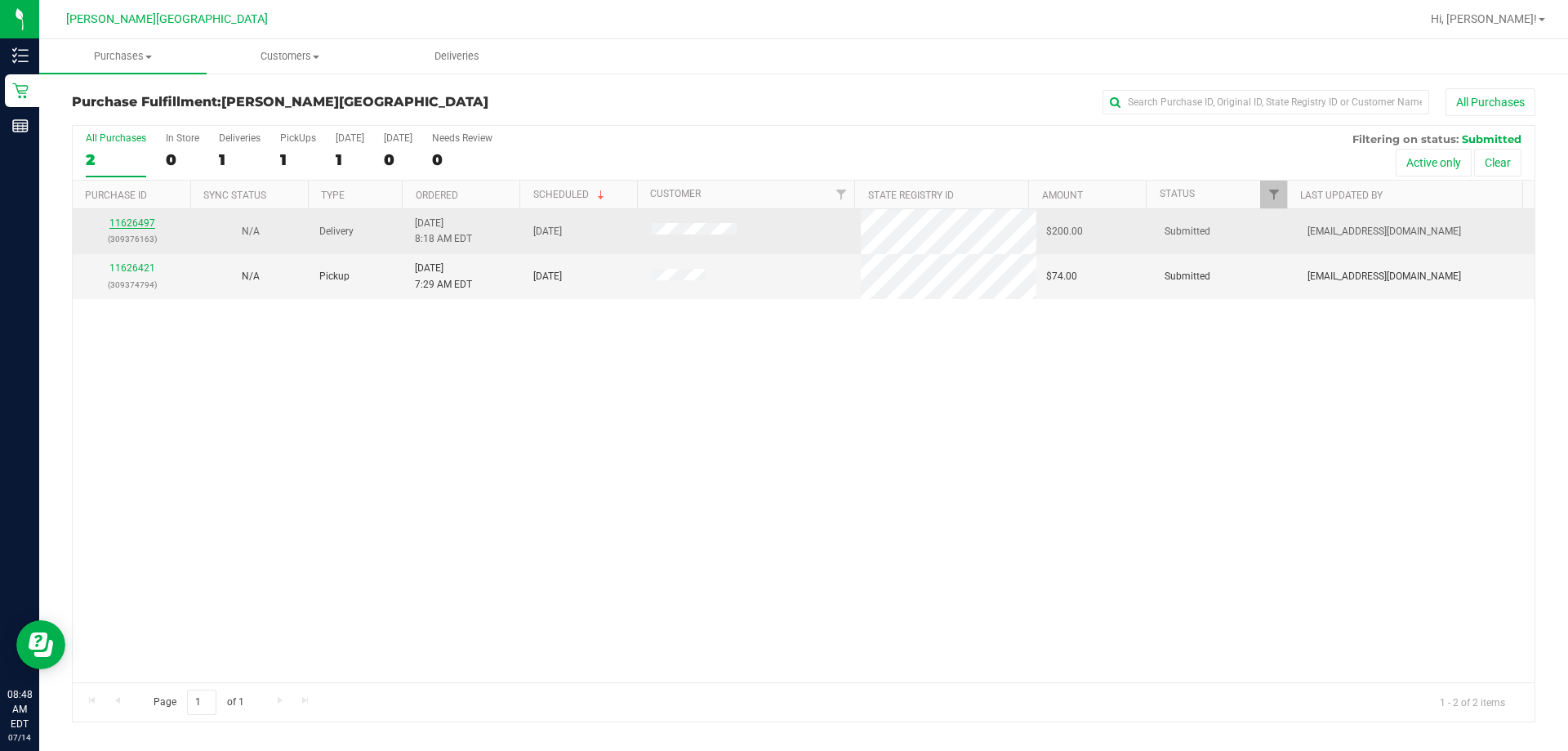click on "11626497" at bounding box center (132, 223) 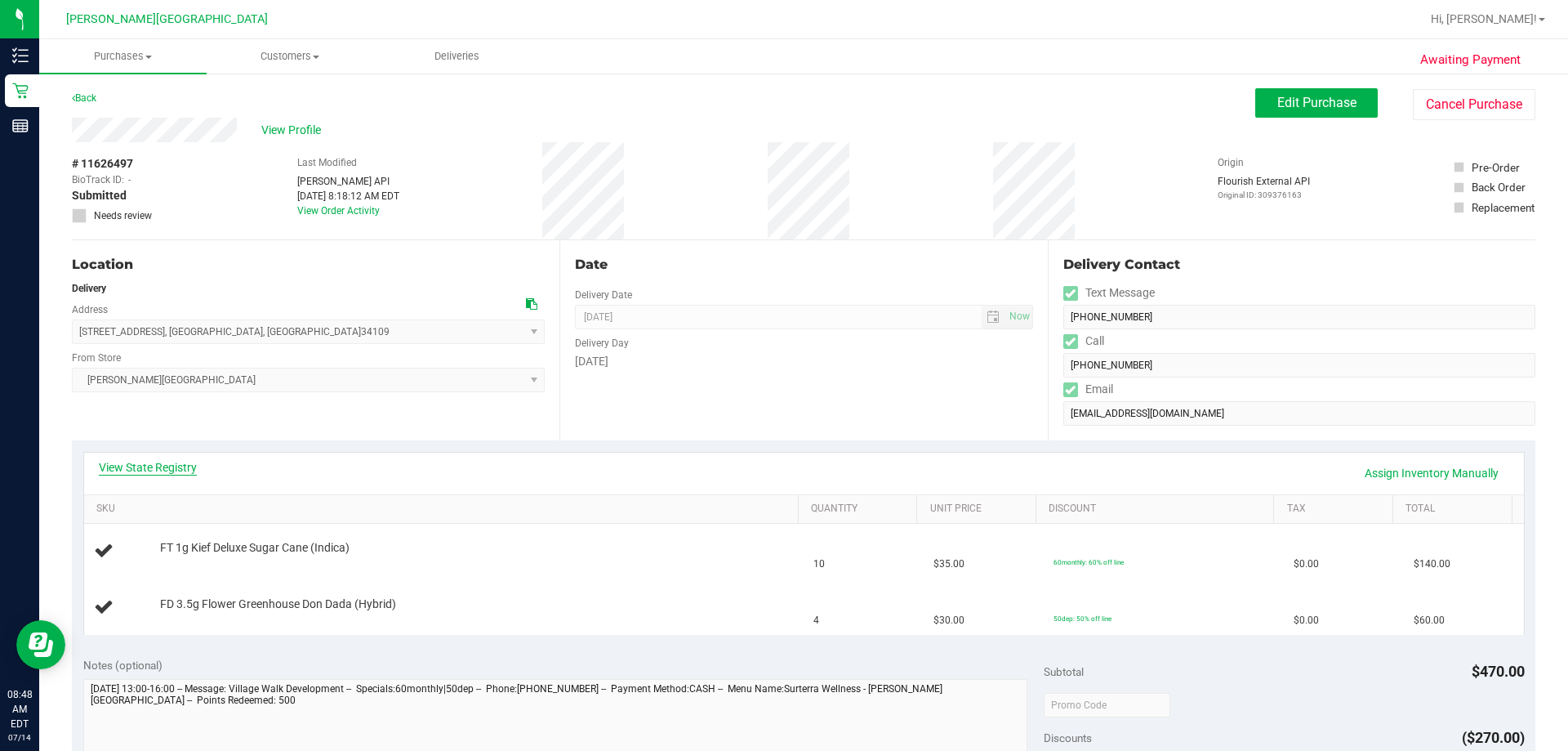 click on "View State Registry" at bounding box center (148, 467) 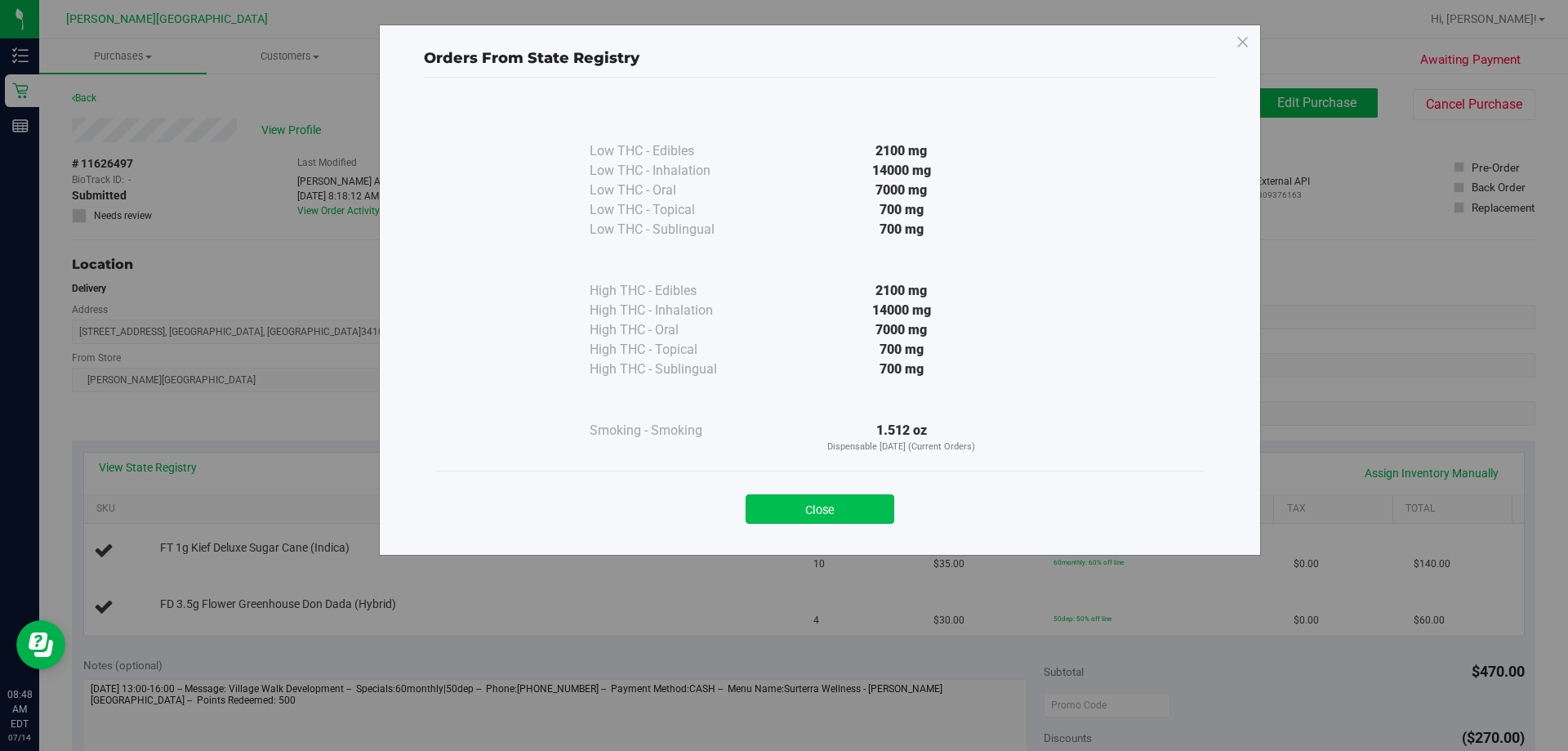 click on "Close" at bounding box center [820, 509] 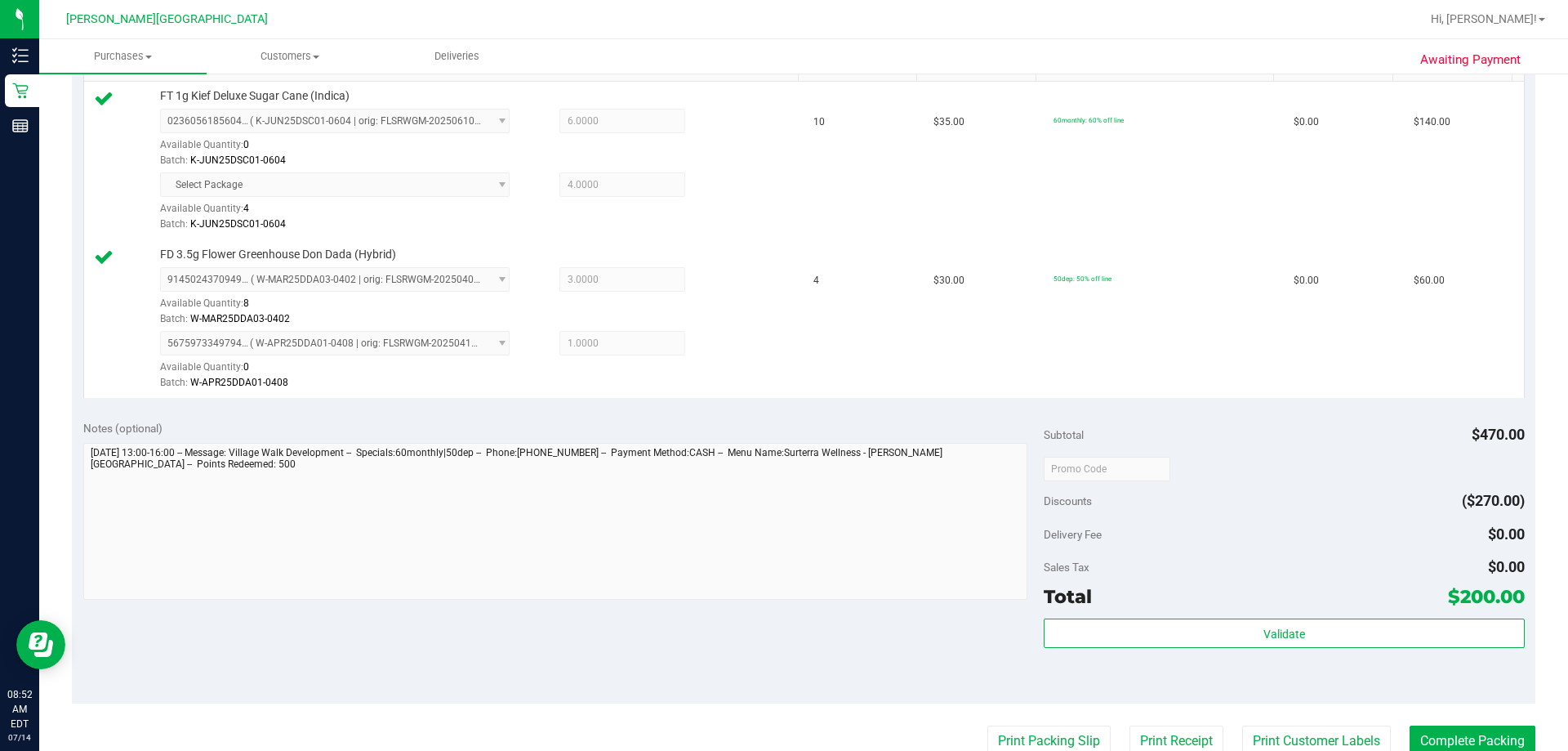 scroll, scrollTop: 654, scrollLeft: 0, axis: vertical 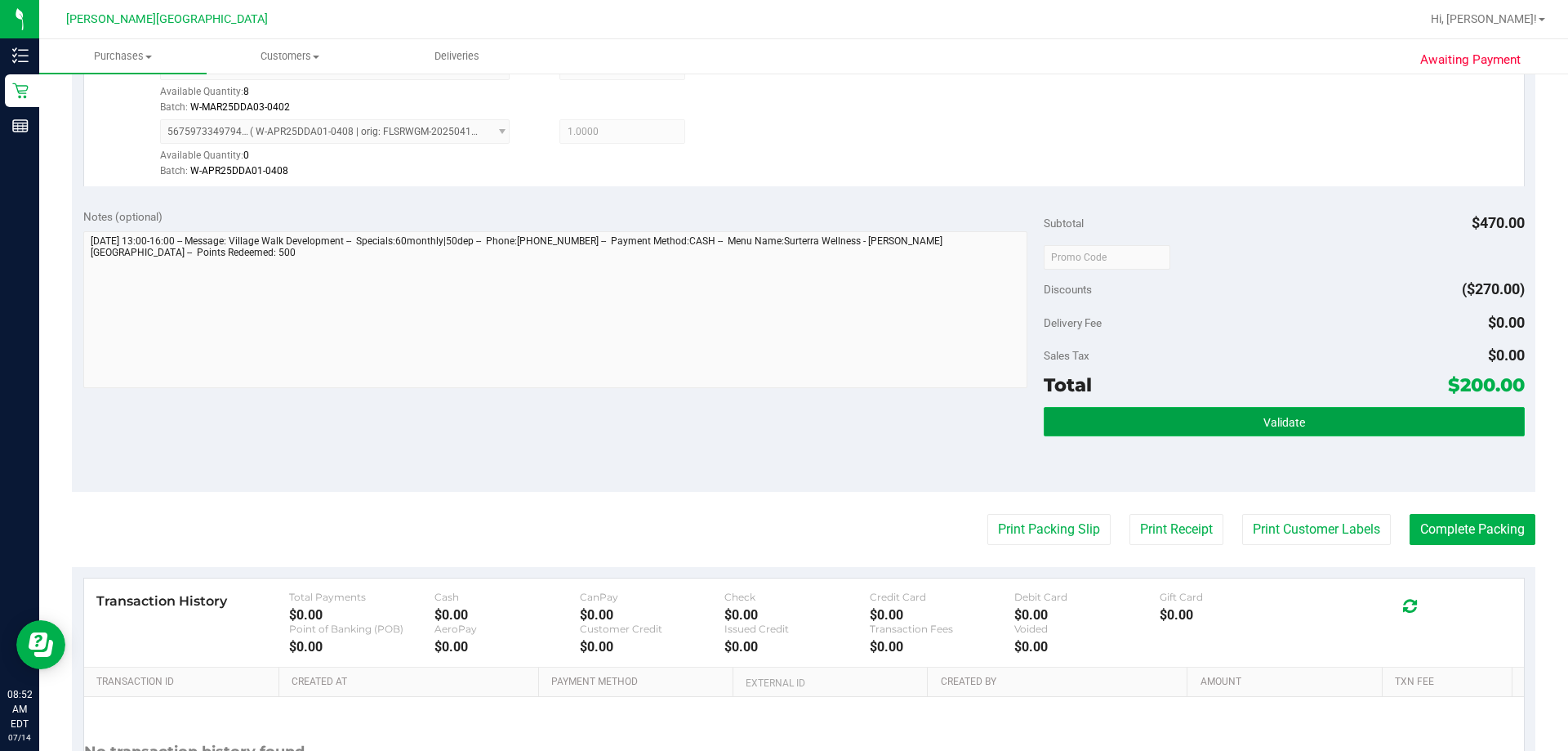click on "Validate" at bounding box center [1284, 422] 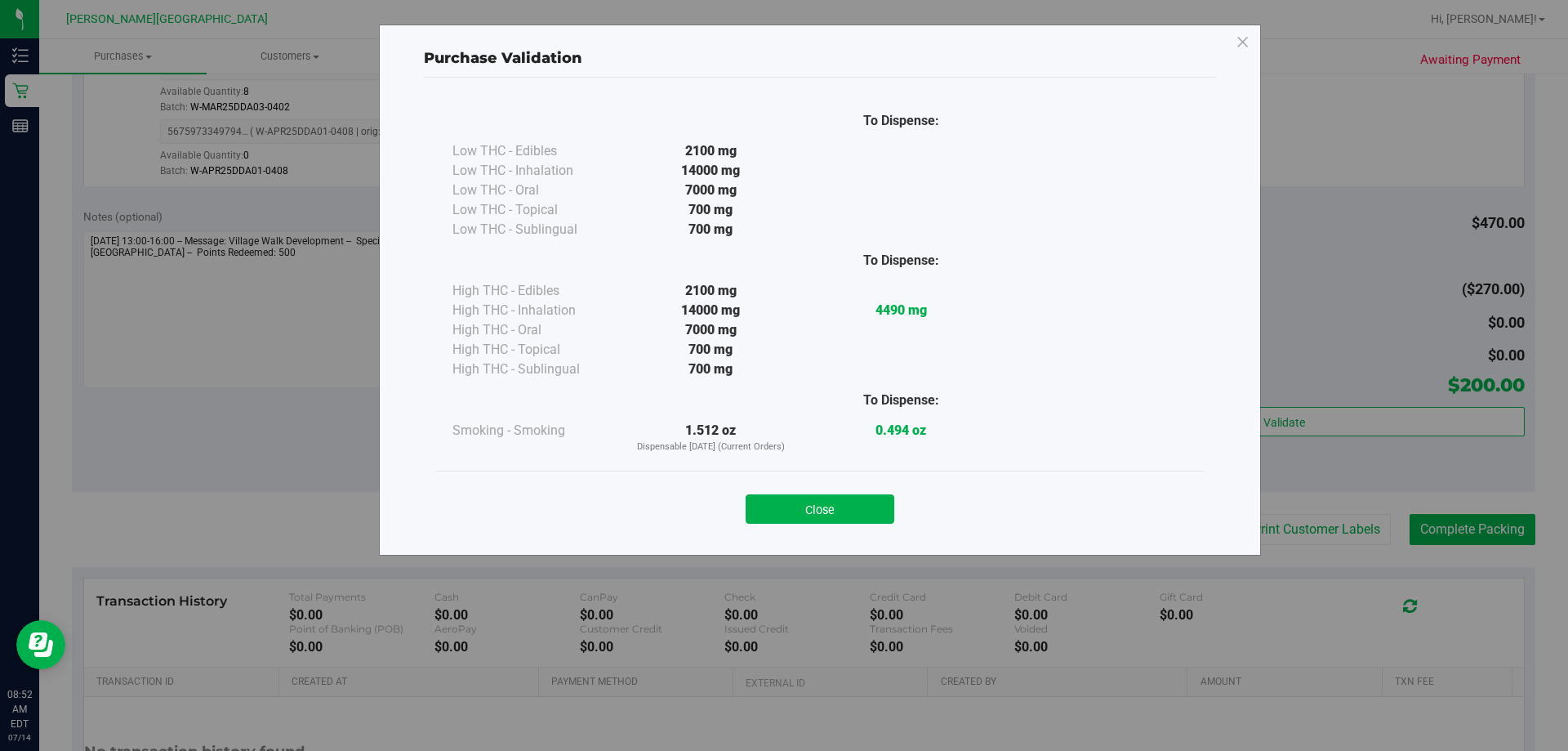 drag, startPoint x: 826, startPoint y: 510, endPoint x: 839, endPoint y: 510, distance: 13 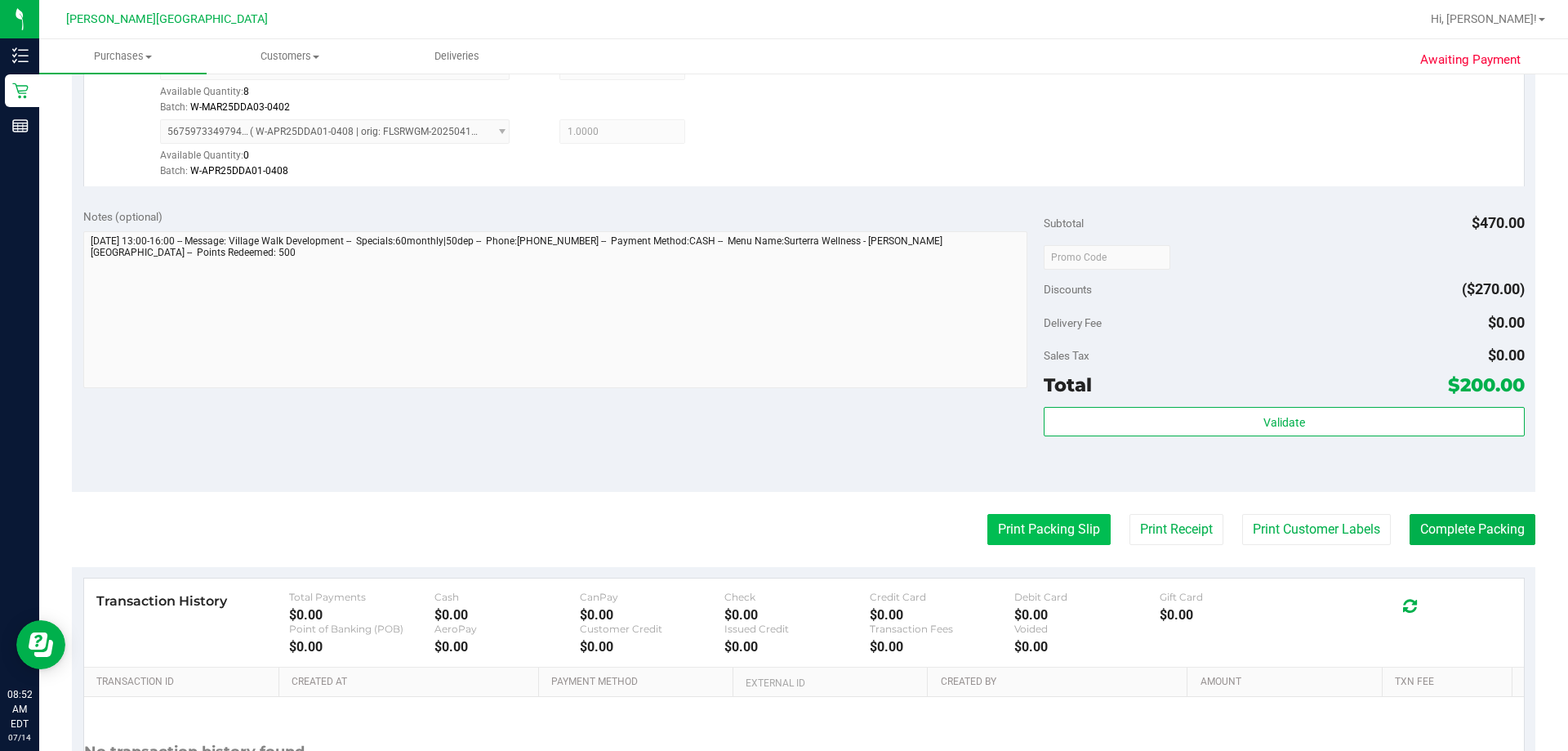 click on "Print Packing Slip" at bounding box center [1049, 530] 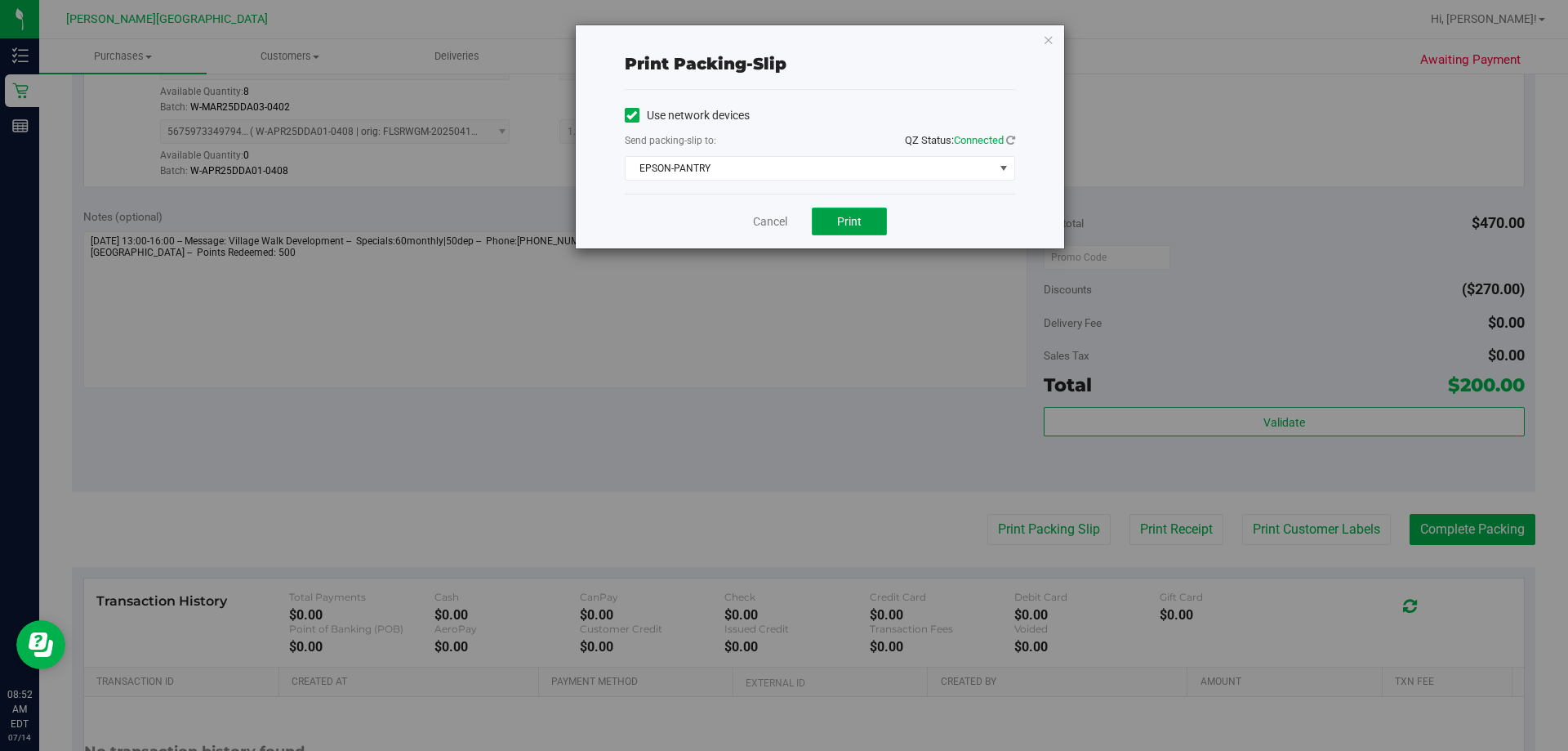 click on "Print" at bounding box center (849, 221) 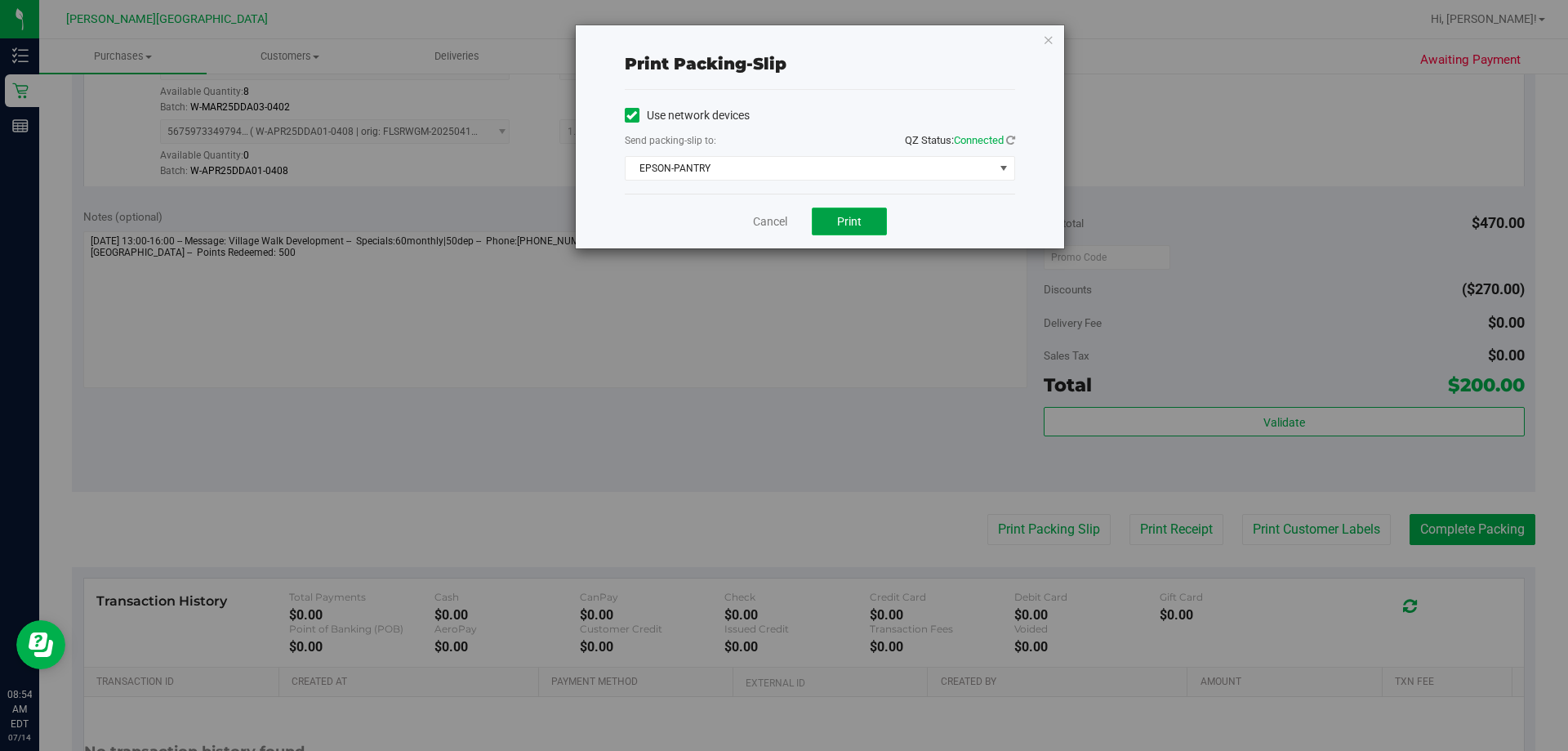 click on "Print" at bounding box center [849, 221] 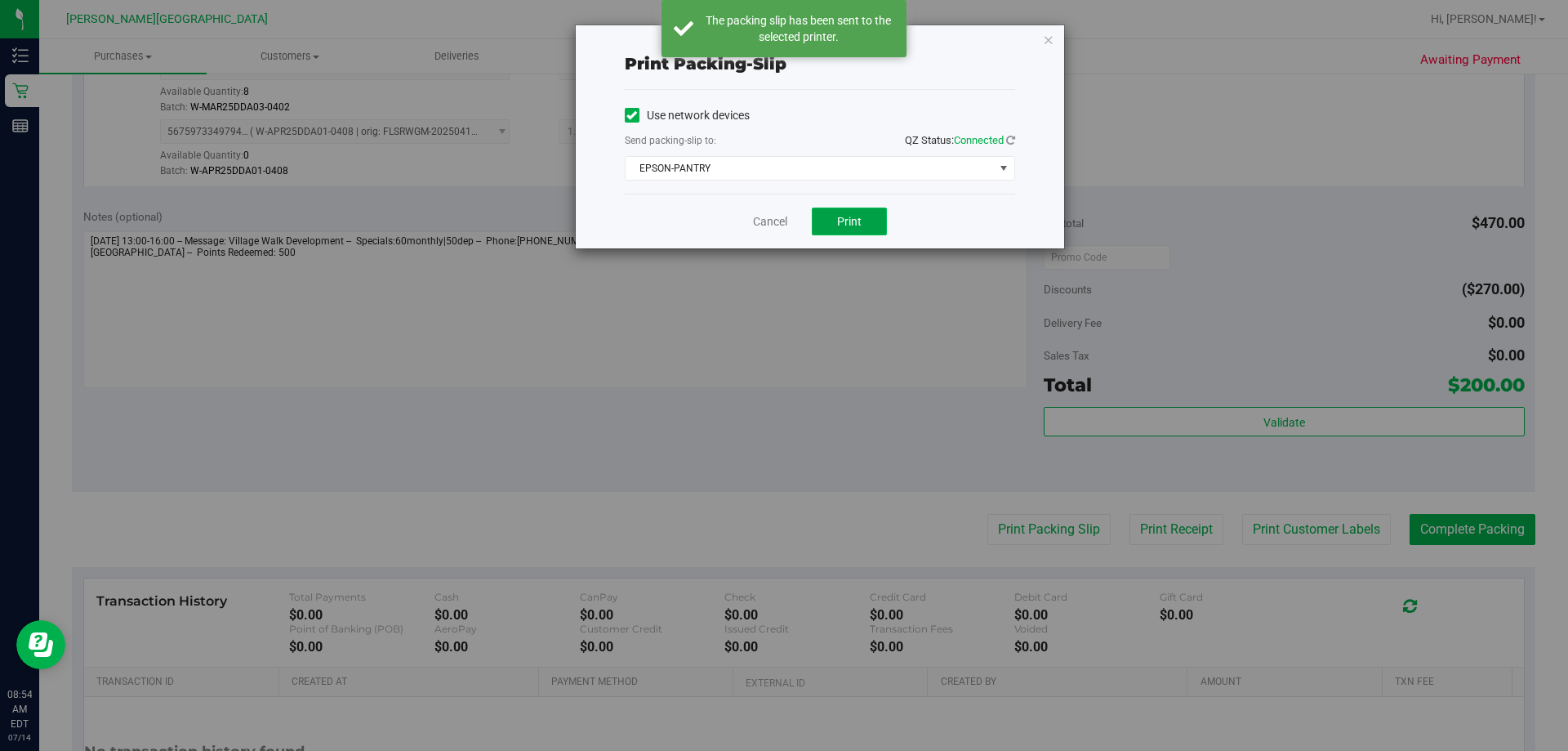 click on "Print" at bounding box center [849, 221] 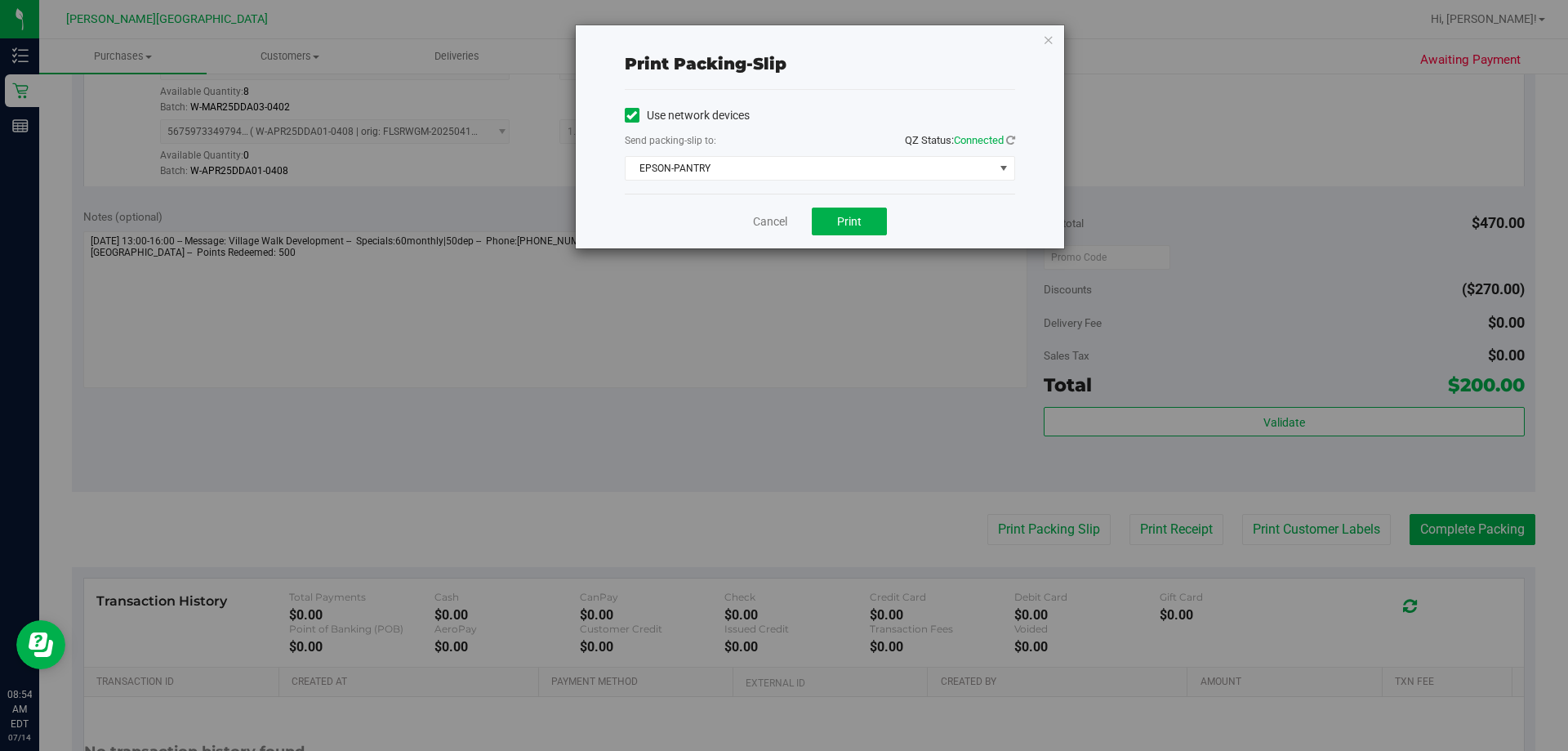 drag, startPoint x: 1045, startPoint y: 42, endPoint x: 1057, endPoint y: 129, distance: 87.82369 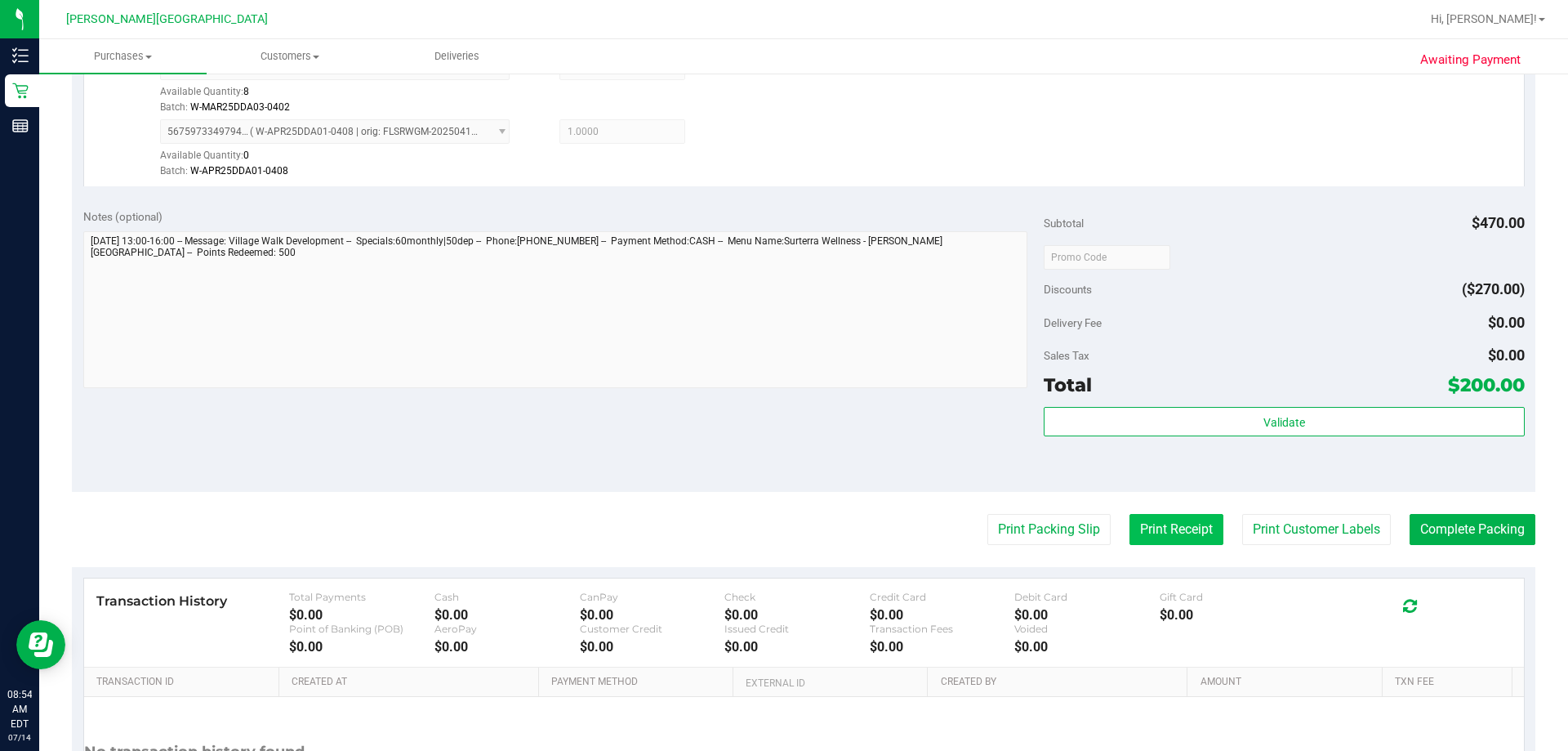 click on "Print Receipt" at bounding box center (1176, 530) 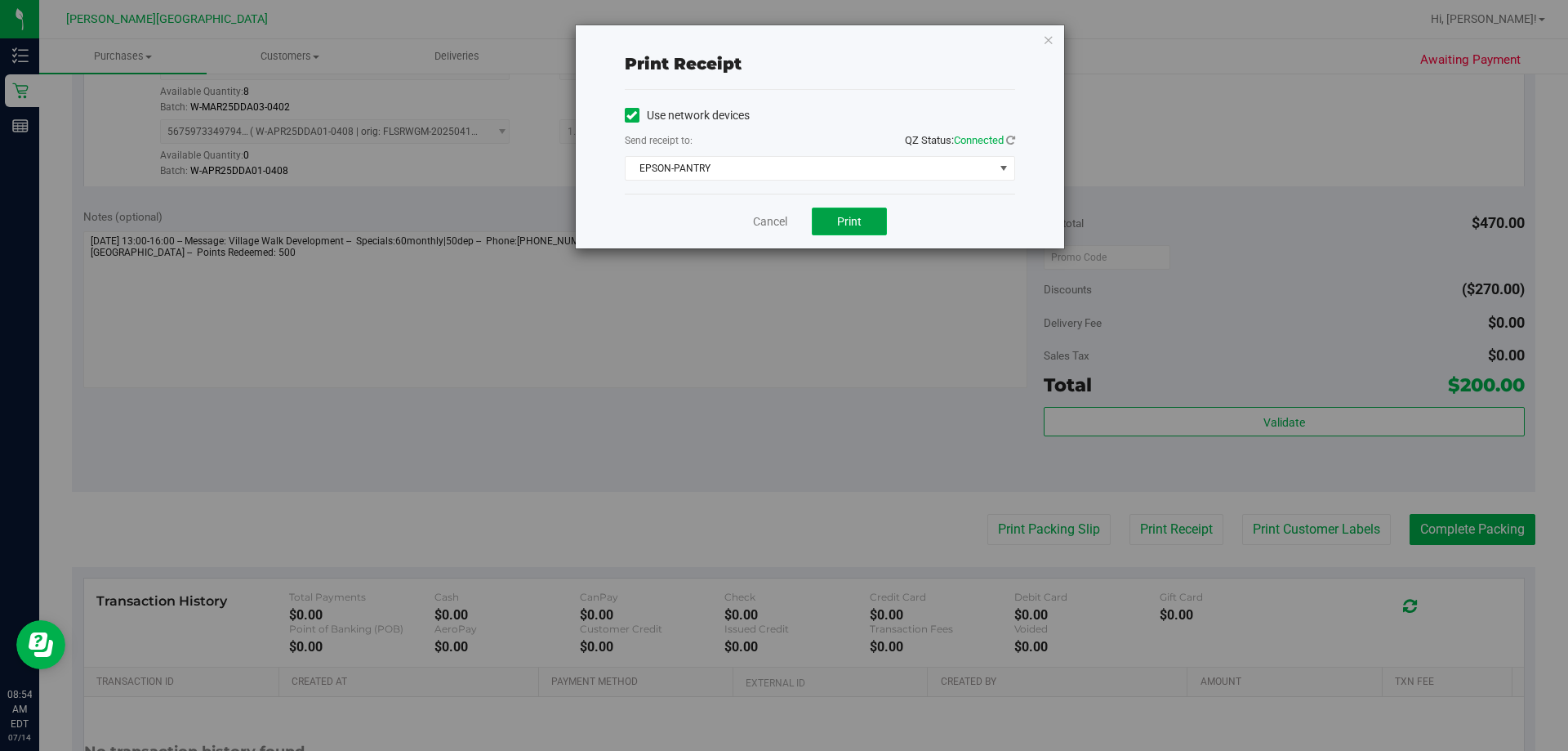 click on "Print" at bounding box center [849, 221] 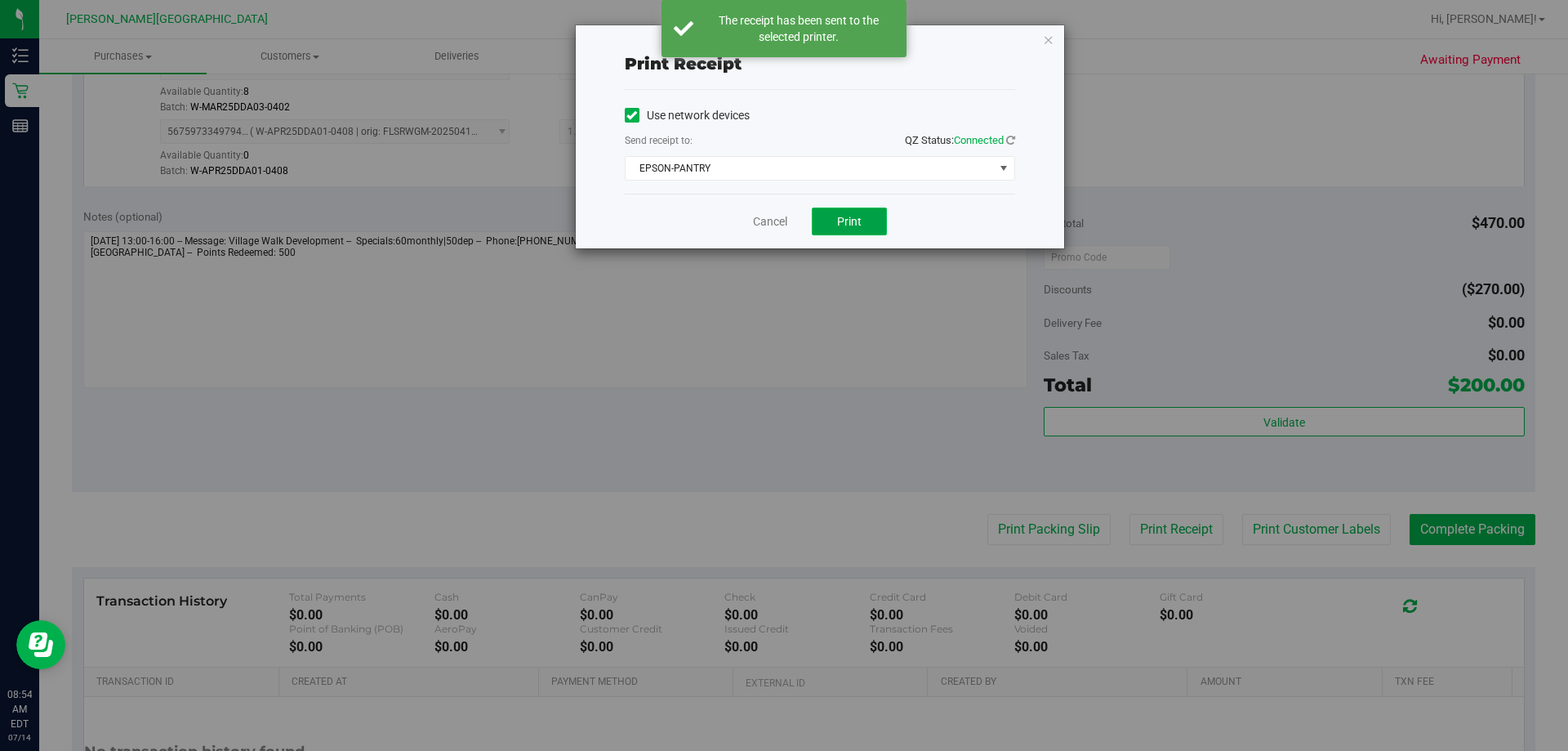 click on "Print" at bounding box center [849, 221] 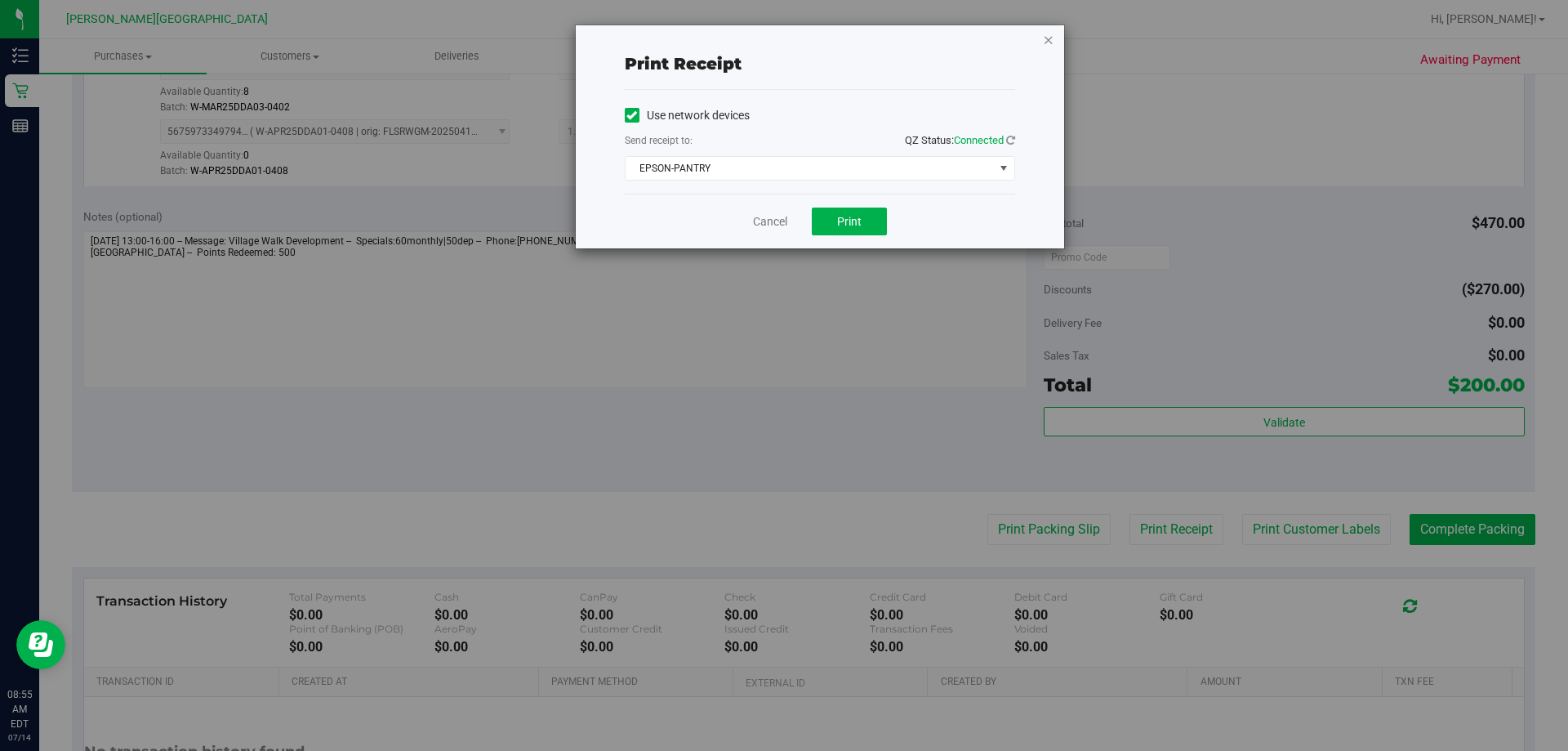 click at bounding box center (1049, 39) 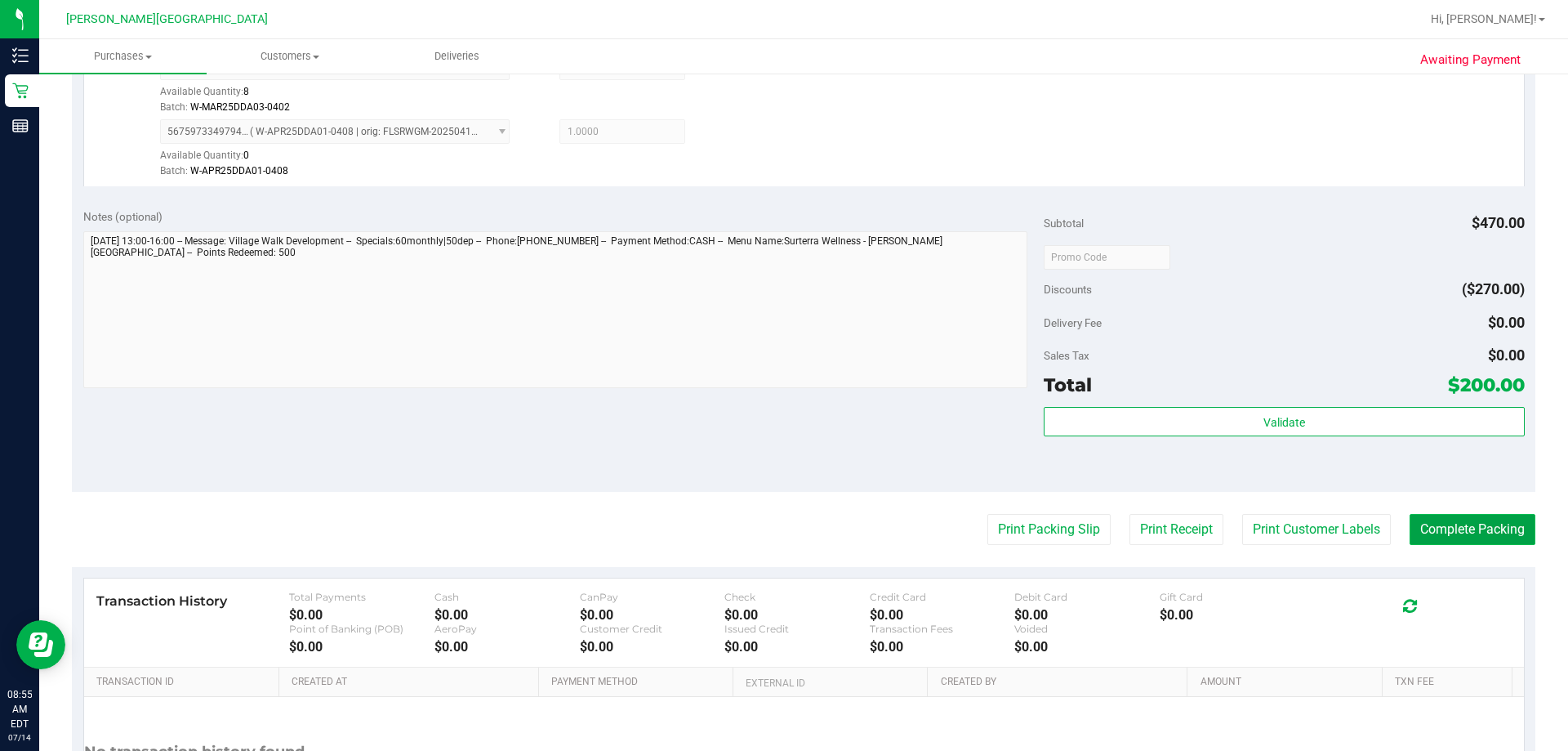 click on "Complete Packing" at bounding box center (1472, 530) 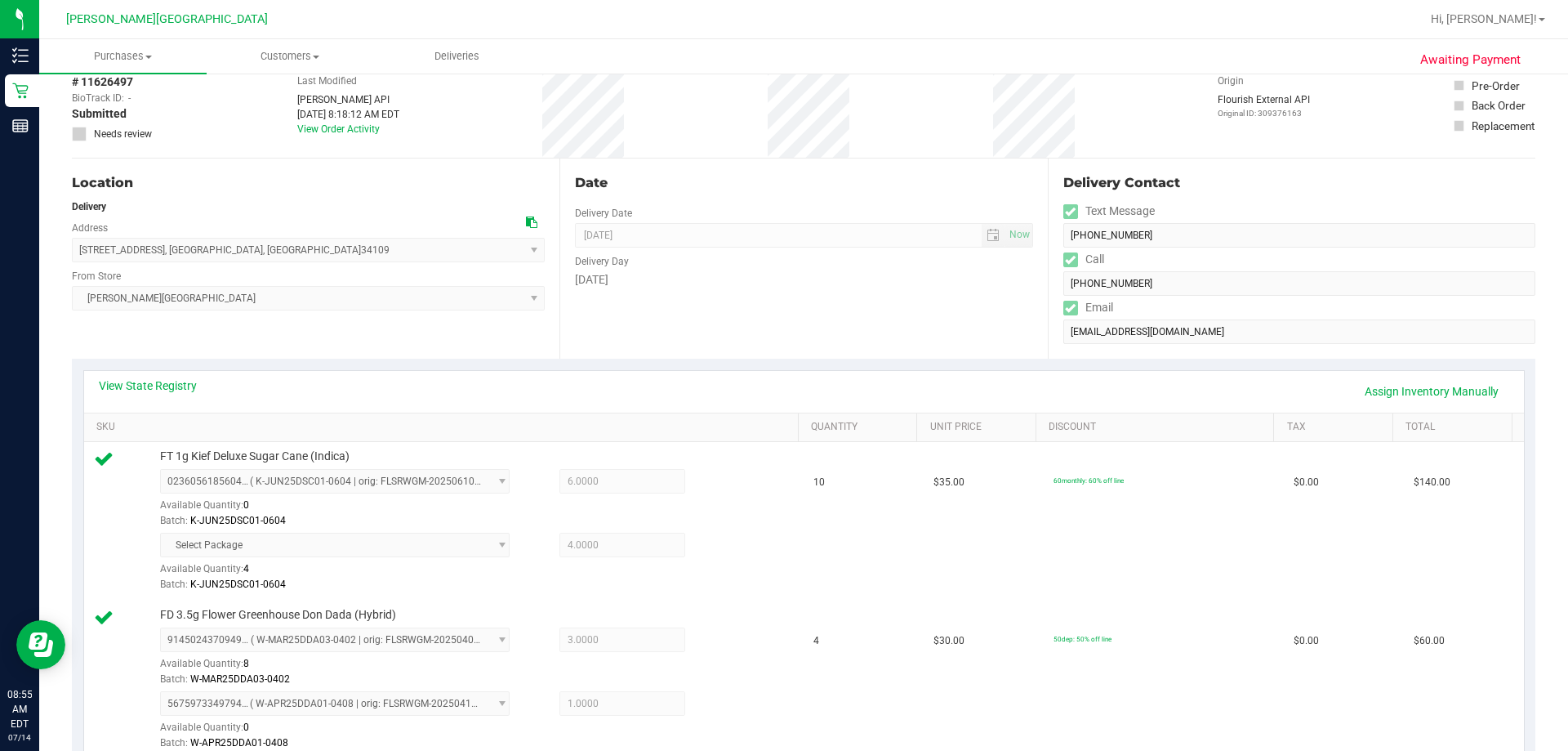 scroll, scrollTop: 0, scrollLeft: 0, axis: both 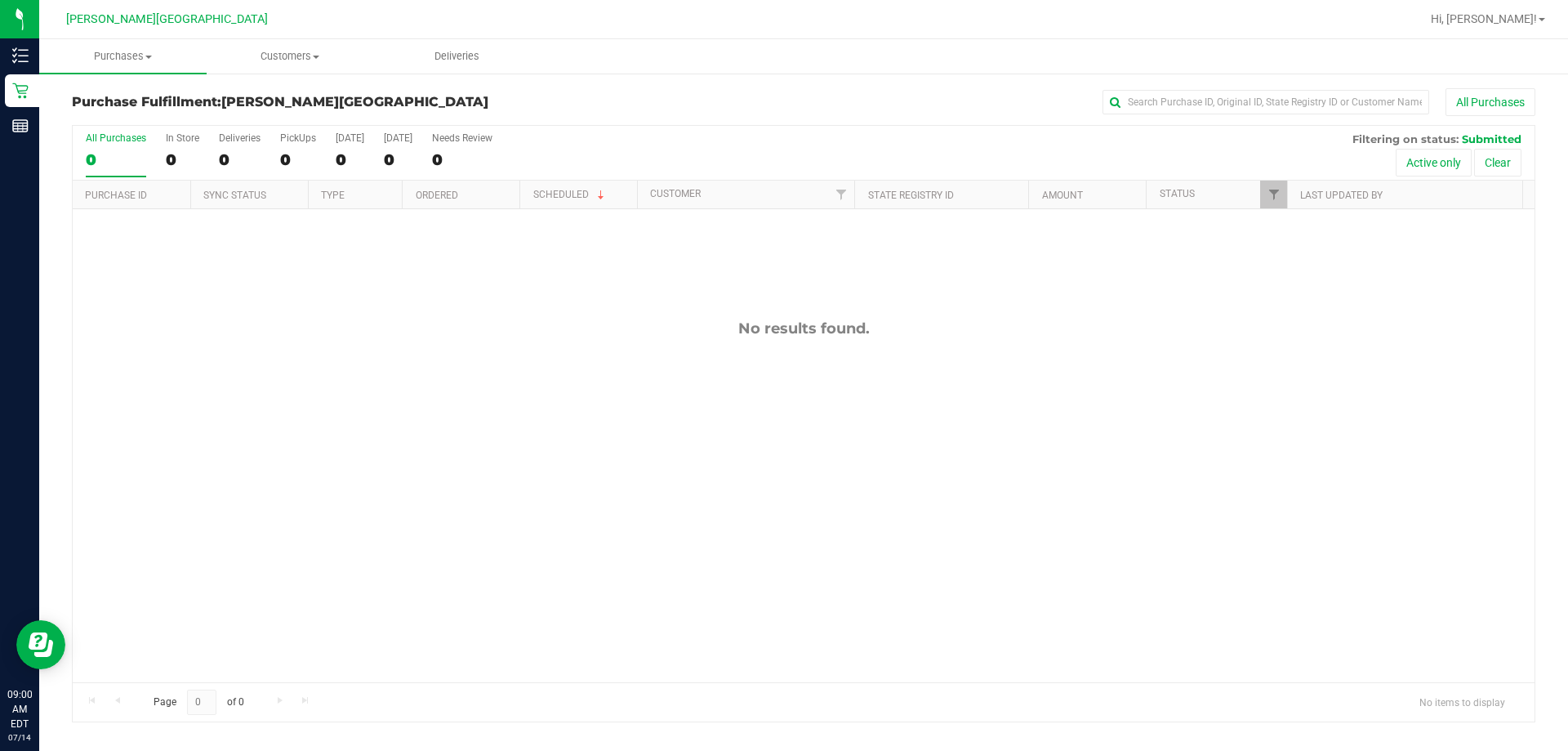 click on "No results found." at bounding box center [804, 501] 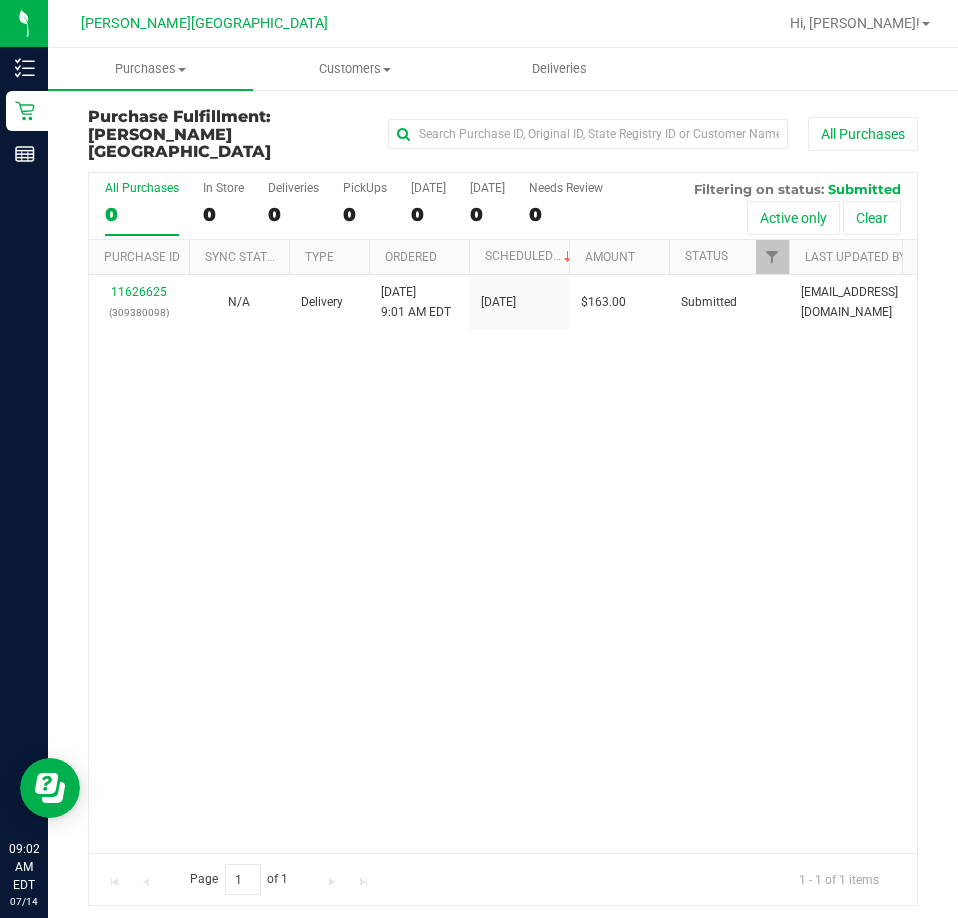 click on "11626625
(309380098)
N/A
Delivery [DATE] 9:01 AM EDT 7/14/2025
$163.00
Submitted [EMAIL_ADDRESS][DOMAIN_NAME]" at bounding box center [503, 564] 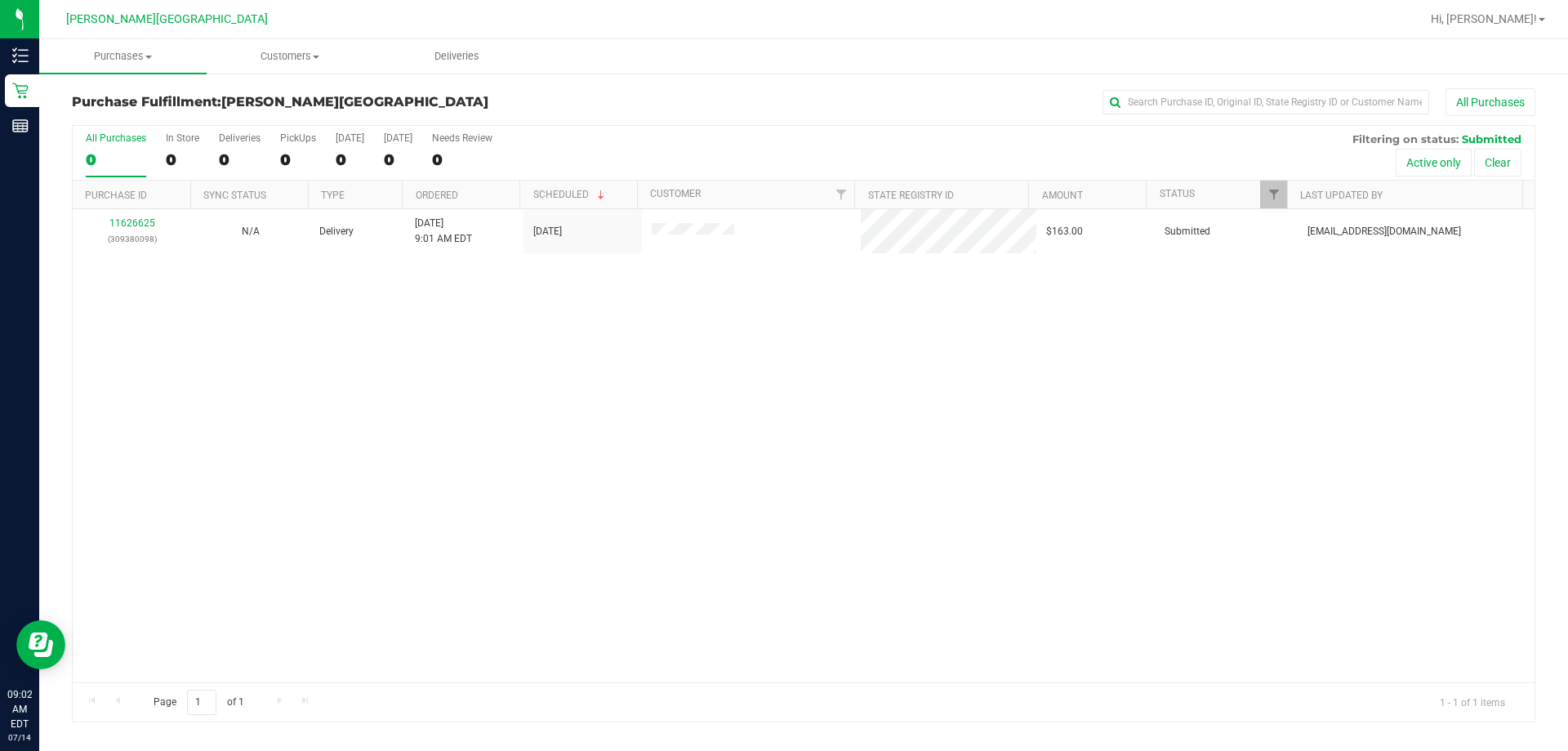 drag, startPoint x: 729, startPoint y: 514, endPoint x: 727, endPoint y: 461, distance: 53.03772 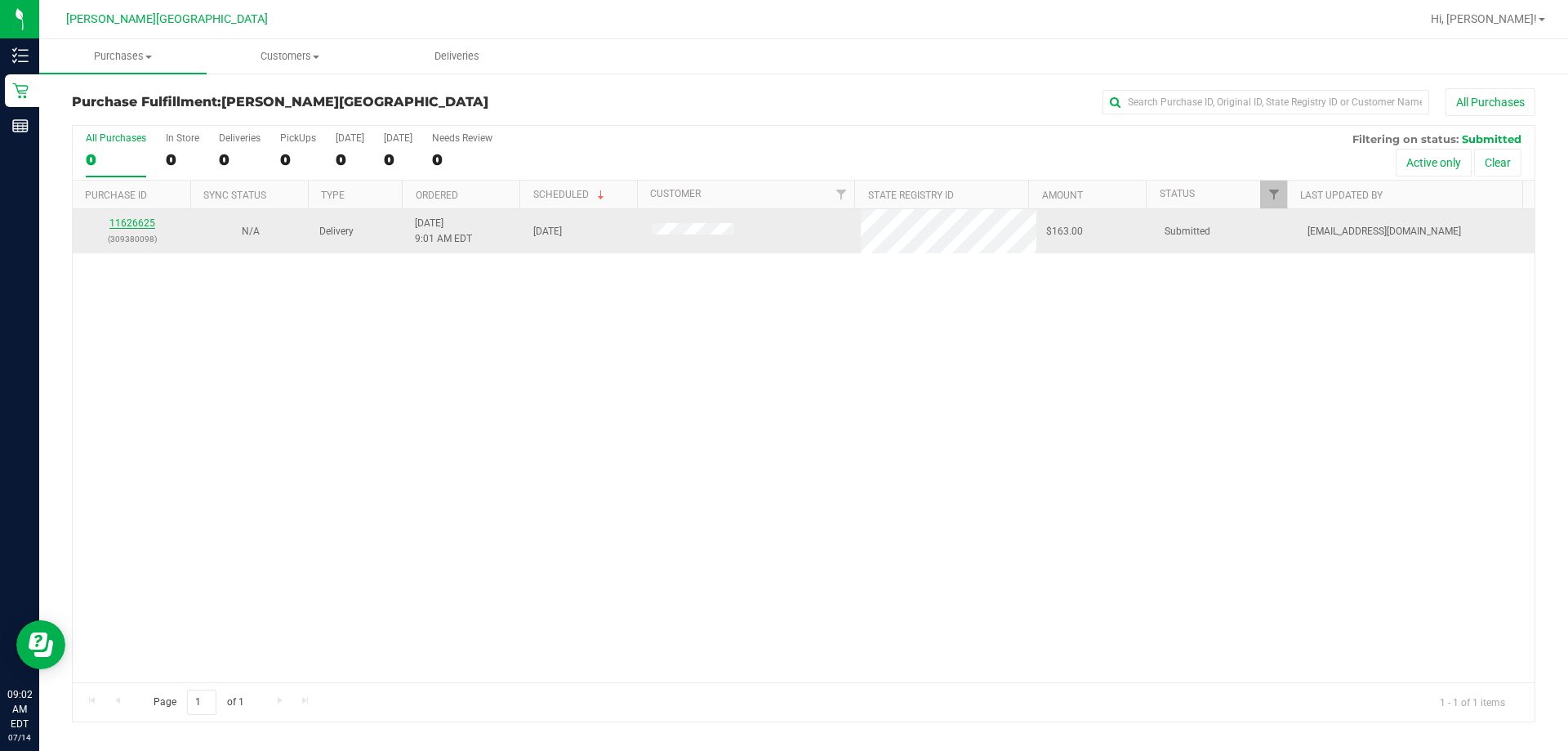 click on "11626625" at bounding box center [132, 223] 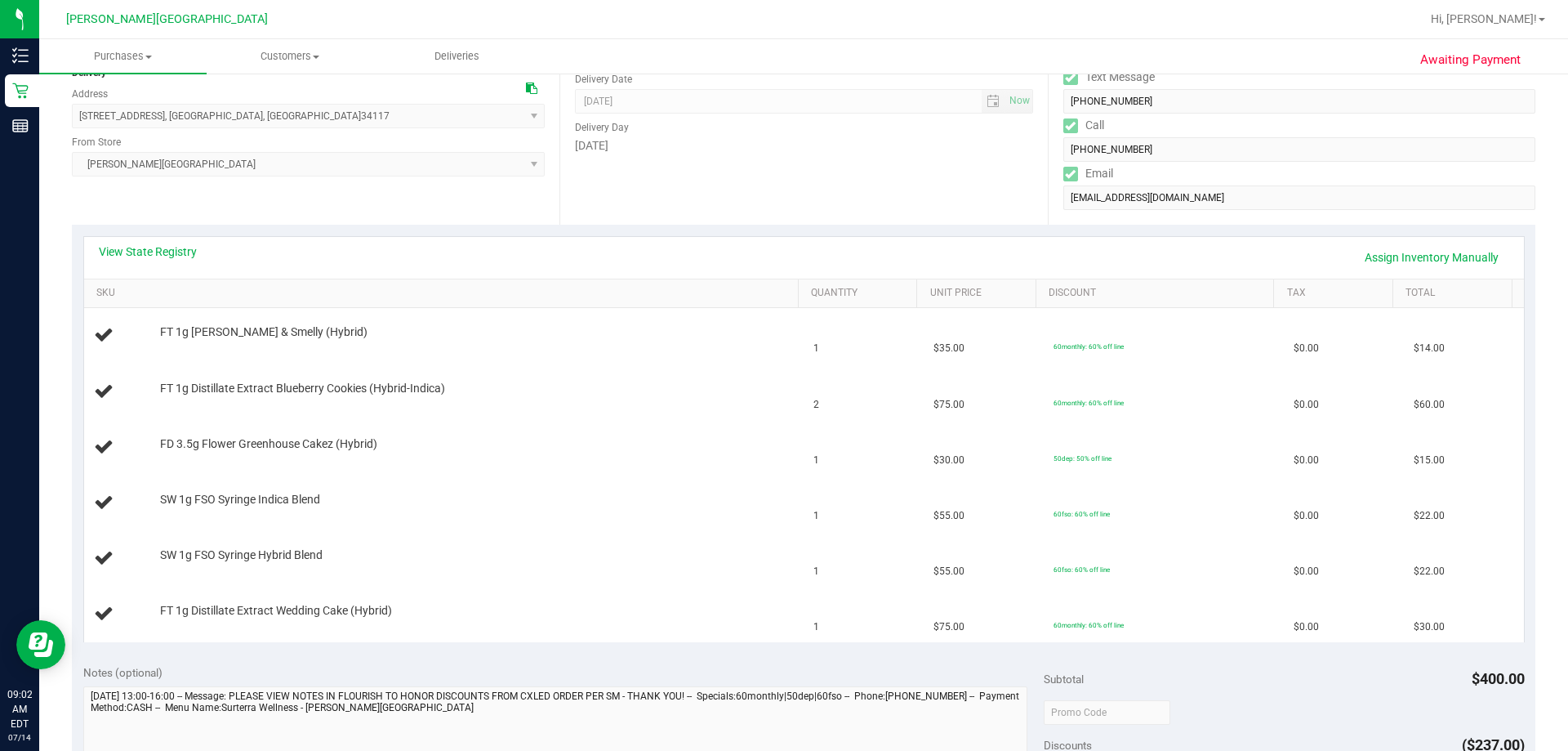 scroll, scrollTop: 245, scrollLeft: 0, axis: vertical 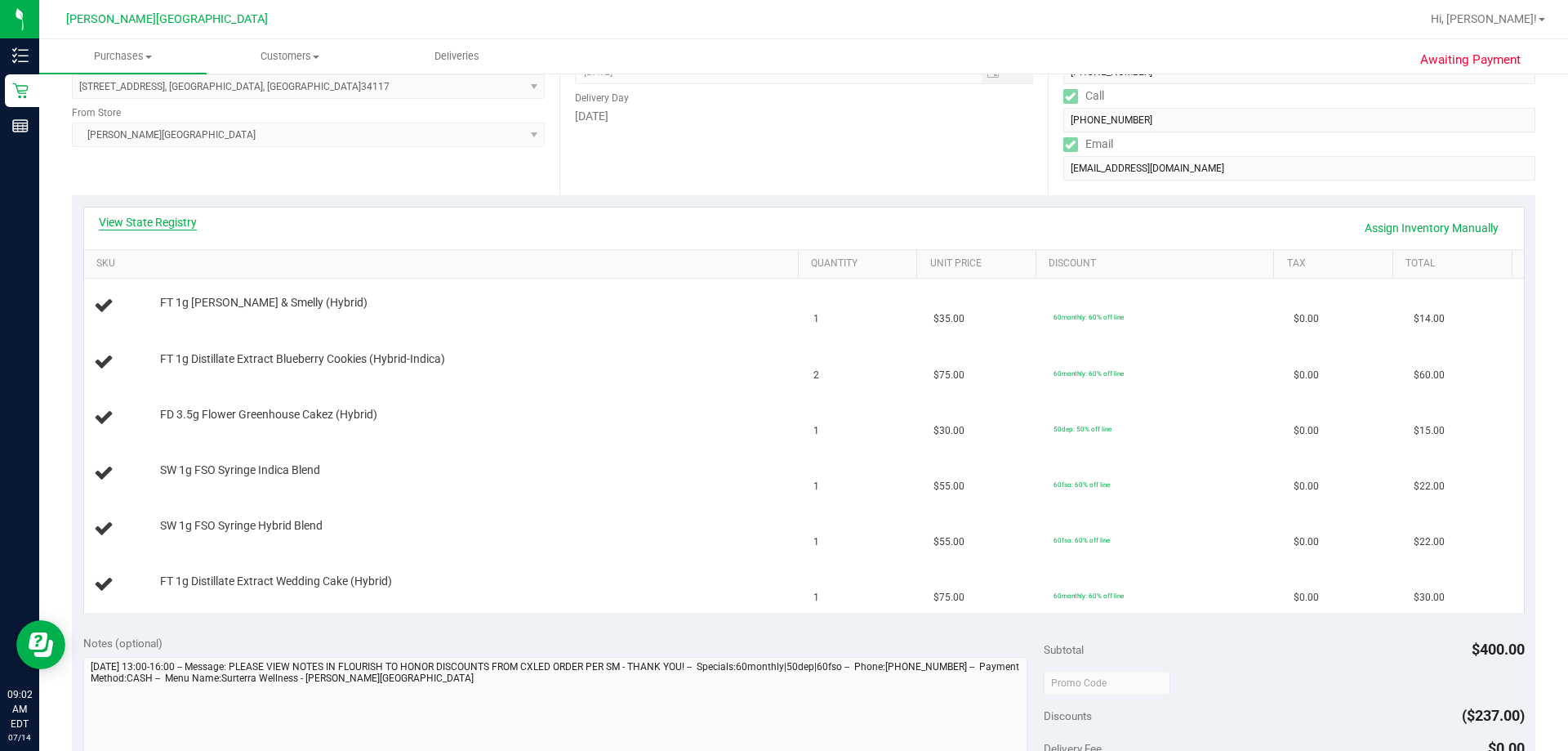 click on "View State Registry" at bounding box center (148, 222) 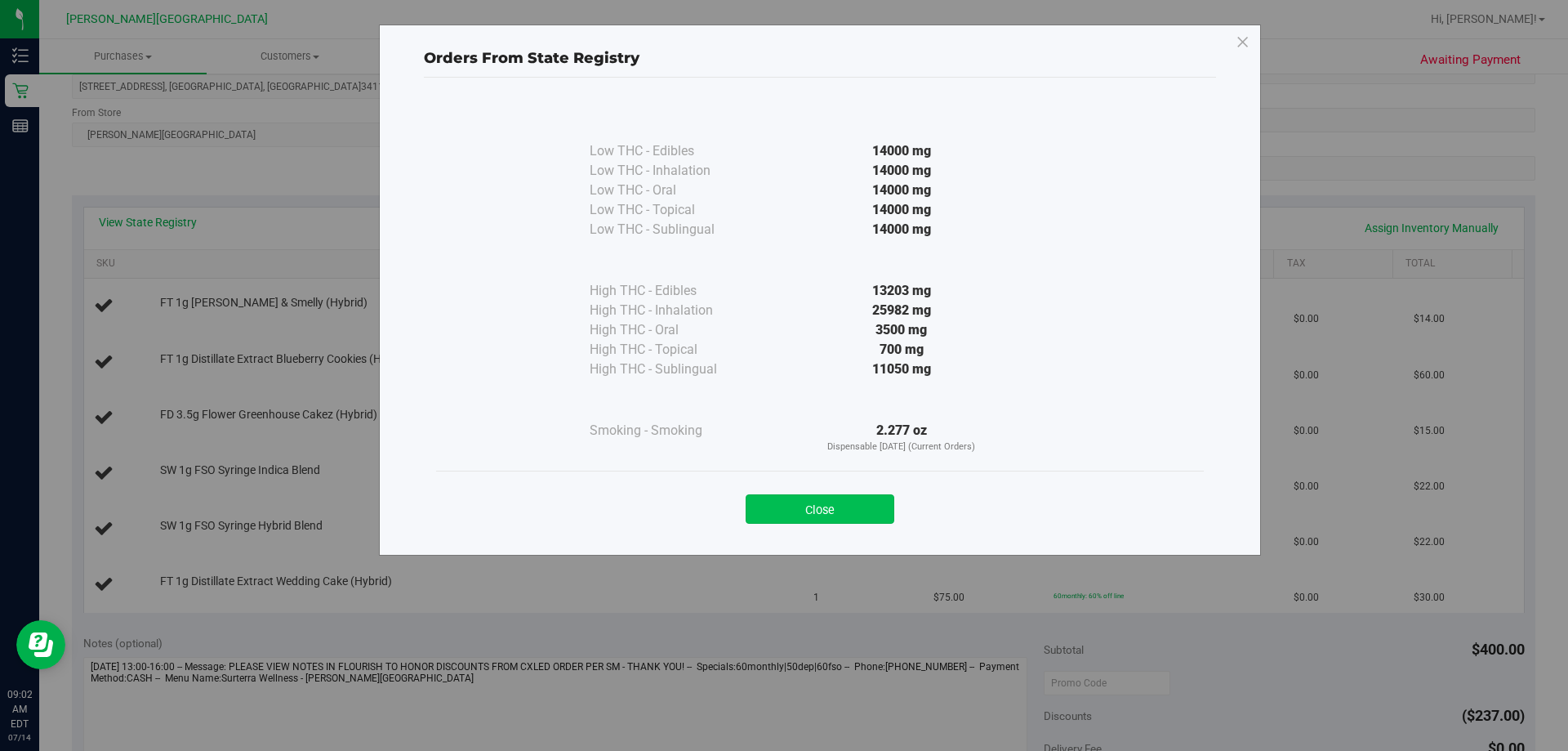 click on "Close" at bounding box center (820, 509) 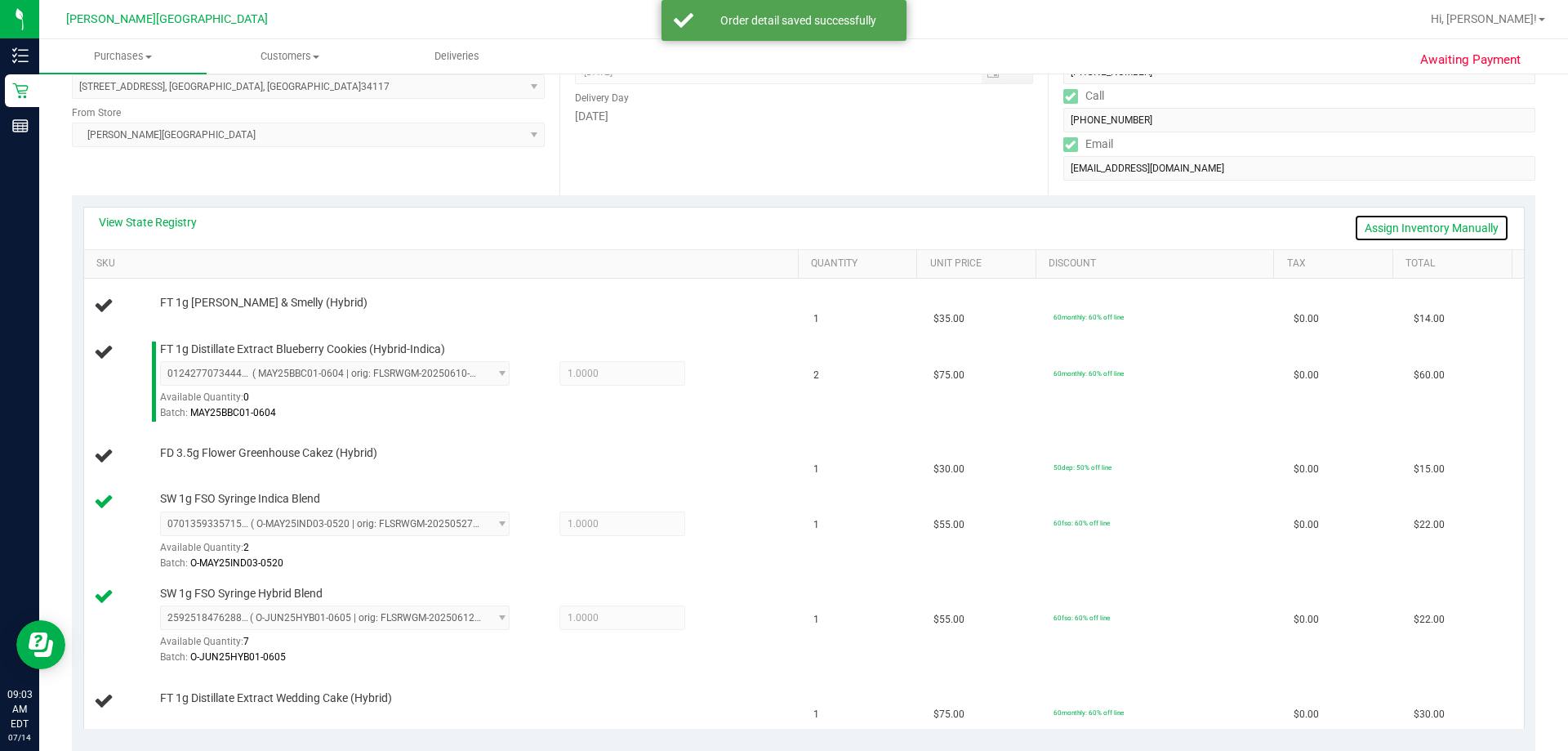 click on "Assign Inventory Manually" at bounding box center (1432, 228) 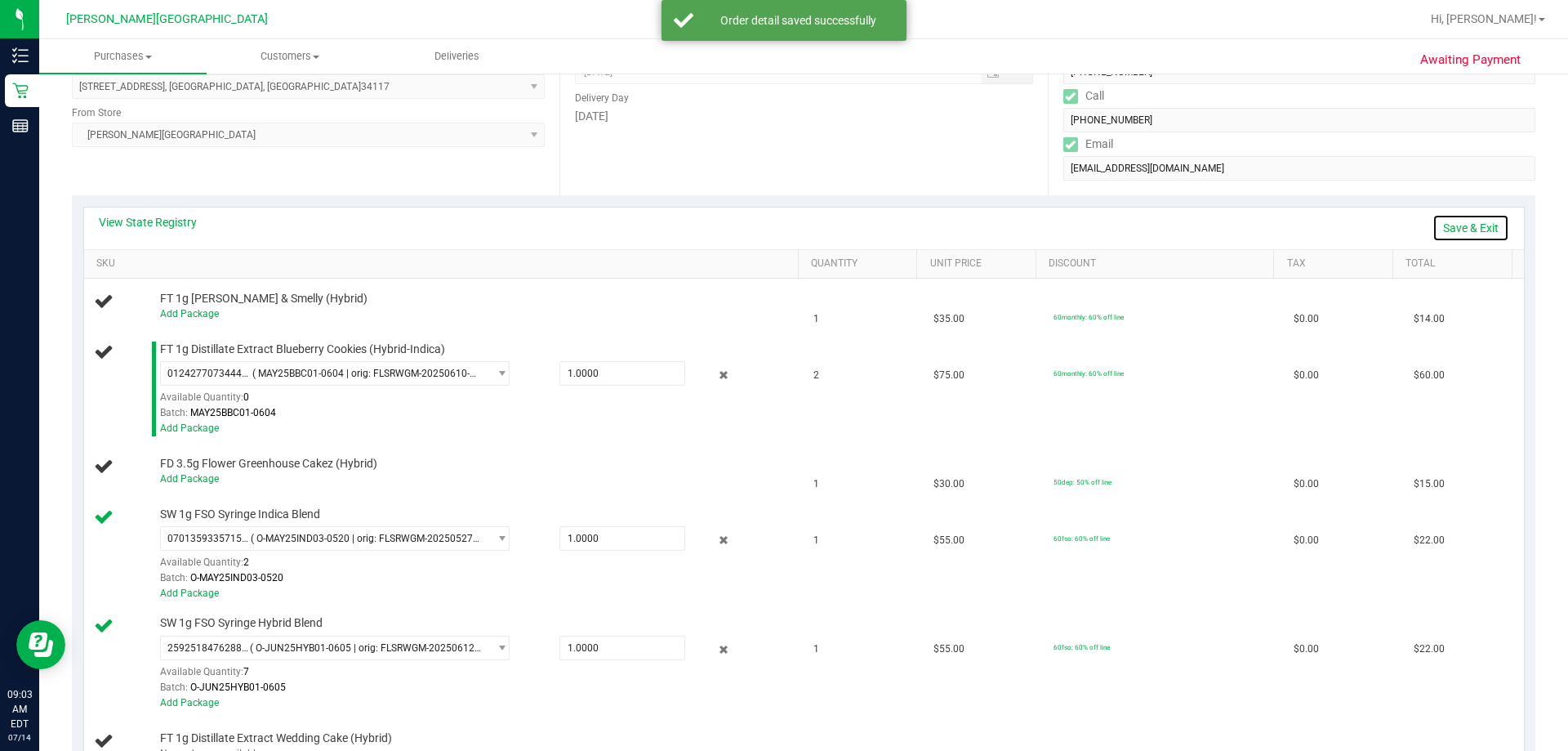 click on "Save & Exit" at bounding box center (1471, 228) 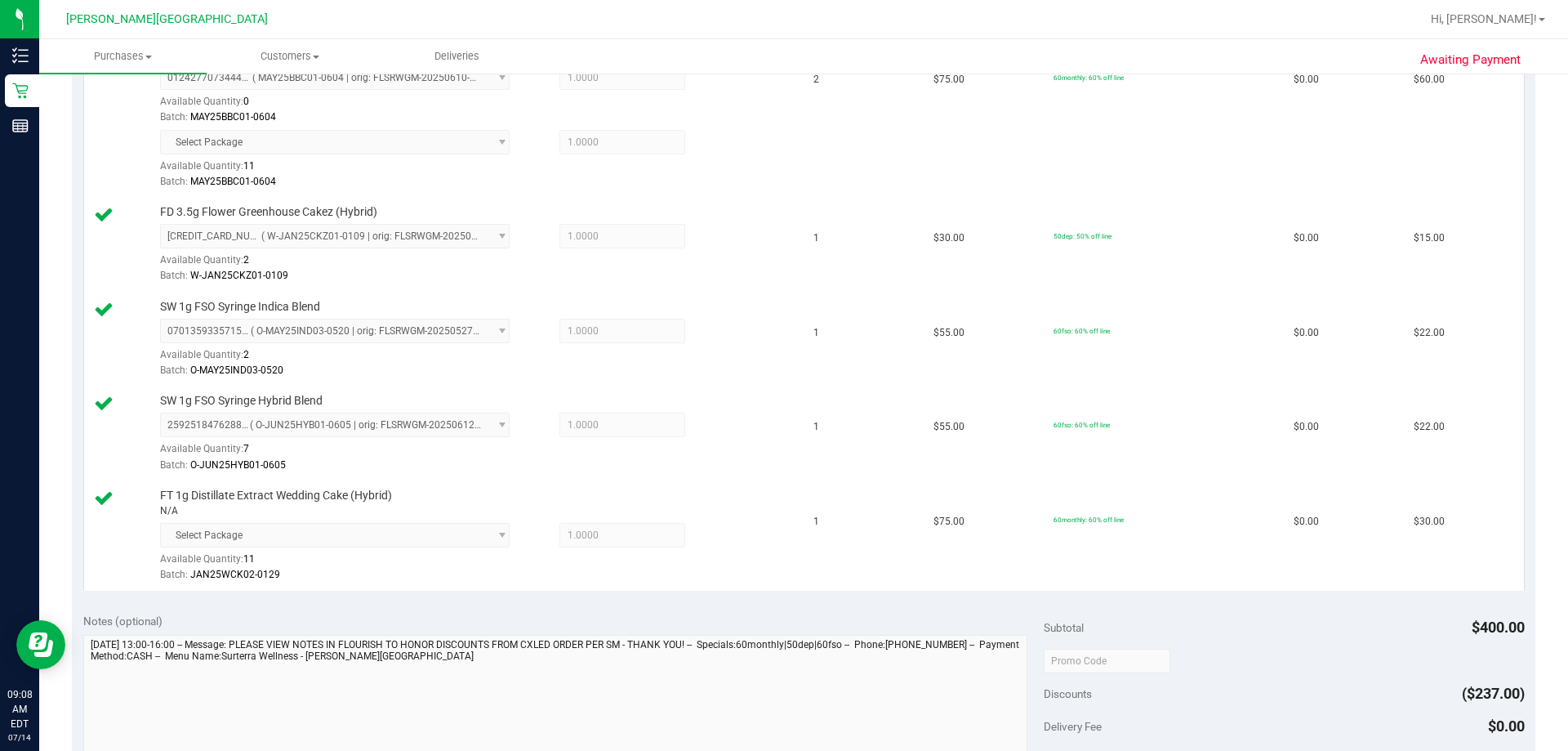 scroll, scrollTop: 817, scrollLeft: 0, axis: vertical 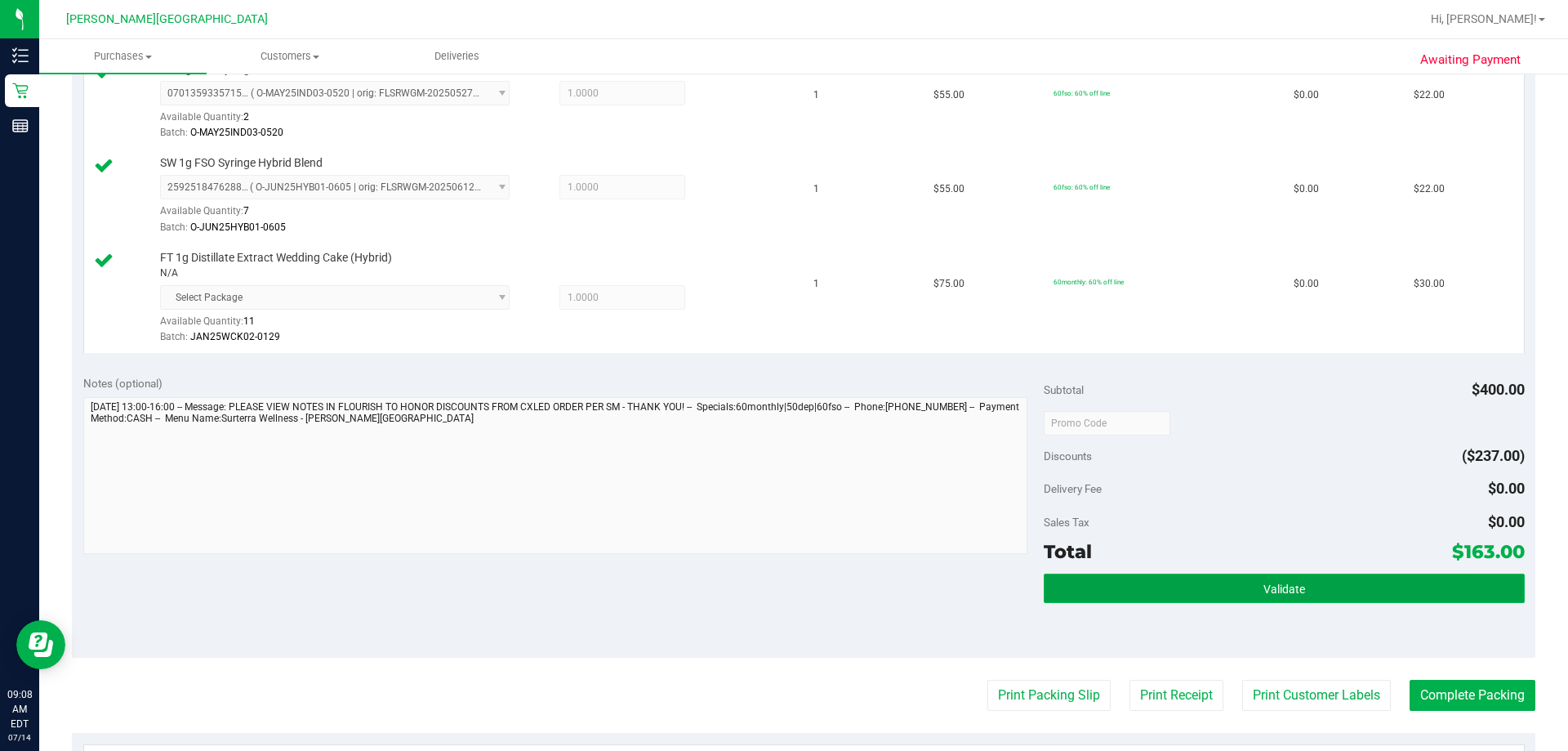 click on "Validate" at bounding box center [1284, 588] 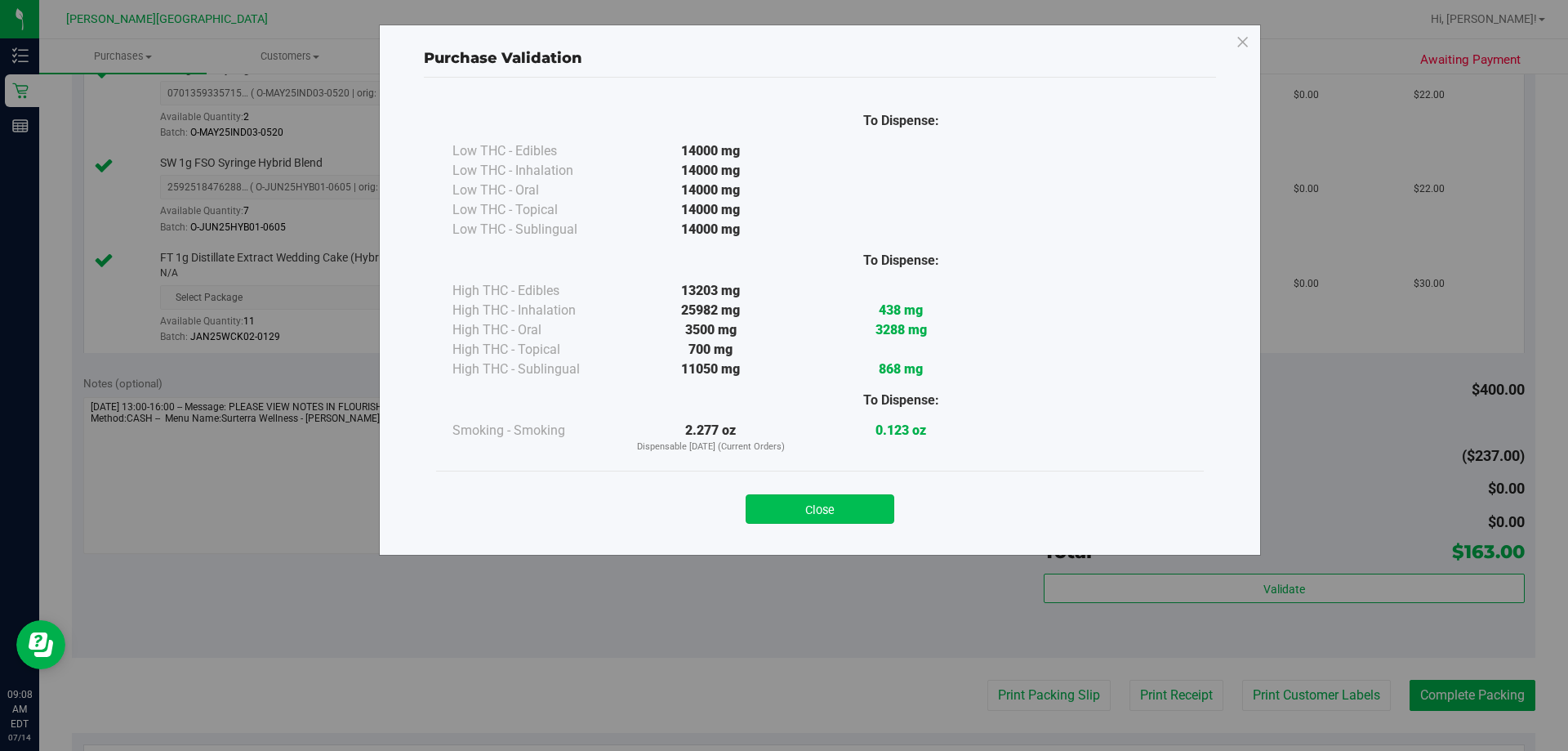 click on "Close" at bounding box center (820, 509) 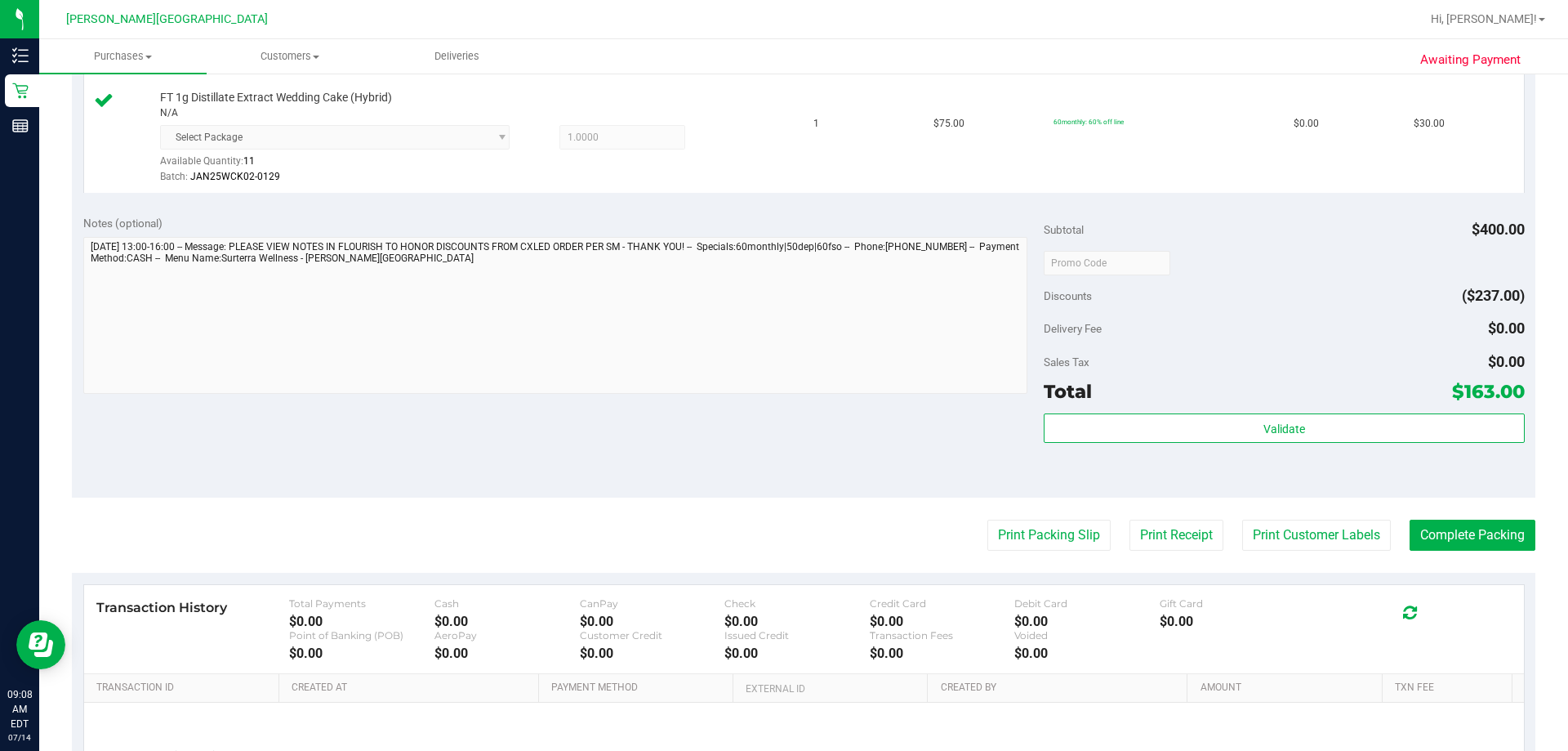 scroll, scrollTop: 981, scrollLeft: 0, axis: vertical 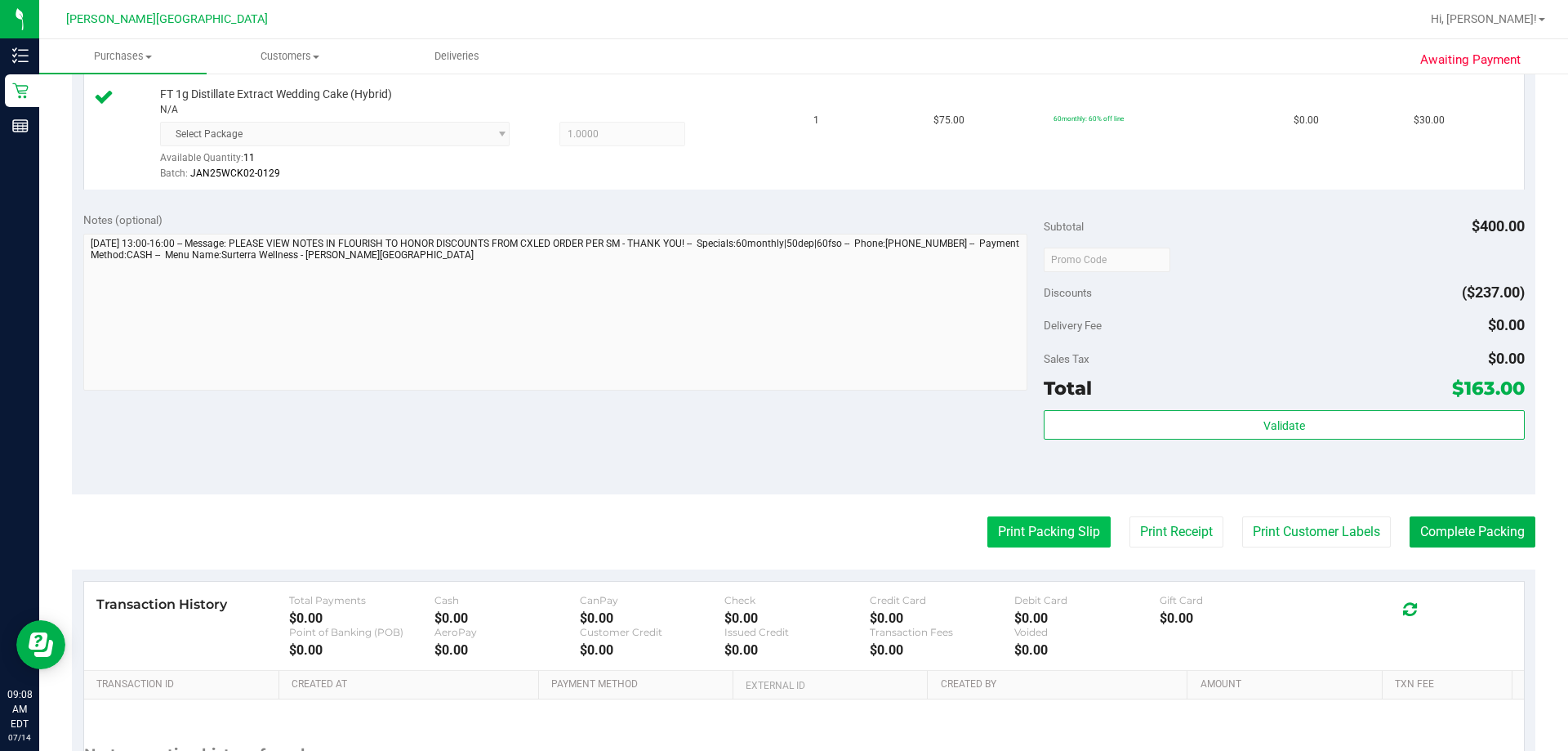 click on "Print Packing Slip" at bounding box center [1049, 532] 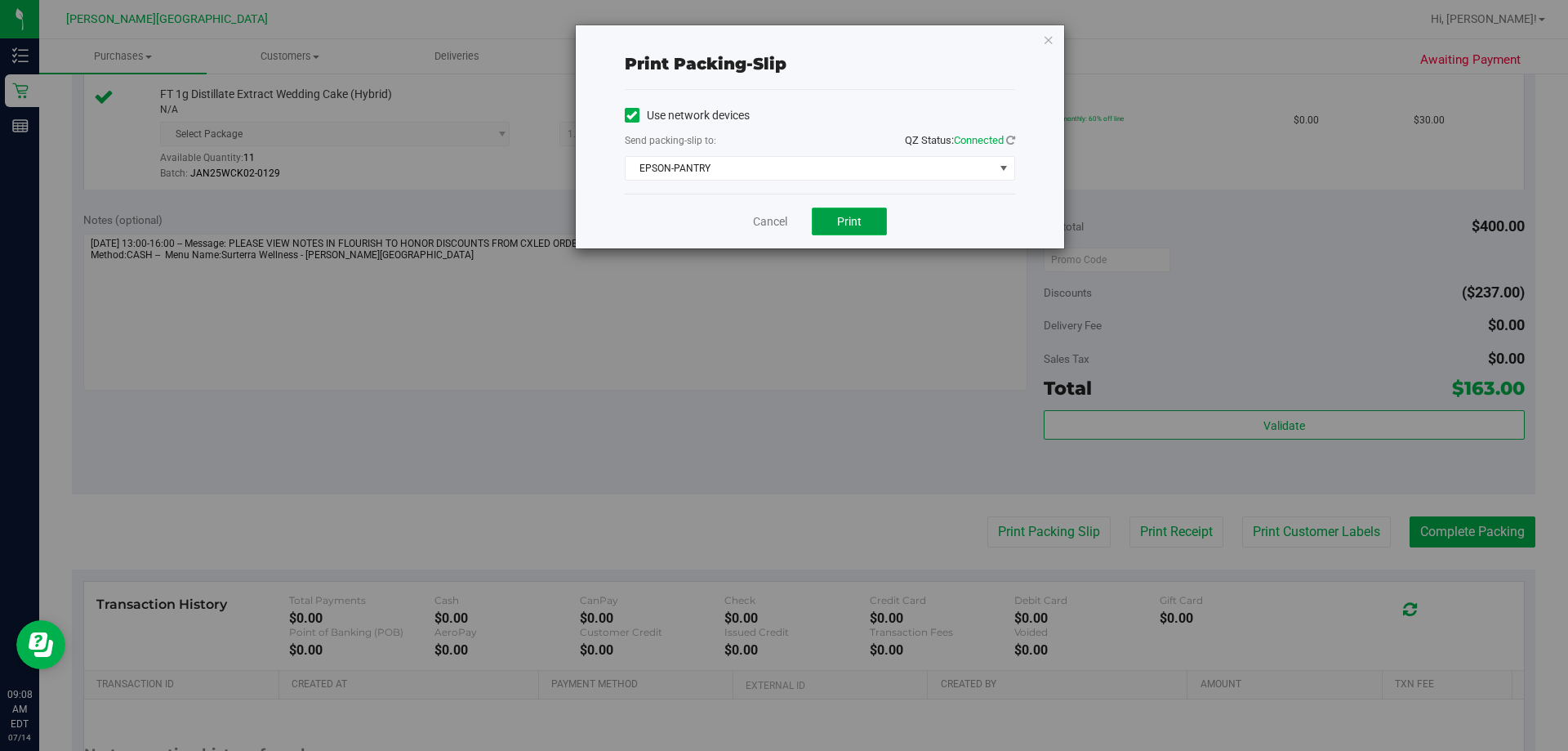 click on "Print" at bounding box center [849, 221] 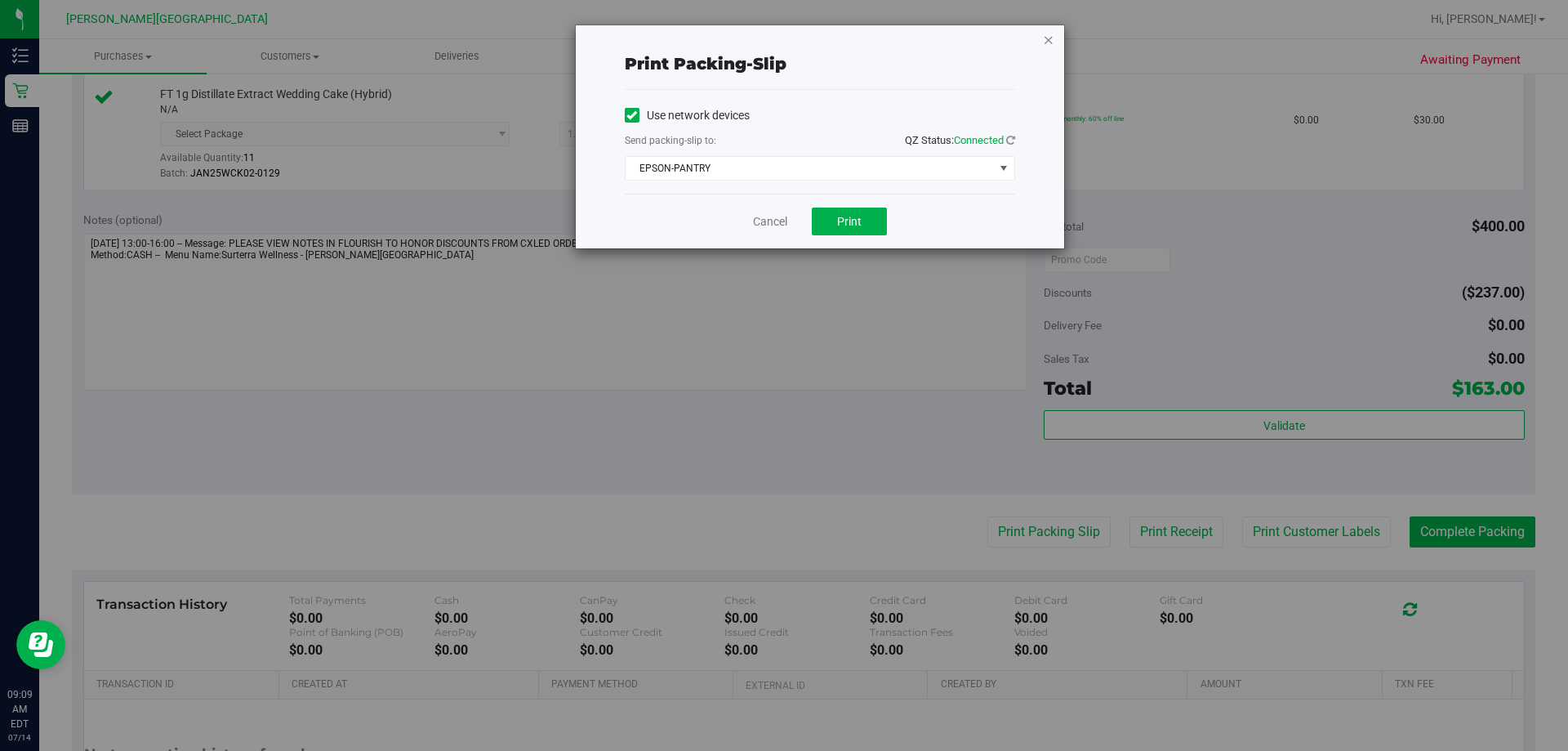 click at bounding box center [1049, 39] 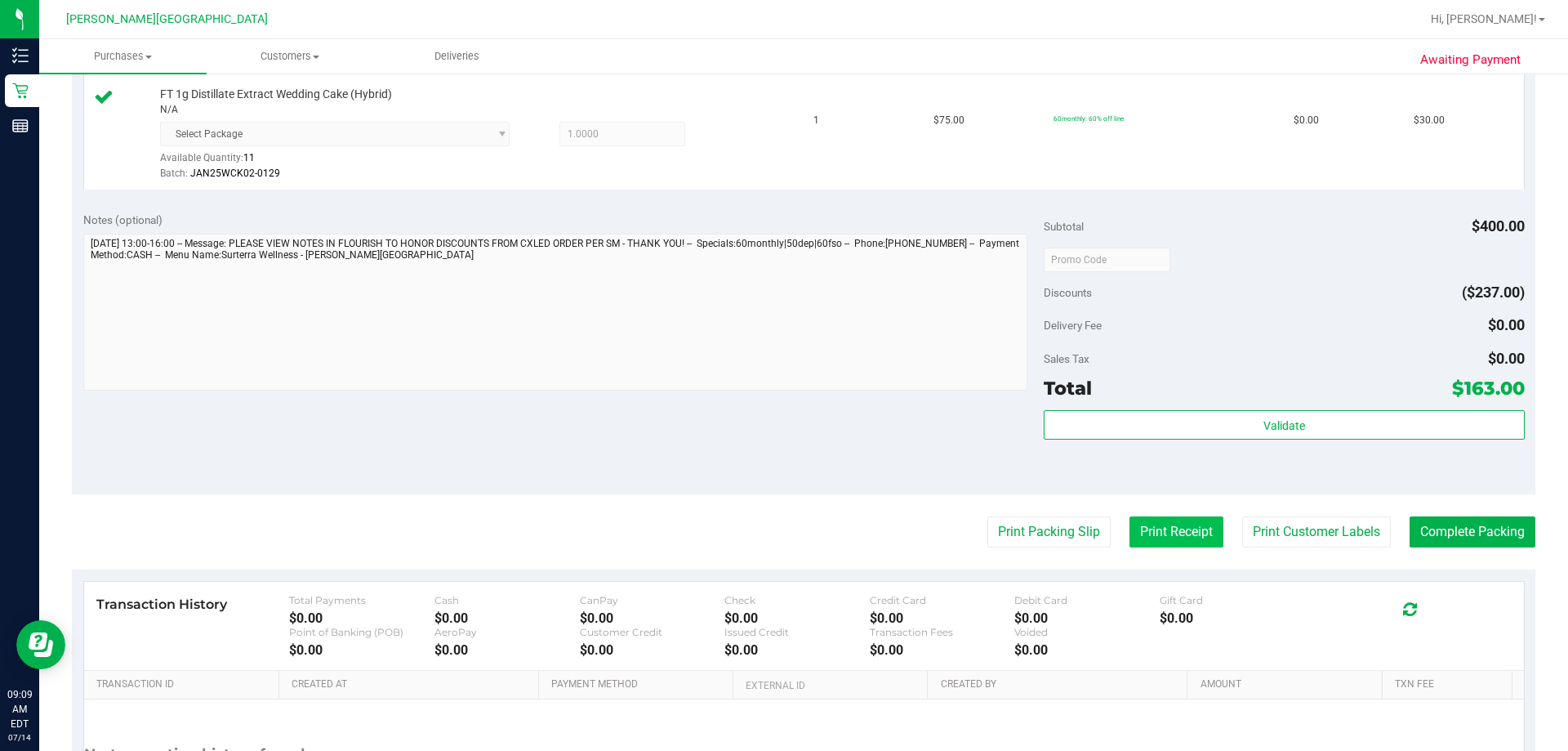 click on "Print Receipt" at bounding box center (1176, 532) 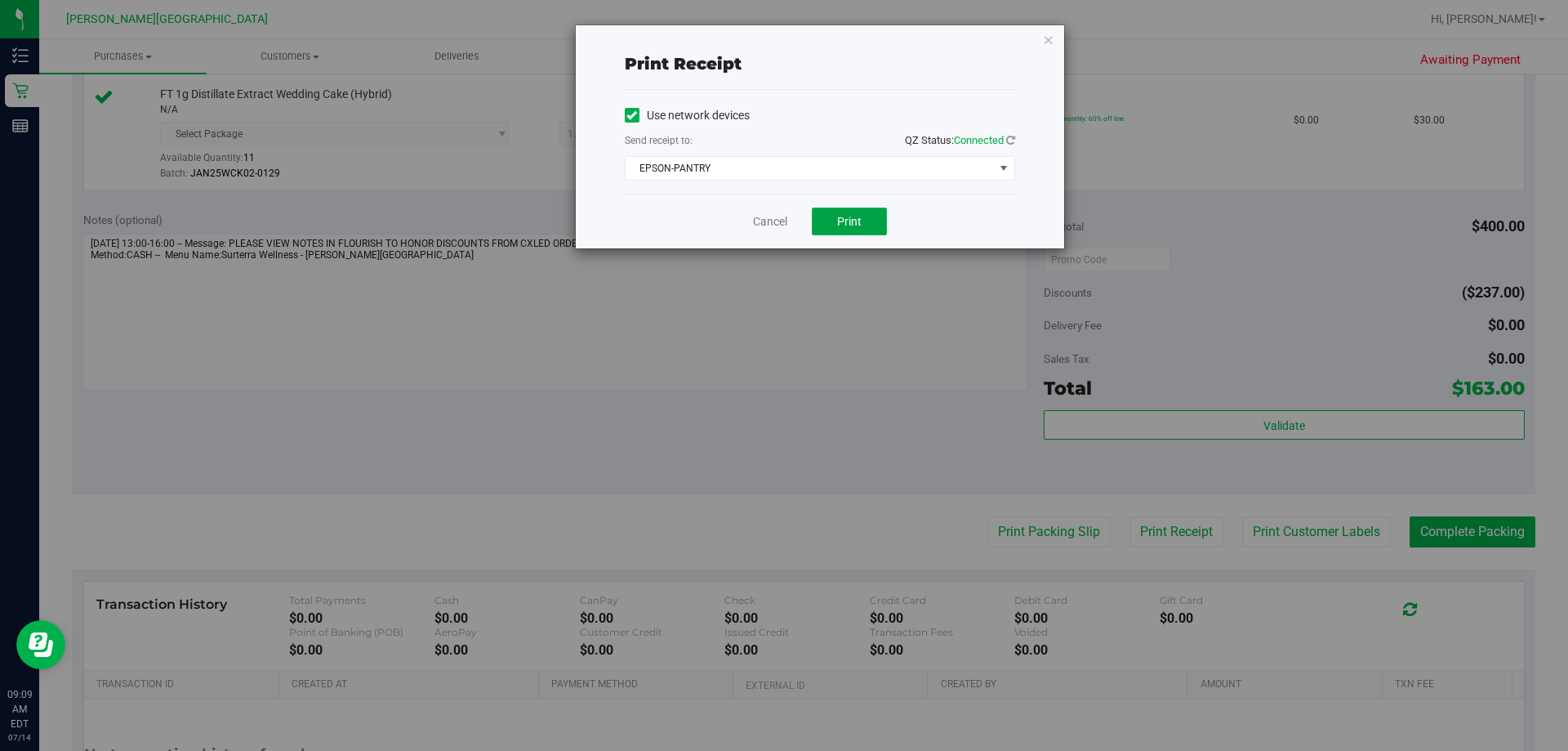 click on "Print" at bounding box center [849, 221] 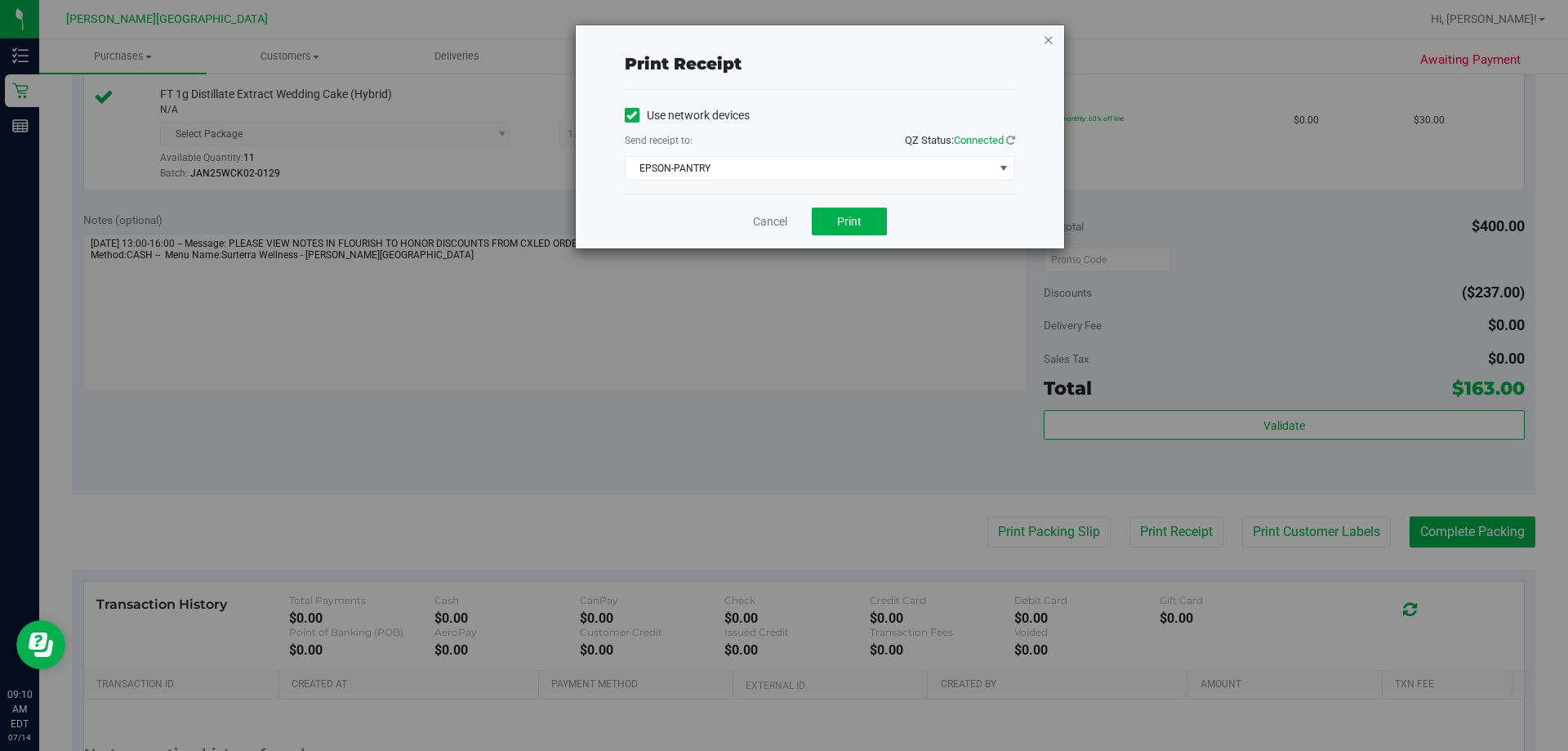 click at bounding box center [1049, 39] 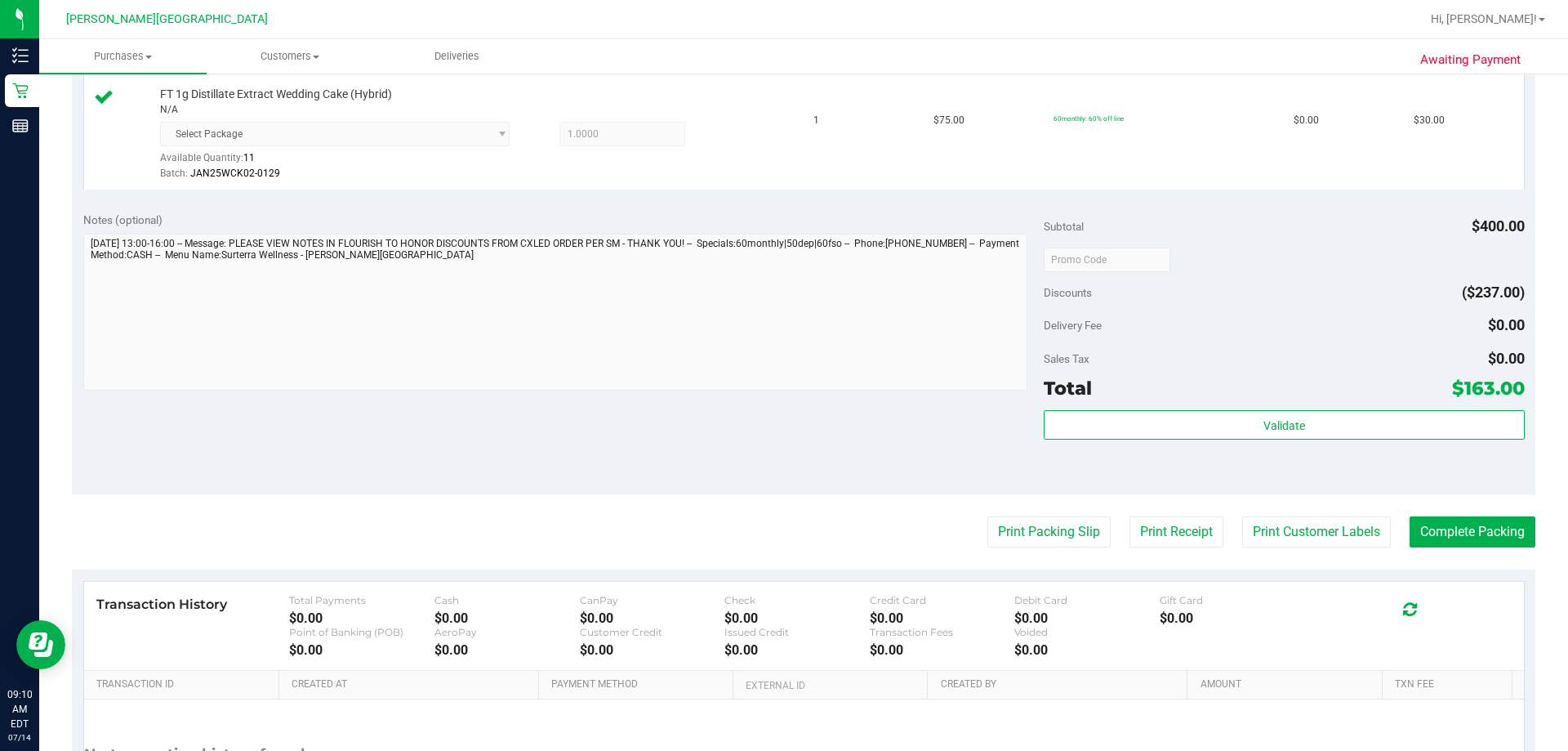 click on "Notes (optional)
Subtotal
$400.00
Discounts
($237.00)
Delivery Fee
$0.00
Sales Tax
$0.00
Total
$163.00" at bounding box center [804, 347] 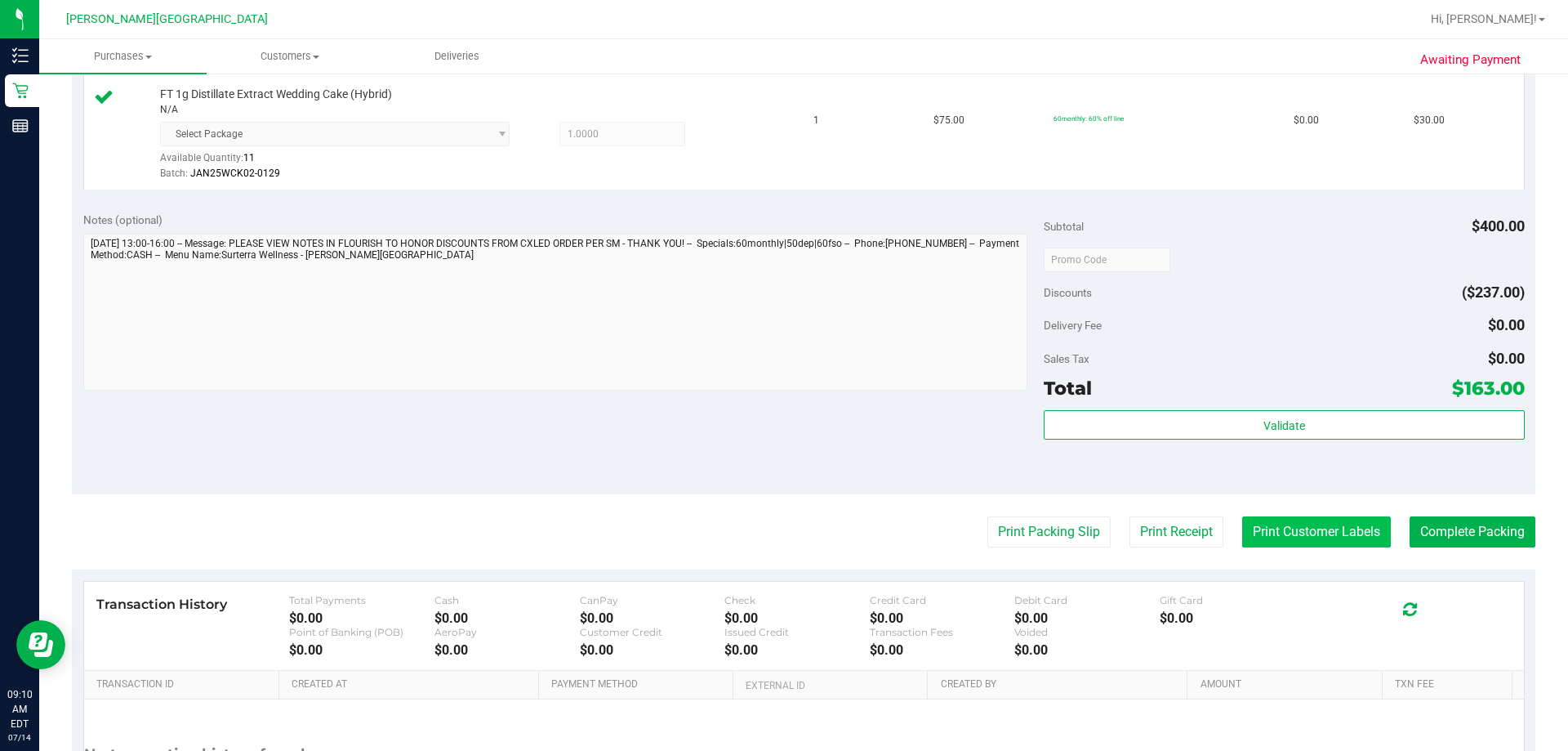 click on "Print Customer Labels" at bounding box center (1316, 532) 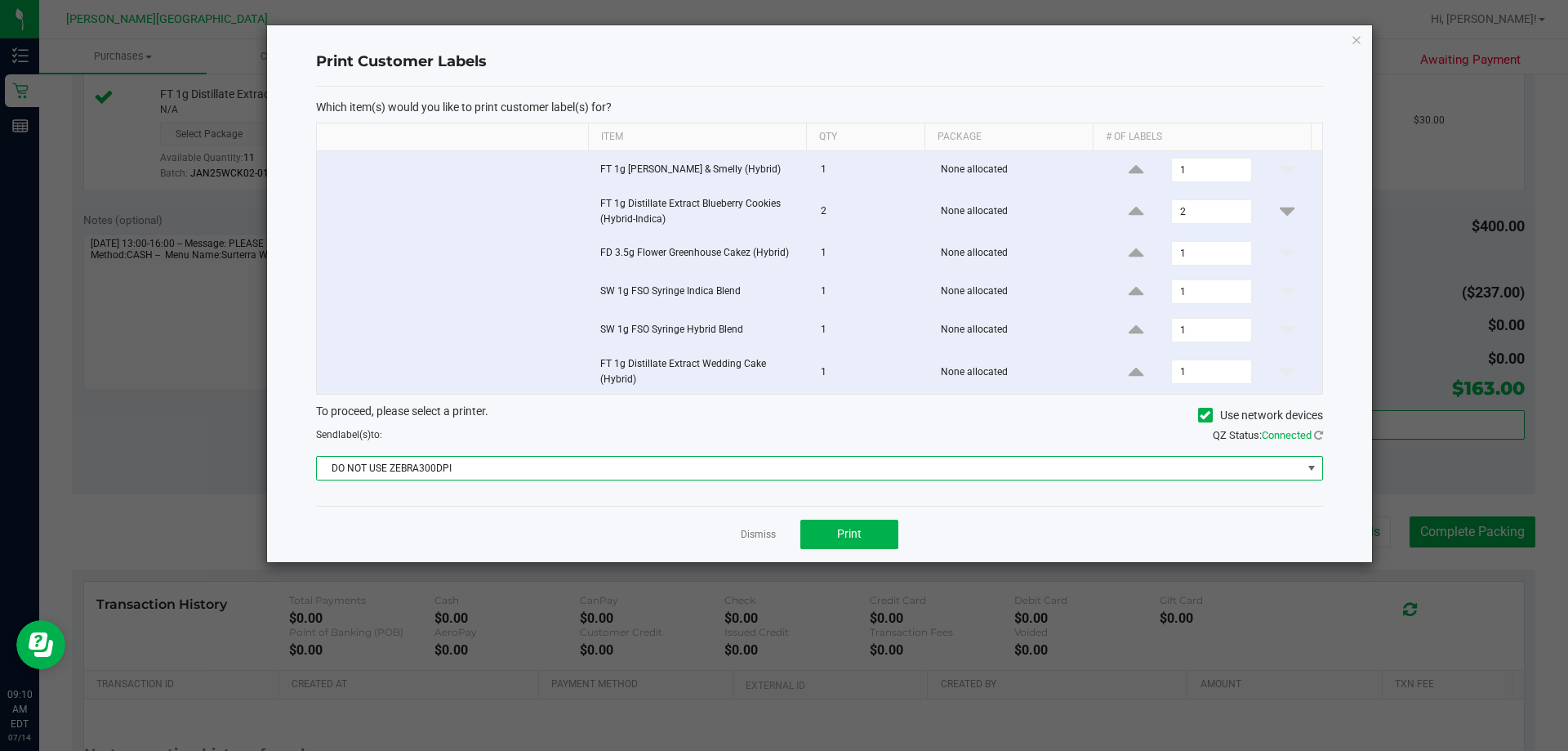 click at bounding box center [1312, 468] 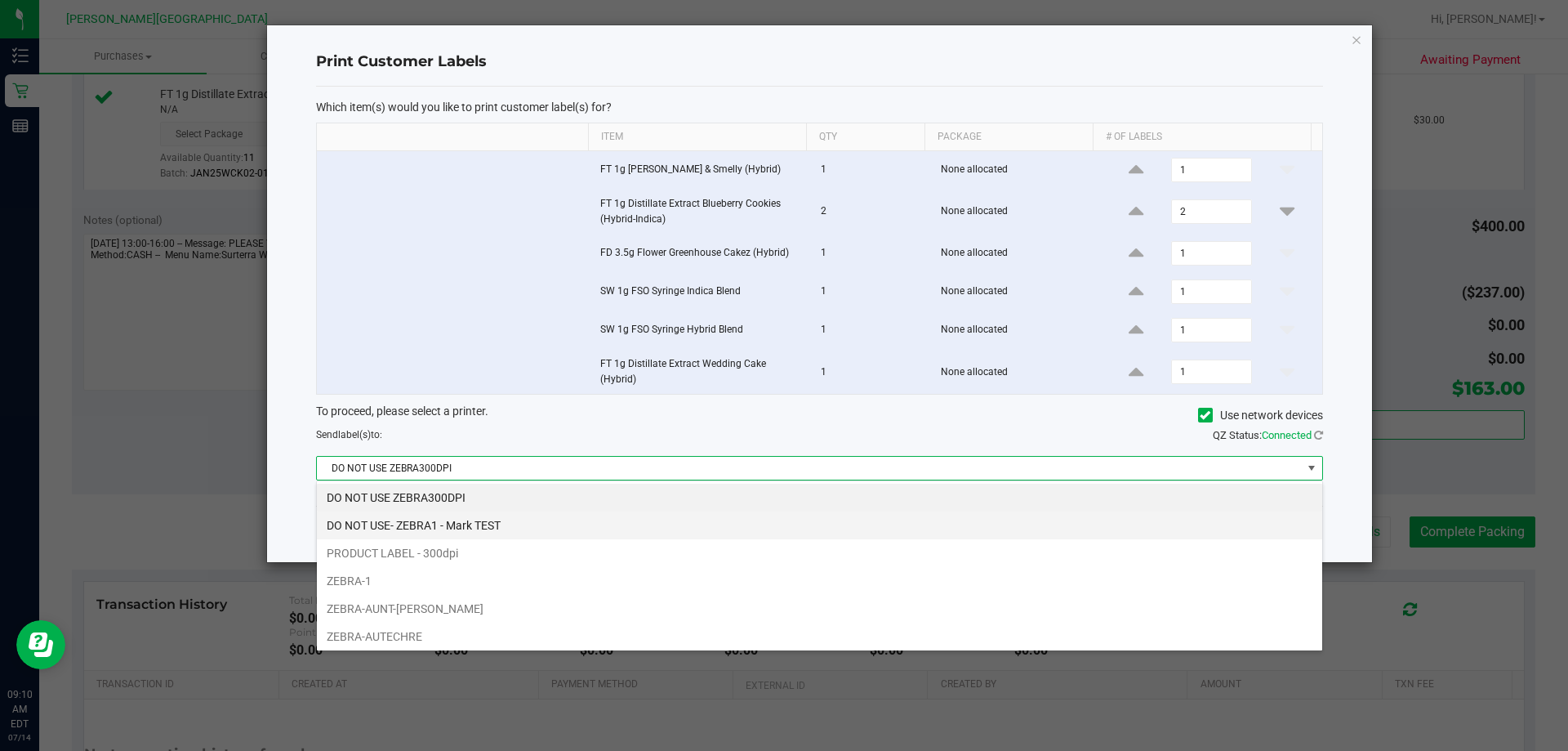 scroll, scrollTop: 81695, scrollLeft: 80660, axis: both 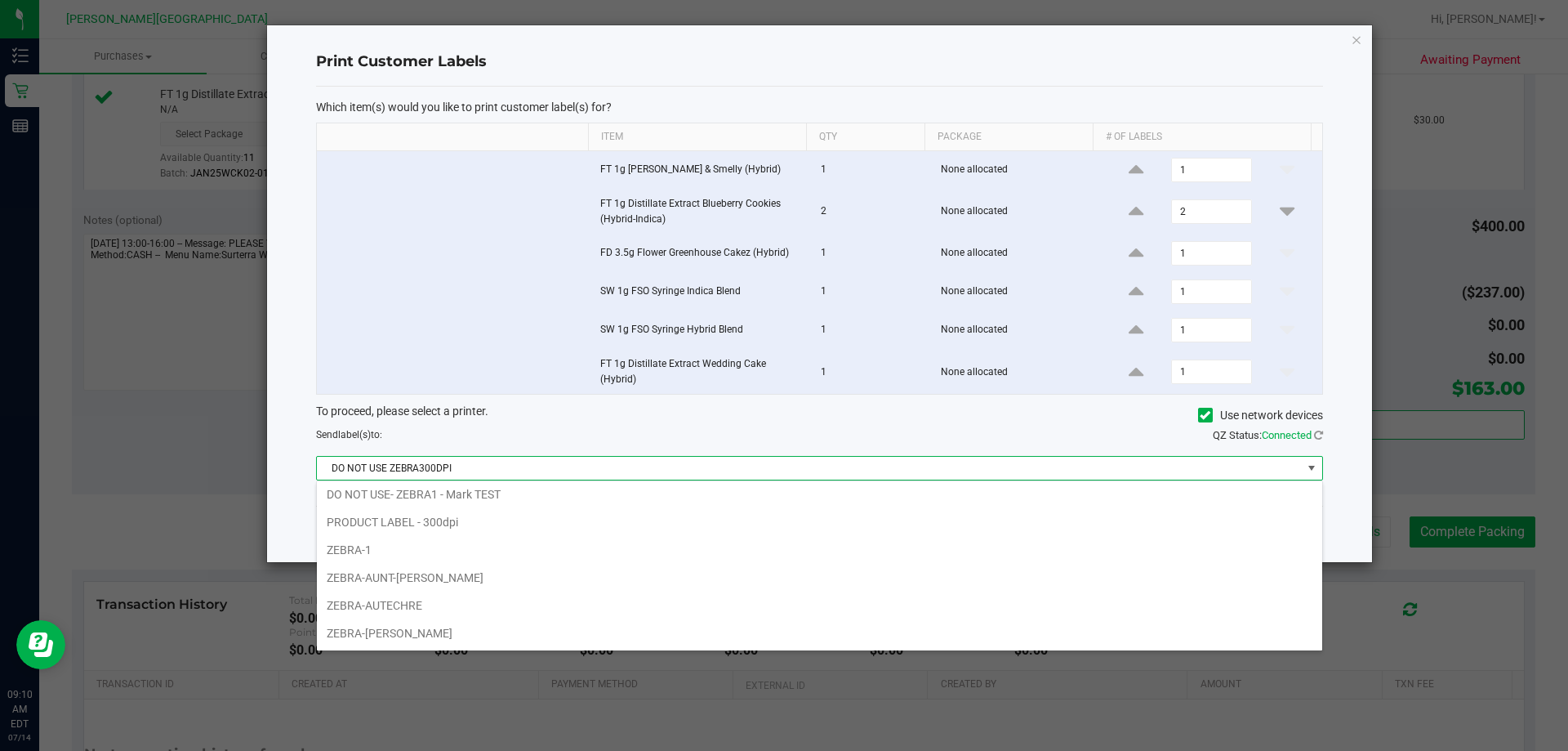 drag, startPoint x: 409, startPoint y: 630, endPoint x: 491, endPoint y: 605, distance: 85.72631 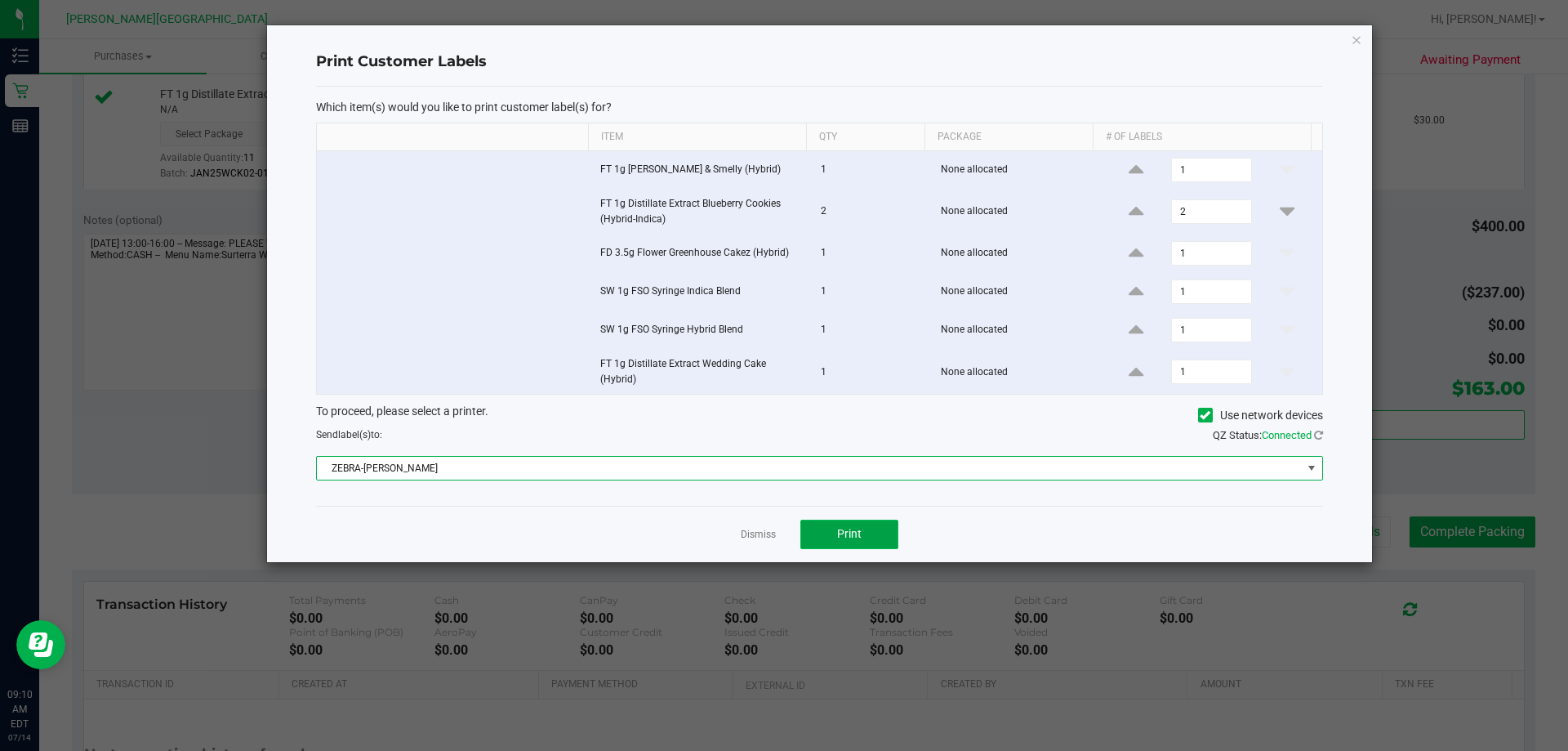 click on "Print" 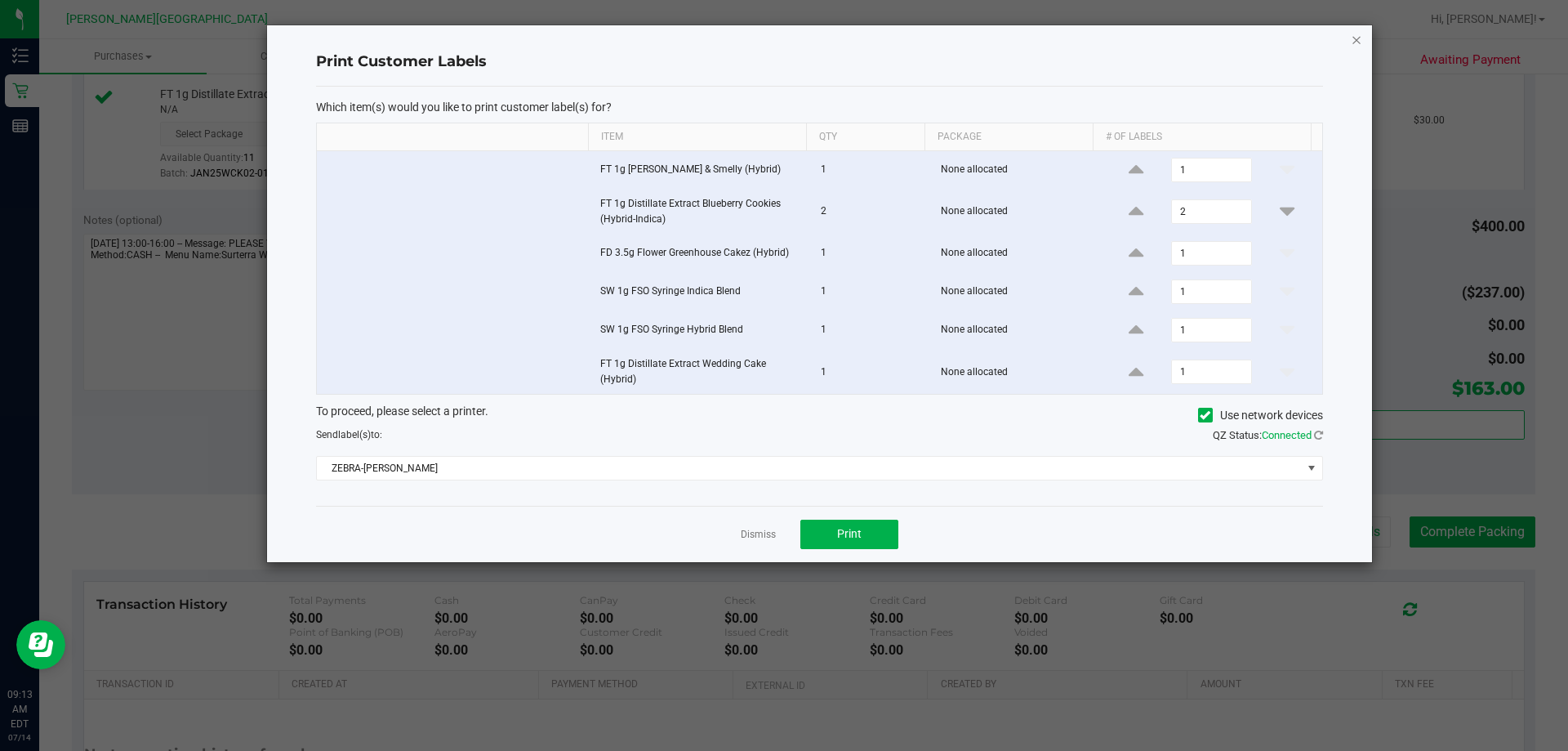 click 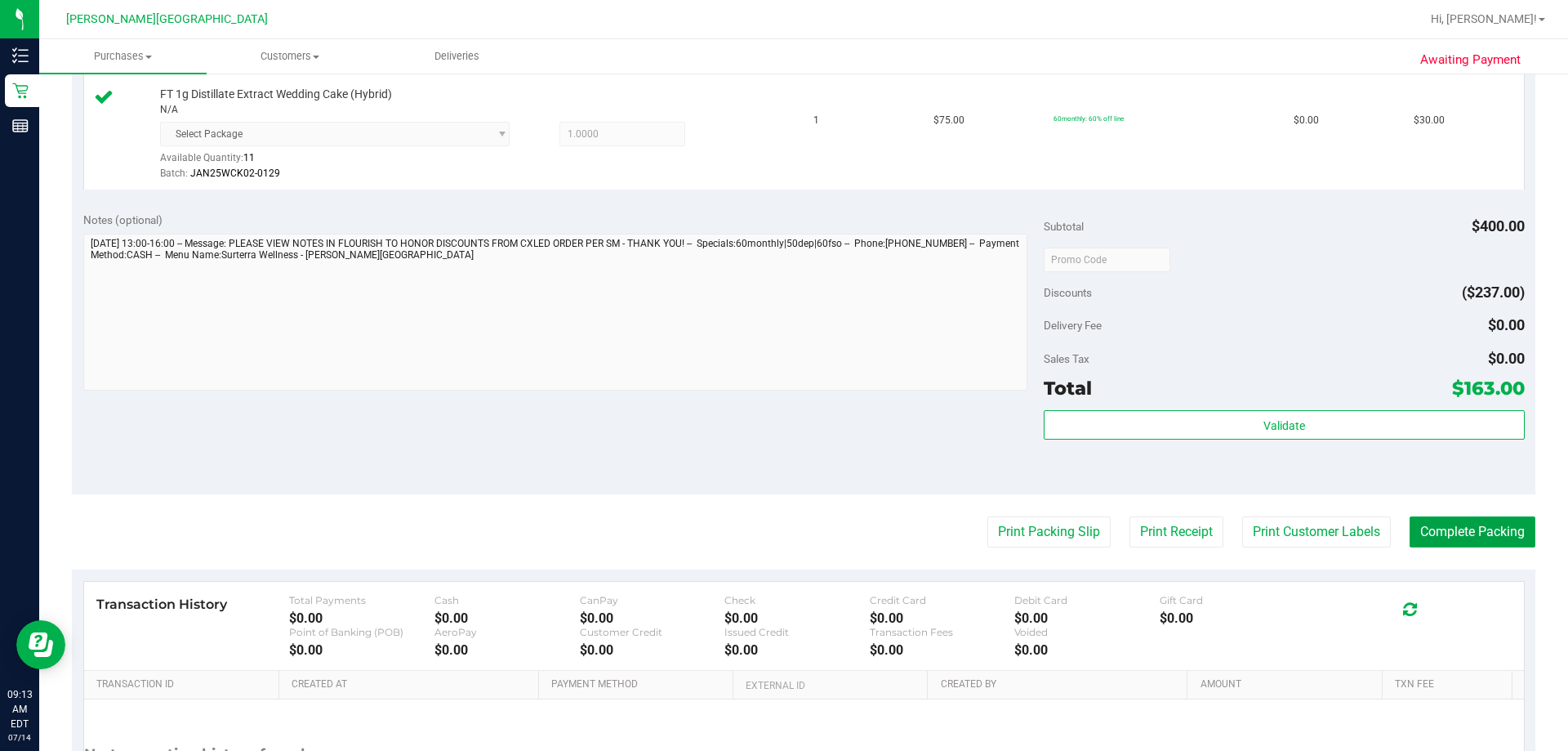 drag, startPoint x: 1454, startPoint y: 529, endPoint x: 1279, endPoint y: 245, distance: 333.58807 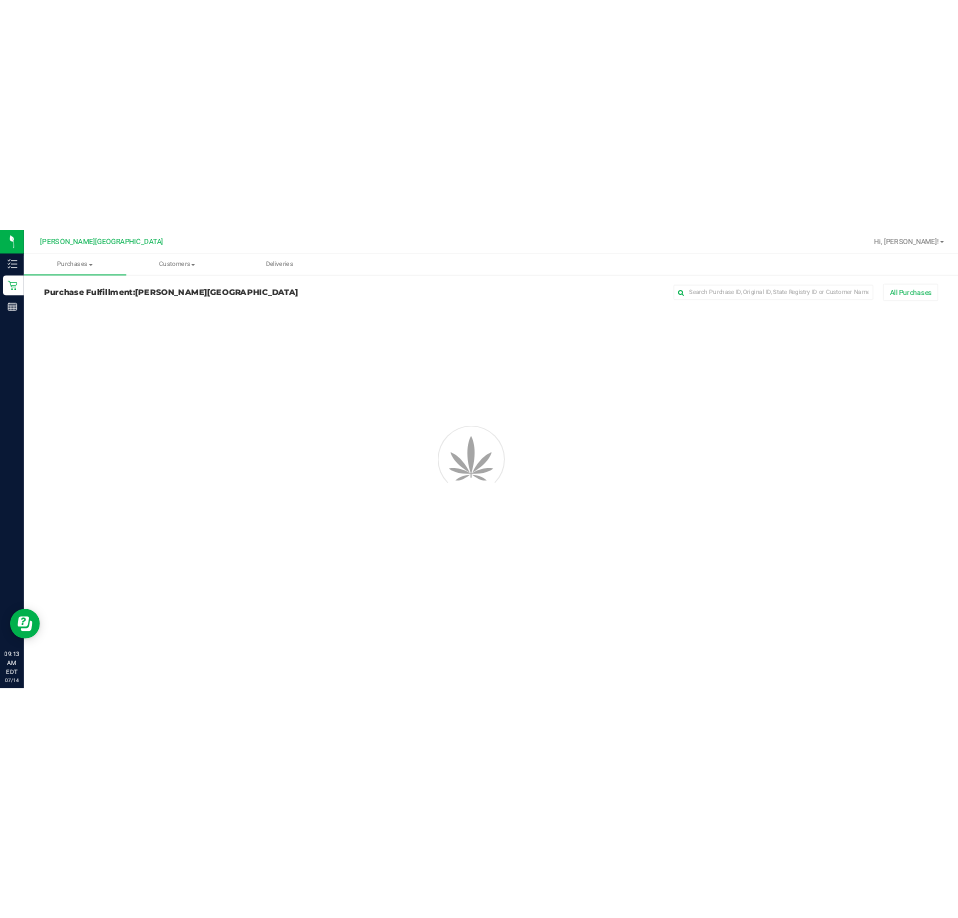 scroll, scrollTop: 0, scrollLeft: 0, axis: both 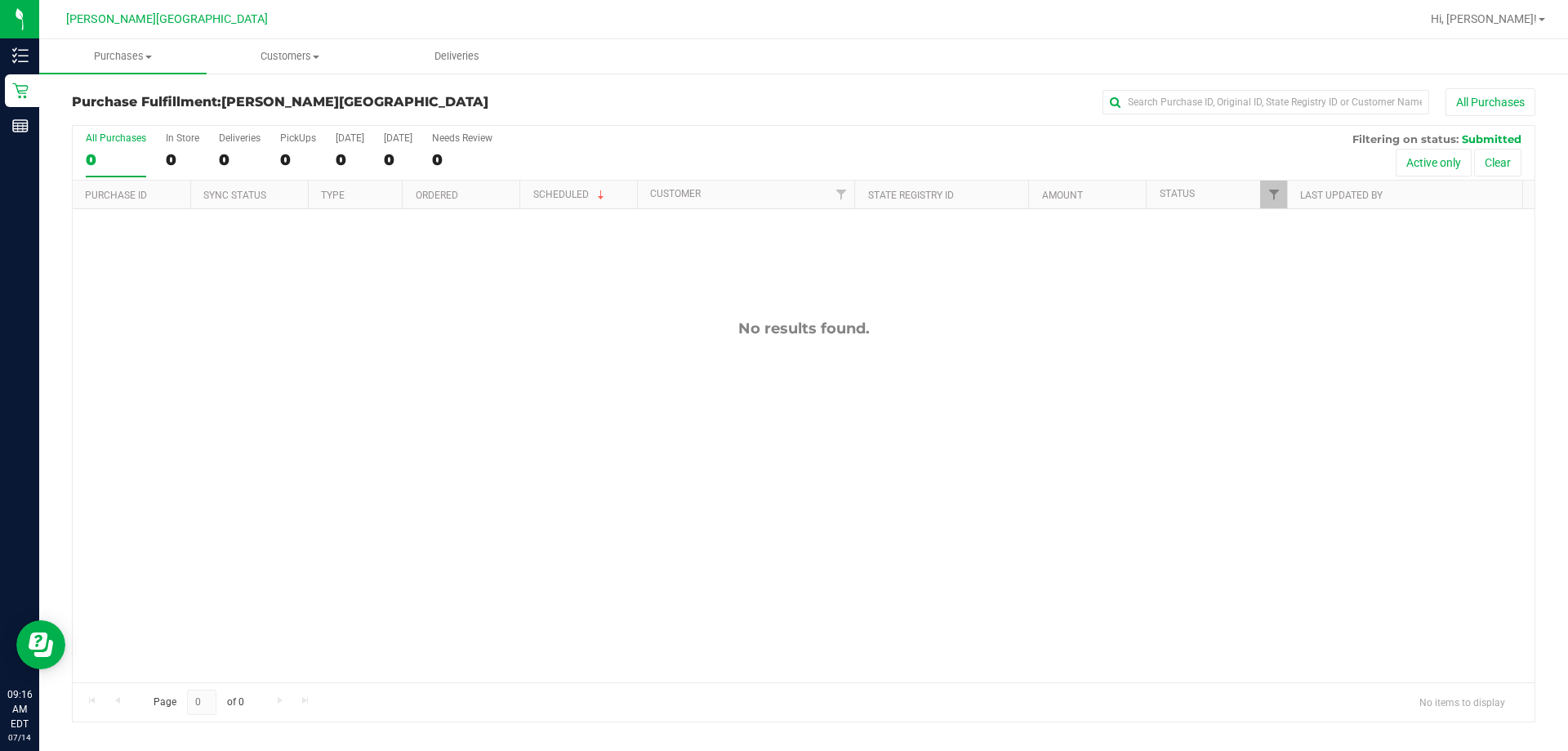 click on "No results found." at bounding box center (804, 501) 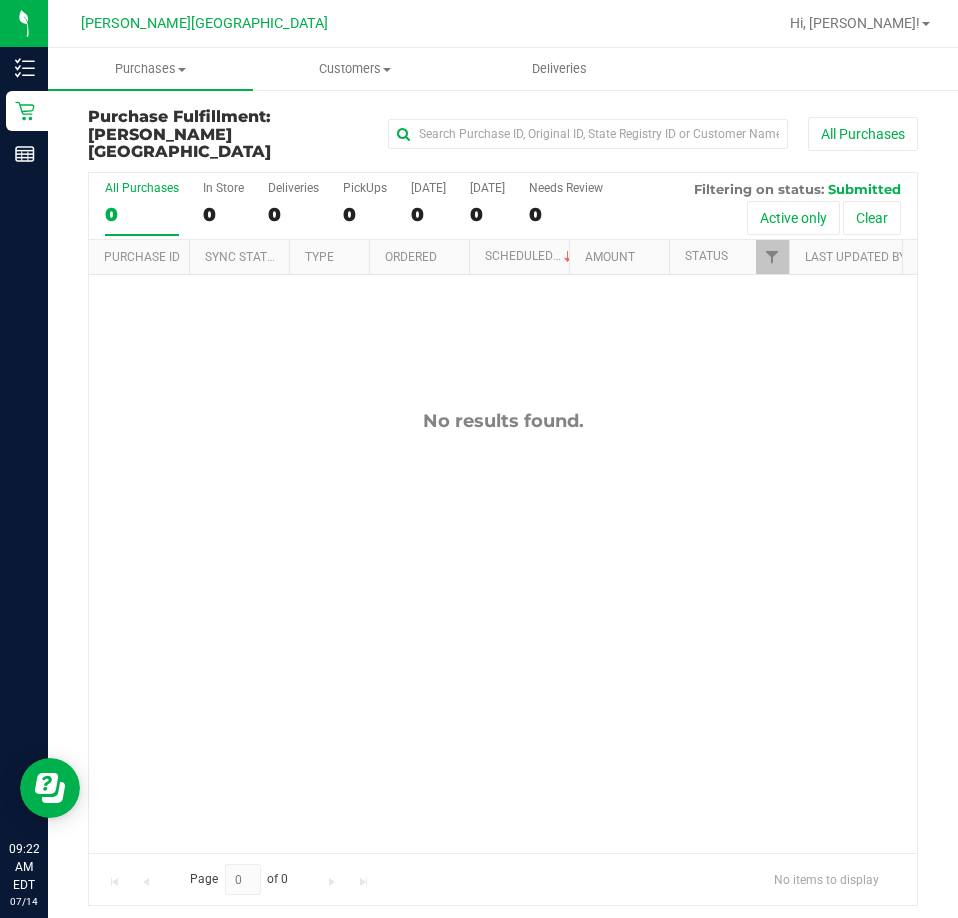click on "No results found." at bounding box center (503, 631) 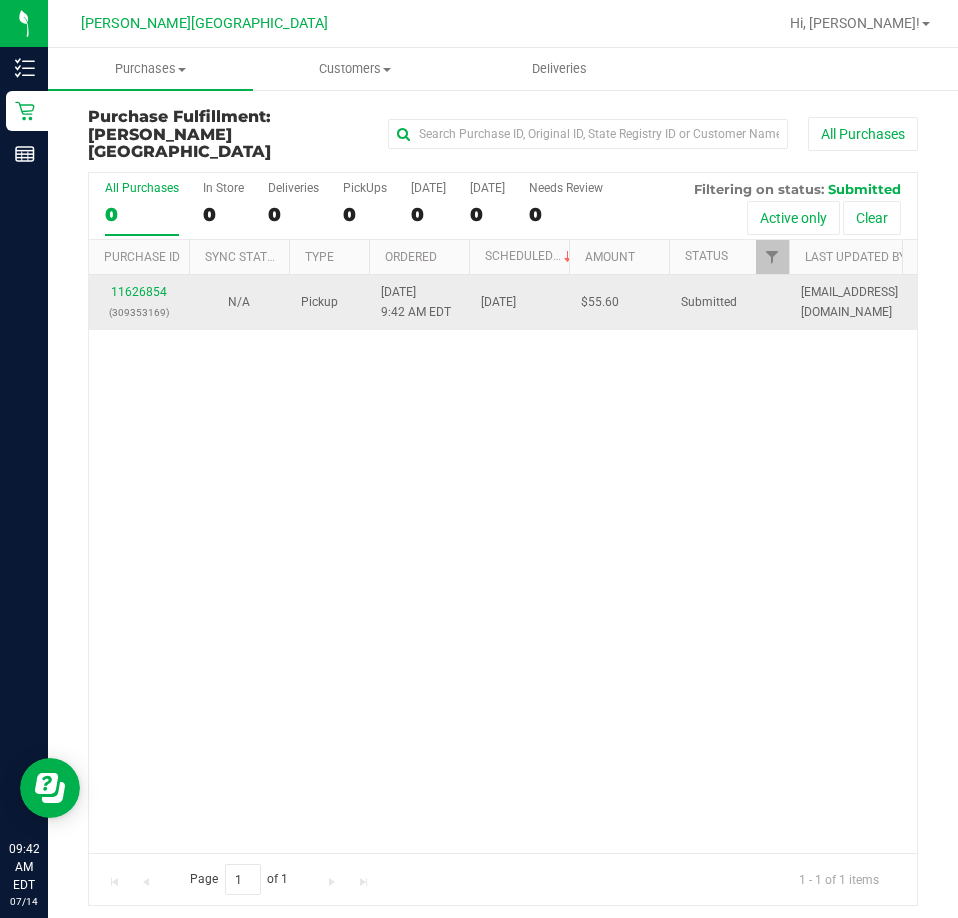 click on "11626854
(309353169)" at bounding box center [139, 302] 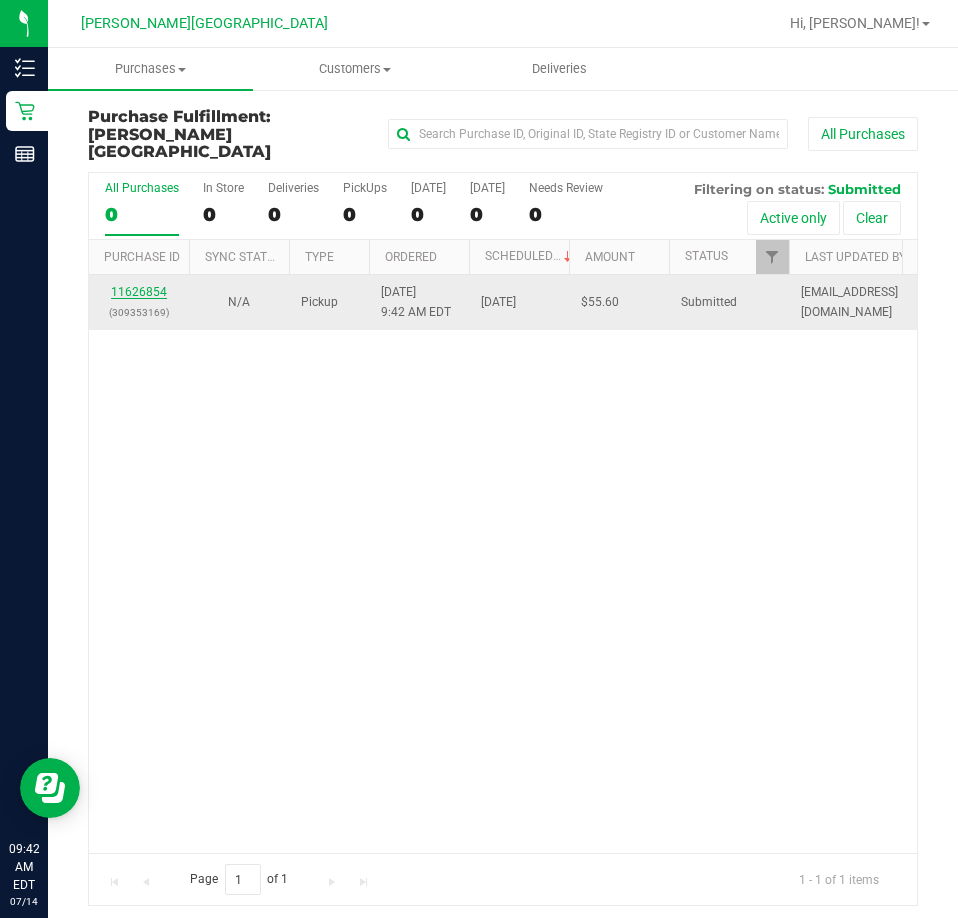 click on "11626854" at bounding box center (139, 292) 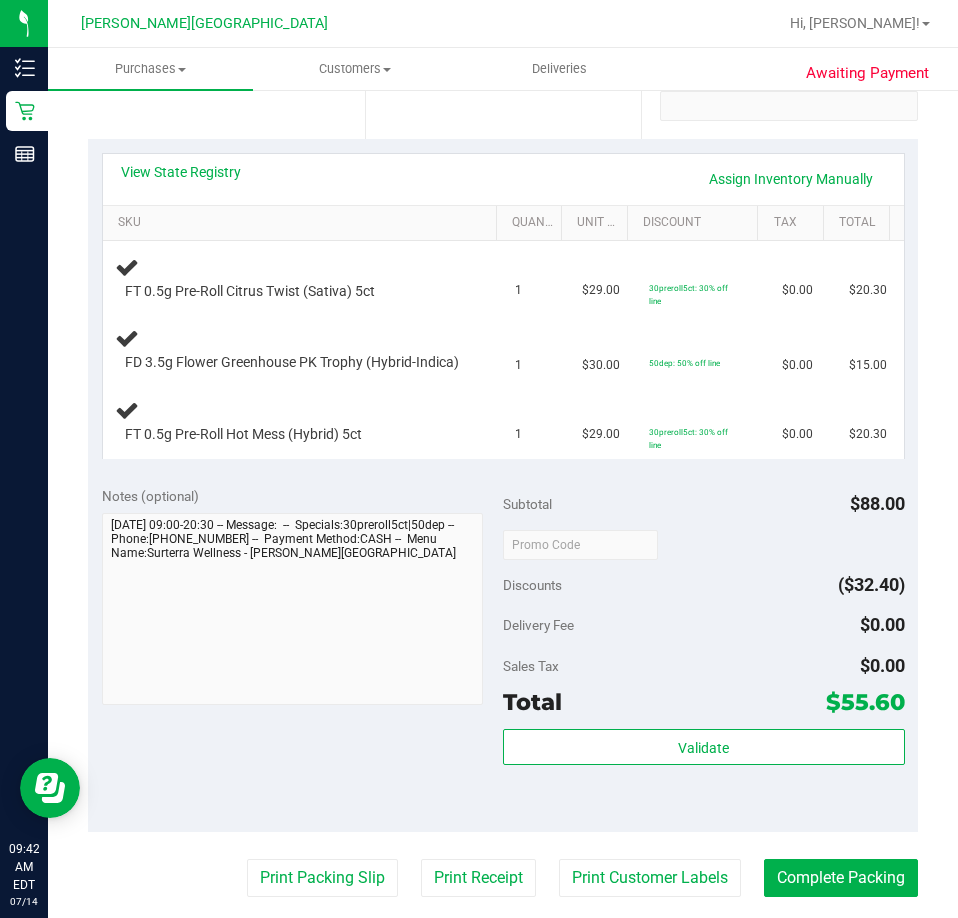 scroll, scrollTop: 700, scrollLeft: 0, axis: vertical 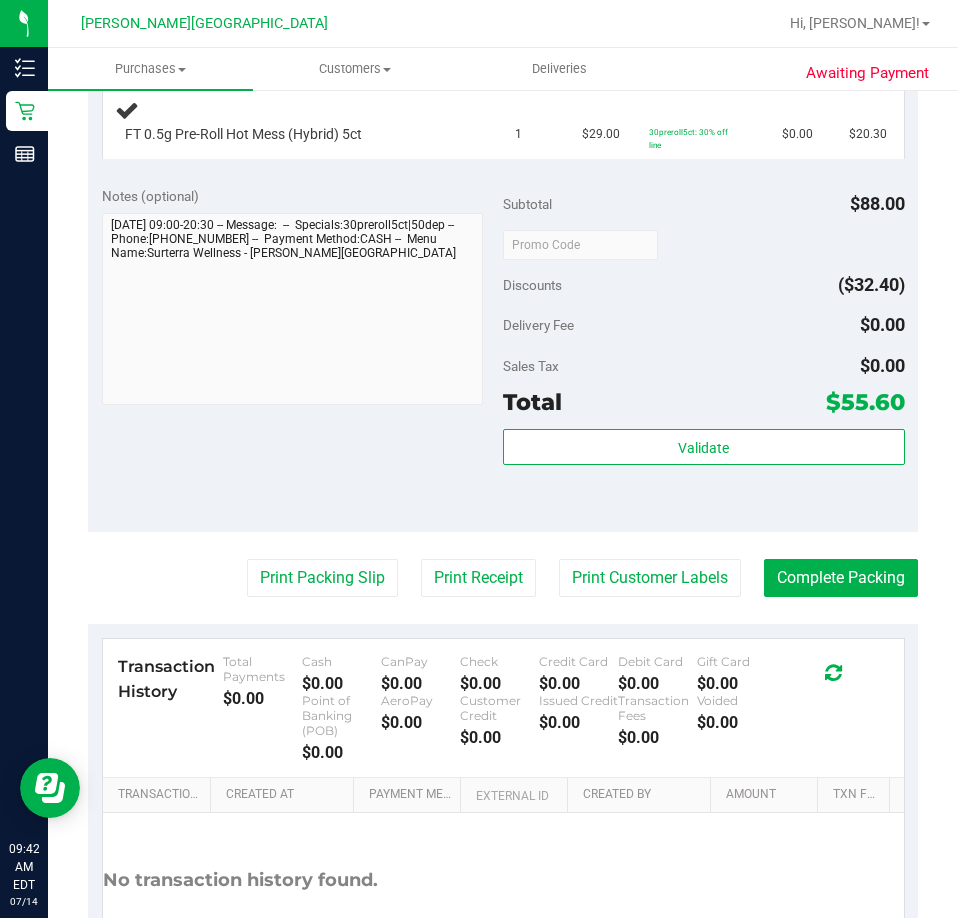drag, startPoint x: 311, startPoint y: 548, endPoint x: 318, endPoint y: 569, distance: 22.135944 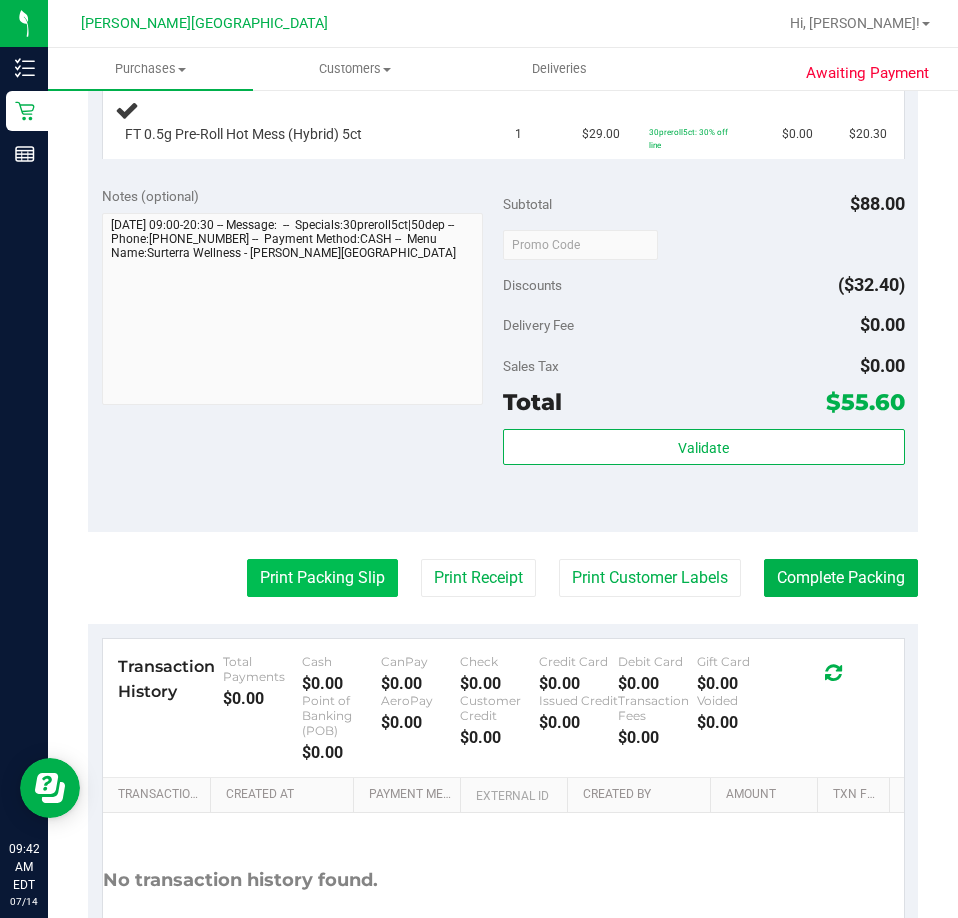 click on "Print Packing Slip" at bounding box center (322, 578) 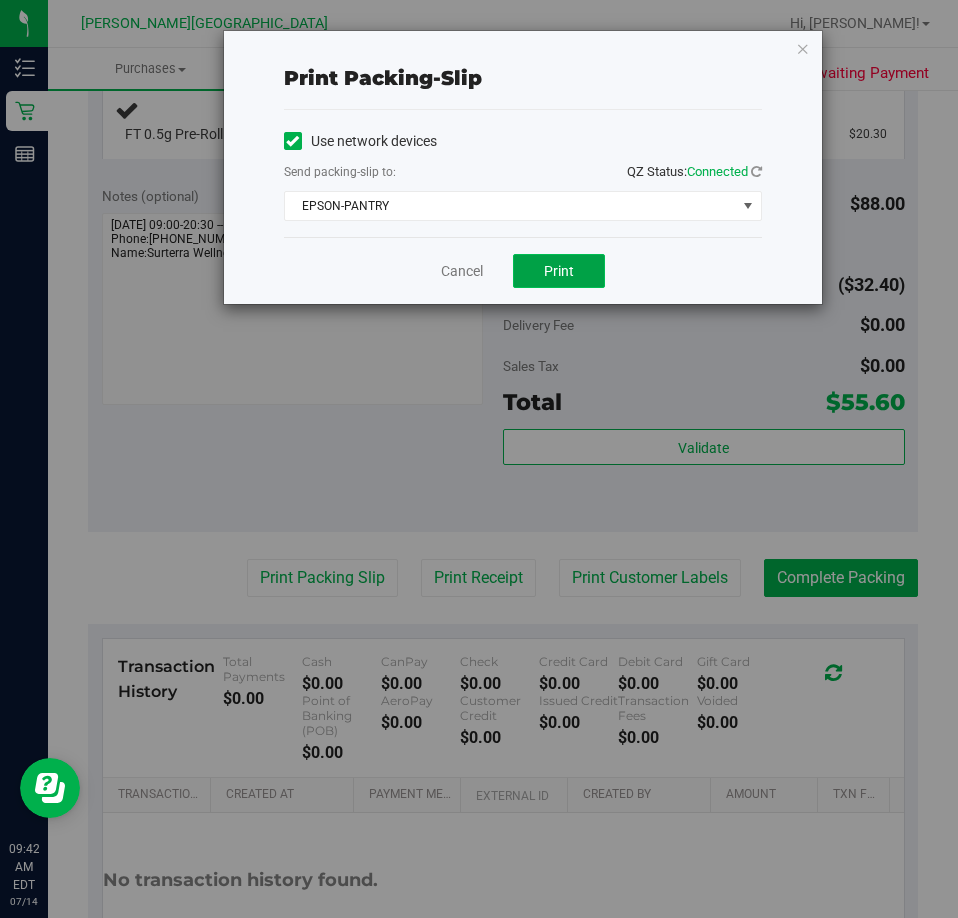 click on "Print" at bounding box center (559, 271) 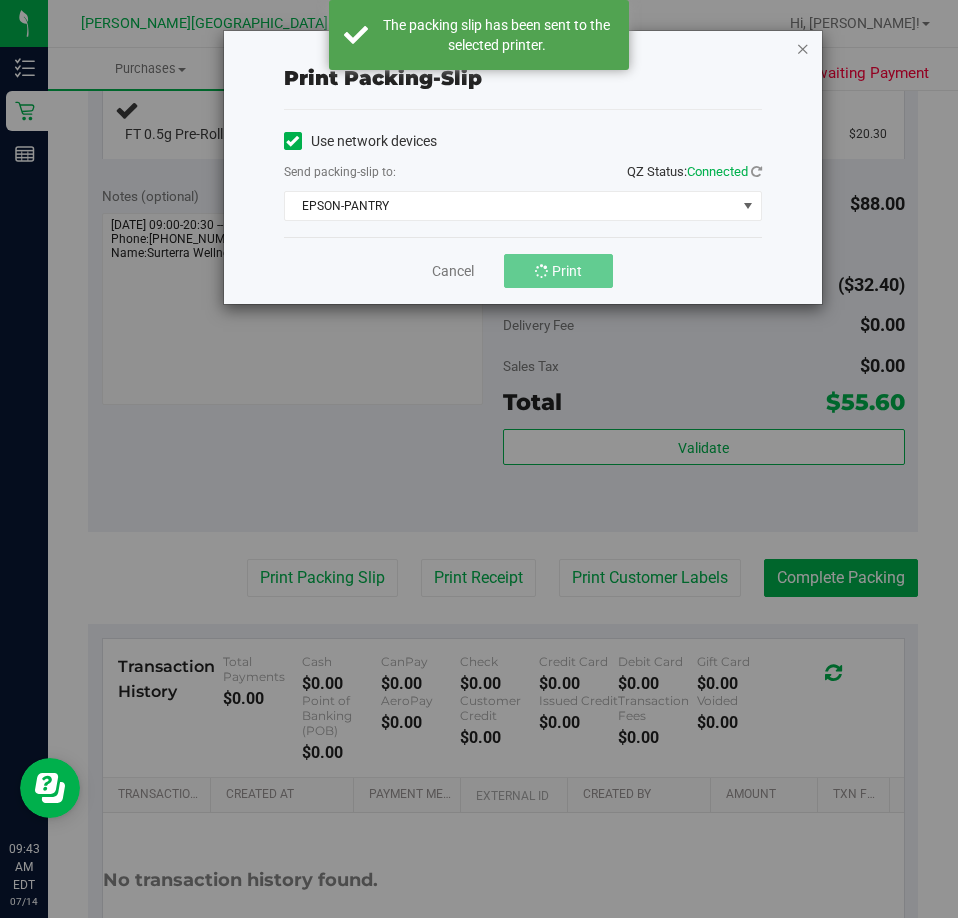click at bounding box center [803, 48] 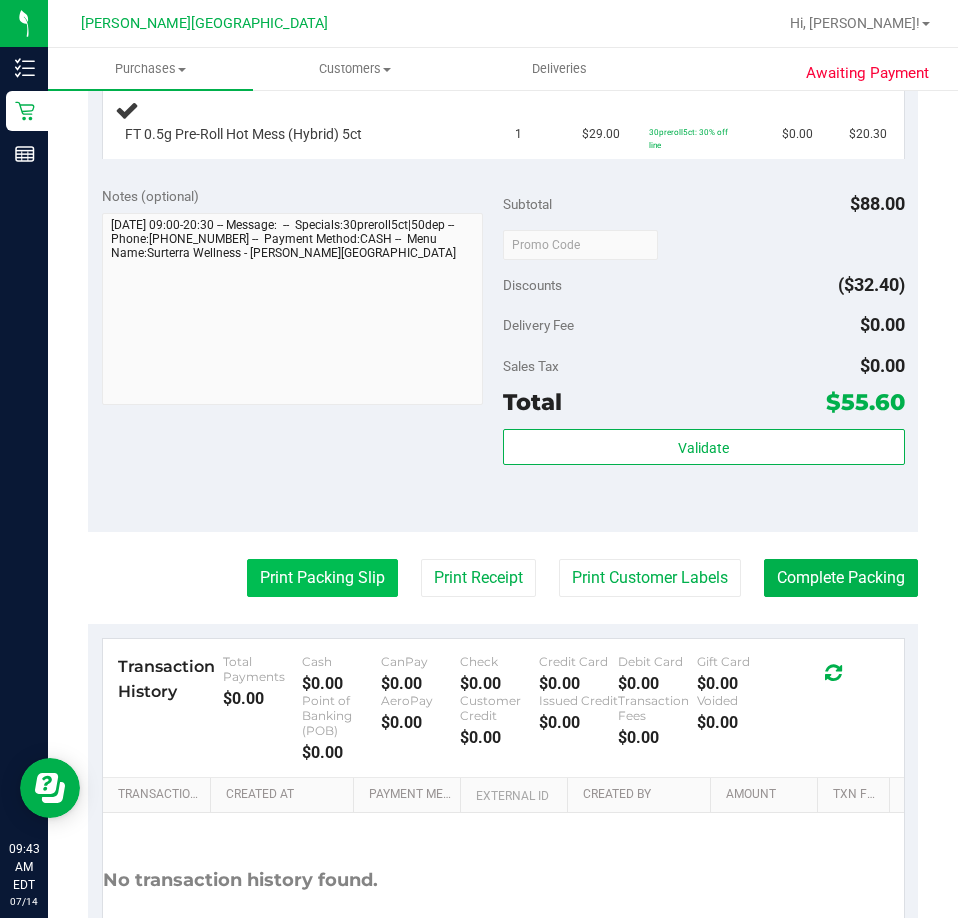 click on "Print Packing Slip" at bounding box center (322, 578) 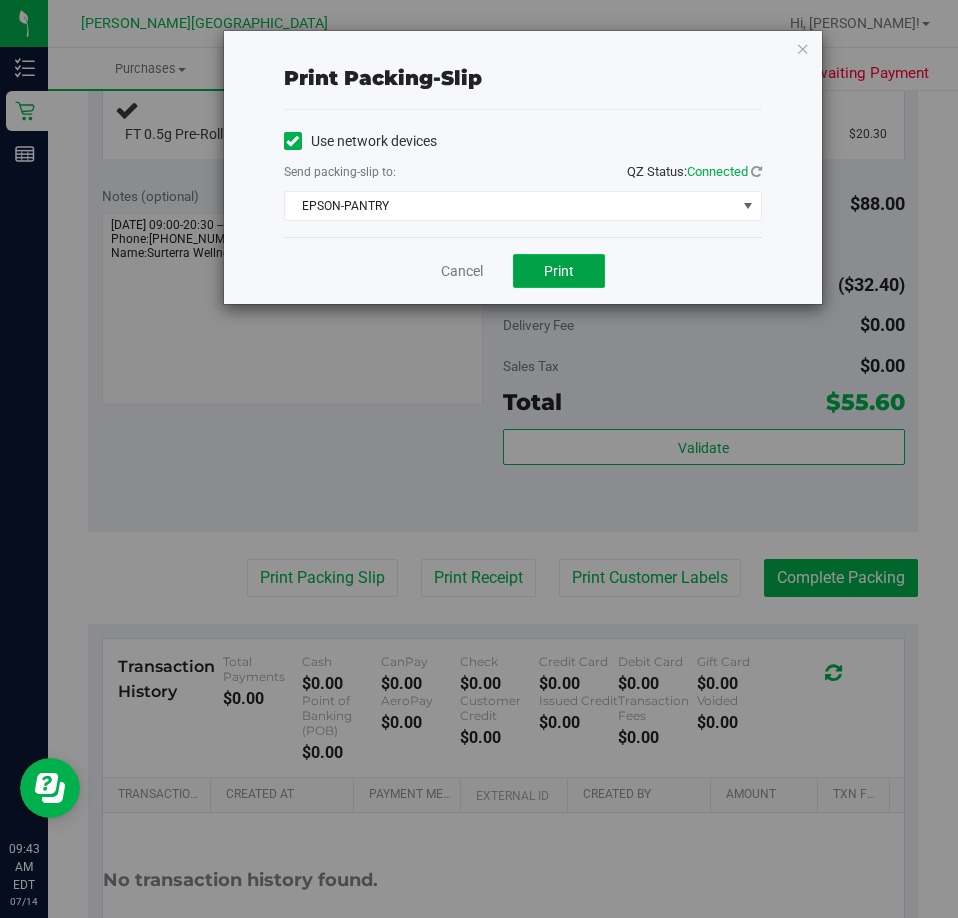 click on "Print" at bounding box center [559, 271] 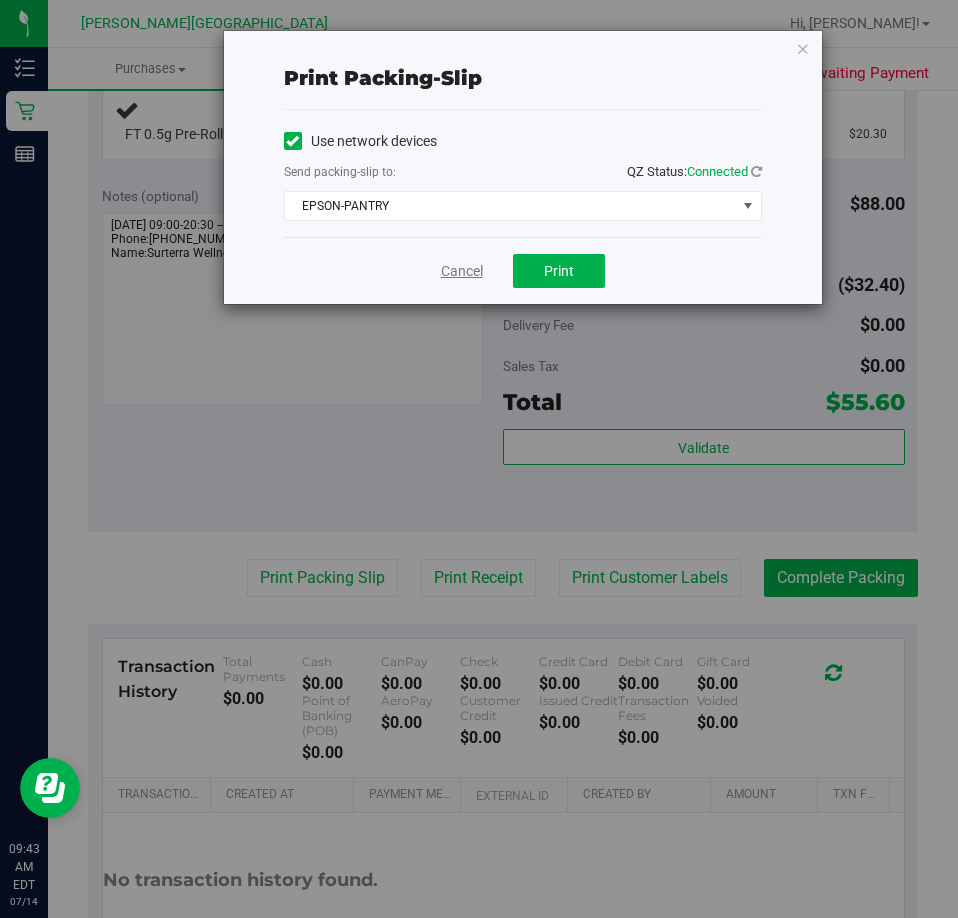 click on "Cancel" at bounding box center [462, 271] 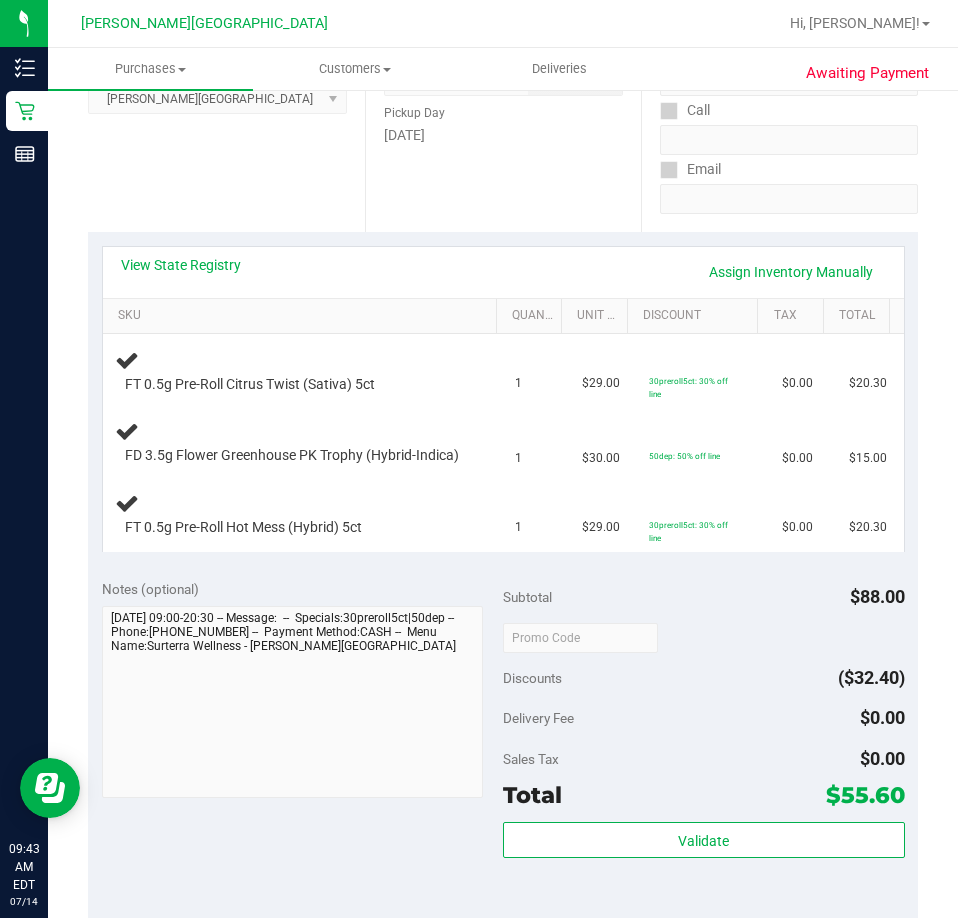 scroll, scrollTop: 300, scrollLeft: 0, axis: vertical 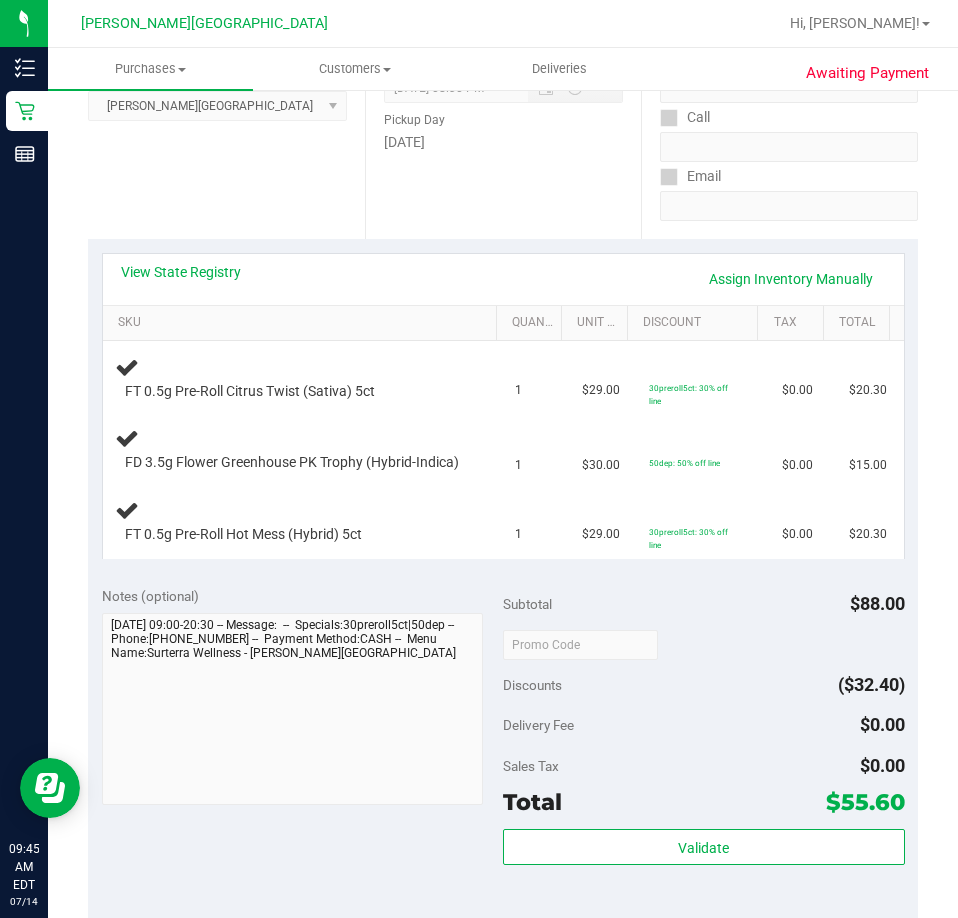 type 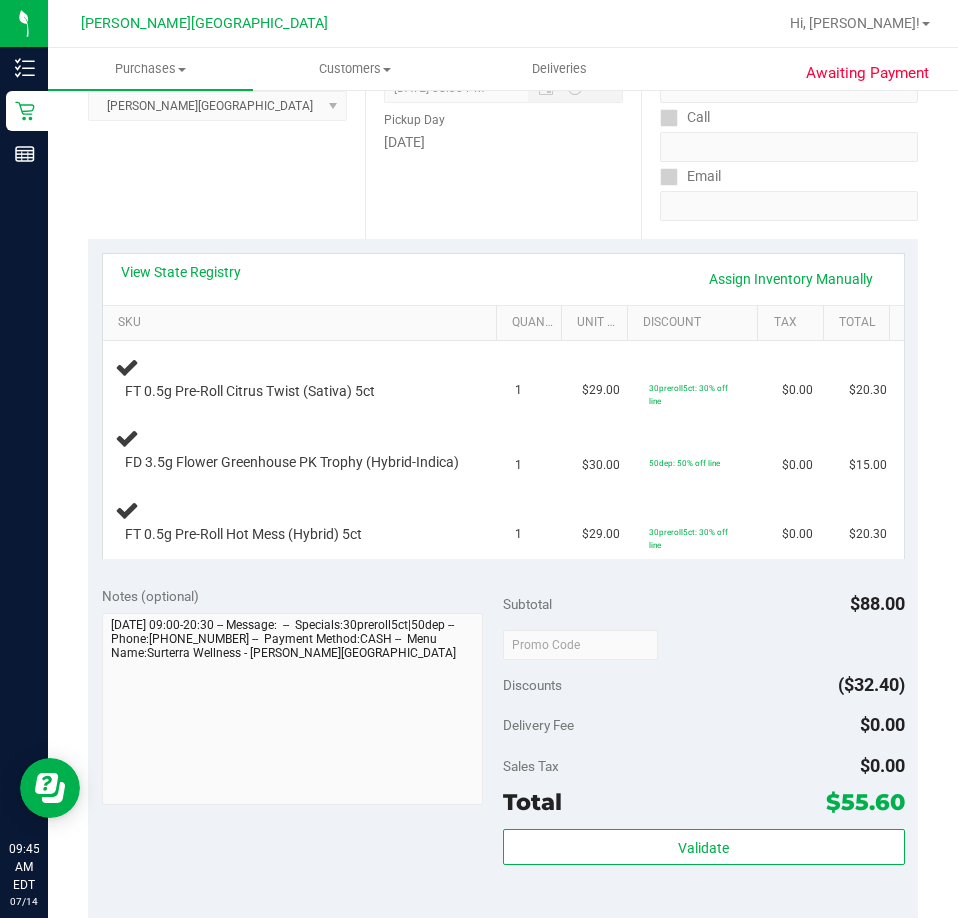 click on "Print Packing Slip" at bounding box center (322, 978) 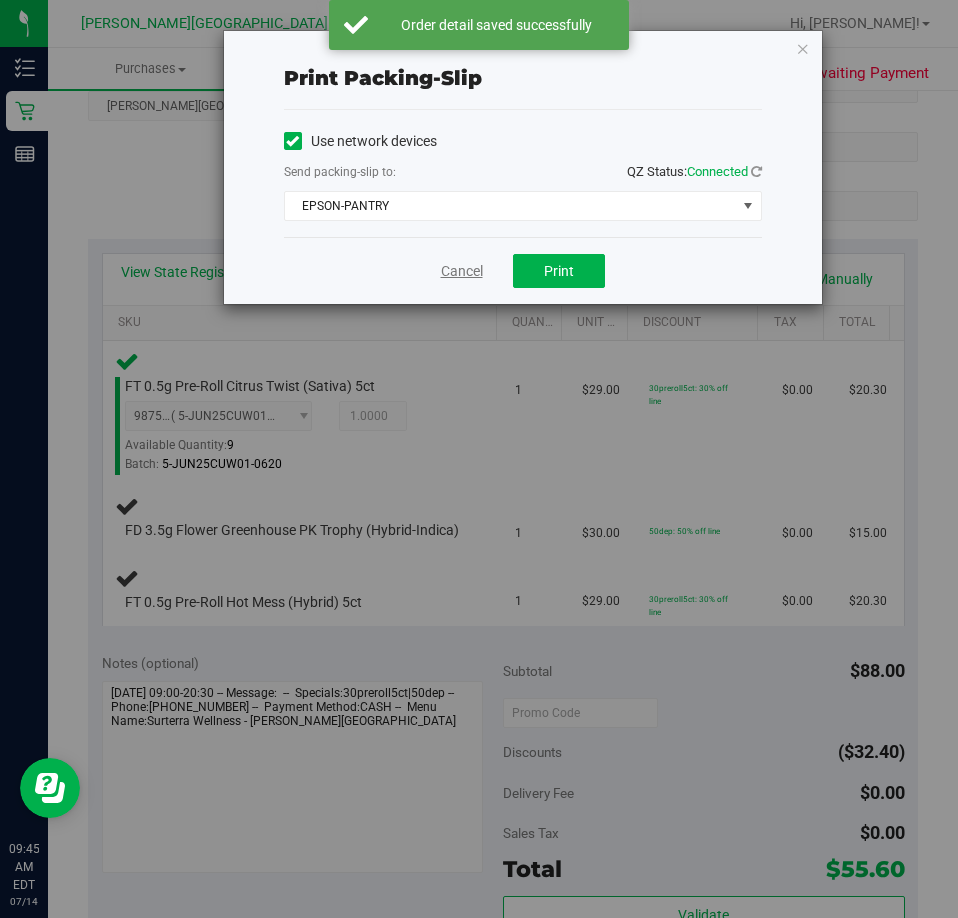 click on "Cancel" at bounding box center (462, 271) 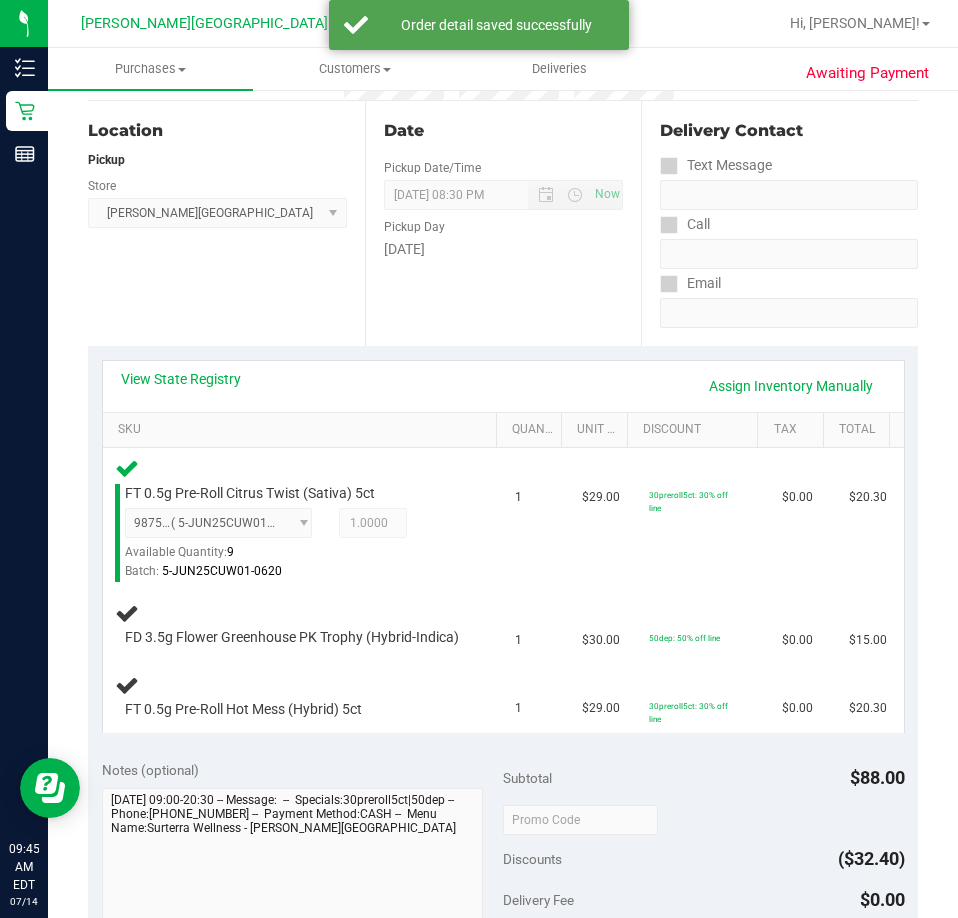 scroll, scrollTop: 178, scrollLeft: 0, axis: vertical 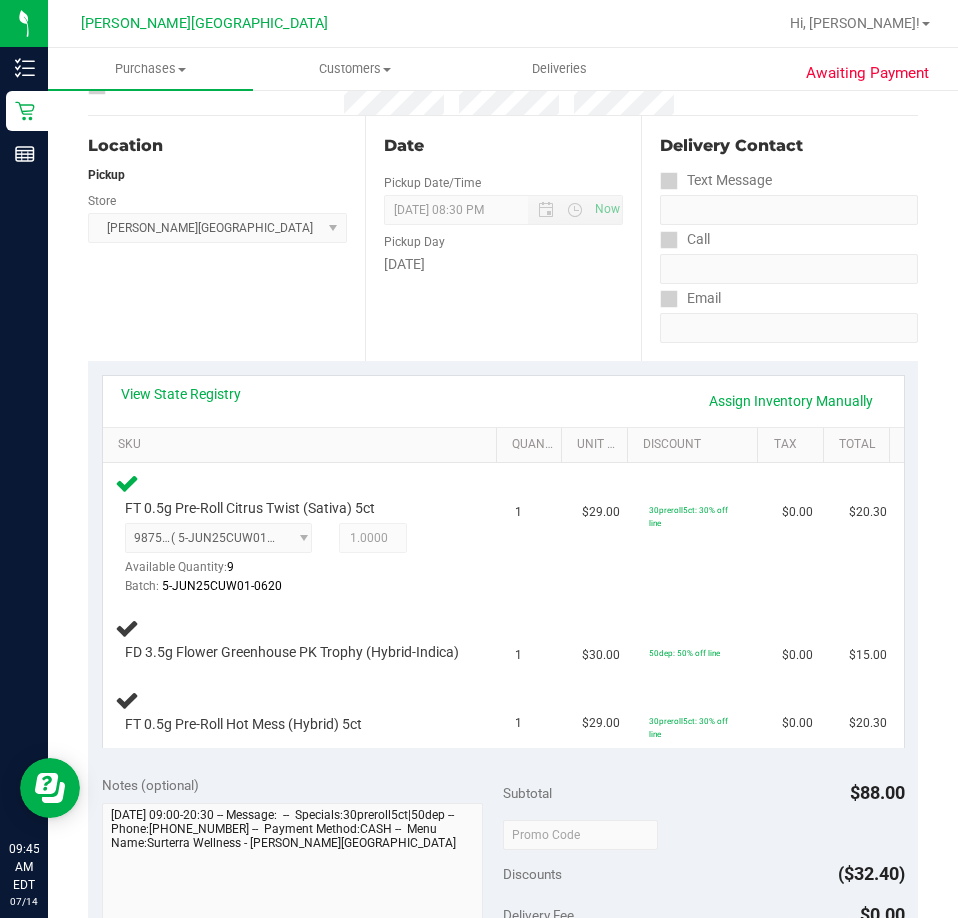click on "Print Packing Slip" at bounding box center [322, 1168] 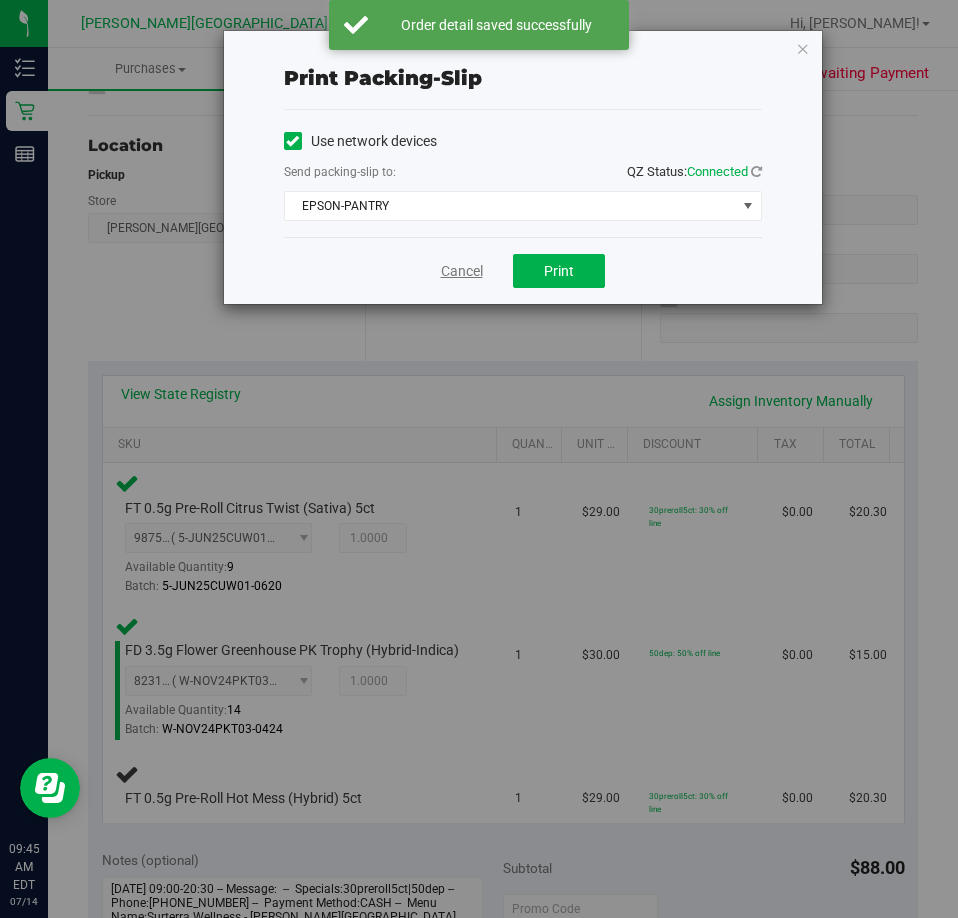 click on "Cancel" at bounding box center (462, 271) 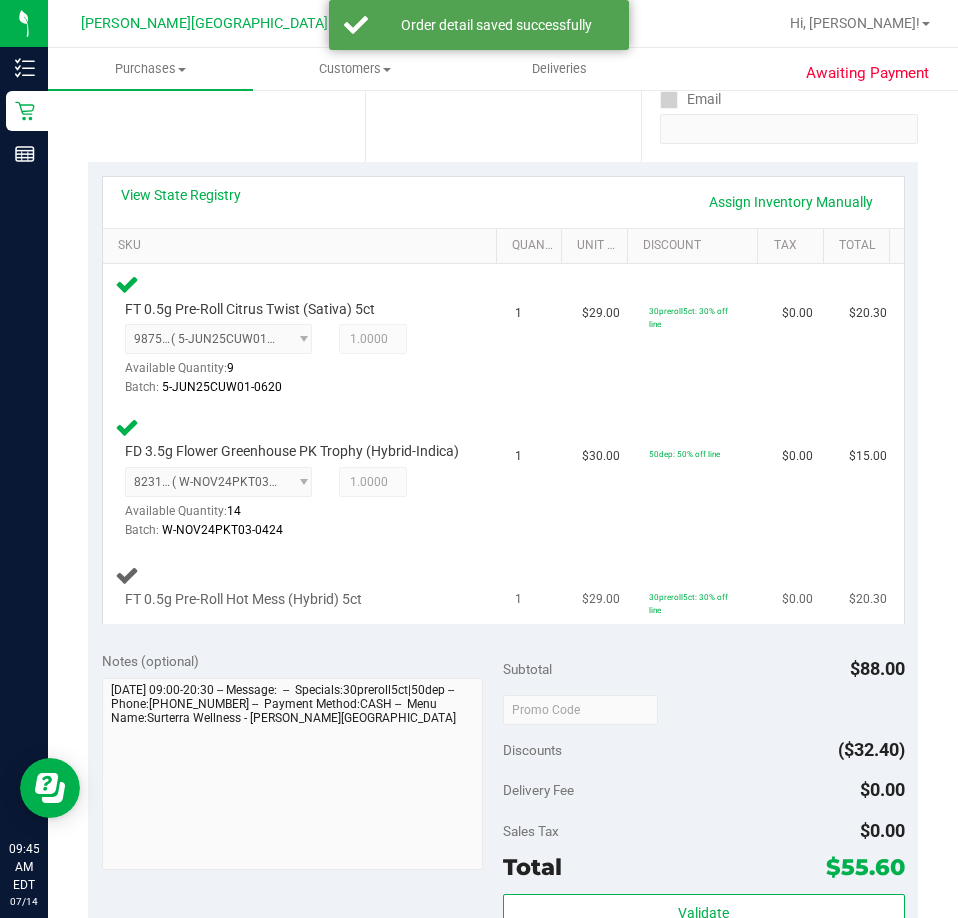 scroll, scrollTop: 357, scrollLeft: 0, axis: vertical 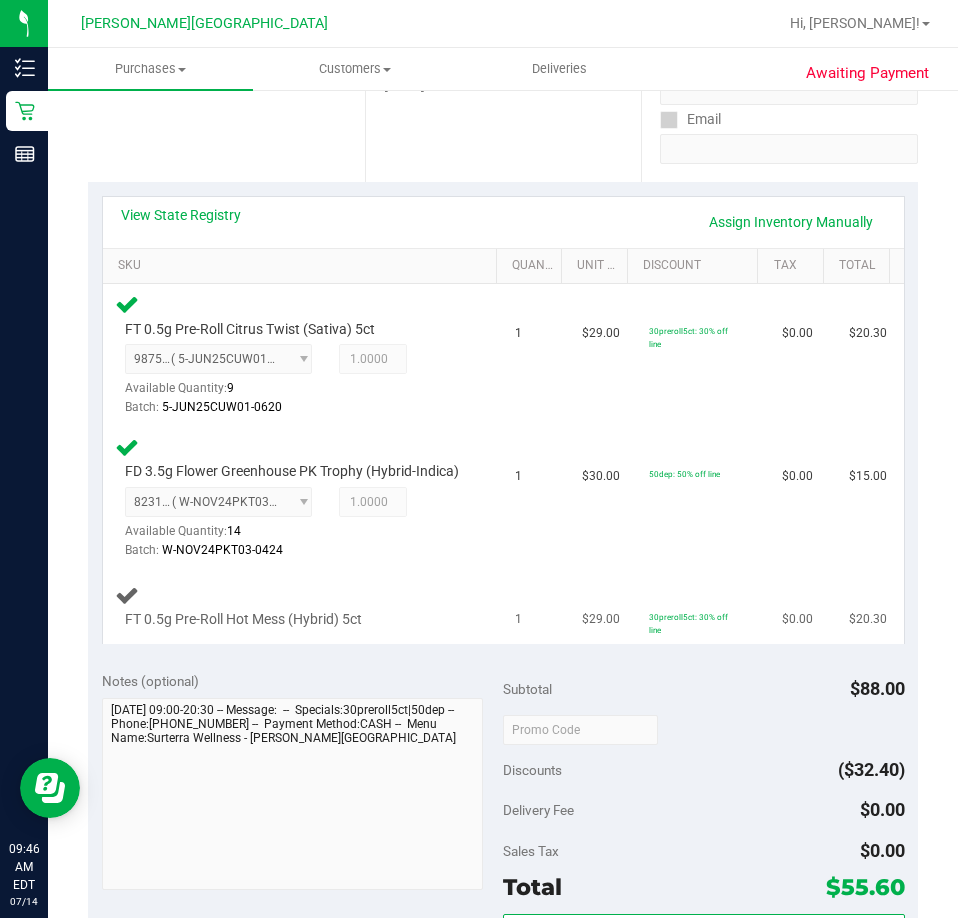 click on "Print Packing Slip" at bounding box center (322, 1063) 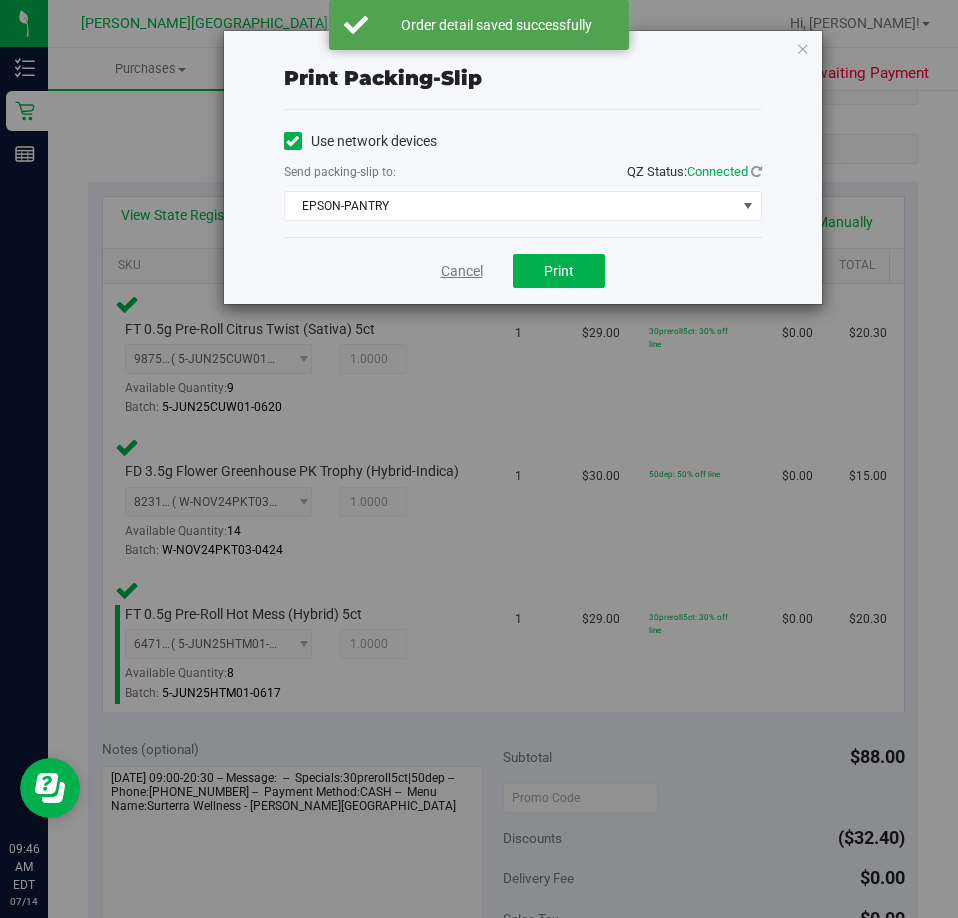 click on "Cancel" at bounding box center [462, 271] 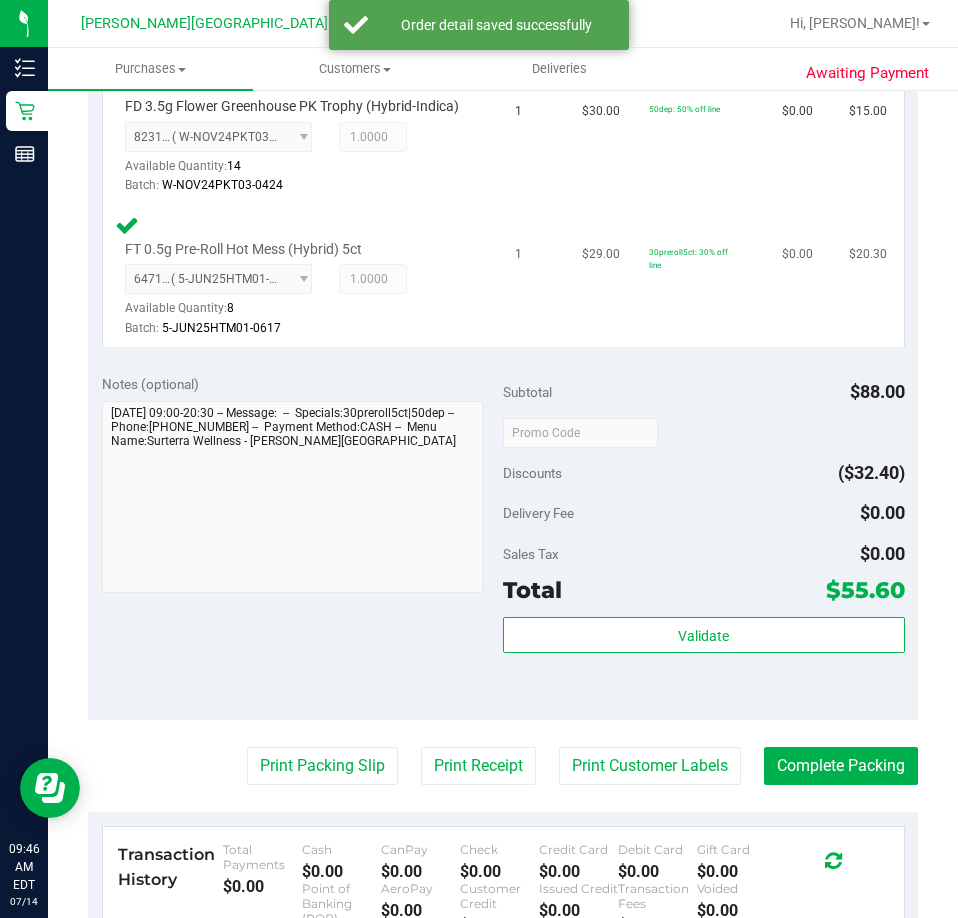 scroll, scrollTop: 724, scrollLeft: 0, axis: vertical 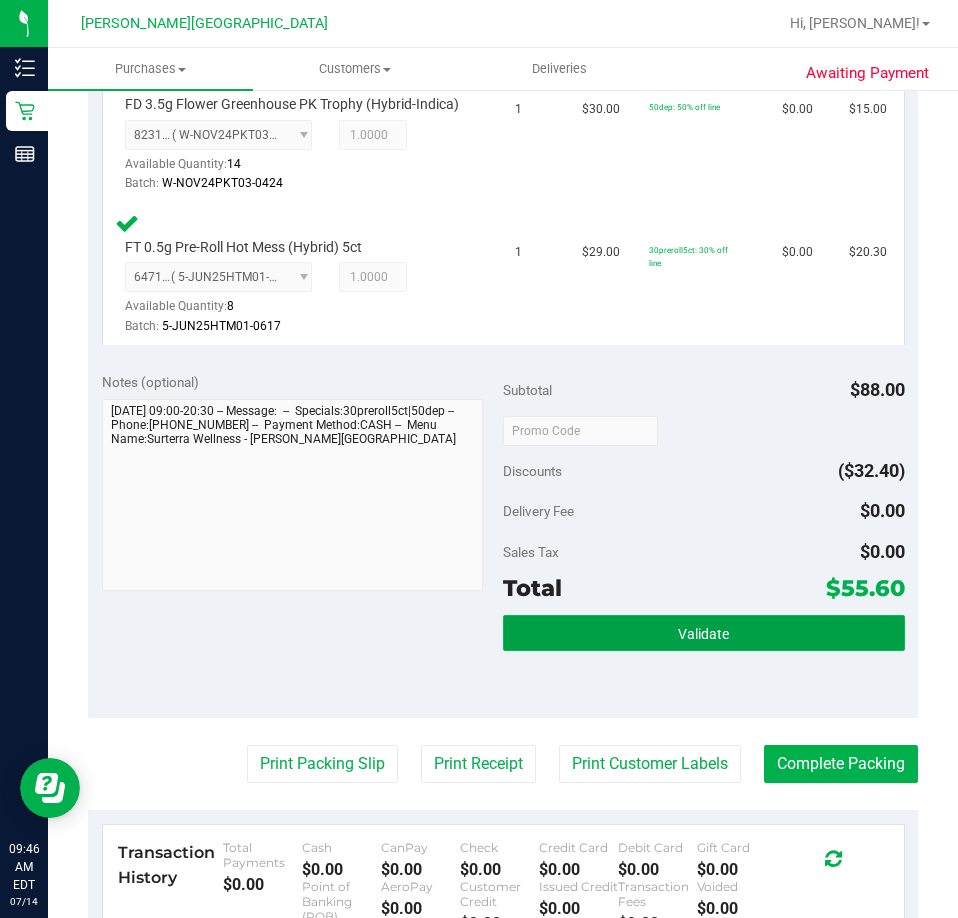 click on "Validate" at bounding box center [704, 633] 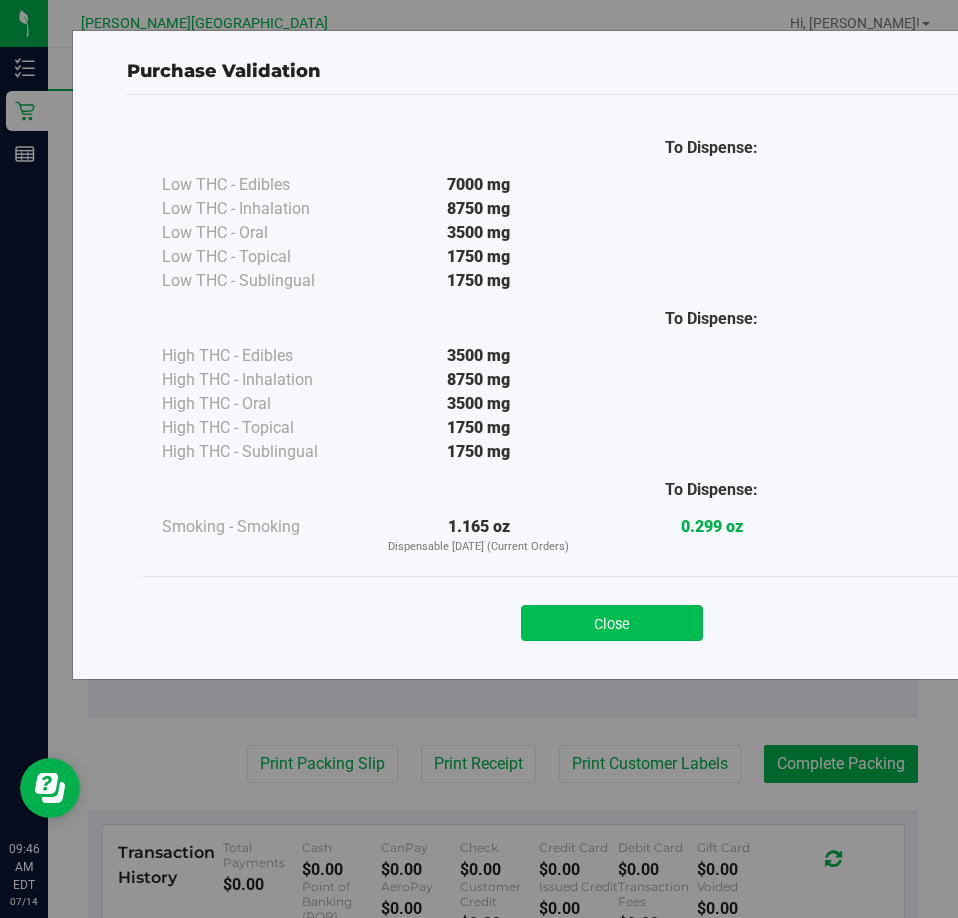 click on "Close" at bounding box center [612, 623] 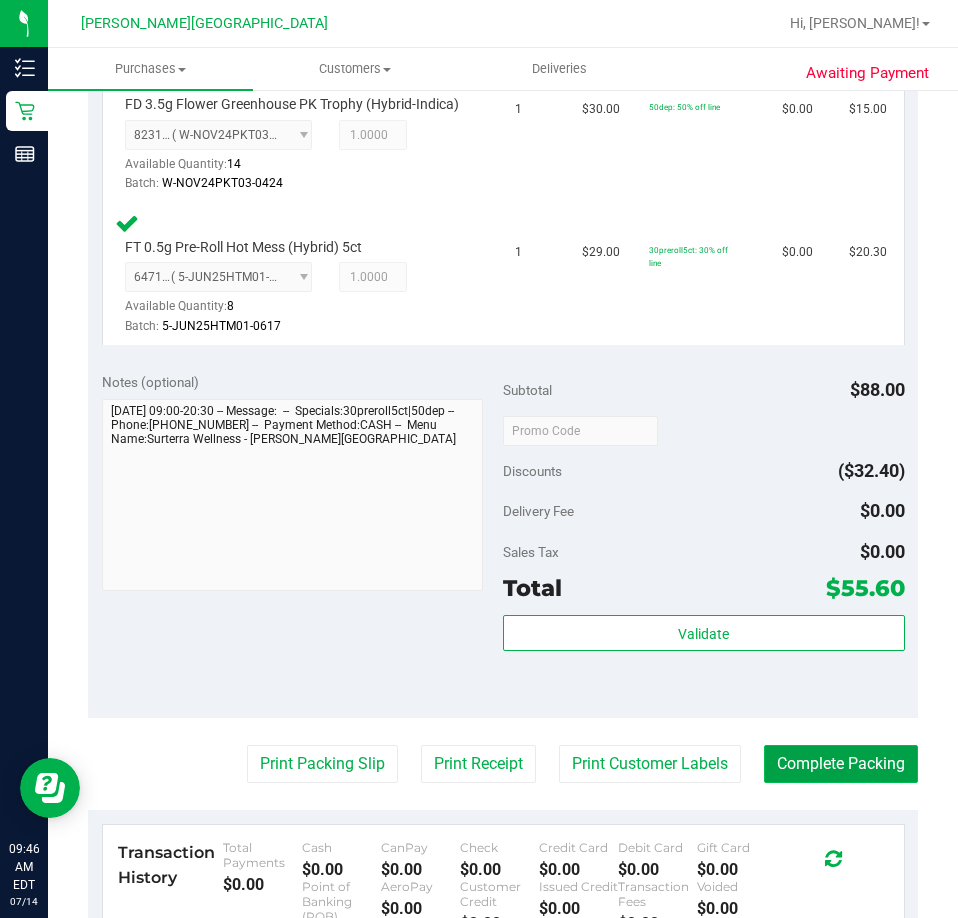 click on "Complete Packing" at bounding box center (841, 764) 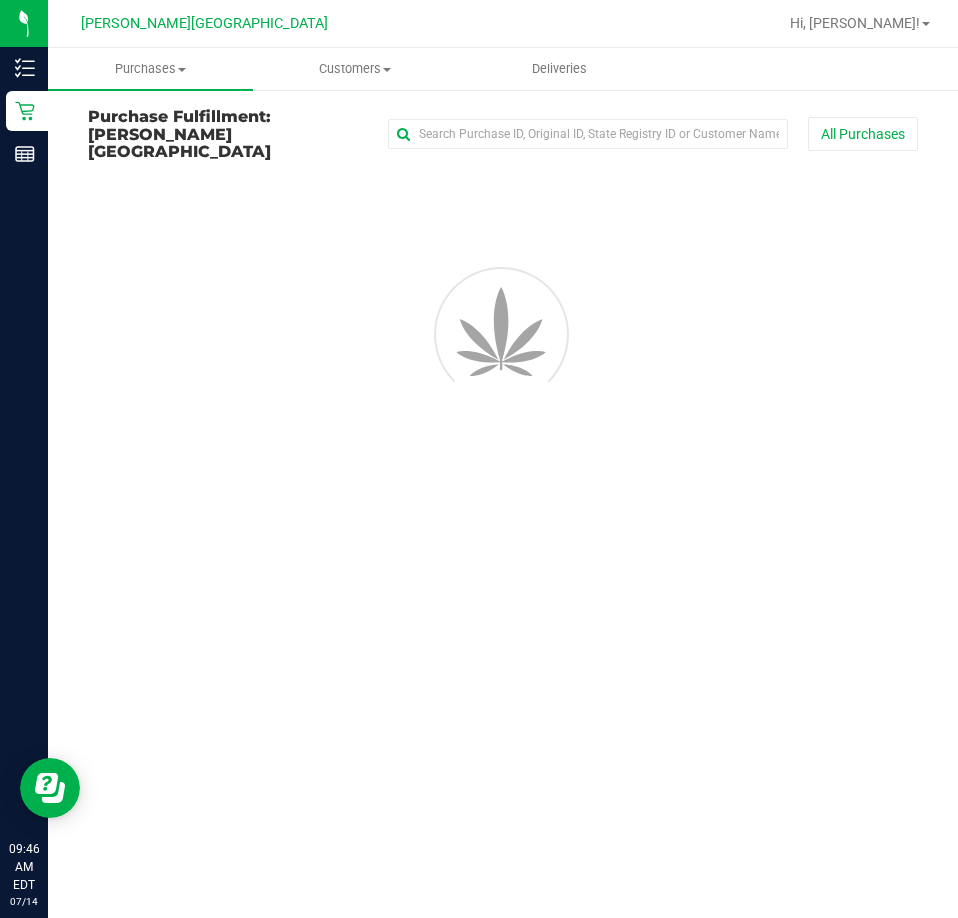scroll, scrollTop: 0, scrollLeft: 0, axis: both 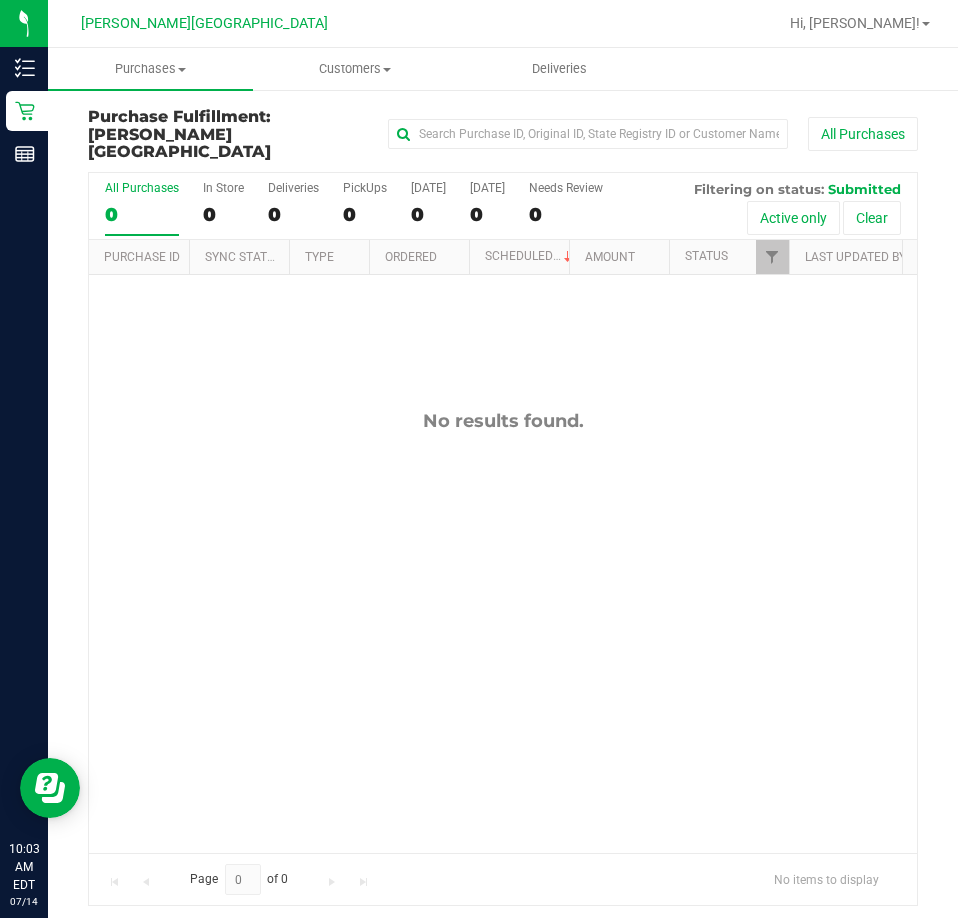 click on "No results found." at bounding box center (503, 631) 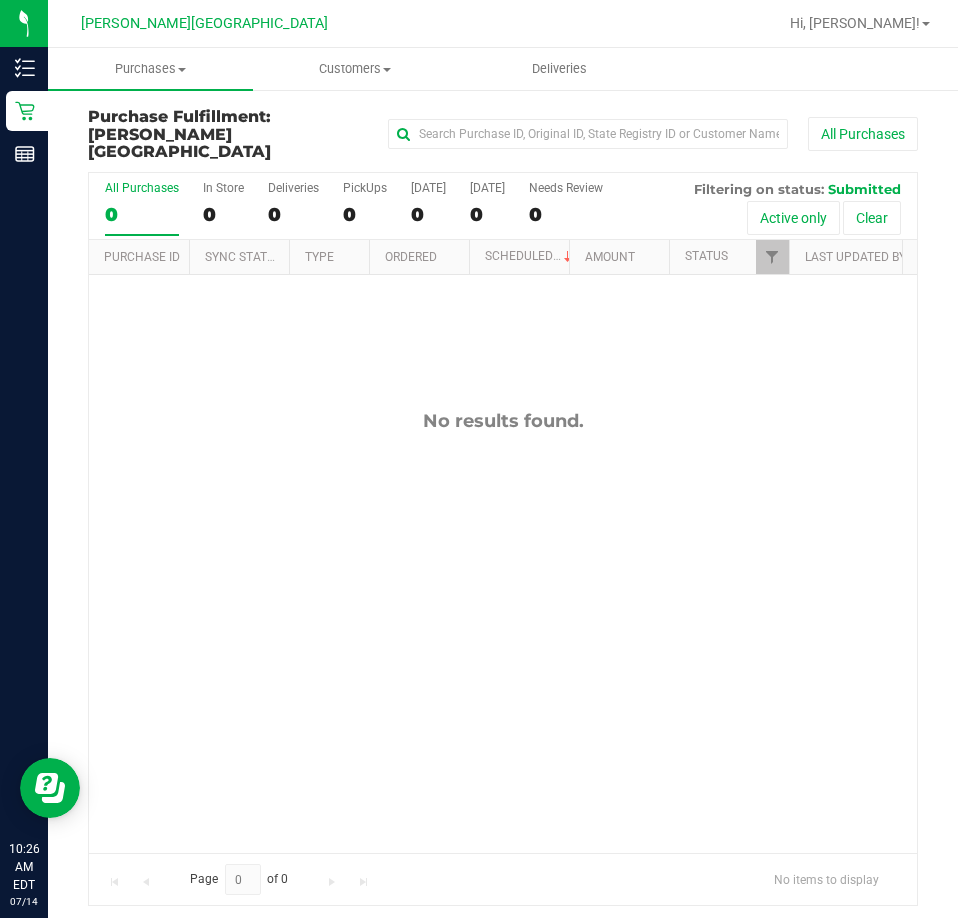 drag, startPoint x: 778, startPoint y: 503, endPoint x: 748, endPoint y: 457, distance: 54.91812 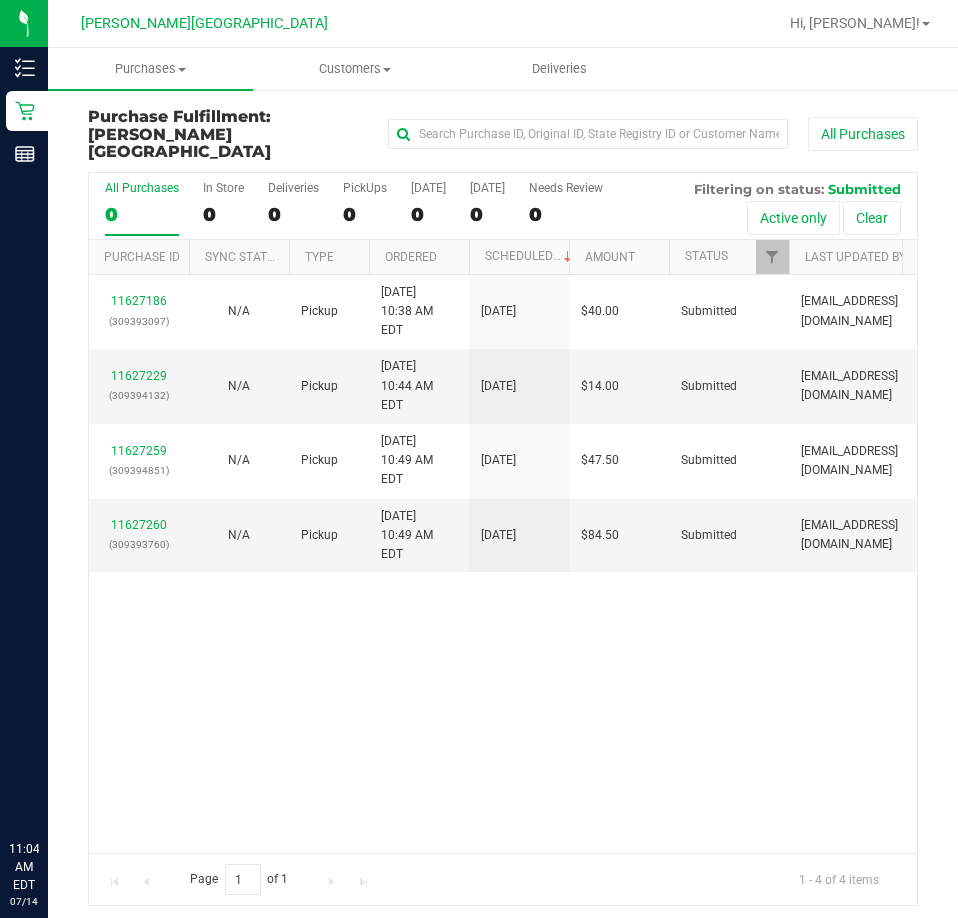 scroll, scrollTop: 0, scrollLeft: 0, axis: both 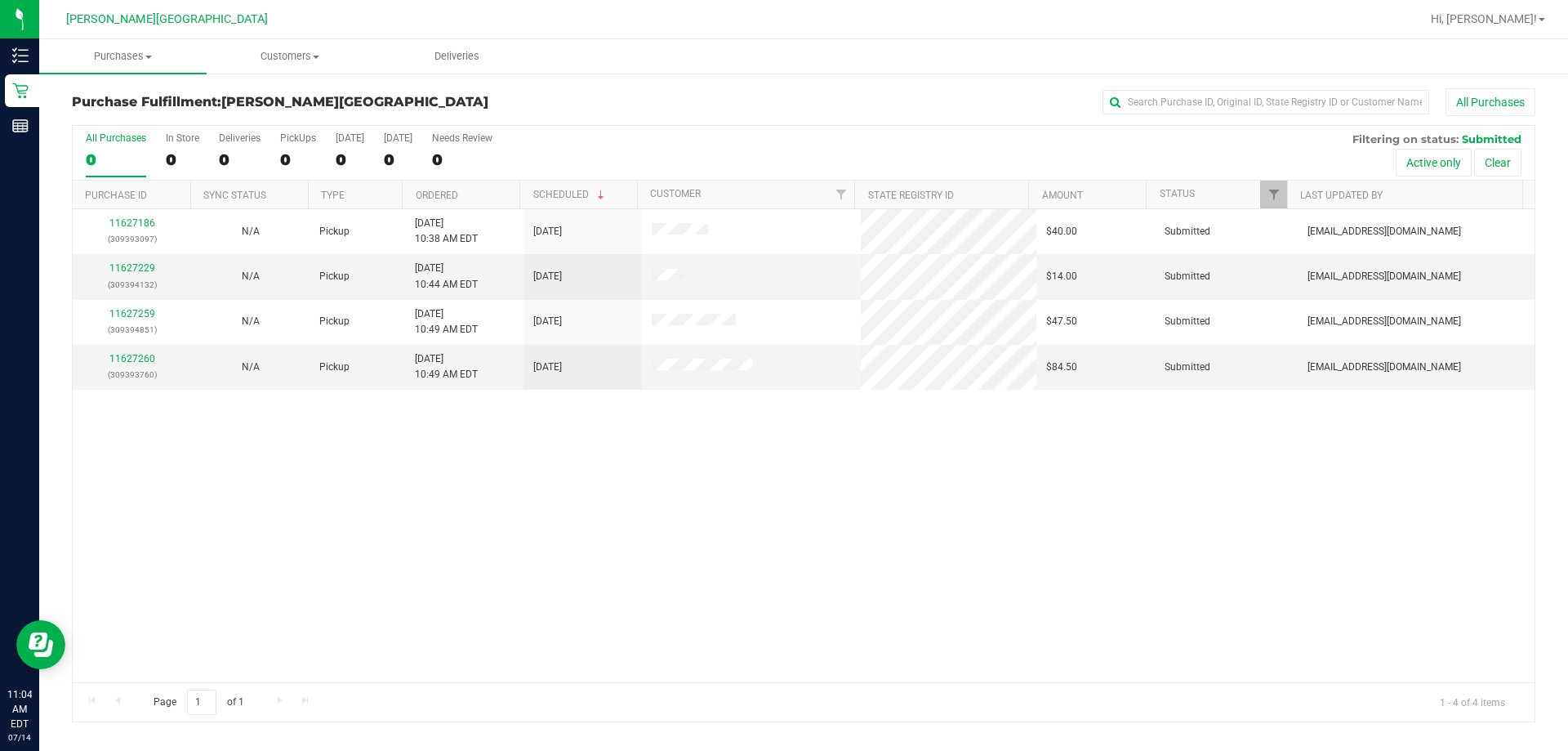 drag, startPoint x: 457, startPoint y: 610, endPoint x: 439, endPoint y: 561, distance: 52.20153 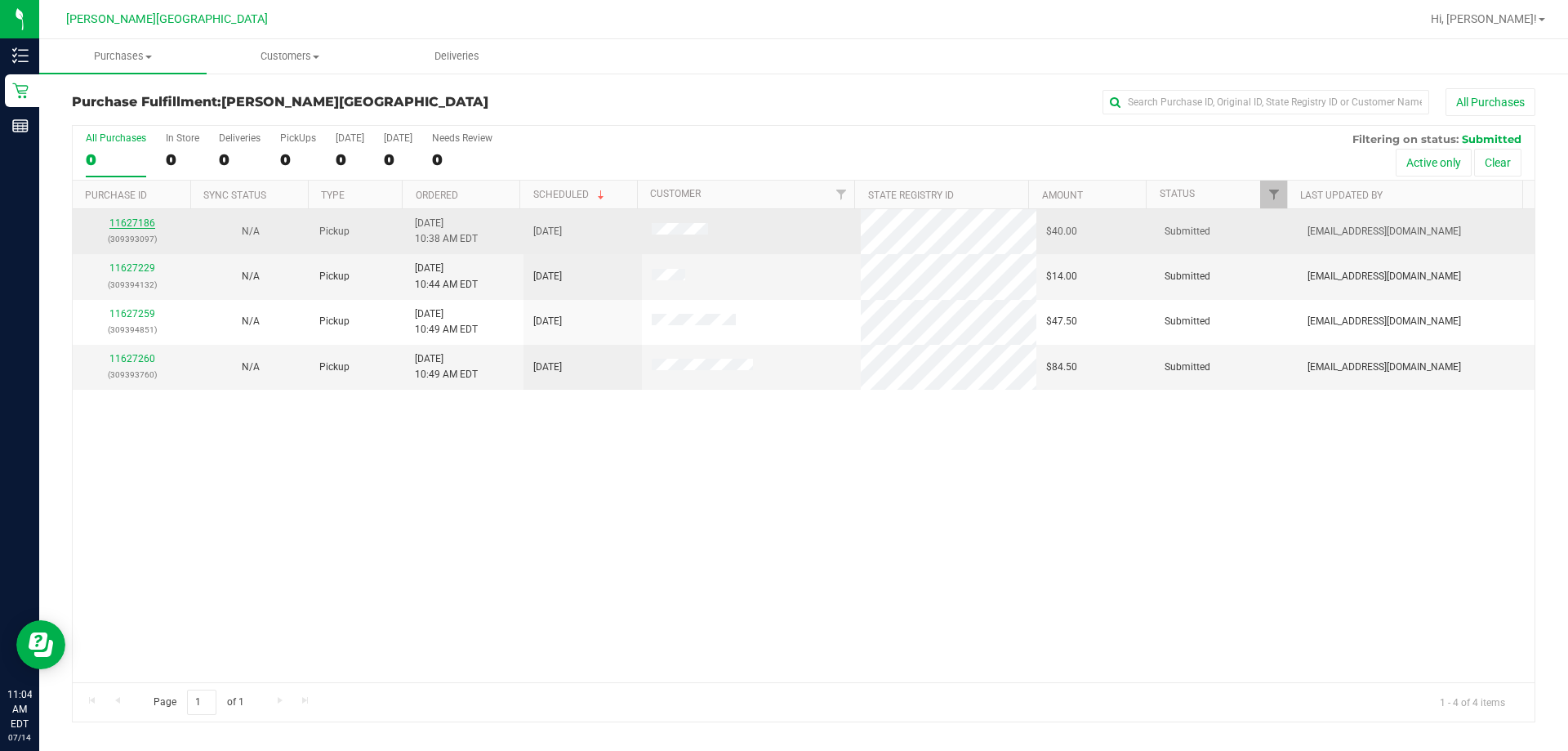 click on "11627186" at bounding box center (132, 223) 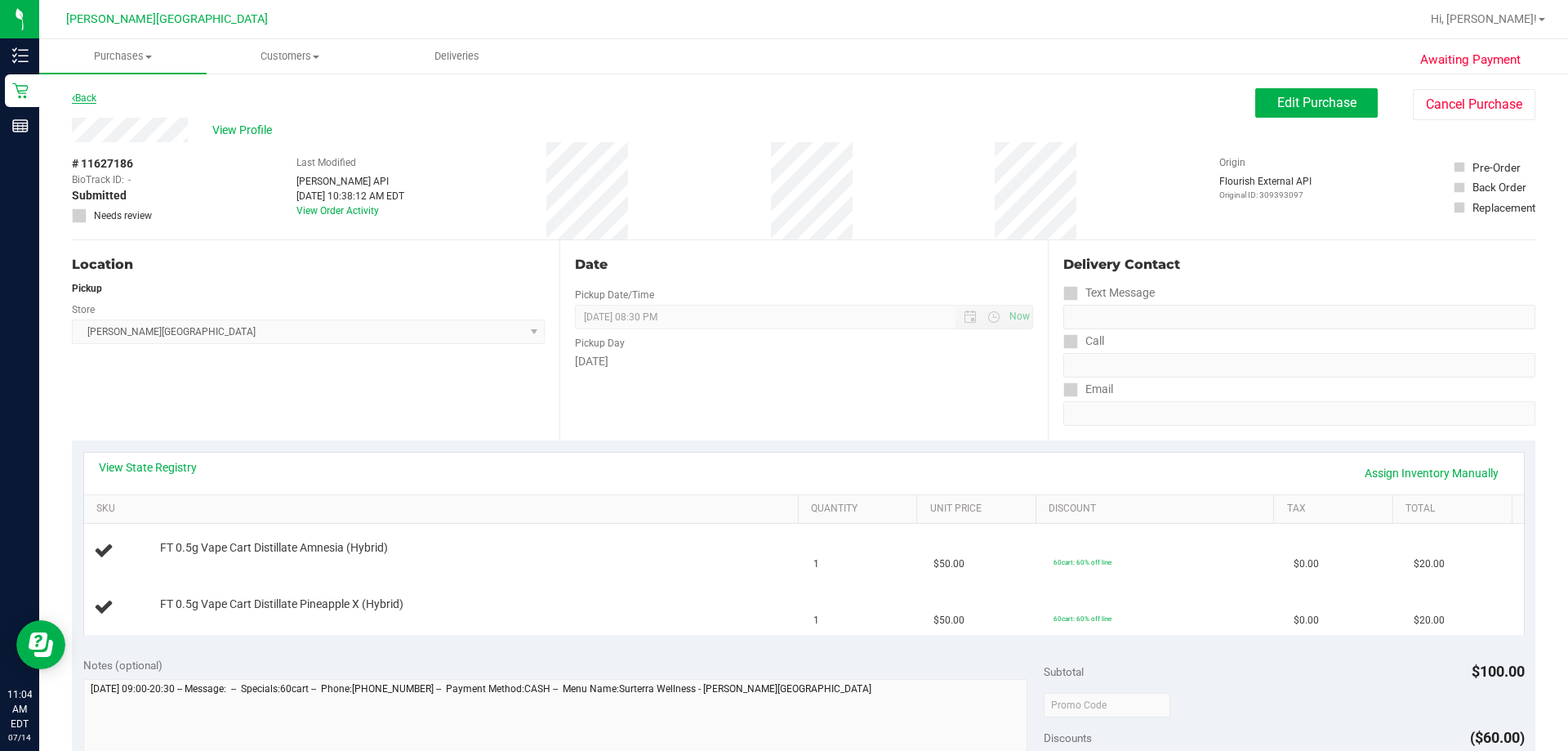 click on "Back" at bounding box center (84, 98) 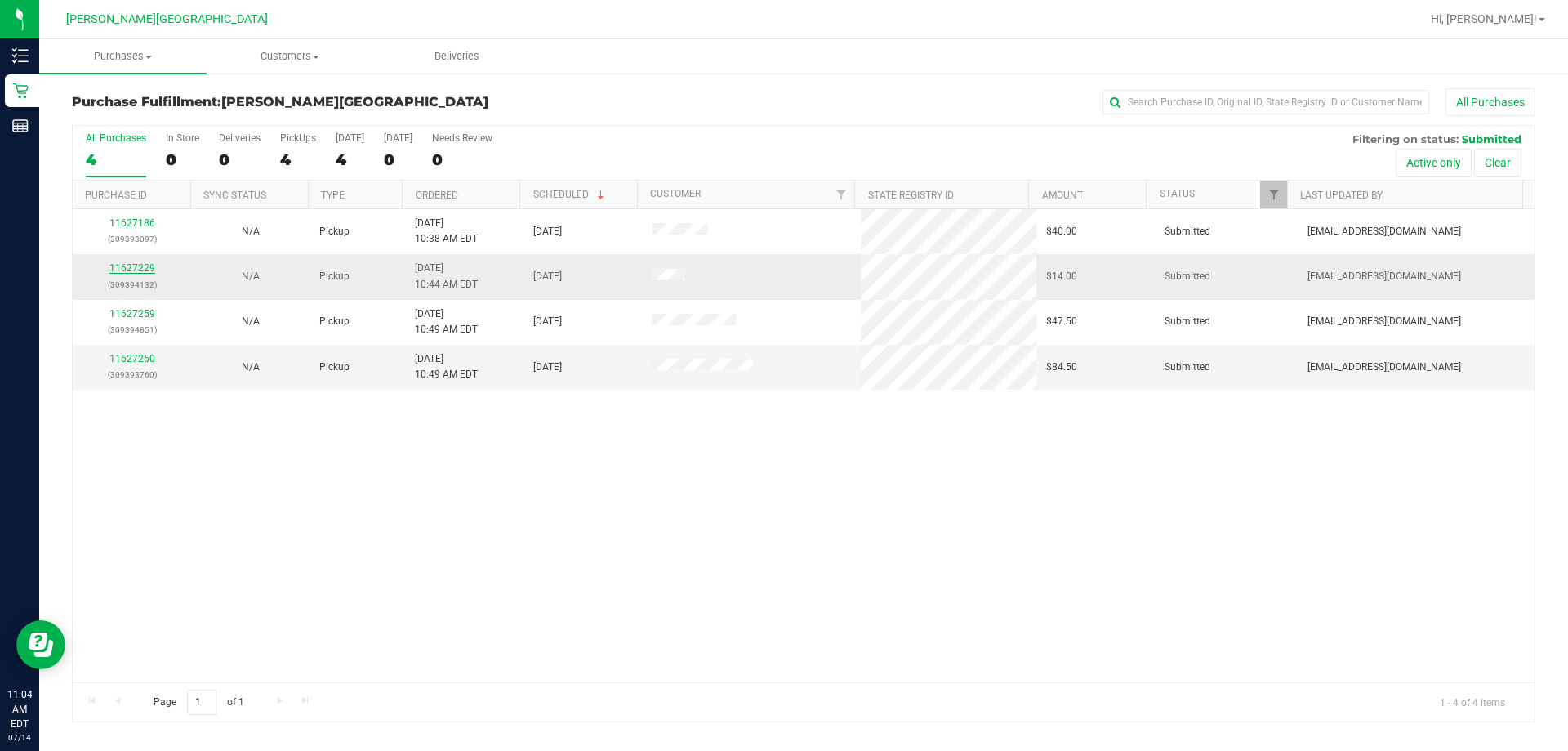 click on "11627229" at bounding box center [132, 268] 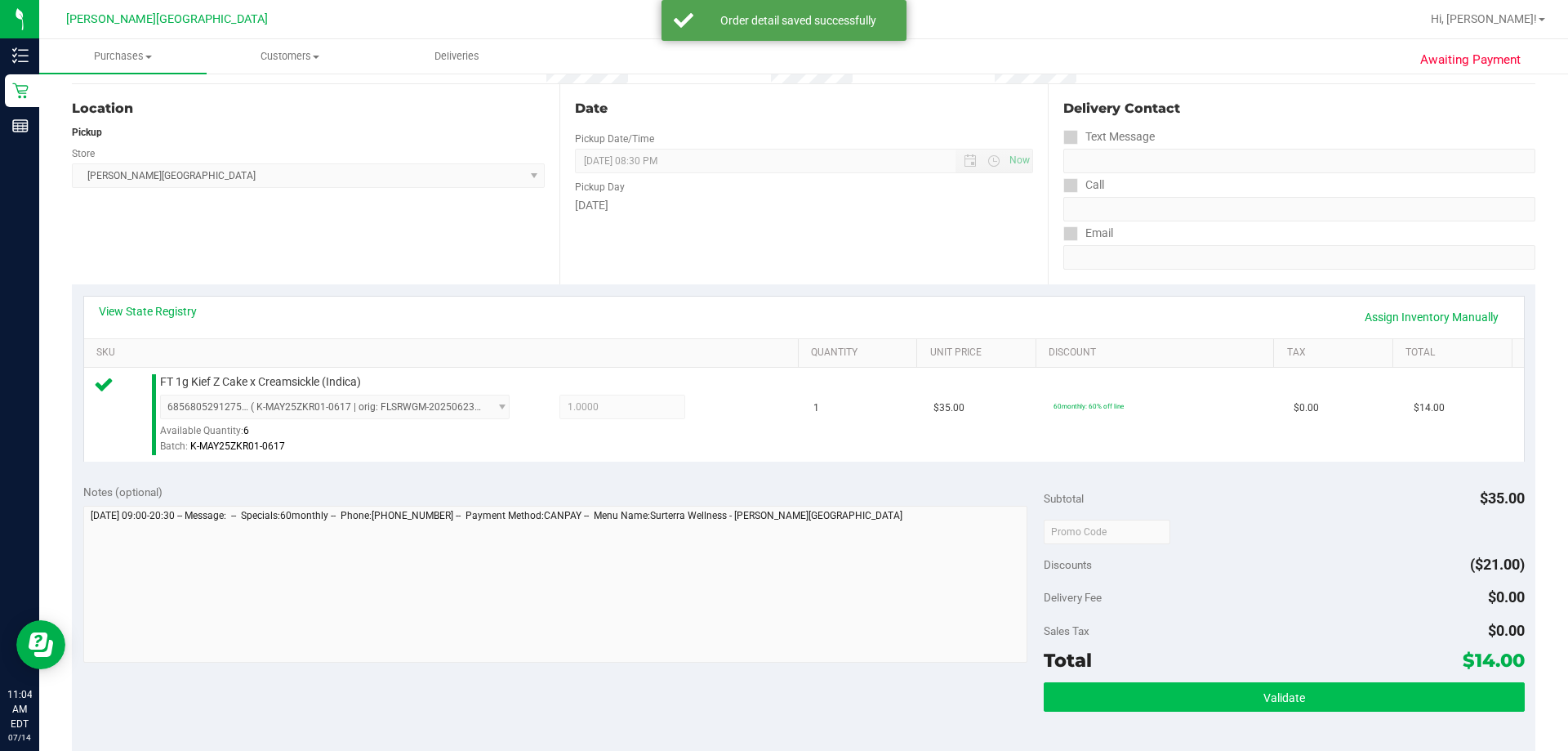 scroll, scrollTop: 245, scrollLeft: 0, axis: vertical 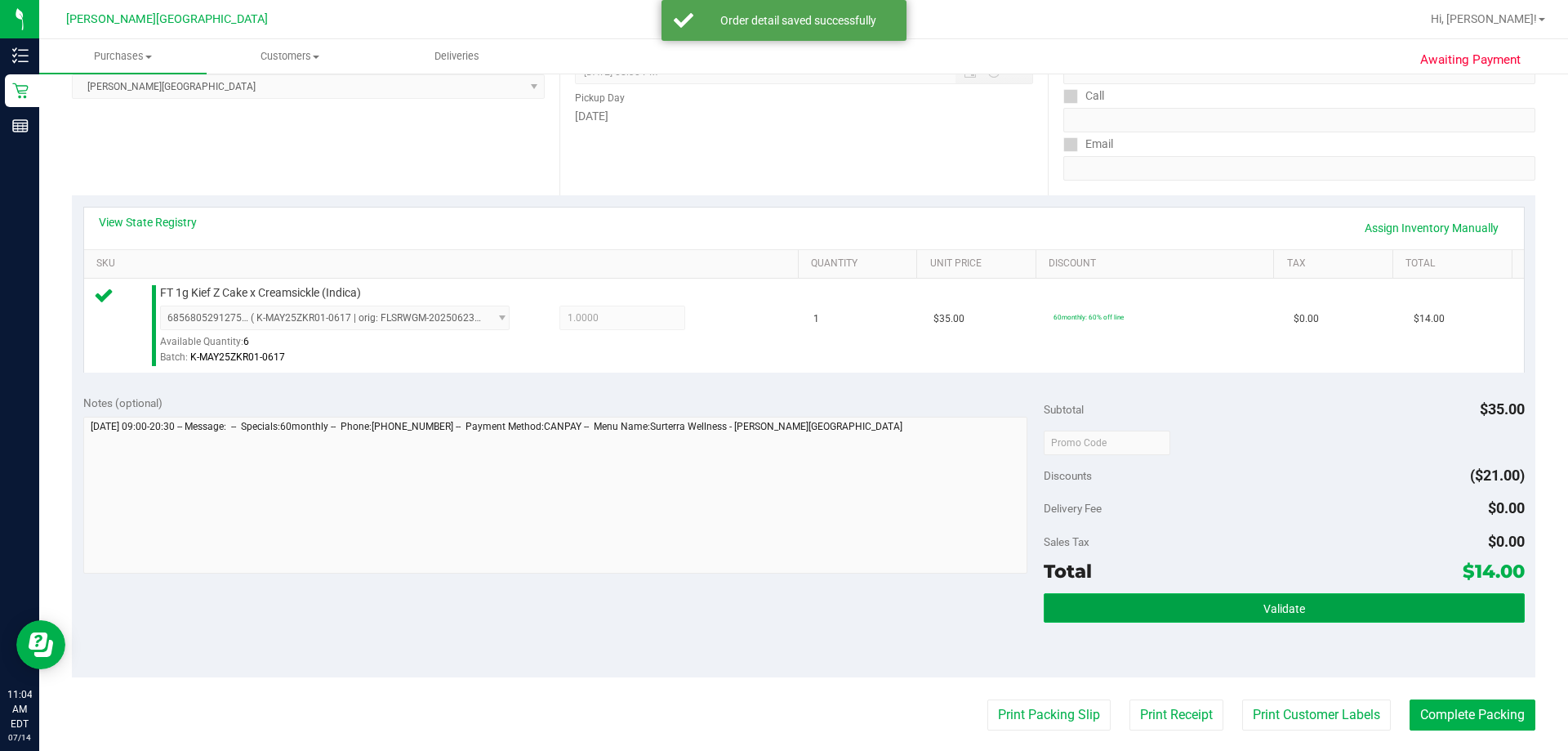 click on "Validate" at bounding box center [1284, 608] 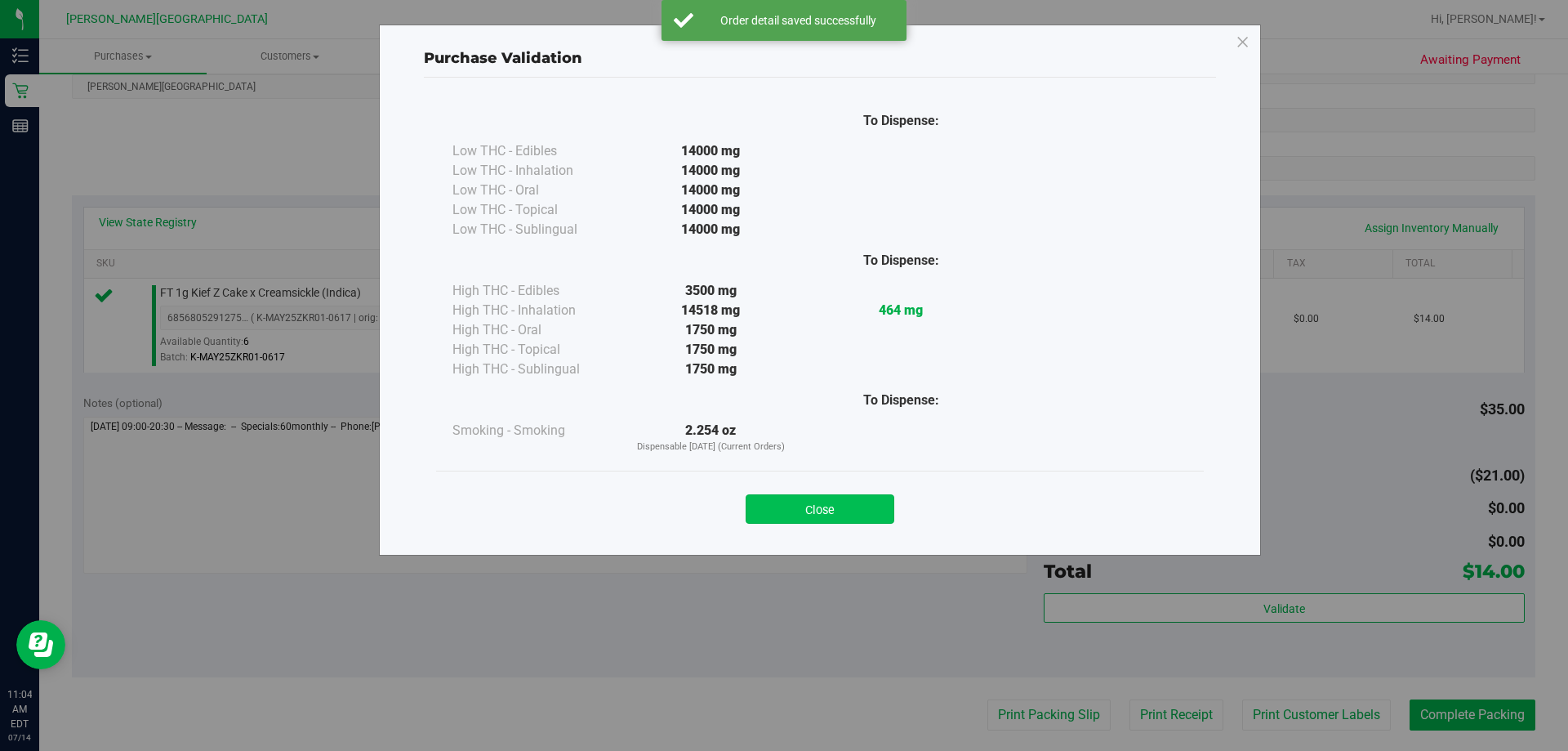 click on "Close" at bounding box center (820, 509) 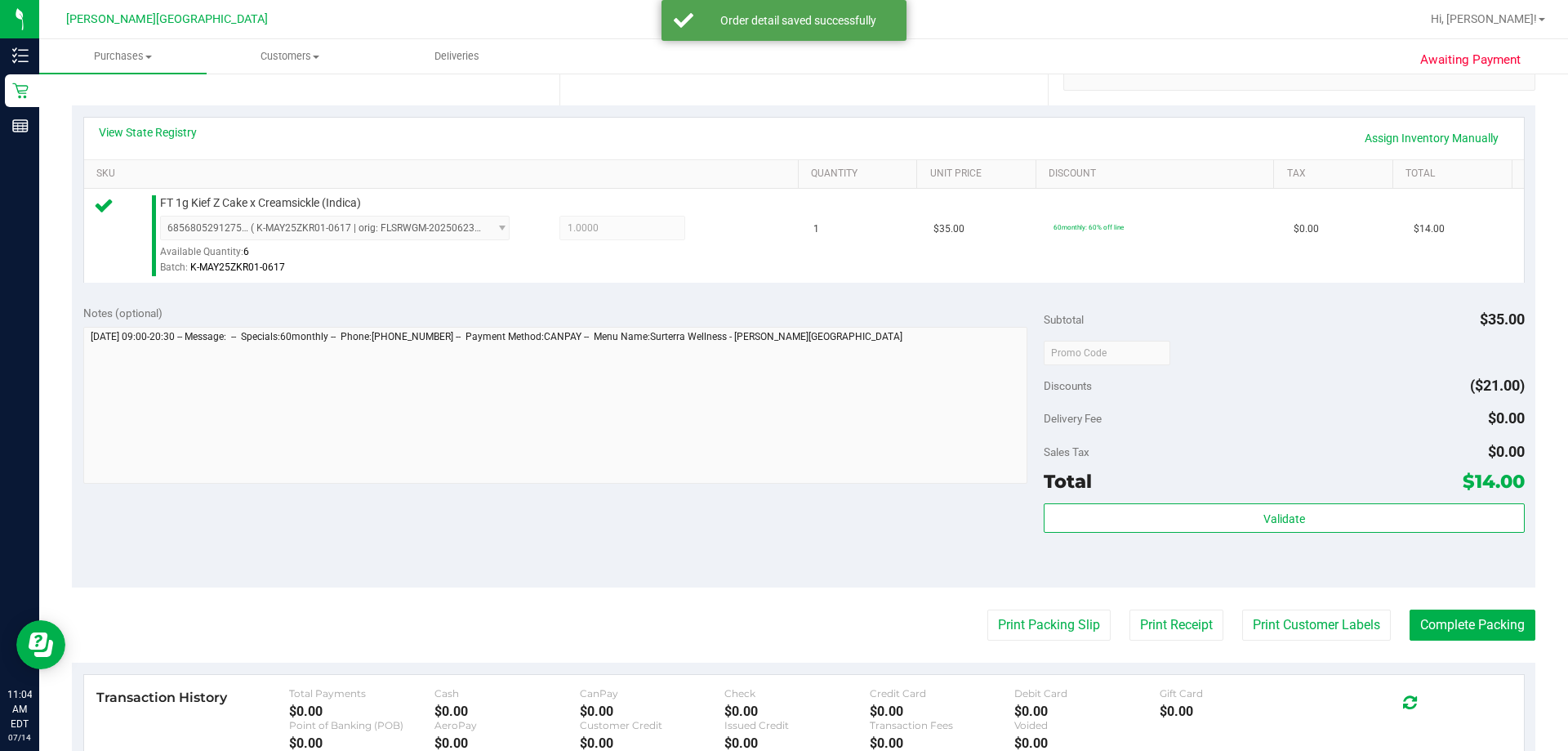 scroll, scrollTop: 409, scrollLeft: 0, axis: vertical 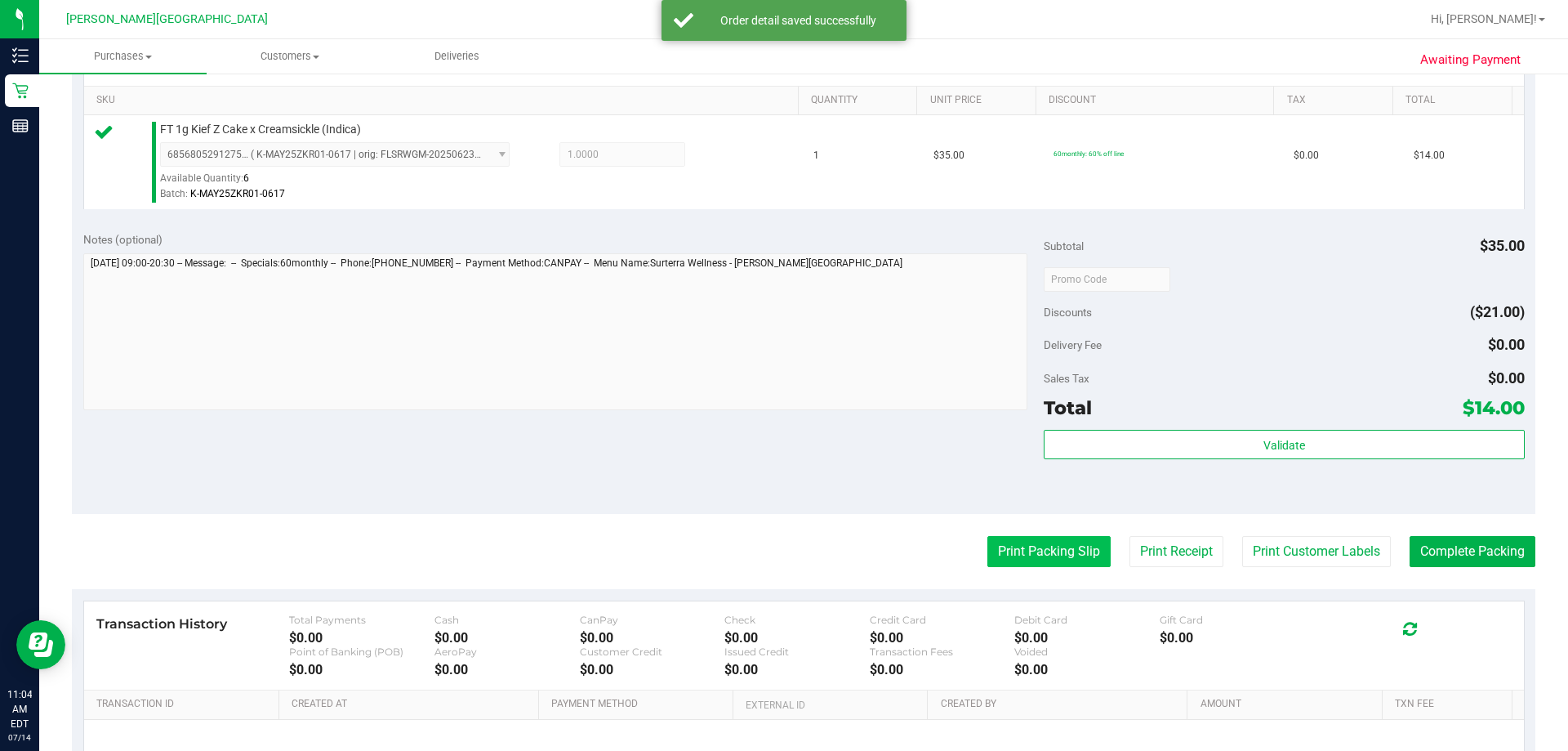click on "Print Packing Slip" at bounding box center [1049, 552] 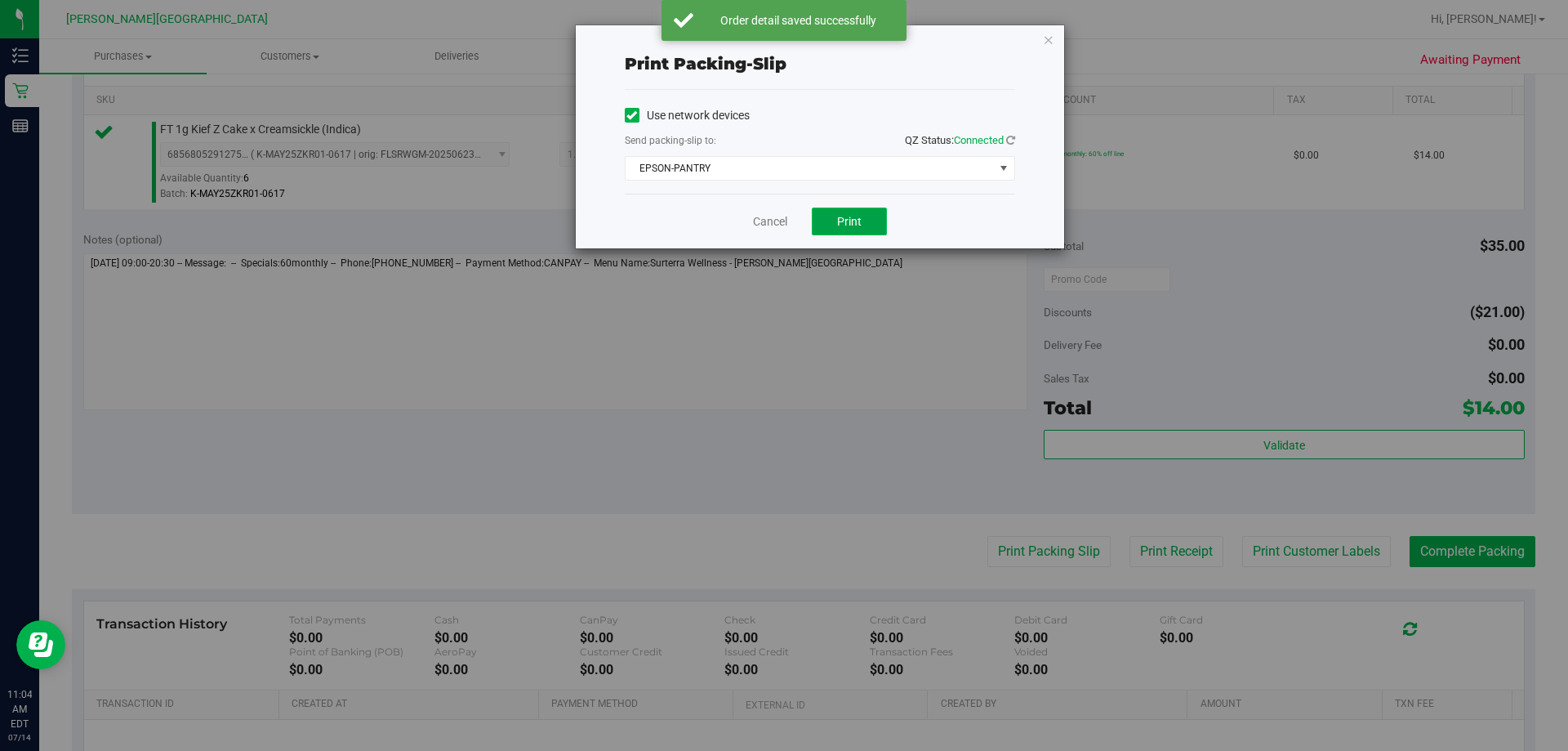 click on "Print" at bounding box center (849, 221) 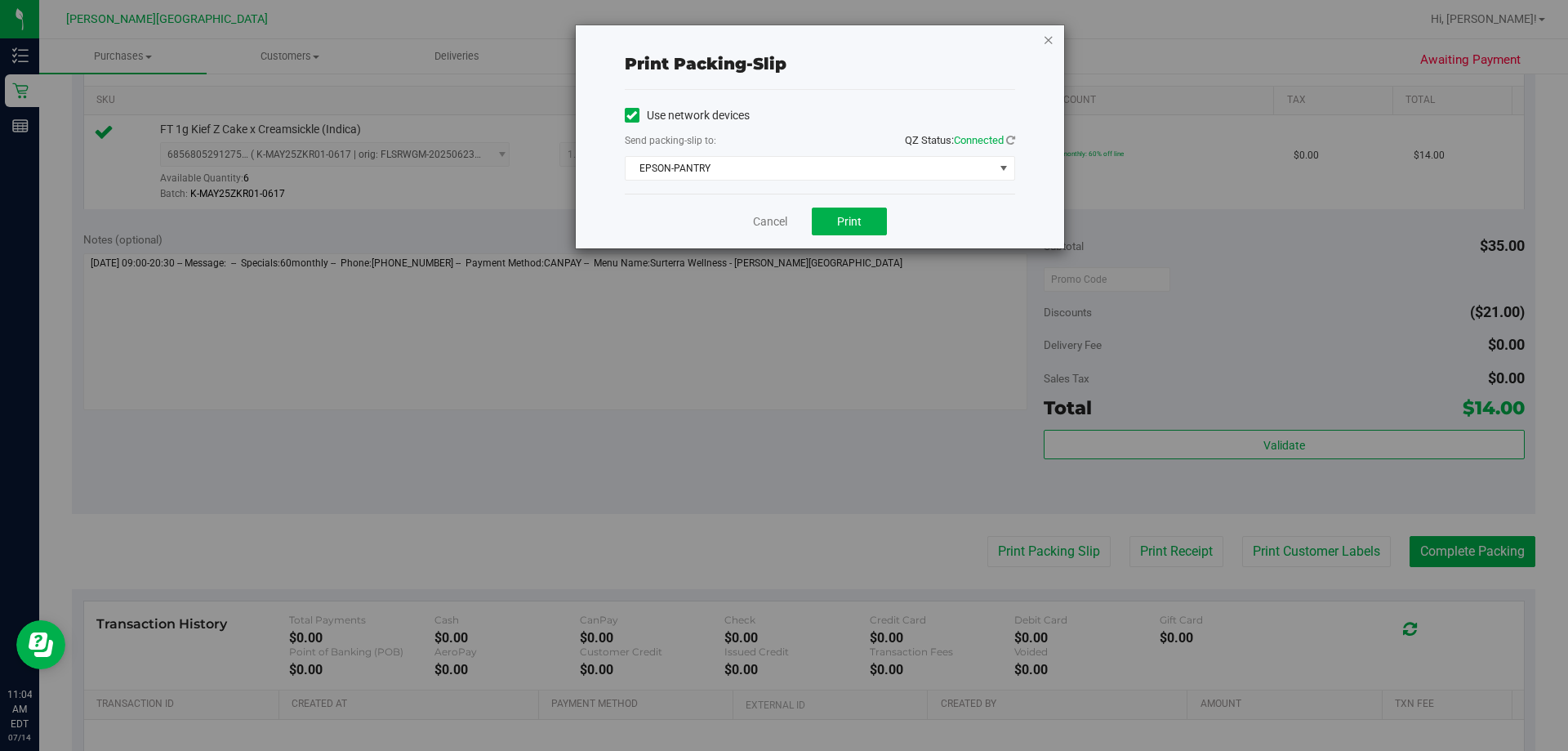 click at bounding box center (1049, 39) 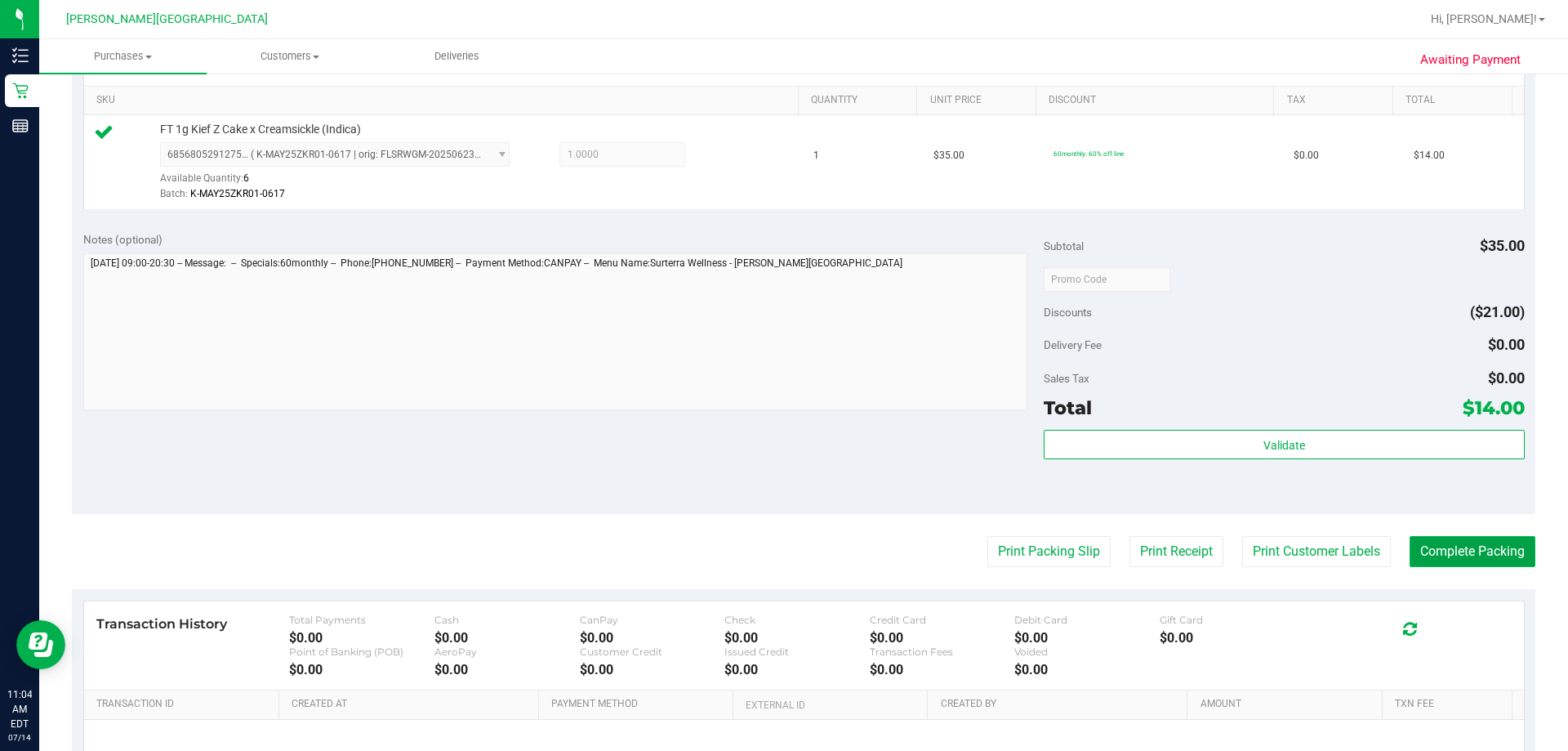 drag, startPoint x: 1468, startPoint y: 550, endPoint x: 1039, endPoint y: 364, distance: 467.58636 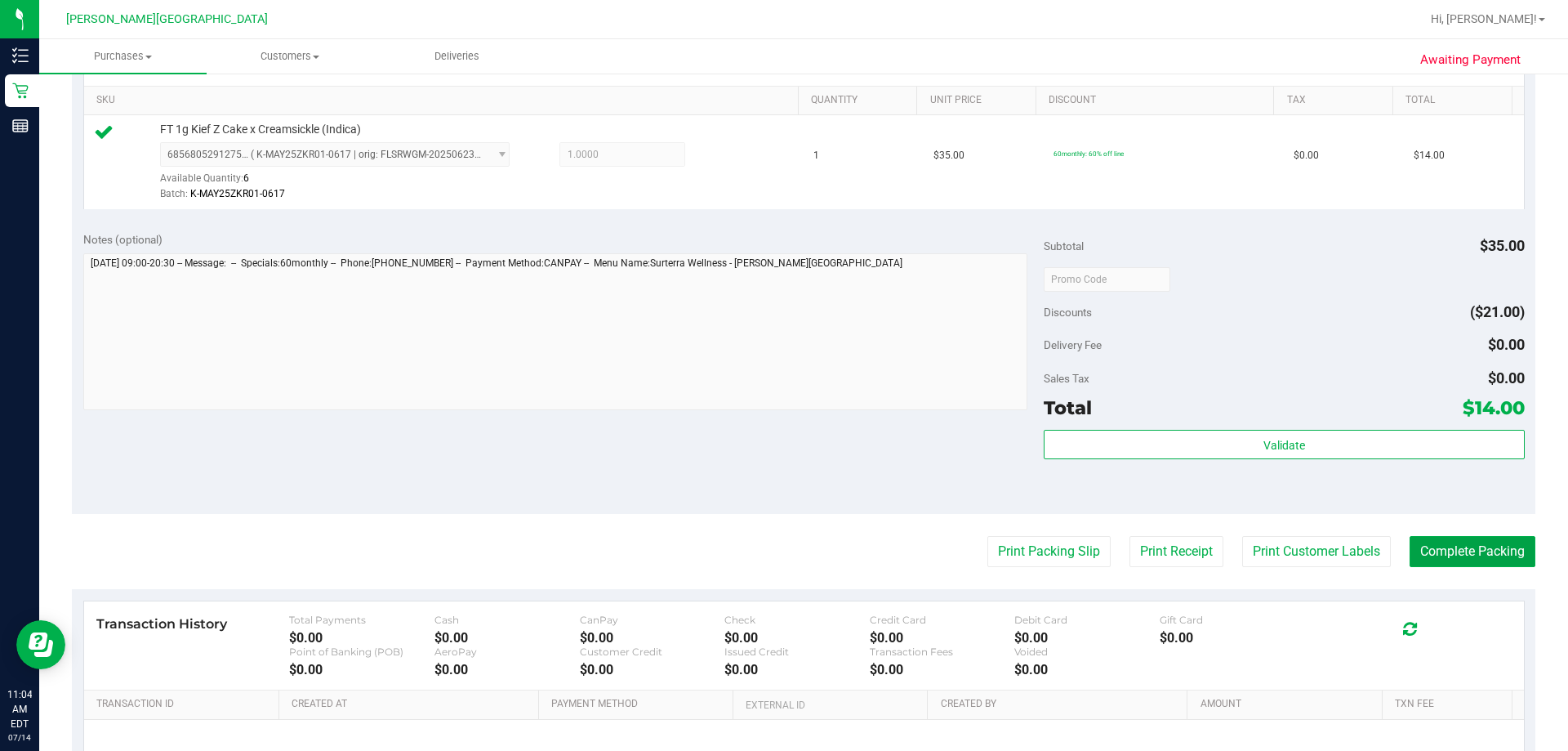 click on "Complete Packing" at bounding box center (1472, 552) 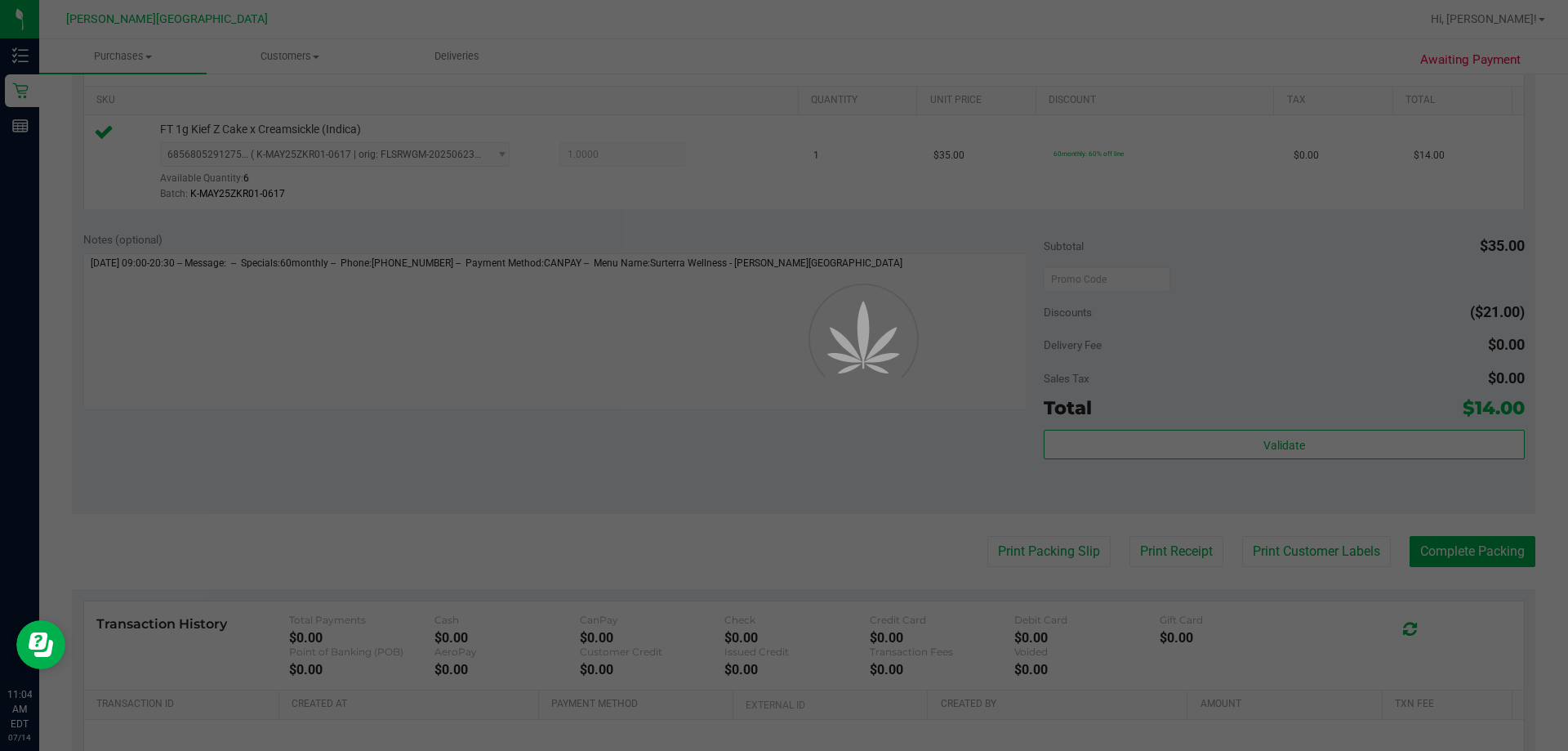 scroll, scrollTop: 0, scrollLeft: 0, axis: both 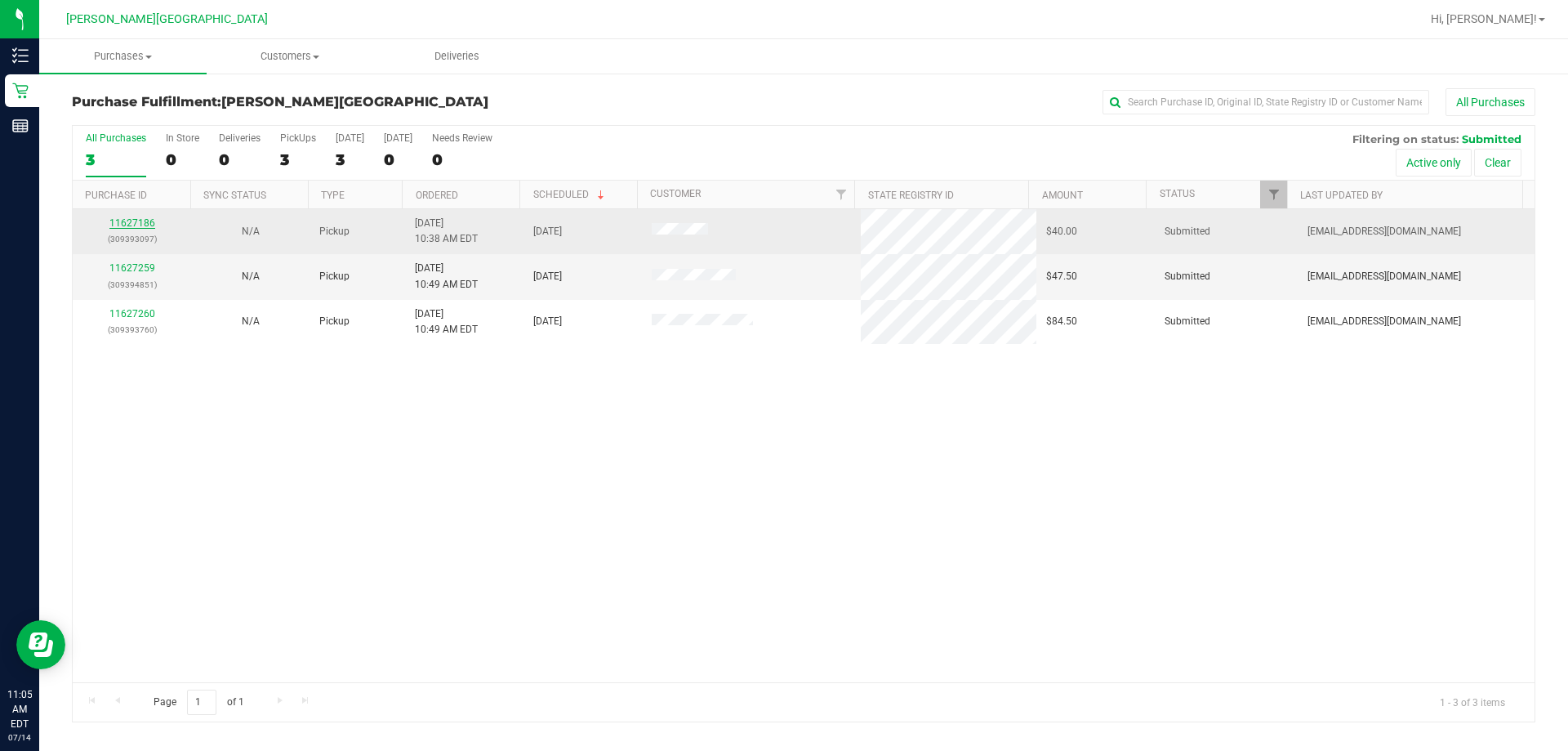 click on "11627186" at bounding box center (132, 223) 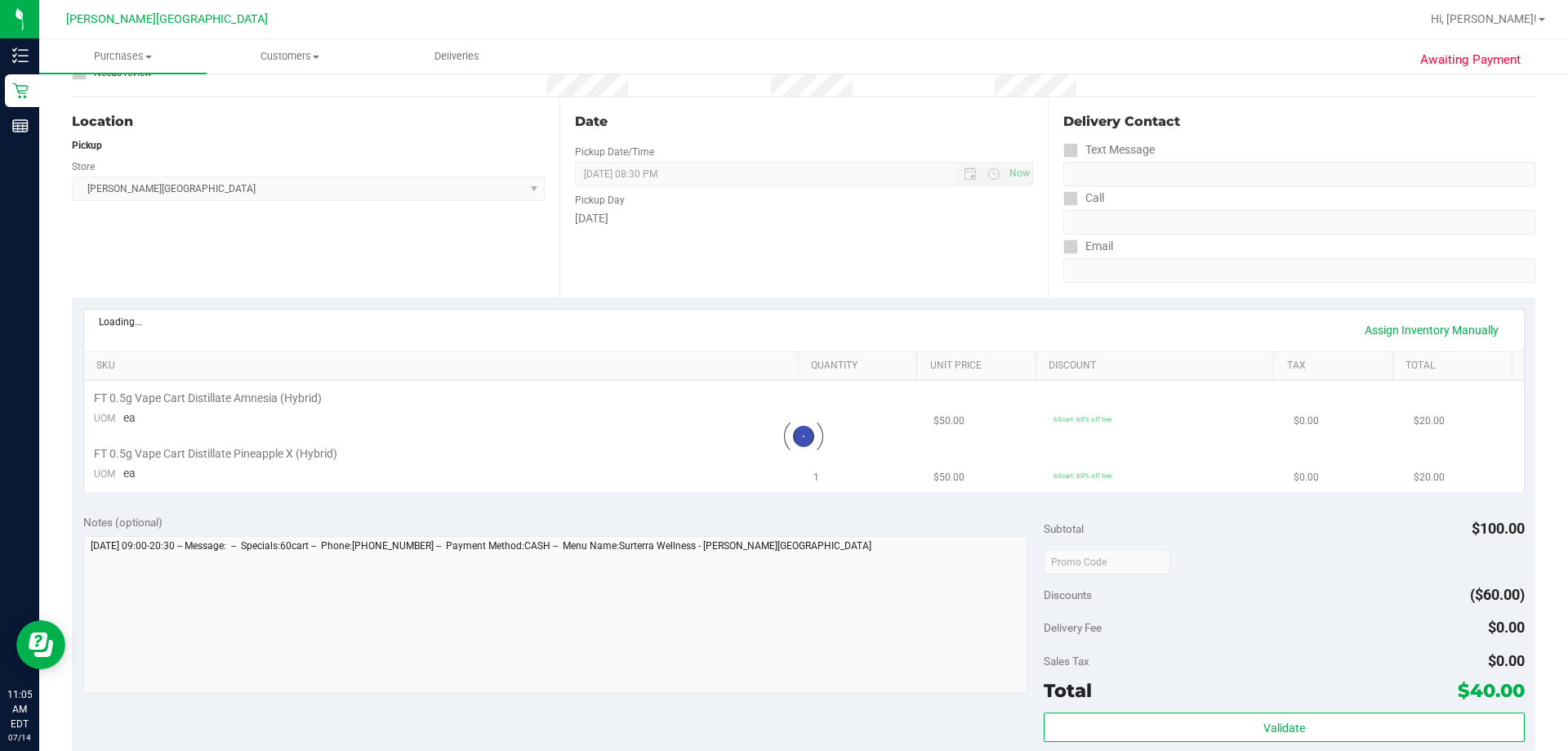 scroll, scrollTop: 163, scrollLeft: 0, axis: vertical 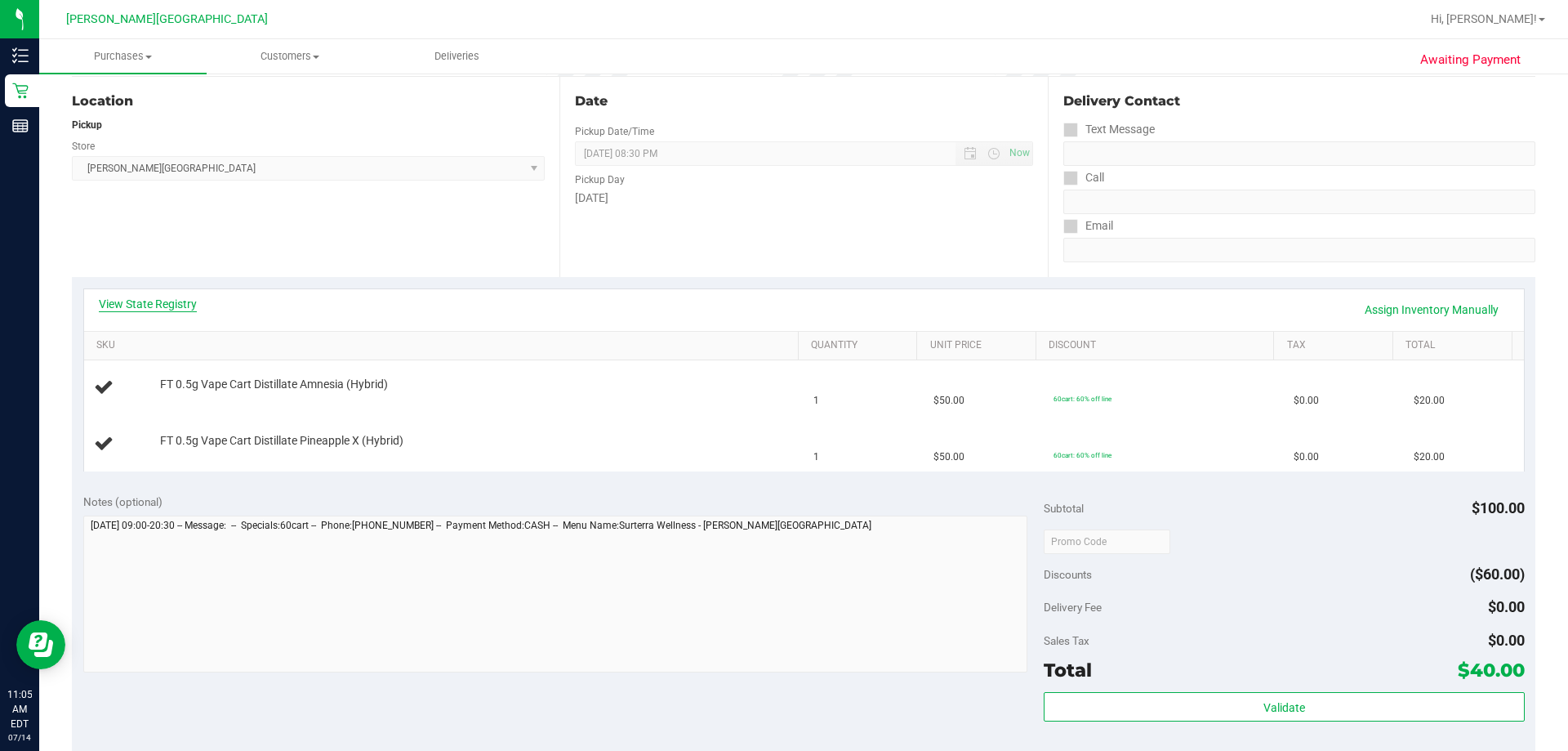 click on "View State Registry" at bounding box center [148, 304] 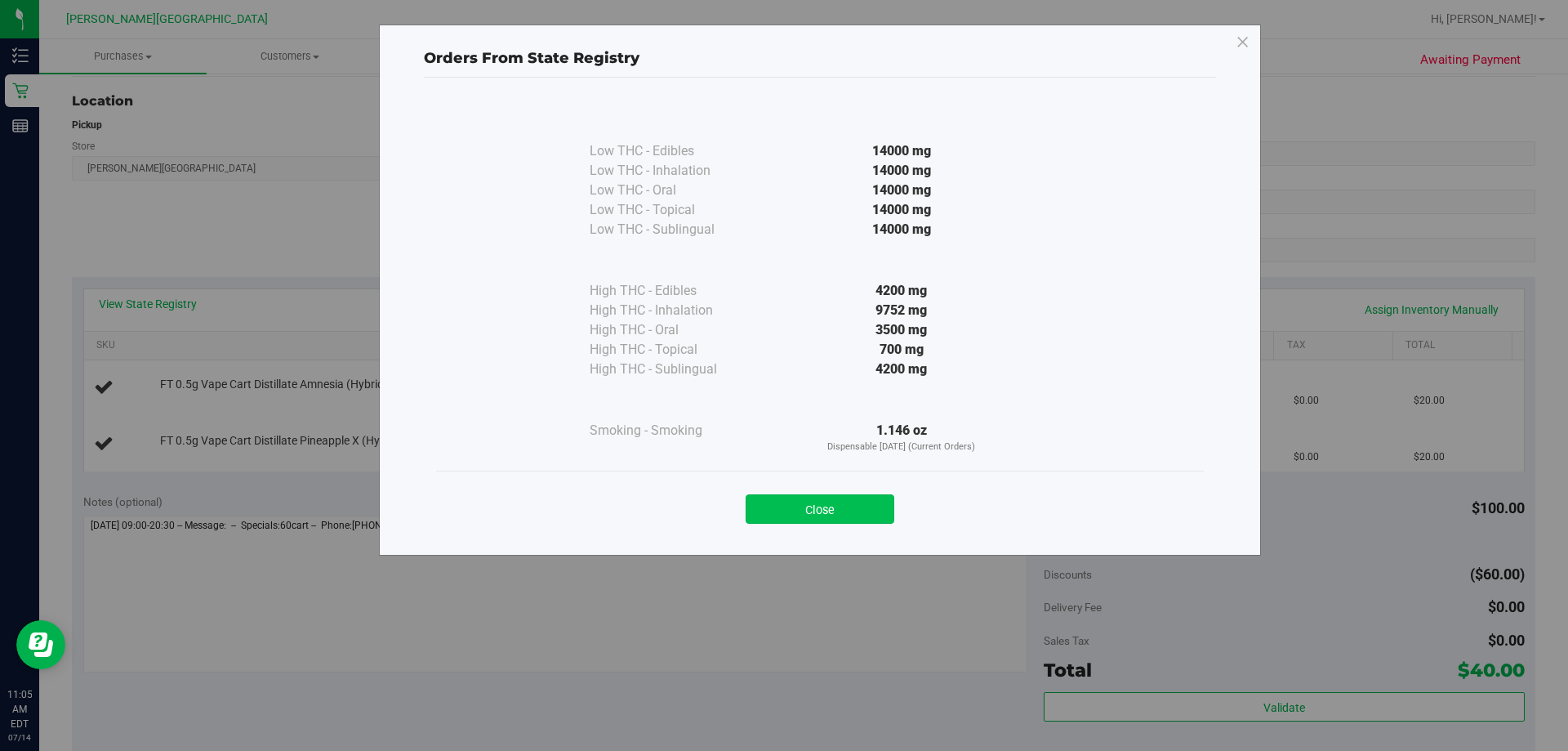 click on "Close" at bounding box center [820, 509] 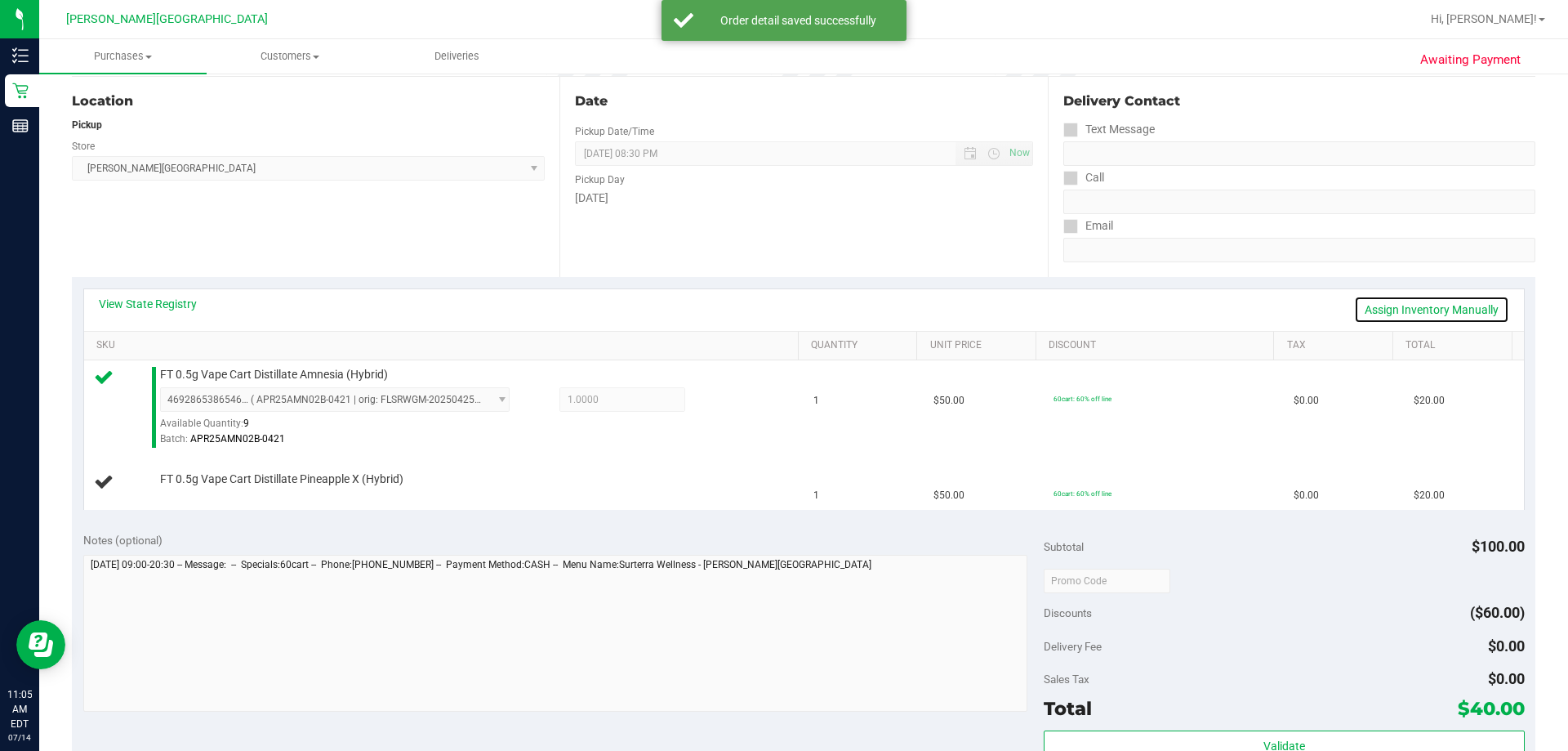 click on "Assign Inventory Manually" at bounding box center (1432, 310) 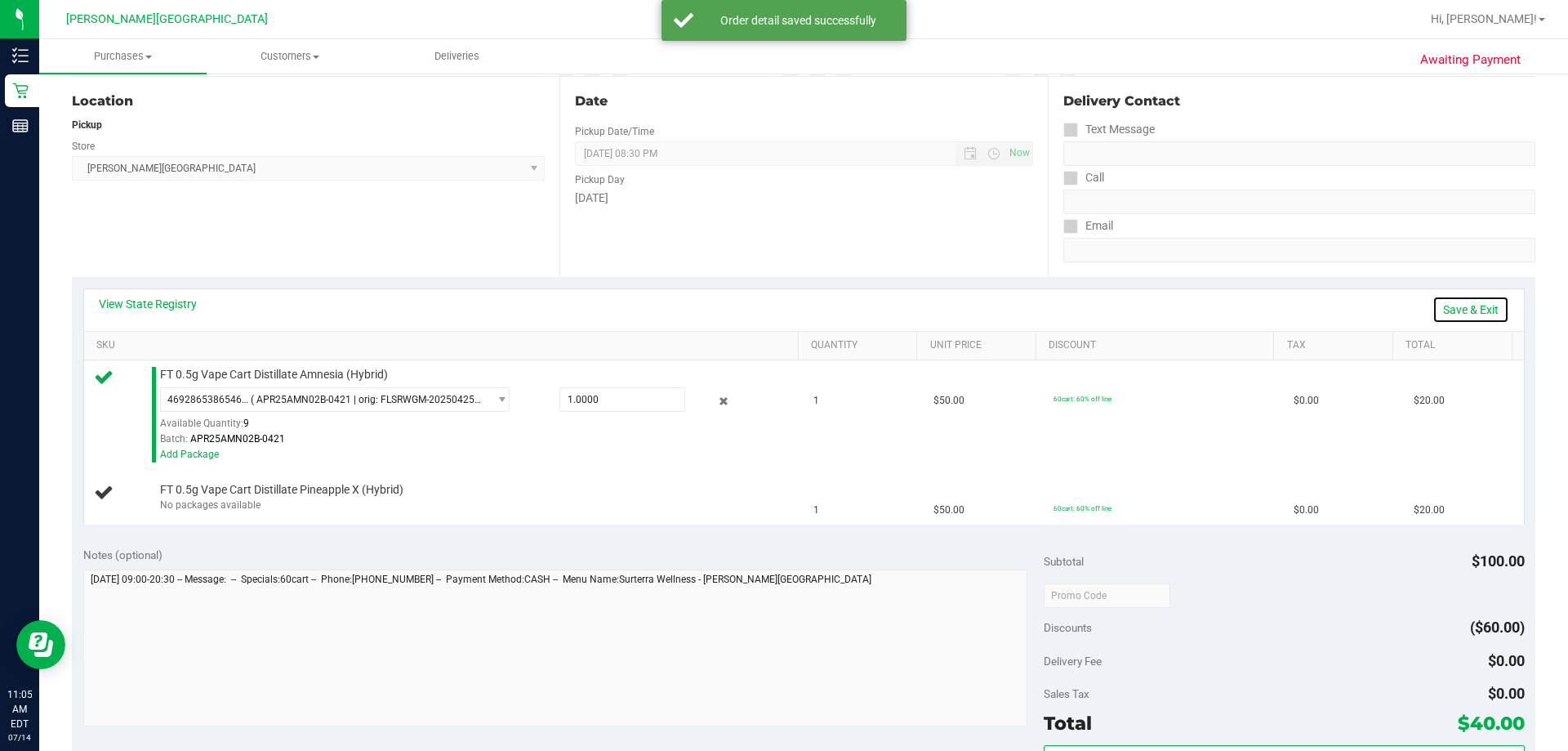 click on "Save & Exit" at bounding box center (1471, 310) 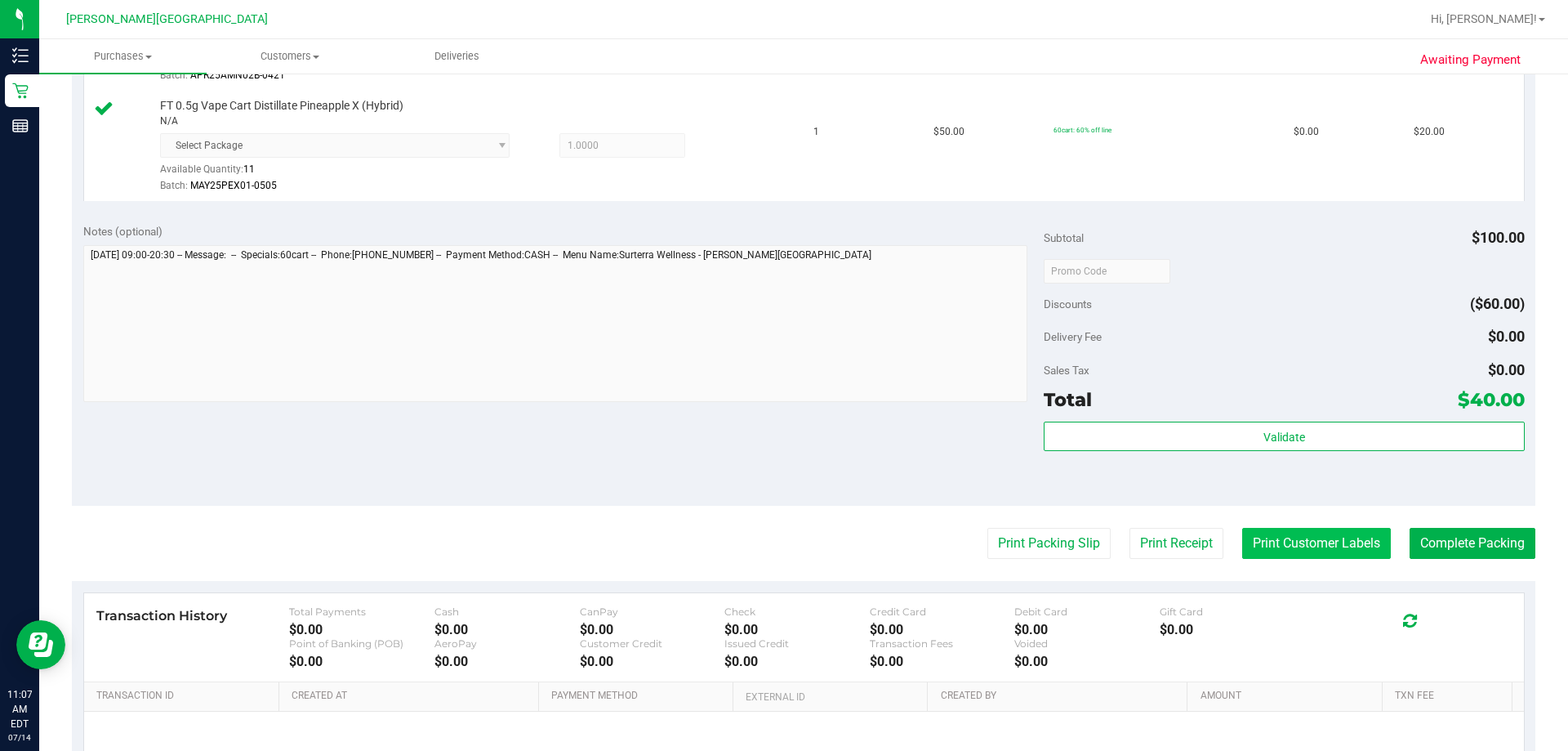 scroll, scrollTop: 654, scrollLeft: 0, axis: vertical 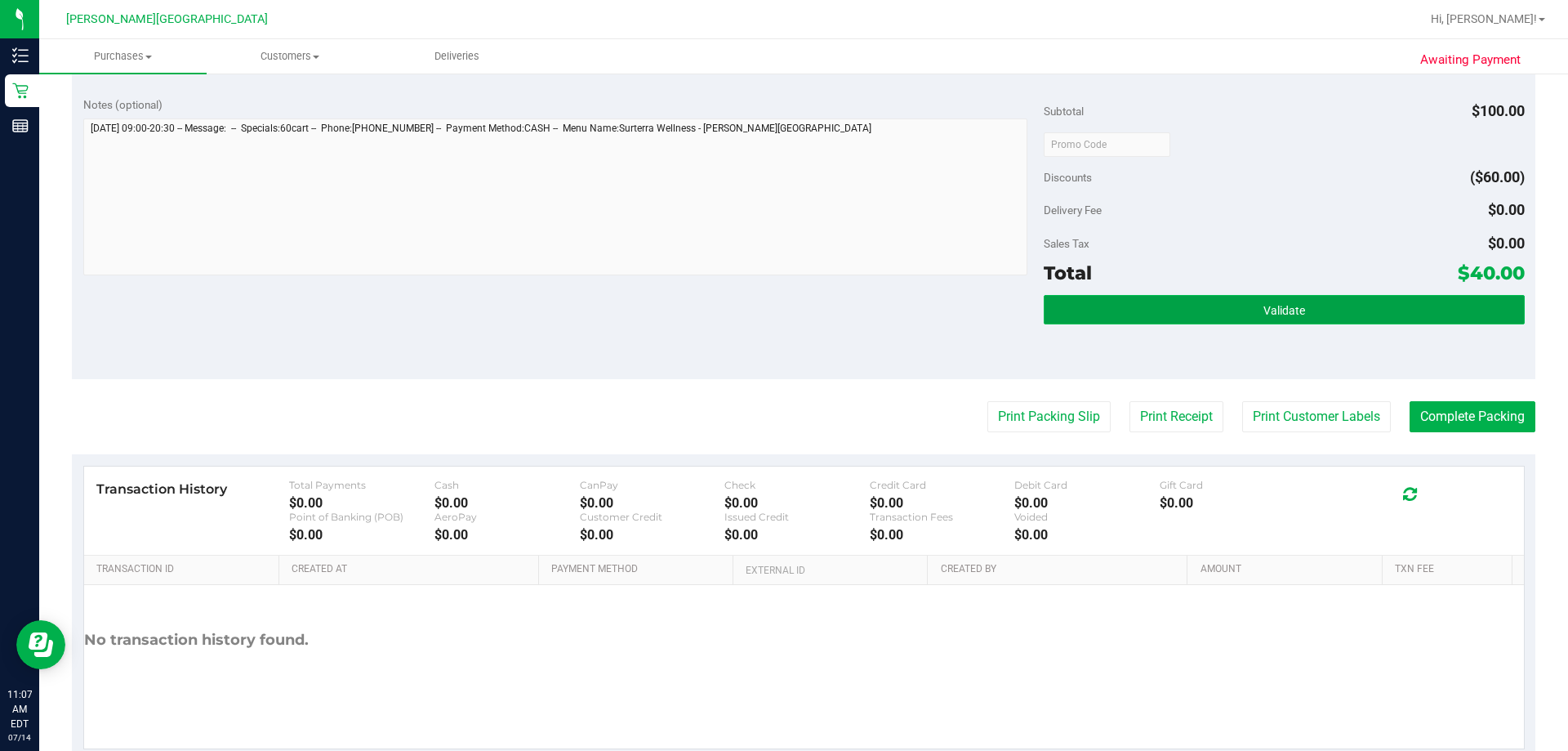 click on "Validate" at bounding box center [1284, 310] 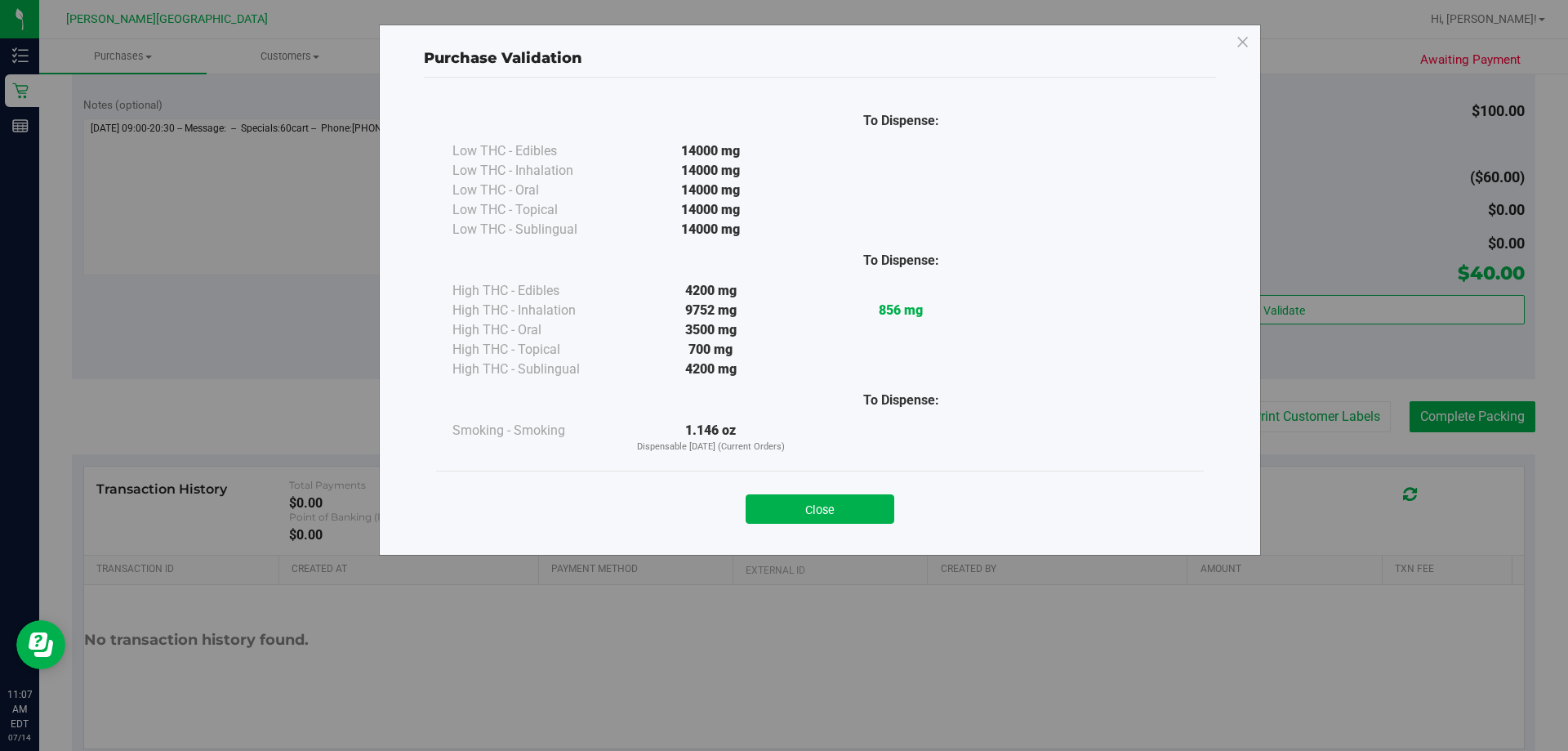 drag, startPoint x: 829, startPoint y: 511, endPoint x: 1146, endPoint y: 427, distance: 327.94054 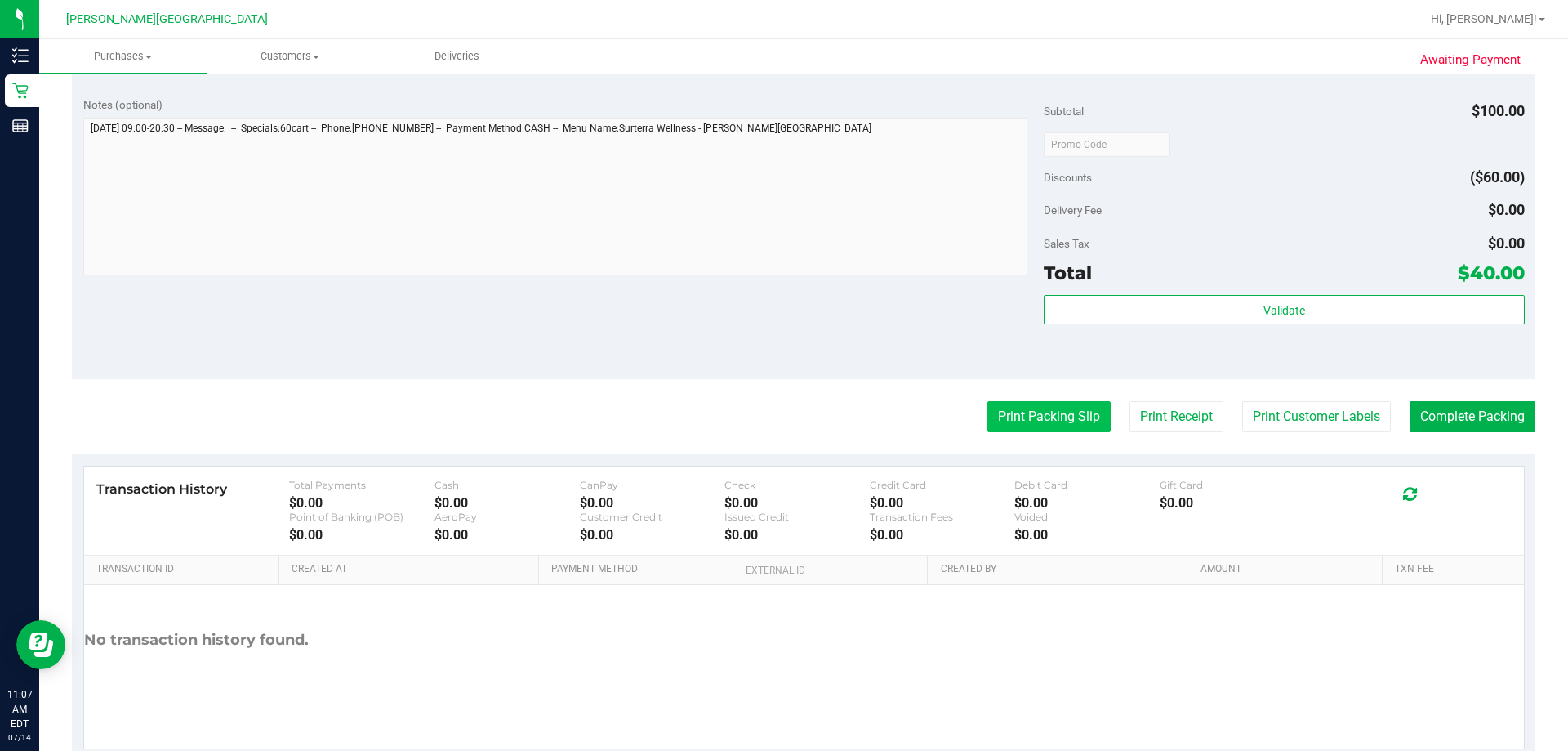 click on "Print Packing Slip" at bounding box center (1049, 417) 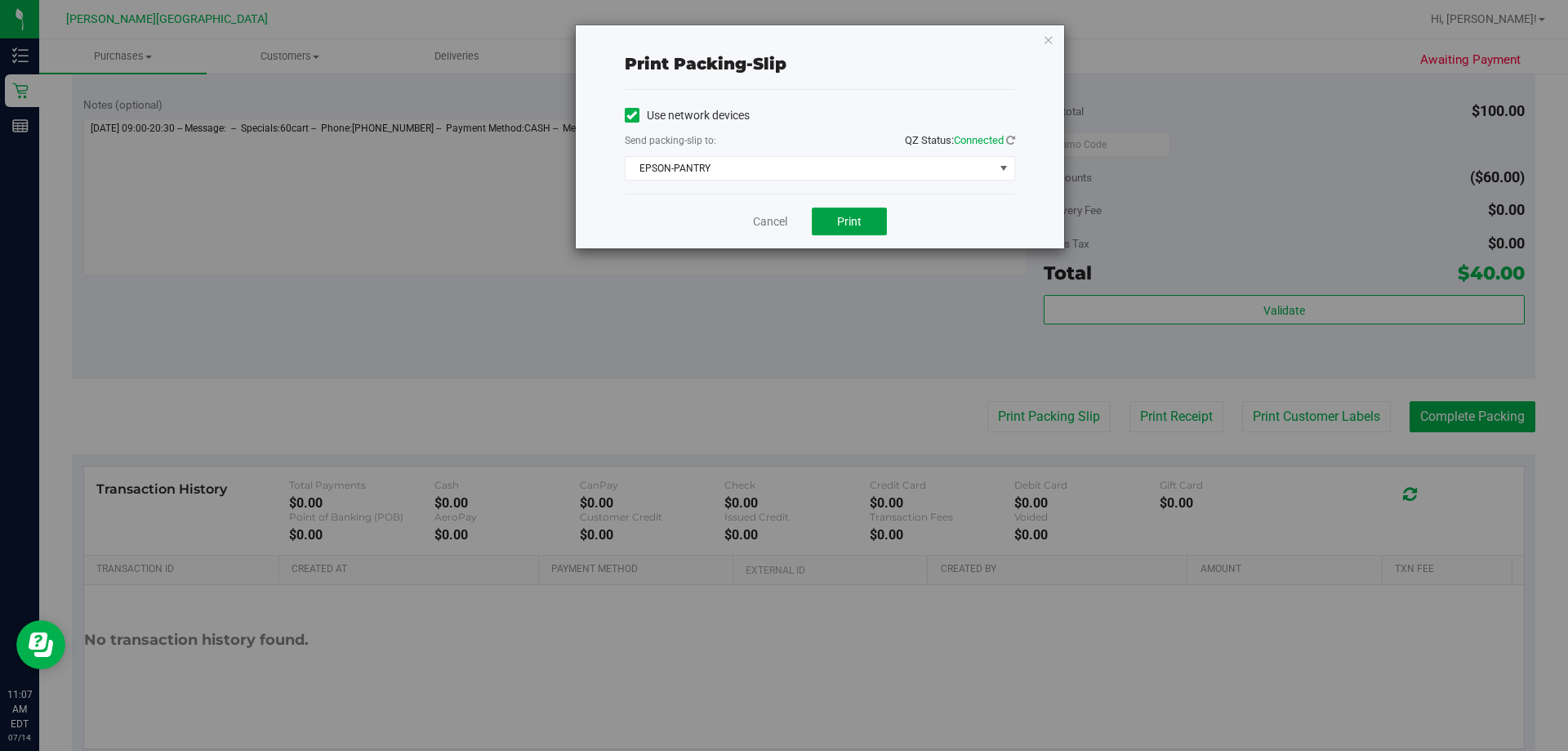 drag, startPoint x: 849, startPoint y: 221, endPoint x: 817, endPoint y: 351, distance: 133.88054 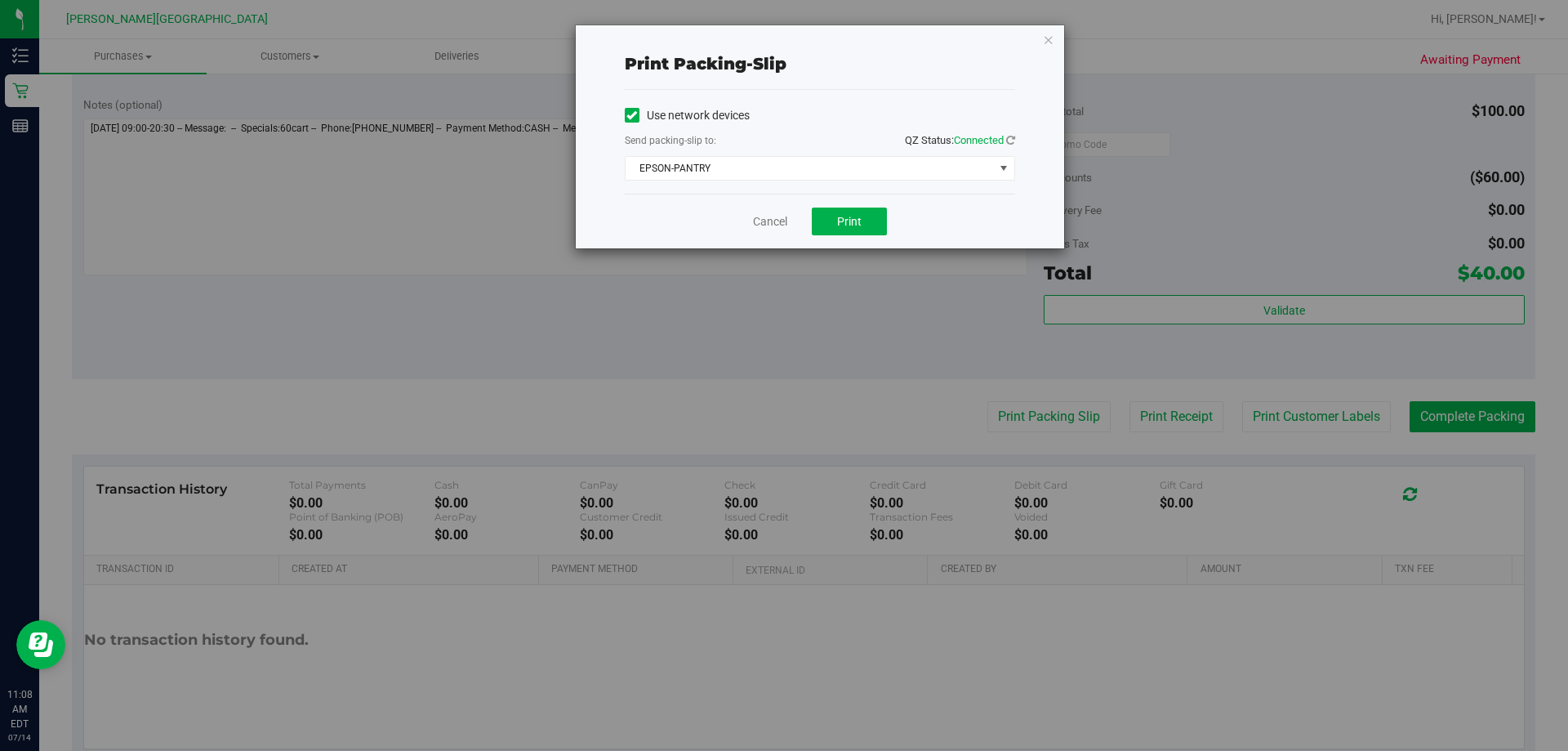 click at bounding box center (1049, 39) 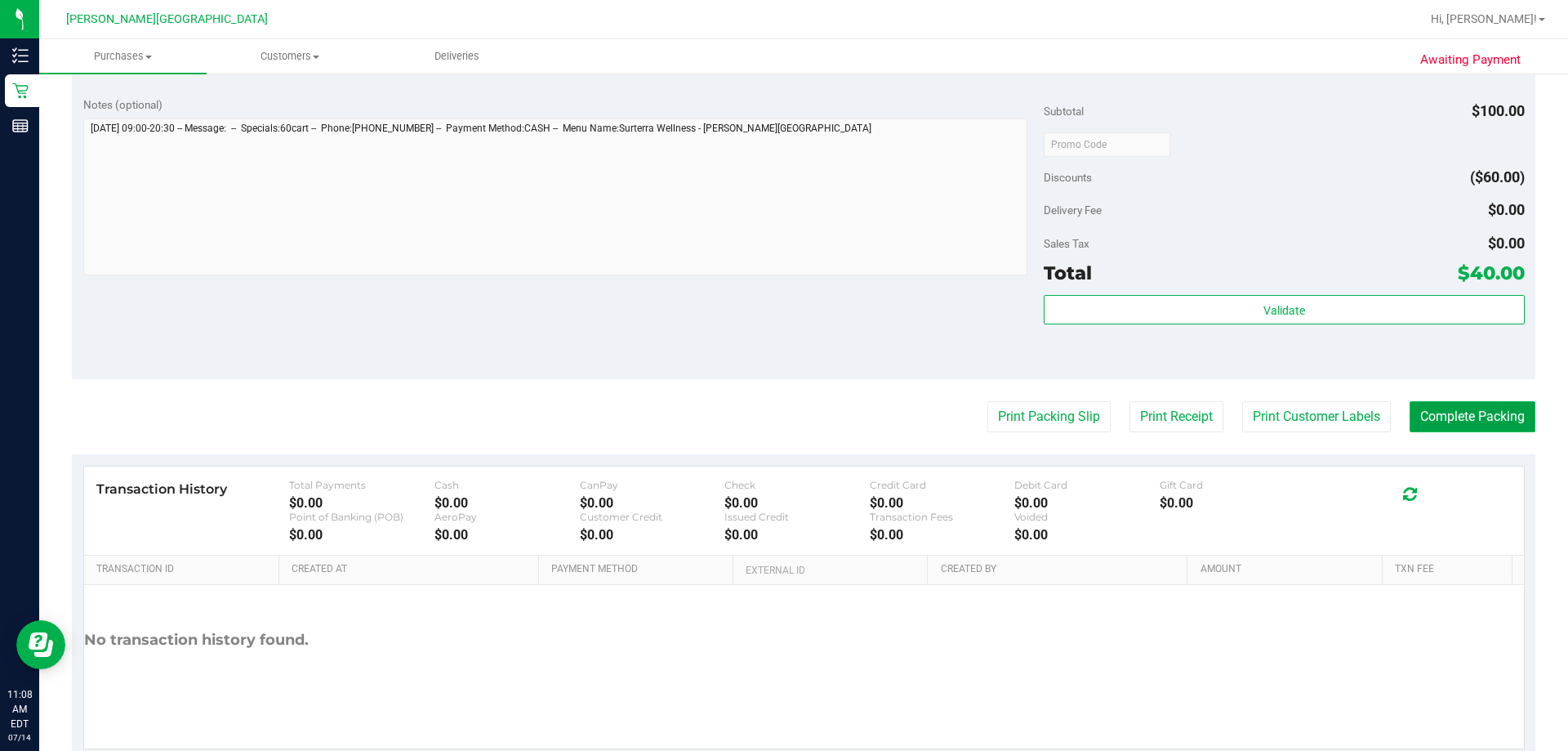 click on "Complete Packing" at bounding box center (1472, 417) 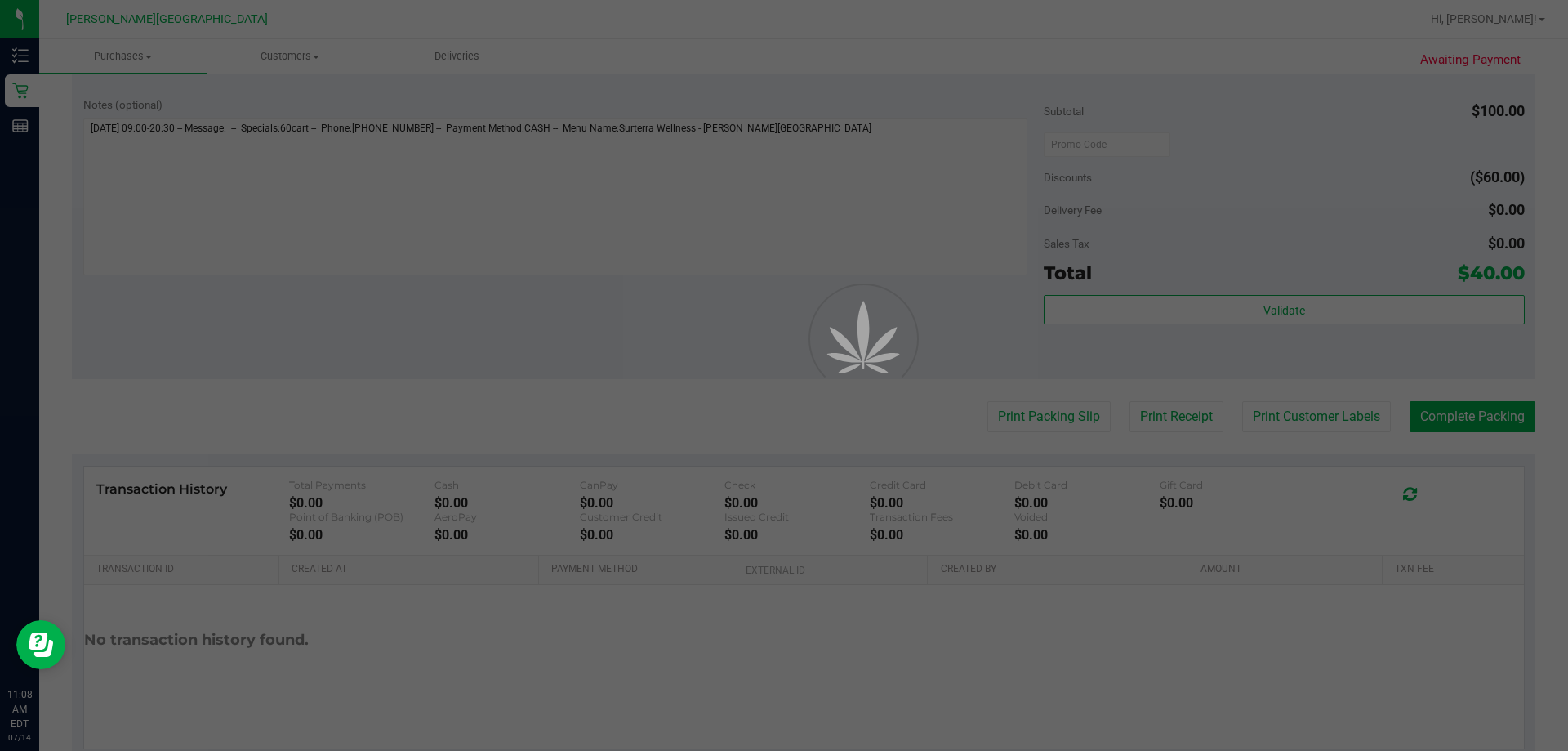 scroll, scrollTop: 0, scrollLeft: 0, axis: both 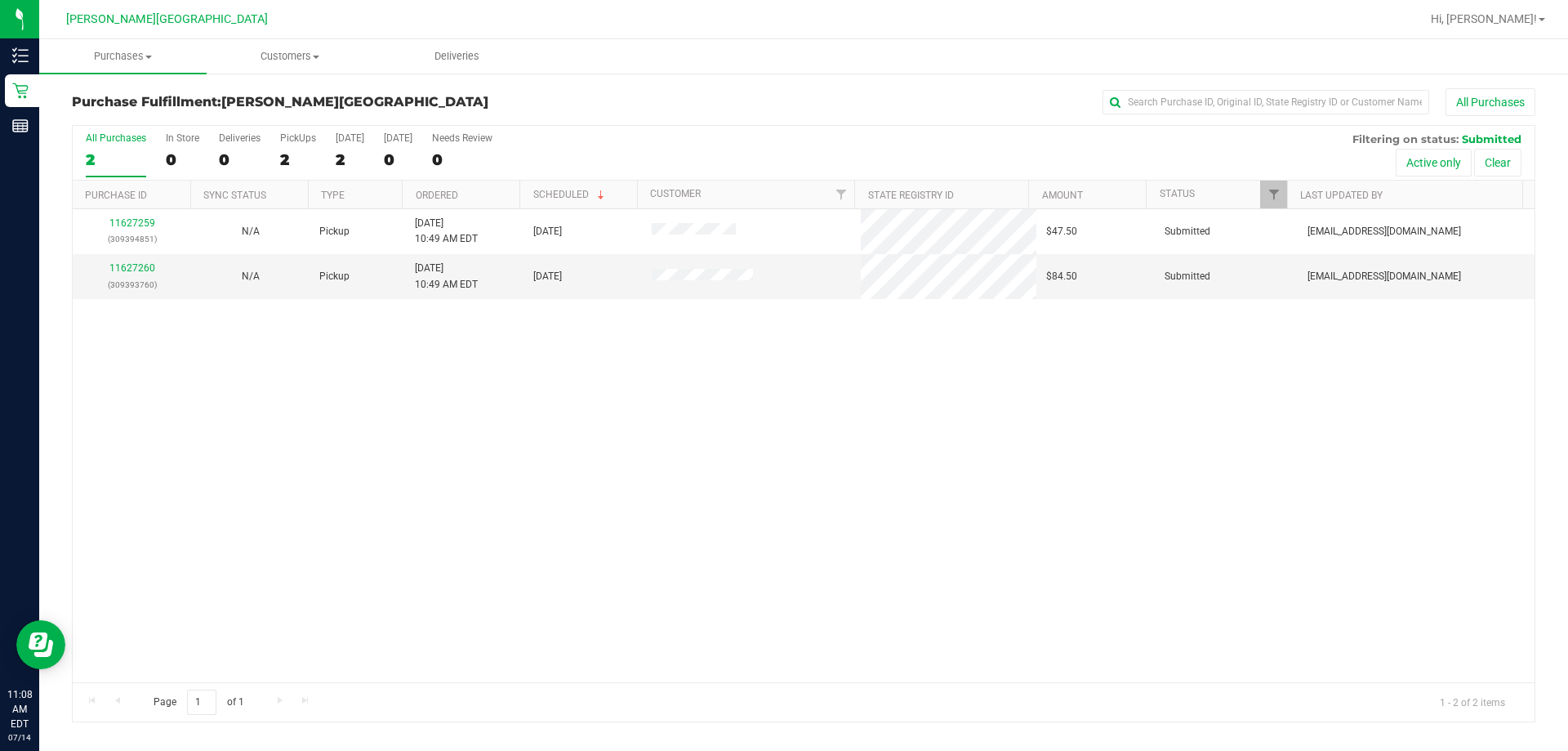 click on "11627259
(309394851)
N/A
Pickup 7/14/2025 10:49 AM EDT 7/14/2025
$47.50
Submitted abe+parallel@iheartjane.com
11627260
(309393760)
N/A
Pickup 7/14/2025 10:49 AM EDT 7/14/2025
$84.50
Submitted abe+parallel@iheartjane.com" at bounding box center [804, 445] 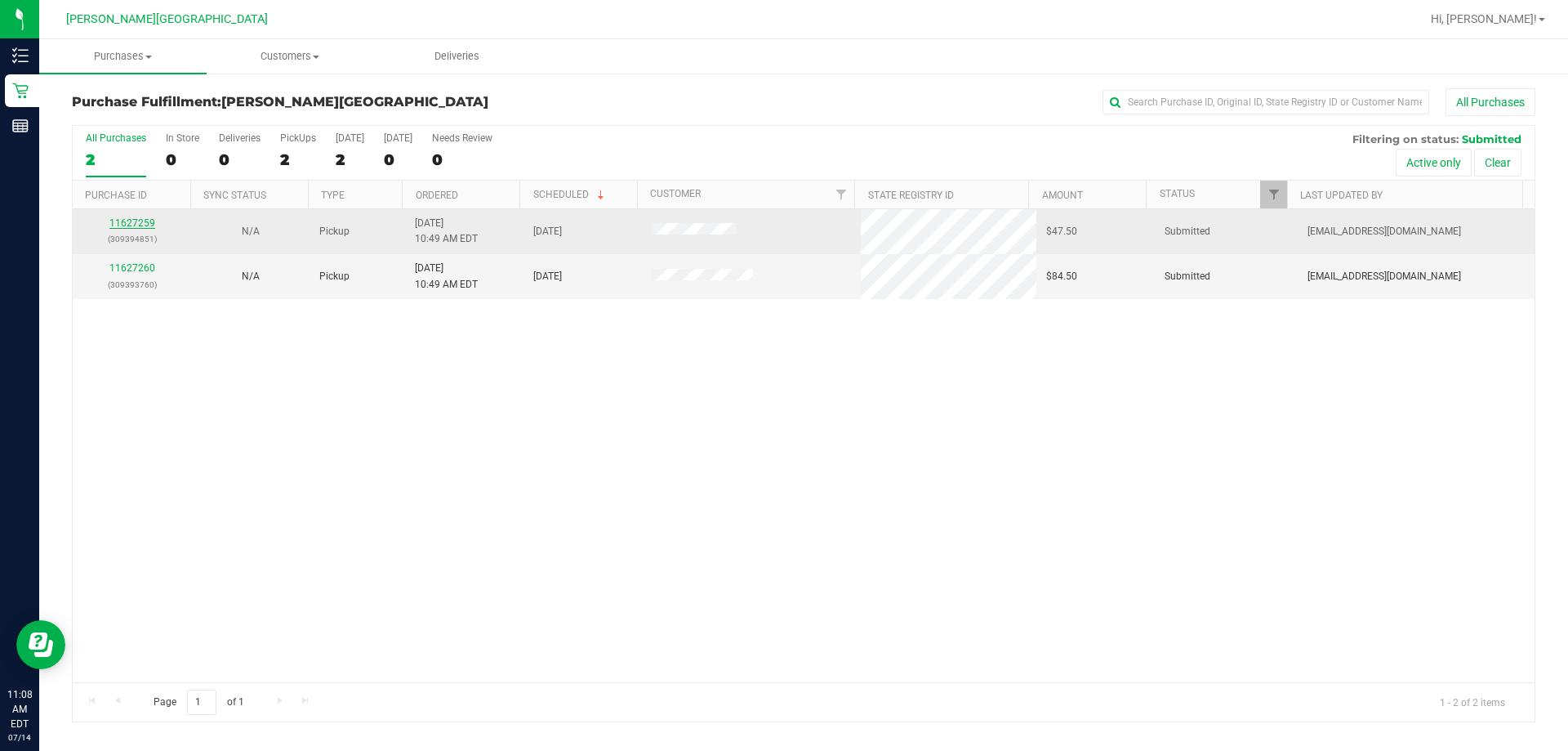 click on "11627259" at bounding box center (132, 223) 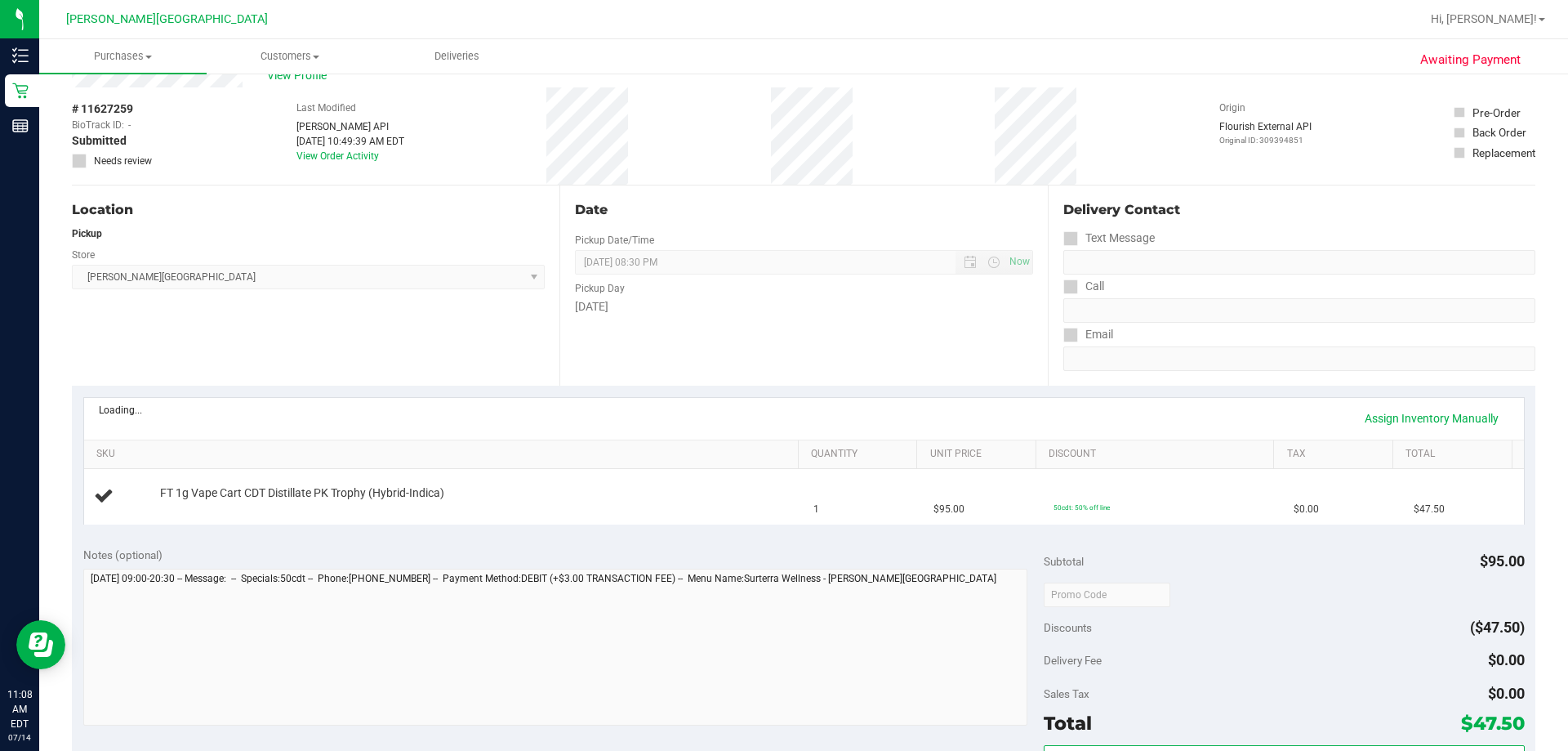 scroll, scrollTop: 82, scrollLeft: 0, axis: vertical 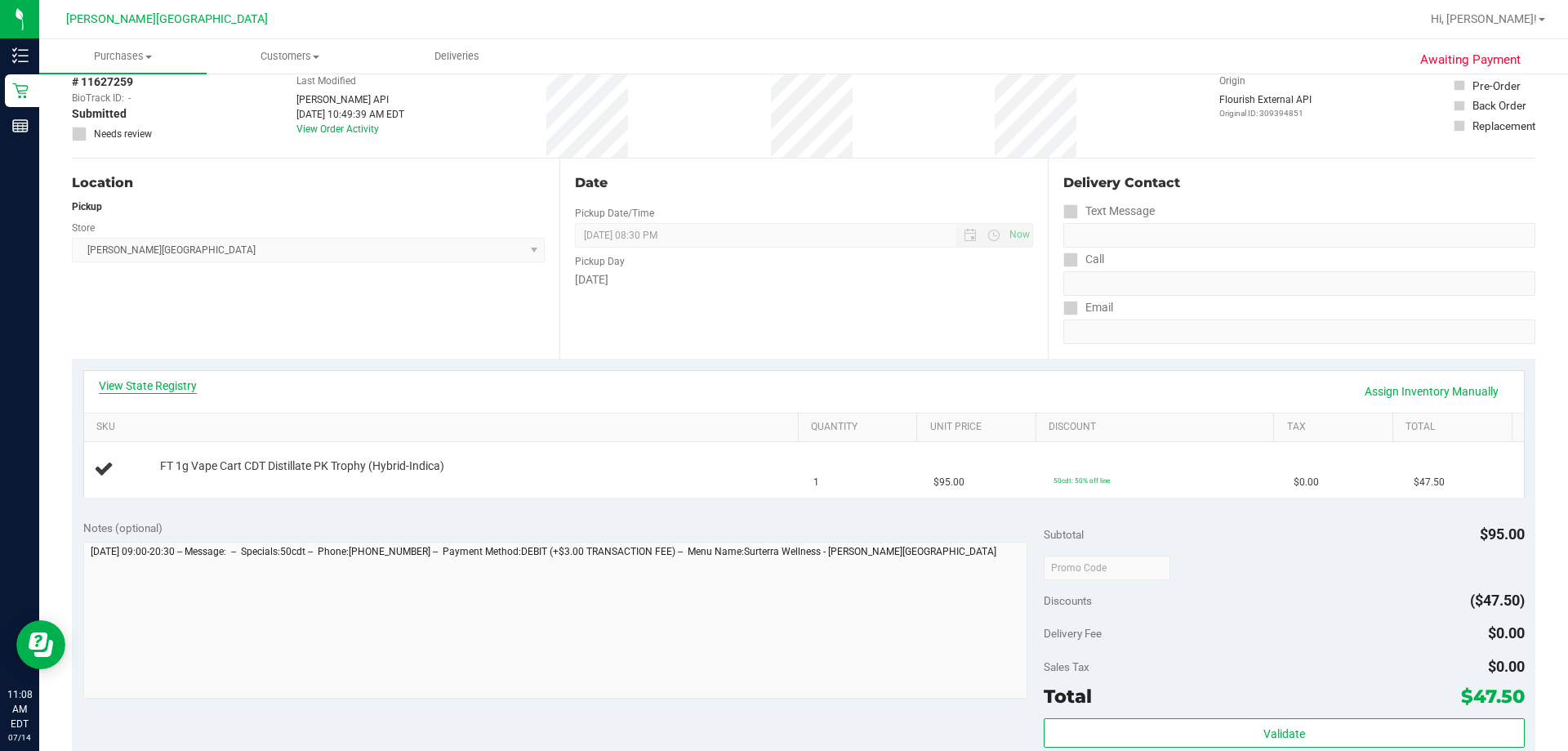 click on "View State Registry" at bounding box center (148, 386) 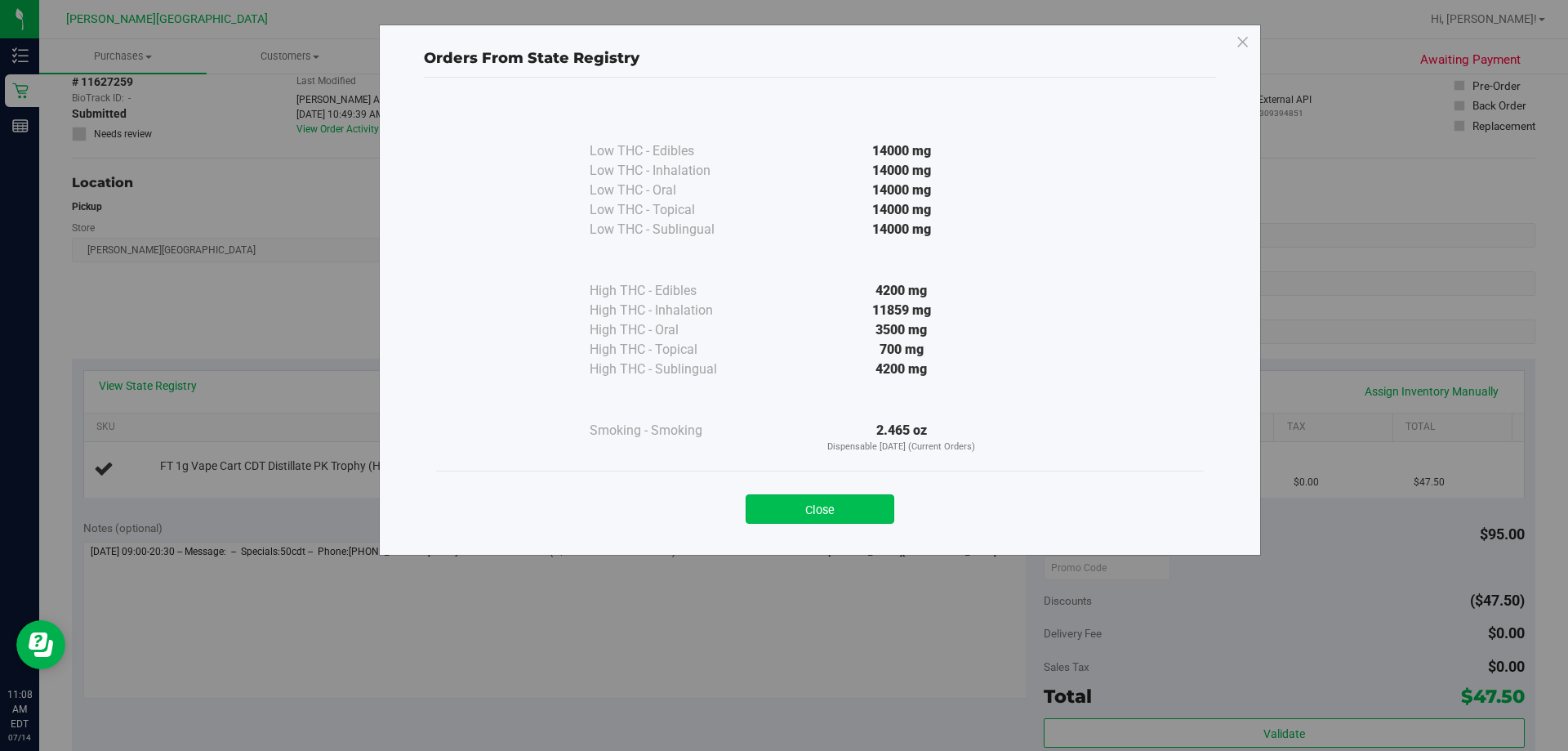 click on "Close" at bounding box center [820, 509] 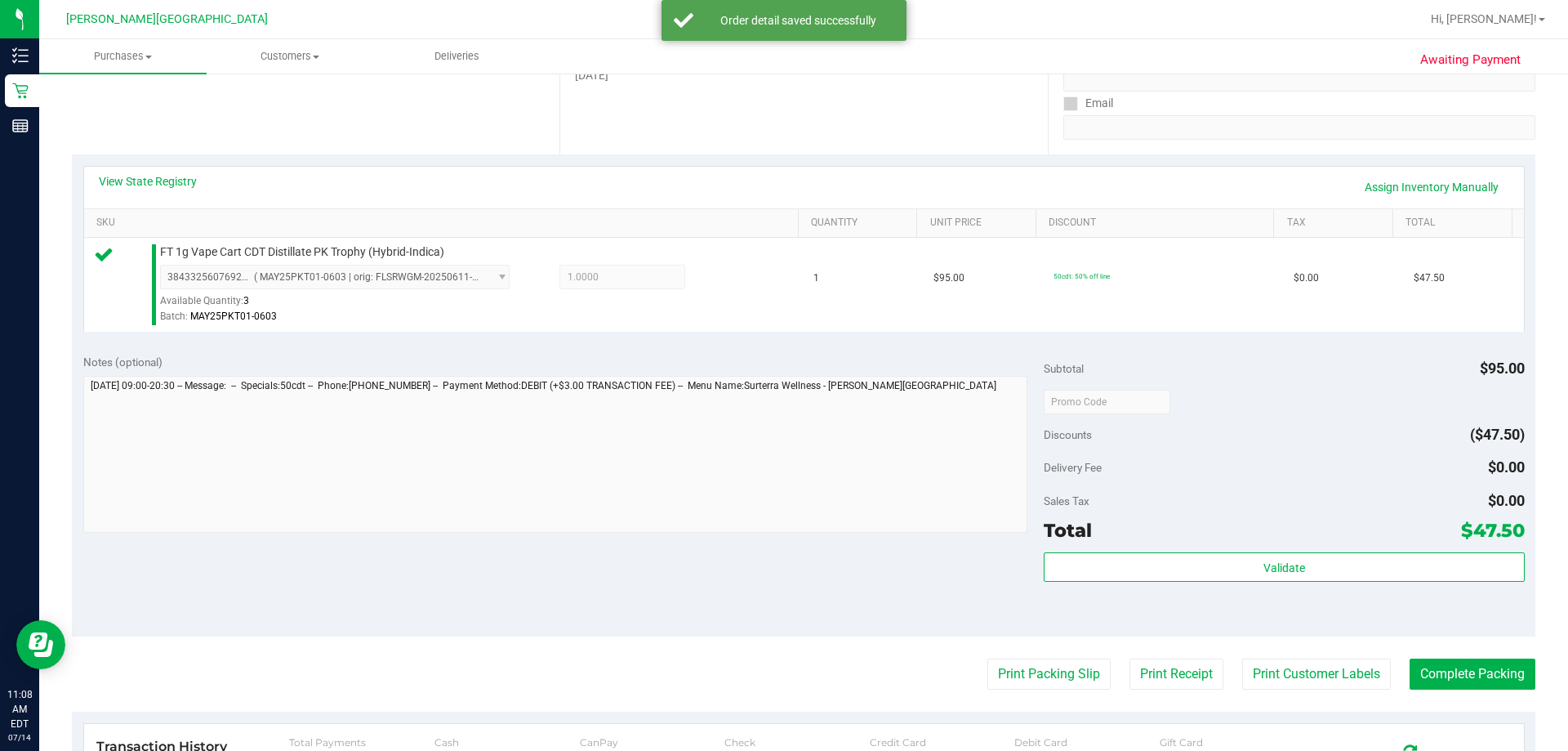 scroll, scrollTop: 409, scrollLeft: 0, axis: vertical 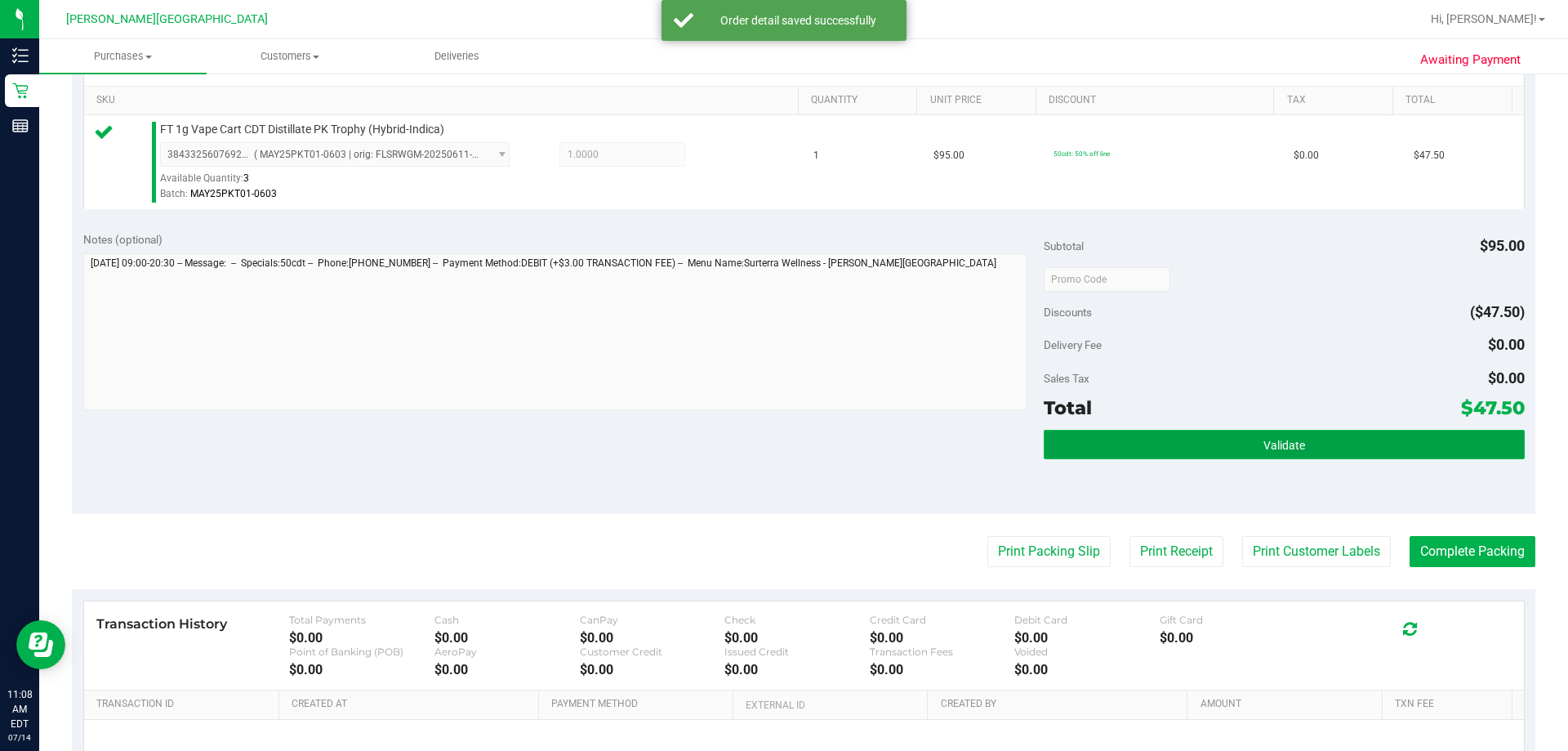 click on "Validate" at bounding box center (1284, 445) 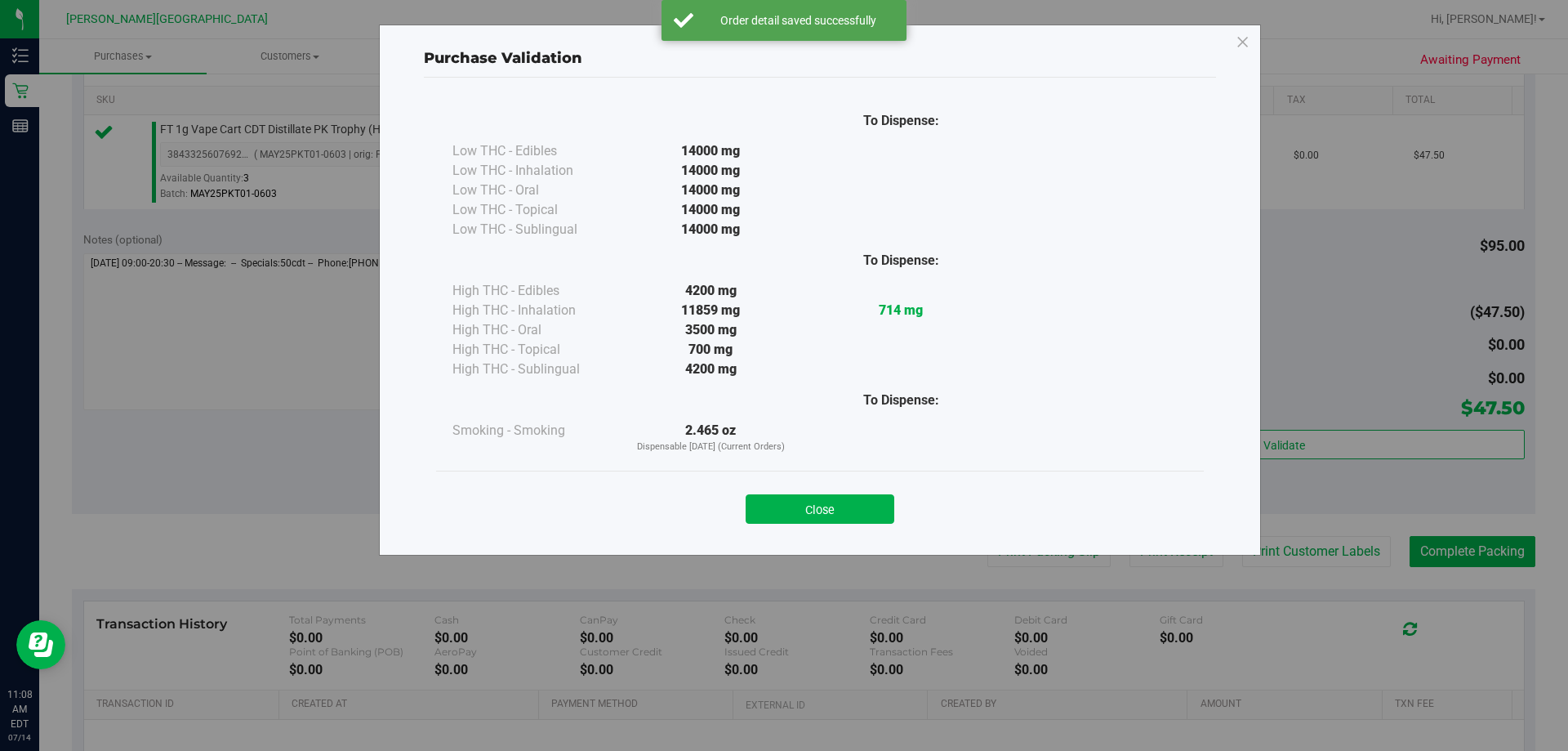 drag, startPoint x: 879, startPoint y: 520, endPoint x: 911, endPoint y: 518, distance: 32.06244 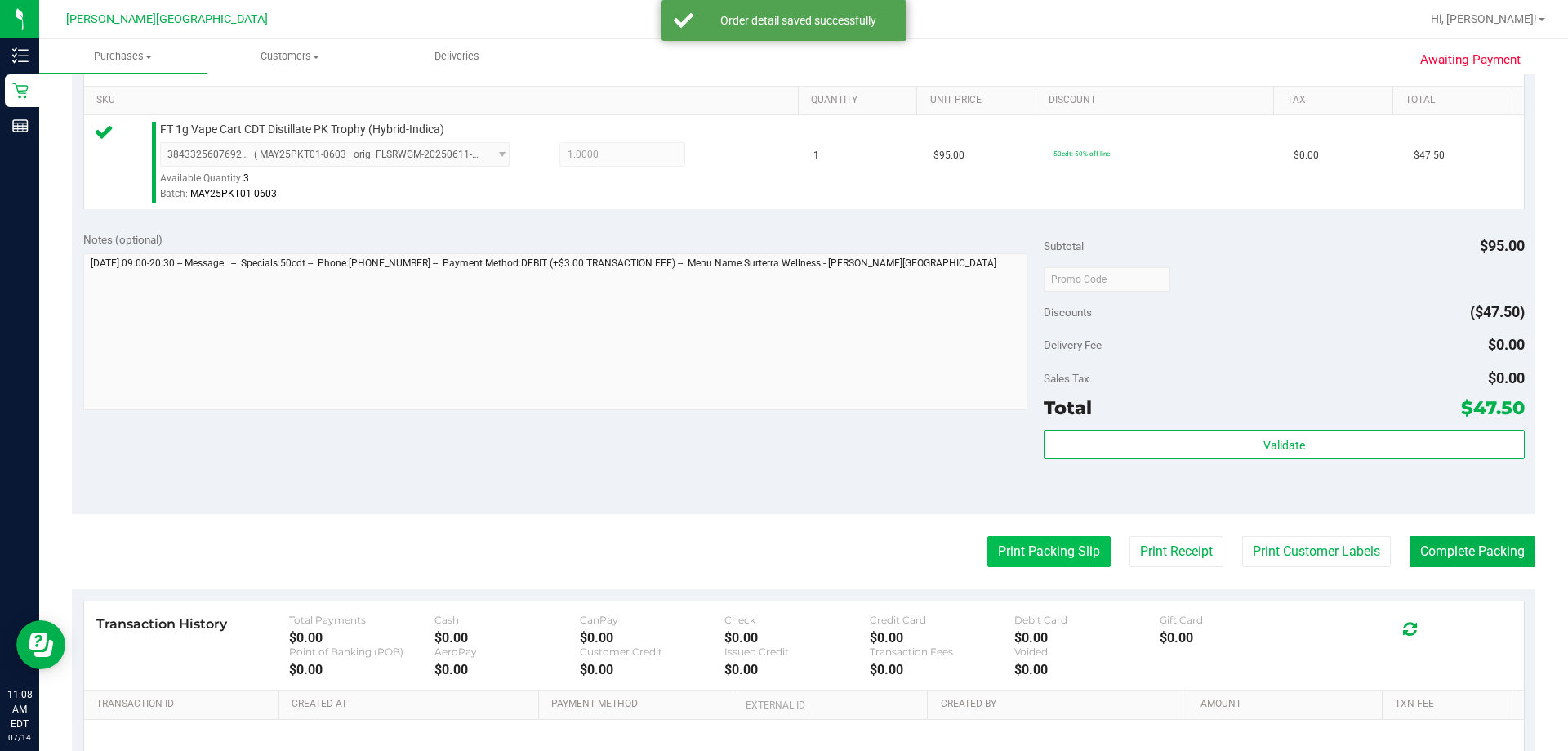 click on "Print Packing Slip" at bounding box center [1049, 552] 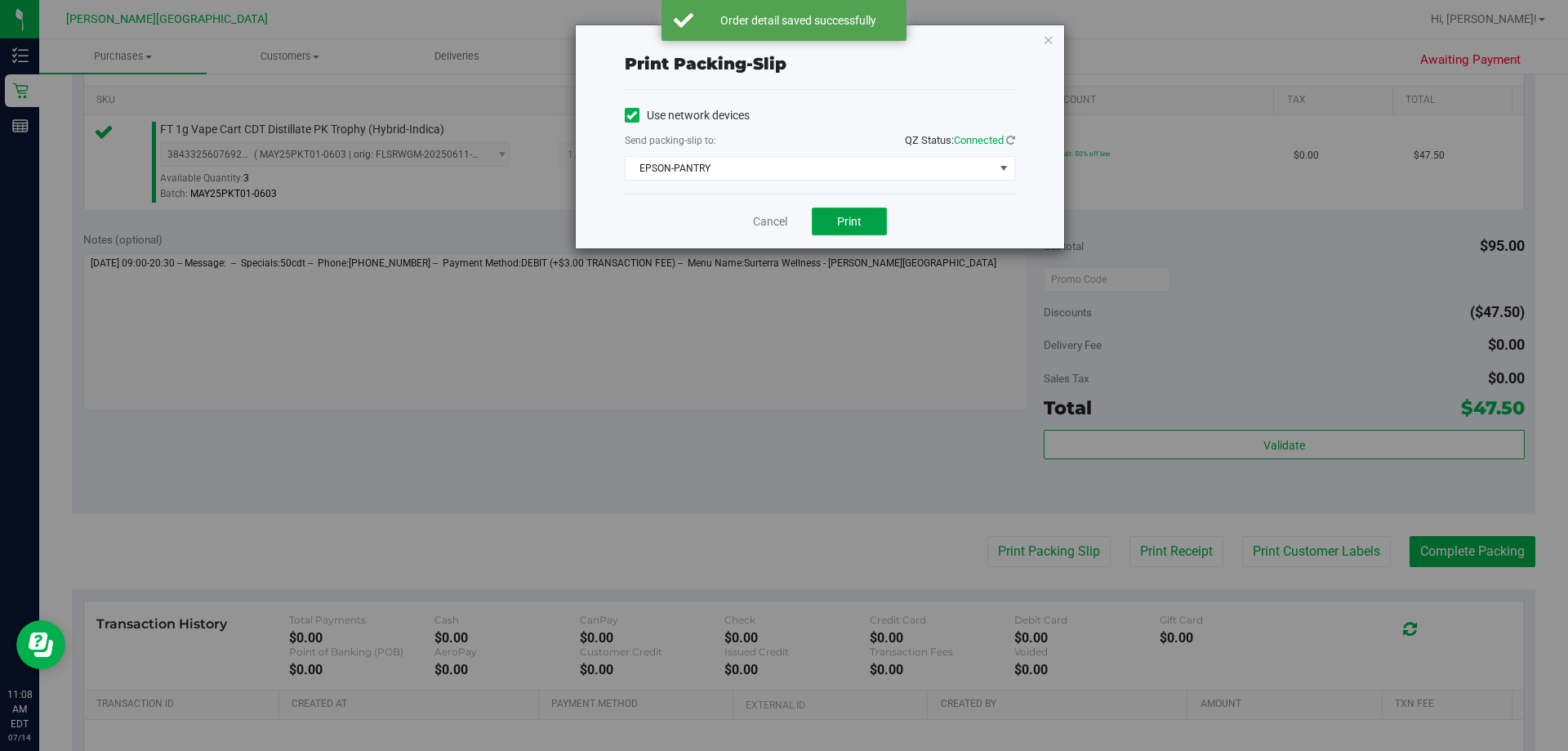 click on "Print" at bounding box center [849, 221] 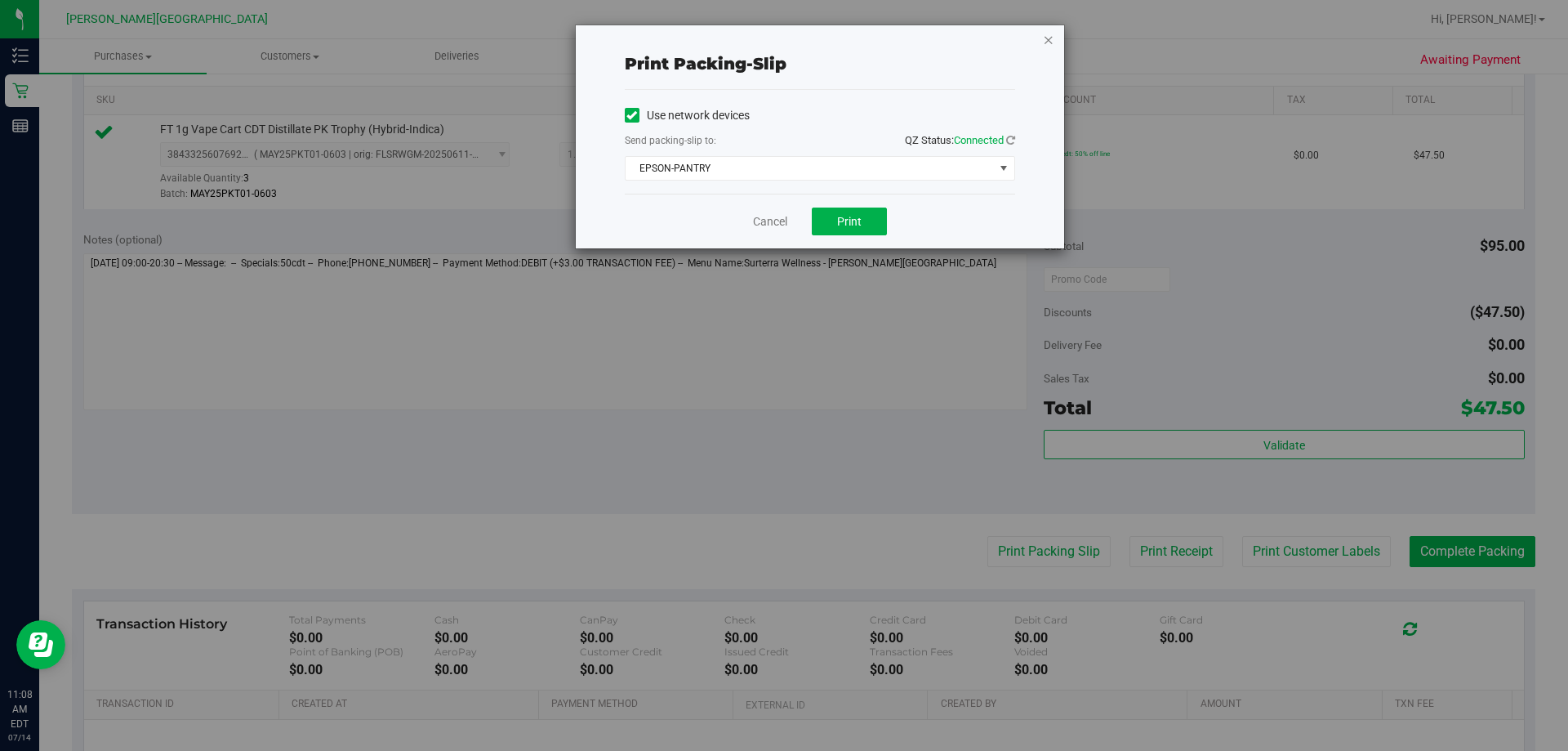 click at bounding box center [1049, 39] 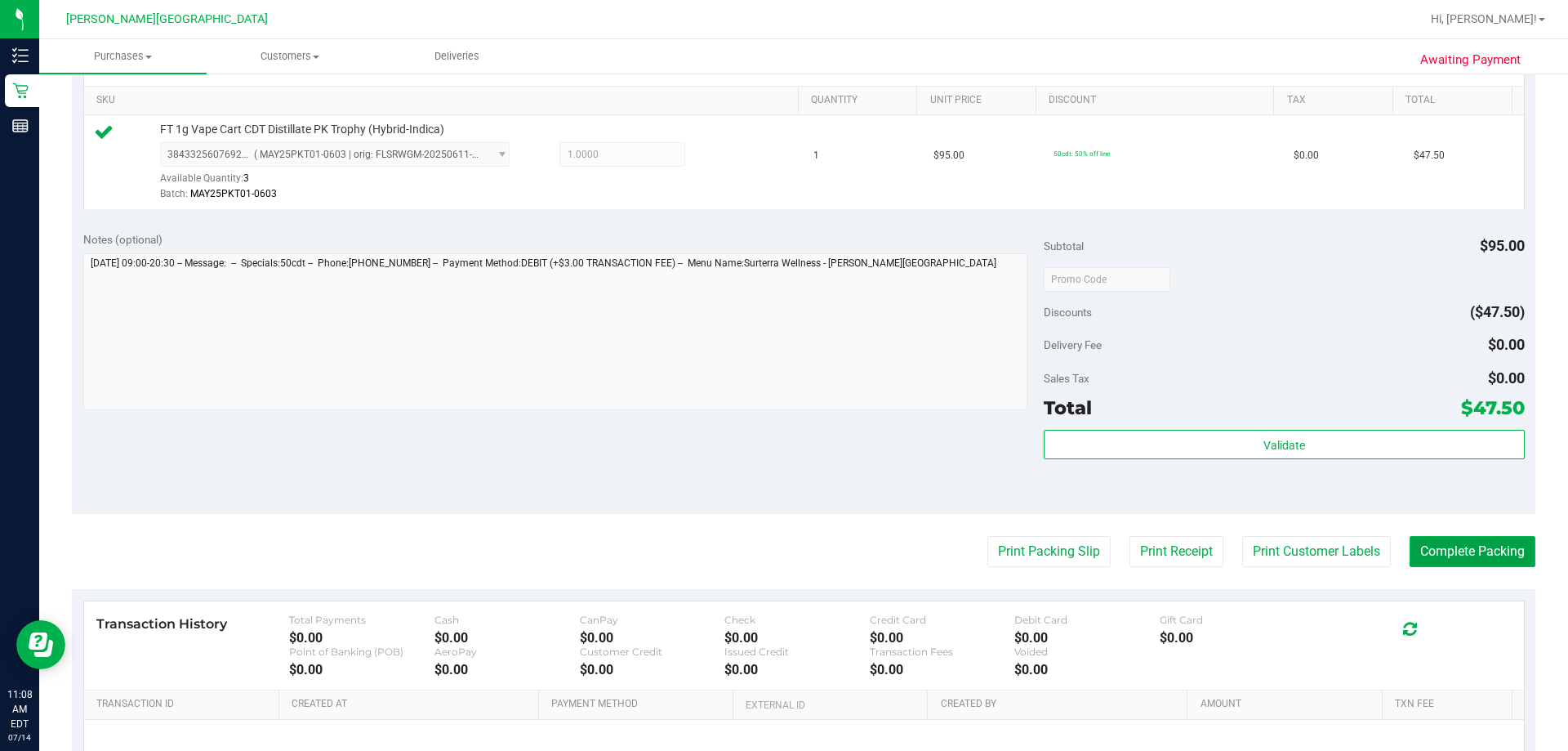 click on "Complete Packing" at bounding box center [1472, 552] 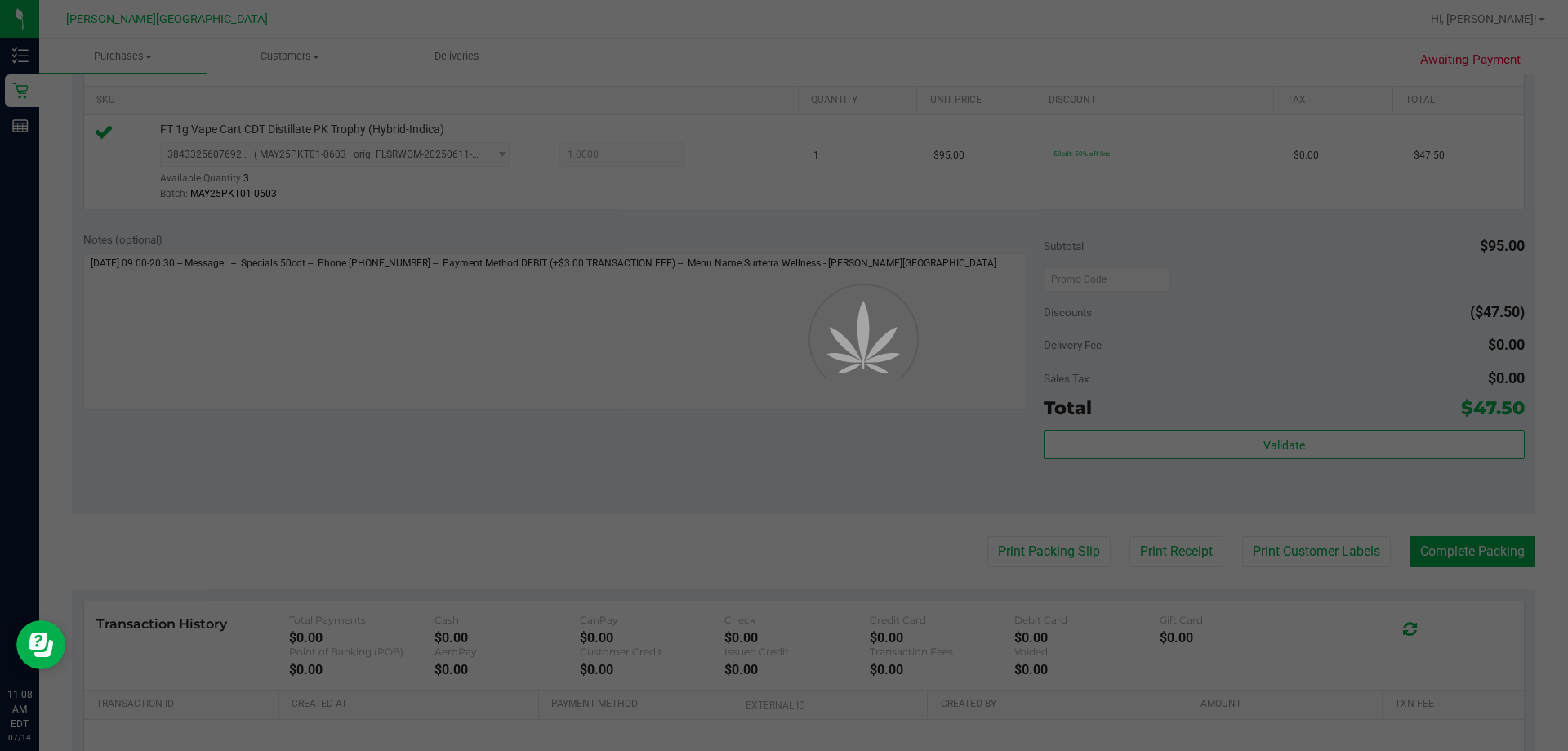 scroll, scrollTop: 0, scrollLeft: 0, axis: both 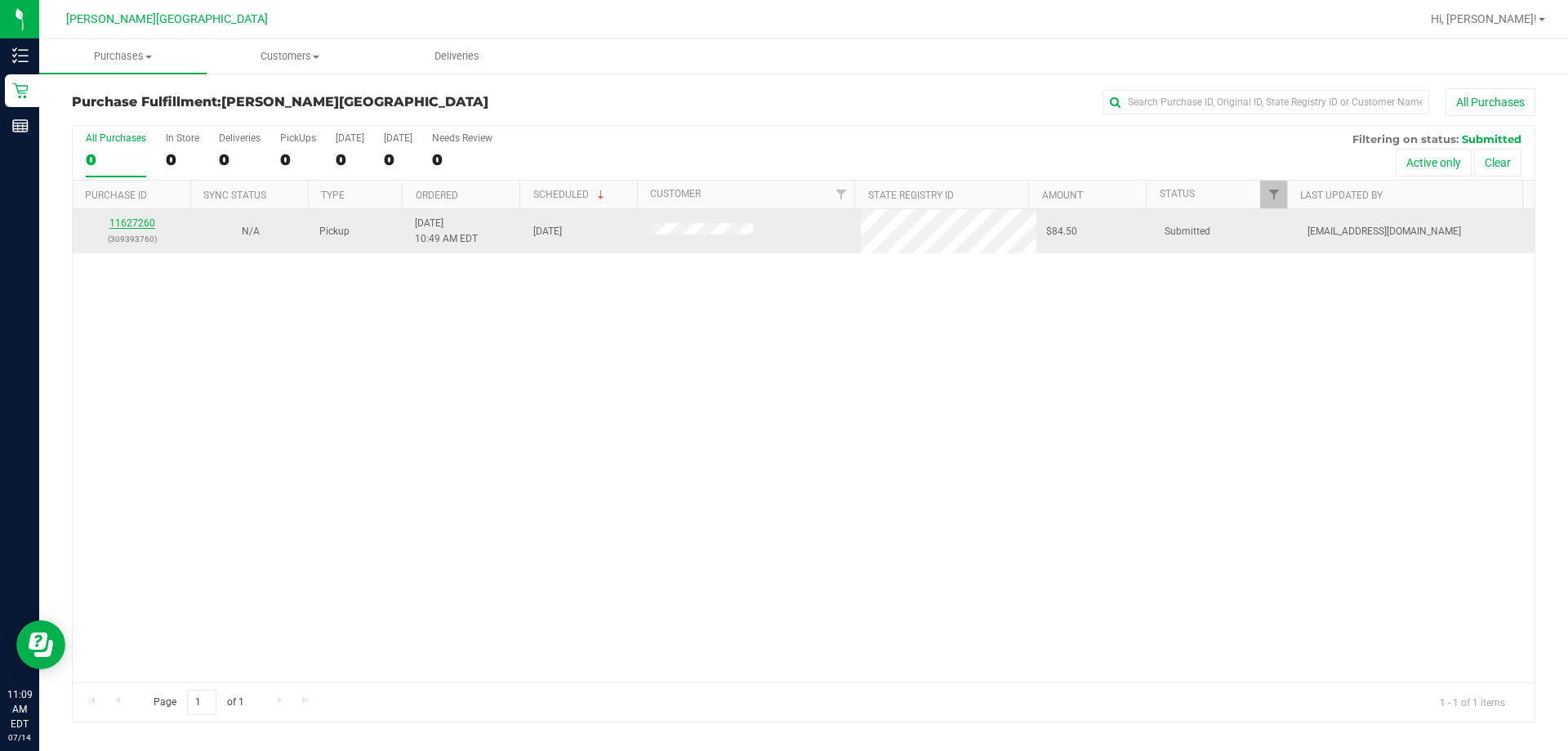 click on "11627260" at bounding box center [132, 223] 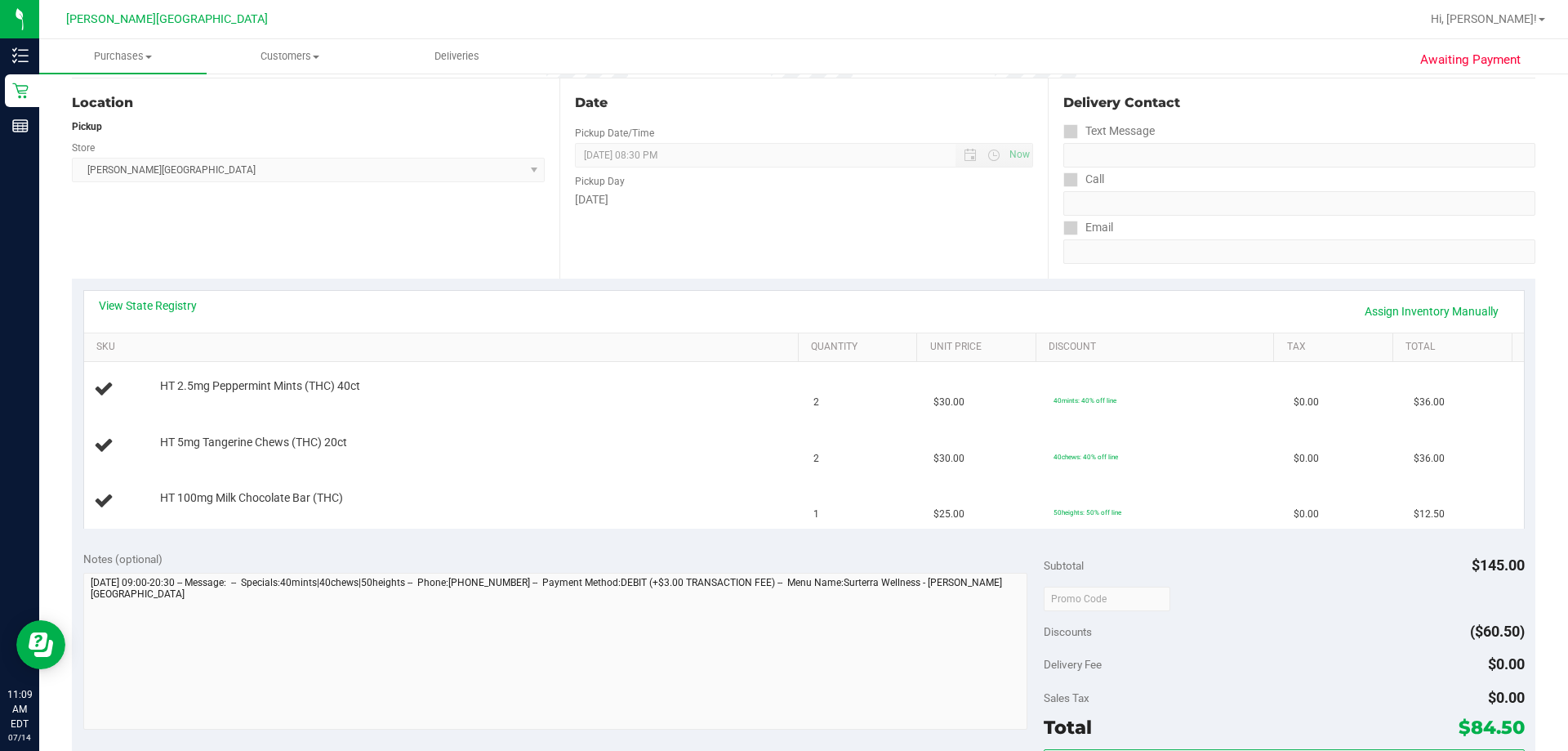 scroll, scrollTop: 163, scrollLeft: 0, axis: vertical 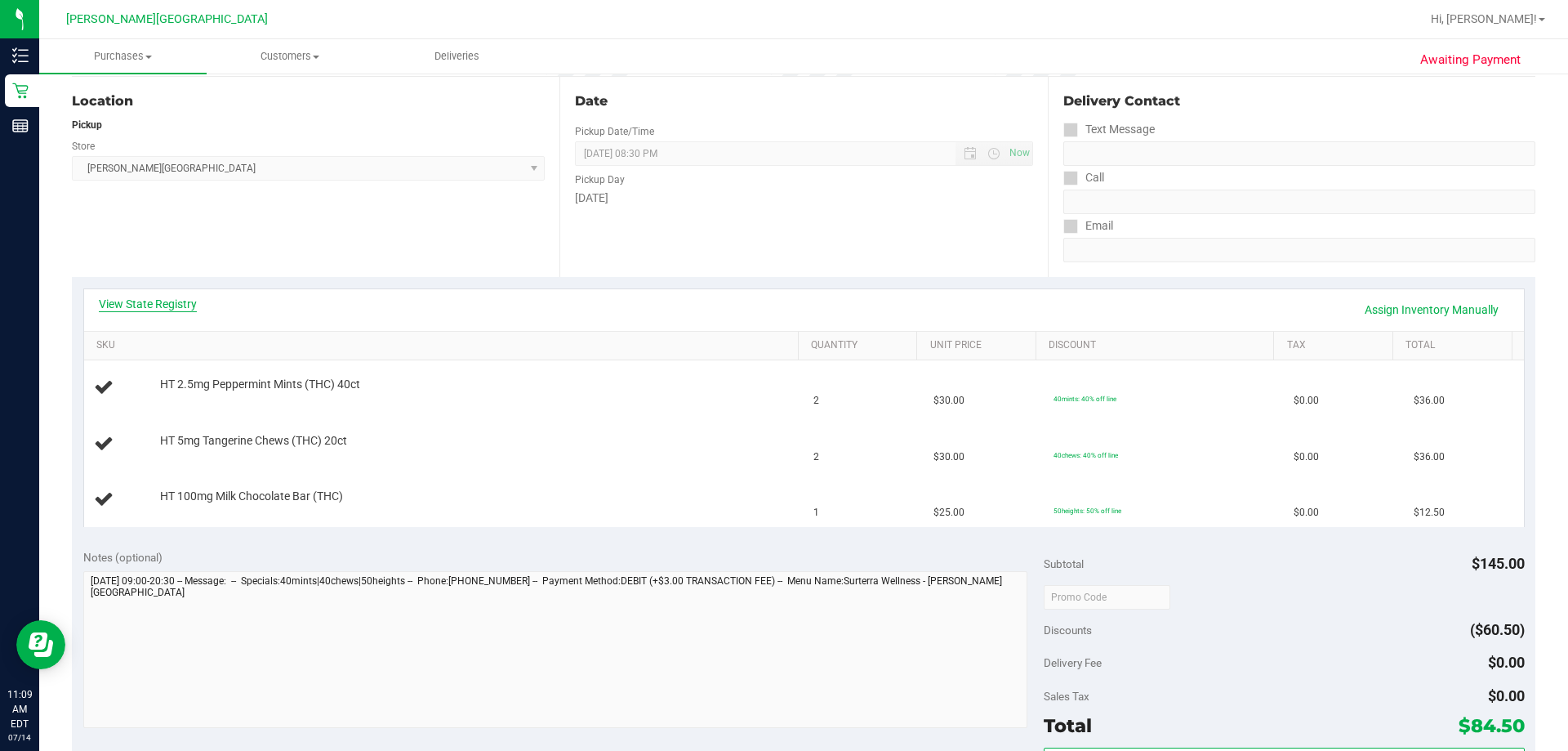 click on "View State Registry" at bounding box center [148, 304] 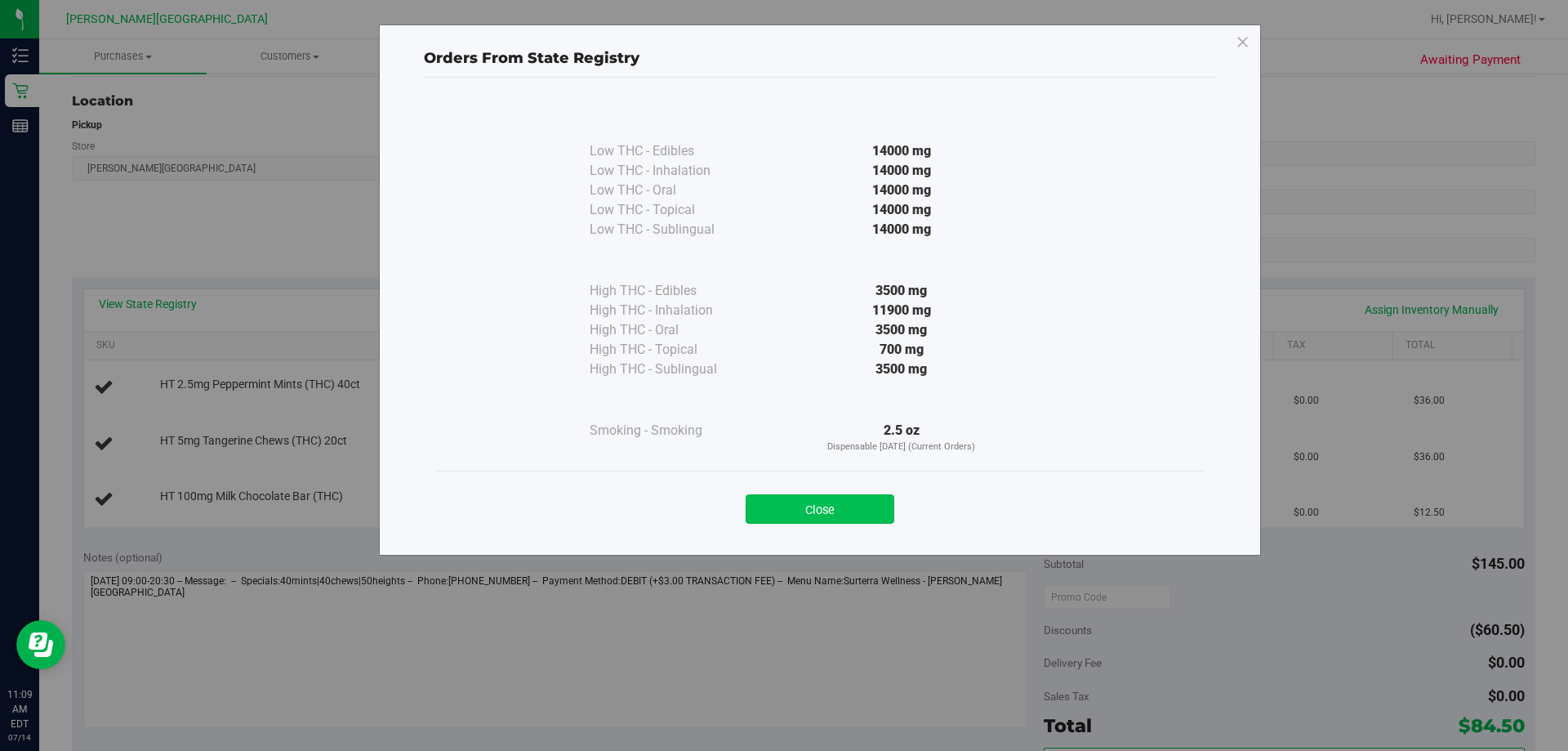 click on "Close" at bounding box center [820, 509] 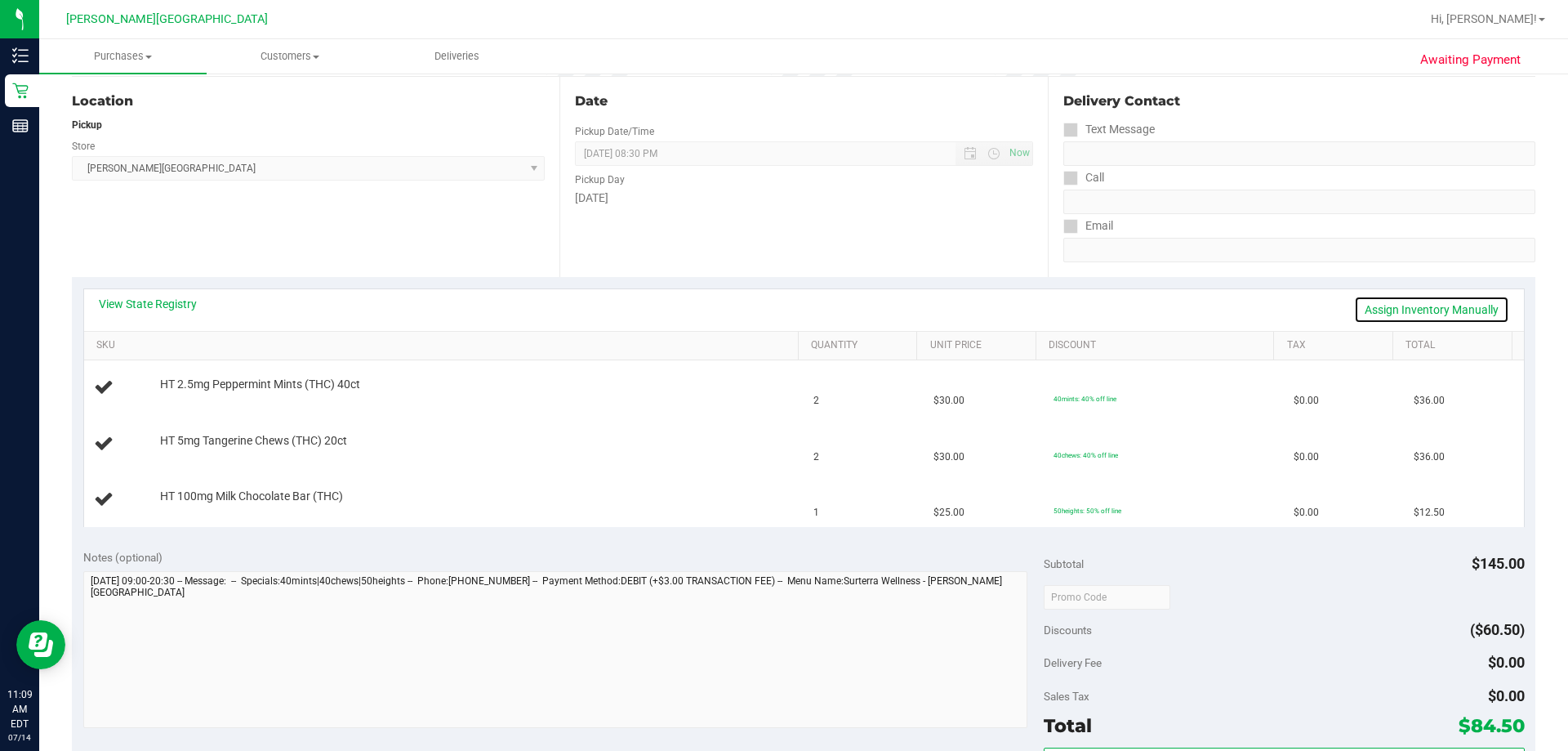 click on "Assign Inventory Manually" at bounding box center [1432, 310] 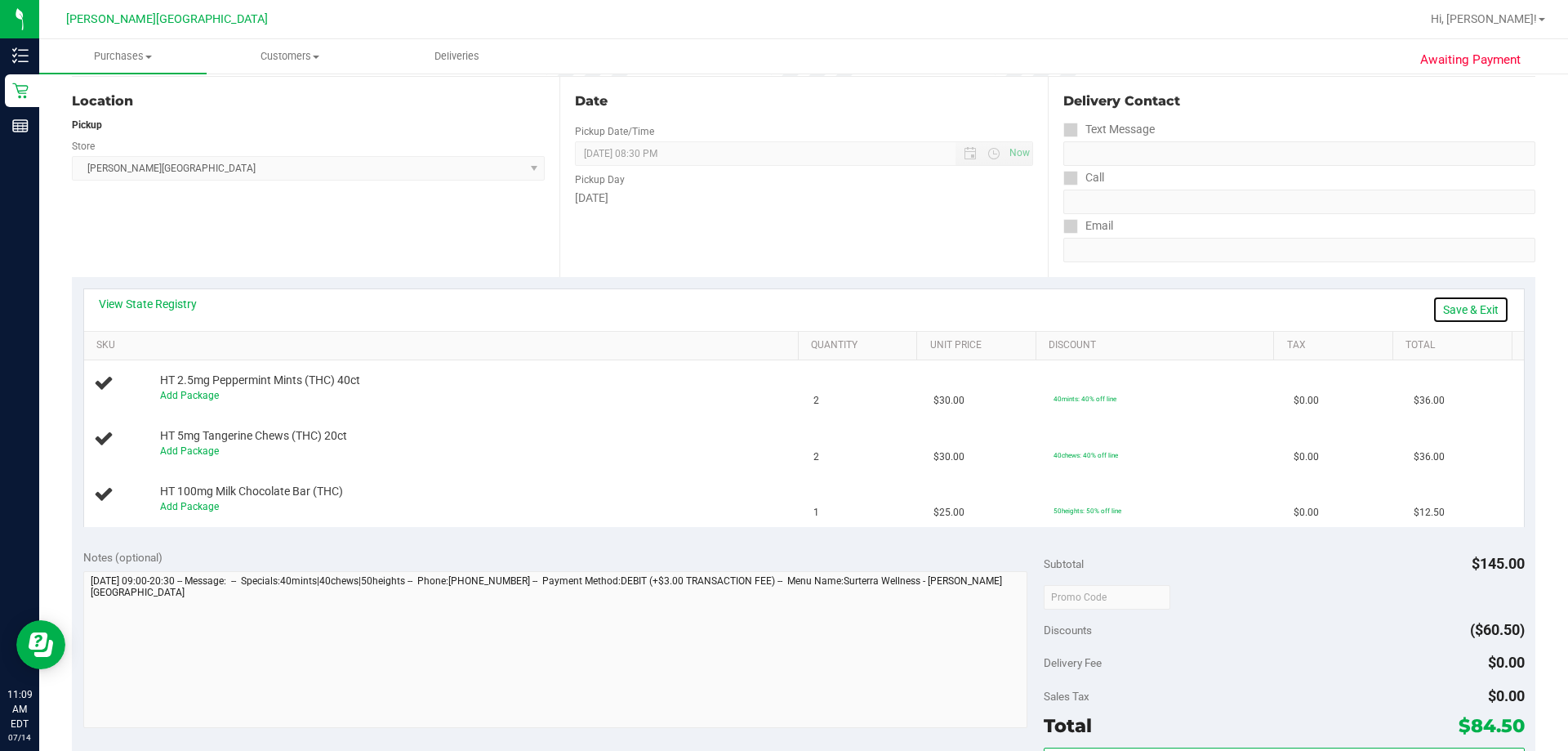 click on "Save & Exit" at bounding box center (1471, 310) 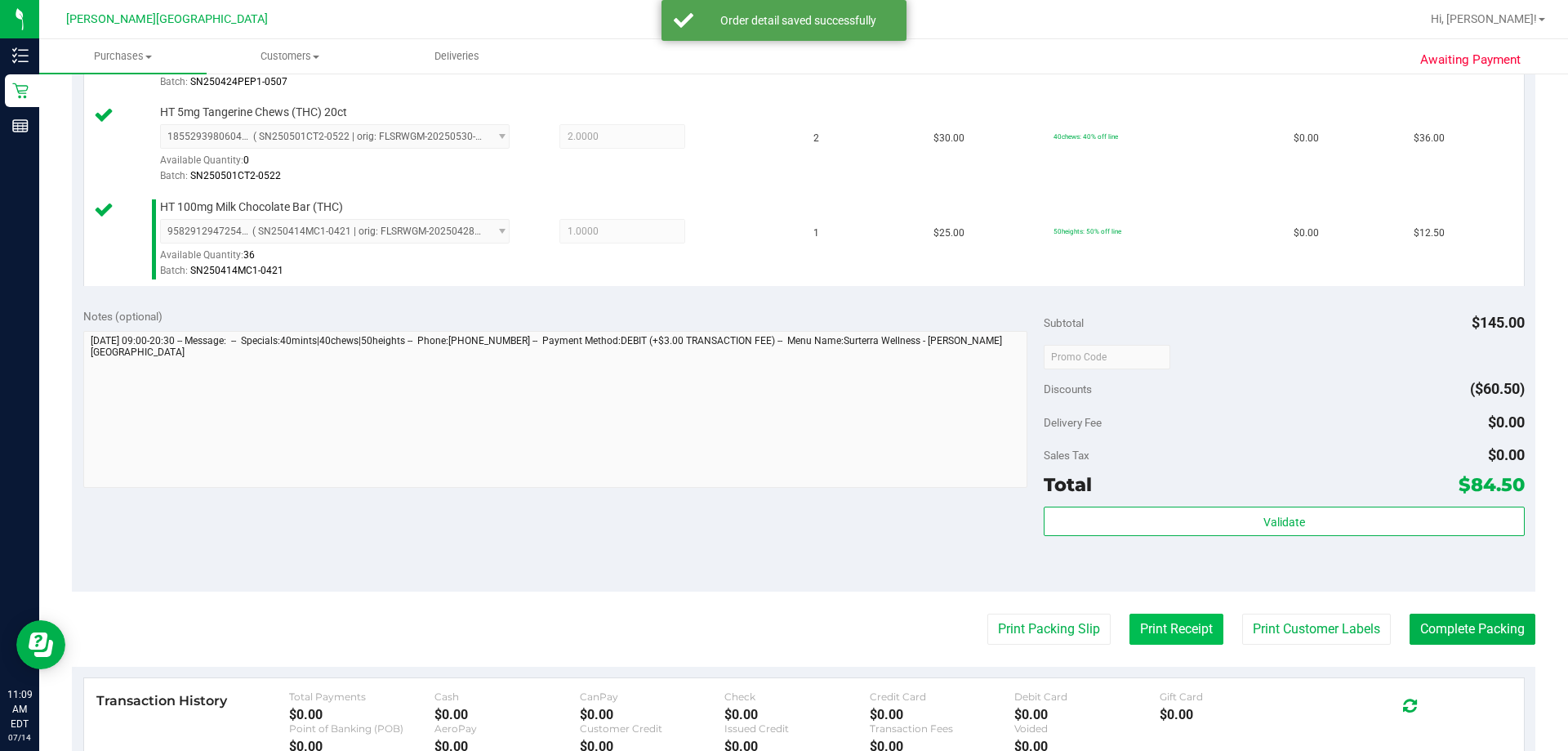 scroll, scrollTop: 775, scrollLeft: 0, axis: vertical 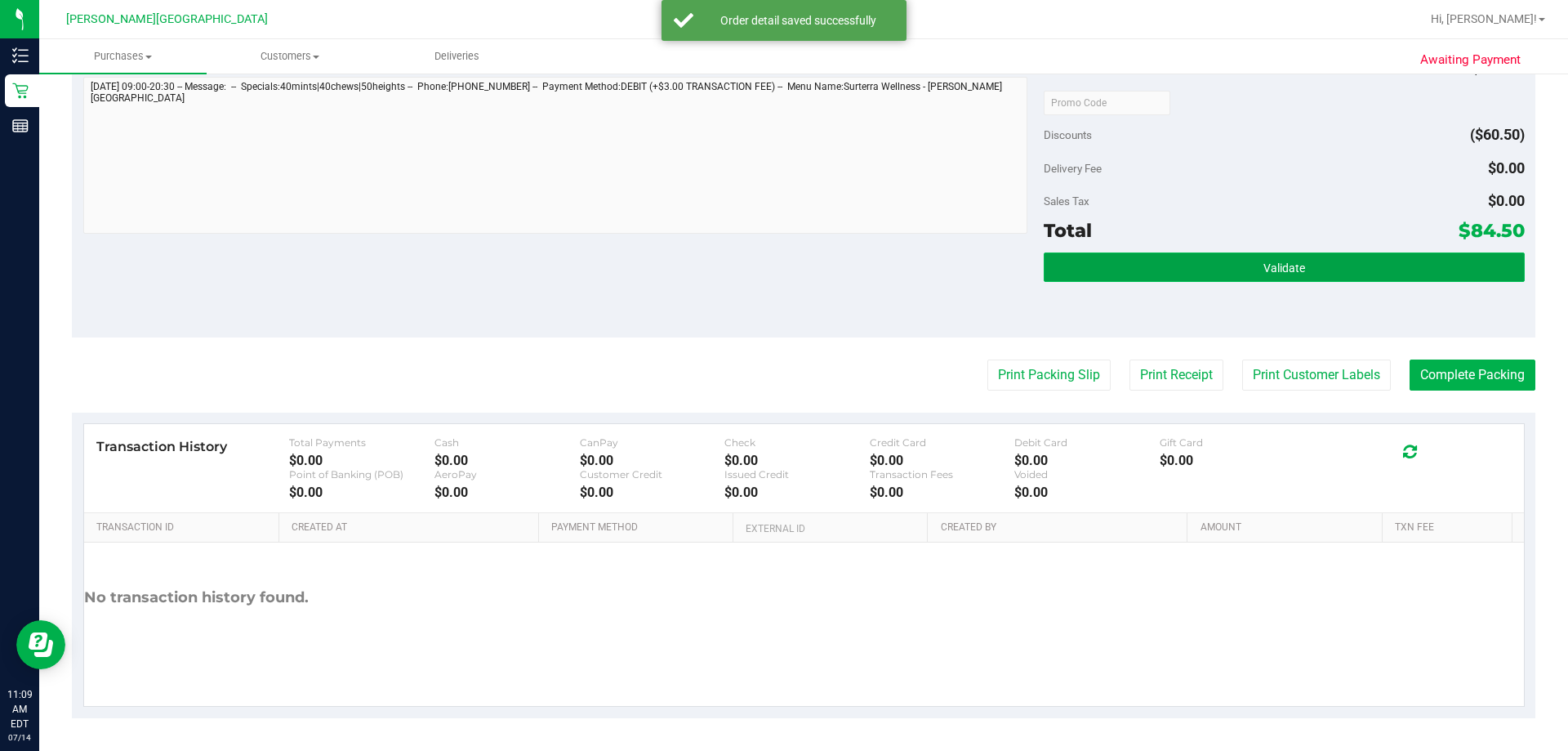 click on "Validate" at bounding box center (1284, 267) 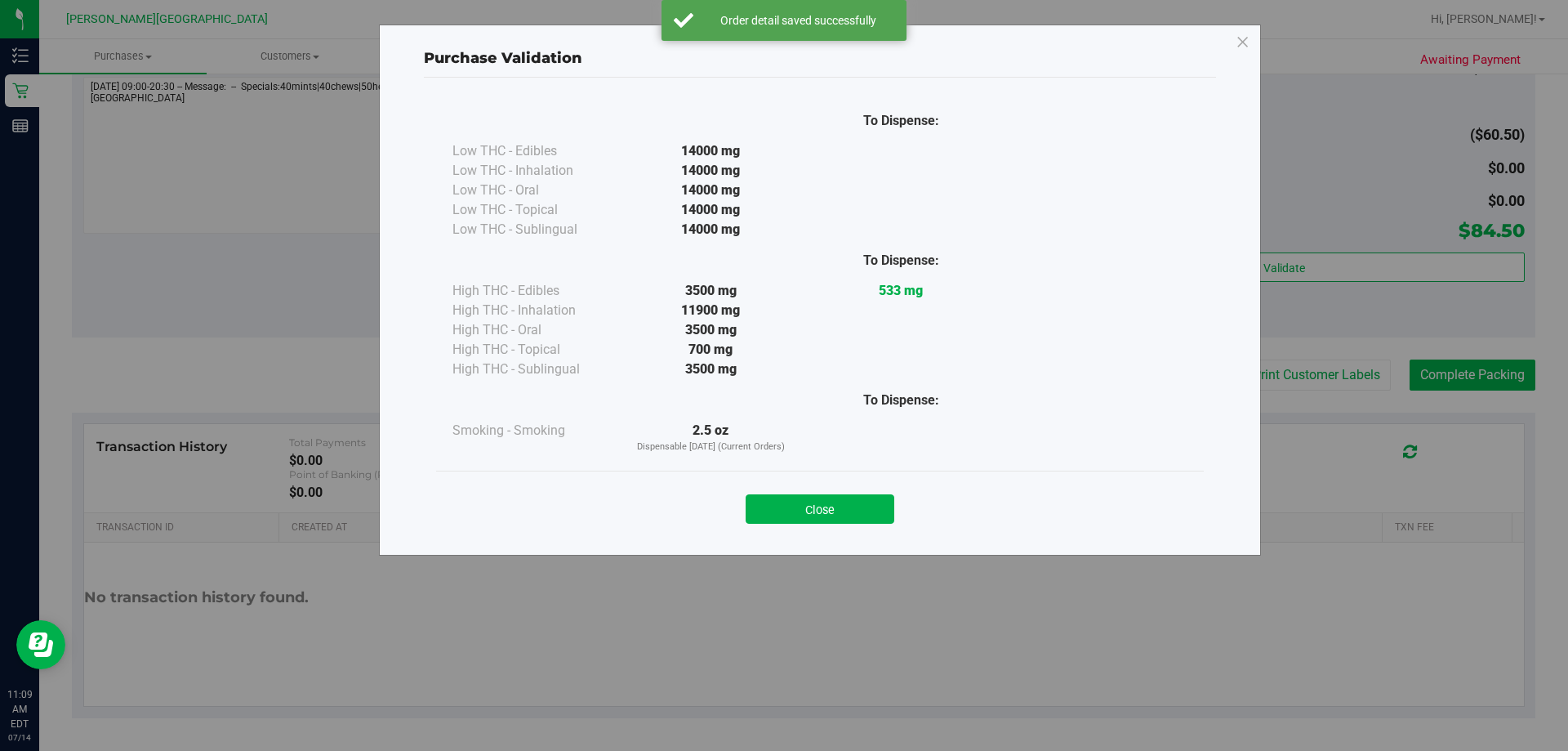 click on "Close" at bounding box center [820, 509] 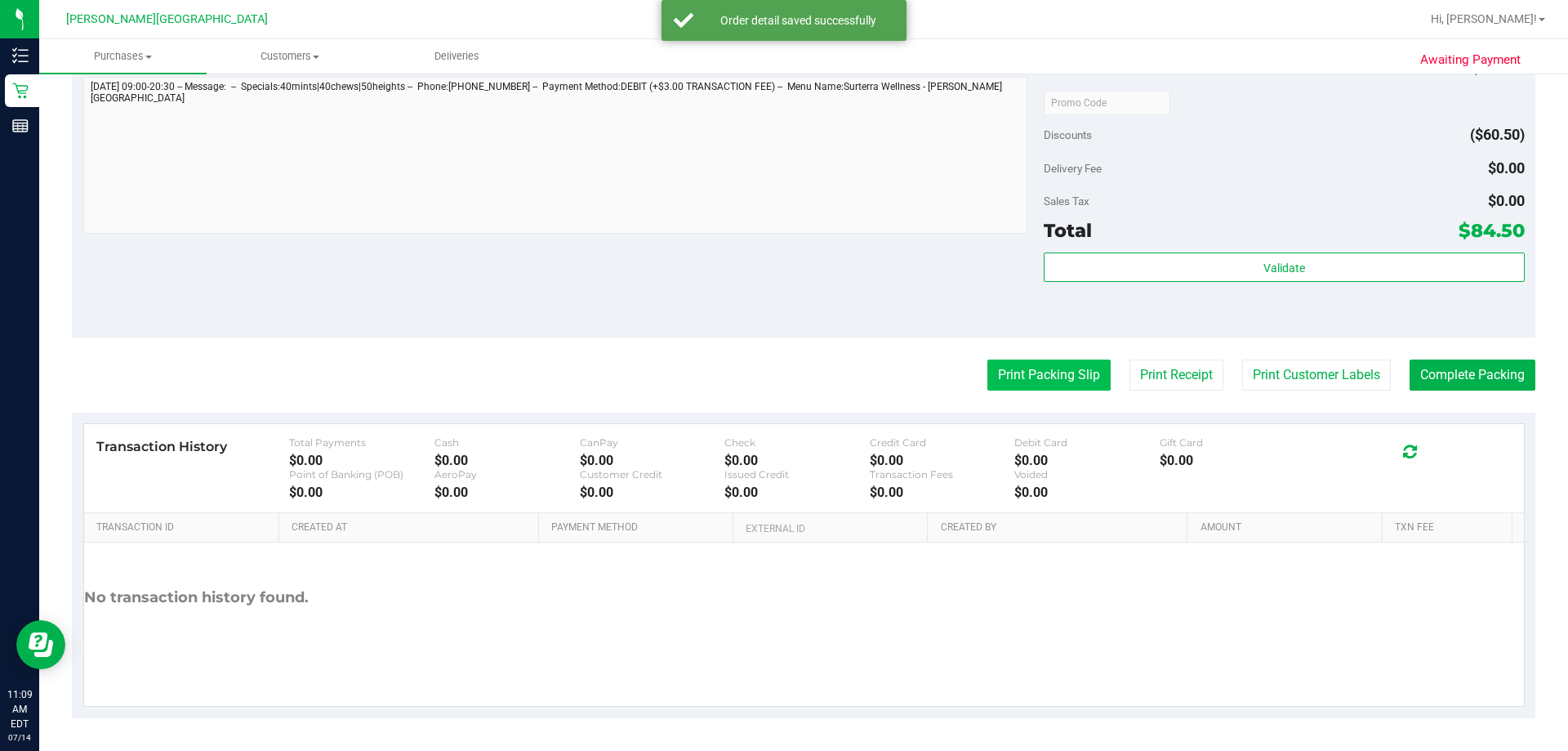 click on "Print Packing Slip" at bounding box center (1049, 375) 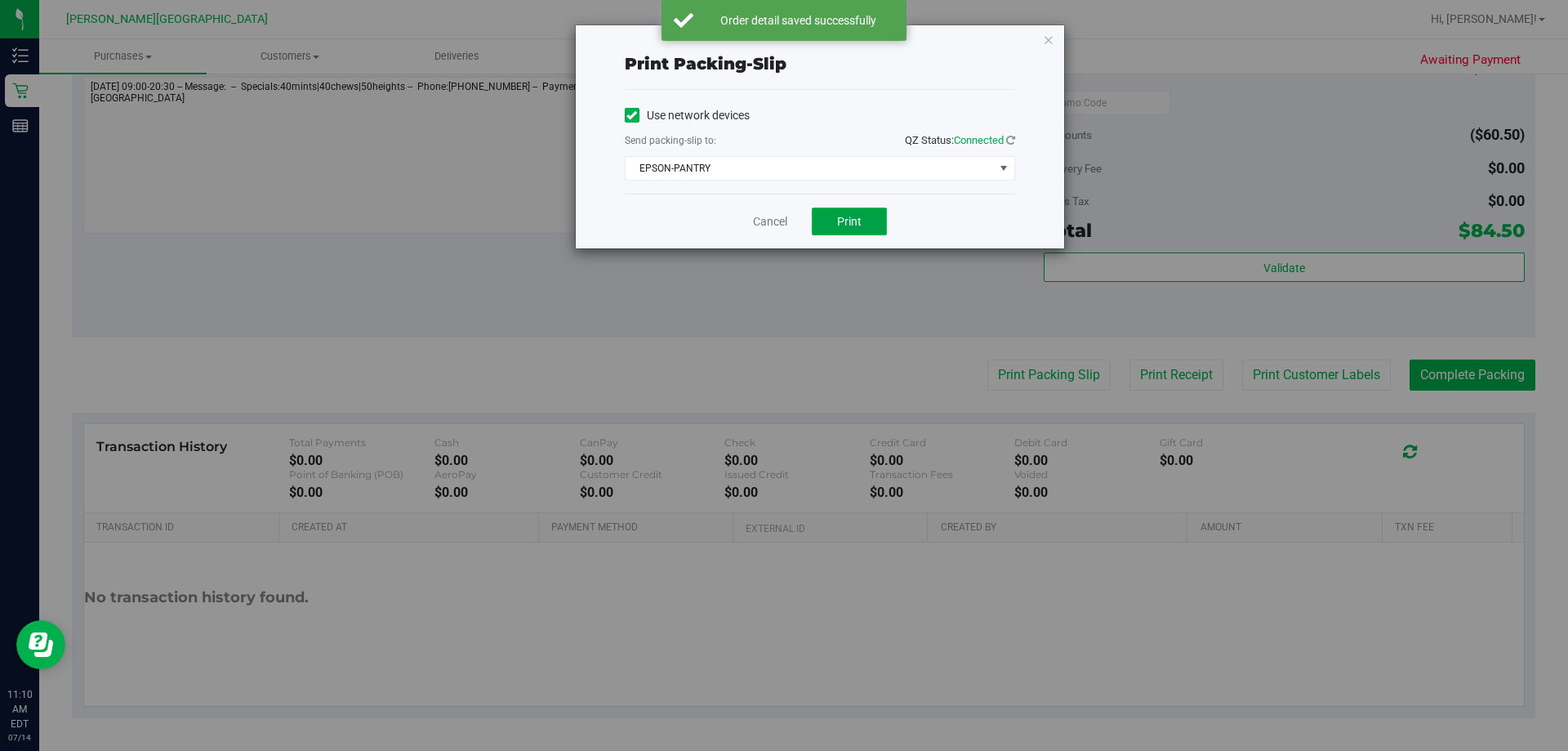 click on "Print" at bounding box center [849, 221] 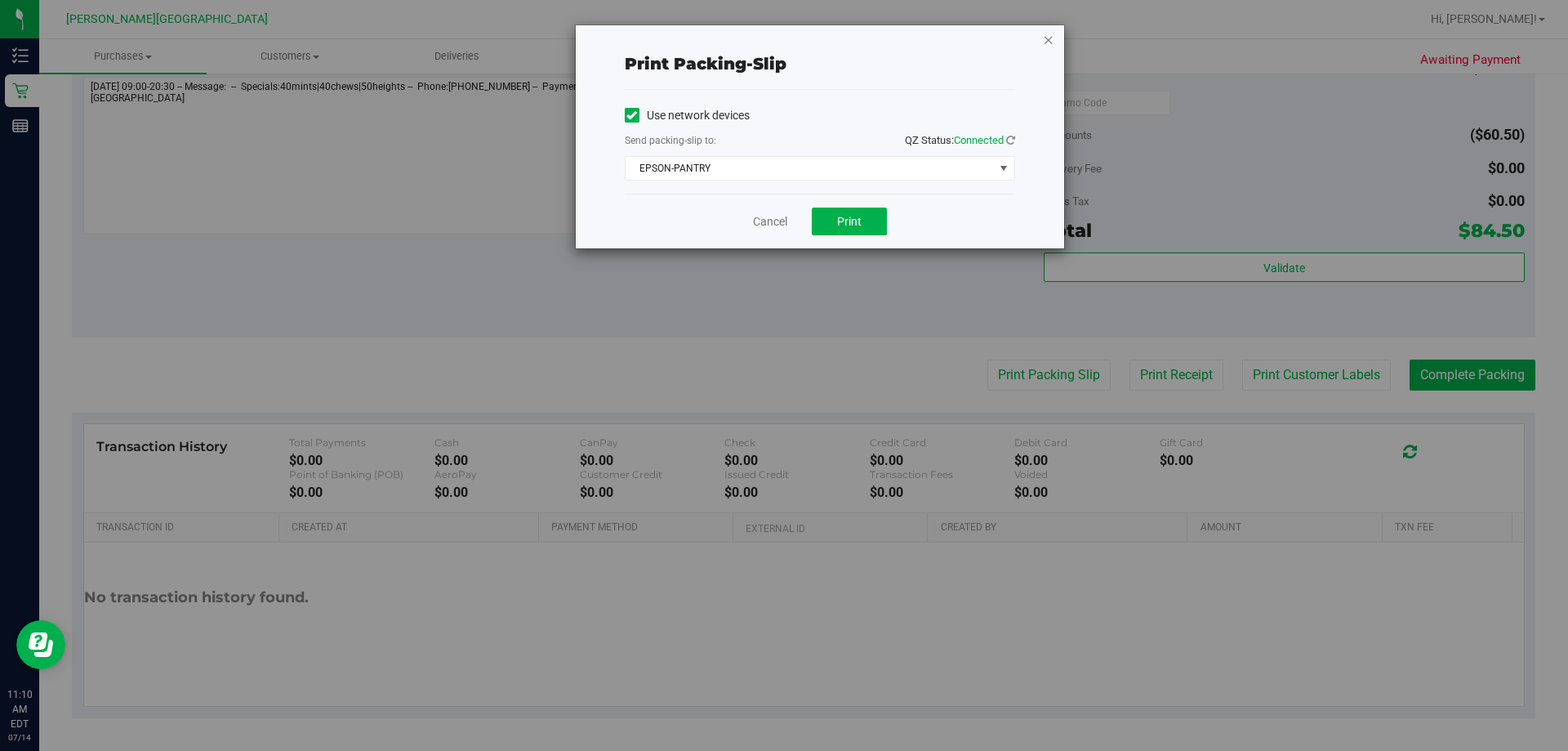 drag, startPoint x: 1048, startPoint y: 39, endPoint x: 1116, endPoint y: 174, distance: 151.15886 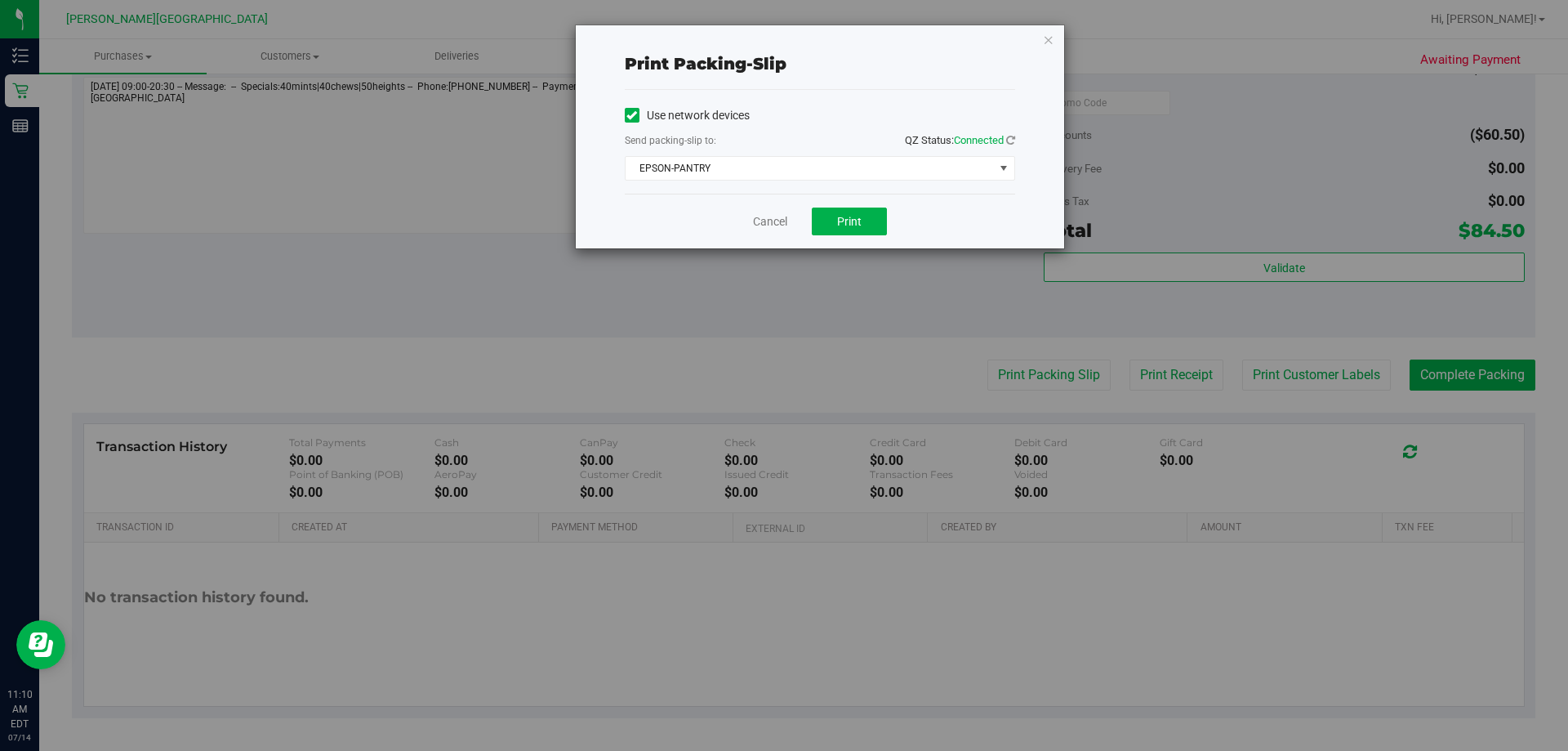 click at bounding box center [1049, 39] 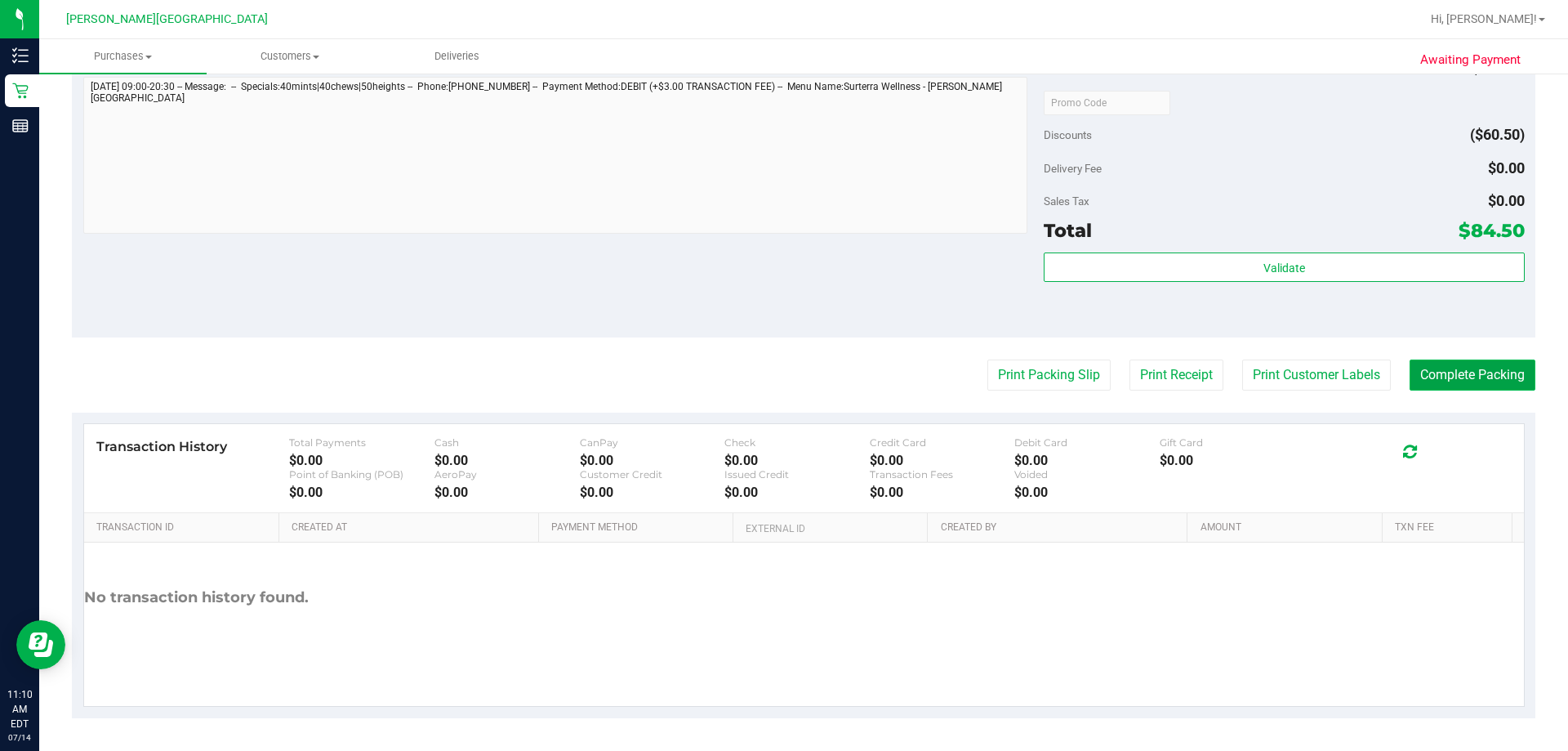 click on "Complete Packing" at bounding box center (1472, 375) 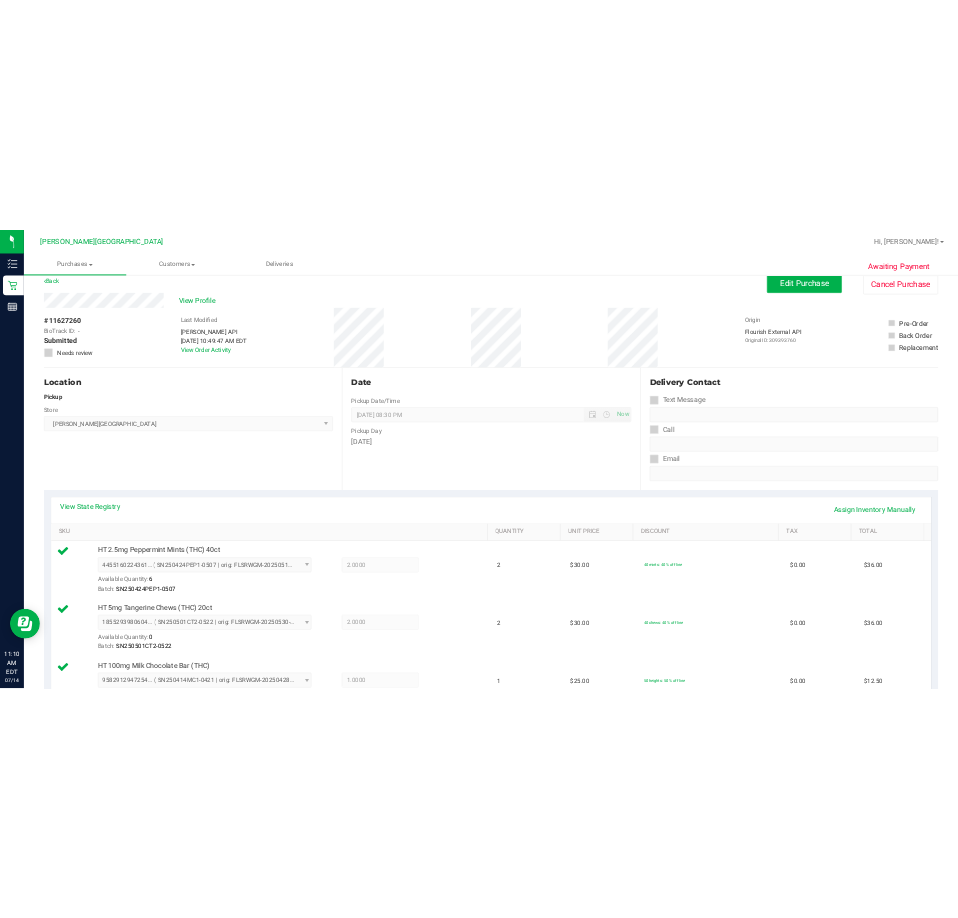 scroll, scrollTop: 0, scrollLeft: 0, axis: both 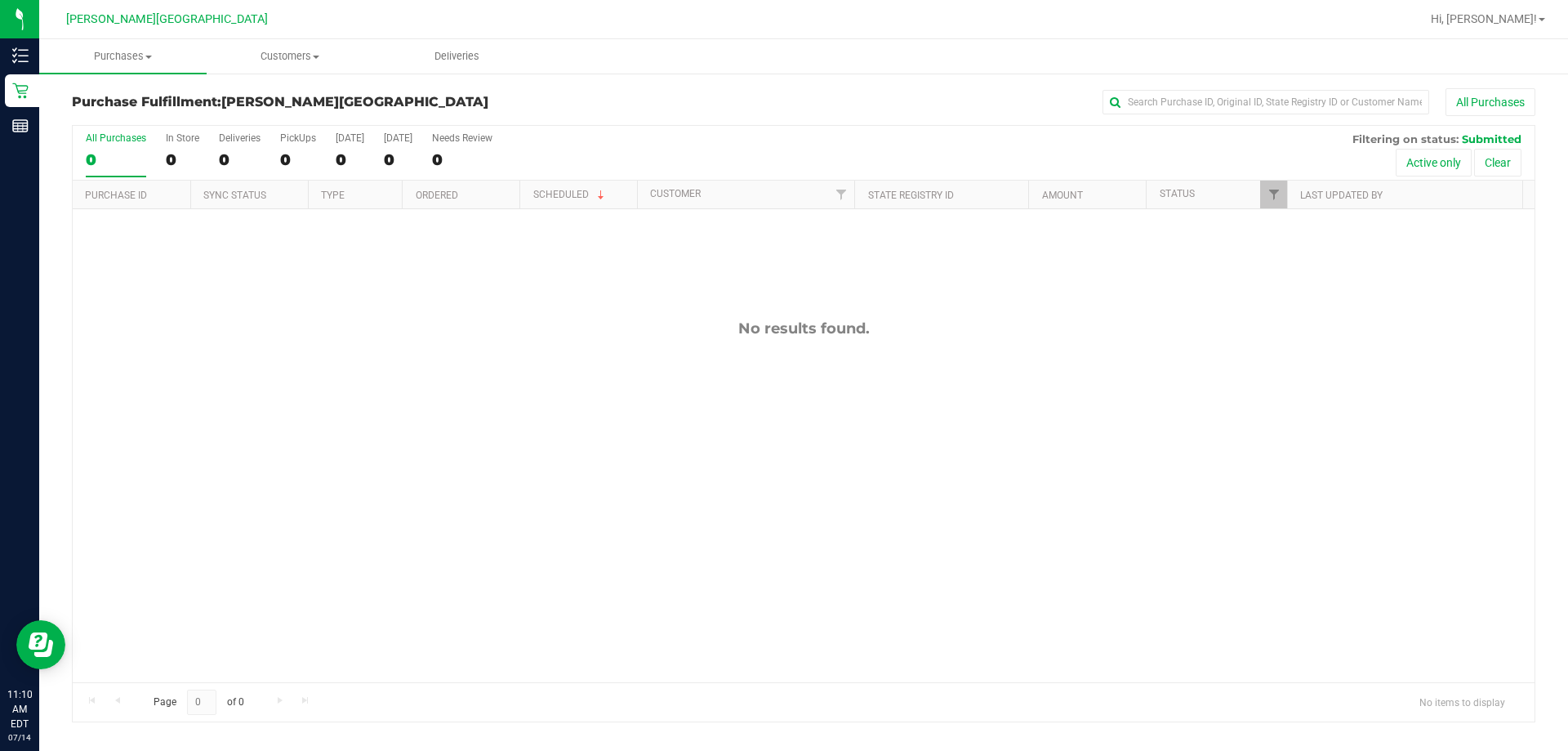 click on "No results found." at bounding box center (804, 501) 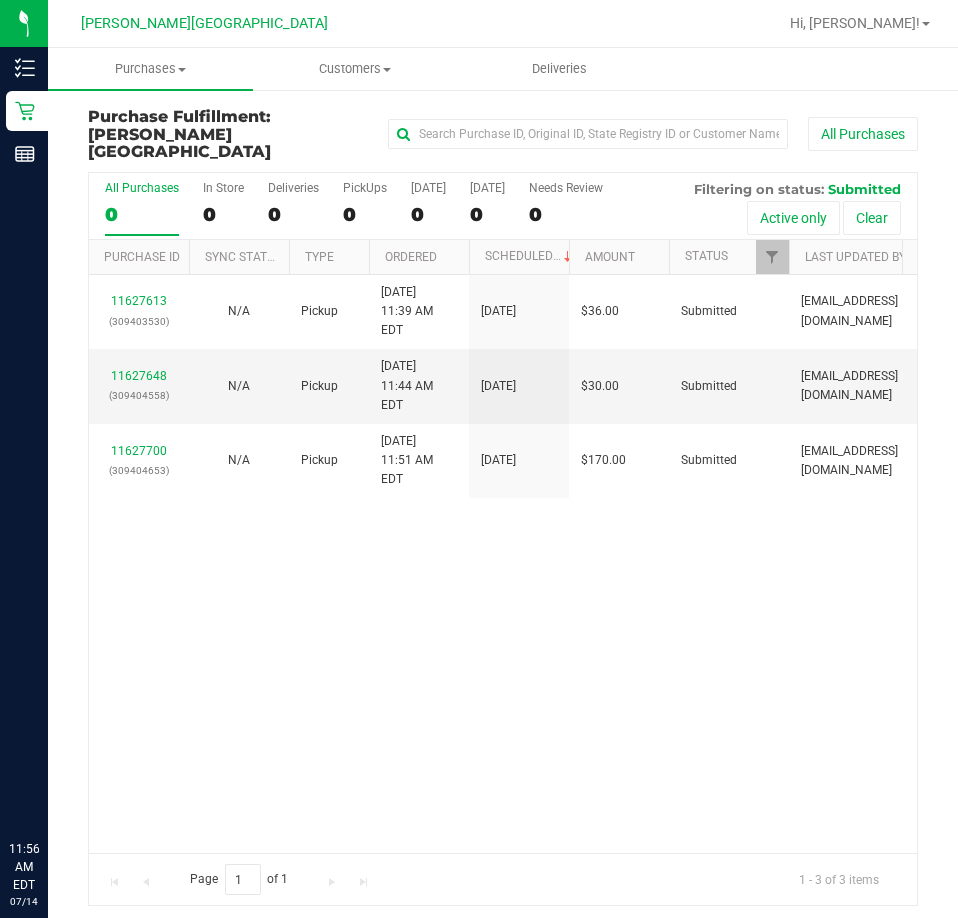 scroll, scrollTop: 0, scrollLeft: 0, axis: both 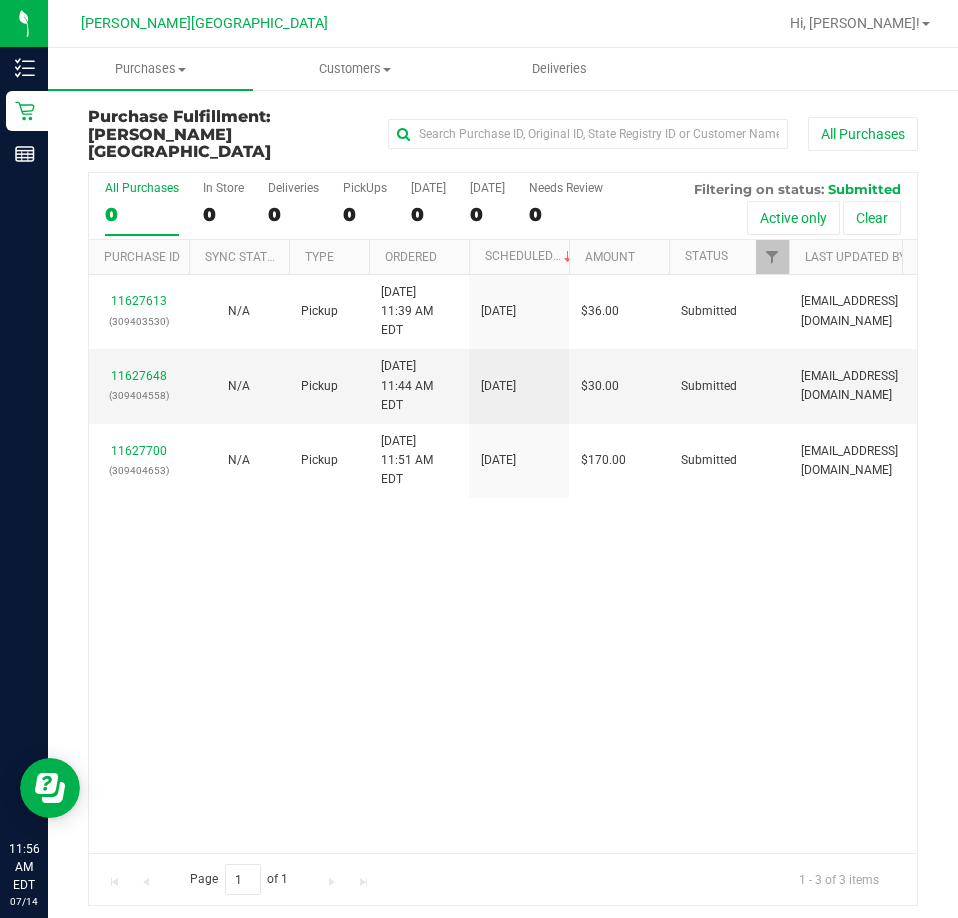 click on "11627613
(309403530)
N/A
Pickup 7/14/2025 11:39 AM EDT 7/14/2025
$36.00
Submitted abe+parallel@iheartjane.com
11627648
(309404558)
N/A
Pickup 7/14/2025 11:44 AM EDT 7/14/2025
$30.00
Submitted abe+parallel@iheartjane.com
11627700
(309404653)
N/A
Pickup 7/14/2025 11:51 AM EDT 7/14/2025
$170.00
Submitted abe+parallel@iheartjane.com" at bounding box center (503, 564) 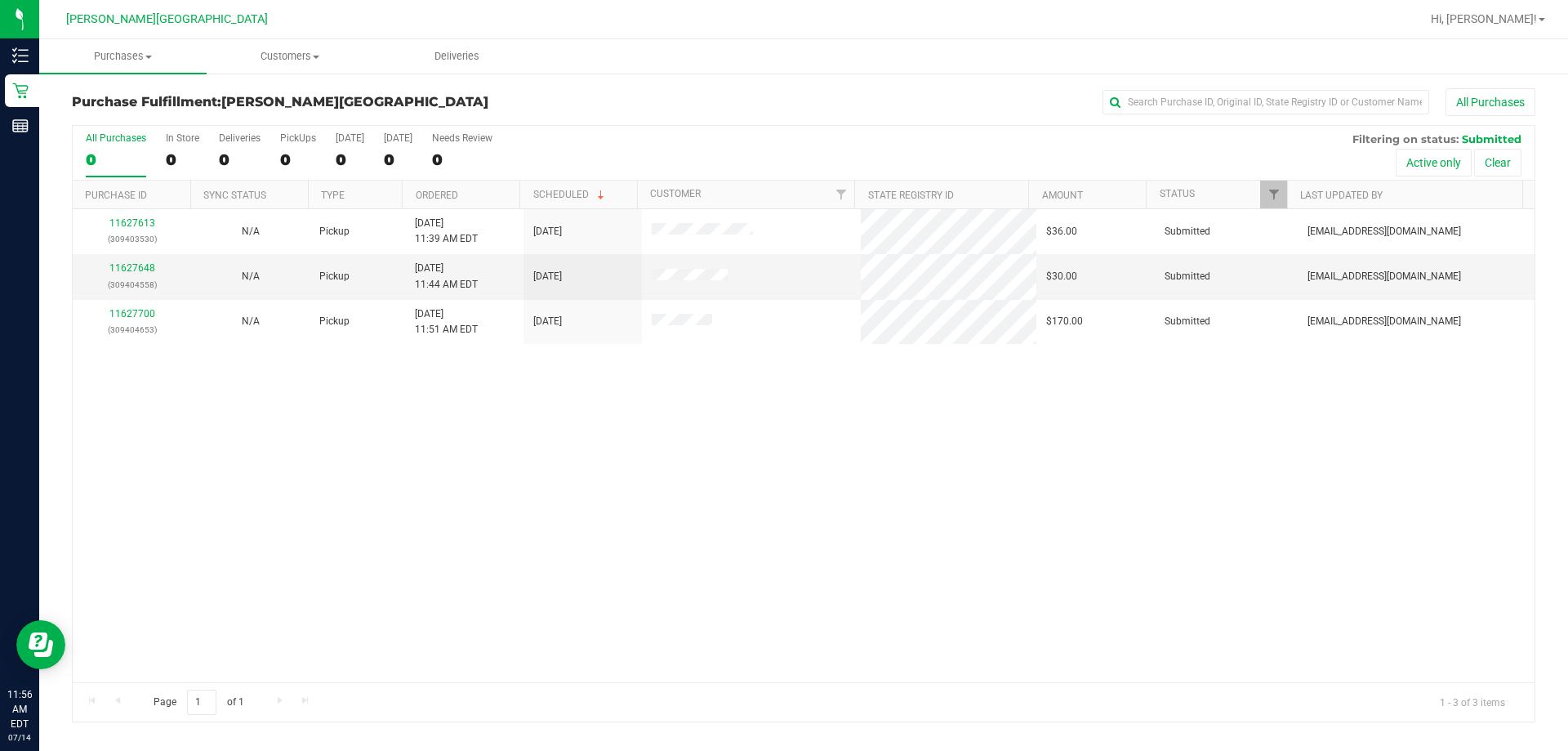 drag, startPoint x: 606, startPoint y: 449, endPoint x: 632, endPoint y: 456, distance: 26.92582 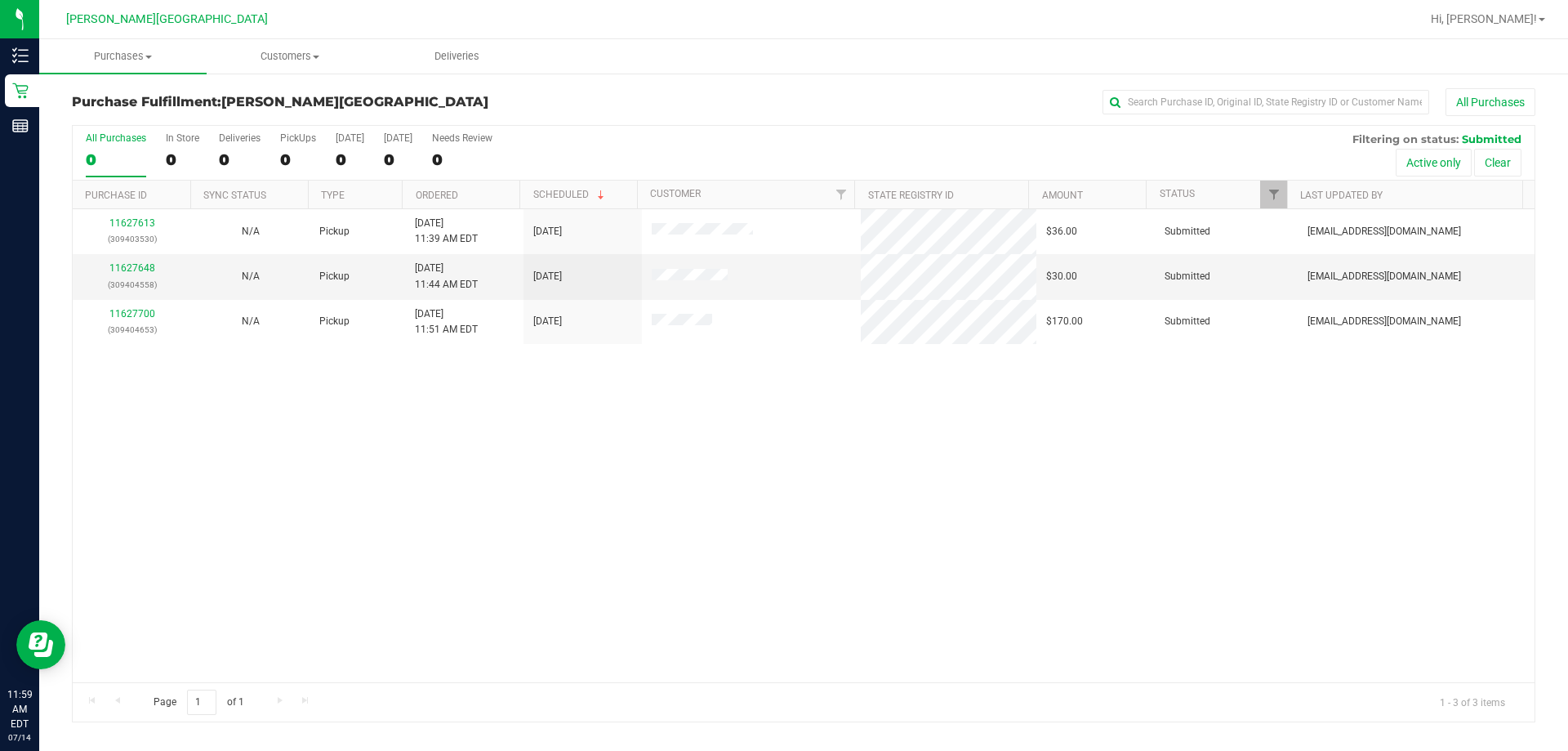 drag, startPoint x: 683, startPoint y: 521, endPoint x: 699, endPoint y: 495, distance: 30.528675 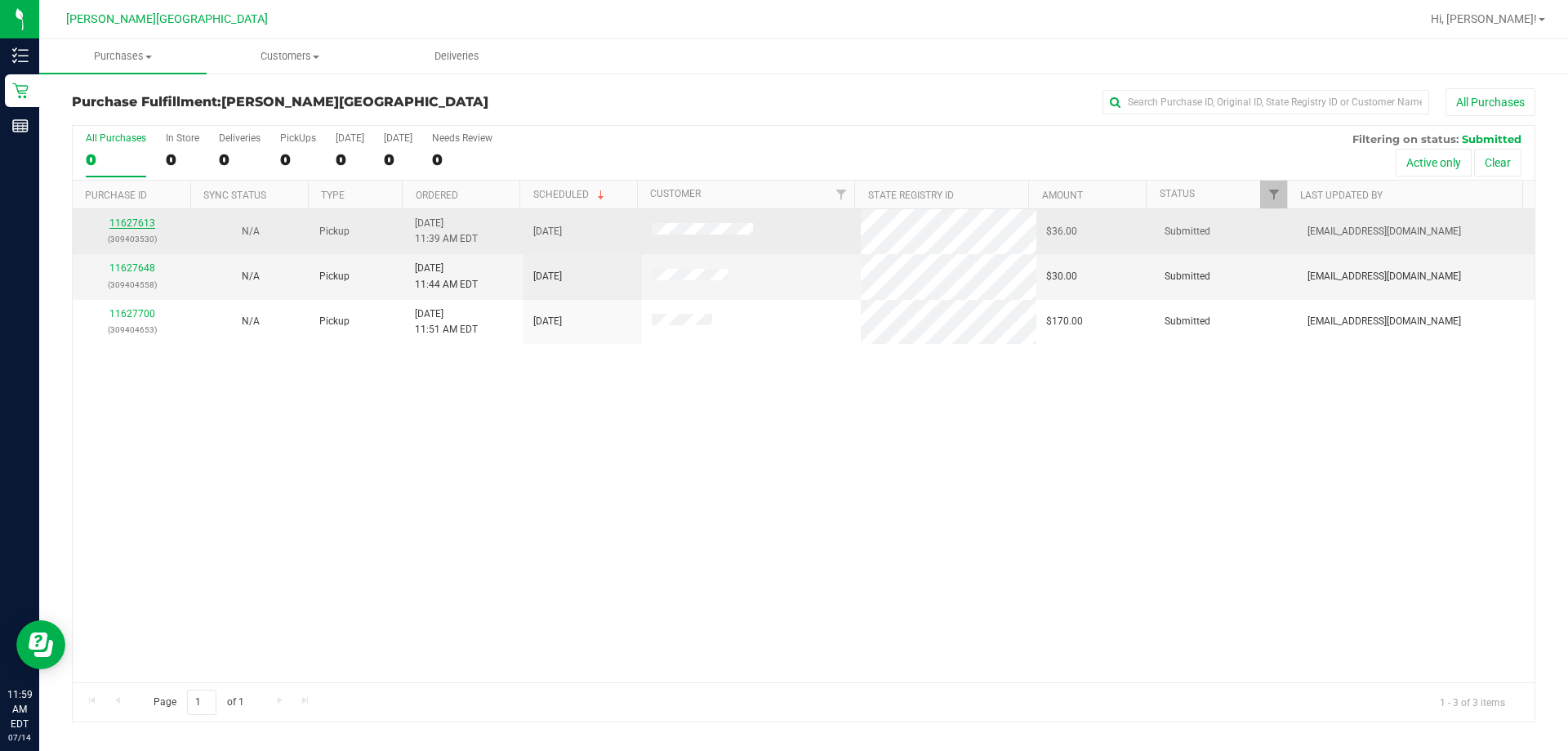 click on "11627613" at bounding box center [132, 223] 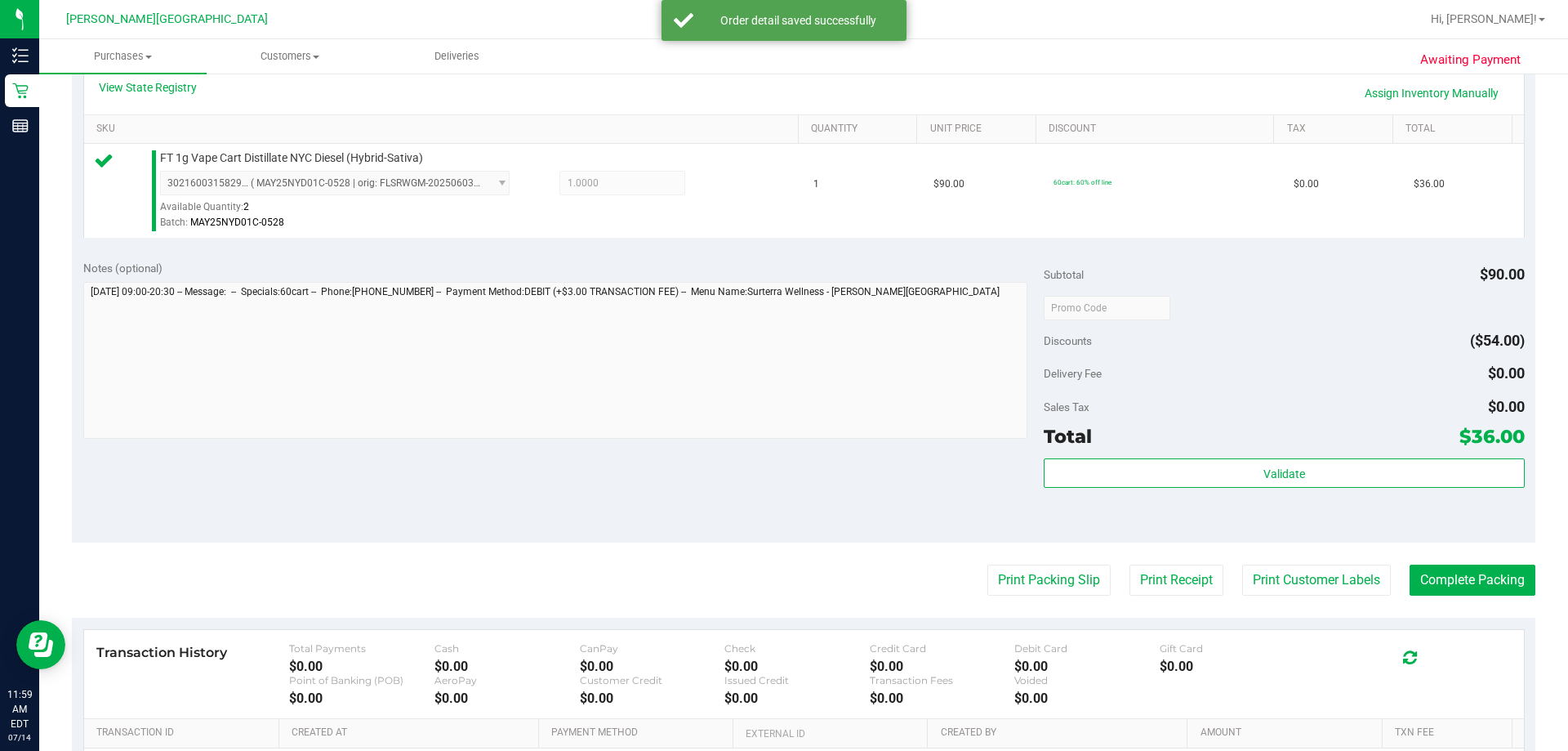 scroll, scrollTop: 409, scrollLeft: 0, axis: vertical 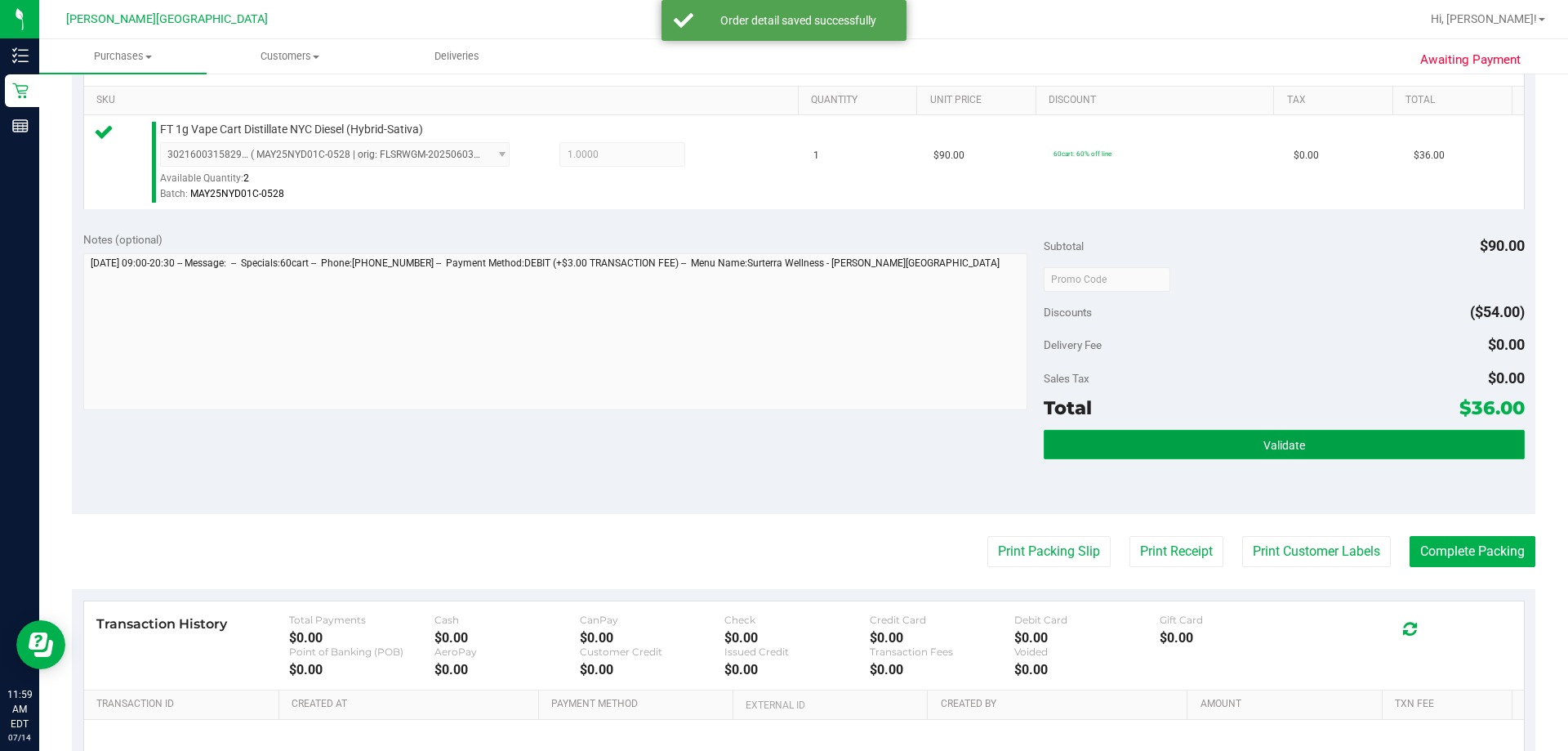 click on "Validate" at bounding box center (1284, 445) 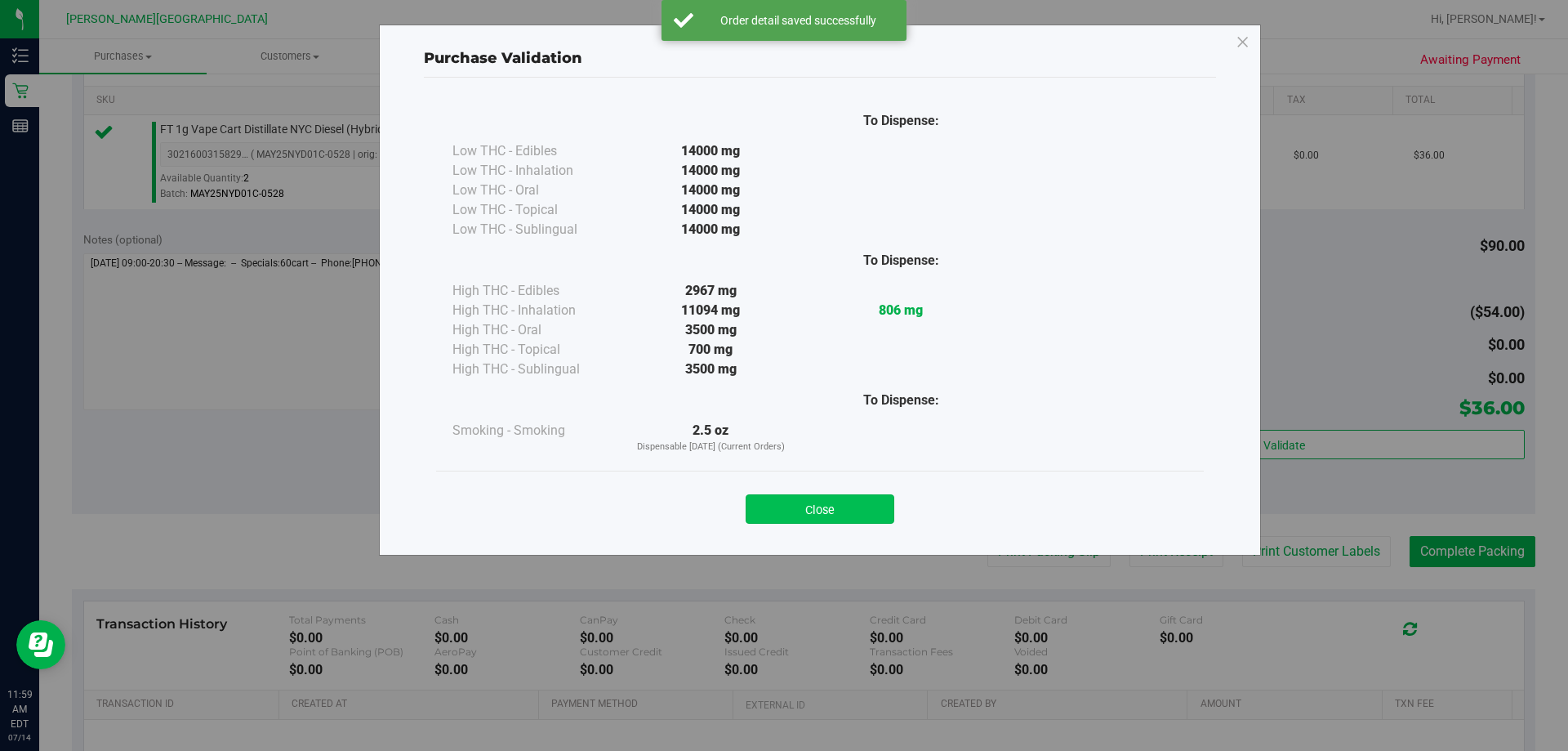 click on "Close" at bounding box center (820, 509) 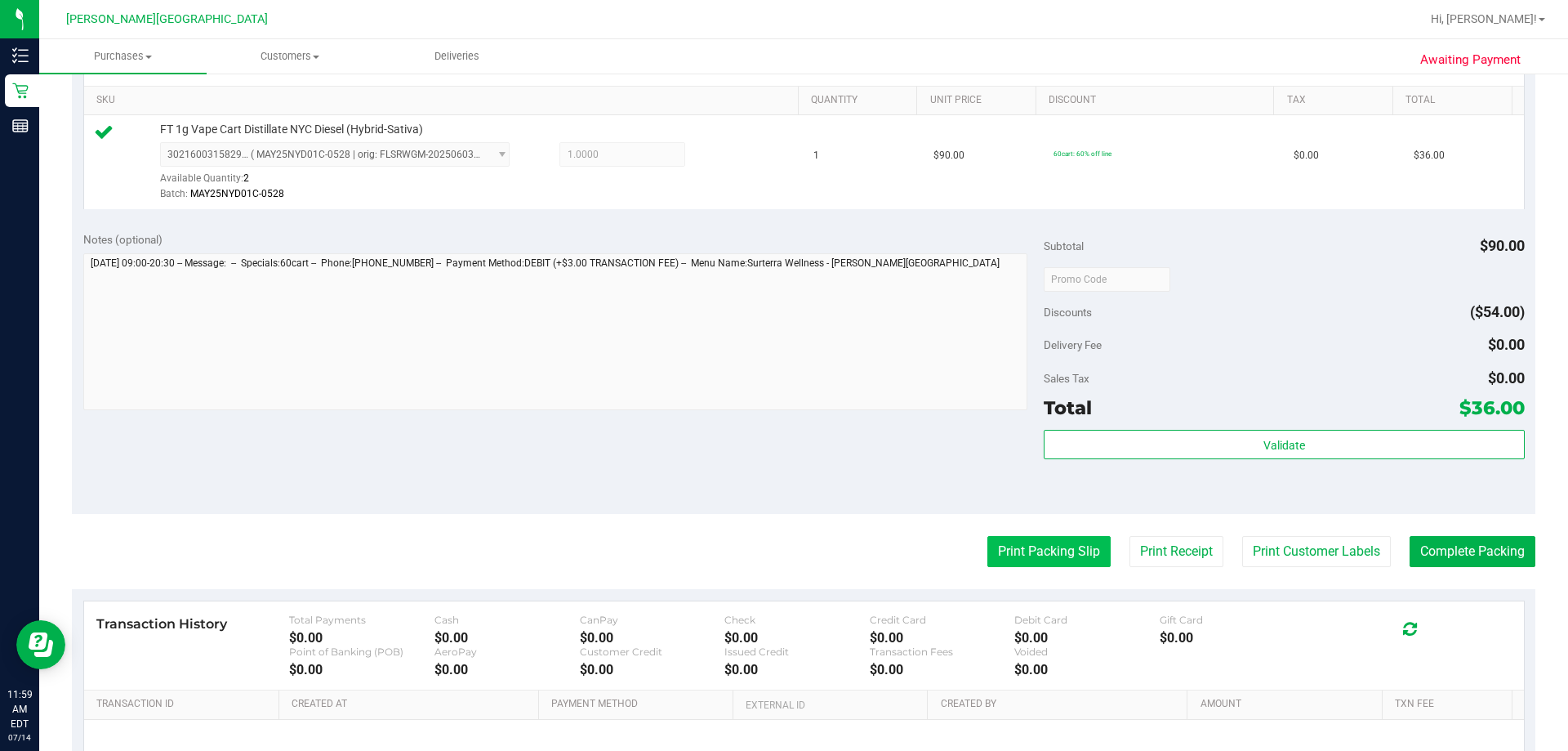click on "Print Packing Slip" at bounding box center [1049, 552] 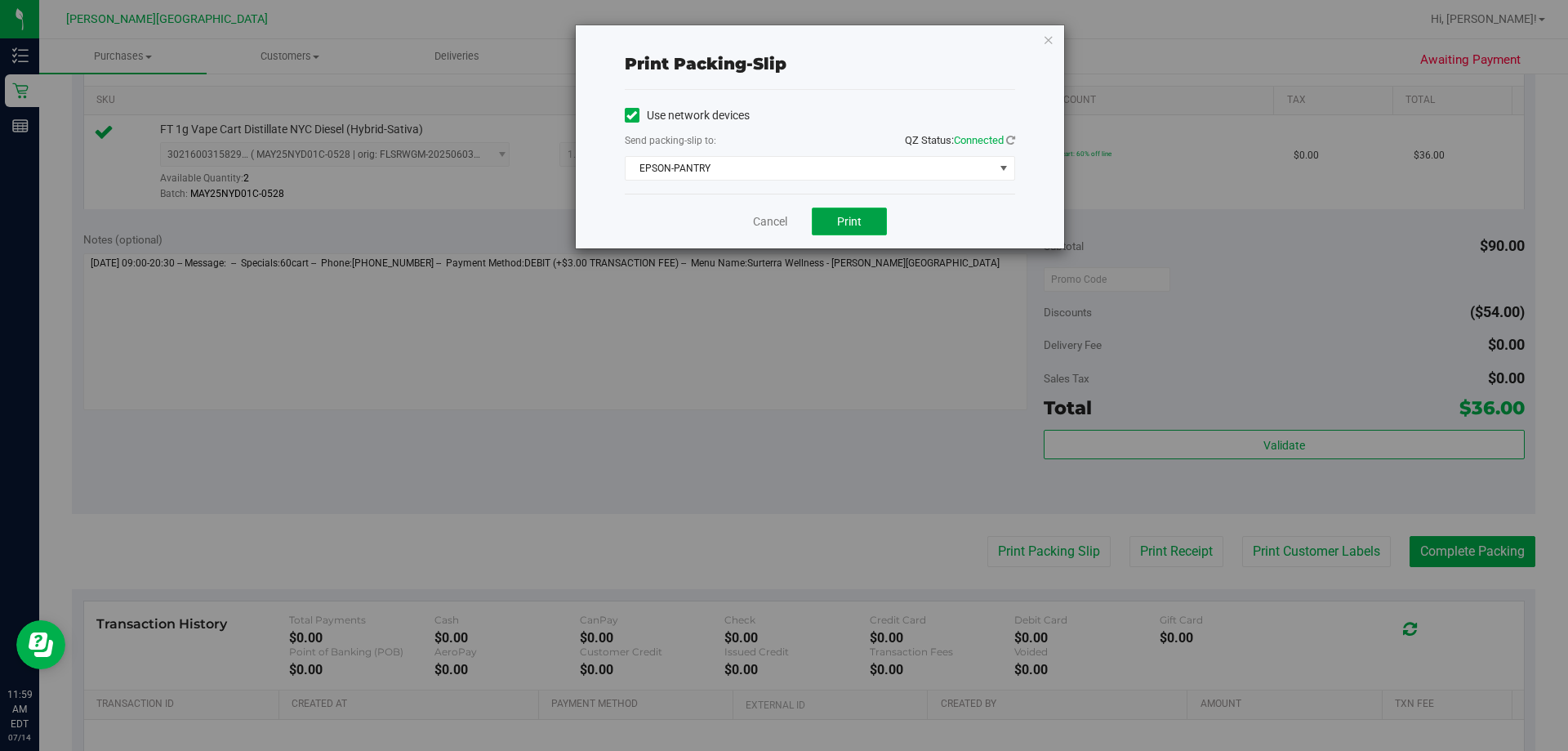 click on "Print" at bounding box center (849, 221) 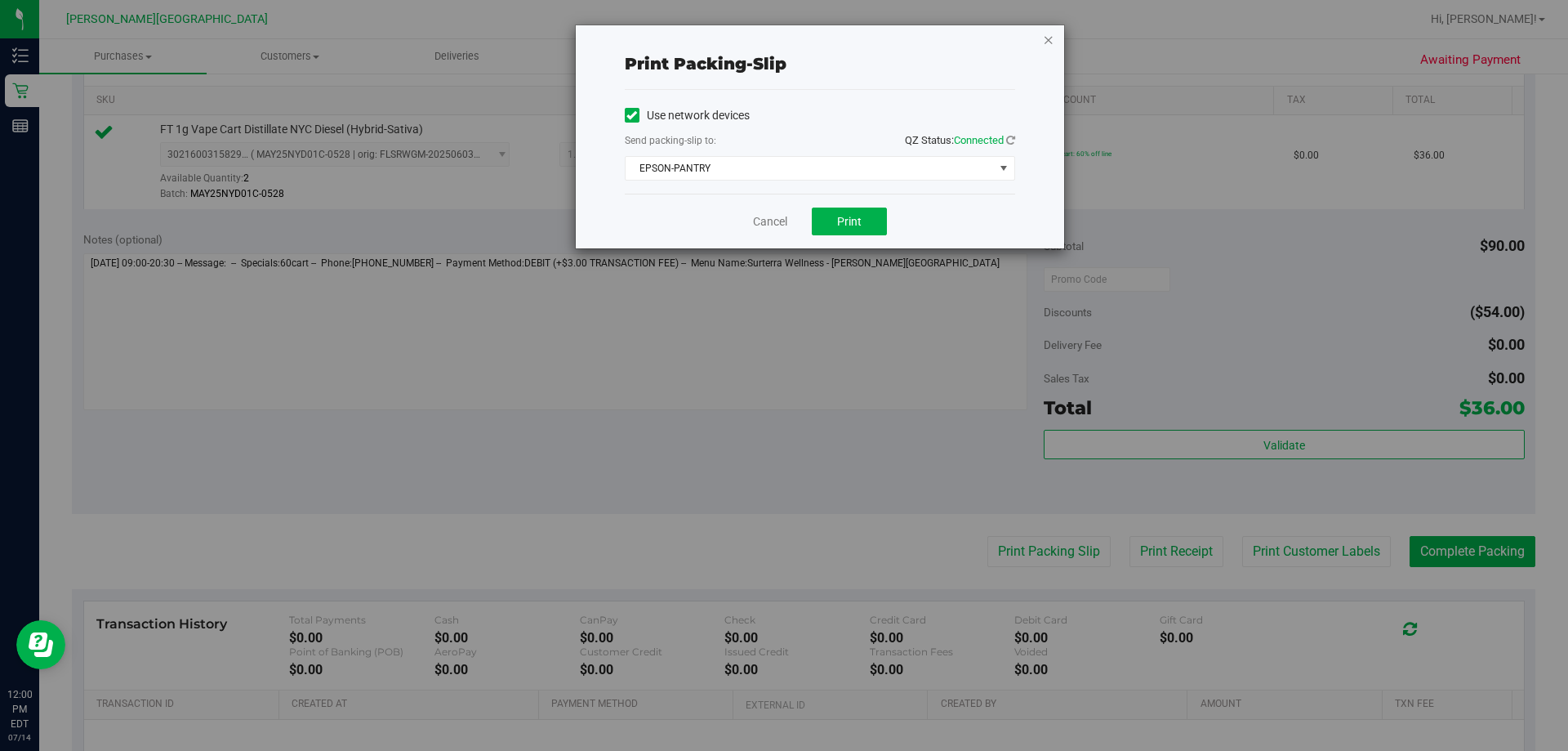 click at bounding box center (1049, 39) 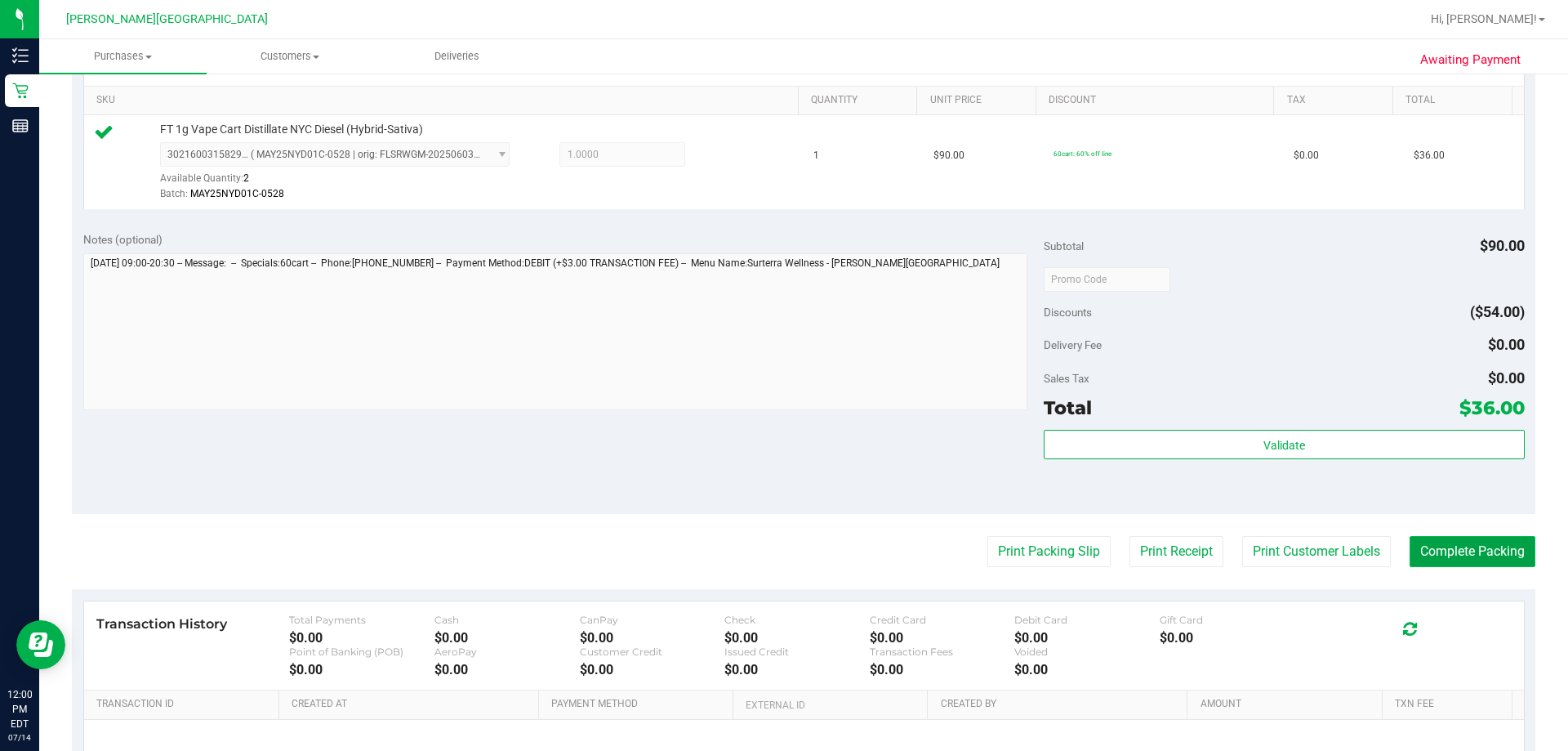 click on "Complete Packing" at bounding box center (1472, 552) 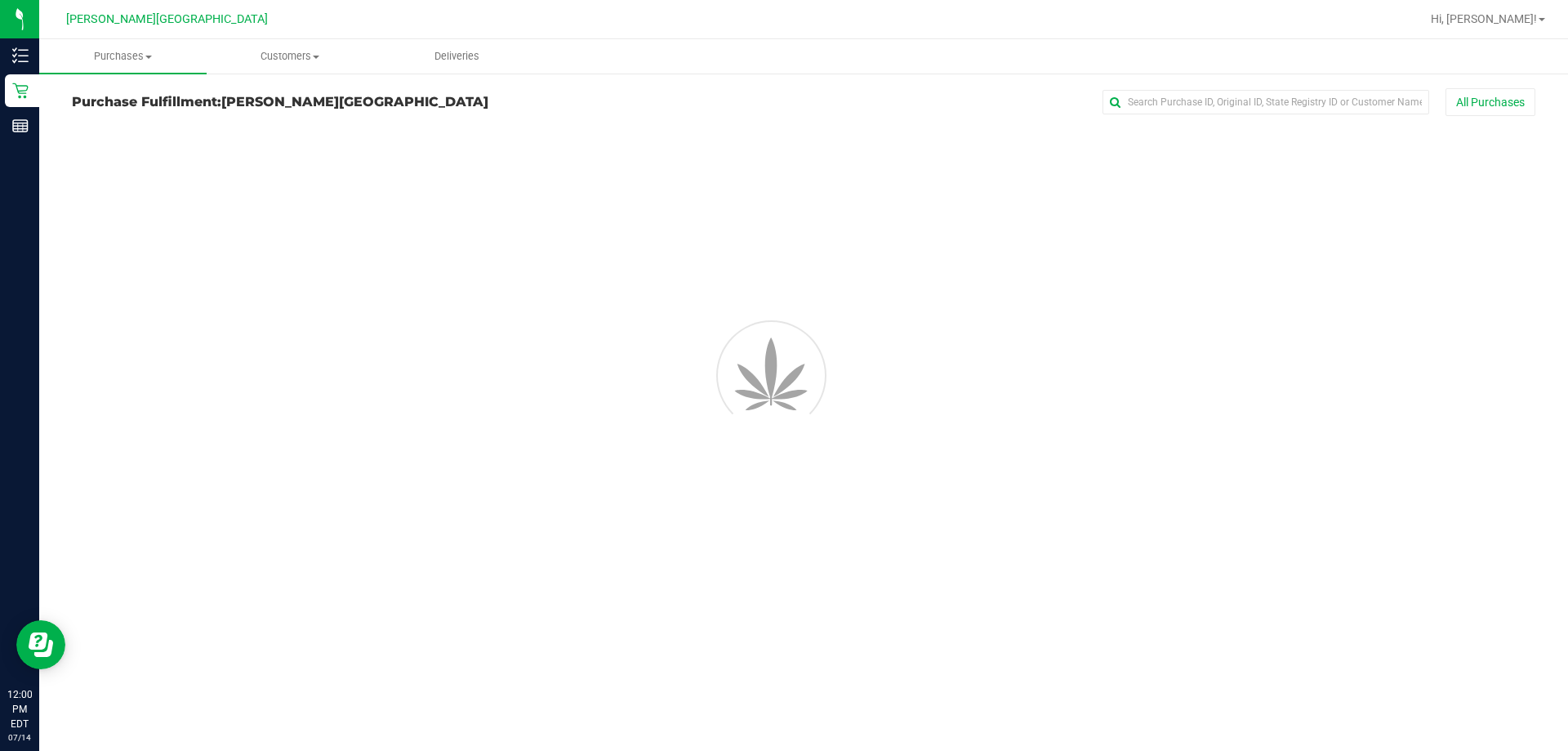 scroll, scrollTop: 0, scrollLeft: 0, axis: both 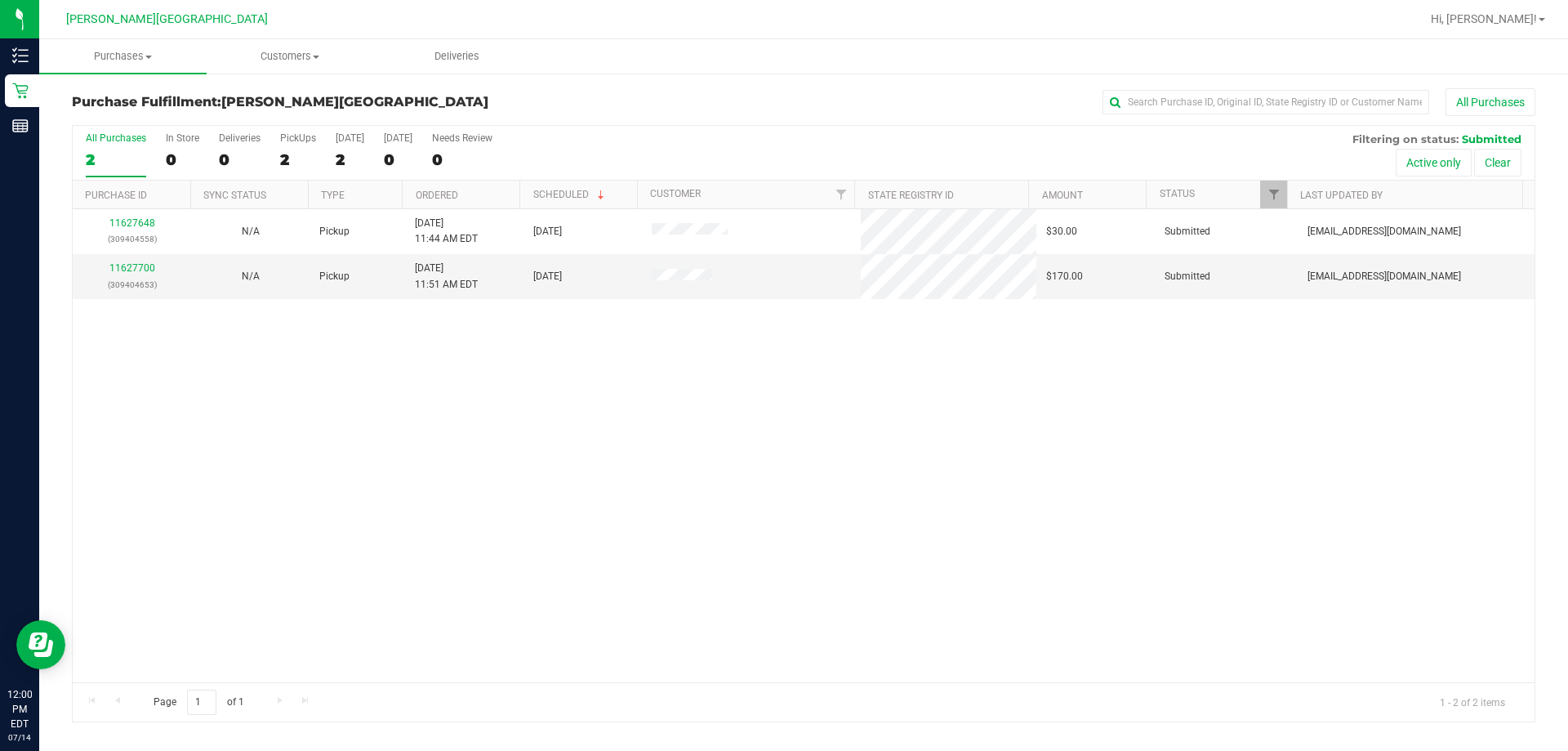 click on "11627648
(309404558)
N/A
Pickup 7/14/2025 11:44 AM EDT 7/14/2025
$30.00
Submitted abe+parallel@iheartjane.com
11627700
(309404653)
N/A
Pickup 7/14/2025 11:51 AM EDT 7/14/2025
$170.00
Submitted abe+parallel@iheartjane.com" at bounding box center [804, 445] 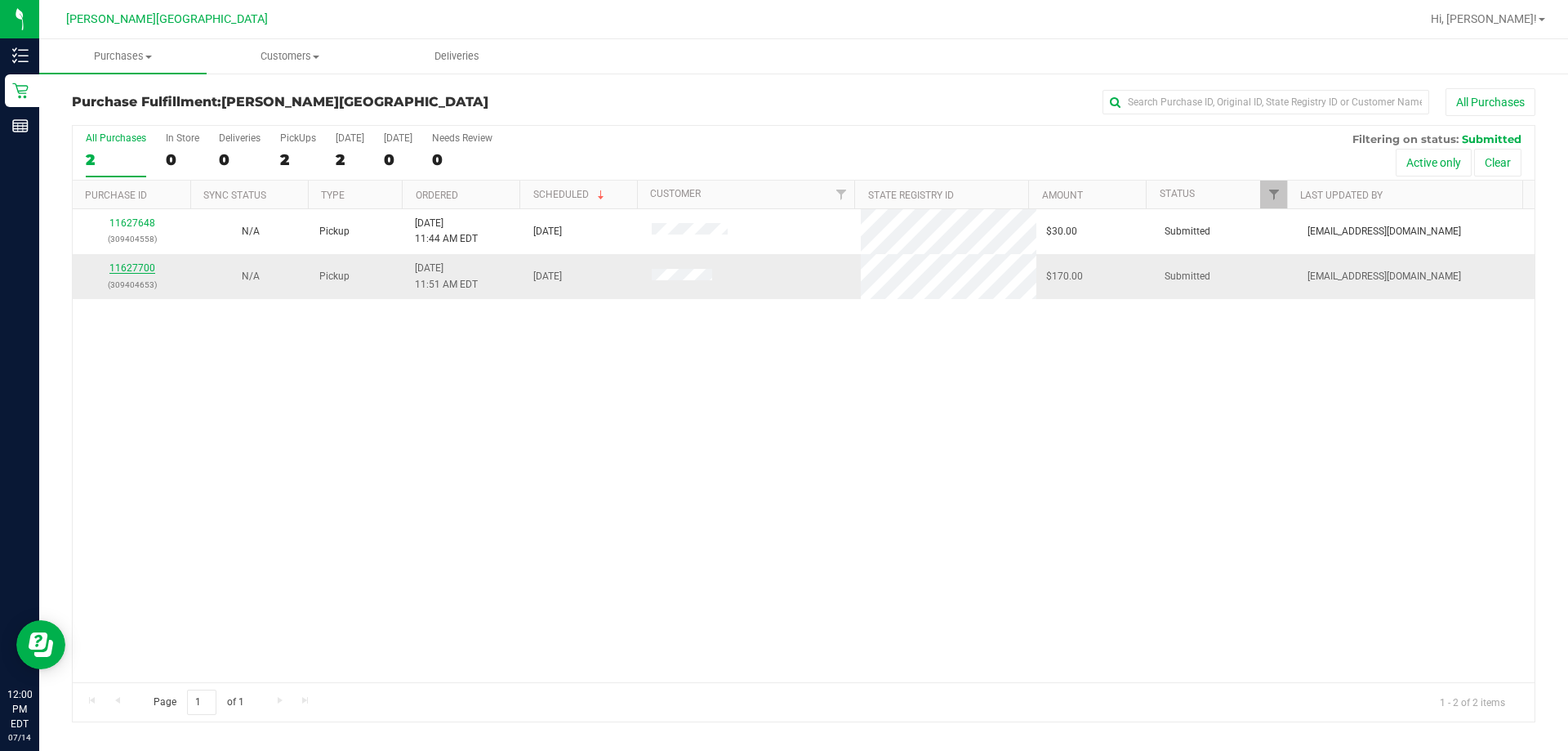 click on "11627700" at bounding box center (132, 268) 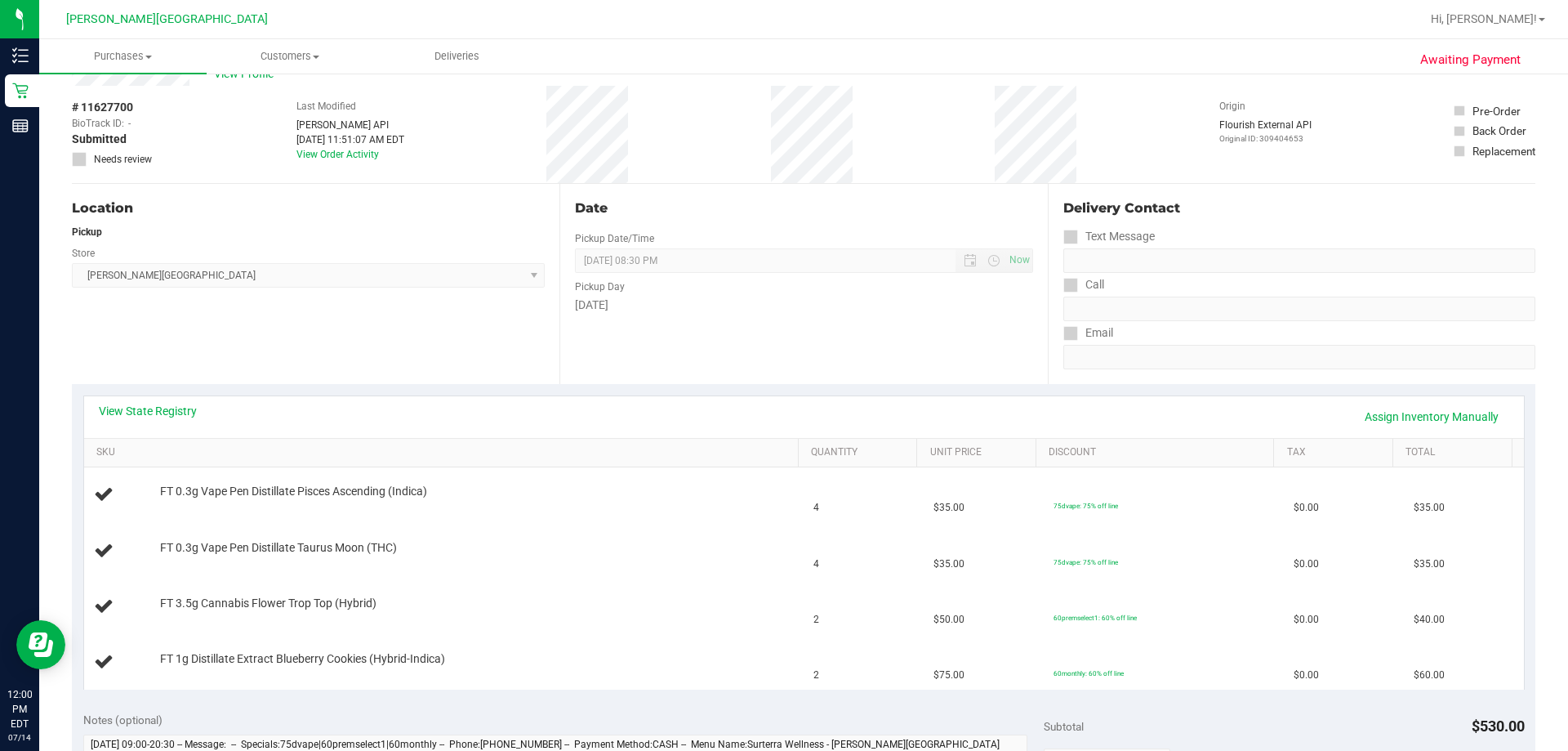 scroll, scrollTop: 163, scrollLeft: 0, axis: vertical 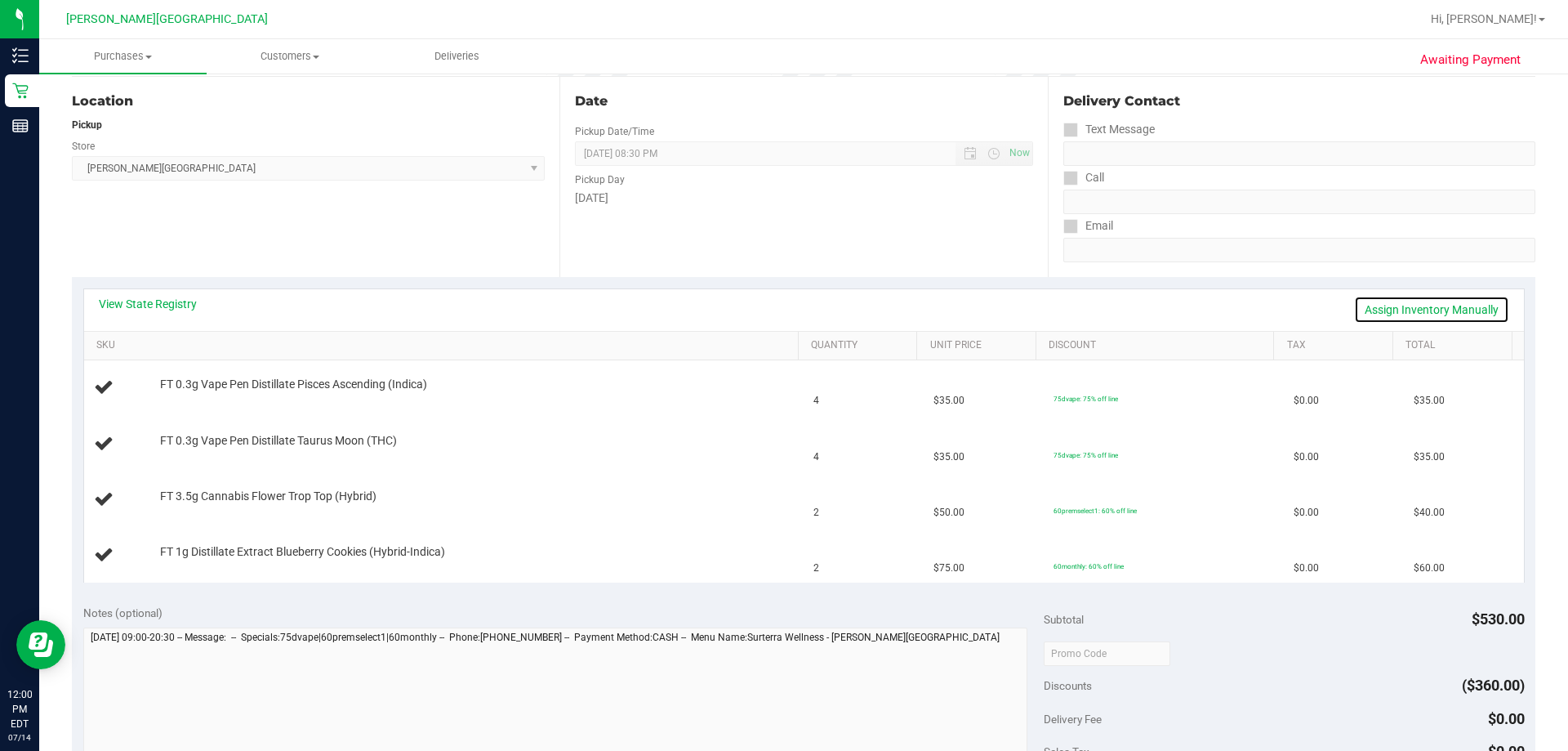 click on "Assign Inventory Manually" at bounding box center (1432, 310) 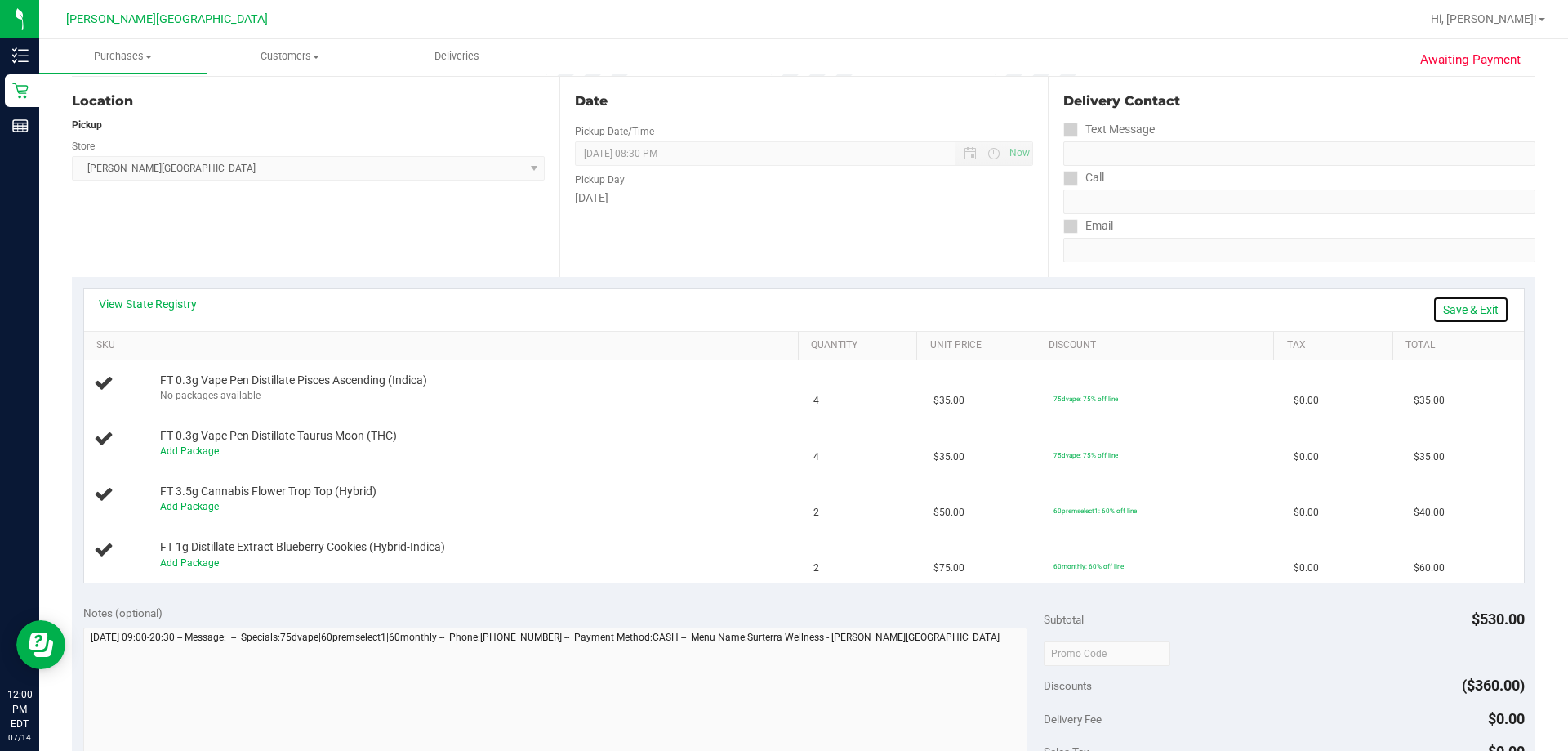 click on "Save & Exit" at bounding box center (1471, 310) 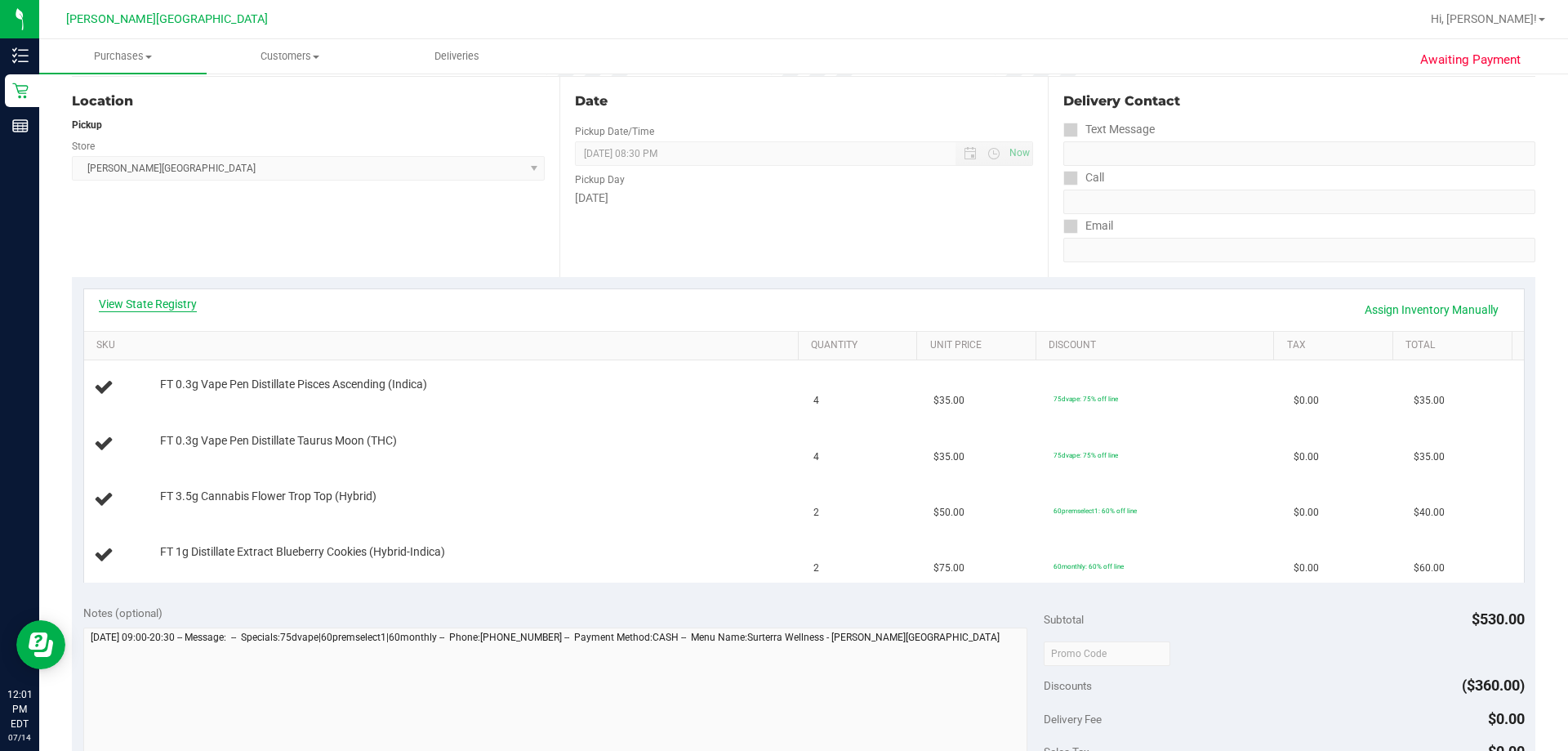 click on "View State Registry" at bounding box center (148, 304) 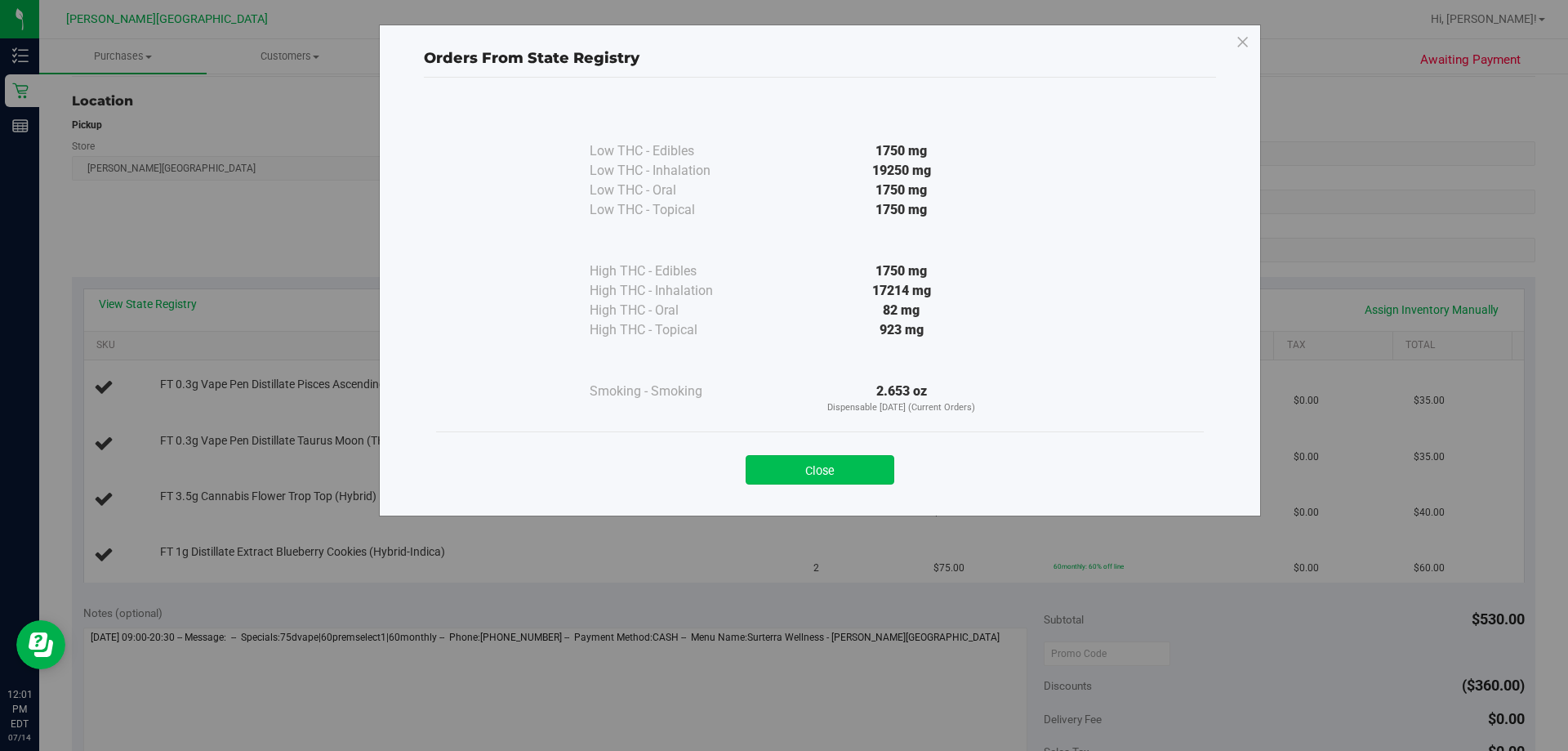 click on "Close" at bounding box center [820, 470] 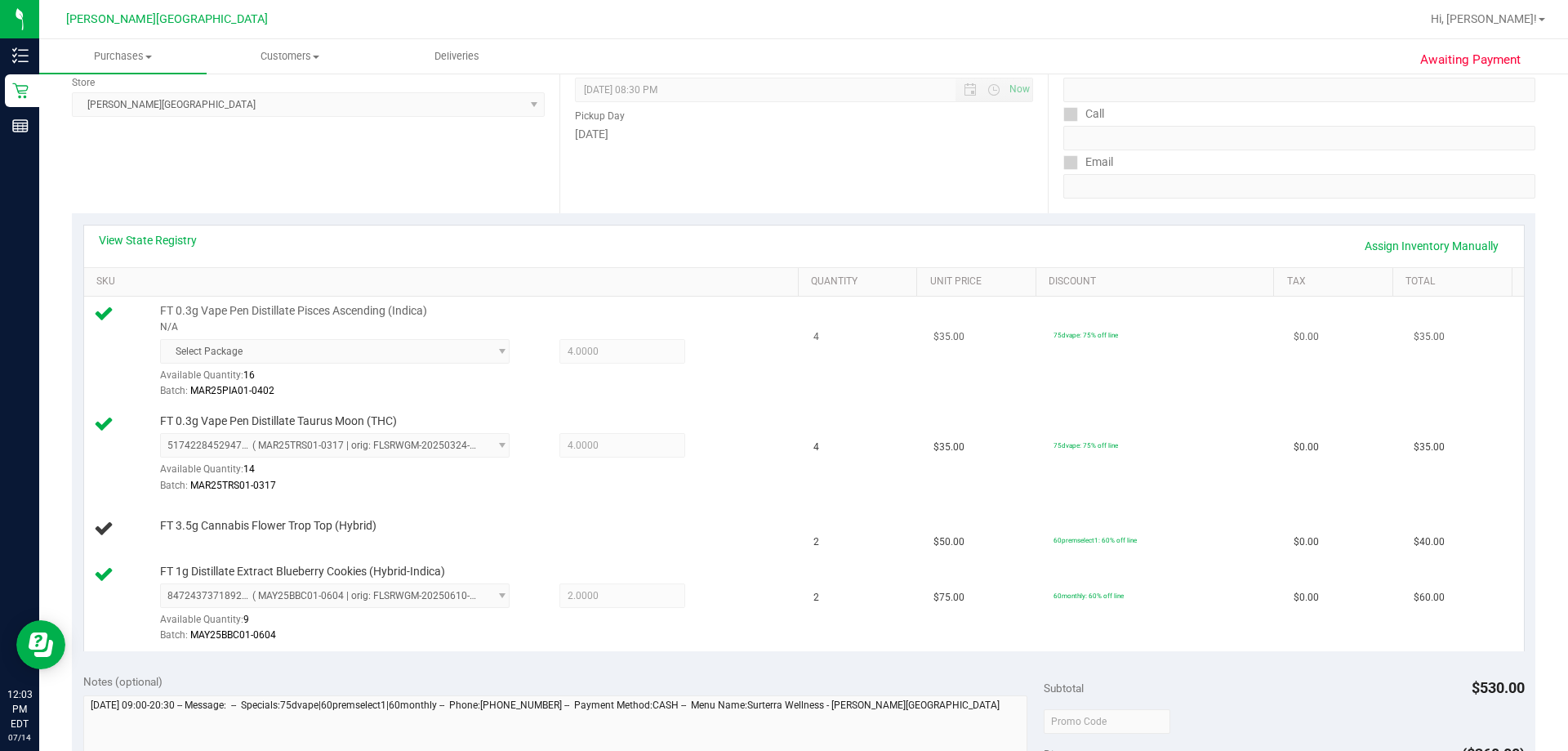 scroll, scrollTop: 327, scrollLeft: 0, axis: vertical 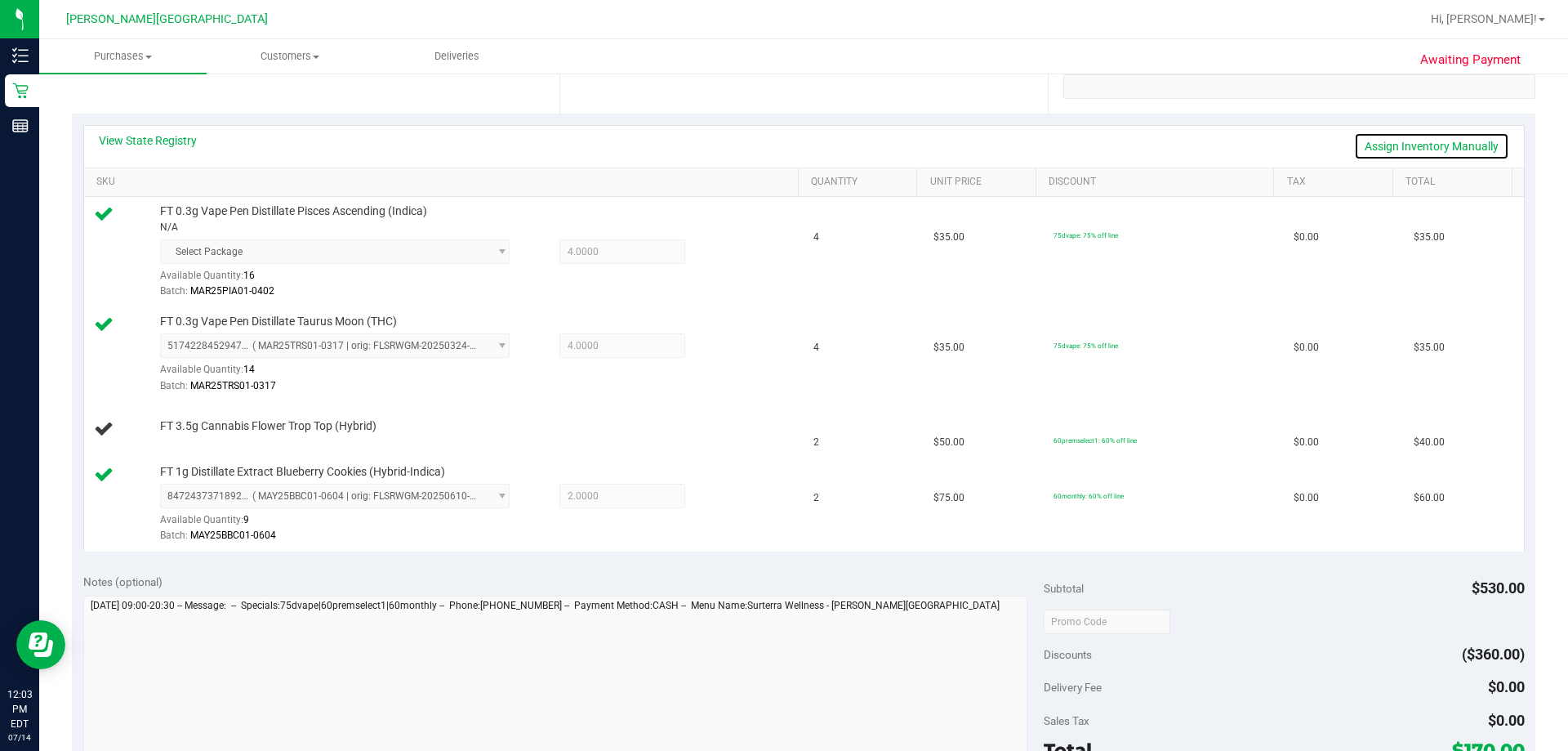 click on "Assign Inventory Manually" at bounding box center (1432, 146) 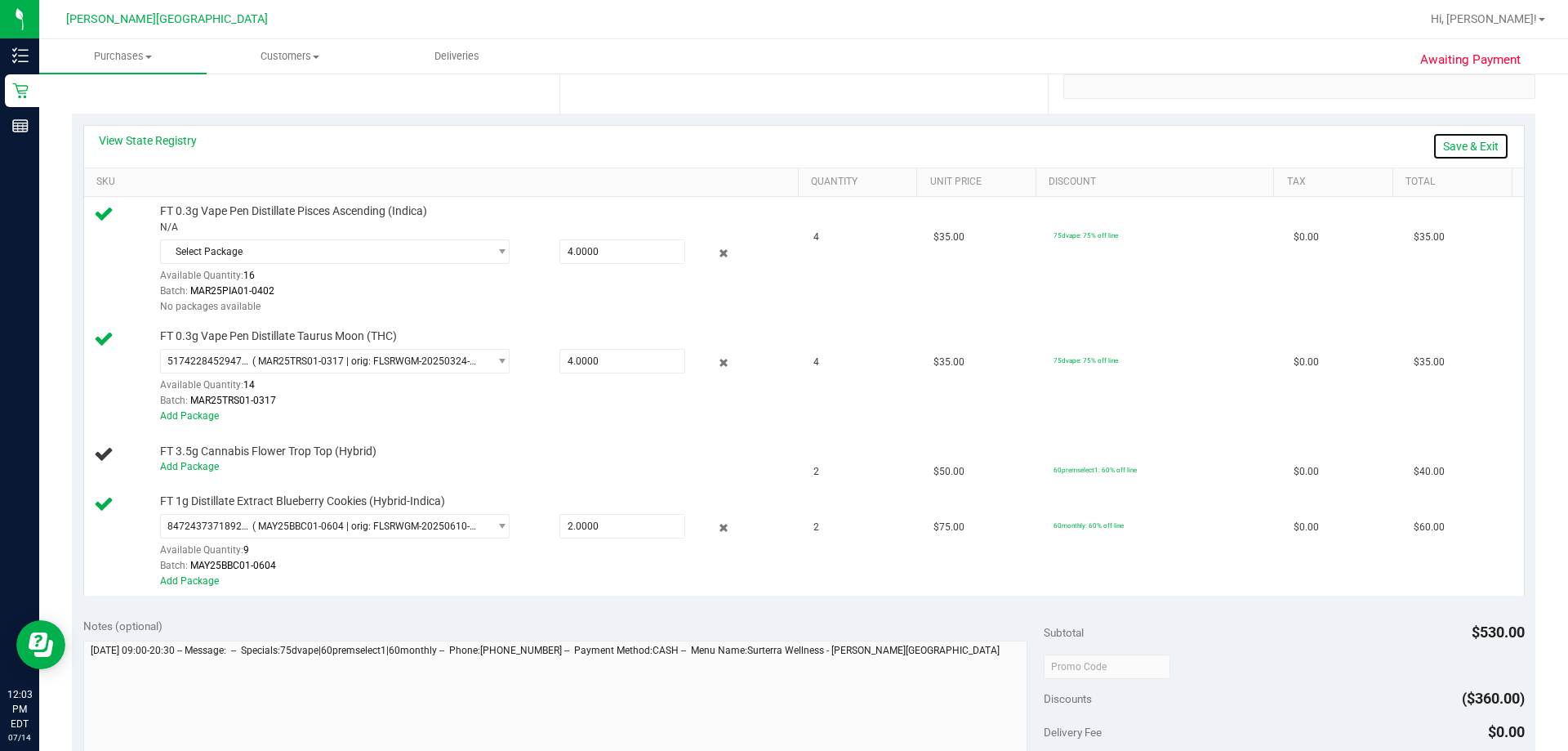 click on "Save & Exit" at bounding box center [1471, 146] 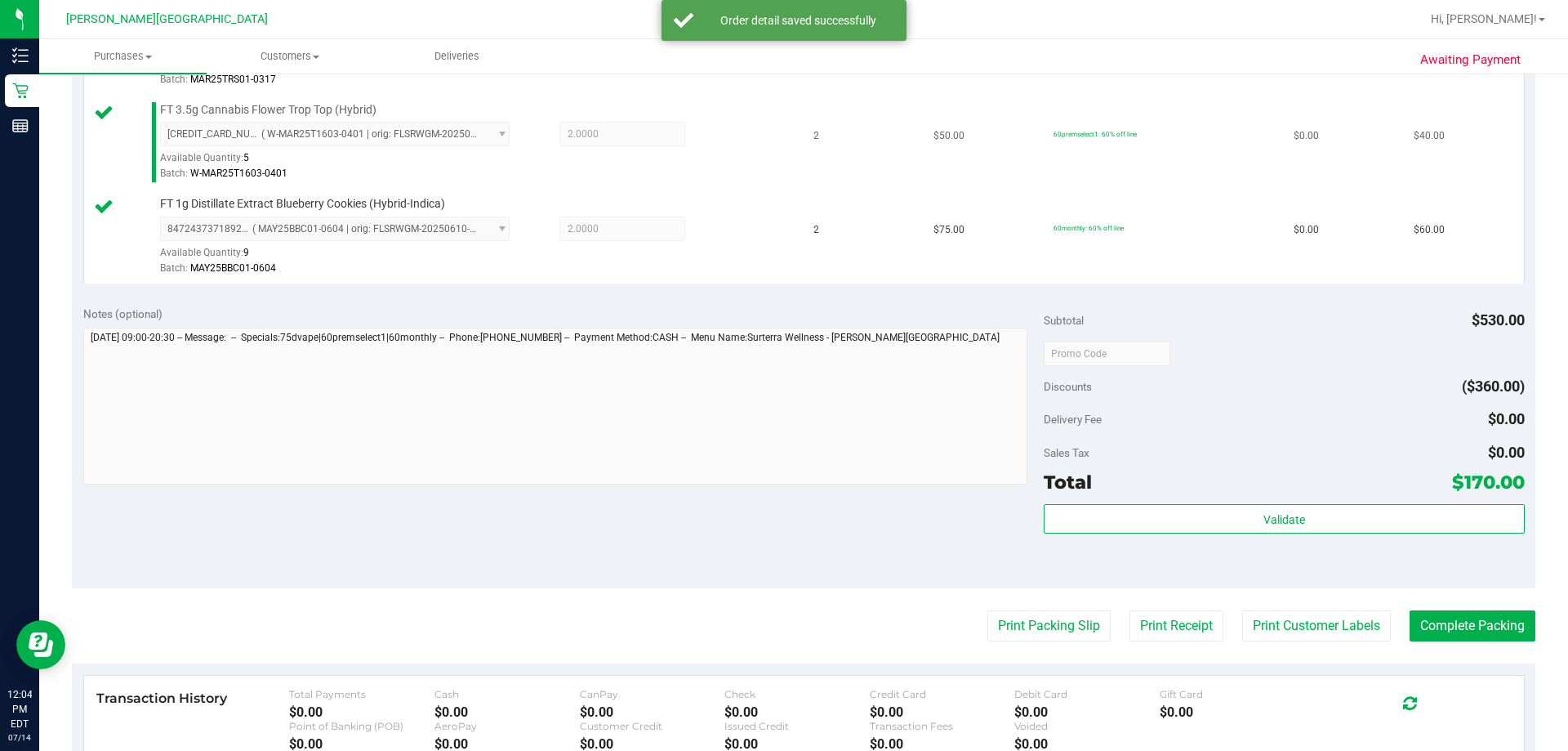 scroll, scrollTop: 735, scrollLeft: 0, axis: vertical 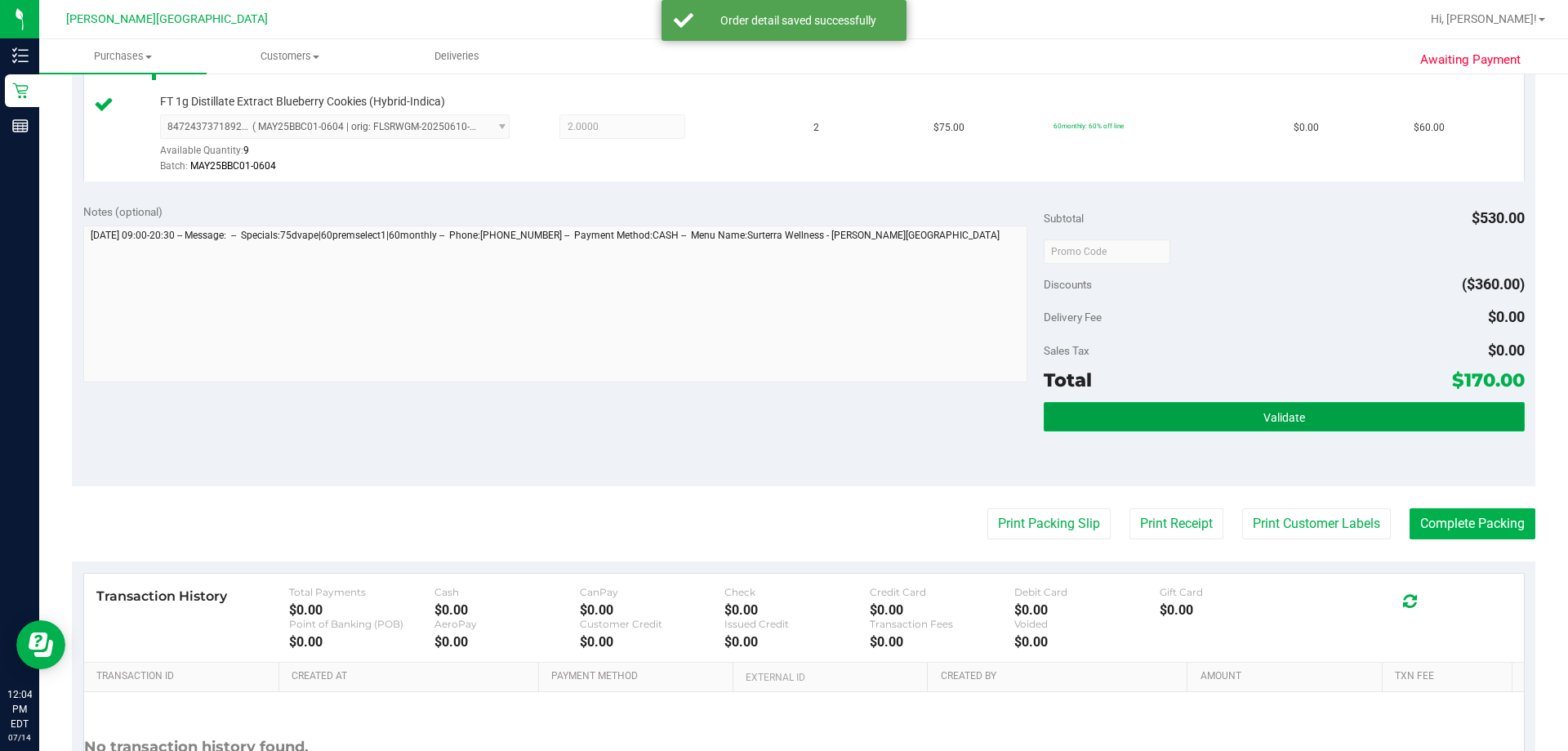 click on "Validate" at bounding box center [1284, 417] 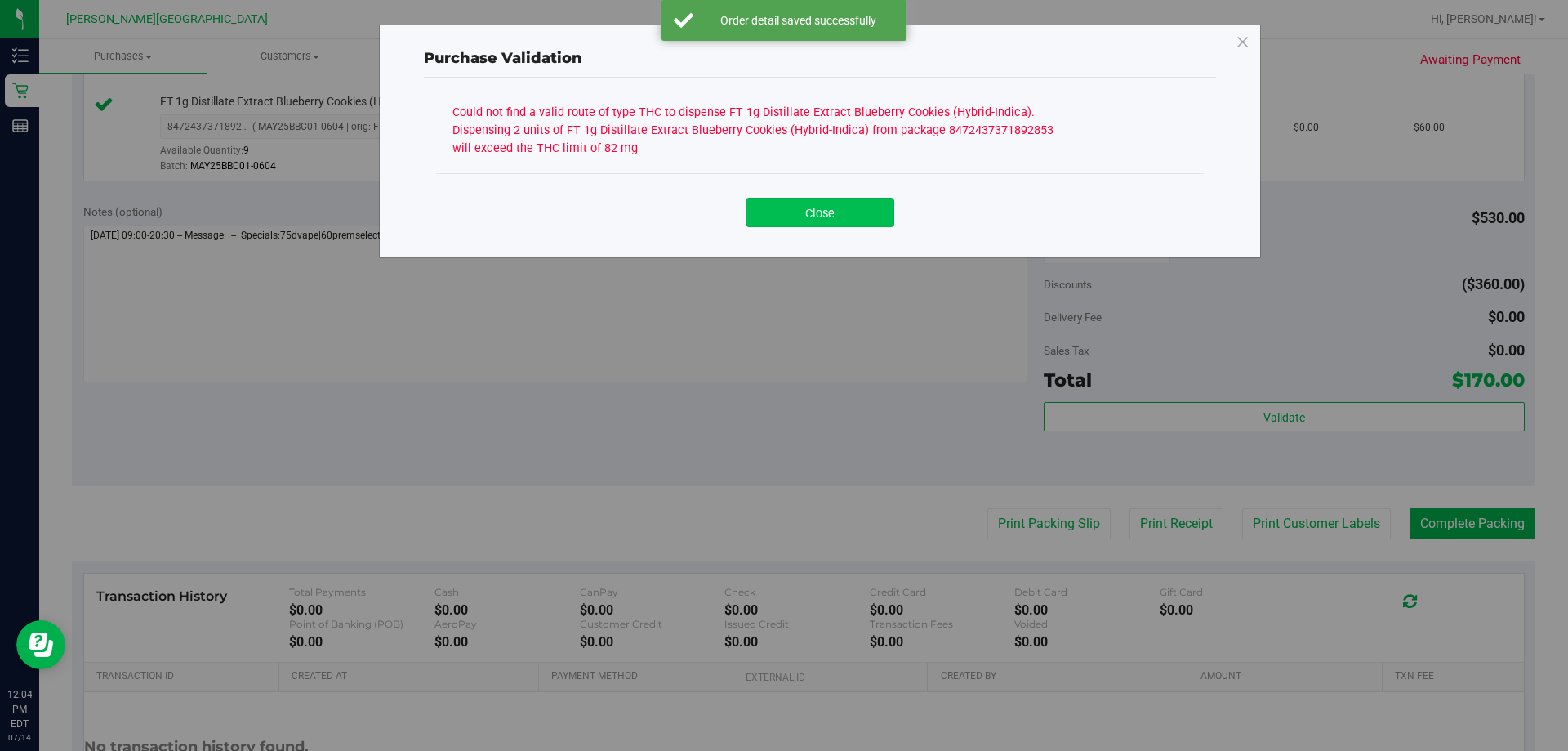click on "Close" at bounding box center [820, 212] 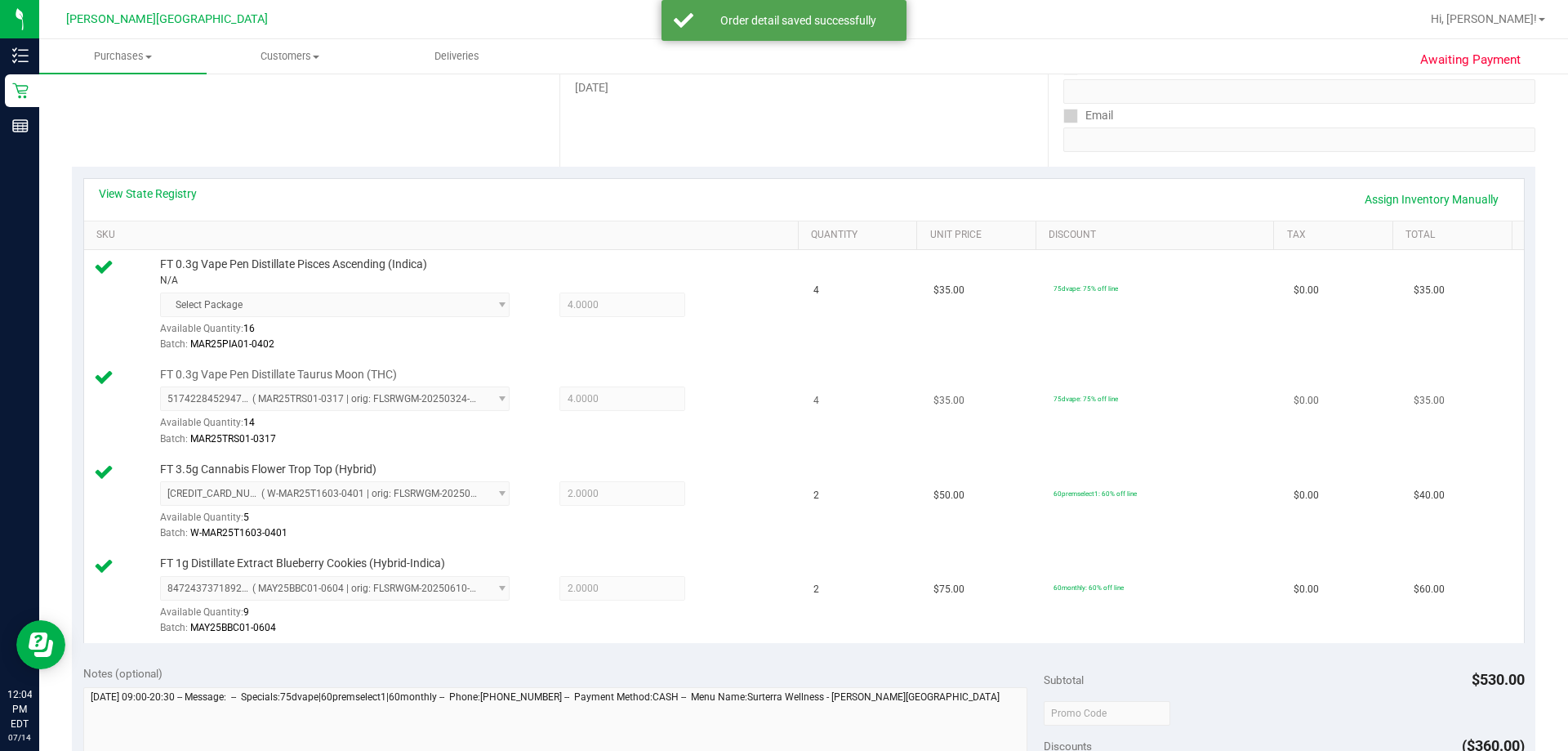 scroll, scrollTop: 245, scrollLeft: 0, axis: vertical 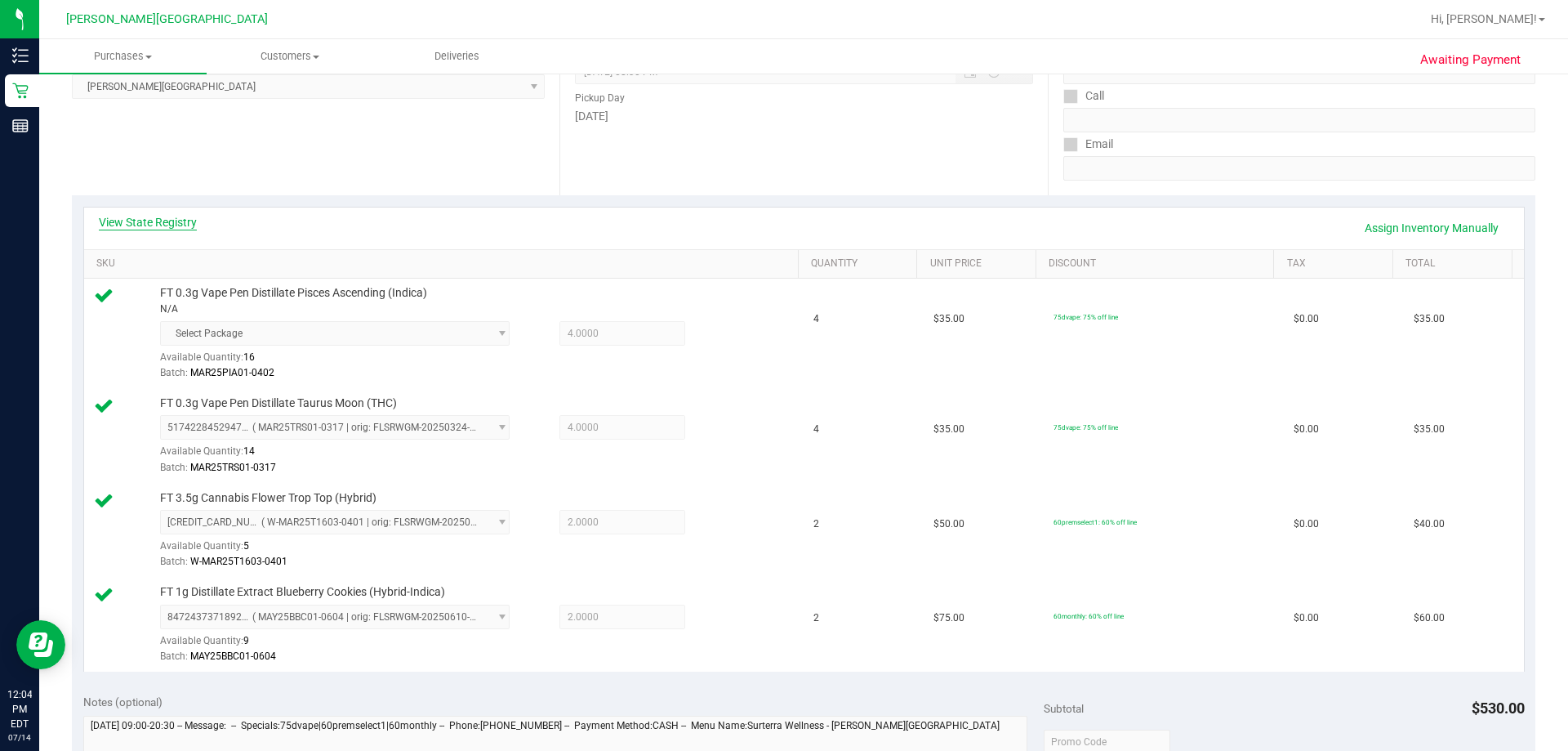 click on "View State Registry" at bounding box center (148, 222) 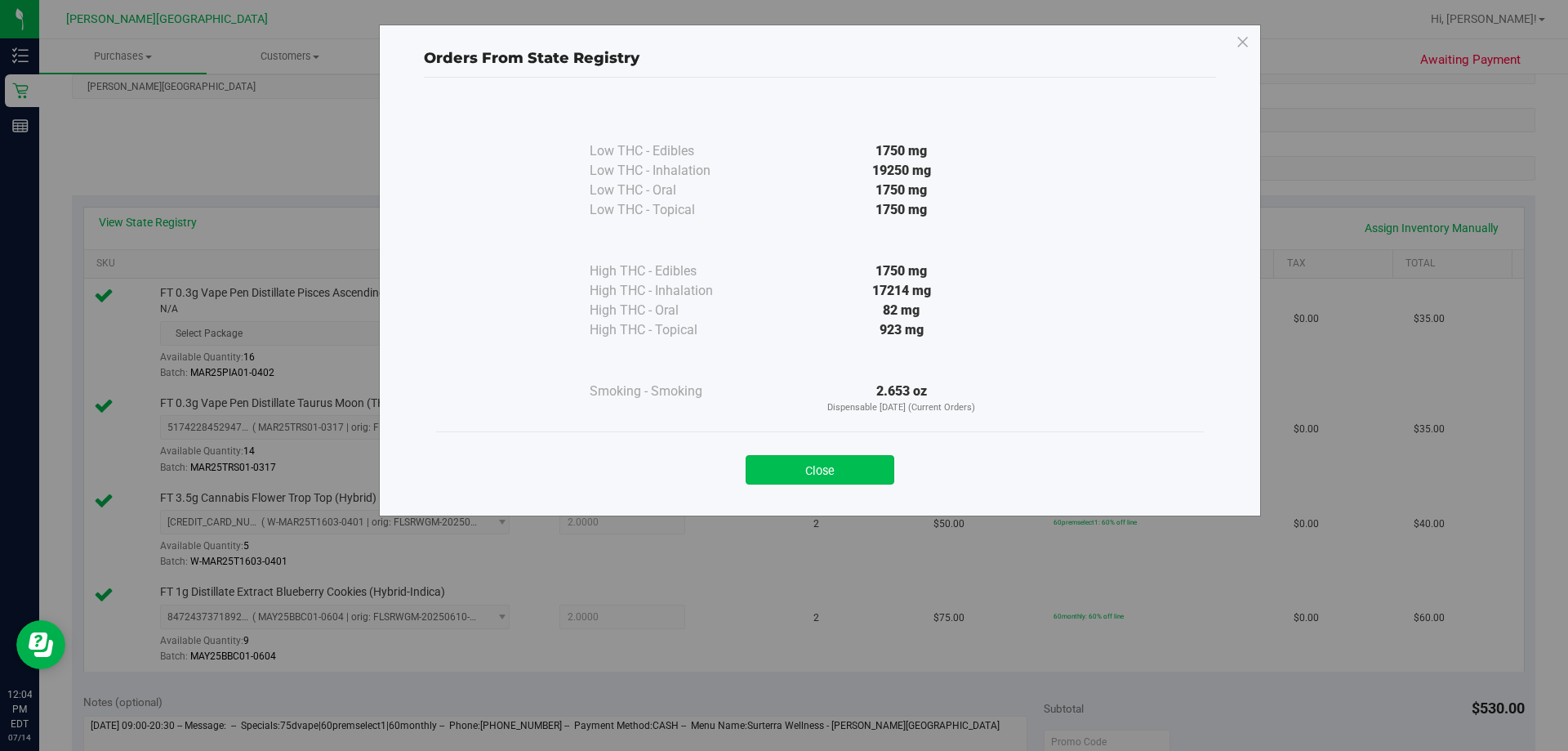 click on "Close" at bounding box center [820, 470] 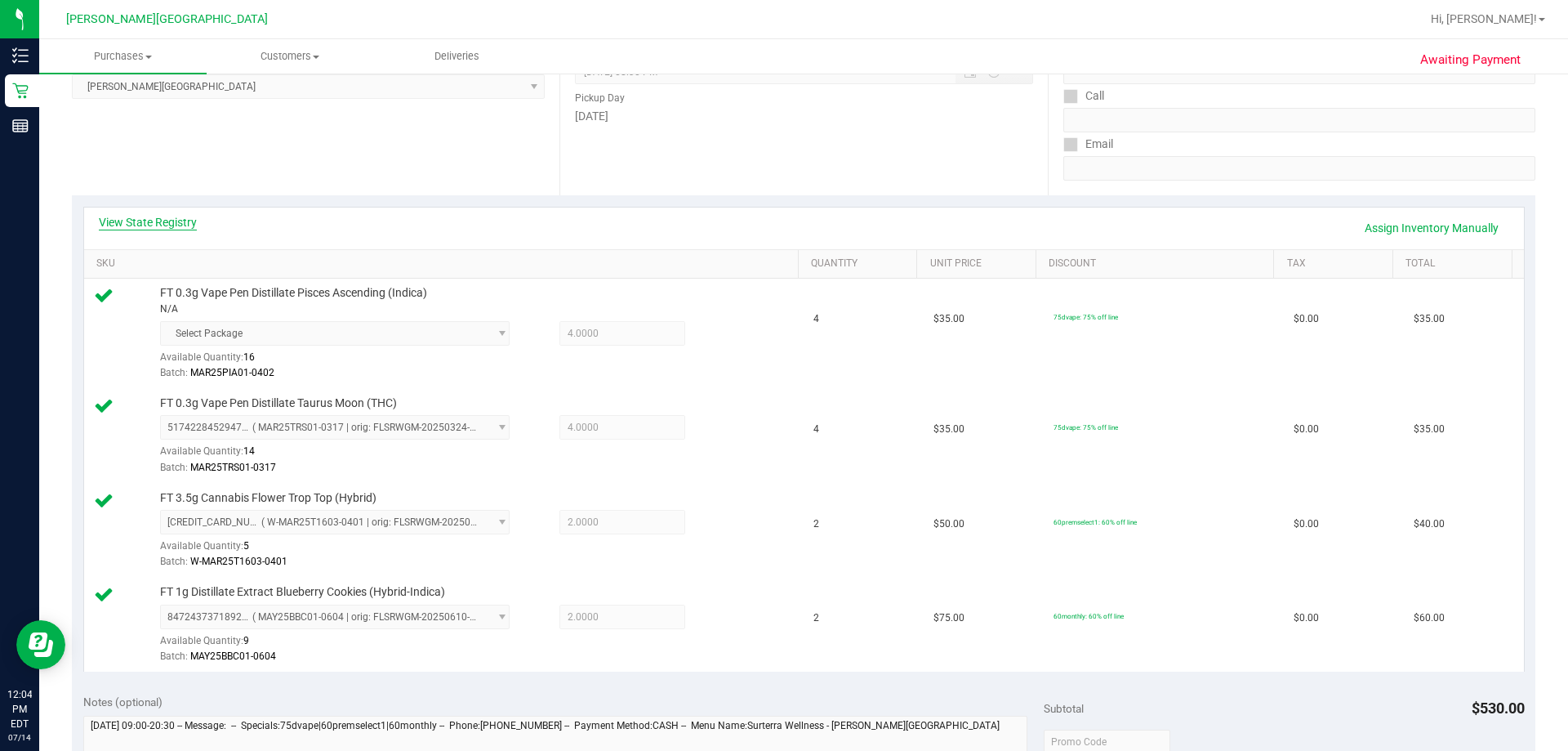 click on "View State Registry" at bounding box center [148, 222] 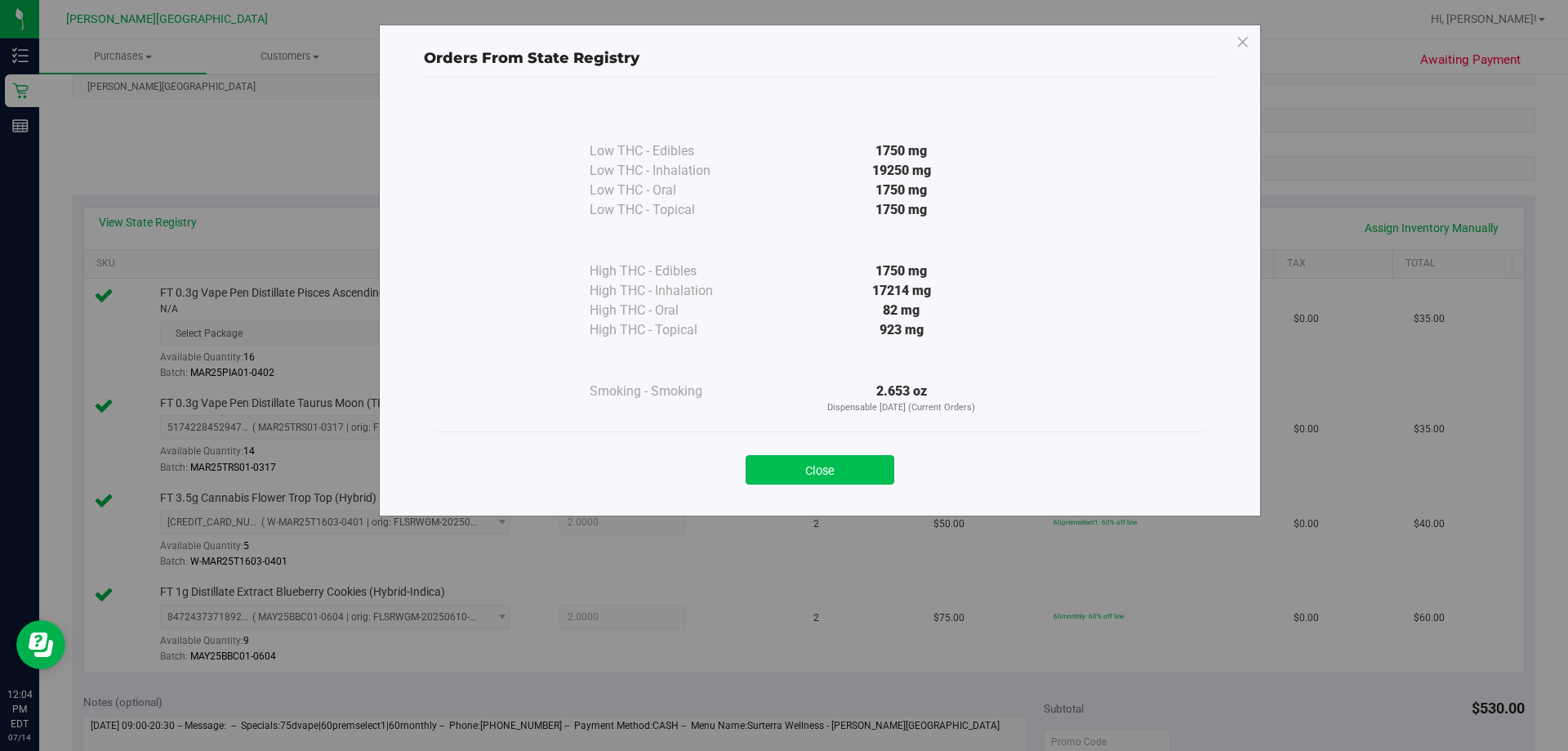 click on "Close" at bounding box center [820, 470] 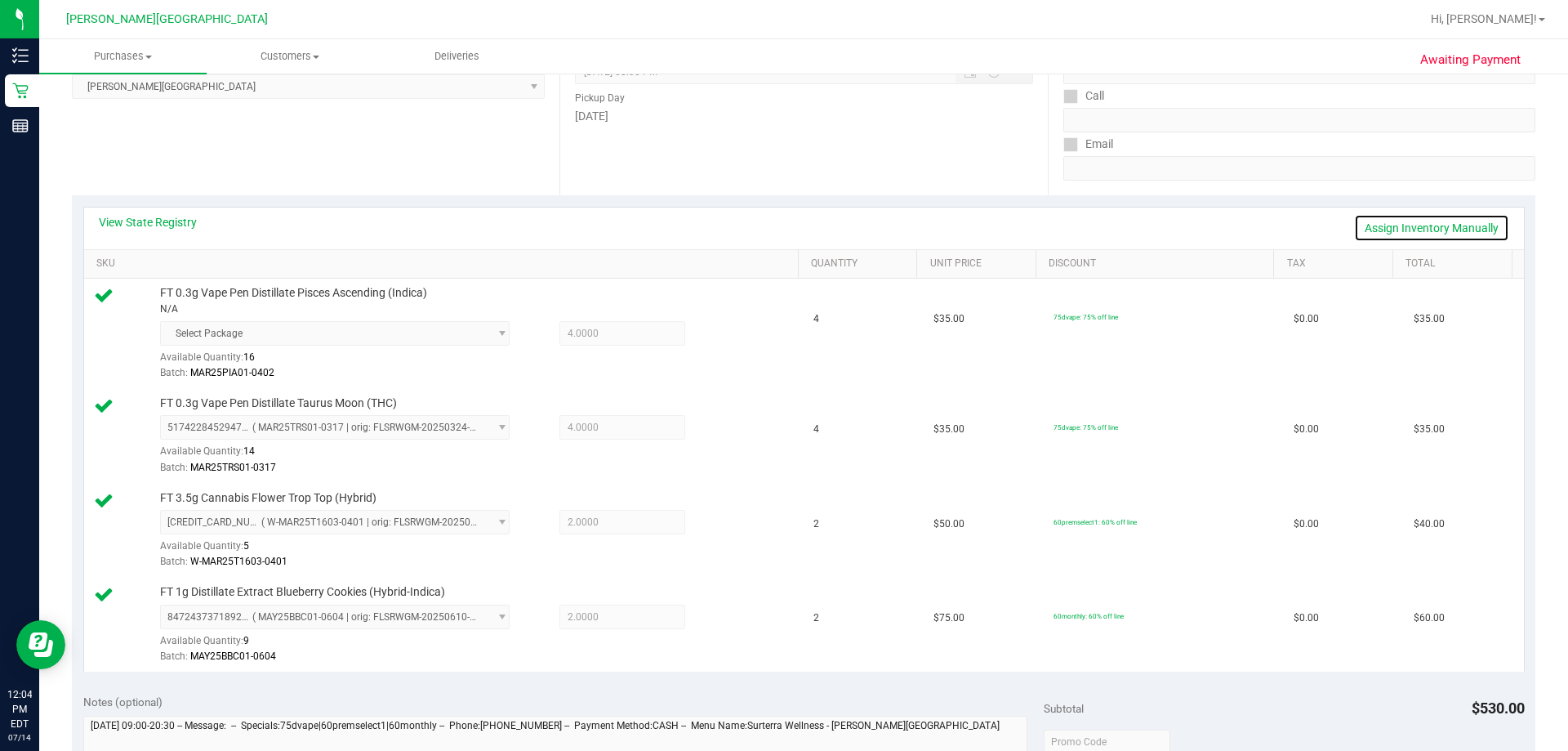 click on "Assign Inventory Manually" at bounding box center [1432, 228] 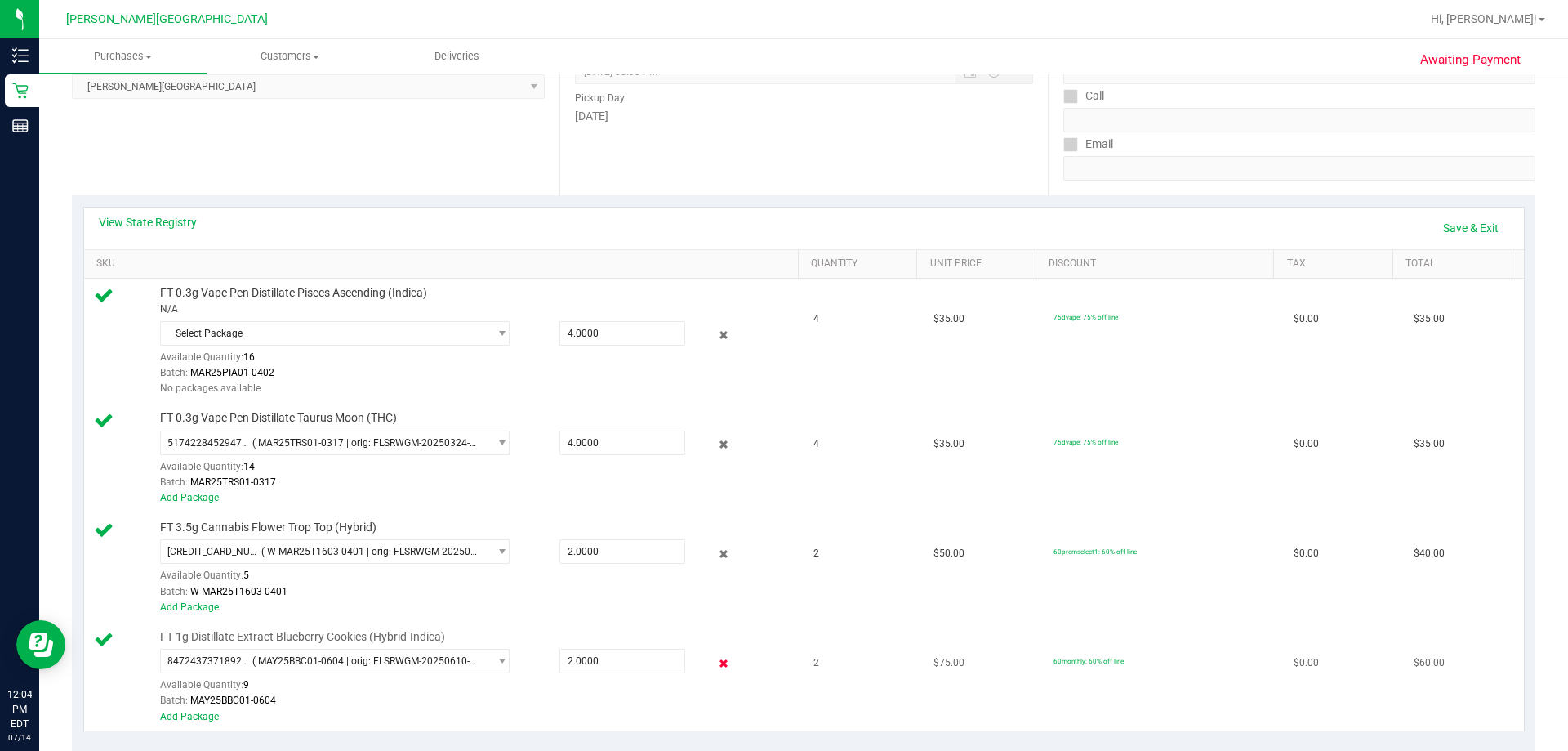 click at bounding box center (724, 663) 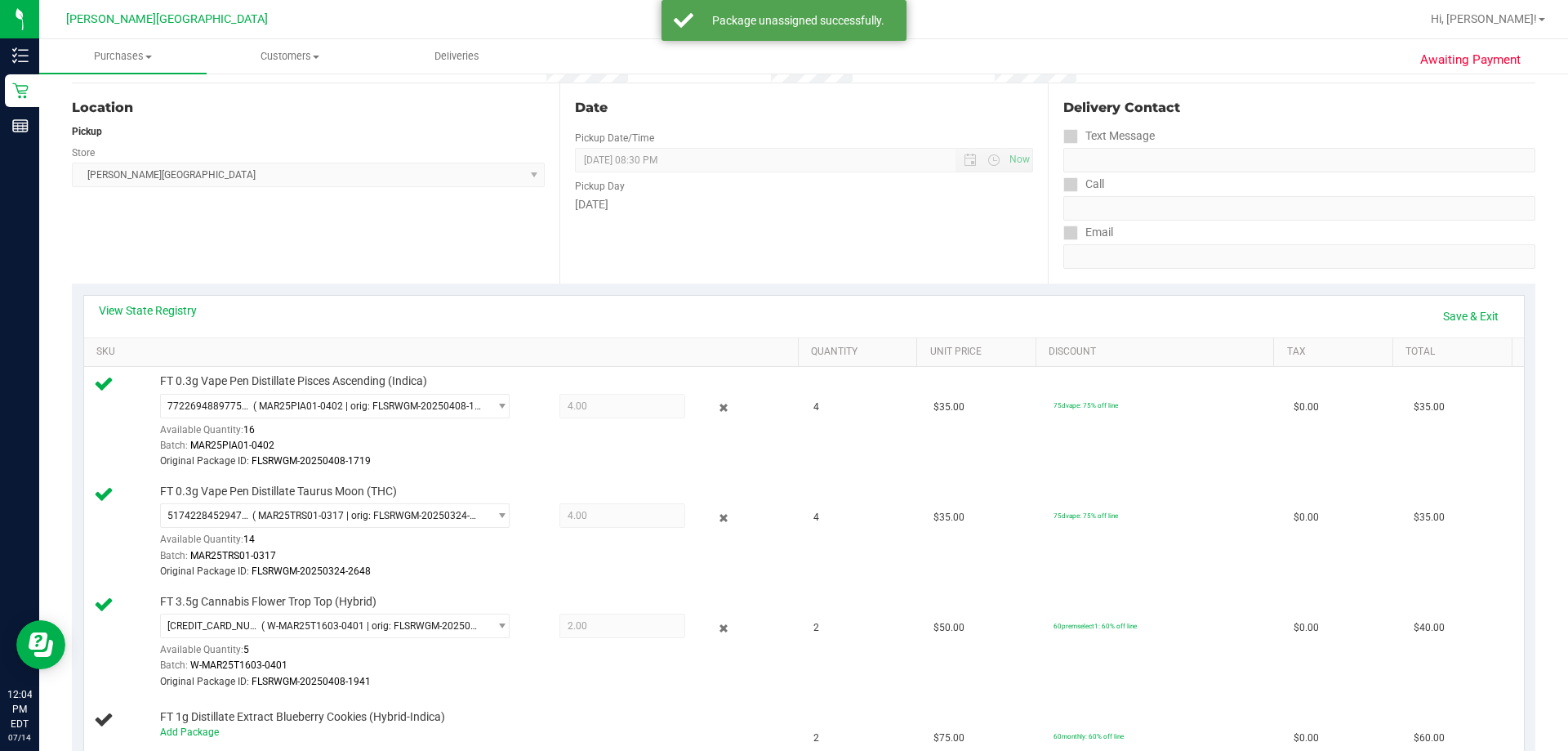 scroll, scrollTop: 0, scrollLeft: 0, axis: both 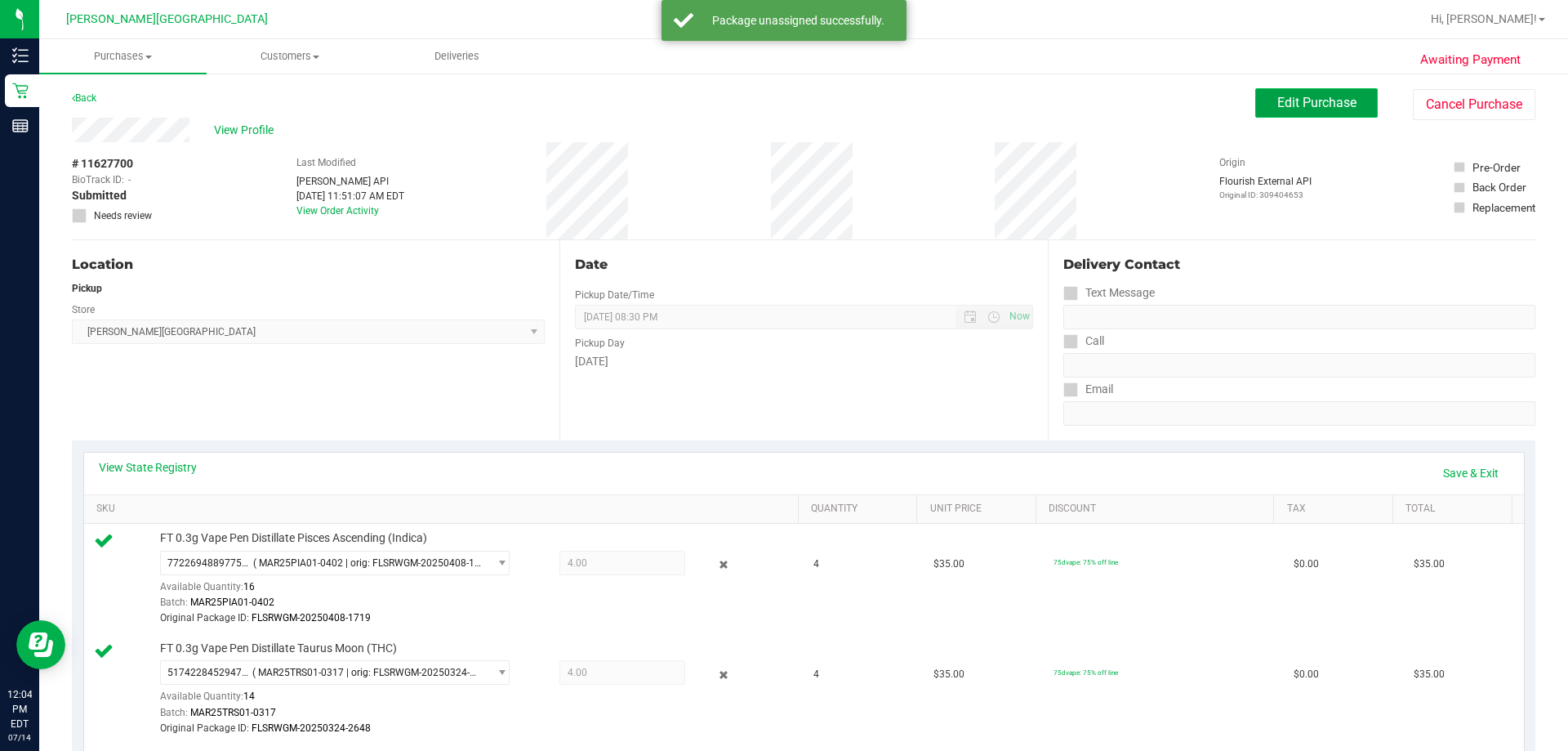 click on "Edit Purchase" at bounding box center (1316, 102) 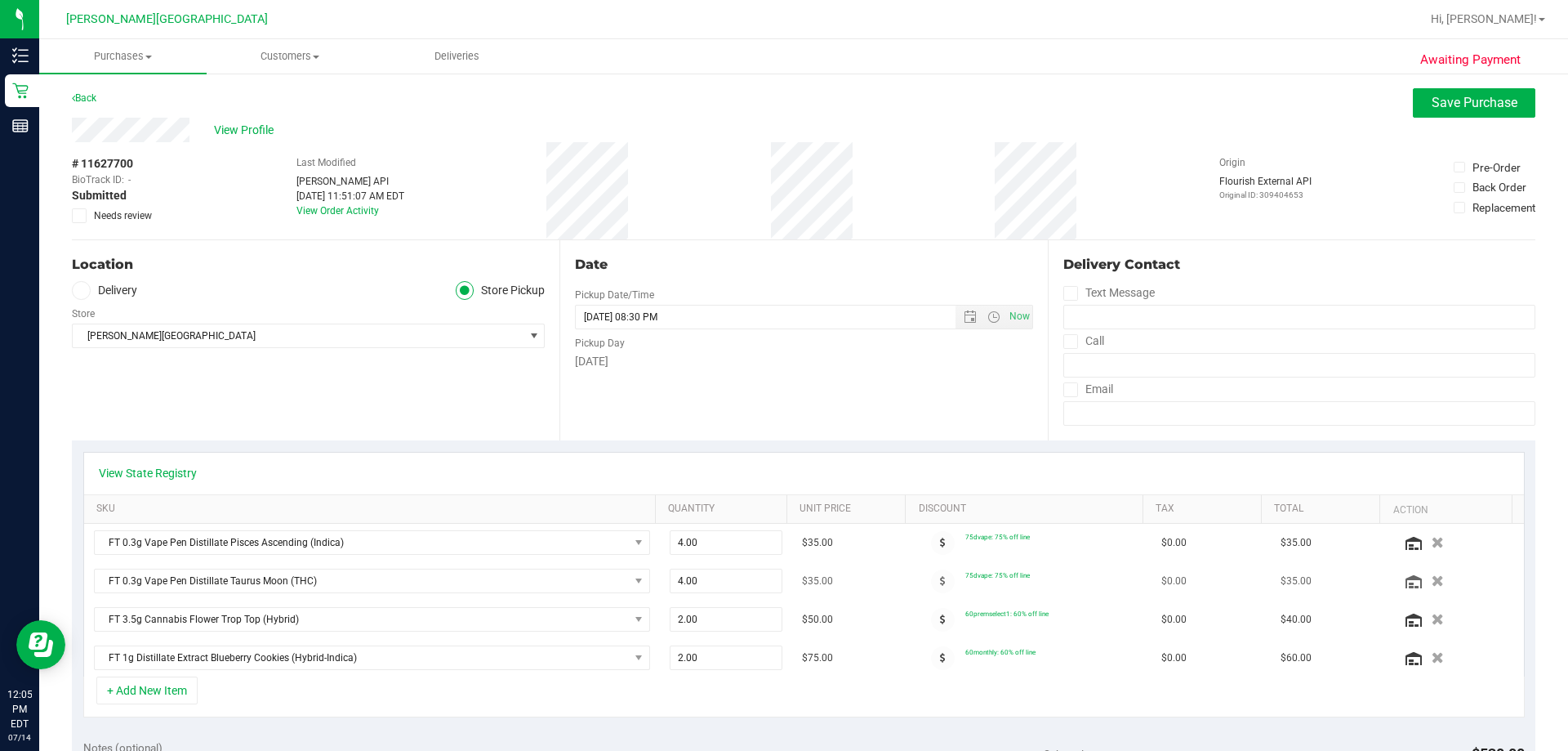 scroll, scrollTop: 82, scrollLeft: 0, axis: vertical 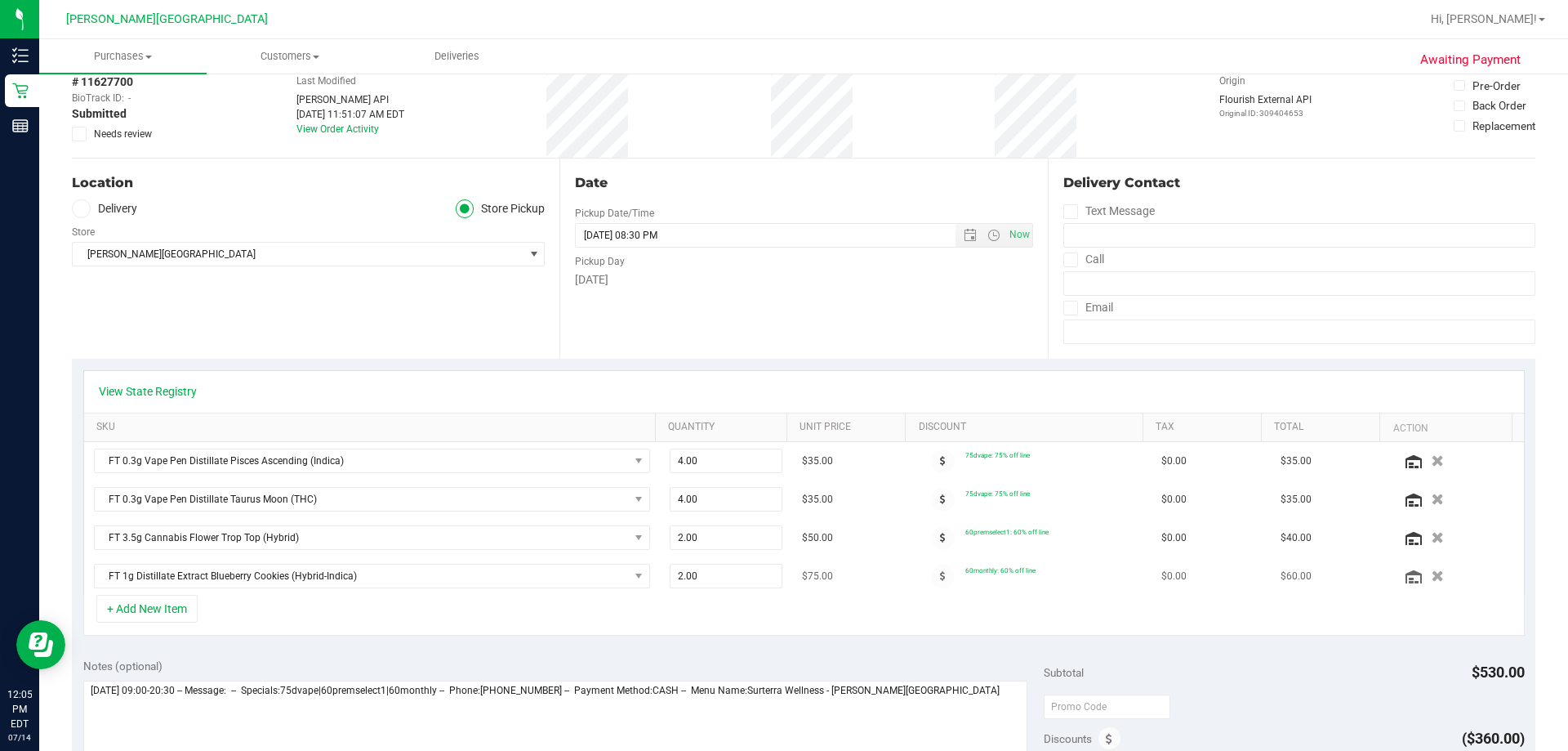 drag, startPoint x: 1414, startPoint y: 581, endPoint x: 1428, endPoint y: 585, distance: 14.56022 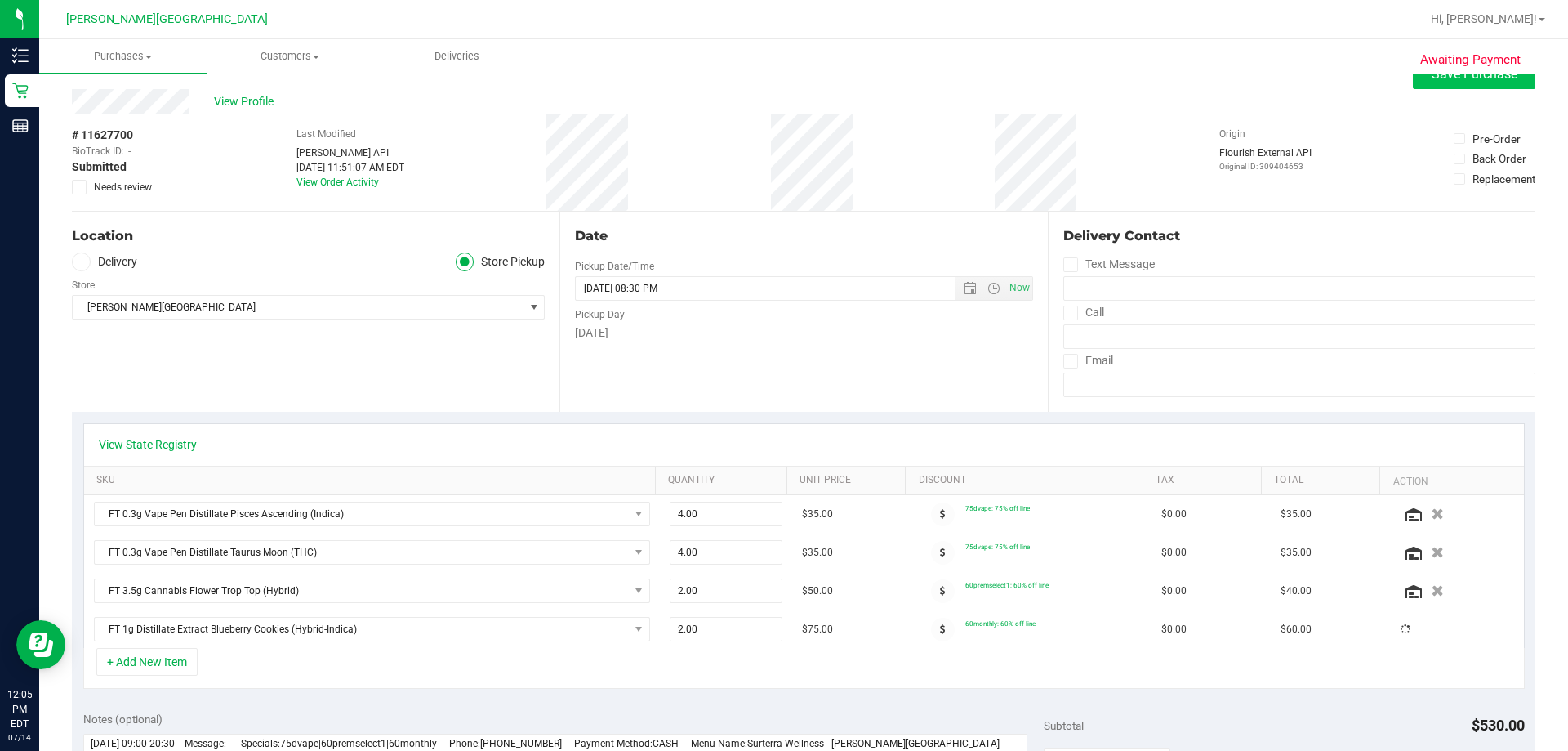 scroll, scrollTop: 0, scrollLeft: 0, axis: both 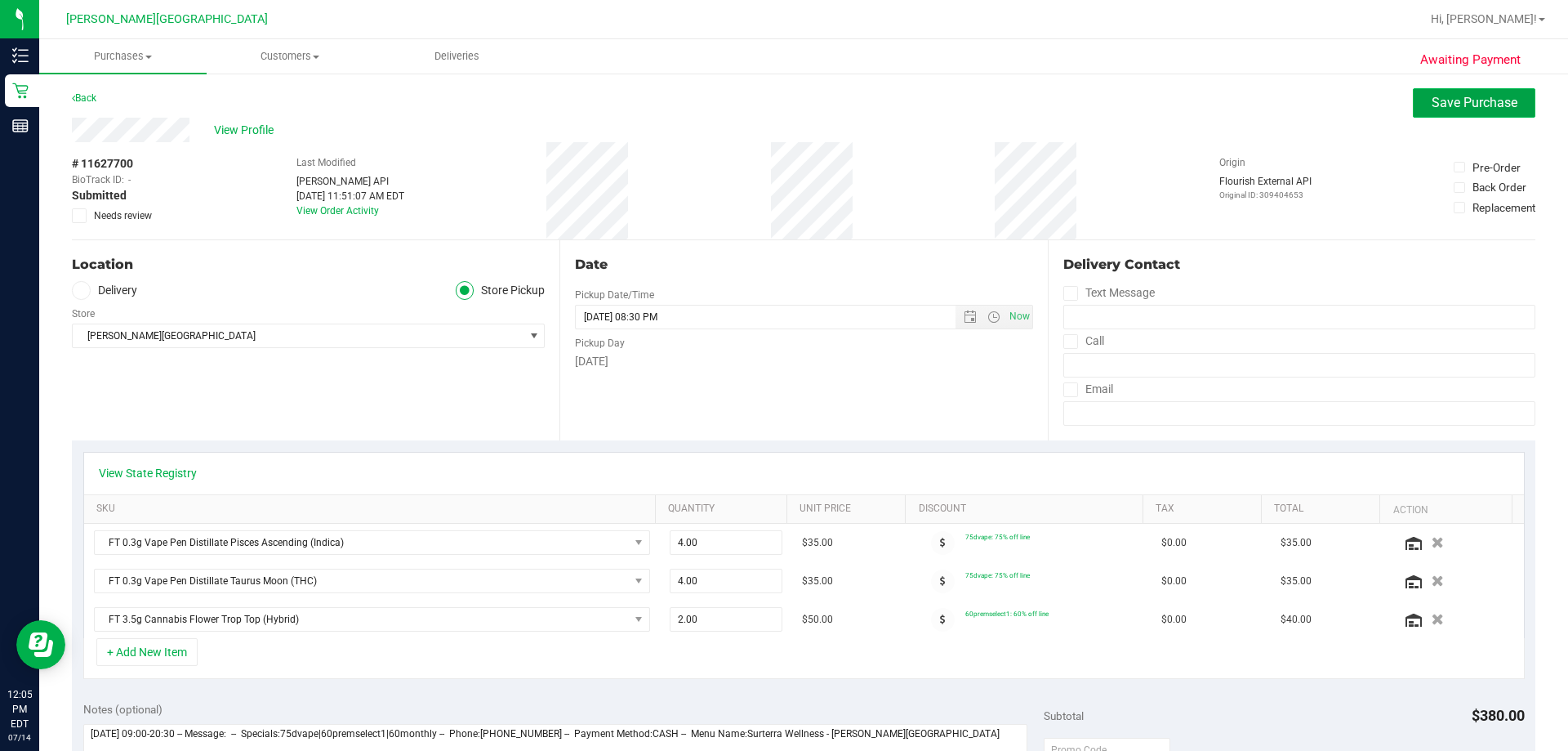 click on "Save Purchase" at bounding box center [1474, 103] 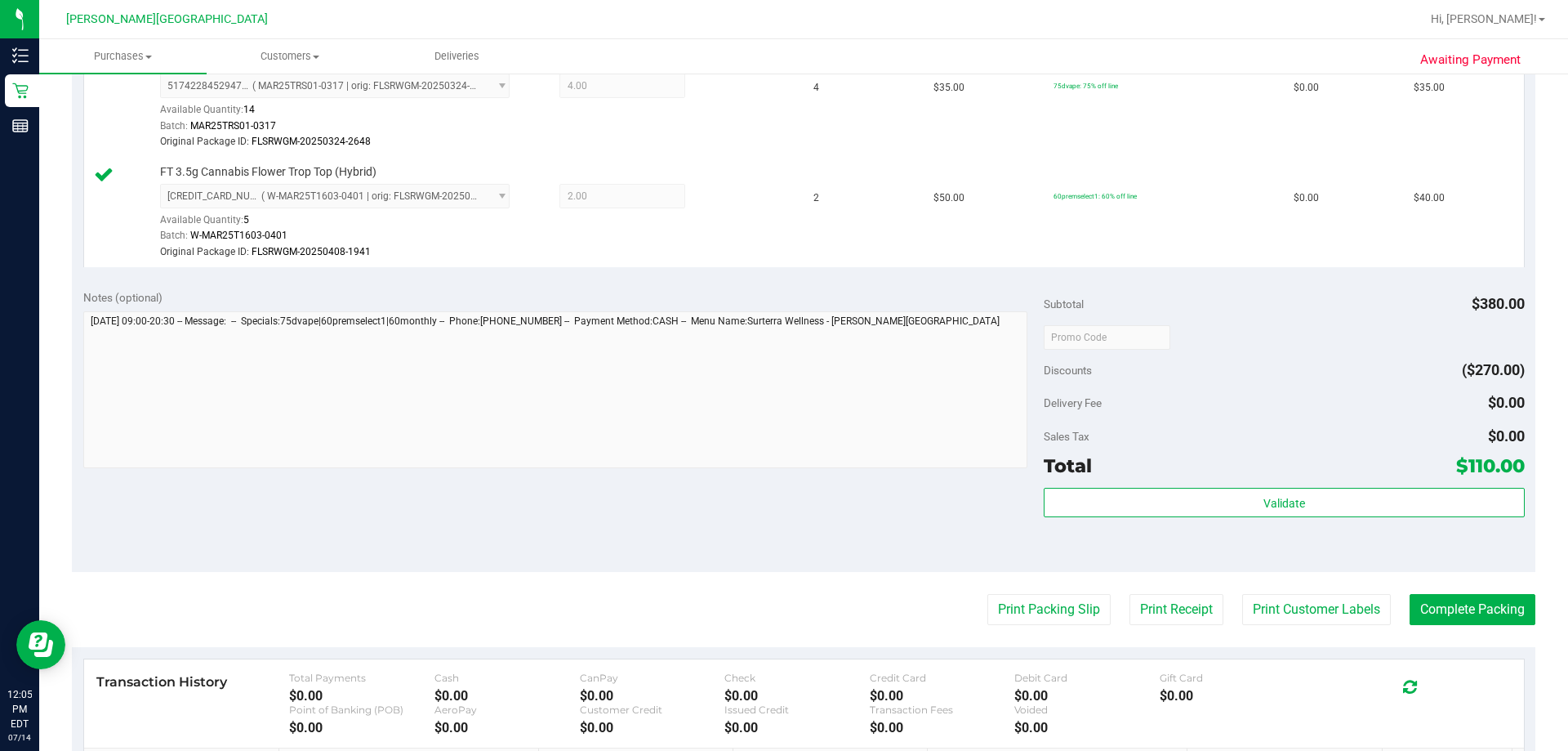 scroll, scrollTop: 654, scrollLeft: 0, axis: vertical 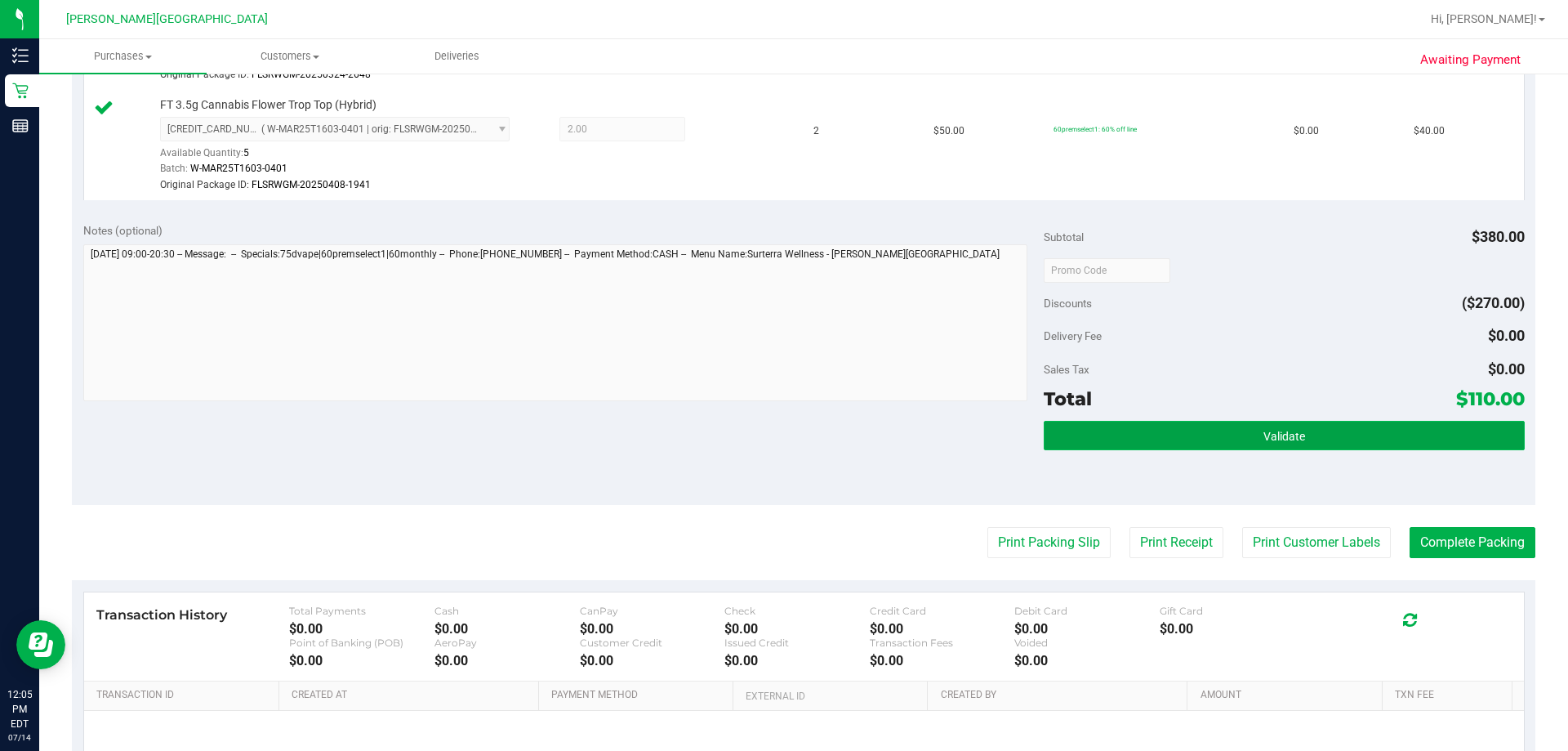 click on "Validate" at bounding box center (1284, 436) 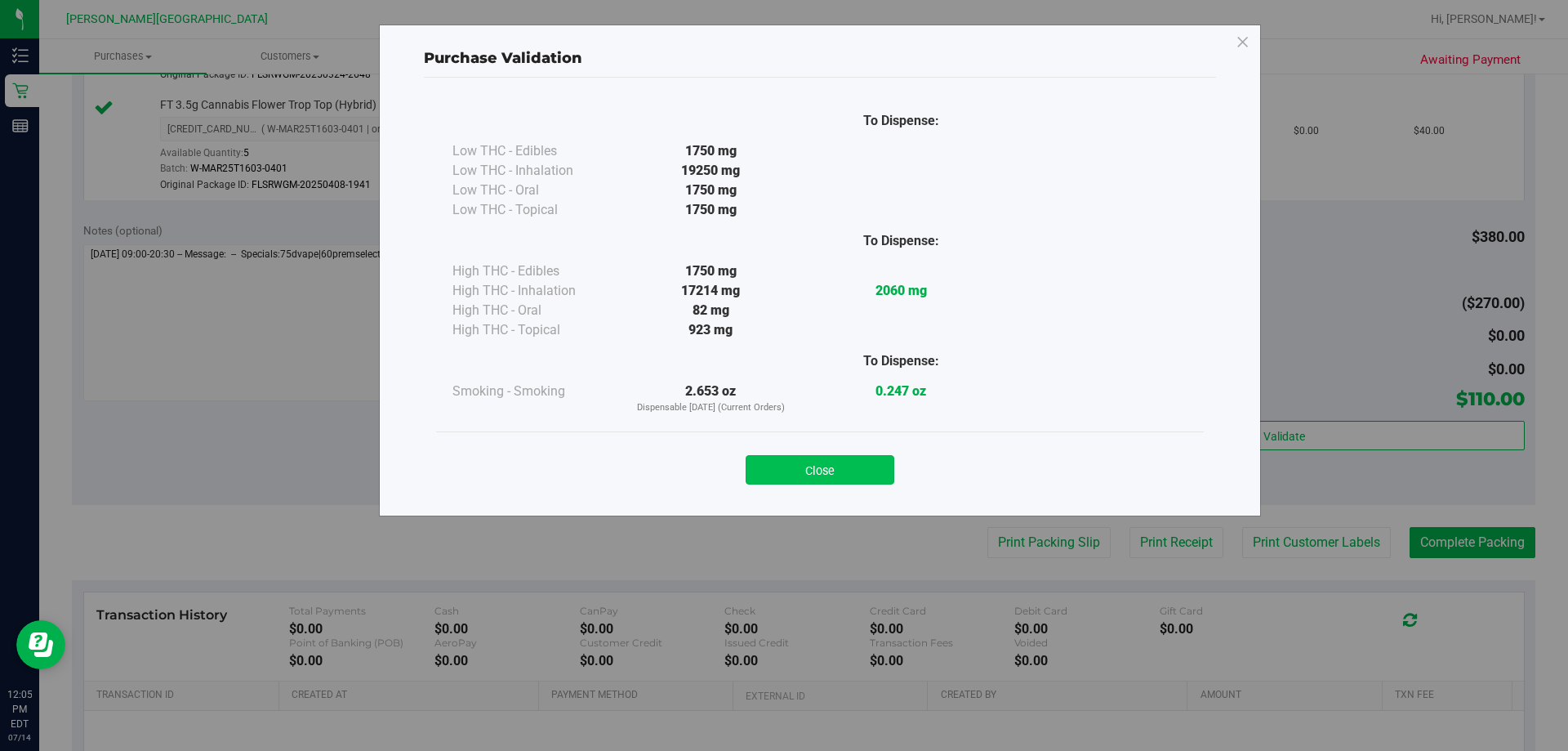 click on "Close" at bounding box center (820, 470) 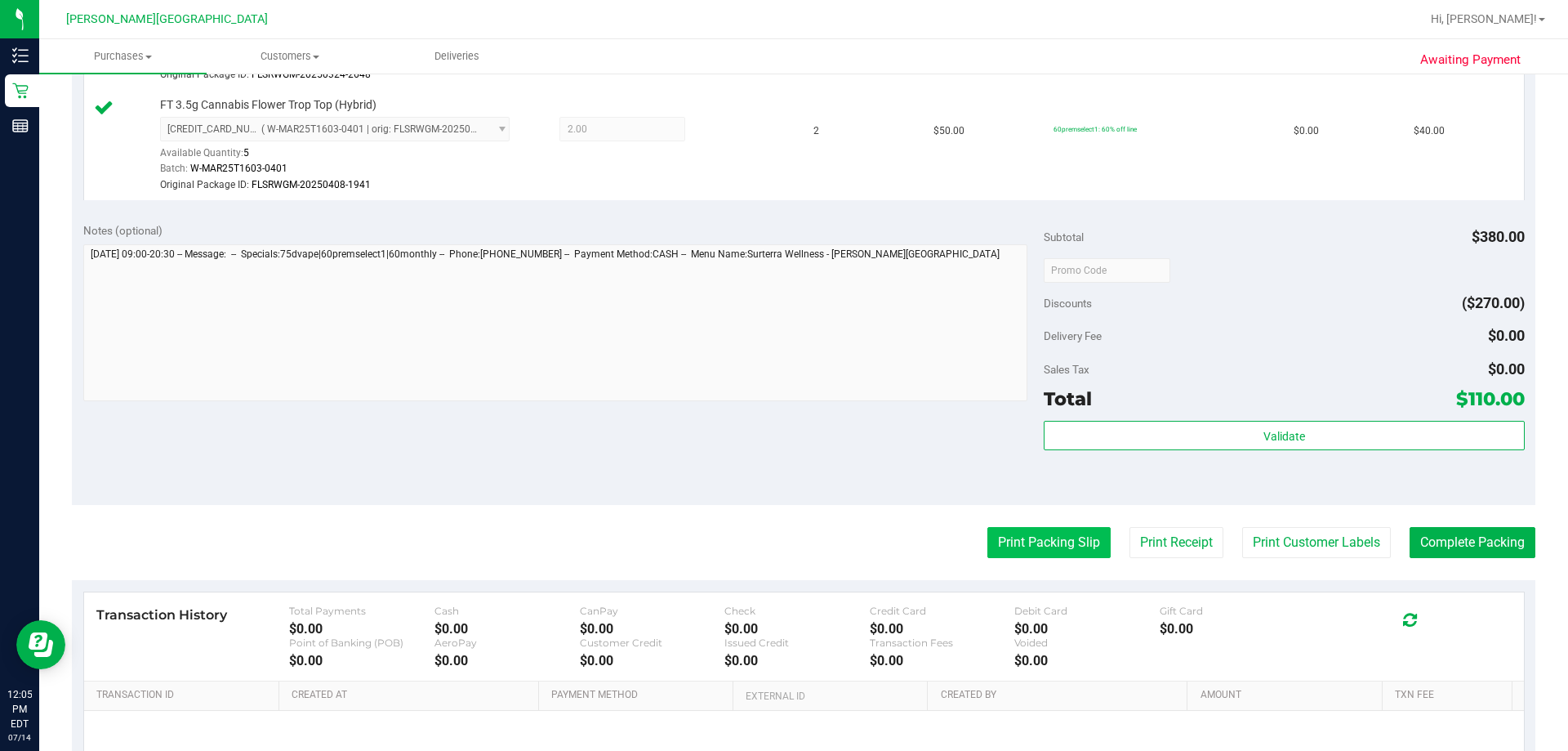 click on "Print Packing Slip" at bounding box center (1049, 543) 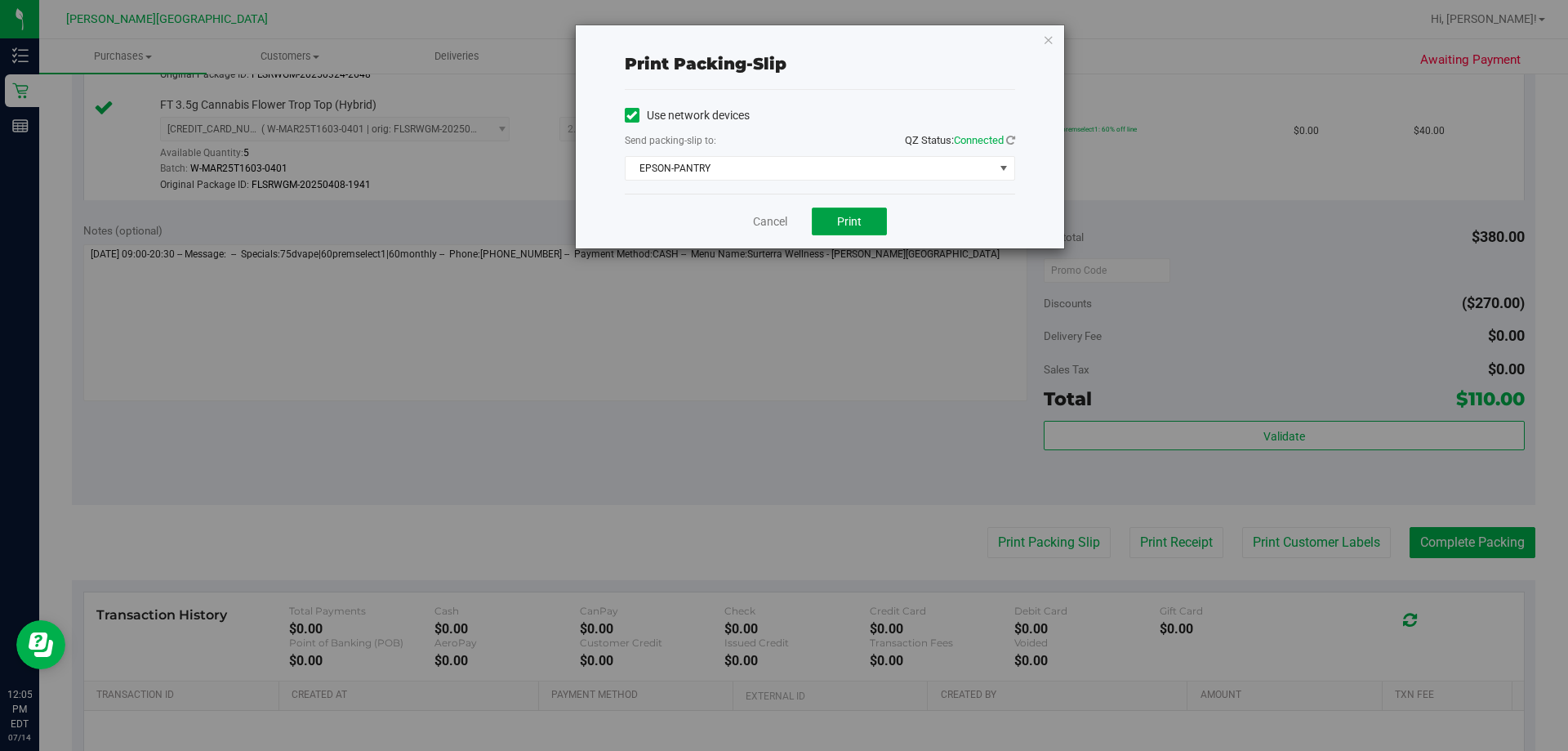 drag, startPoint x: 845, startPoint y: 231, endPoint x: 779, endPoint y: 400, distance: 181.4304 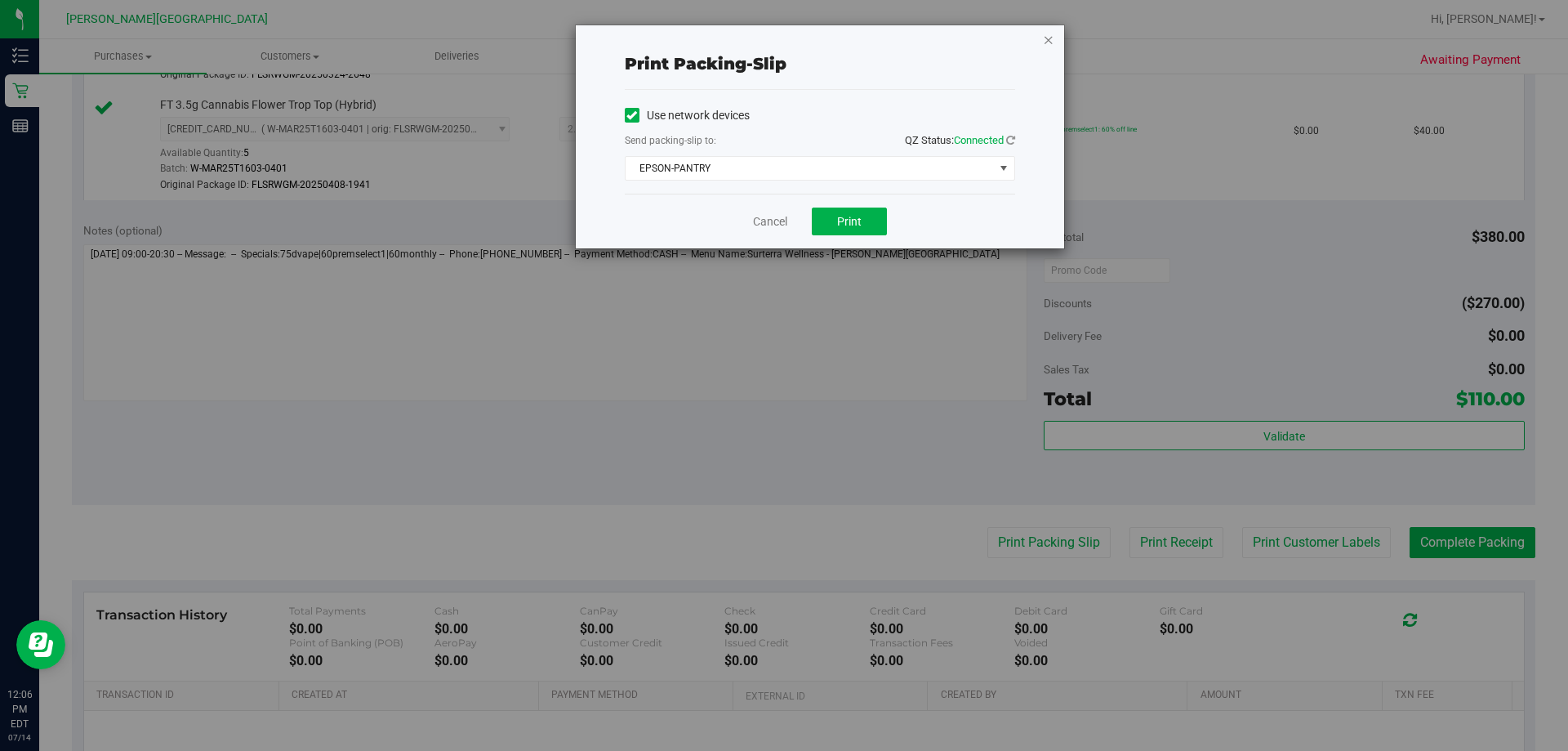 click at bounding box center (1049, 39) 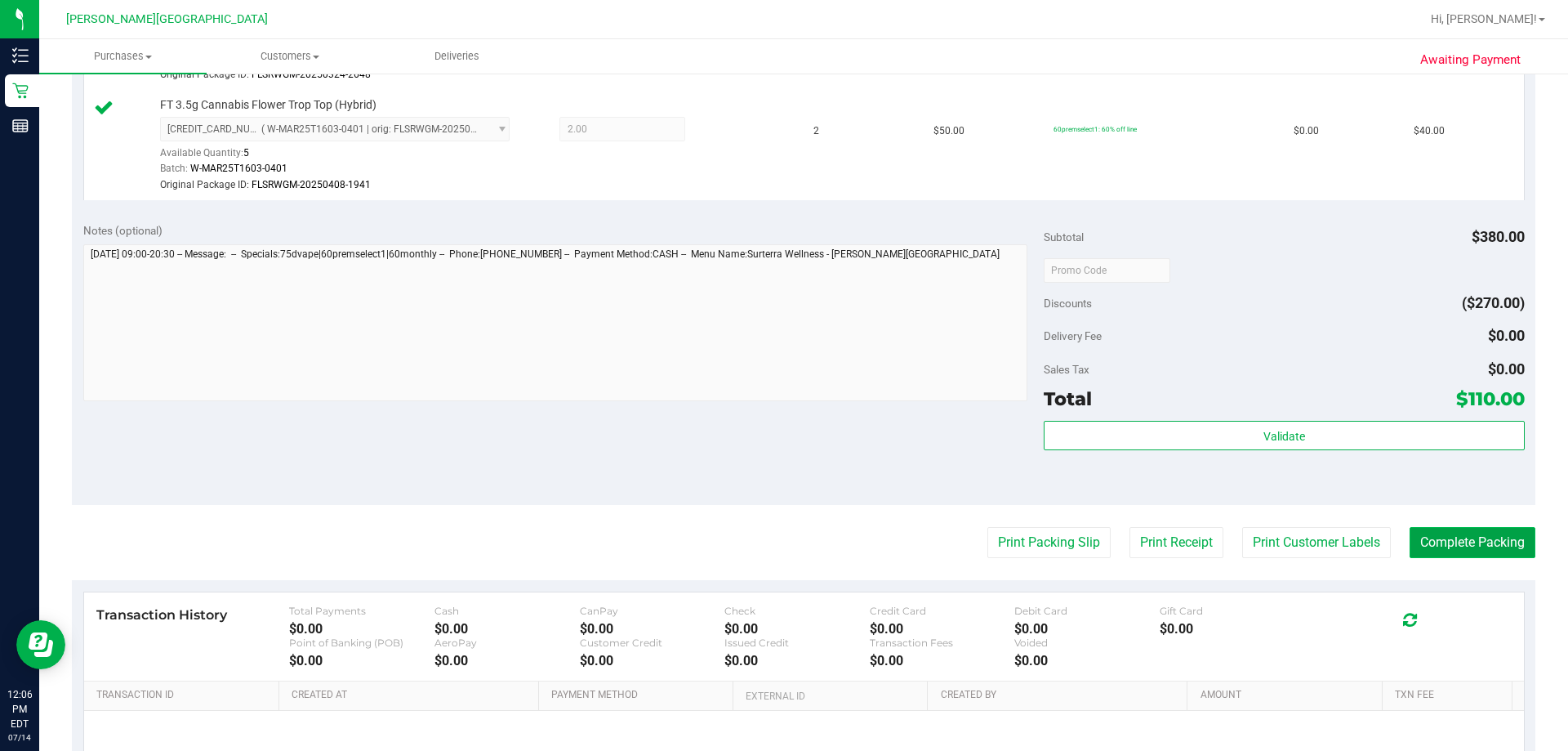 drag, startPoint x: 1445, startPoint y: 558, endPoint x: 1414, endPoint y: 534, distance: 39.204592 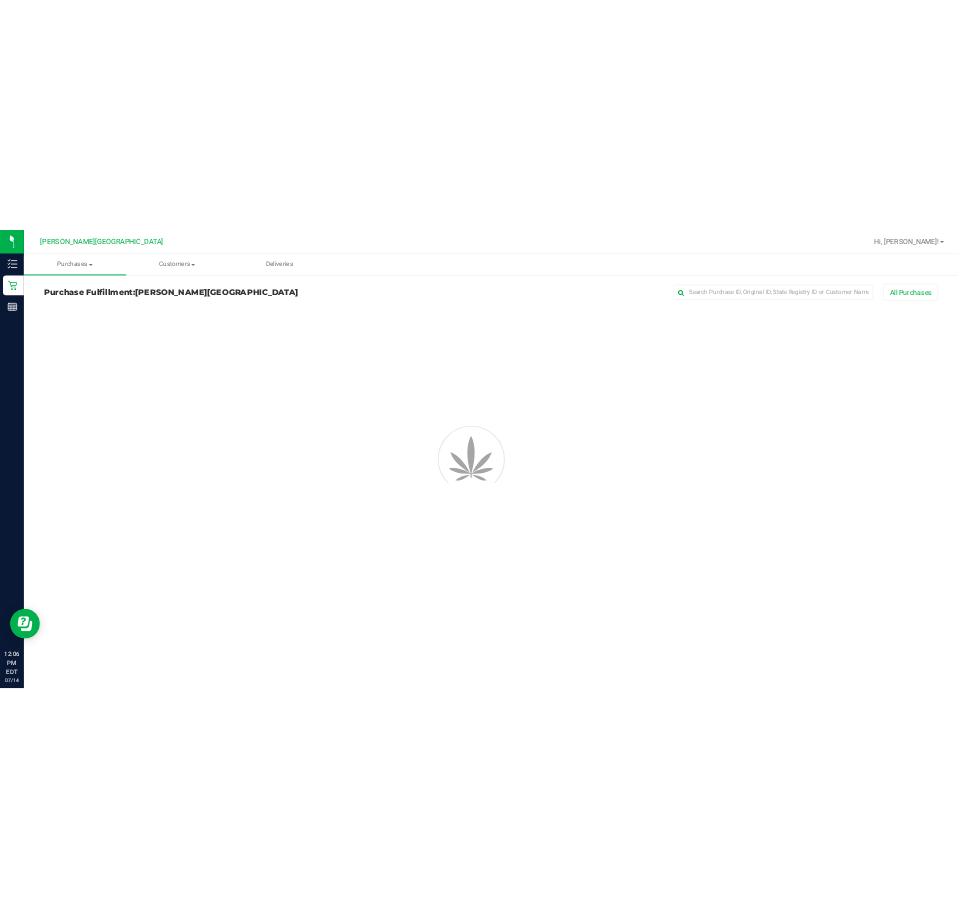 scroll, scrollTop: 0, scrollLeft: 0, axis: both 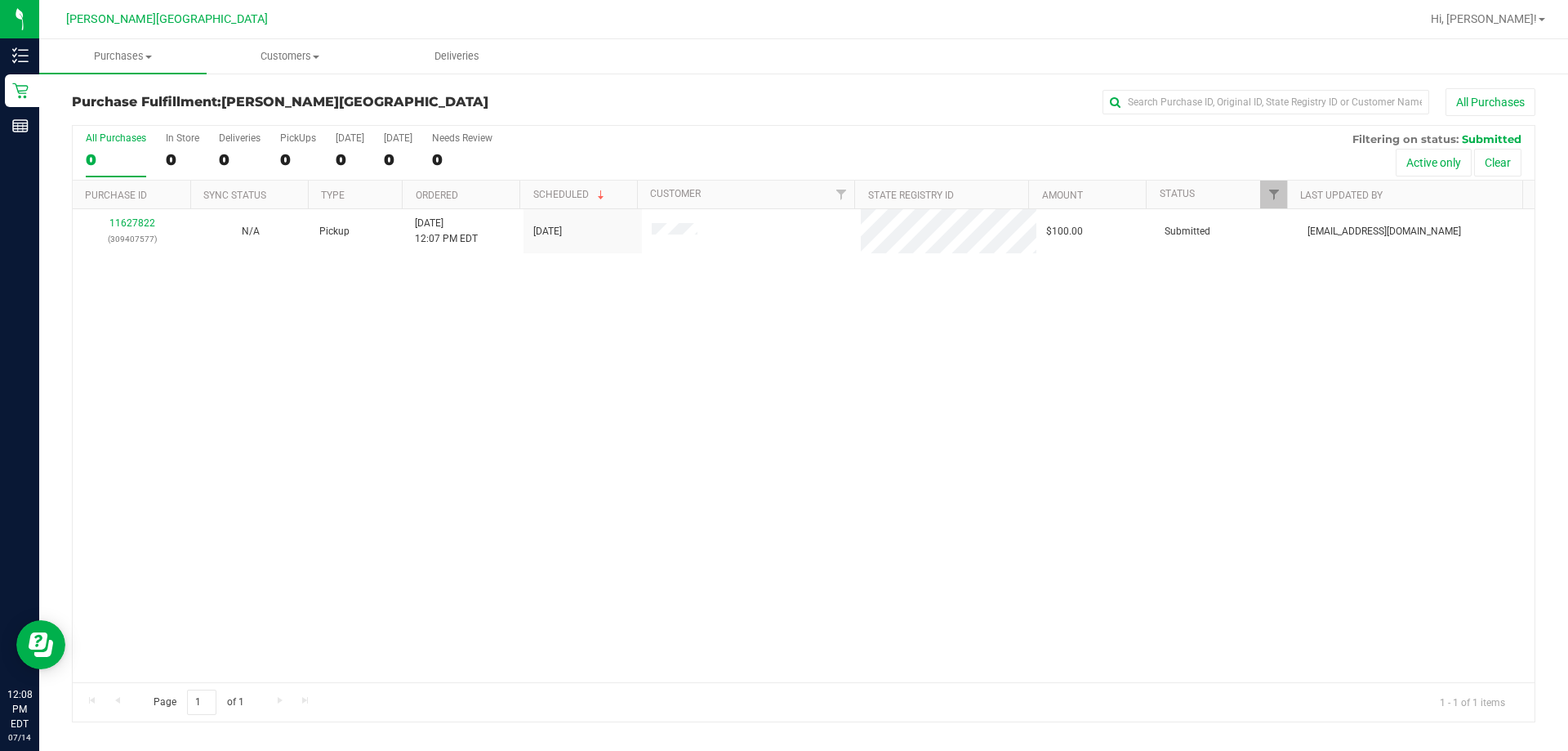 click on "11627822
(309407577)
N/A
Pickup 7/14/2025 12:07 PM EDT 7/14/2025
$100.00
Submitted abe+parallel@iheartjane.com" at bounding box center [804, 445] 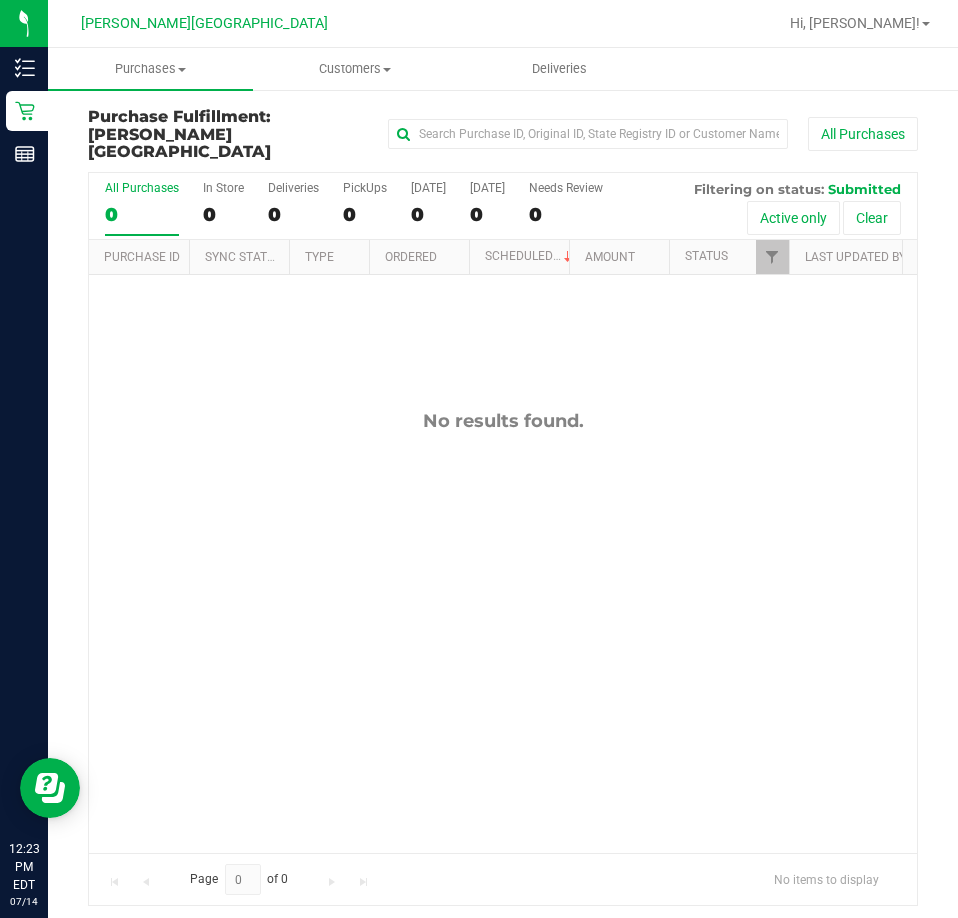 click on "No results found." at bounding box center (503, 631) 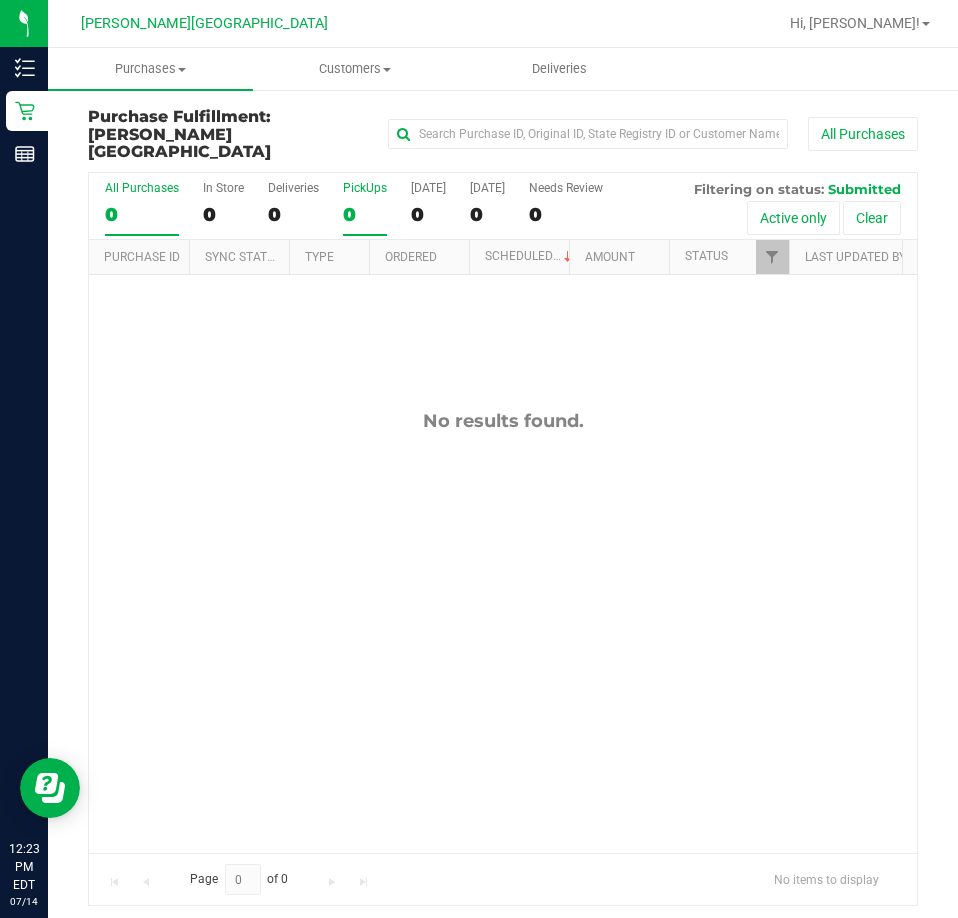 click on "0" at bounding box center (365, 214) 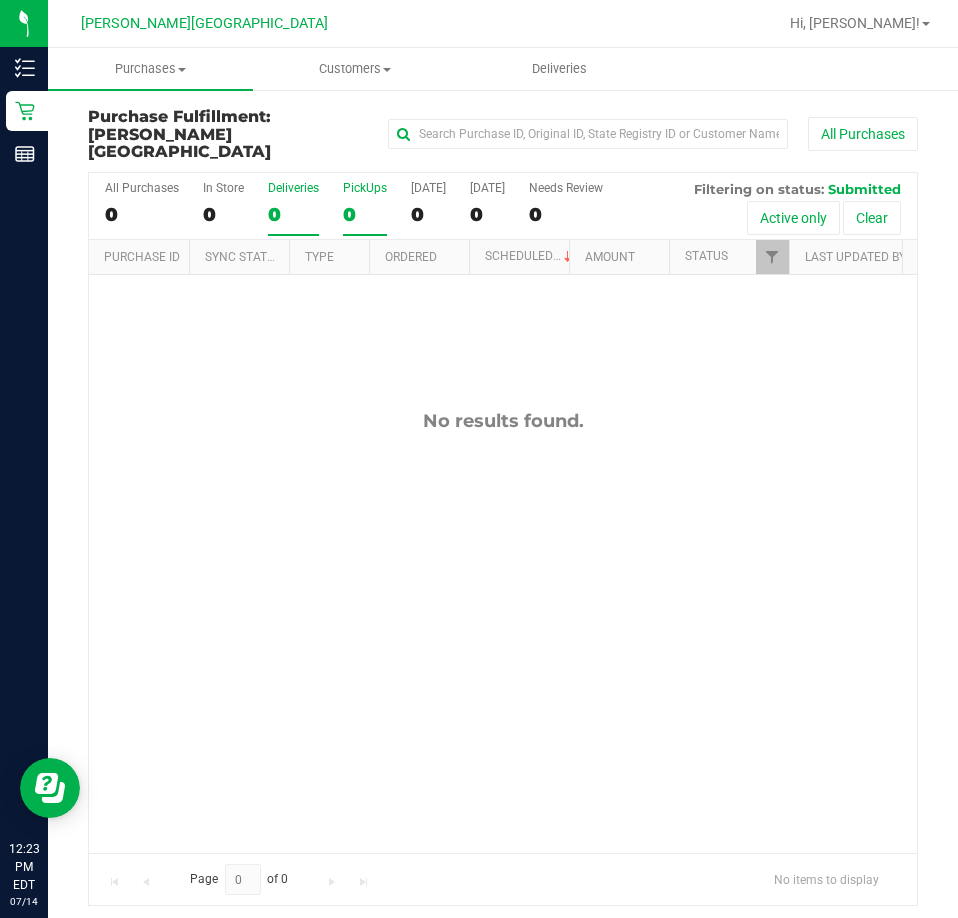 drag, startPoint x: 257, startPoint y: 191, endPoint x: 277, endPoint y: 191, distance: 20 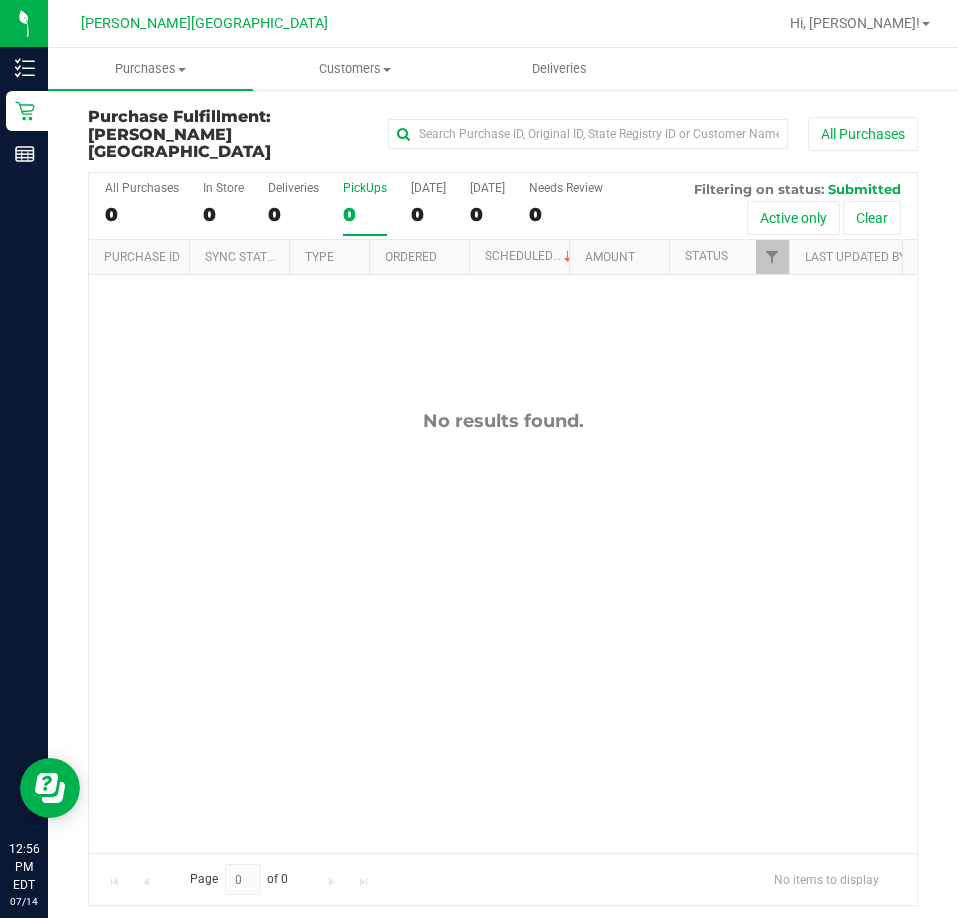 drag, startPoint x: 629, startPoint y: 489, endPoint x: 924, endPoint y: 367, distance: 319.2319 